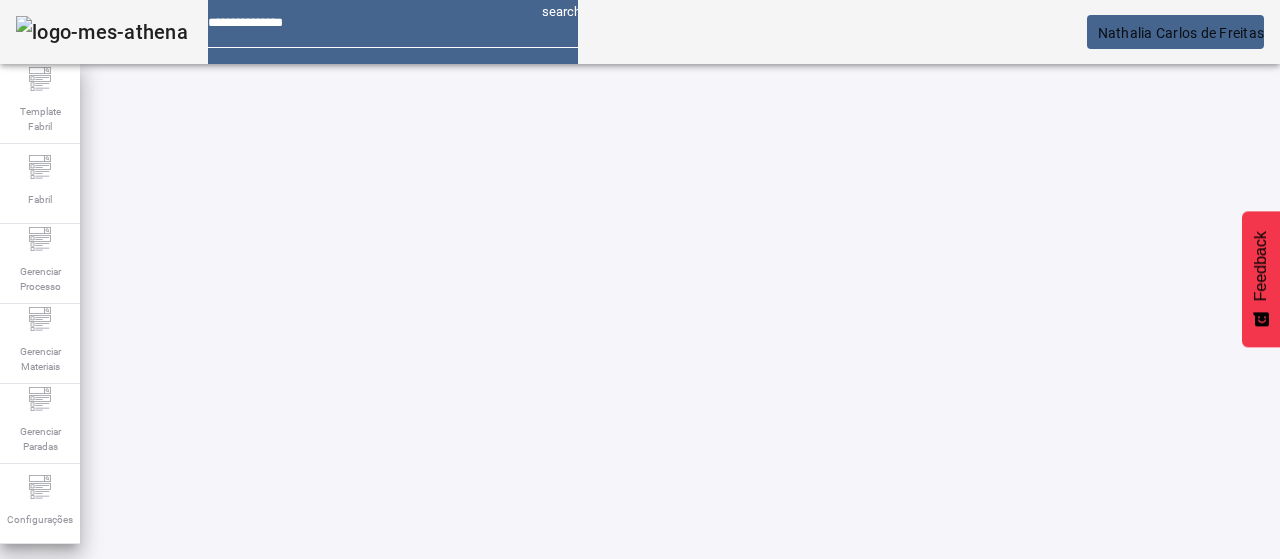 scroll, scrollTop: 0, scrollLeft: 0, axis: both 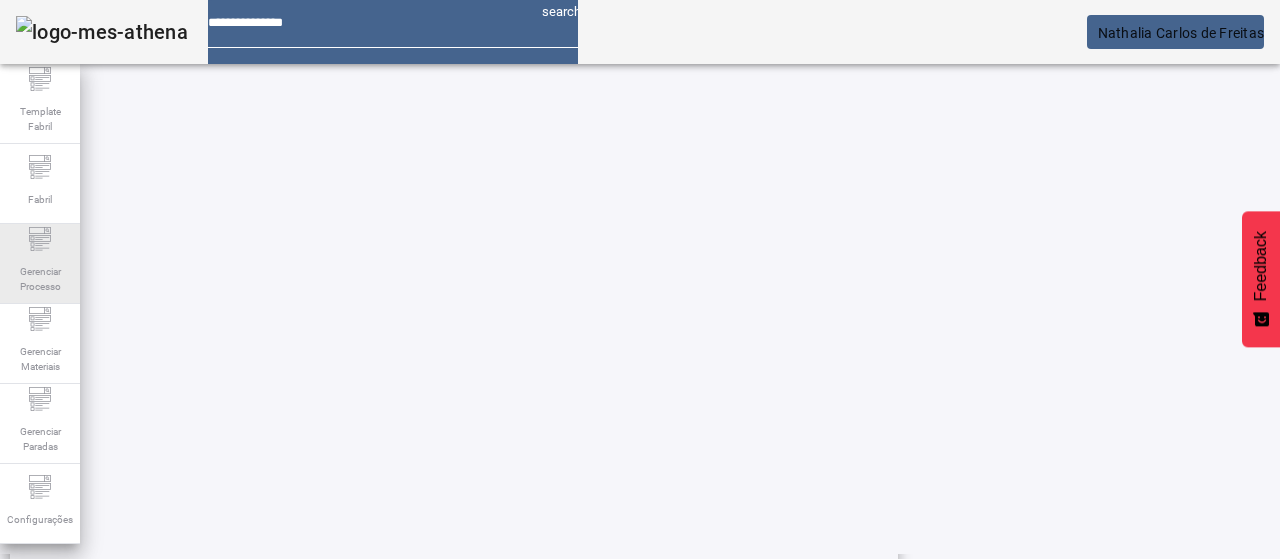 click on "Gerenciar Processo" 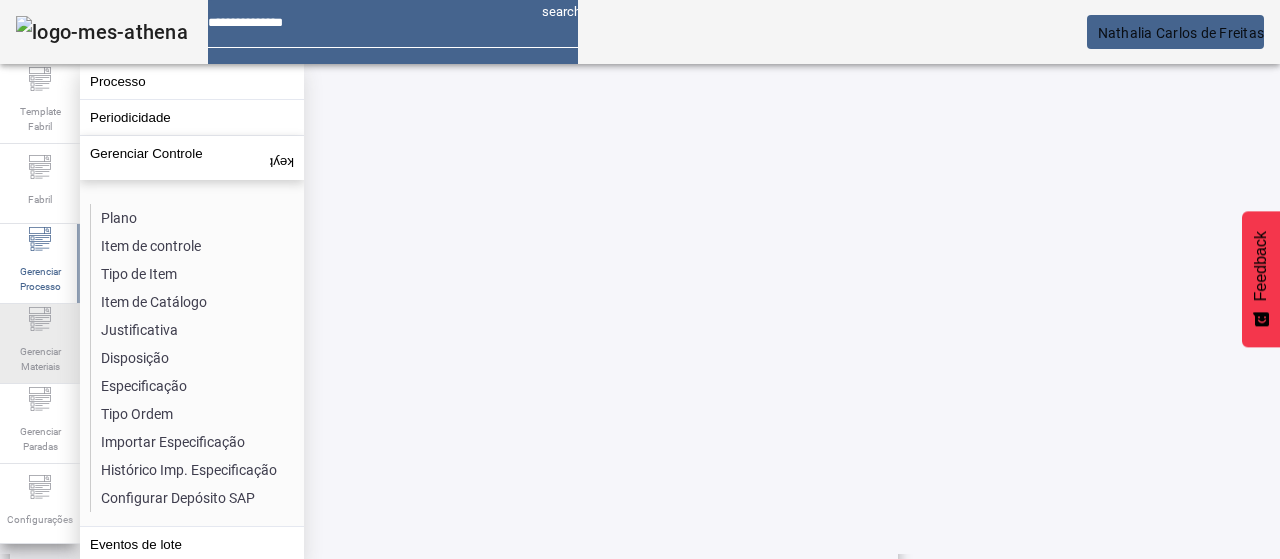 click on "Gerenciar Materiais" 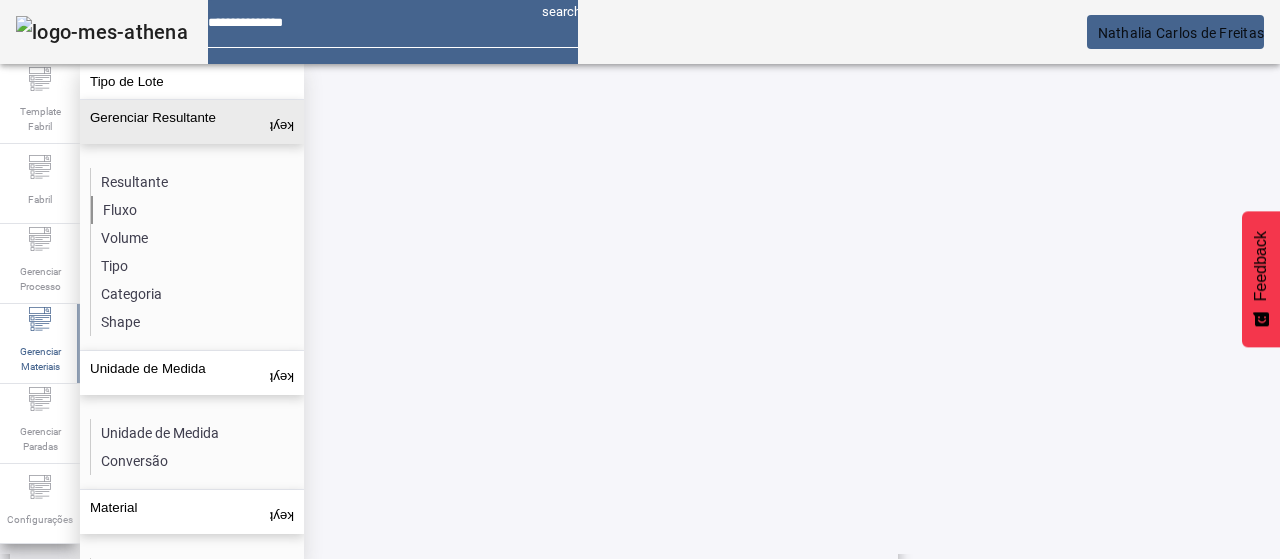 click on "Fluxo" 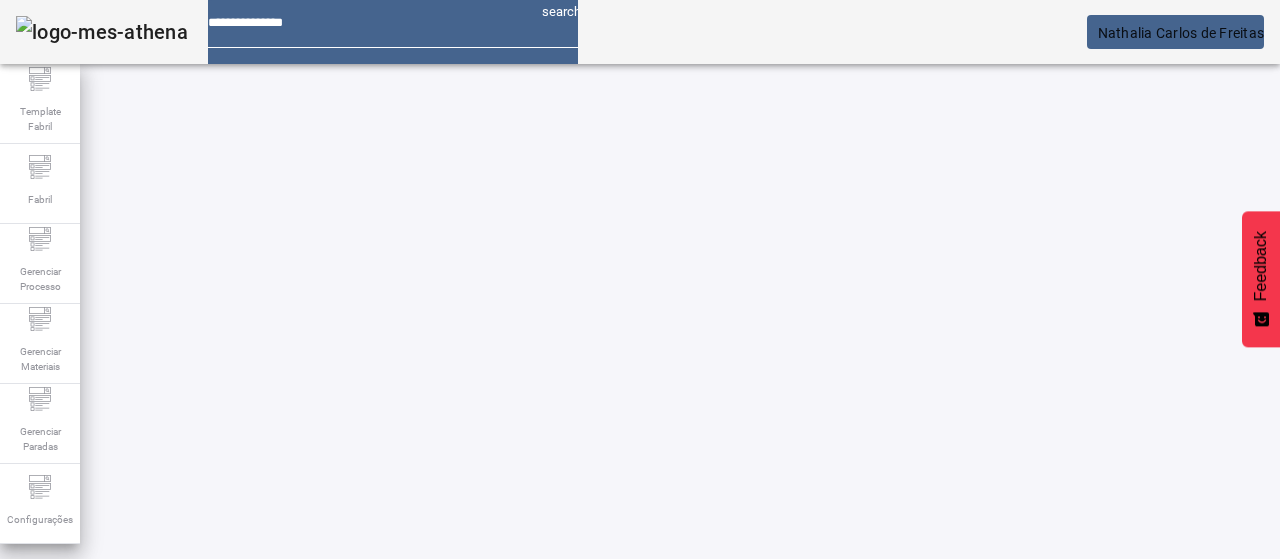 drag, startPoint x: 1149, startPoint y: 125, endPoint x: 1108, endPoint y: 147, distance: 46.52956 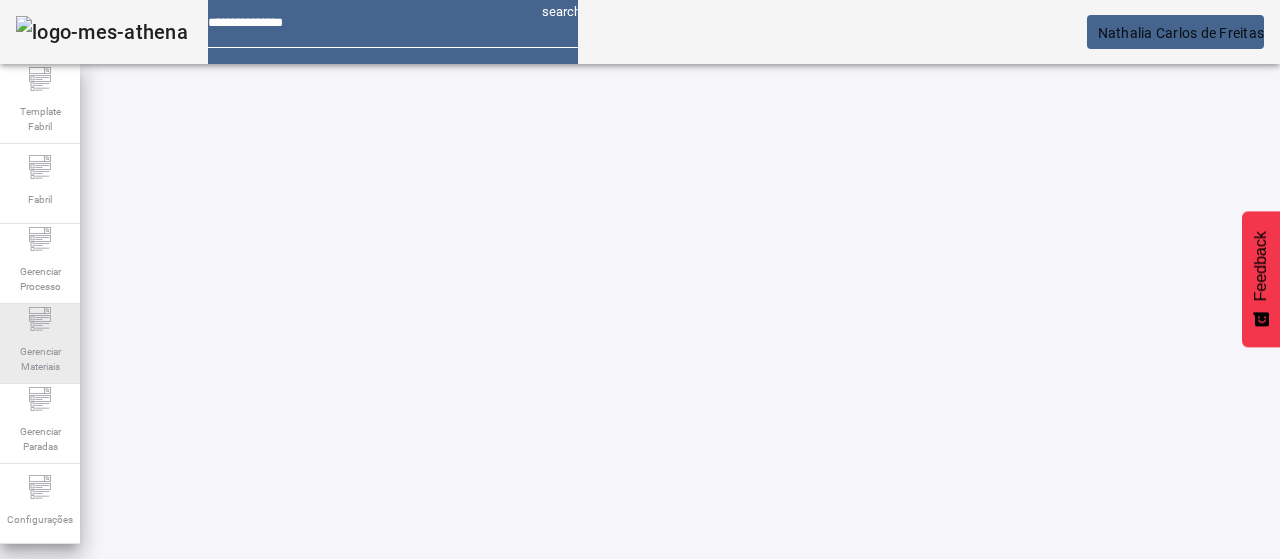 drag, startPoint x: 62, startPoint y: 329, endPoint x: 56, endPoint y: 320, distance: 10.816654 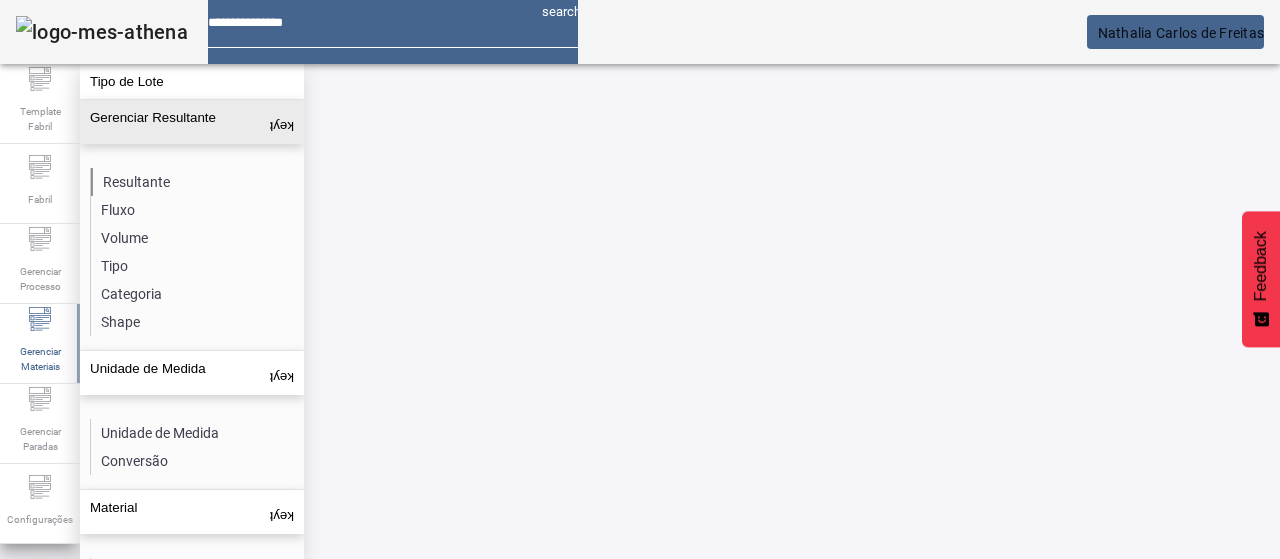 click on "Resultante" 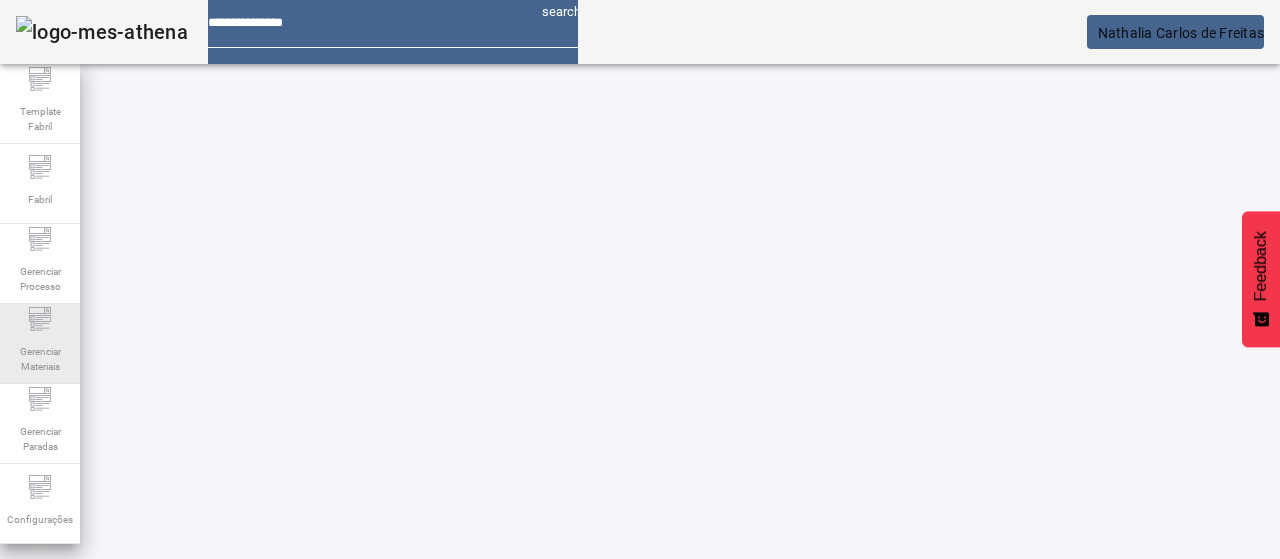 drag, startPoint x: 38, startPoint y: 343, endPoint x: 60, endPoint y: 310, distance: 39.661064 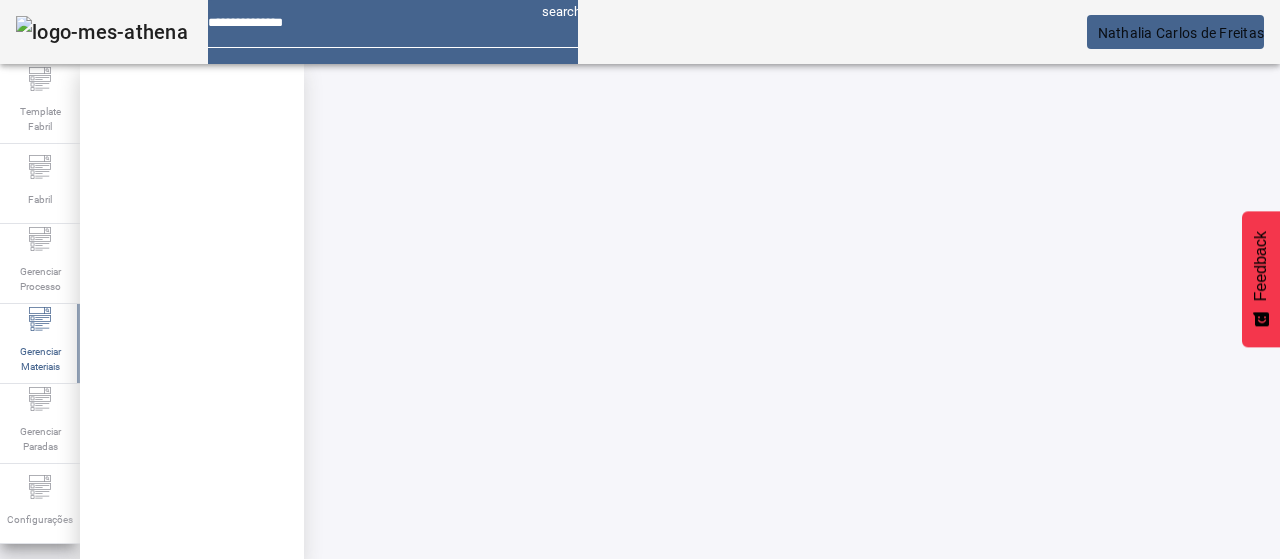 click 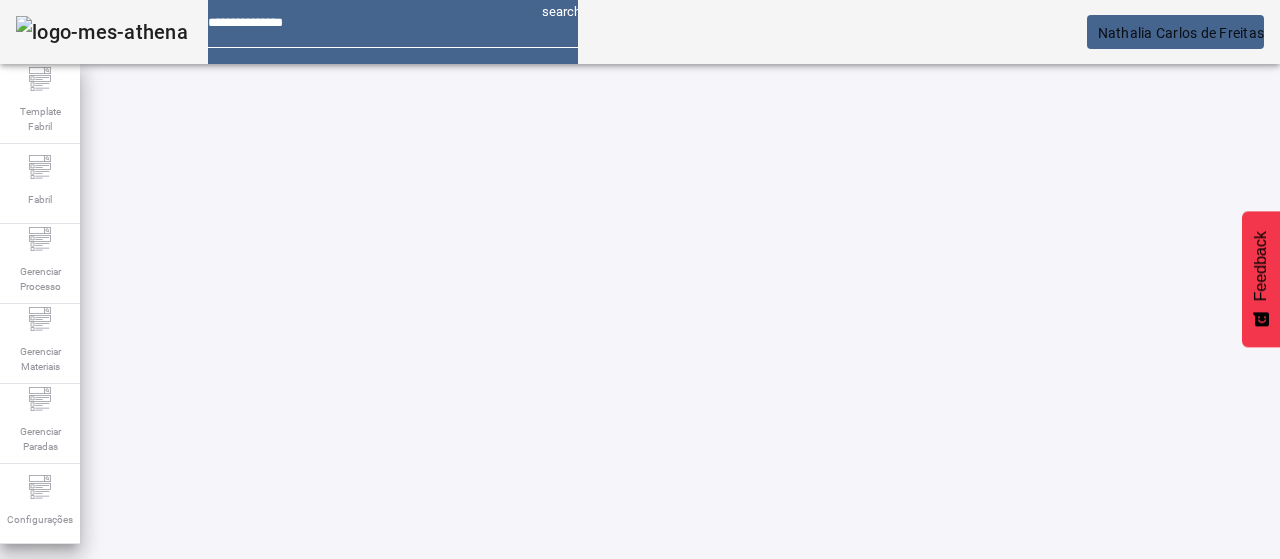 click on "ABRIR FILTROS" 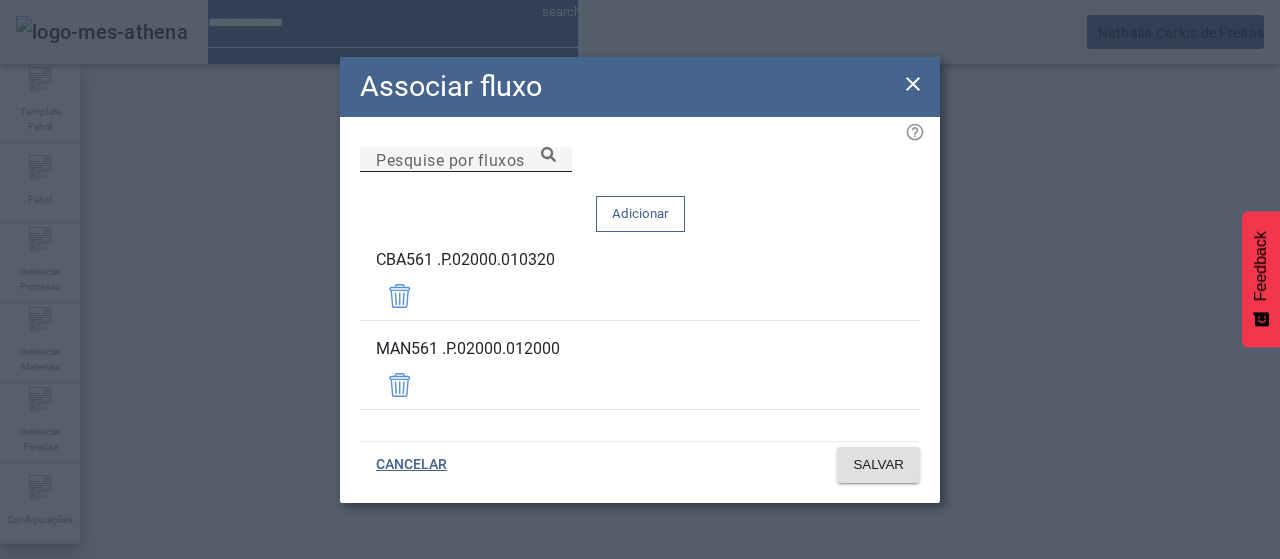 click on "Pesquise por fluxos" at bounding box center (466, 160) 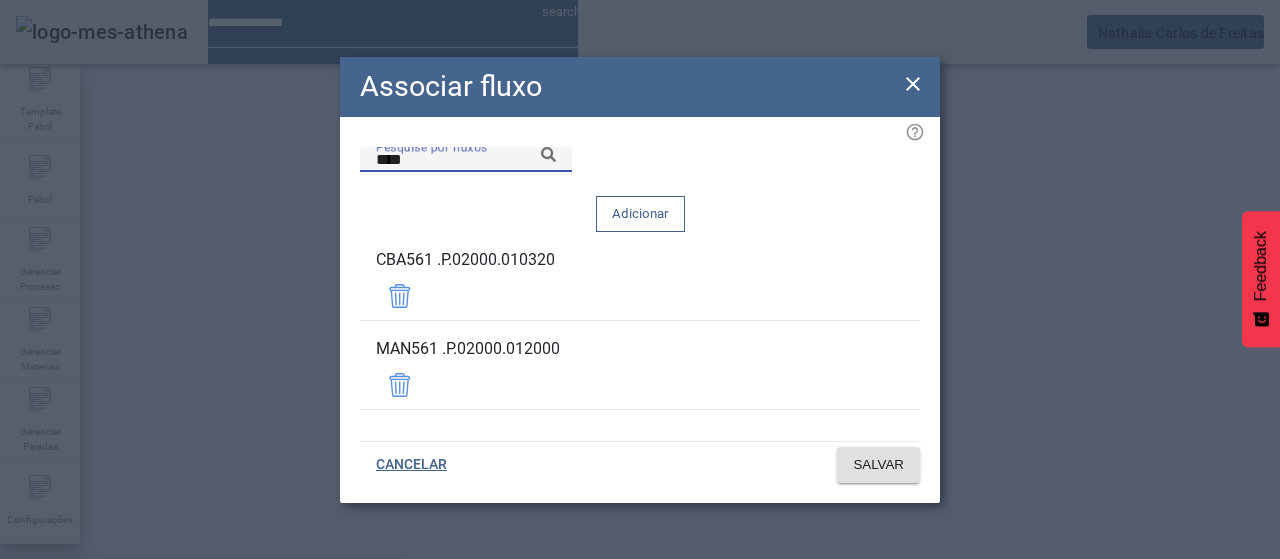 scroll, scrollTop: 100, scrollLeft: 0, axis: vertical 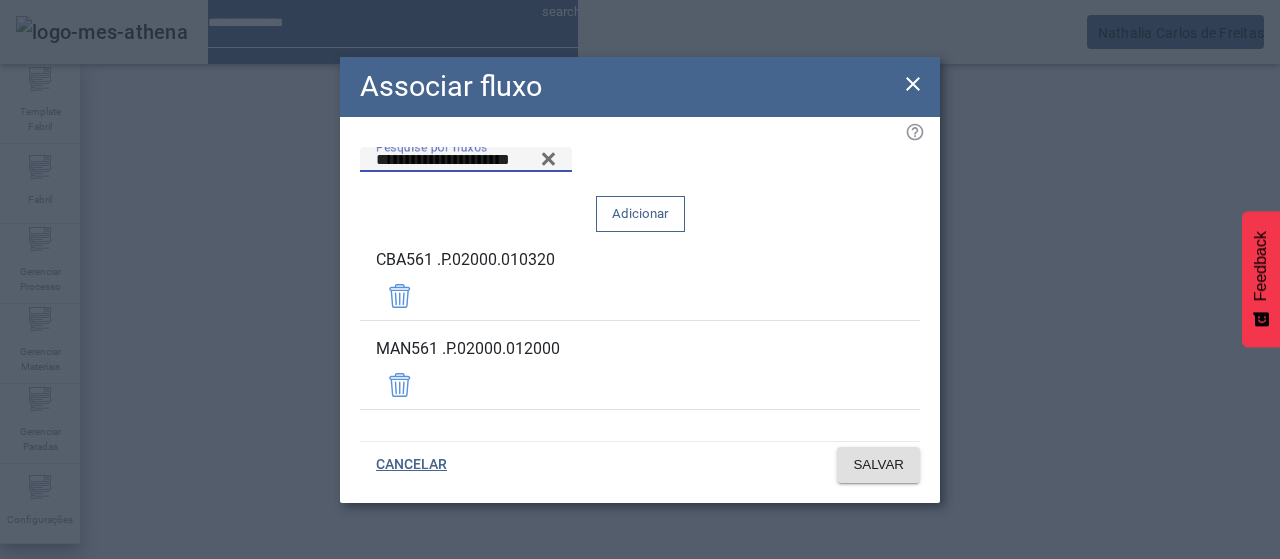 click on "Adicionar" 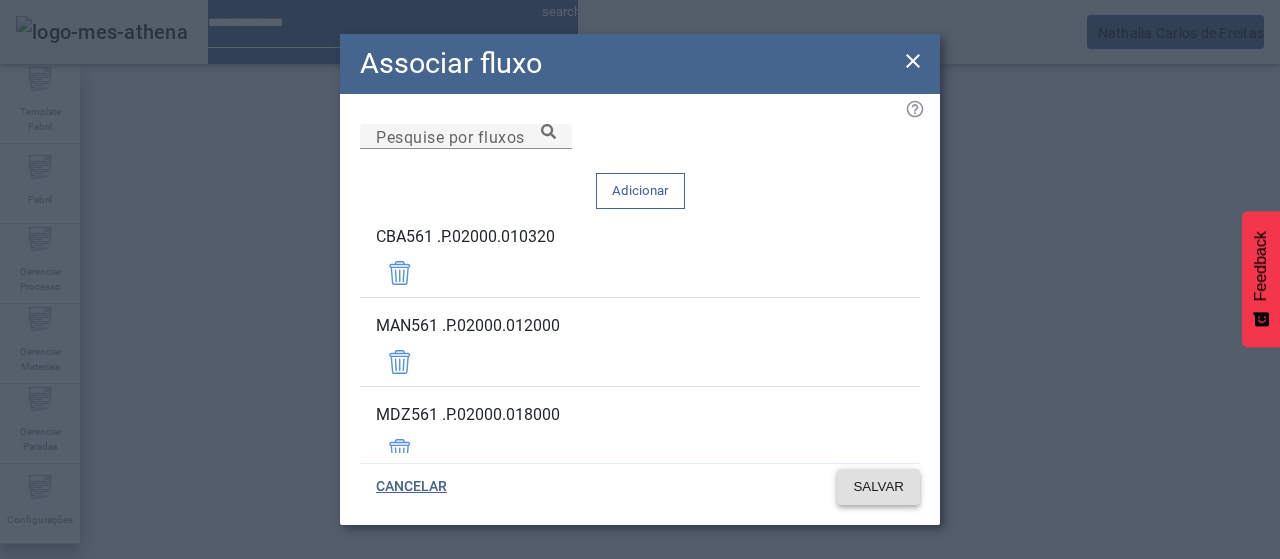 click on "SALVAR" 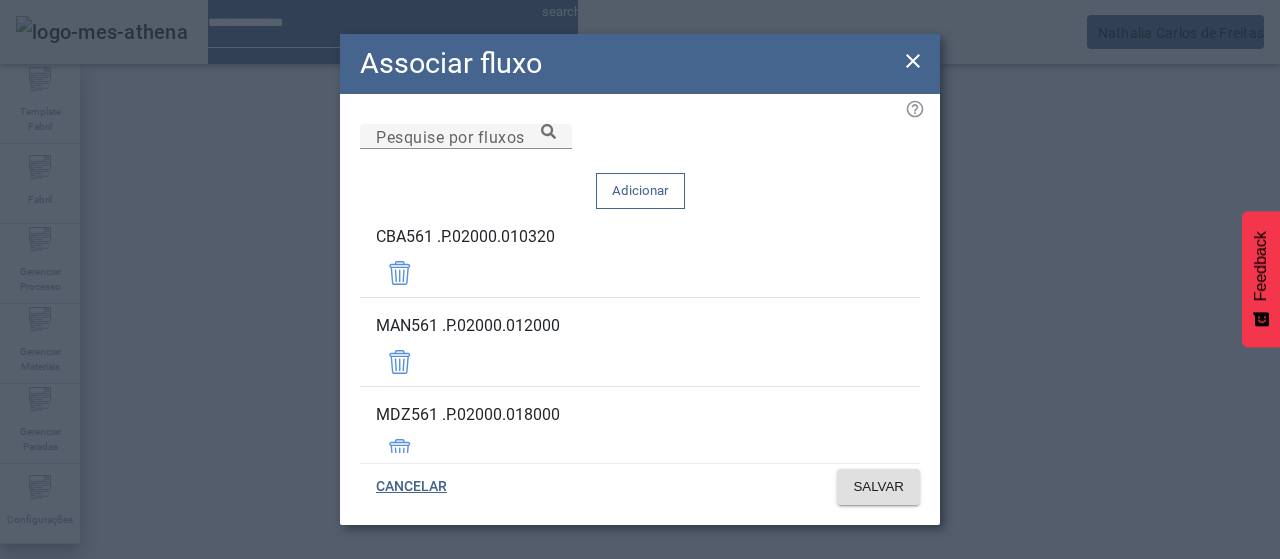 click 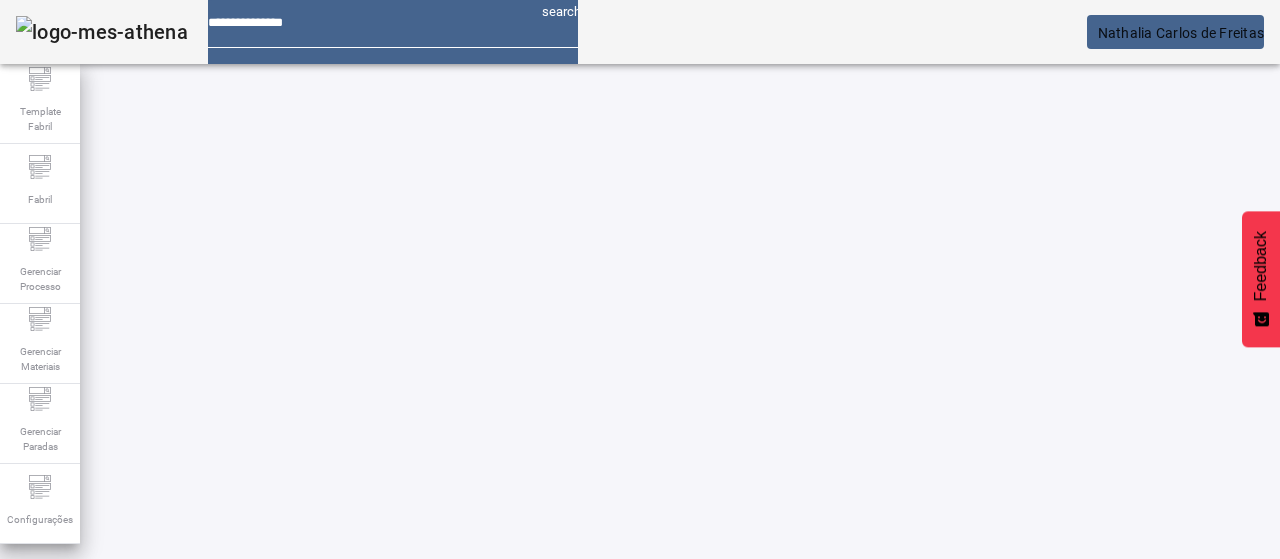 click at bounding box center (572, 828) 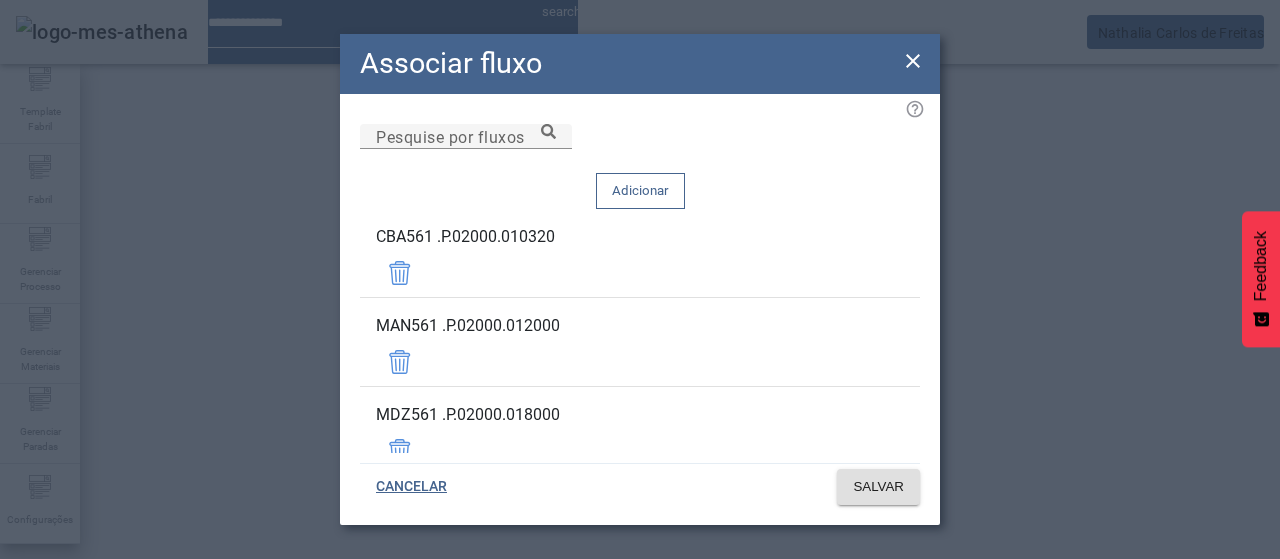click on "Associar fluxo" 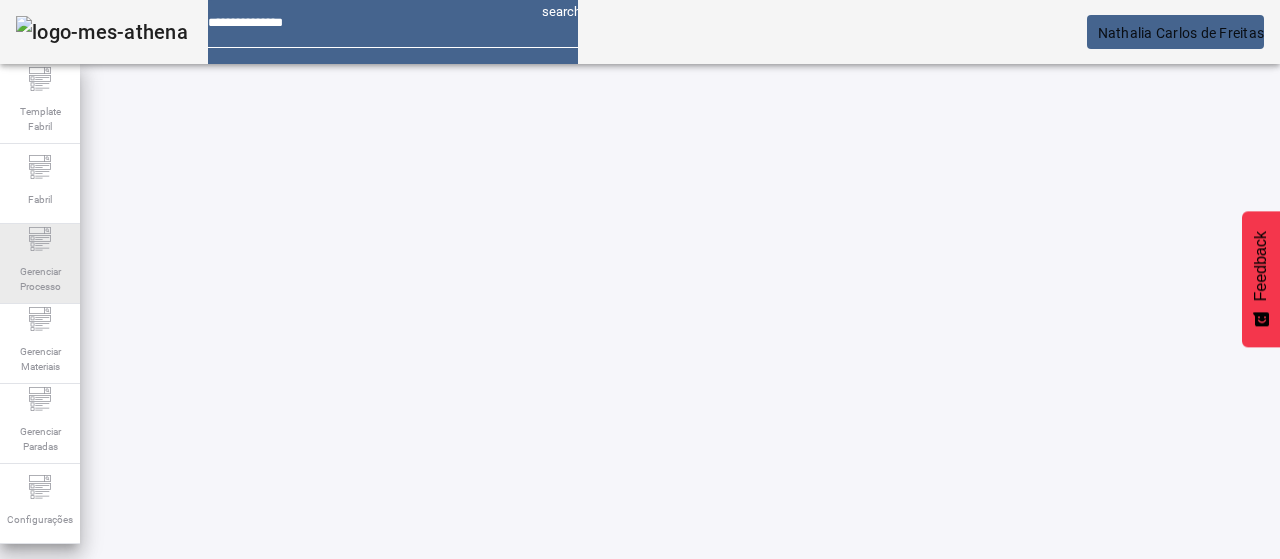 click on "Gerenciar Processo" 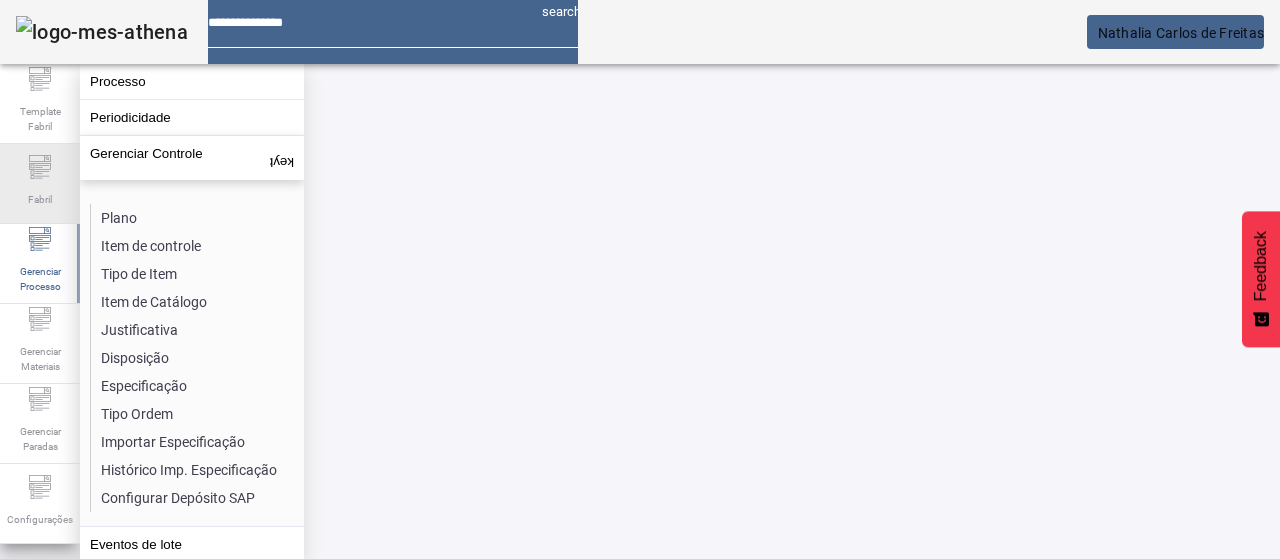 click on "Fabril" 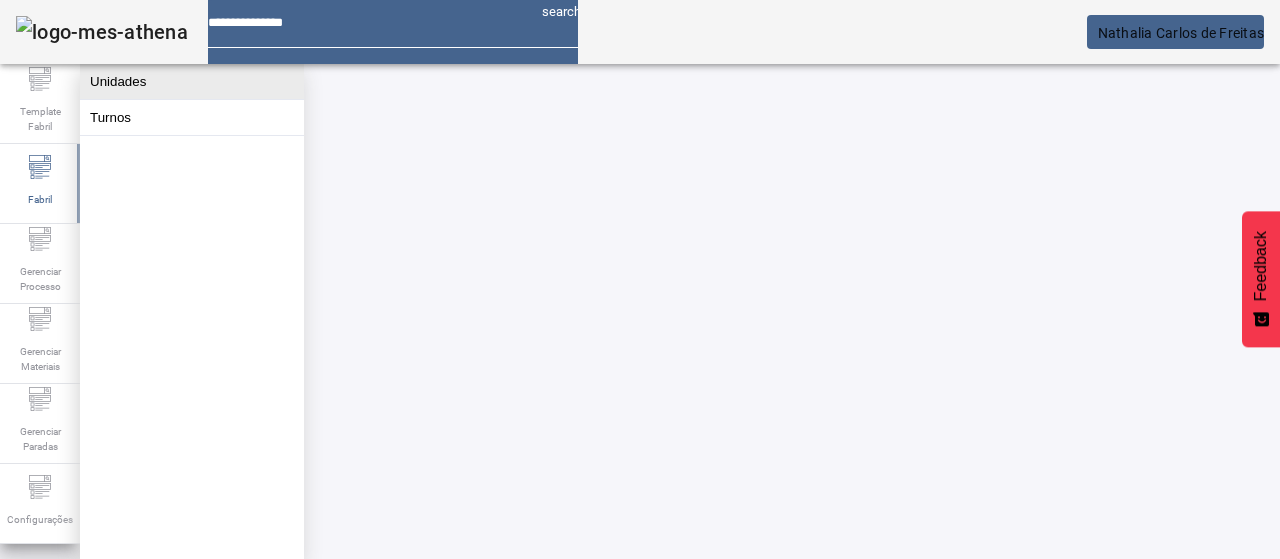 click on "Unidades" 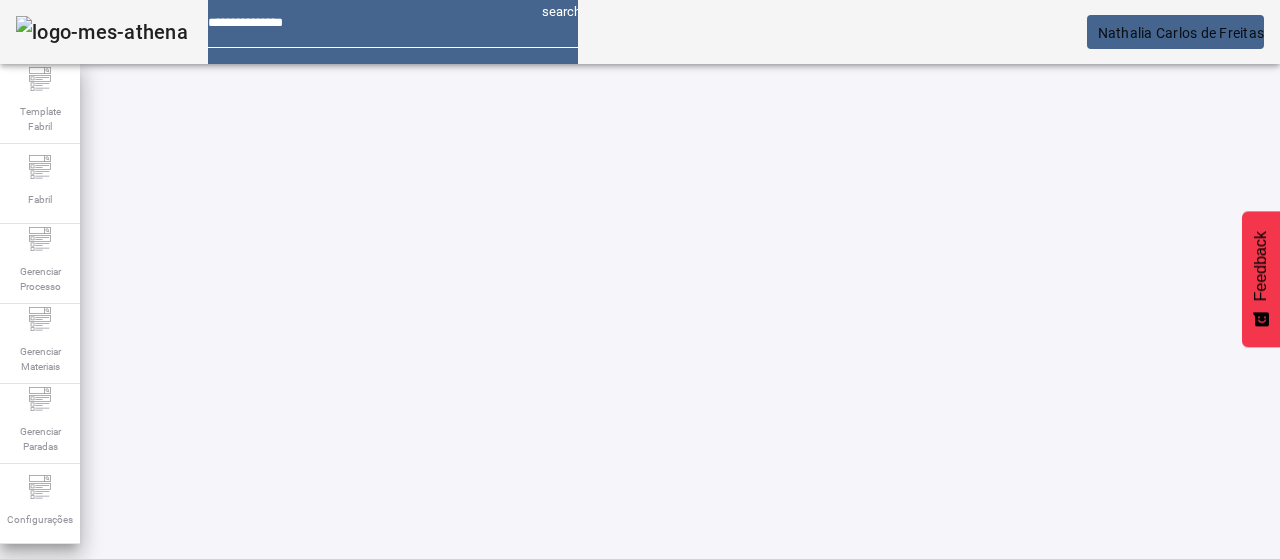 click on "ABRIR FILTROS" 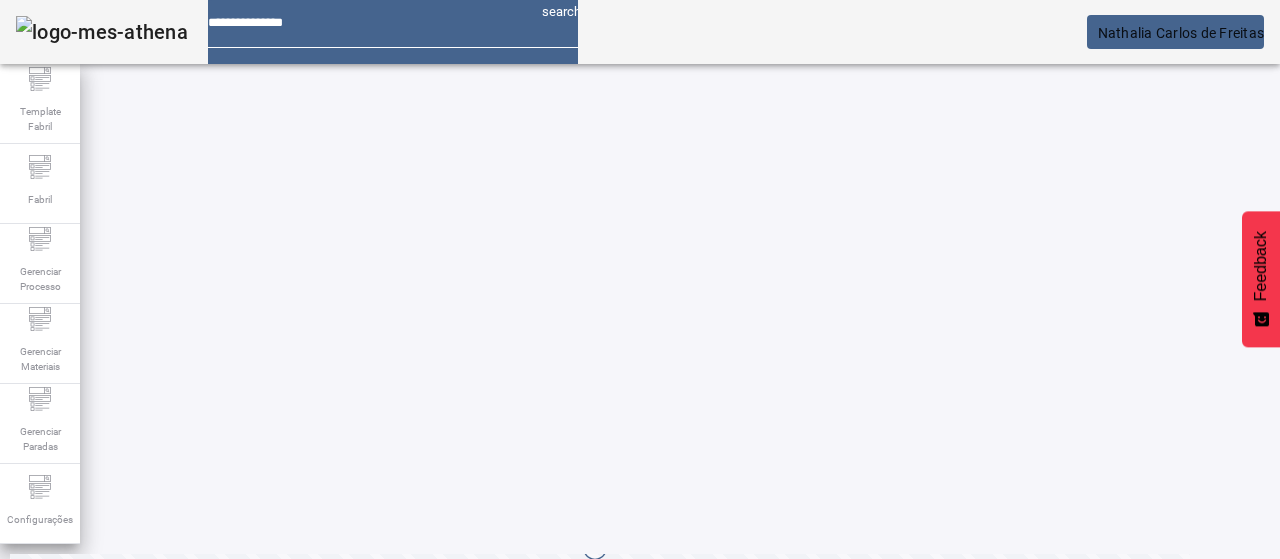 scroll, scrollTop: 160, scrollLeft: 0, axis: vertical 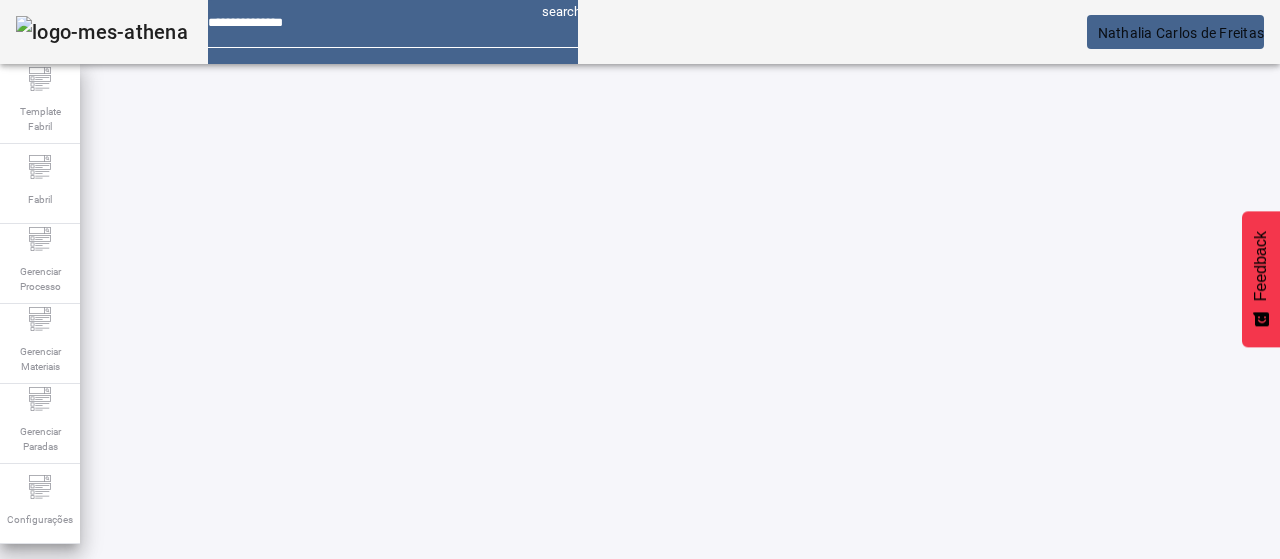 click at bounding box center [572, 719] 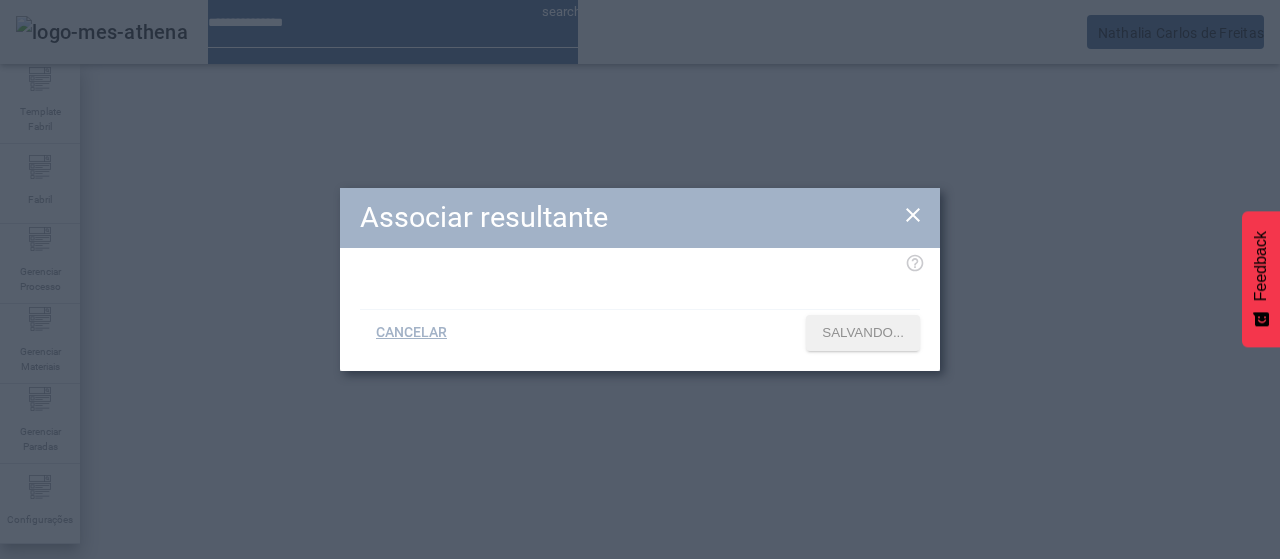 type 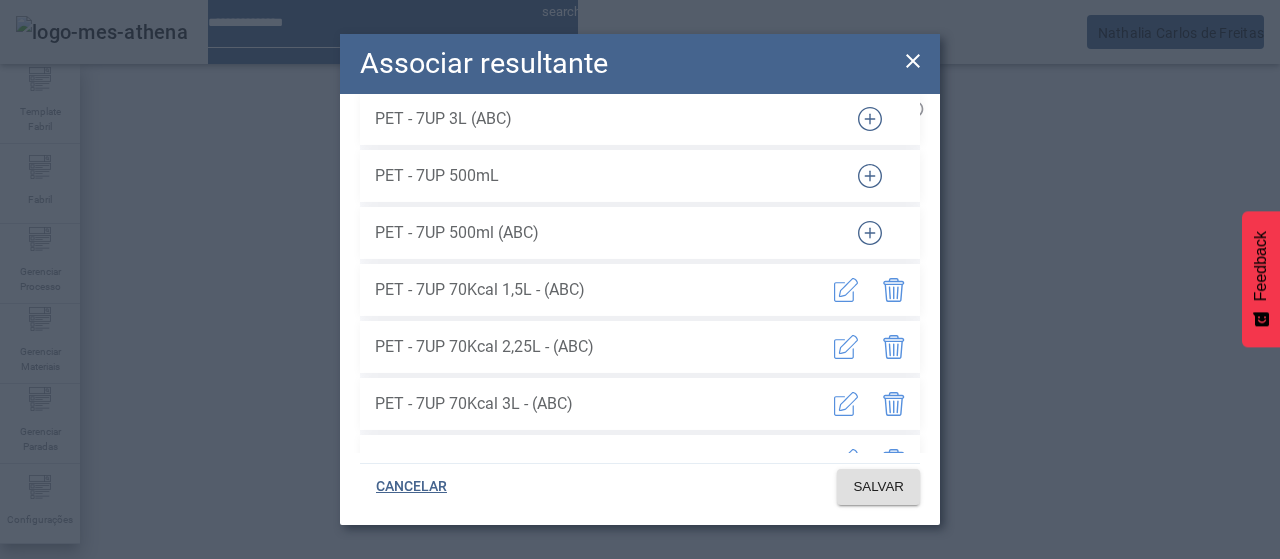 scroll, scrollTop: 34703, scrollLeft: 0, axis: vertical 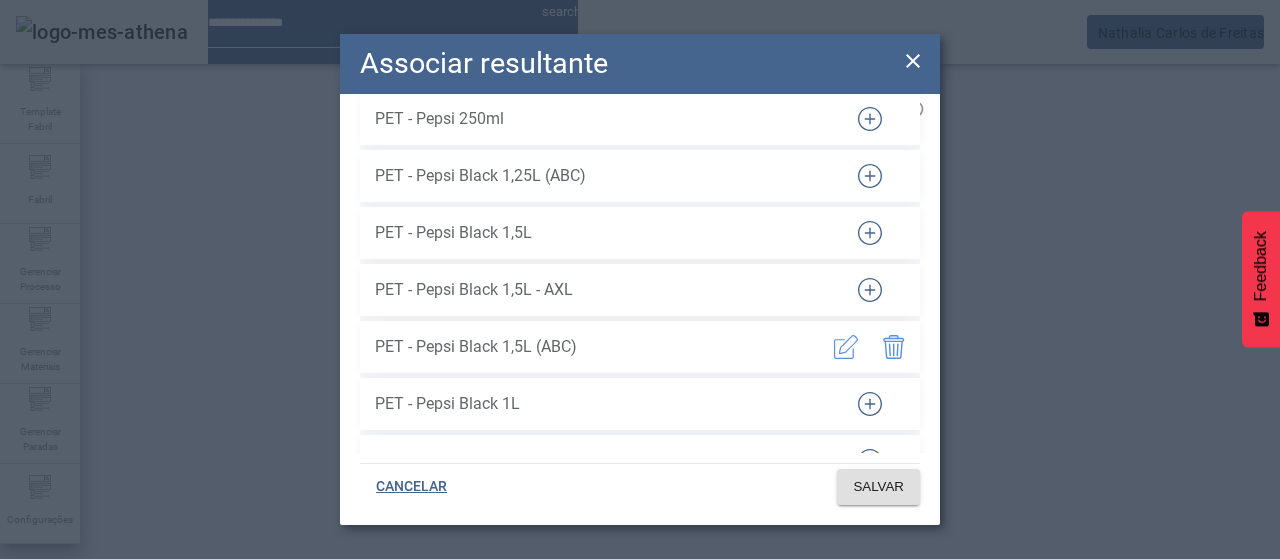 click 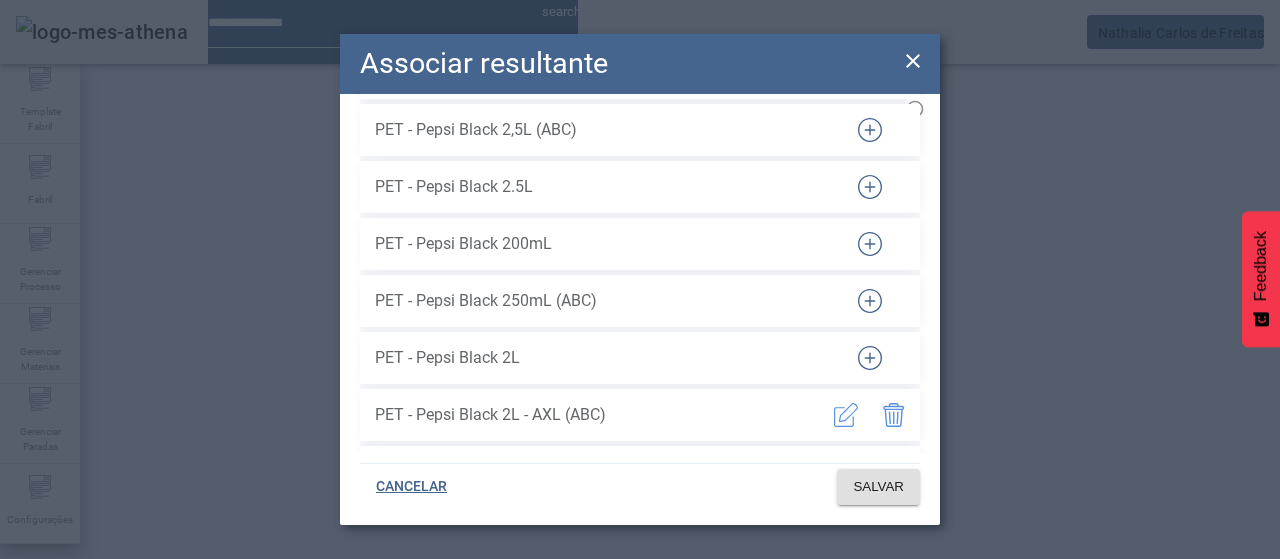 scroll, scrollTop: 35303, scrollLeft: 0, axis: vertical 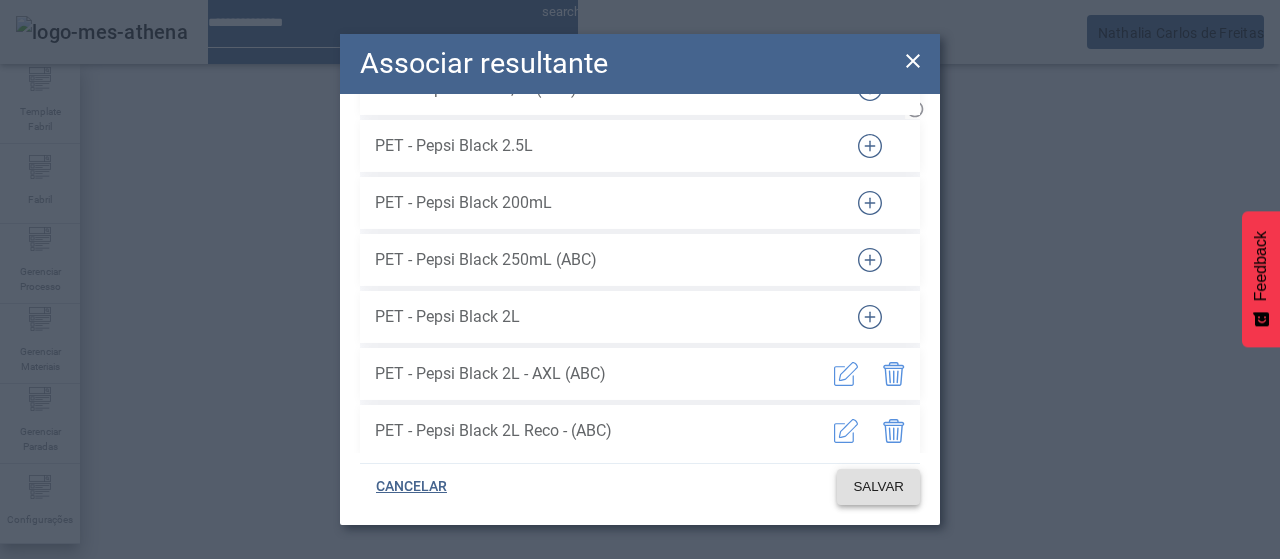 click on "SALVAR" 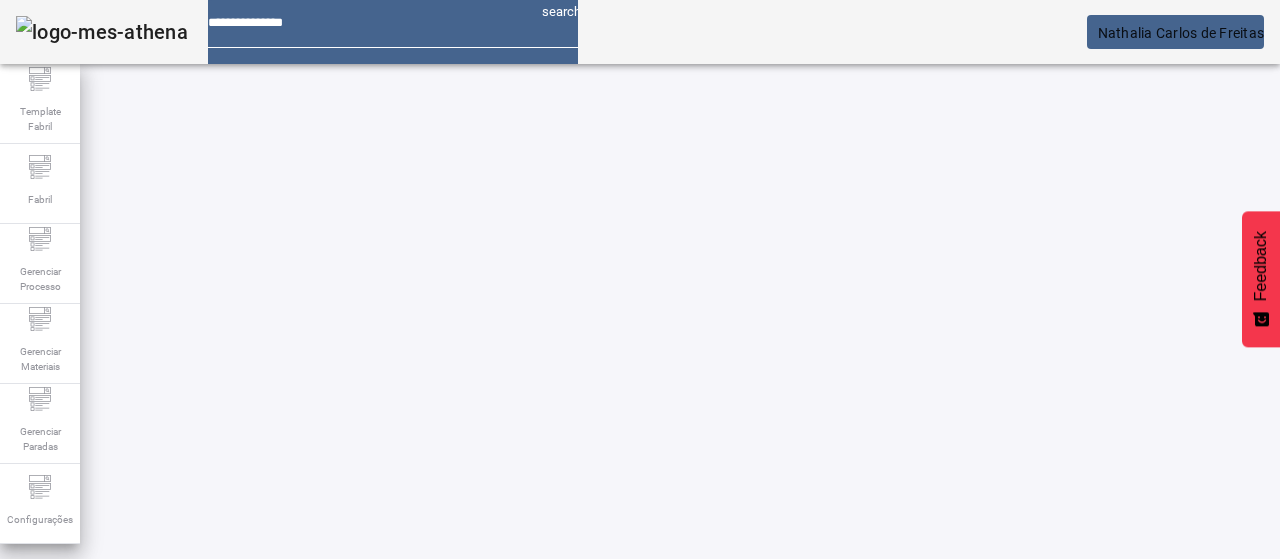 click at bounding box center [870, 893] 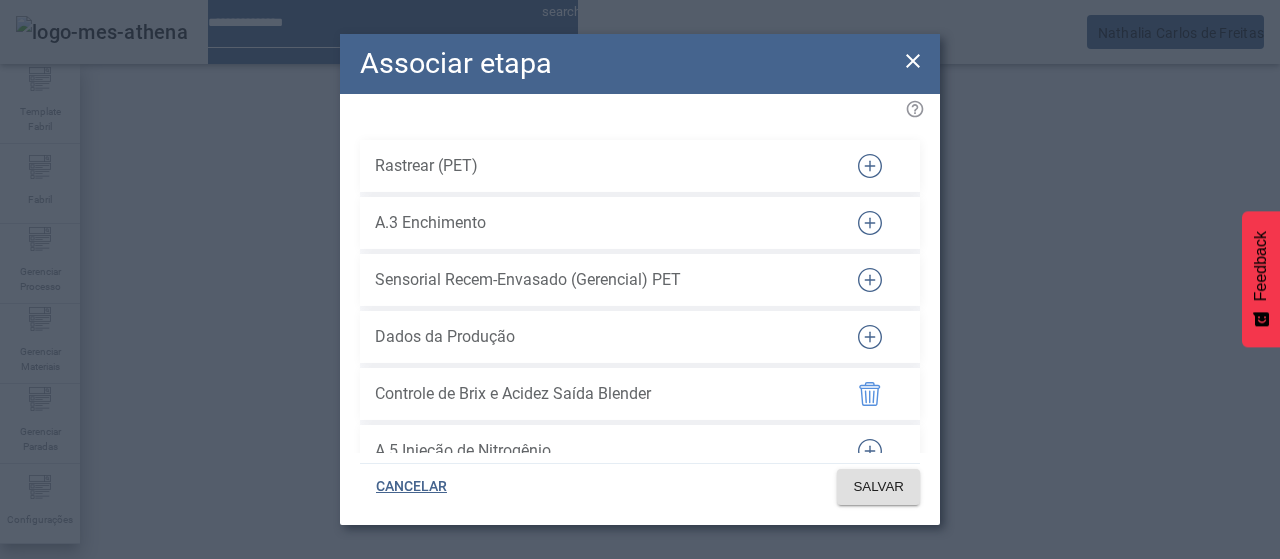 click on "Rastrear (PET)   A.3 Enchimento   Sensorial Recem-Envasado (Gerencial) PET   Dados da Produção   Controle de Brix e Acidez Saída Blender   A.5 Injeção de Nitrogênio   A.3 Enchimento Normal (PET)   Origem-Preparo   Sensorial Recem-Envasado (Gerencial) PET   FQ-REFRIG-Proprorcionador/Carbonatador (PET)   FQ-REFRIG-Início de produção (PET)   FQ-REFRIG-Saída da Enchedora (PET)   Inspeção Final de Qualidade   Análise da Última Embalagem (PET)   Análise da Primeira Embalagem (PET)   Cálculo de volume Inmetro   Origem Xaroparia   GATORADE-Saída da enchedora   H. Microb-Ar Amb. Preparo(Refr/Gat/Lip)   Saída do Blender   GATORADE-Pasteurização   ENERGETICO-Saída da enchedora (PET)   ENERGETICO-Proporcionador/Carb (PET)   Oculto - para garantir o rasteio" 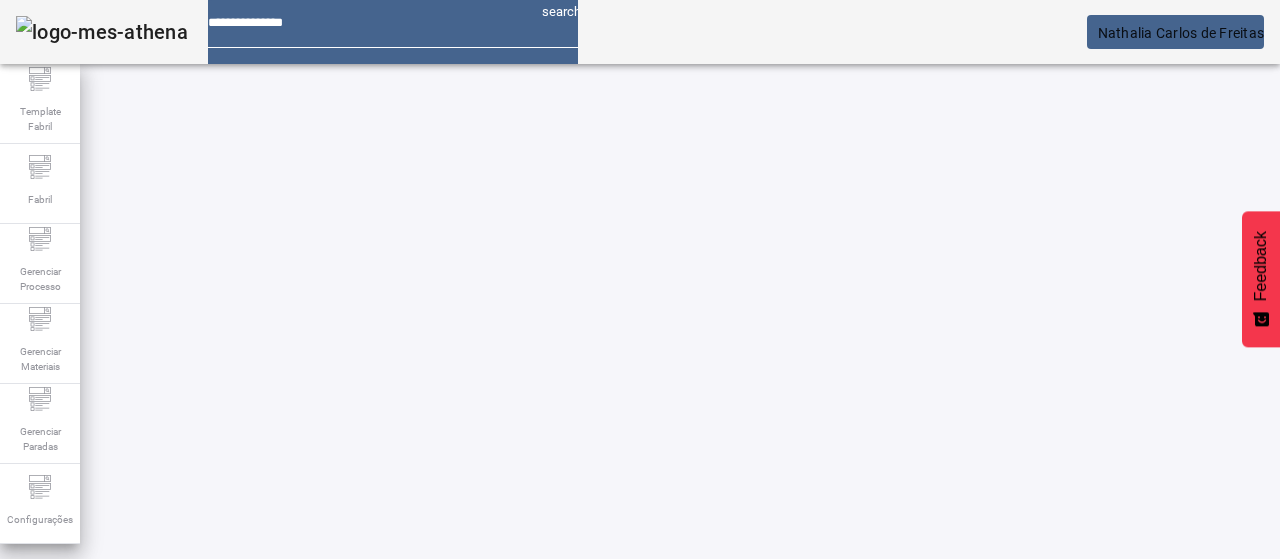 click at bounding box center (870, 893) 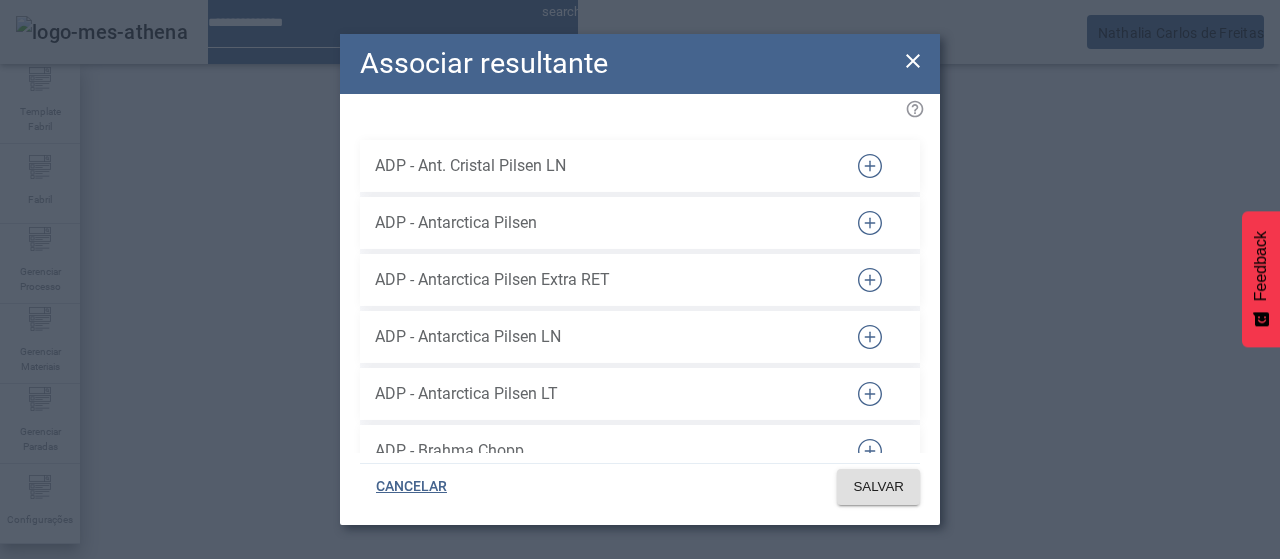 scroll, scrollTop: 34418, scrollLeft: 0, axis: vertical 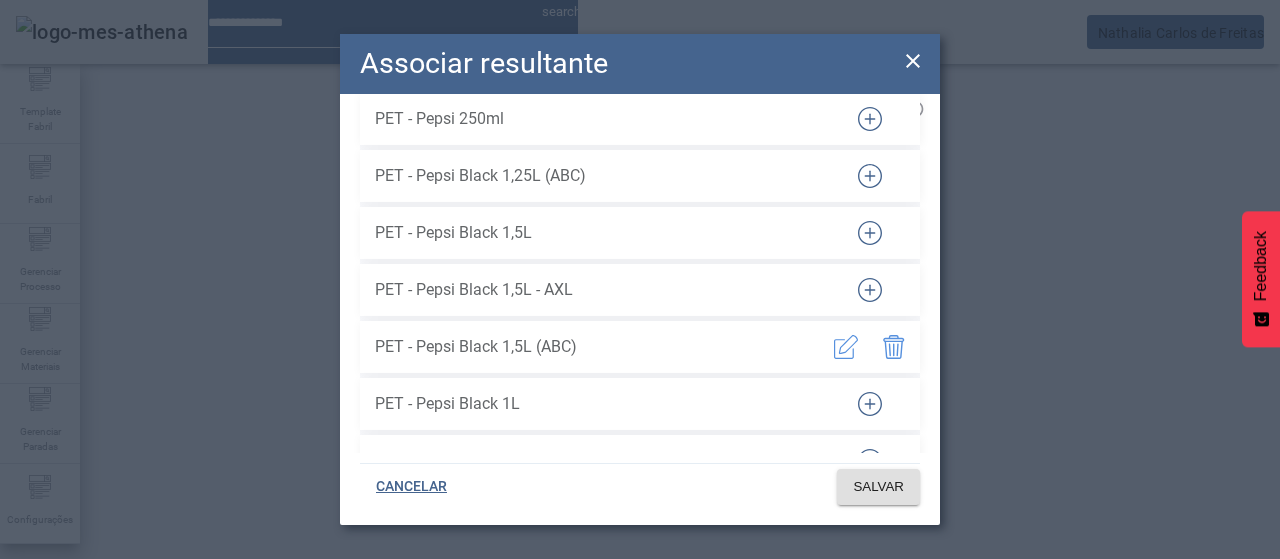 drag, startPoint x: 860, startPoint y: 265, endPoint x: 867, endPoint y: 383, distance: 118.20744 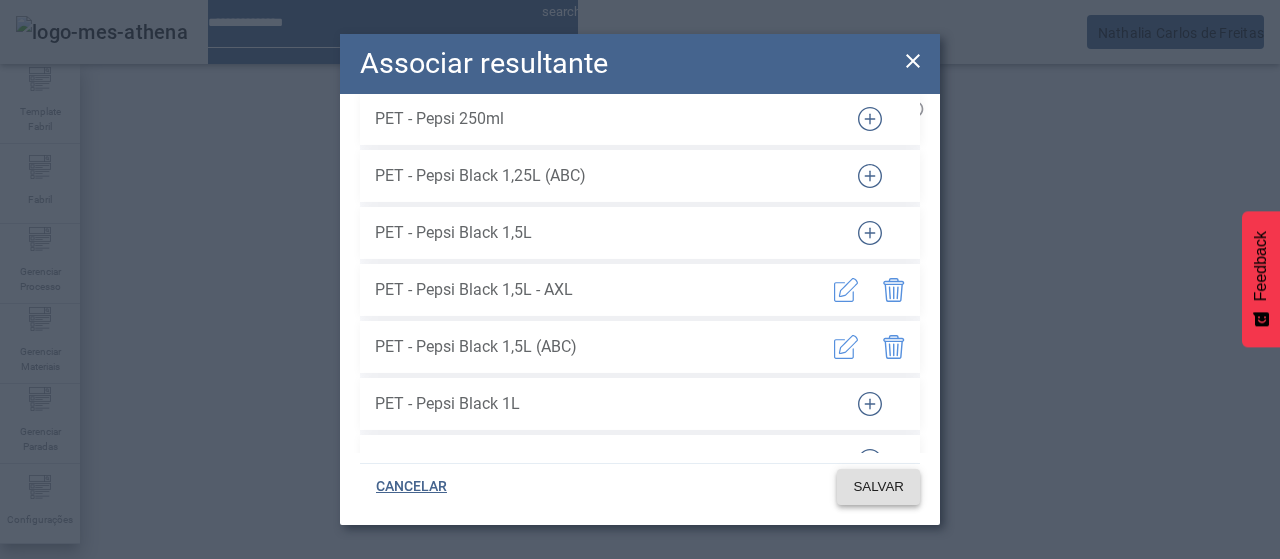 click on "SALVAR" 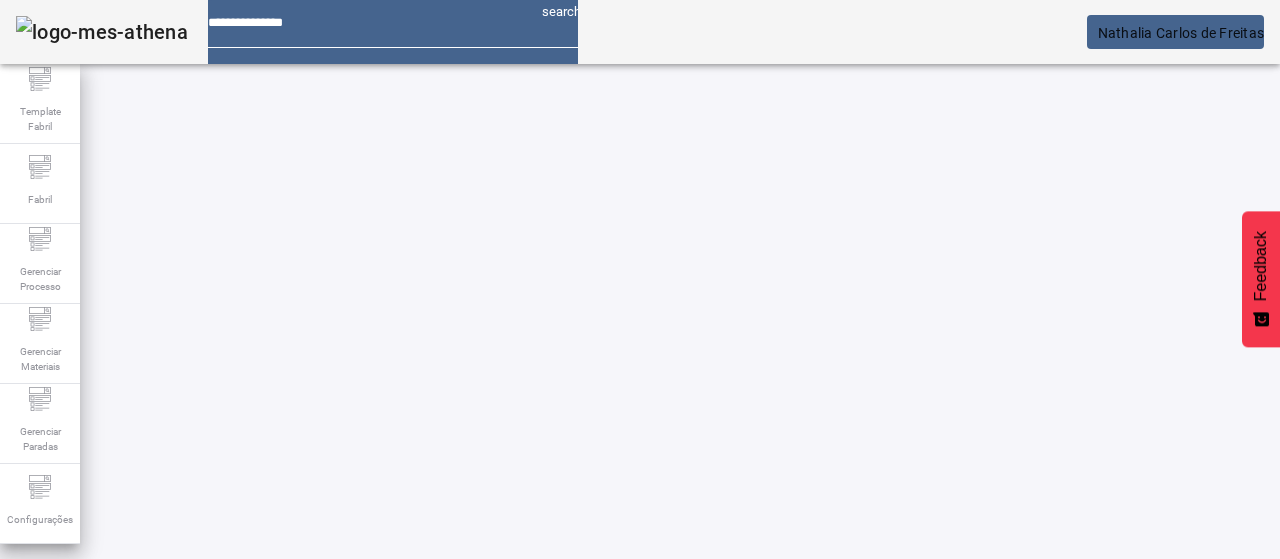 click at bounding box center [572, 743] 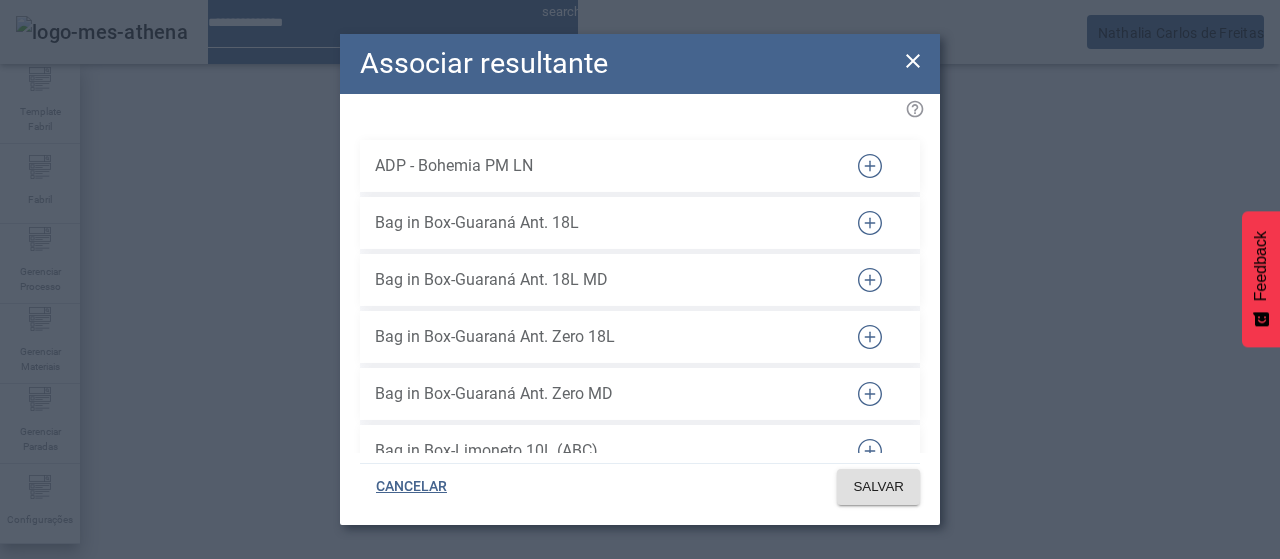 scroll, scrollTop: 82982, scrollLeft: 0, axis: vertical 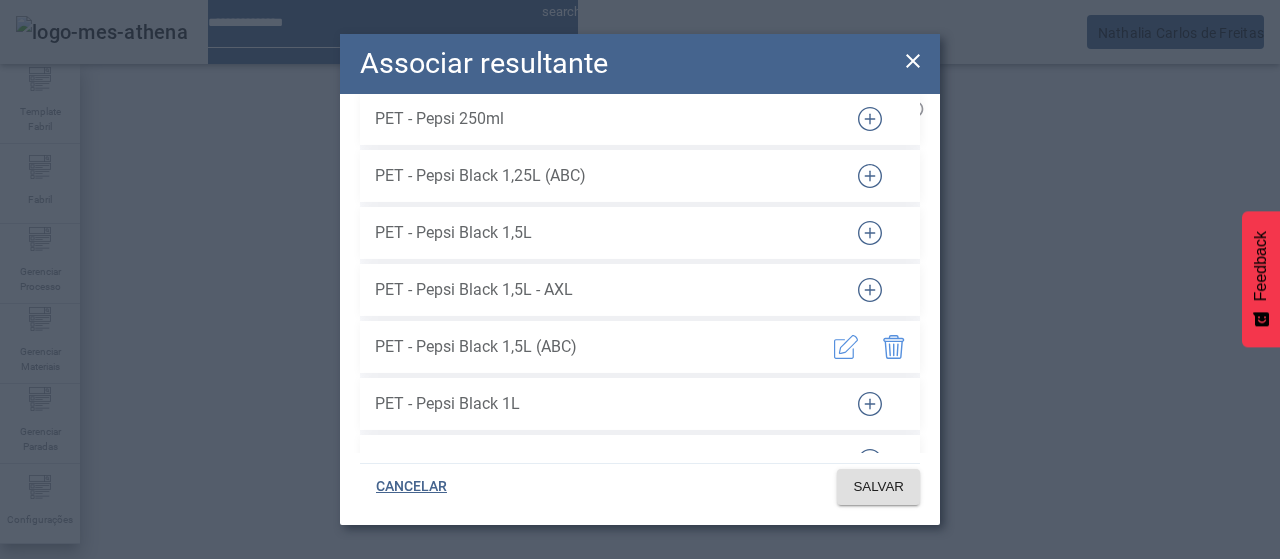 drag, startPoint x: 860, startPoint y: 277, endPoint x: 877, endPoint y: 345, distance: 70.0928 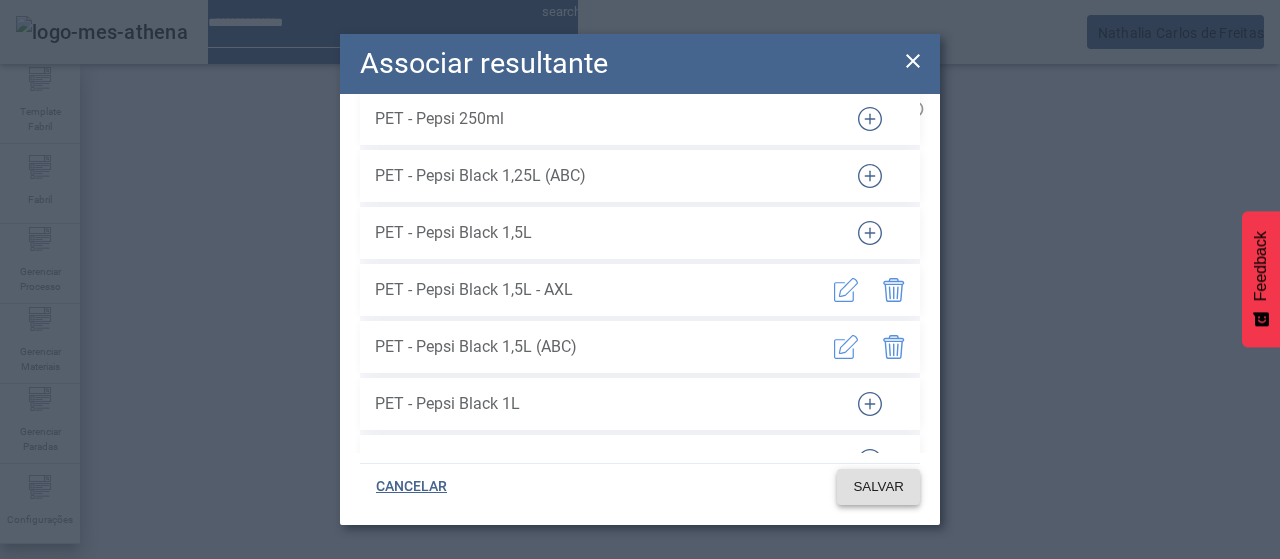 click 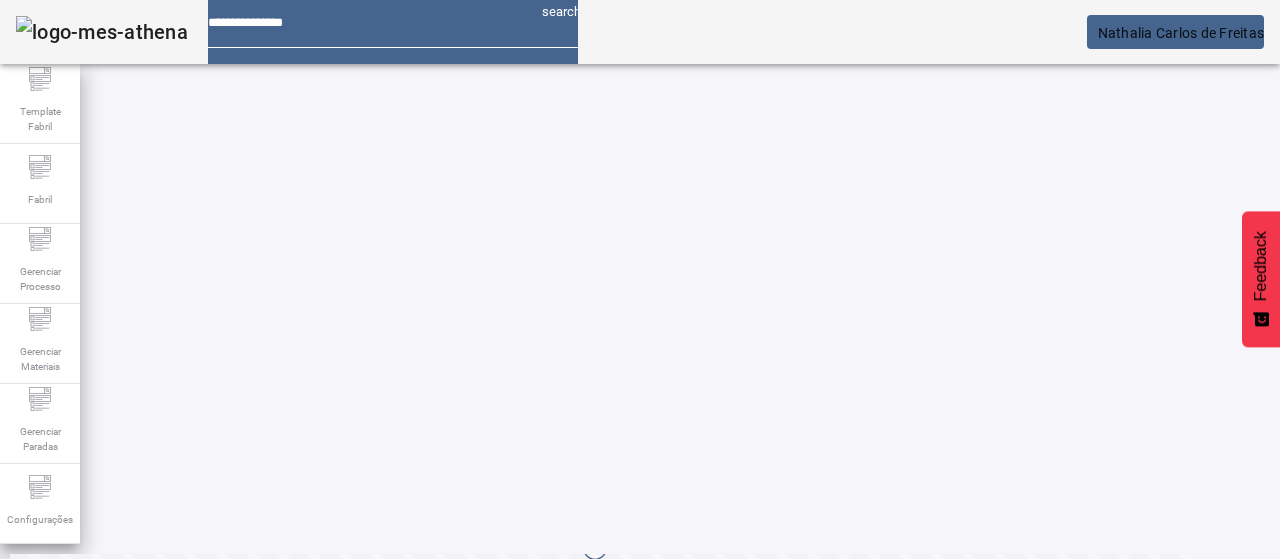 scroll, scrollTop: 160, scrollLeft: 0, axis: vertical 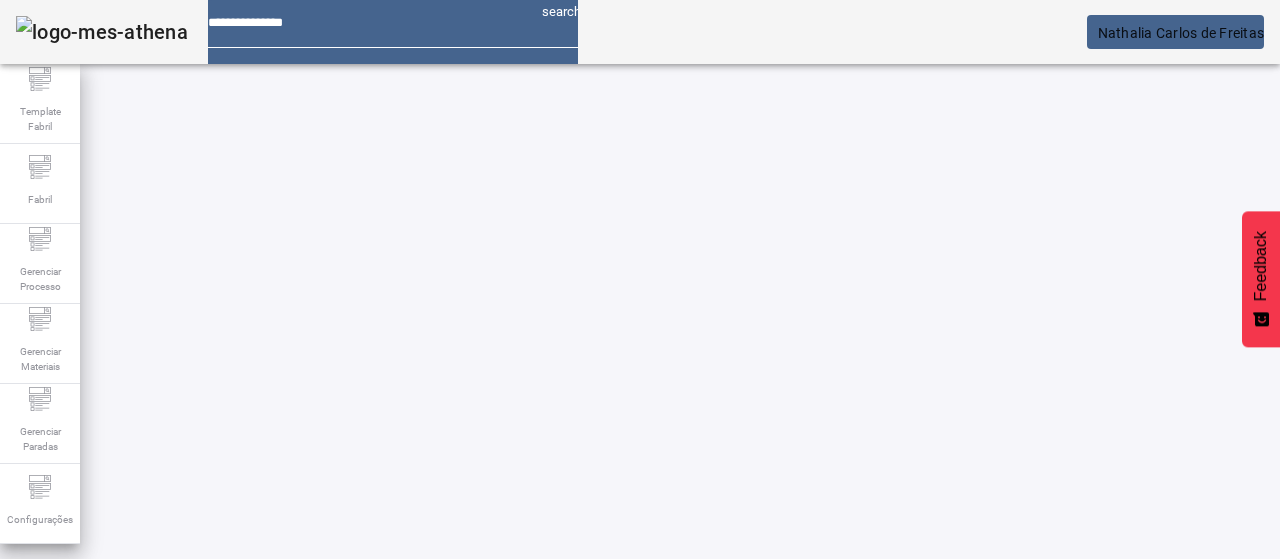 click at bounding box center [572, 719] 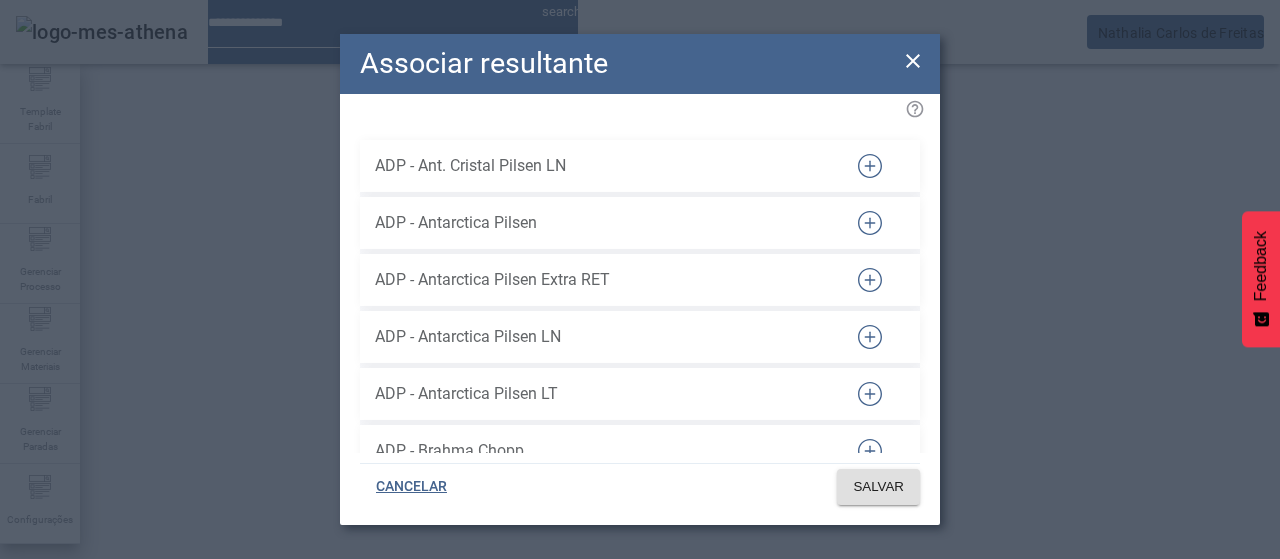 scroll, scrollTop: 34133, scrollLeft: 0, axis: vertical 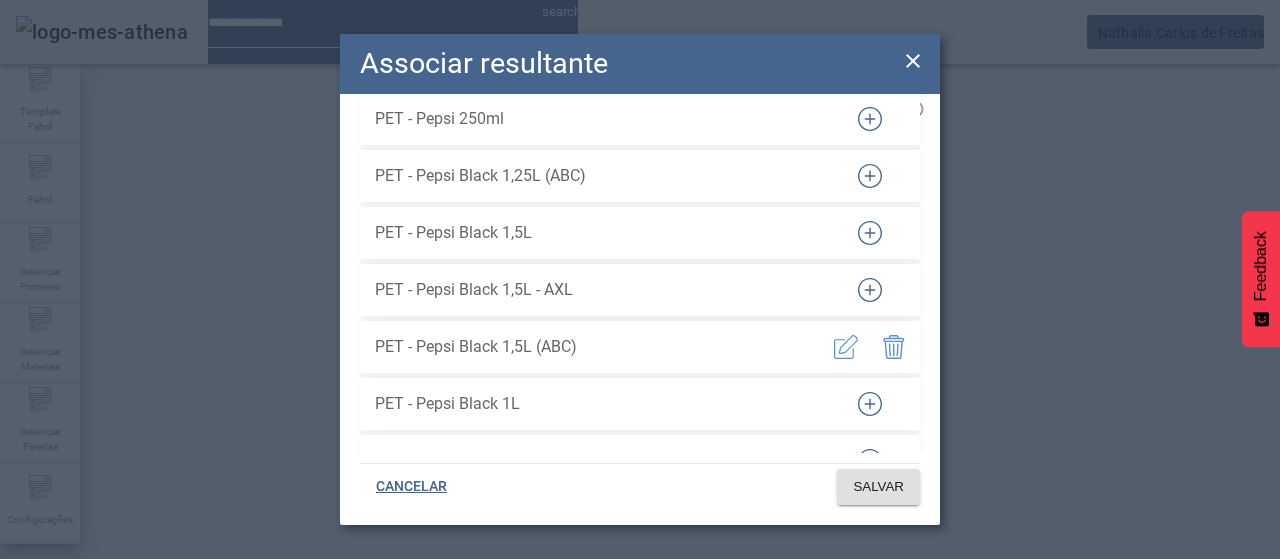 click 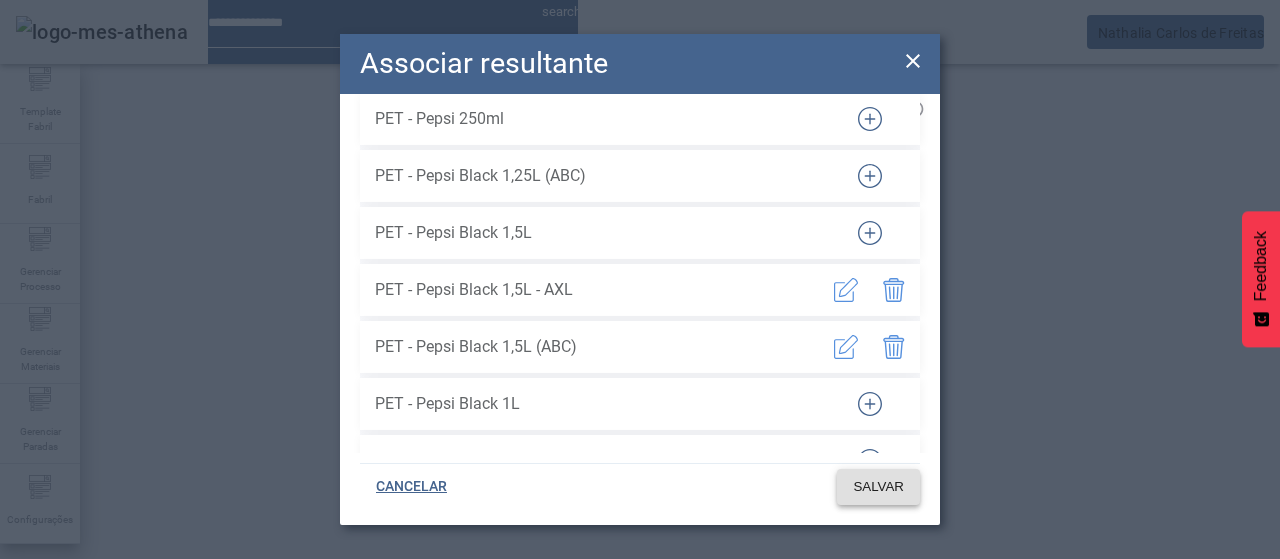 click 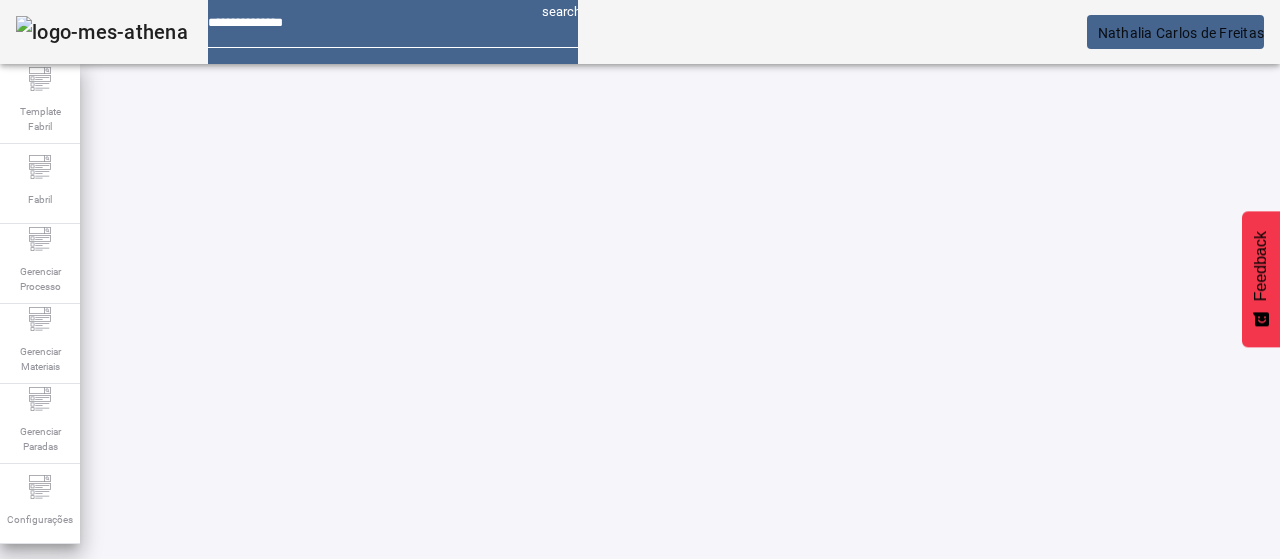click at bounding box center [572, 743] 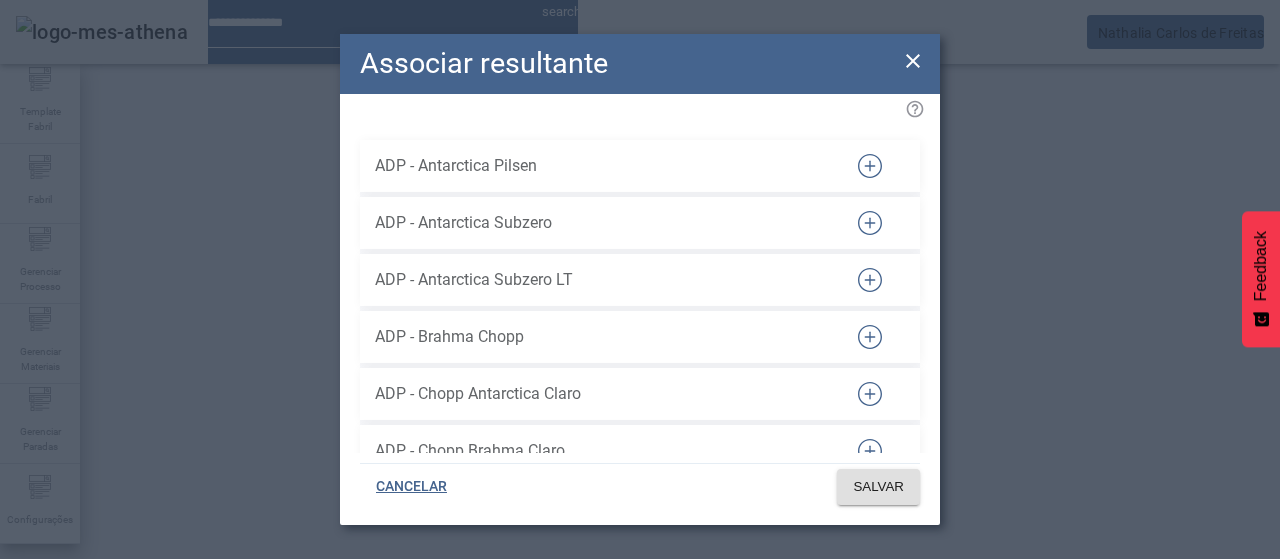 scroll, scrollTop: 75002, scrollLeft: 0, axis: vertical 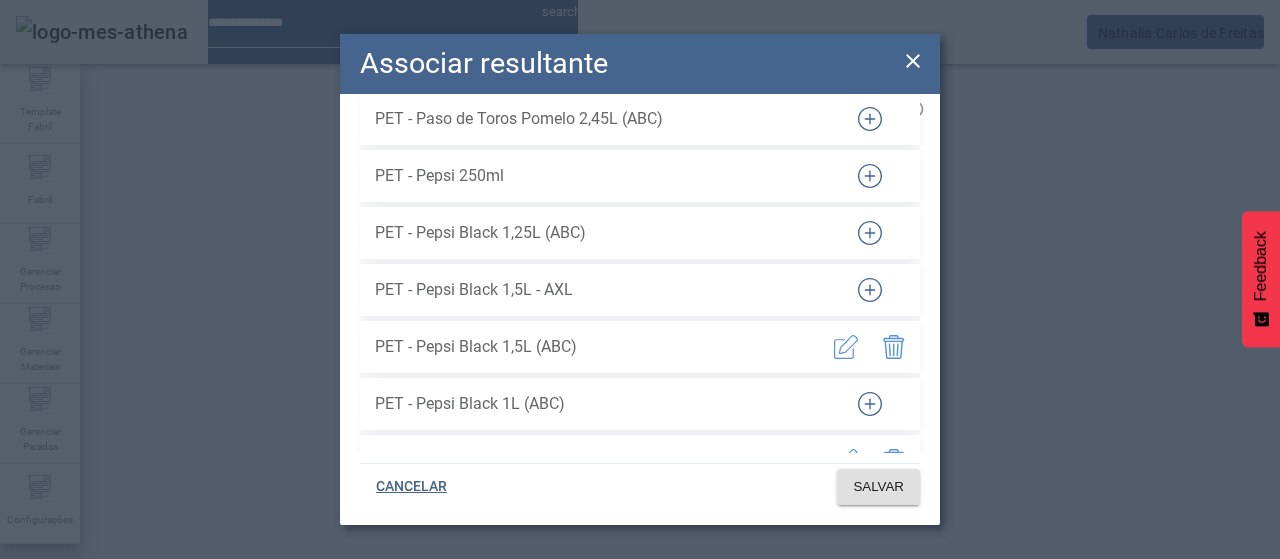 click 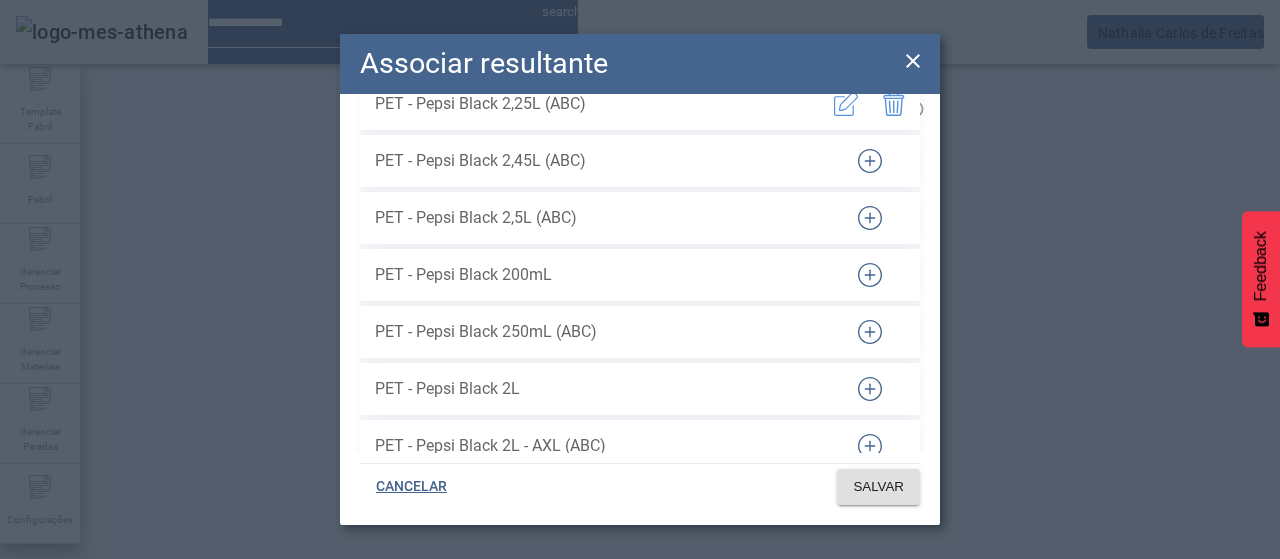 scroll, scrollTop: 75502, scrollLeft: 0, axis: vertical 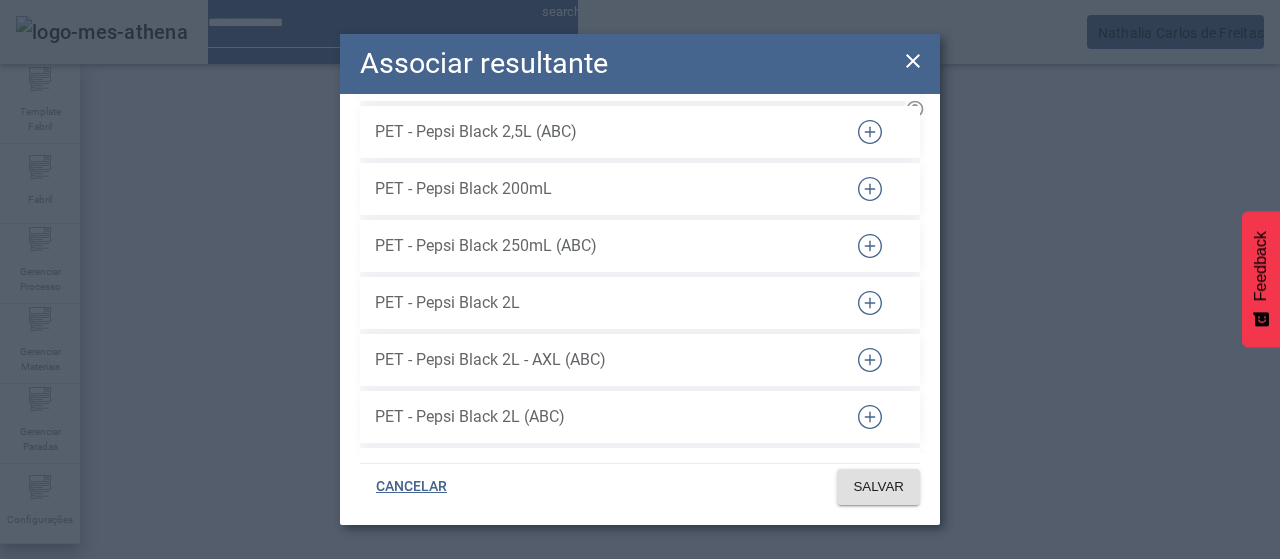 click 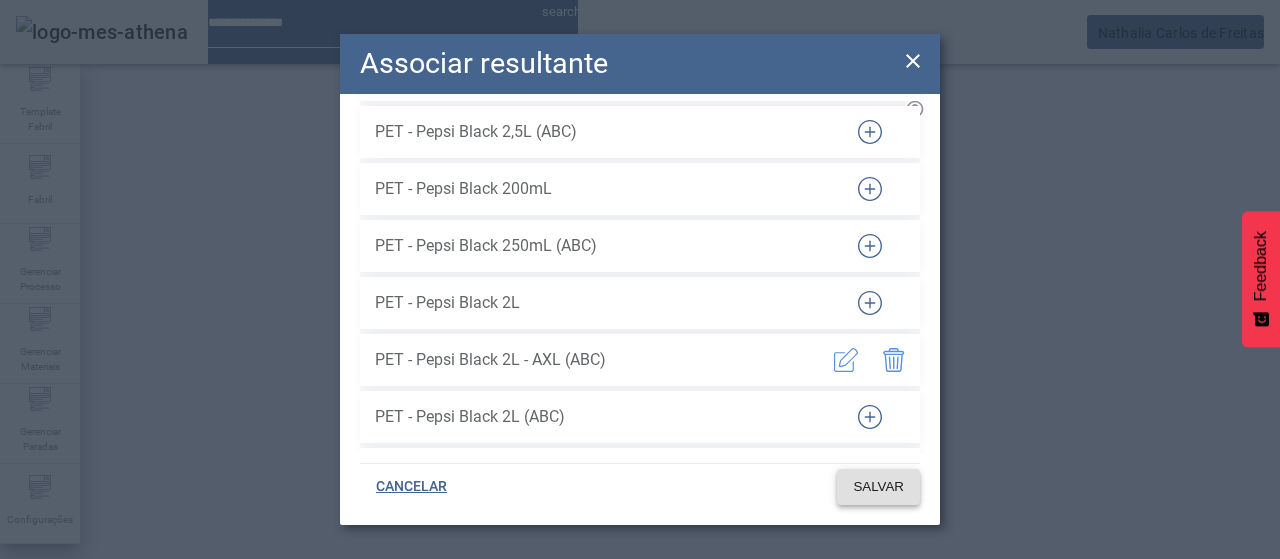 click on "SALVAR" 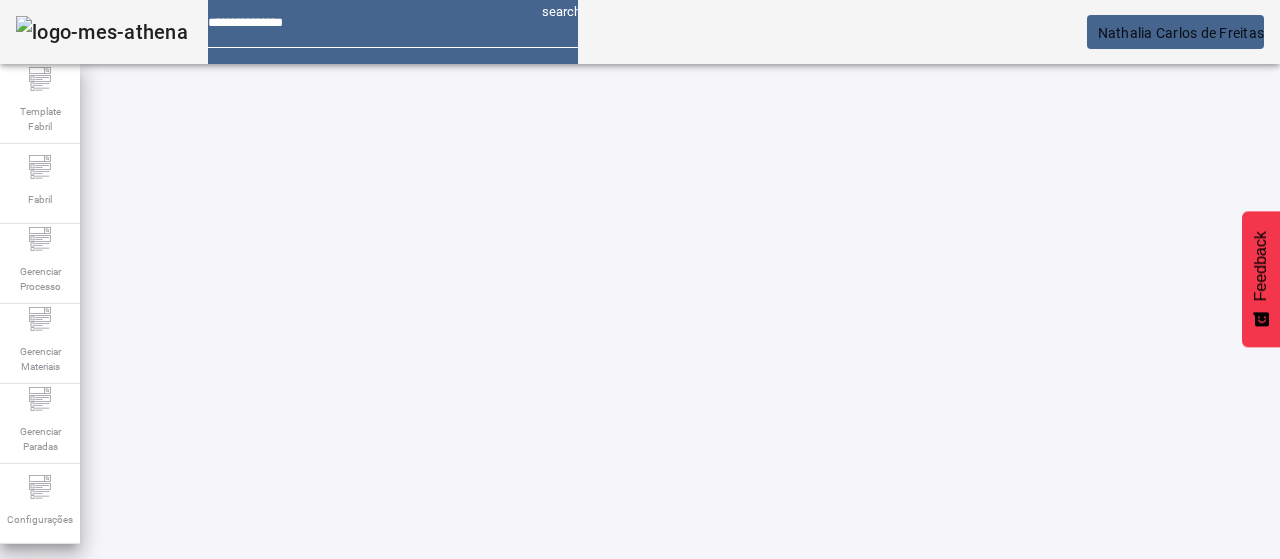 click on "P. Mendoza /  Laboratório /  Laboratorio / PROCESSOS ABRIR FILTROS  Pesquise por código ou descrição LIMPAR FILTRAR  ASSOCIAR PROCESSO  503 / UN - Análise Cerv - da Linha - KWT Importador EDITAR REMOVER  more_vert 598 / Inmetro (ABC) joao.malkov EDITAR REMOVER  more_vert 603 / BWC brhbs1315 EDITAR REMOVER  more_vert 613 / SDWC brhbs1315 EDITAR REMOVER  more_vert 119 / UN - Análise de Matérias Primas Importador EDITAR REMOVER  more_vert 379 / UN - Análise Cerv - Estabil. Microb. Importador EDITAR REMOVER  more_vert 517 / Propagação Laboratório Importador EDITAR REMOVER  more_vert 296 / UN - Análise Cerv - Teste de Prateleira Importador EDITAR REMOVER  more_vert 109 / UN - Análise Cerv - Água Cervejeira Importador EDITAR REMOVER  more_vert 121 / UN - Análise Cerv - da Linha Importador EDITAR REMOVER  more_vert 127 / UN - Análise Refr - Shelf Life Importador EDITAR REMOVER  more_vert  1   2  Versão:  ()" 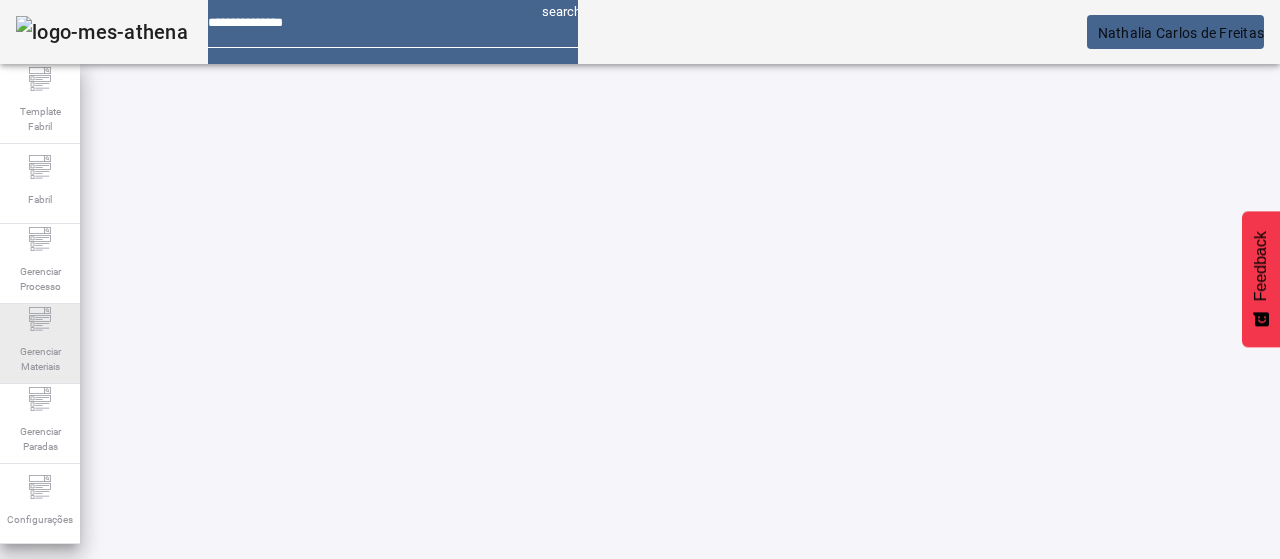 click on "Gerenciar Materiais" 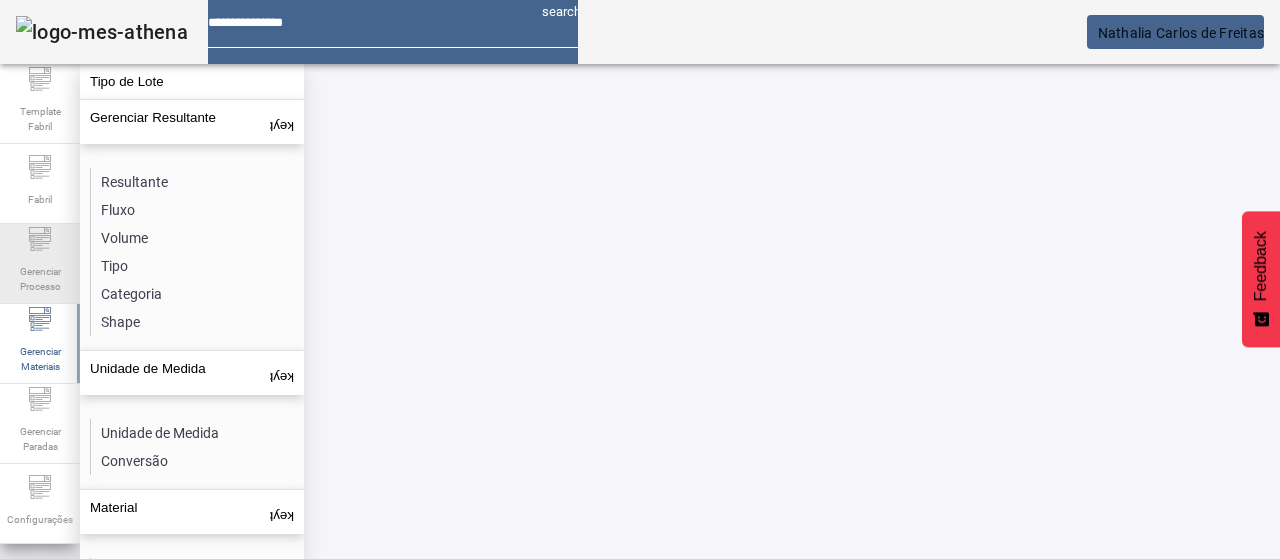 click on "Gerenciar Processo" 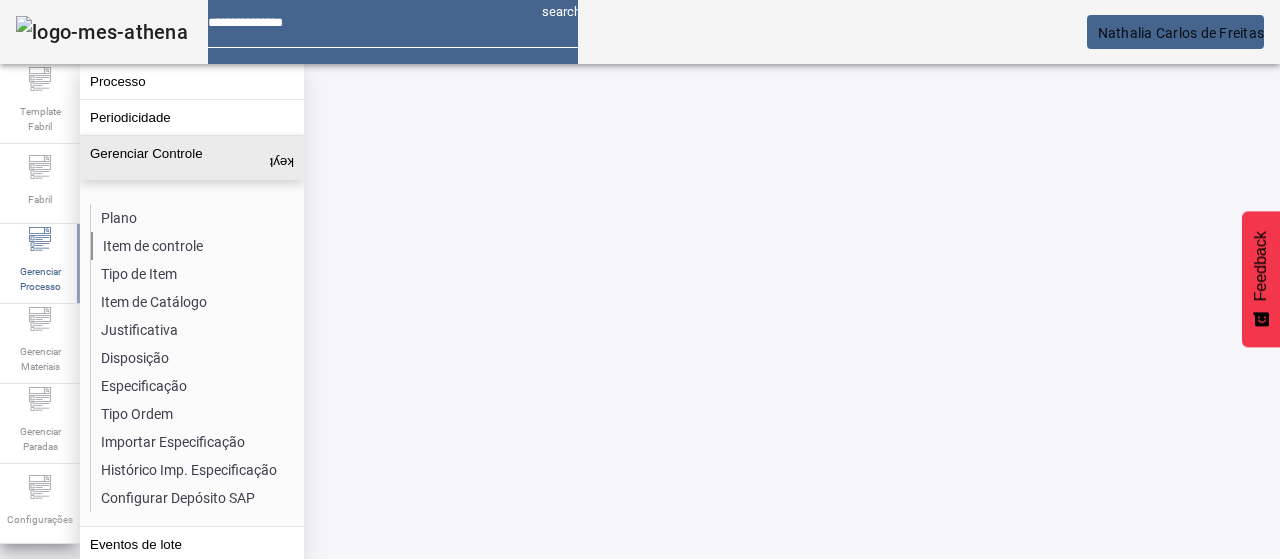 click on "Item de controle" 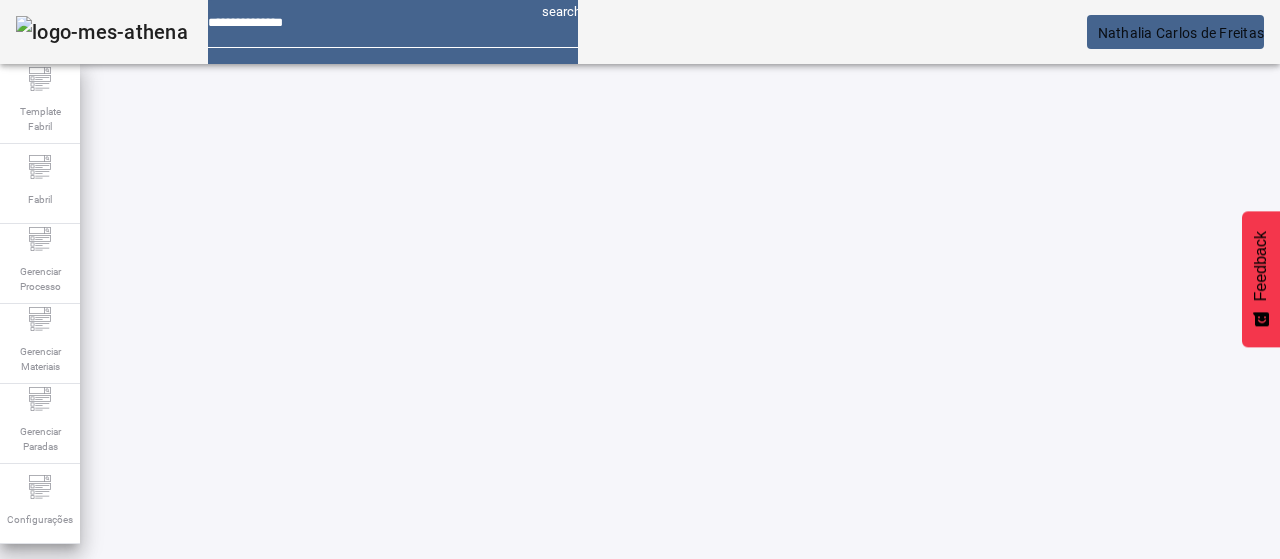 drag, startPoint x: 1126, startPoint y: 117, endPoint x: 748, endPoint y: 161, distance: 380.55222 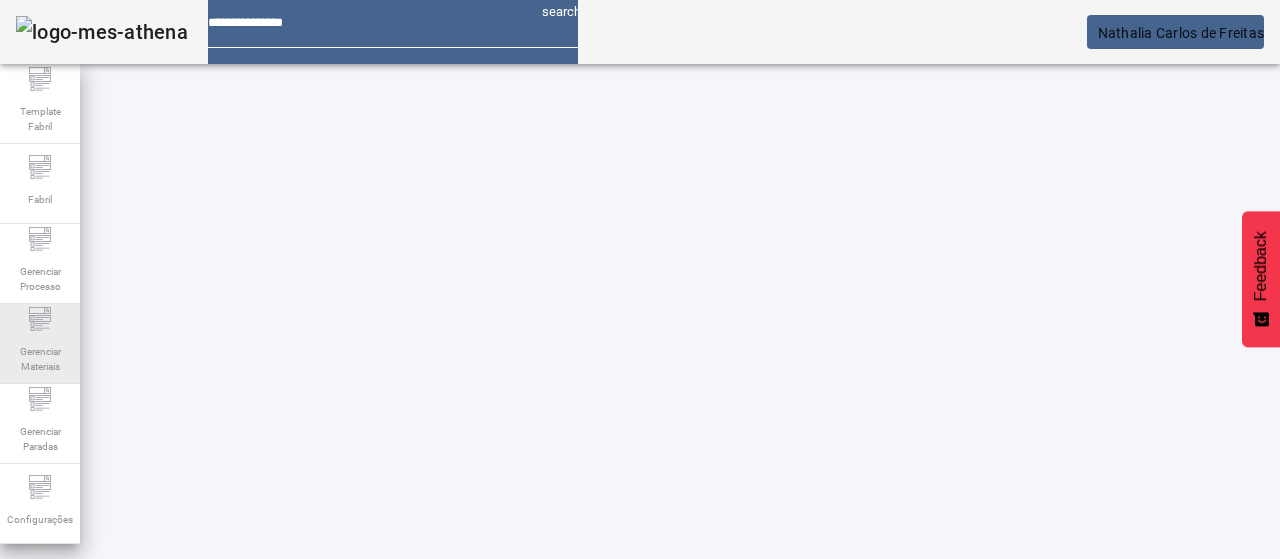 drag, startPoint x: 18, startPoint y: 341, endPoint x: 23, endPoint y: 305, distance: 36.345562 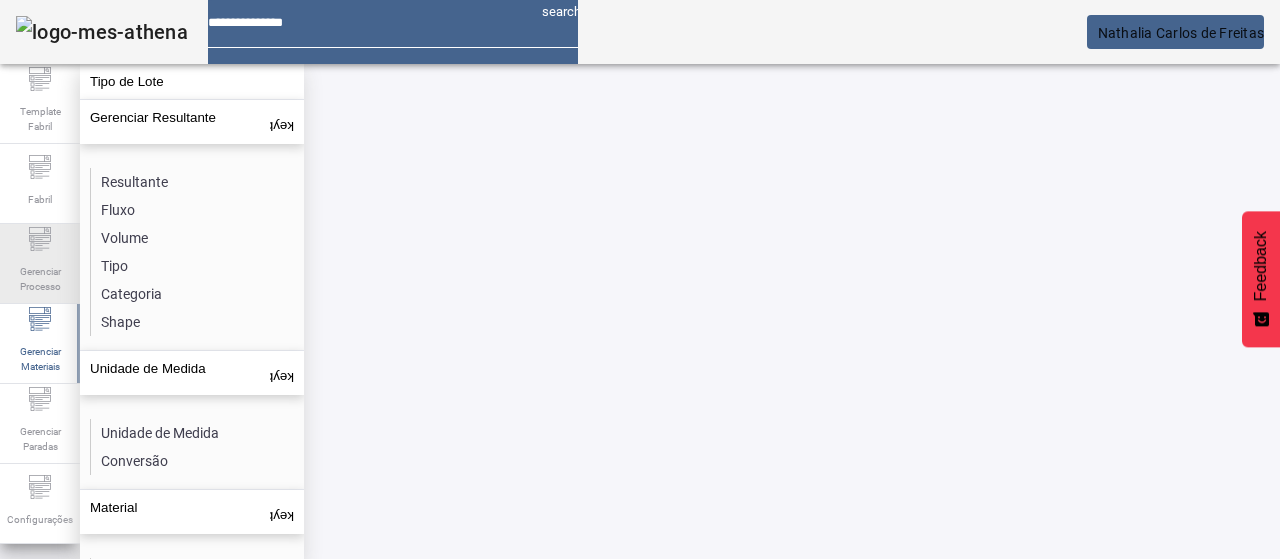 click on "Gerenciar Processo" 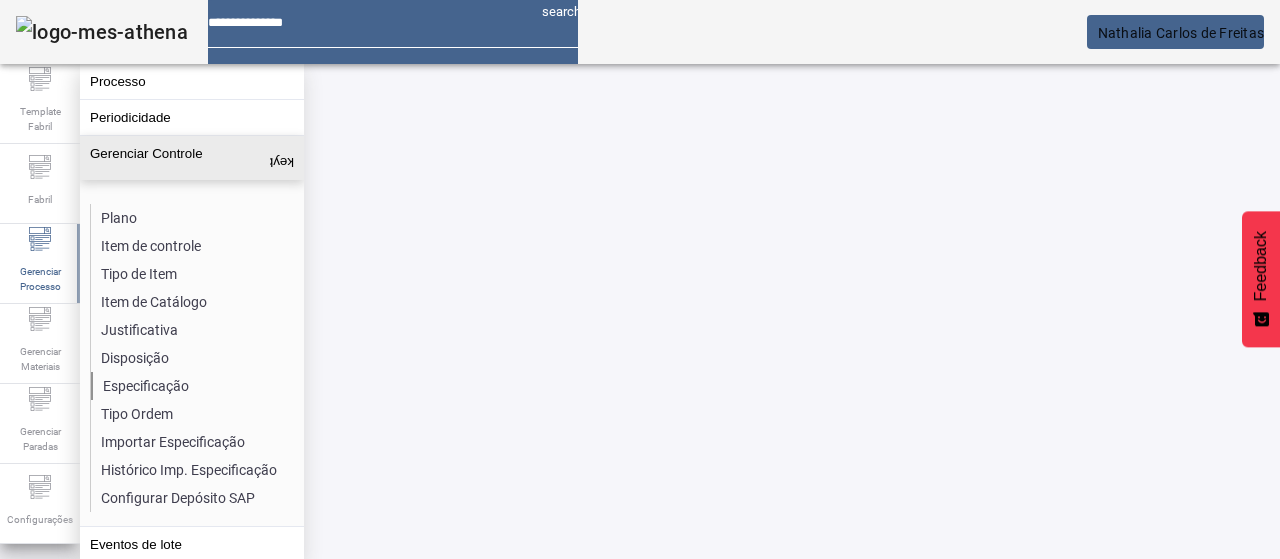 click on "Especificação" 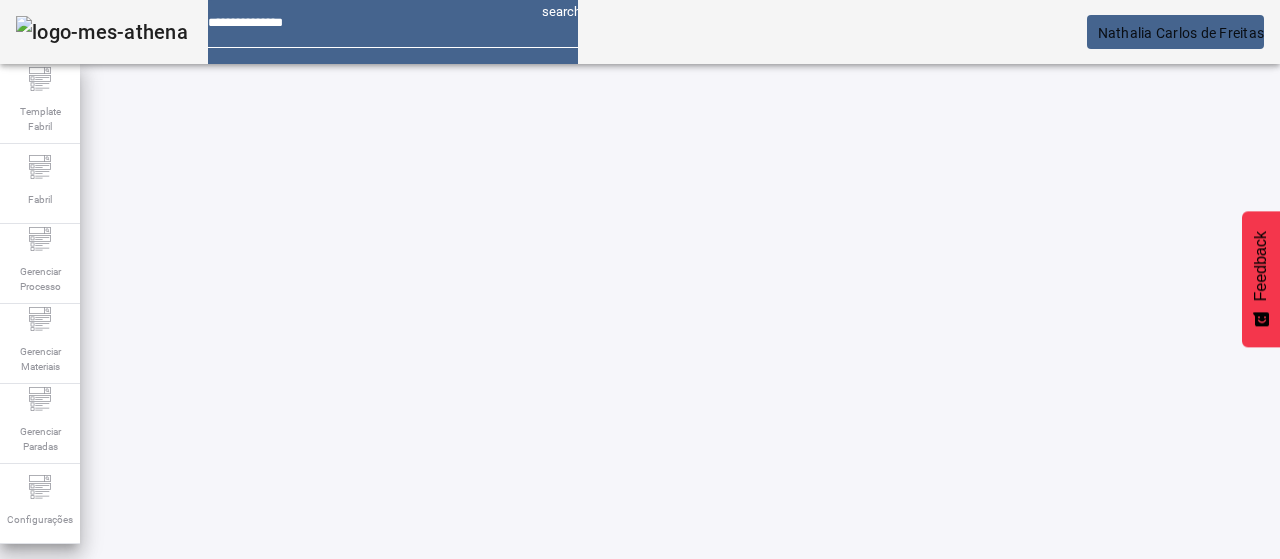 click on "Pesquise por item de controle" at bounding box center [116, 601] 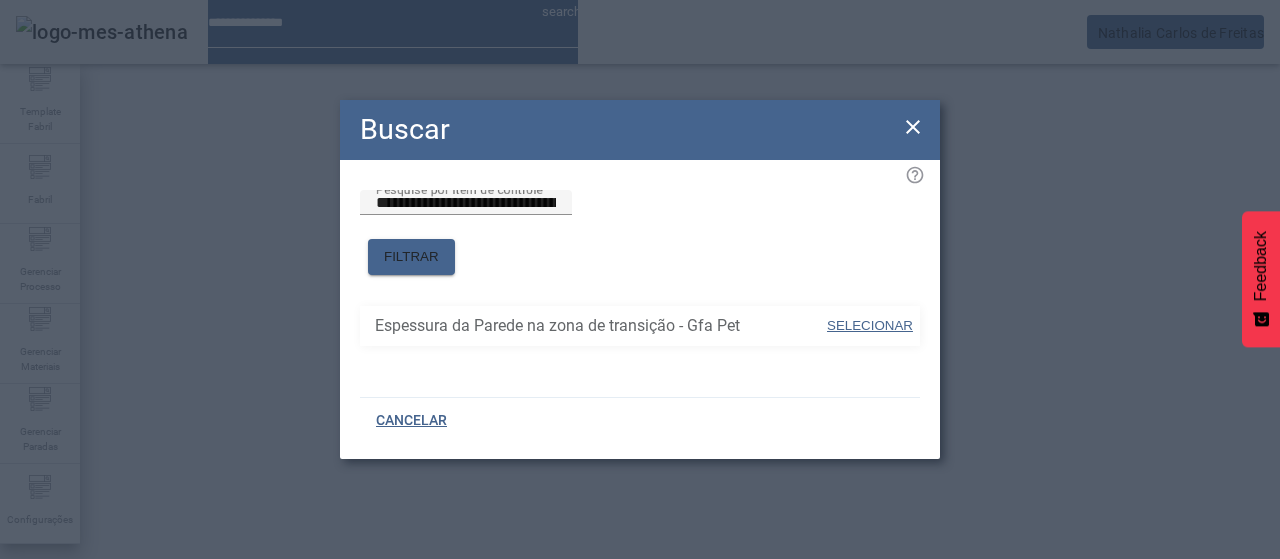 drag, startPoint x: 868, startPoint y: 307, endPoint x: 780, endPoint y: 311, distance: 88.09086 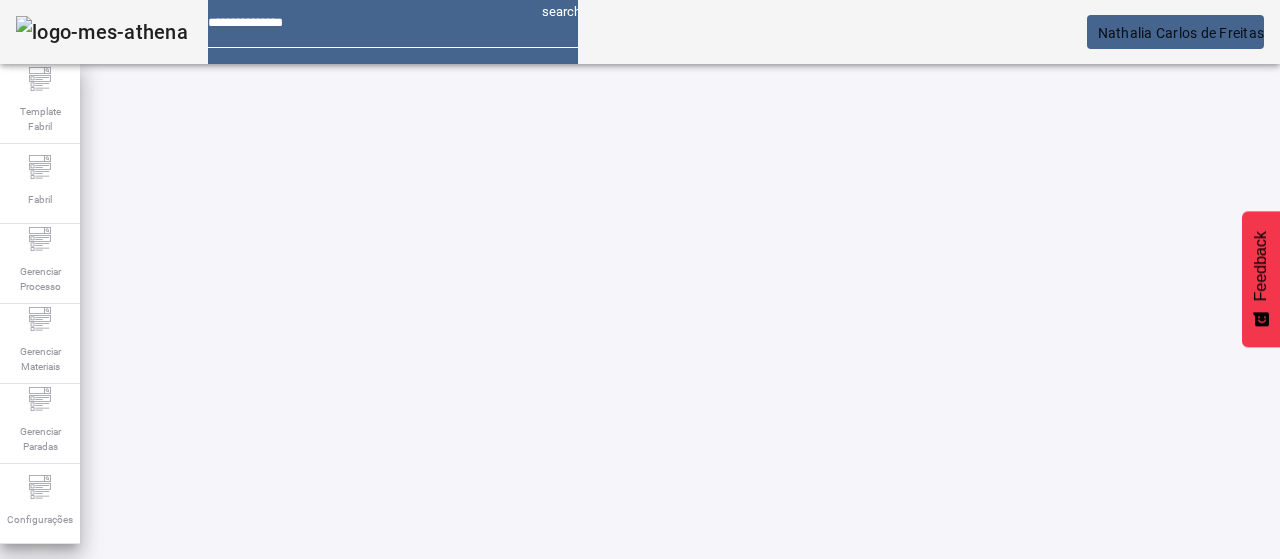 click on "Pesquise por resultante" at bounding box center [540, 601] 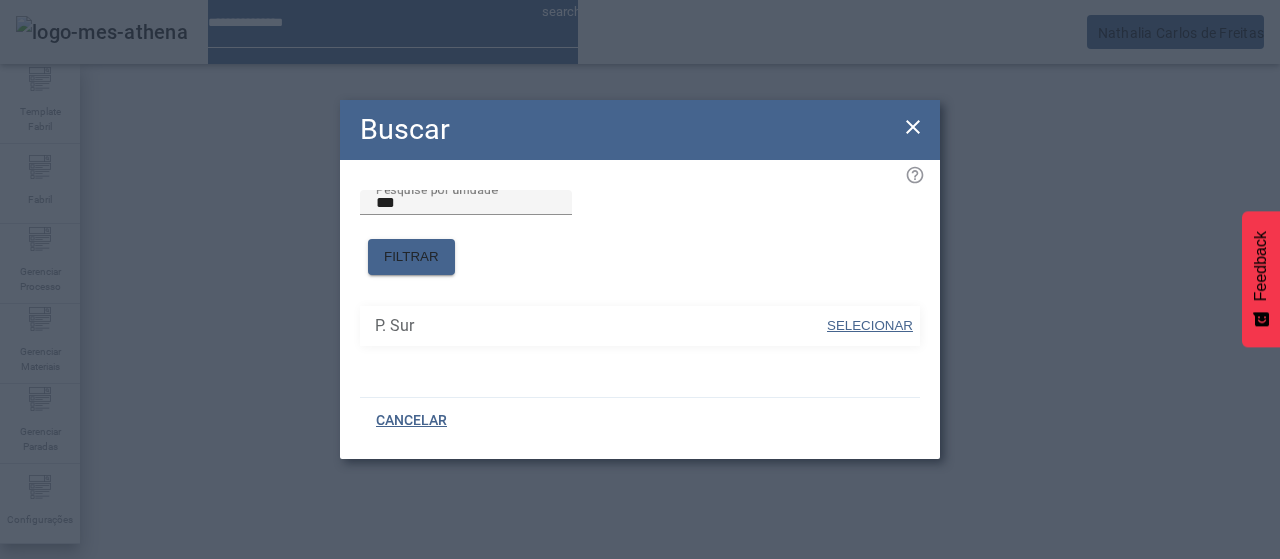 click on "SELECIONAR" at bounding box center [870, 325] 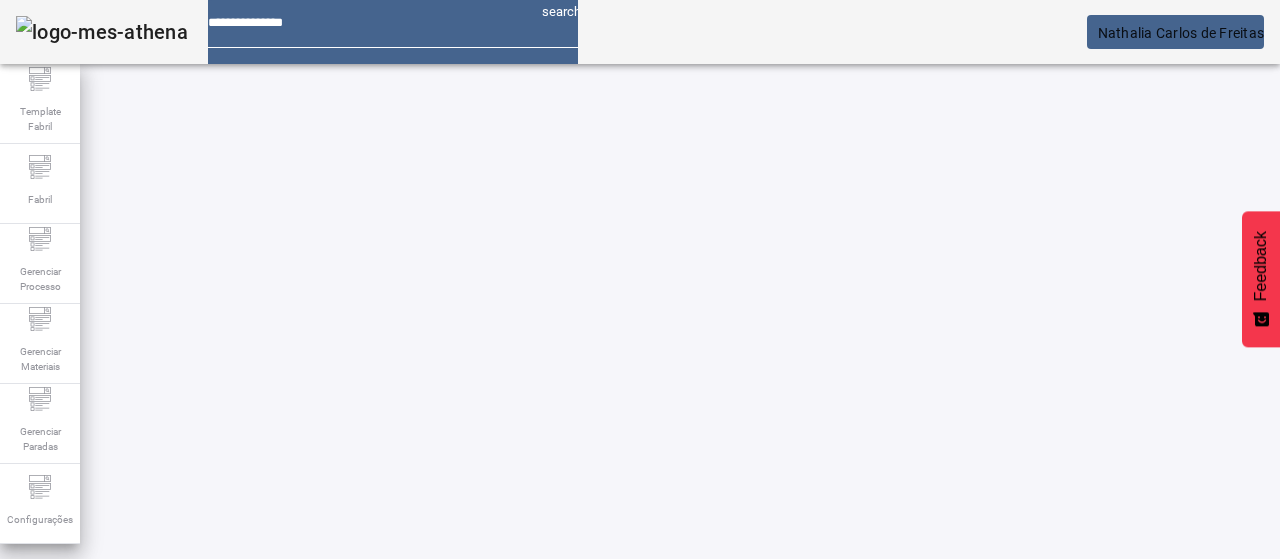 click on "FILTRAR" 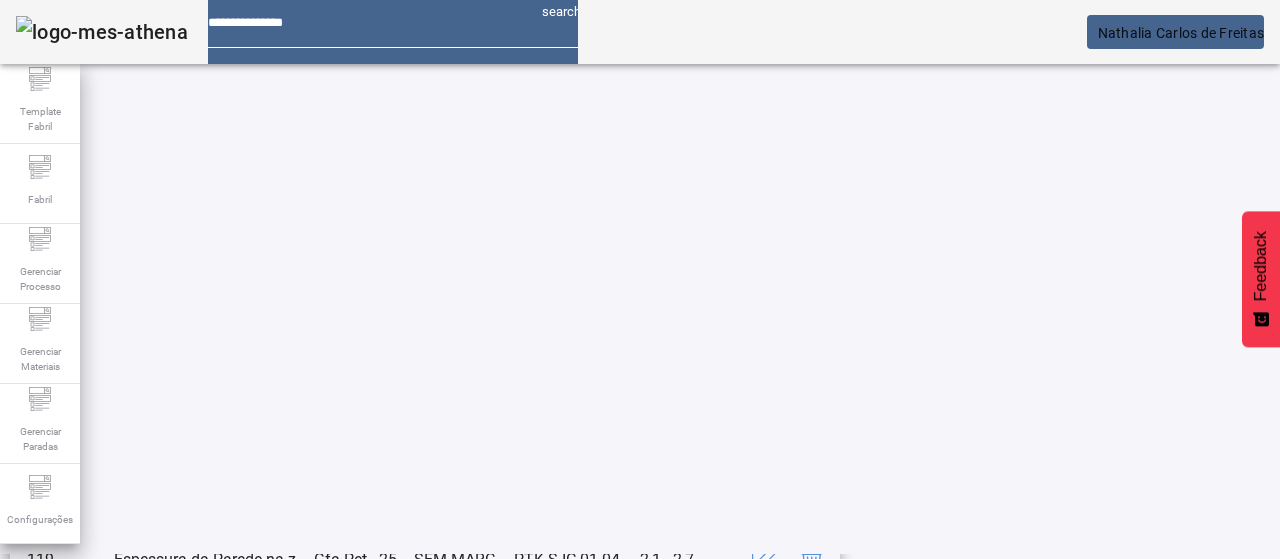 scroll, scrollTop: 290, scrollLeft: 0, axis: vertical 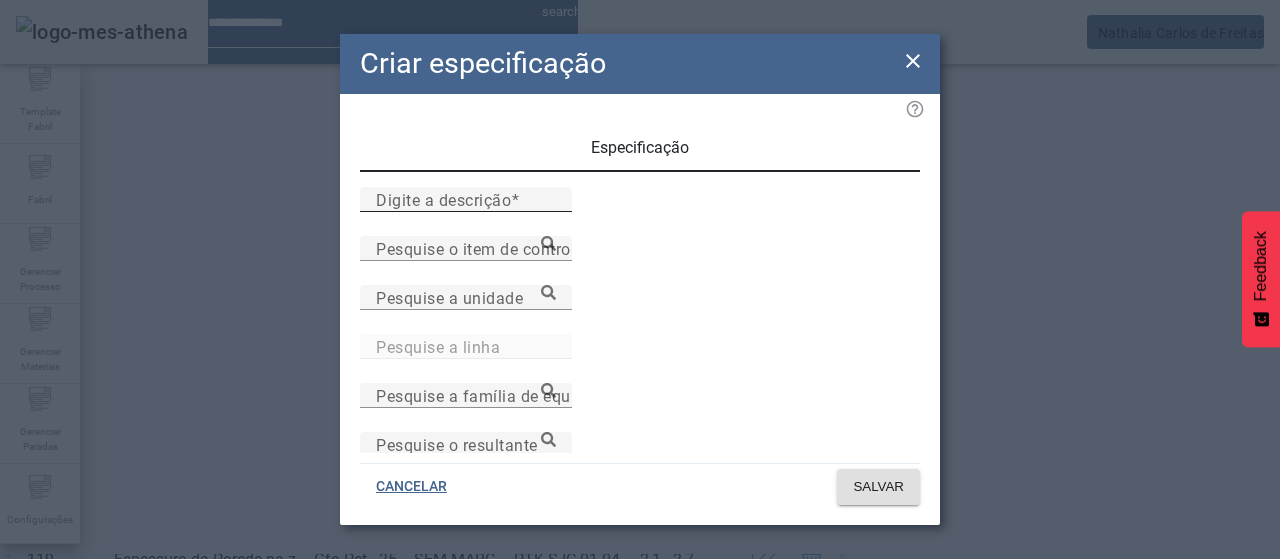 click on "Digite a descrição" at bounding box center [466, 200] 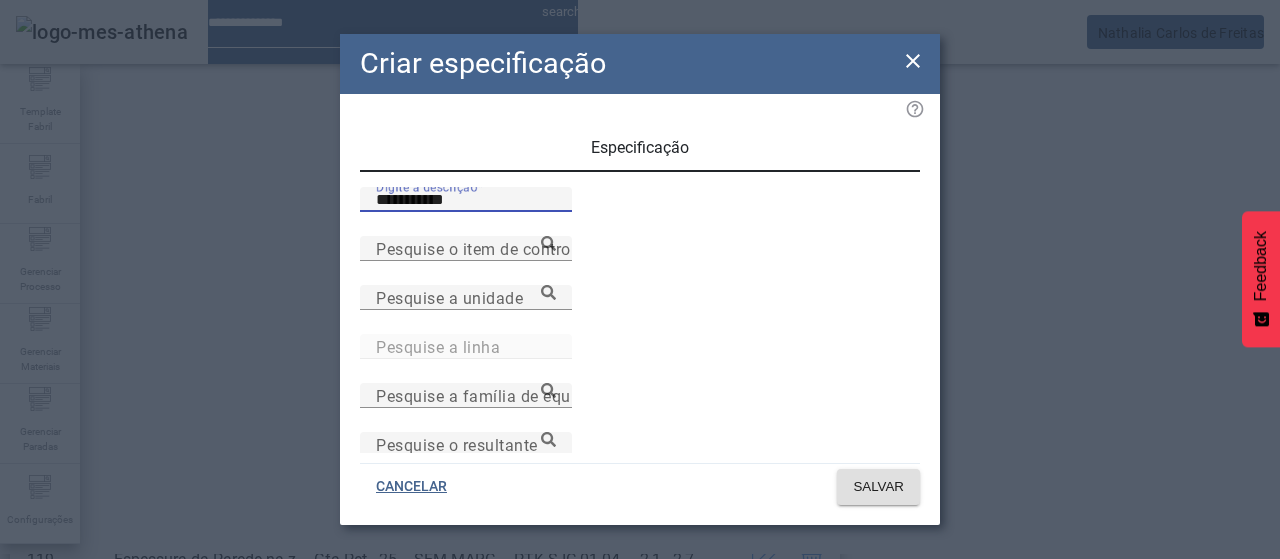 type on "**********" 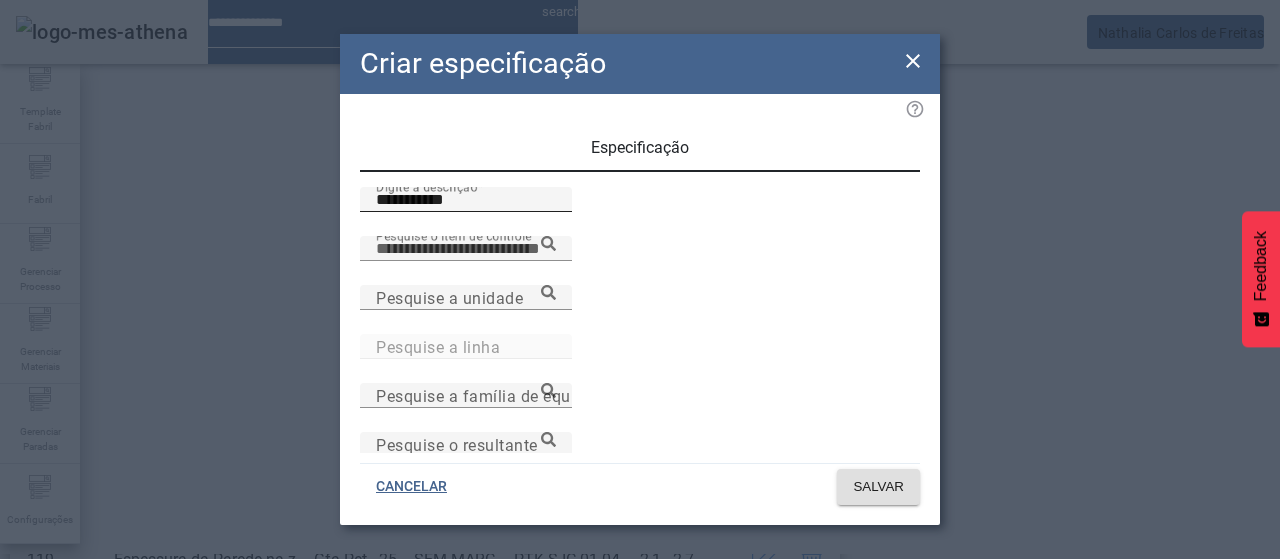 paste on "**********" 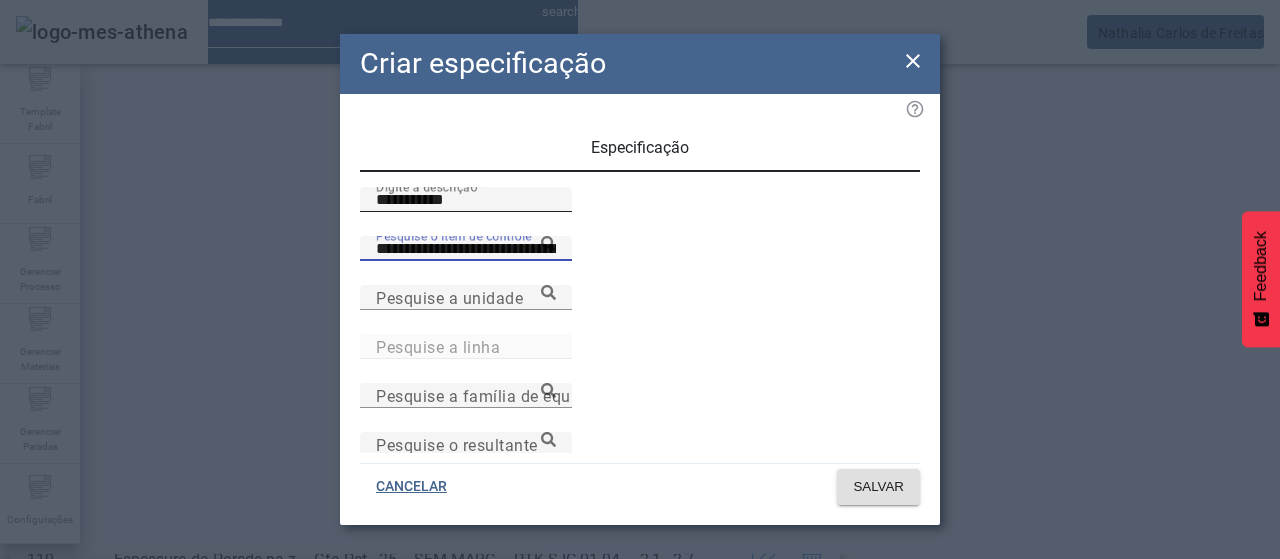 type on "**********" 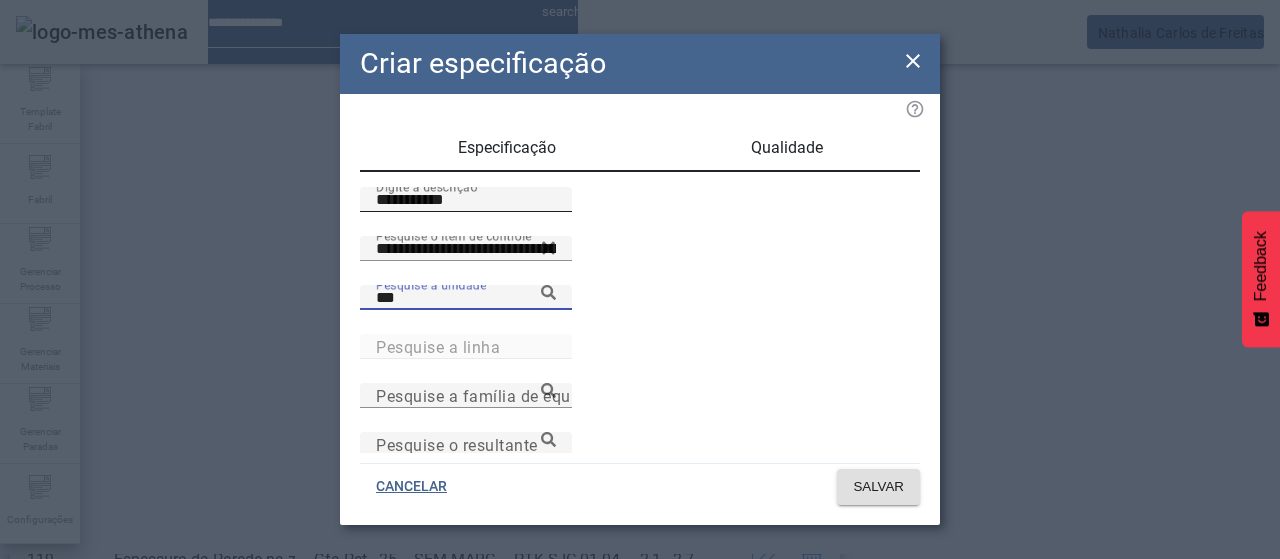 scroll, scrollTop: 16, scrollLeft: 0, axis: vertical 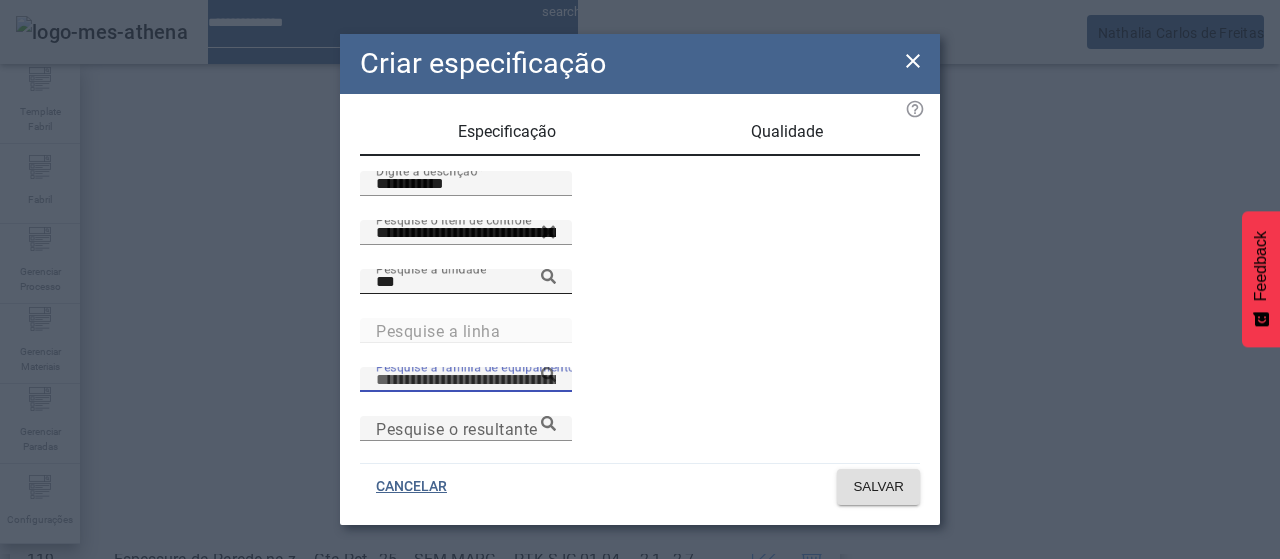 click 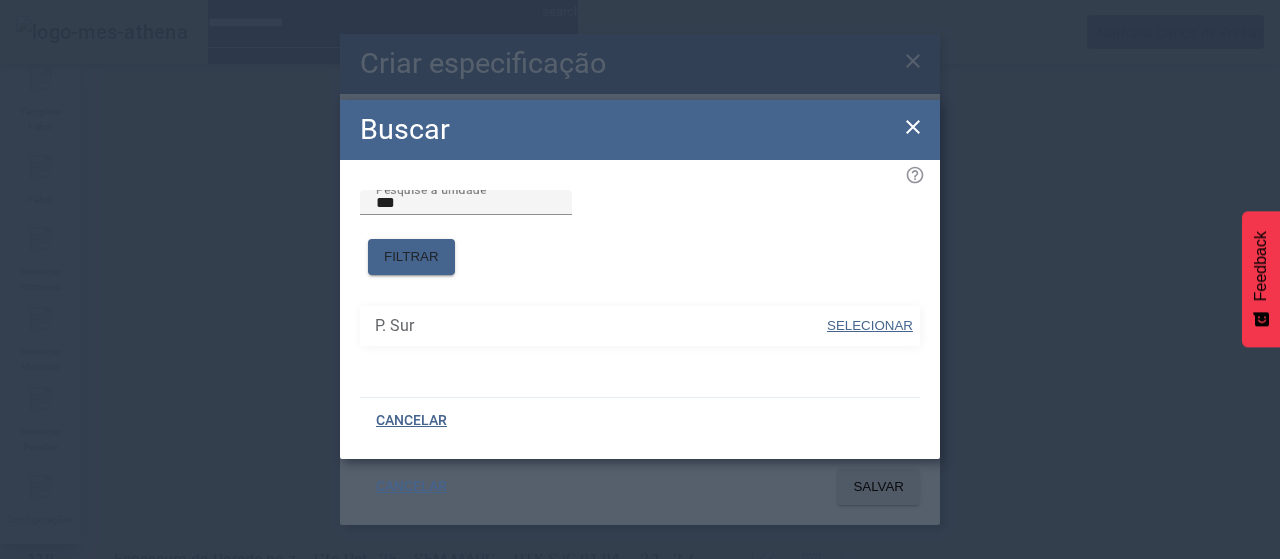 click on "SELECIONAR" at bounding box center (870, 325) 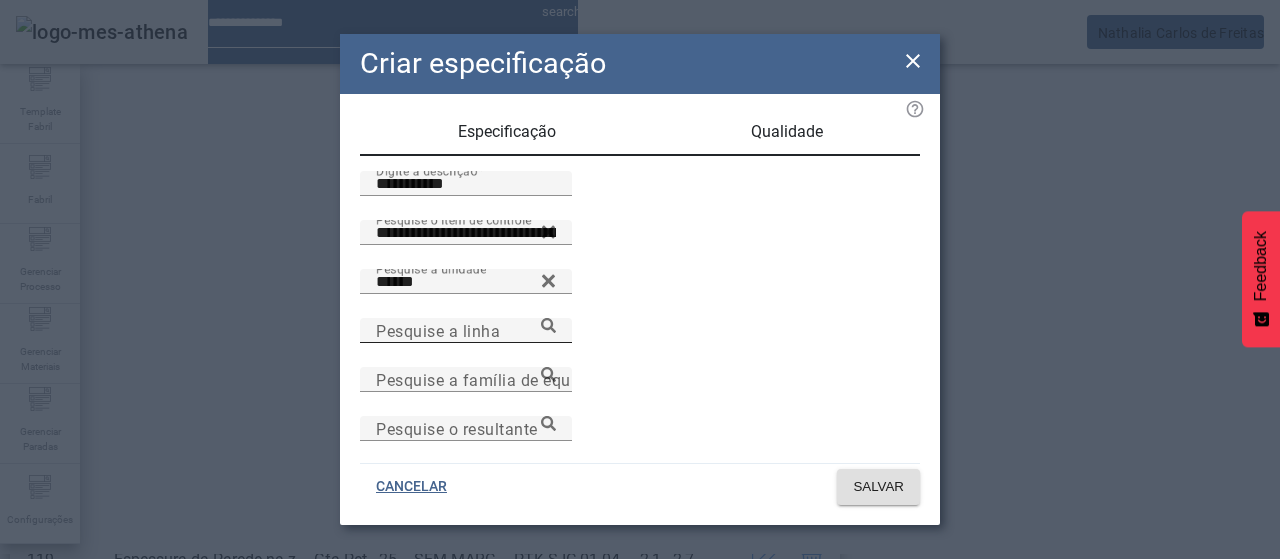 click on "Pesquise a linha" at bounding box center (466, 331) 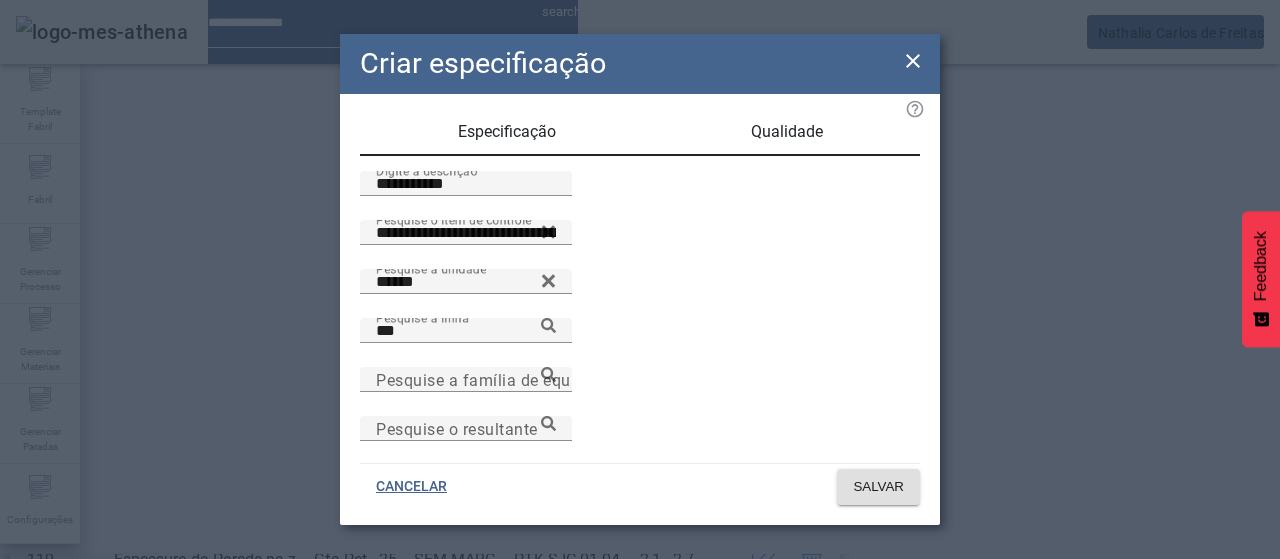 drag, startPoint x: 834, startPoint y: 459, endPoint x: 826, endPoint y: 437, distance: 23.409399 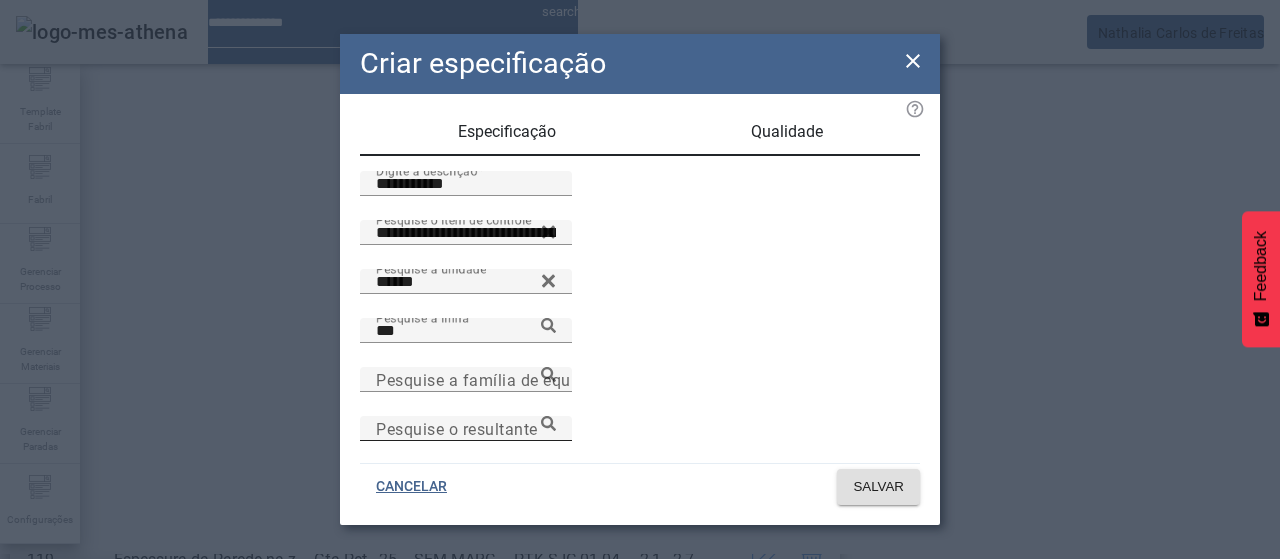 type on "**********" 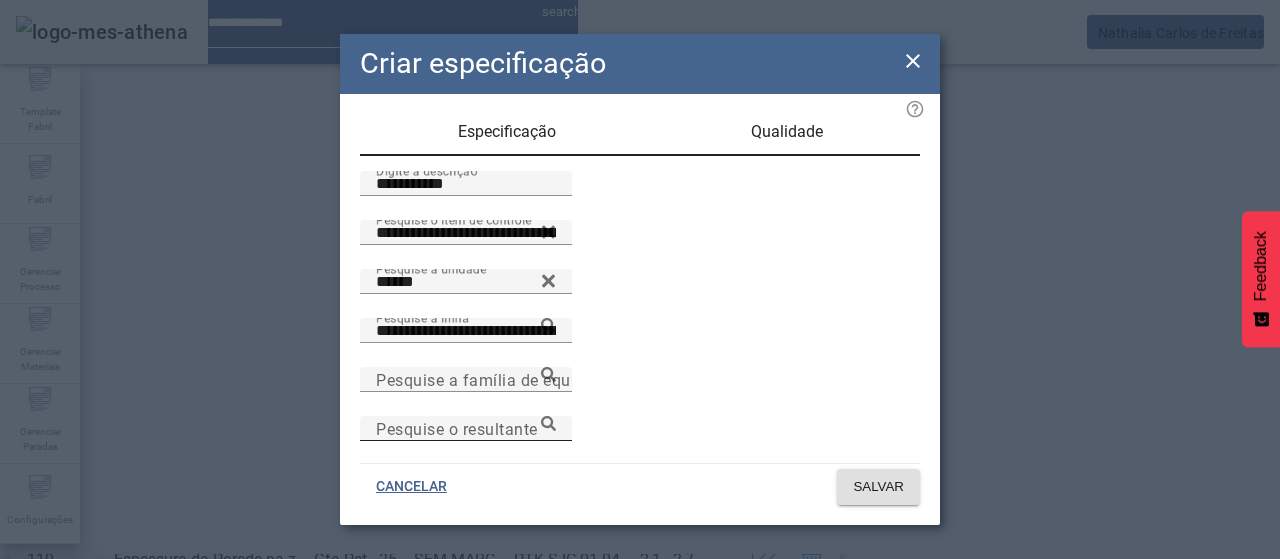 scroll, scrollTop: 0, scrollLeft: 12, axis: horizontal 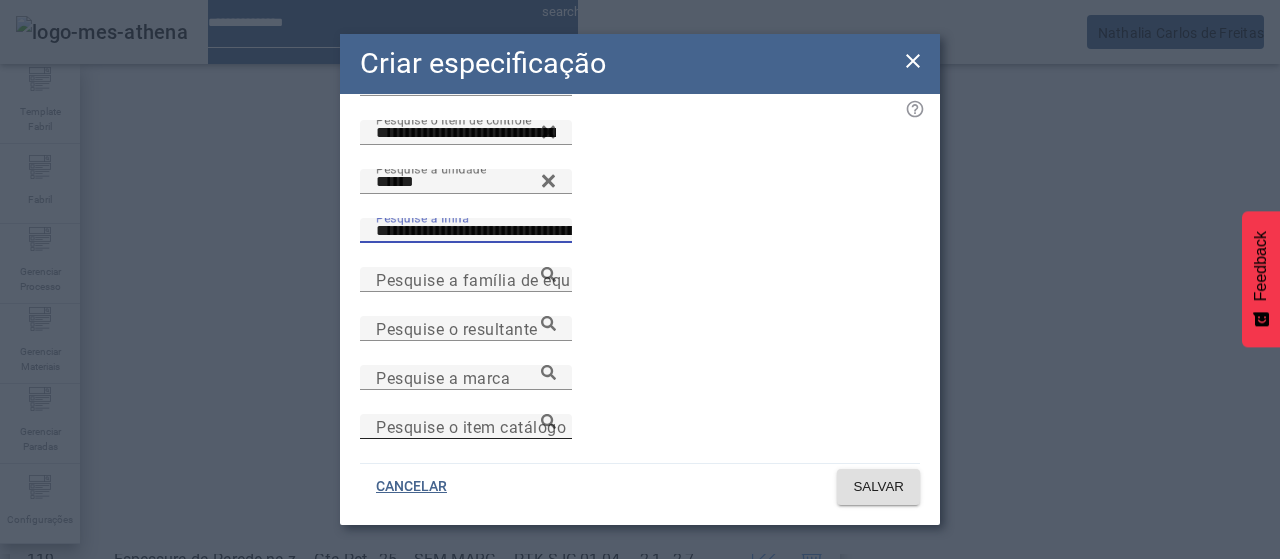 drag, startPoint x: 781, startPoint y: 423, endPoint x: 774, endPoint y: 415, distance: 10.630146 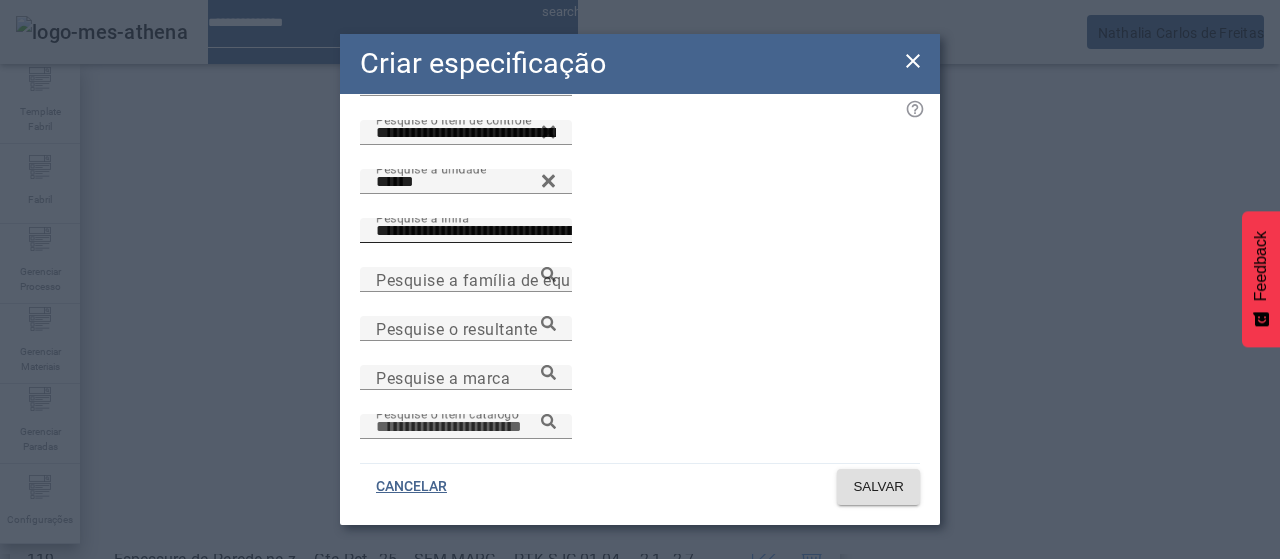 paste on "**********" 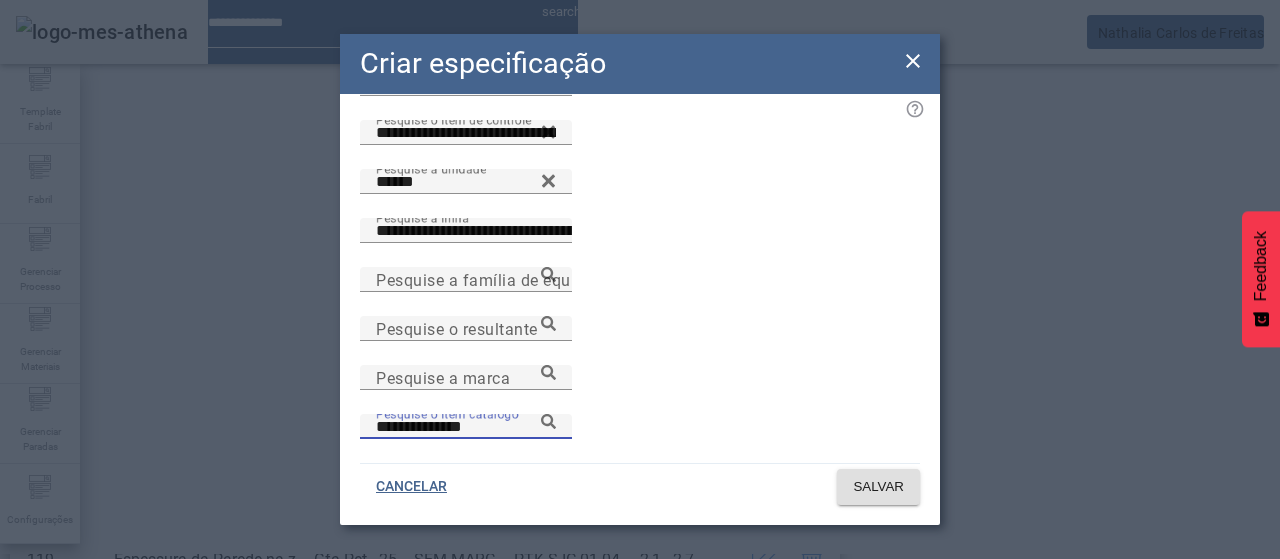 click 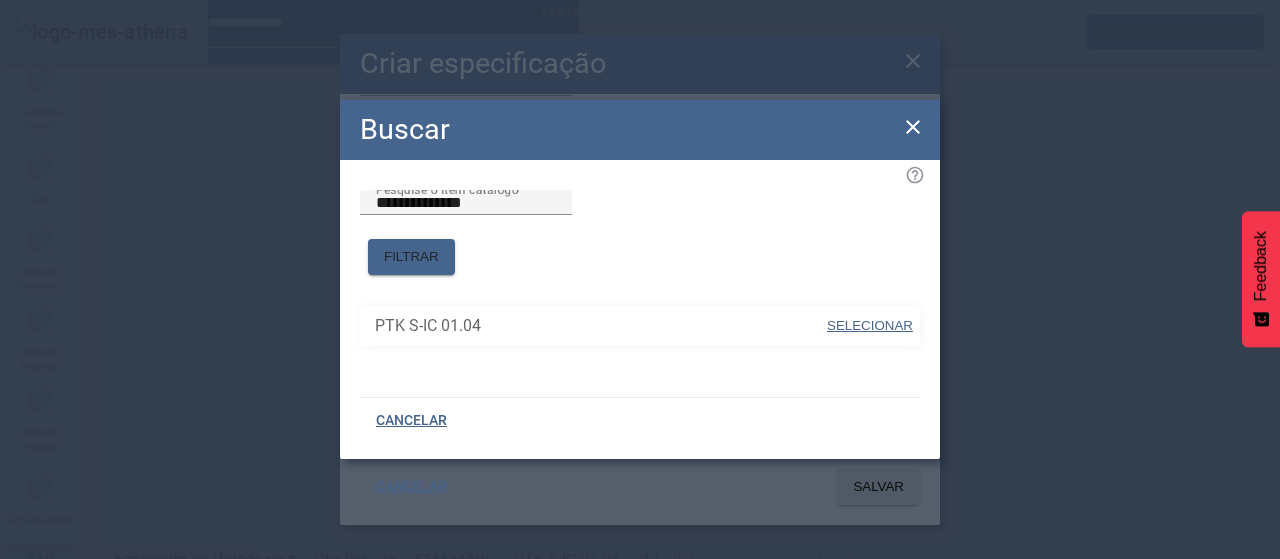 click on "SELECIONAR" at bounding box center (870, 325) 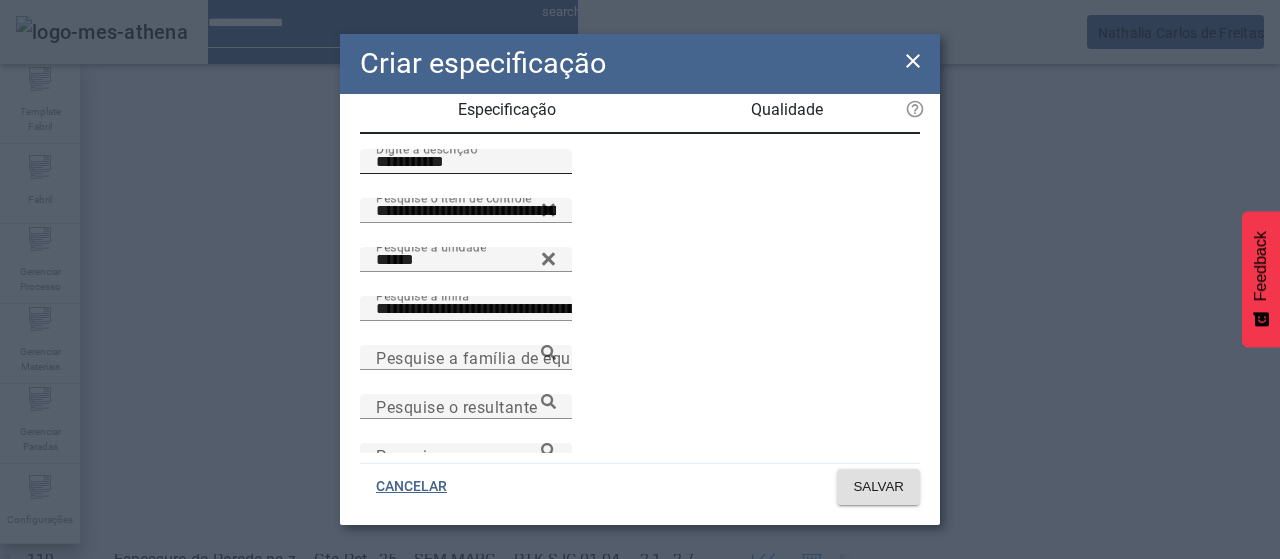 scroll, scrollTop: 0, scrollLeft: 0, axis: both 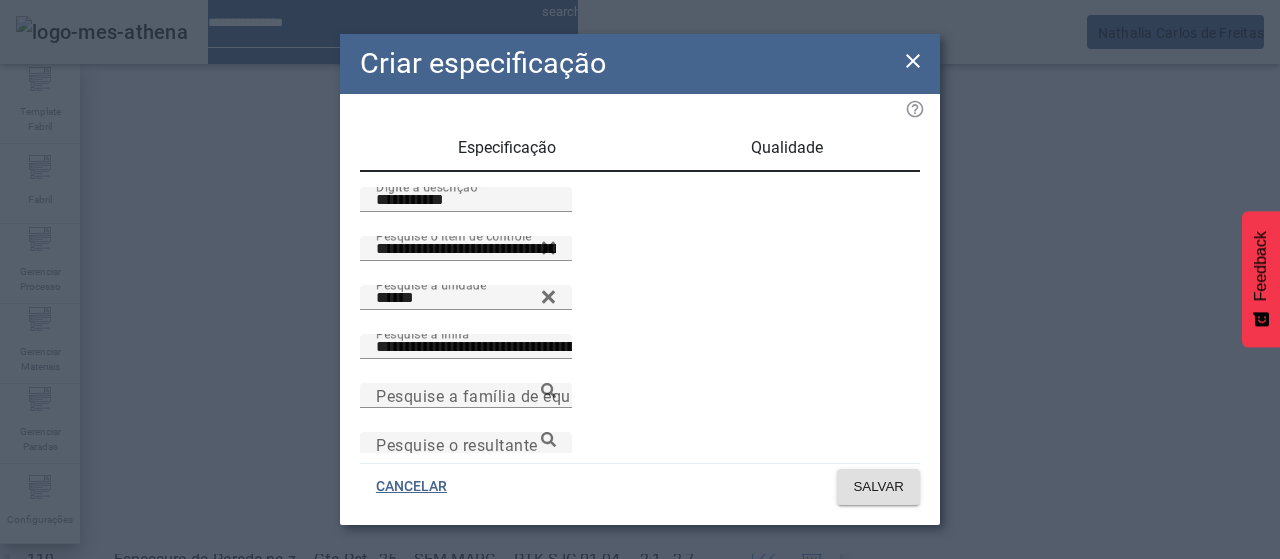 drag, startPoint x: 776, startPoint y: 159, endPoint x: 774, endPoint y: 176, distance: 17.117243 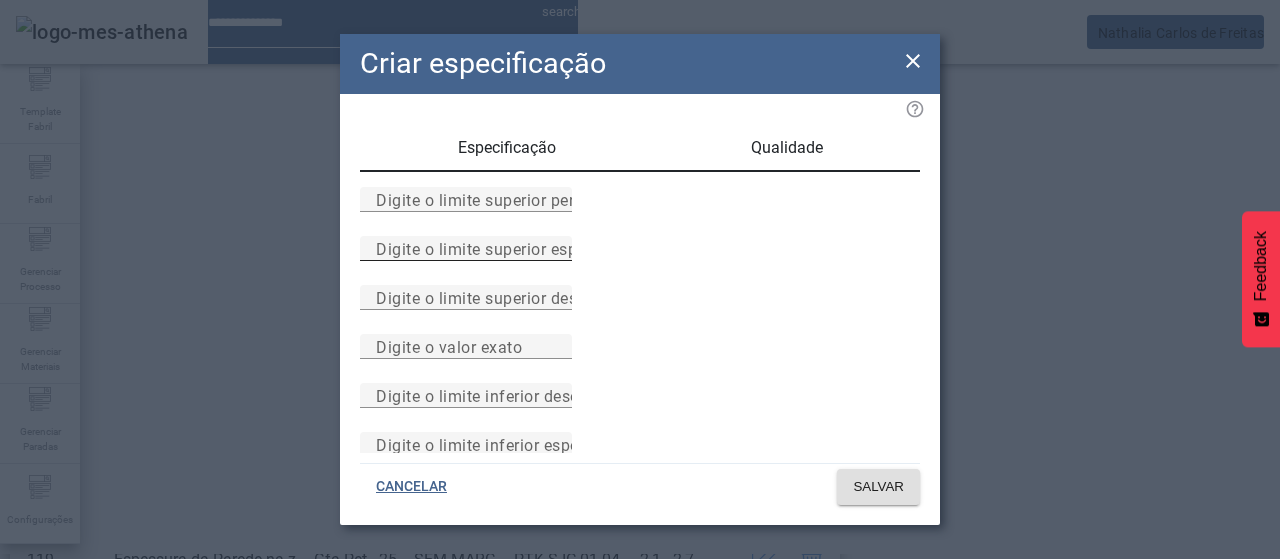 click on "Digite o limite superior especificado" at bounding box center [511, 248] 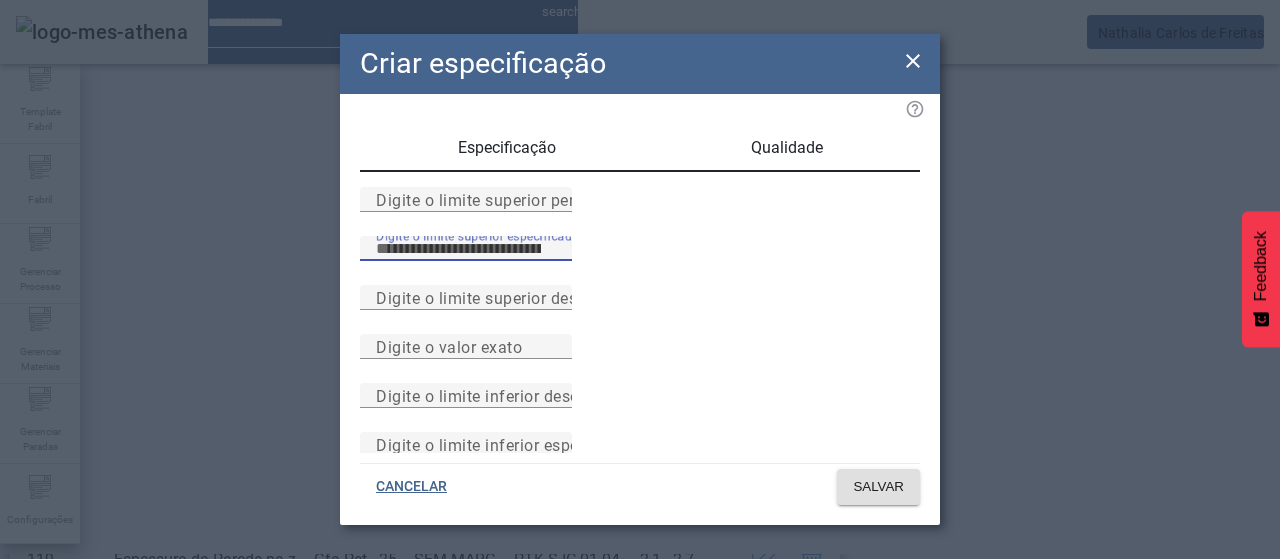 type on "***" 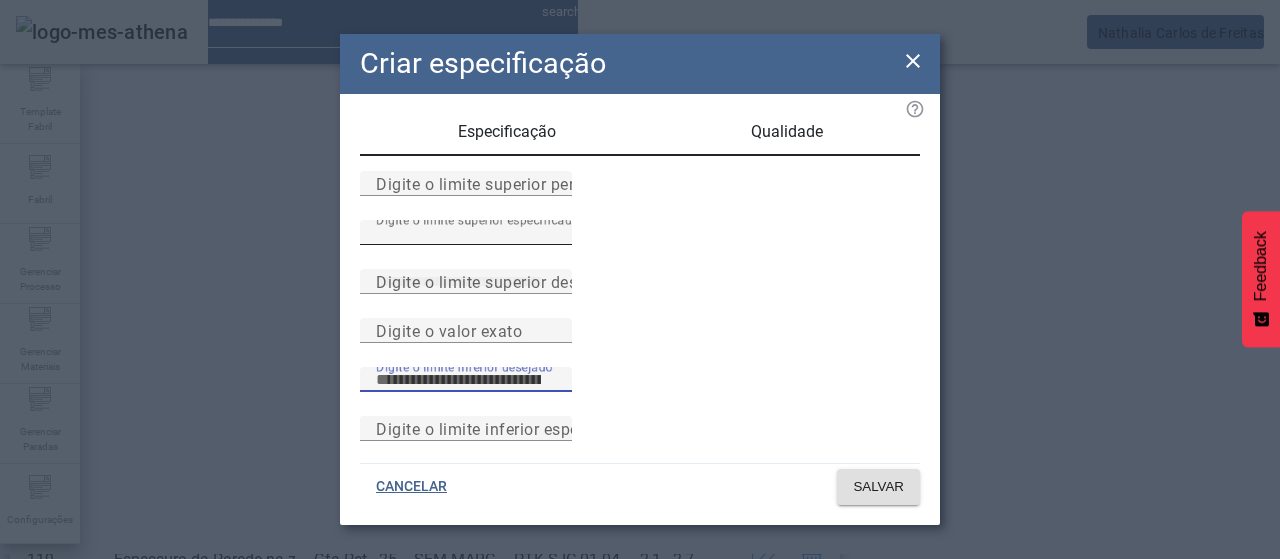 scroll, scrollTop: 261, scrollLeft: 0, axis: vertical 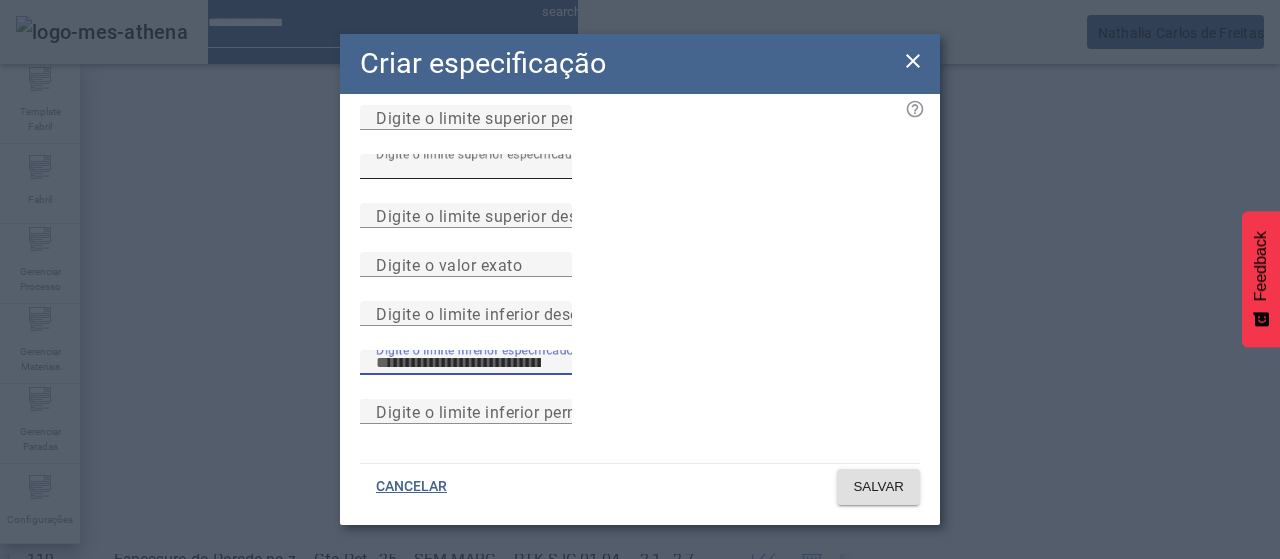 type on "****" 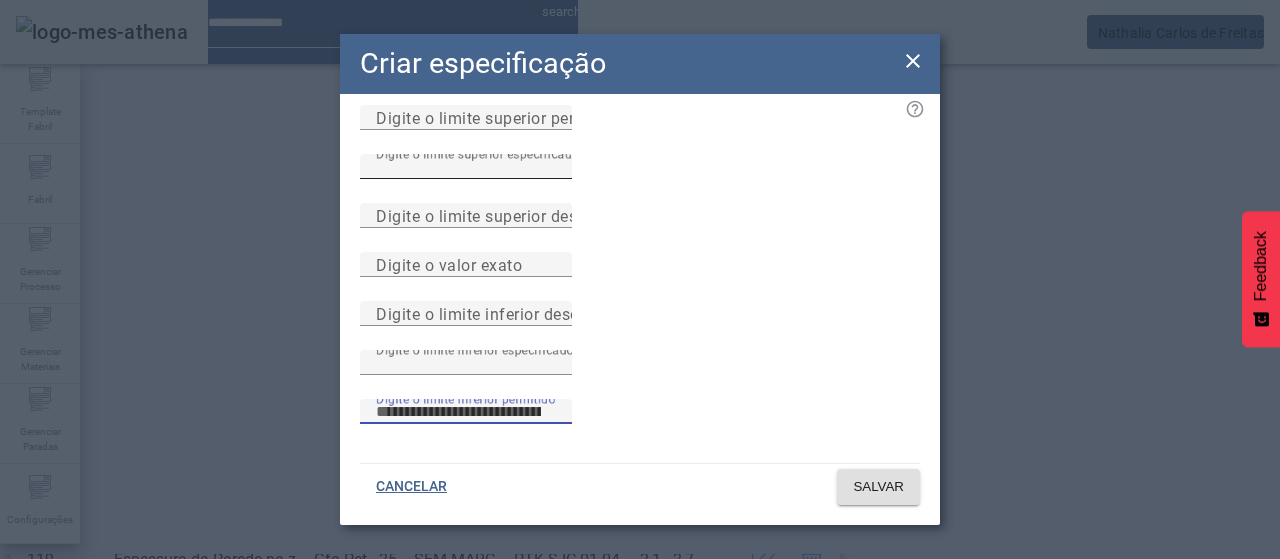 type 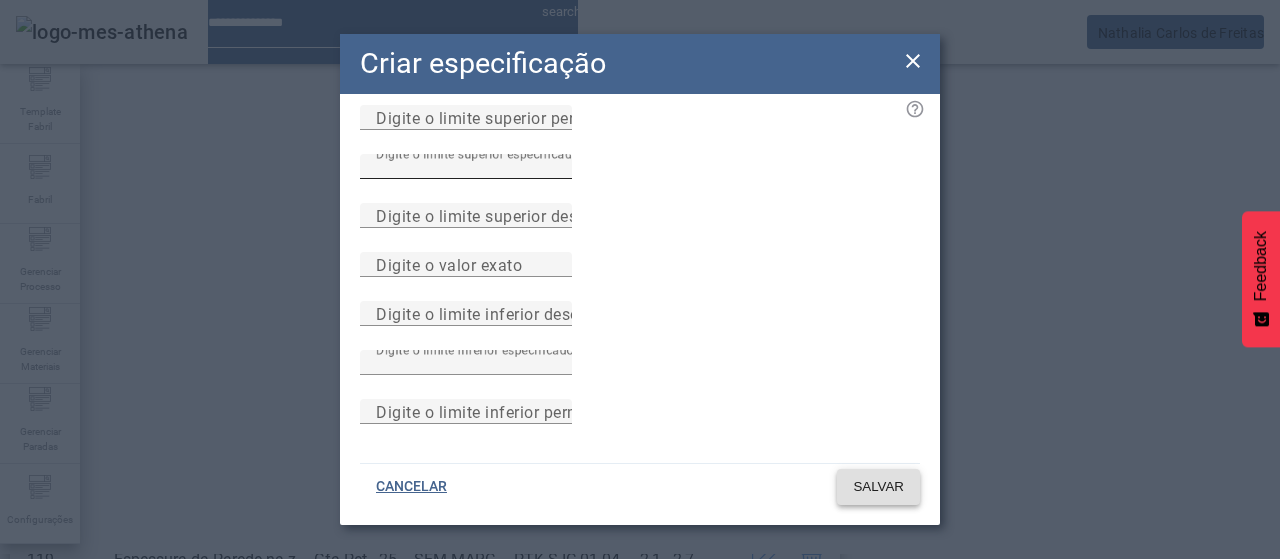 type 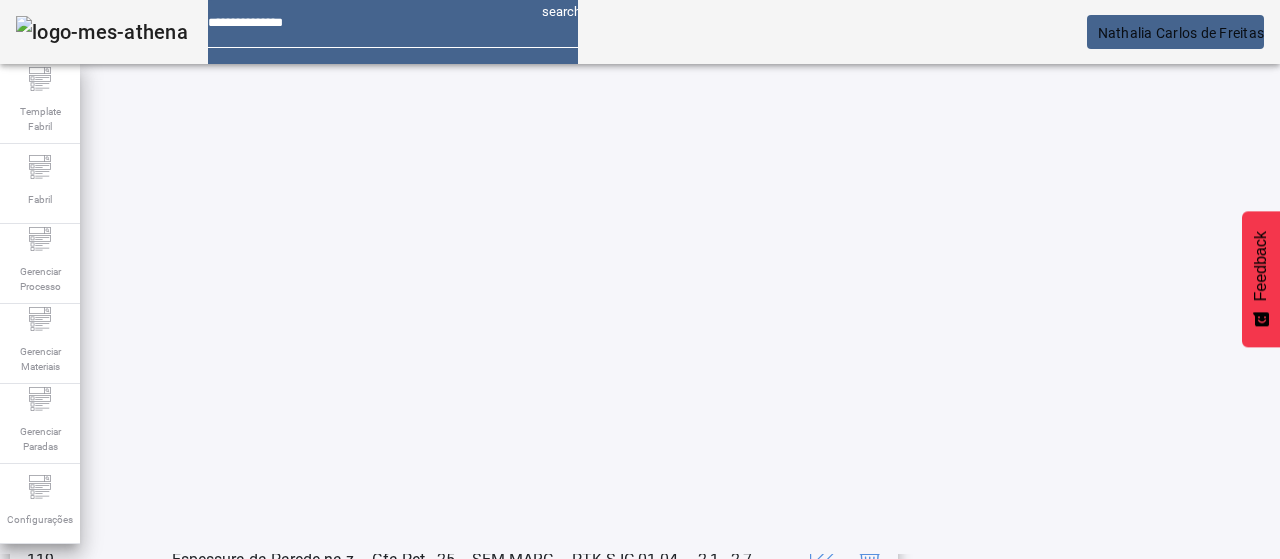 scroll, scrollTop: 423, scrollLeft: 0, axis: vertical 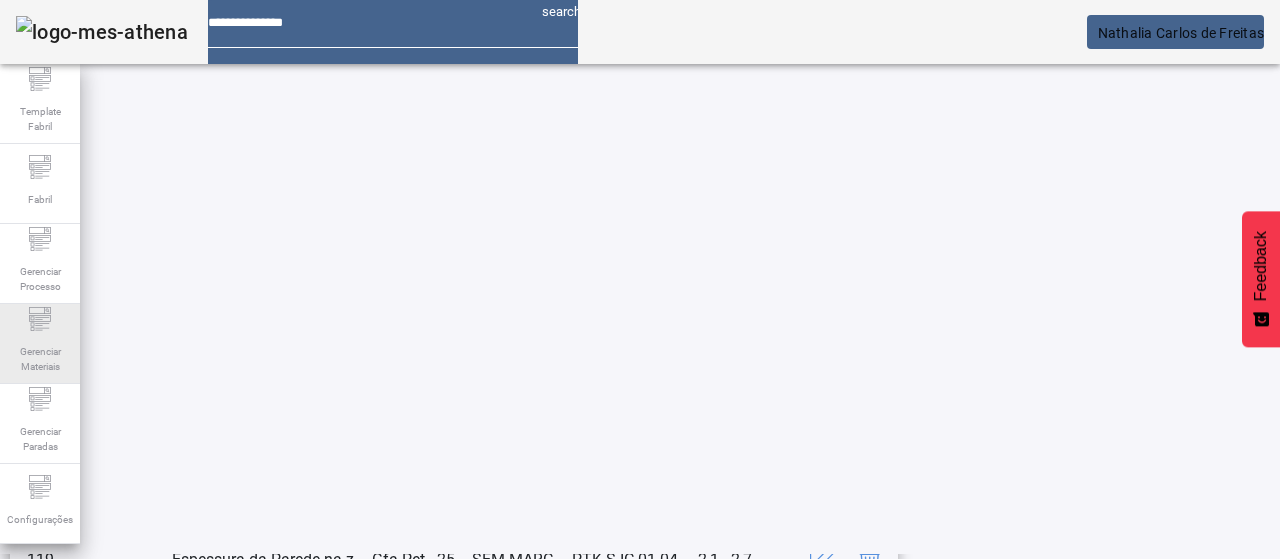 click on "Gerenciar Materiais" 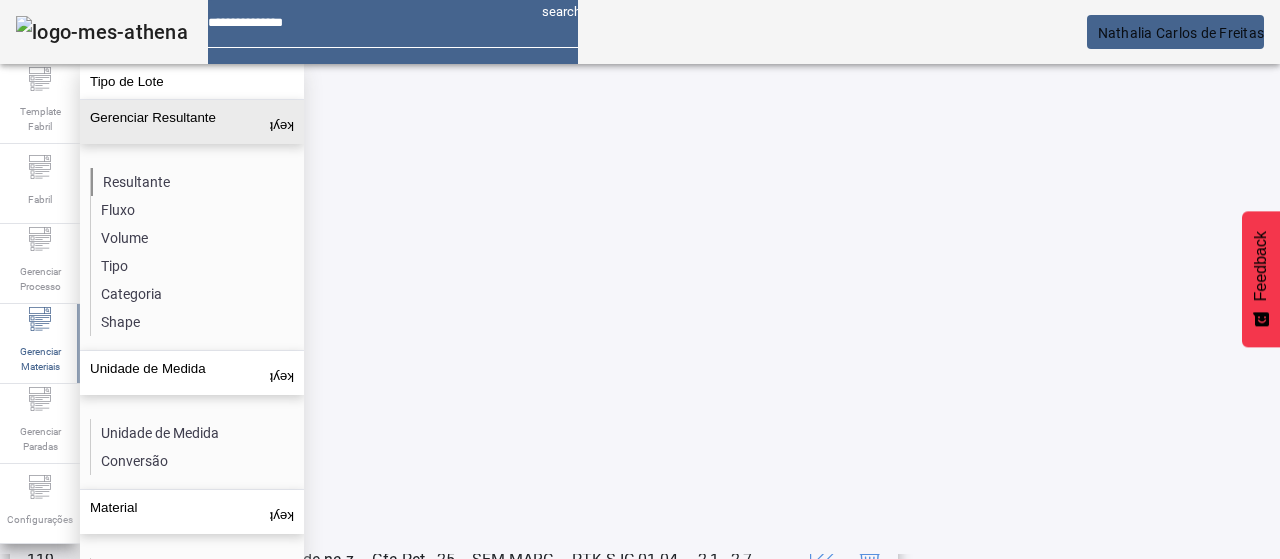 click on "Resultante" 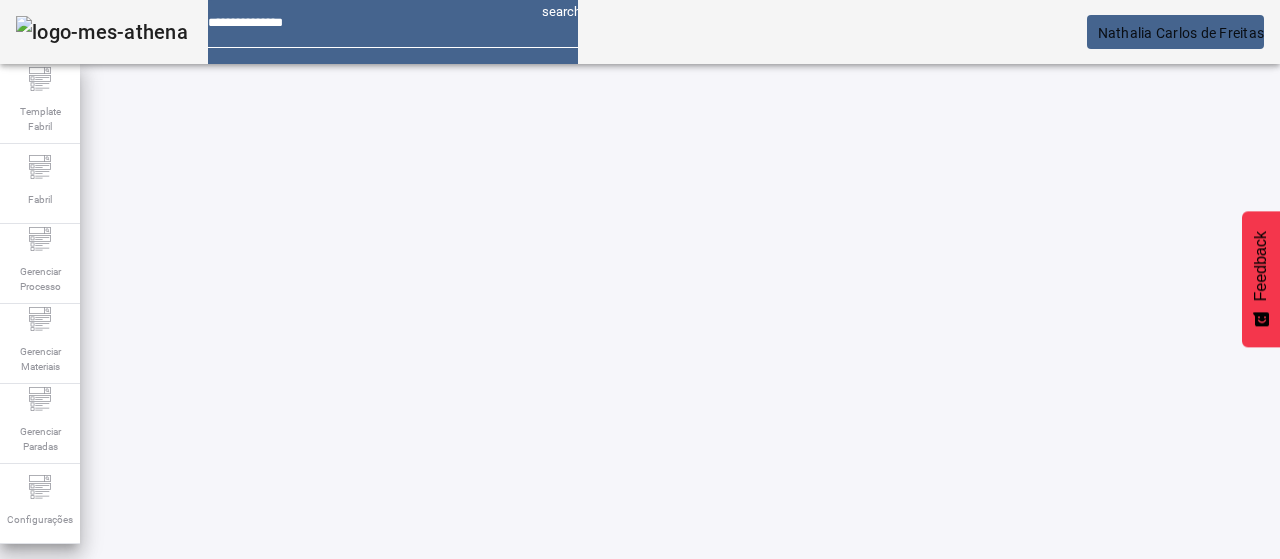 drag, startPoint x: 1140, startPoint y: 121, endPoint x: 1134, endPoint y: 142, distance: 21.84033 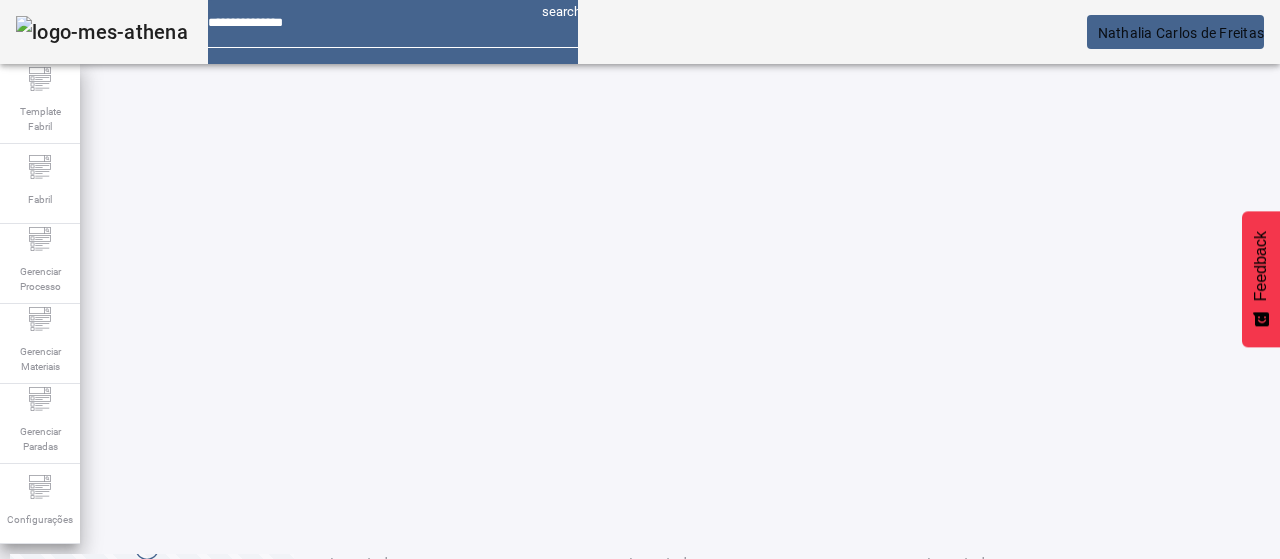 scroll, scrollTop: 274, scrollLeft: 0, axis: vertical 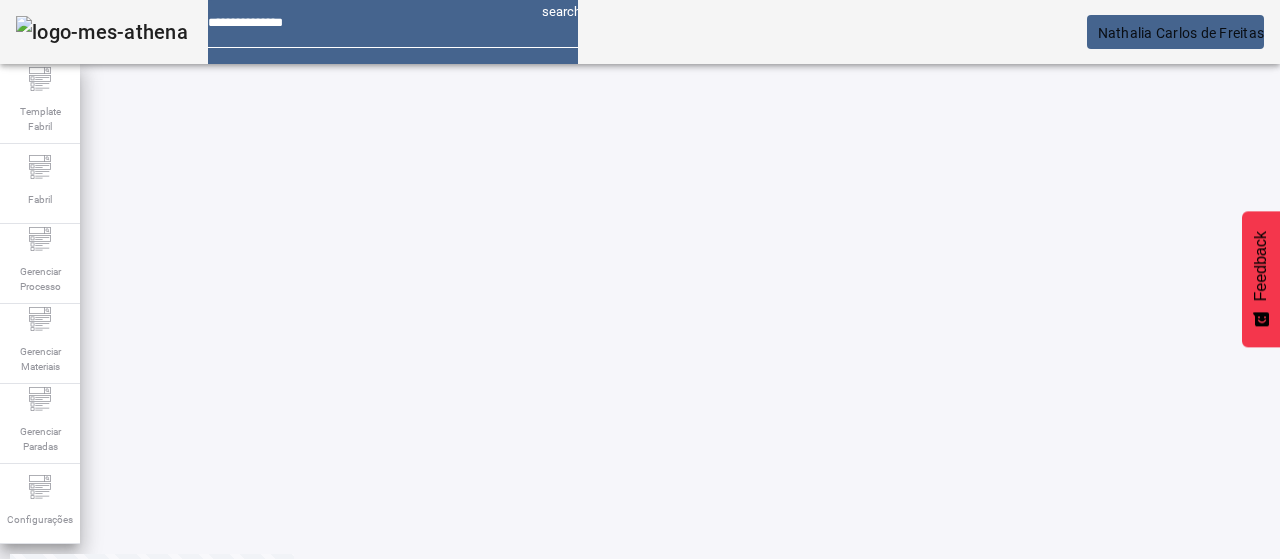 click on "**********" 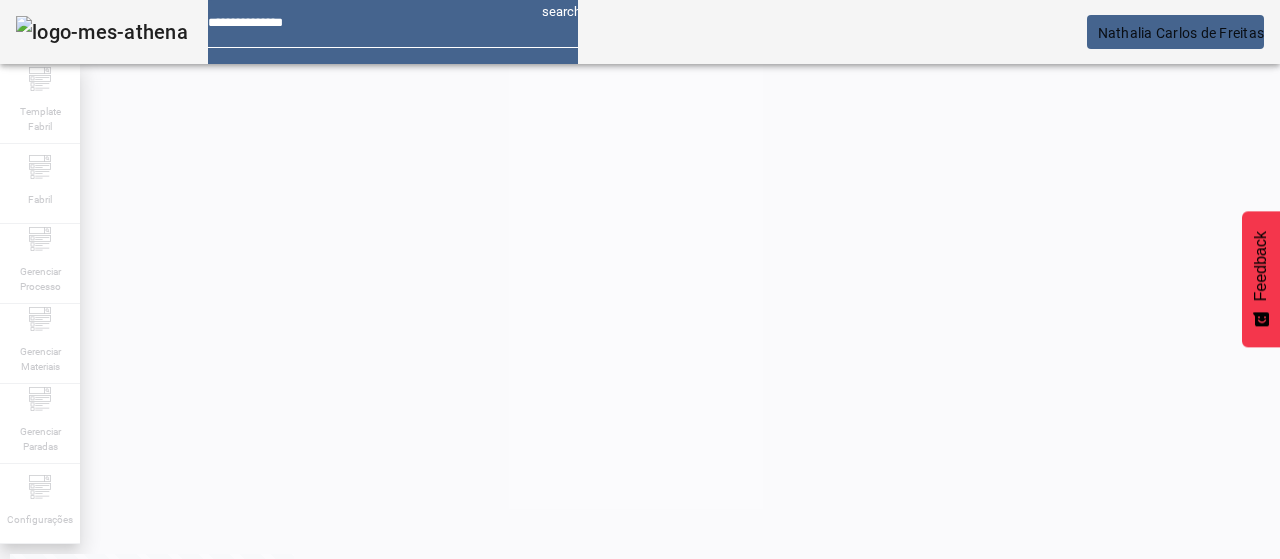 scroll, scrollTop: 0, scrollLeft: 0, axis: both 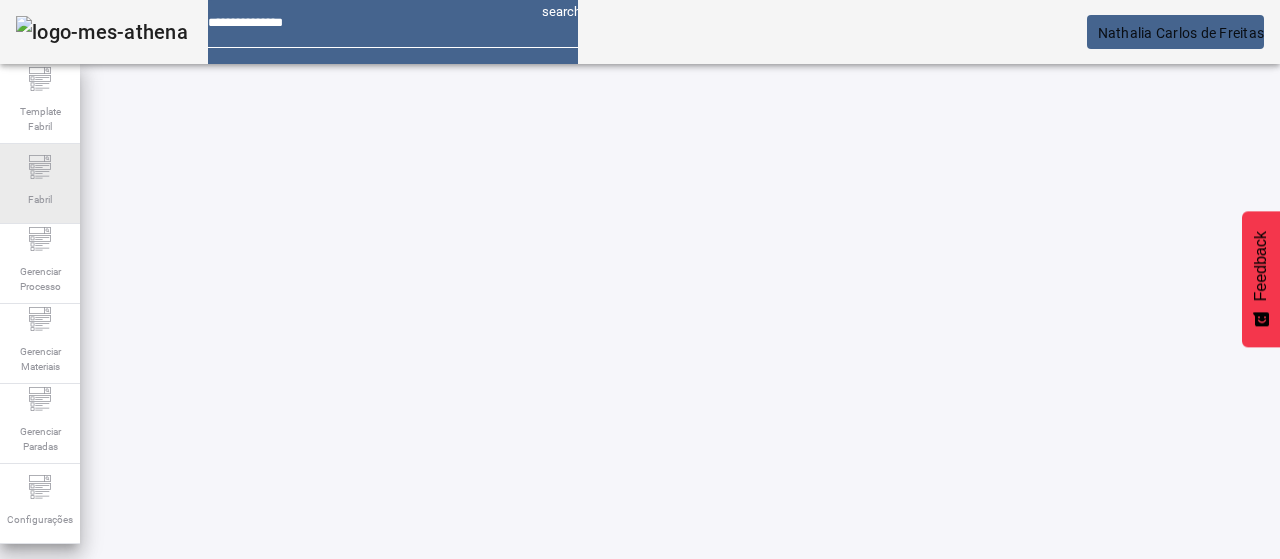 drag, startPoint x: 266, startPoint y: 181, endPoint x: 71, endPoint y: 192, distance: 195.31001 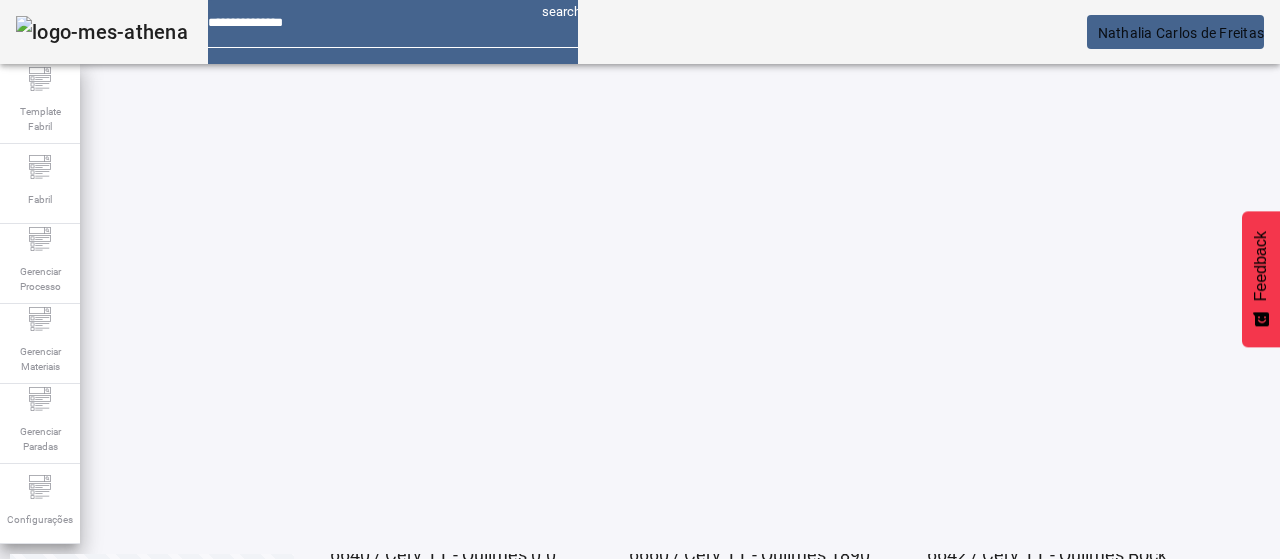 scroll, scrollTop: 200, scrollLeft: 0, axis: vertical 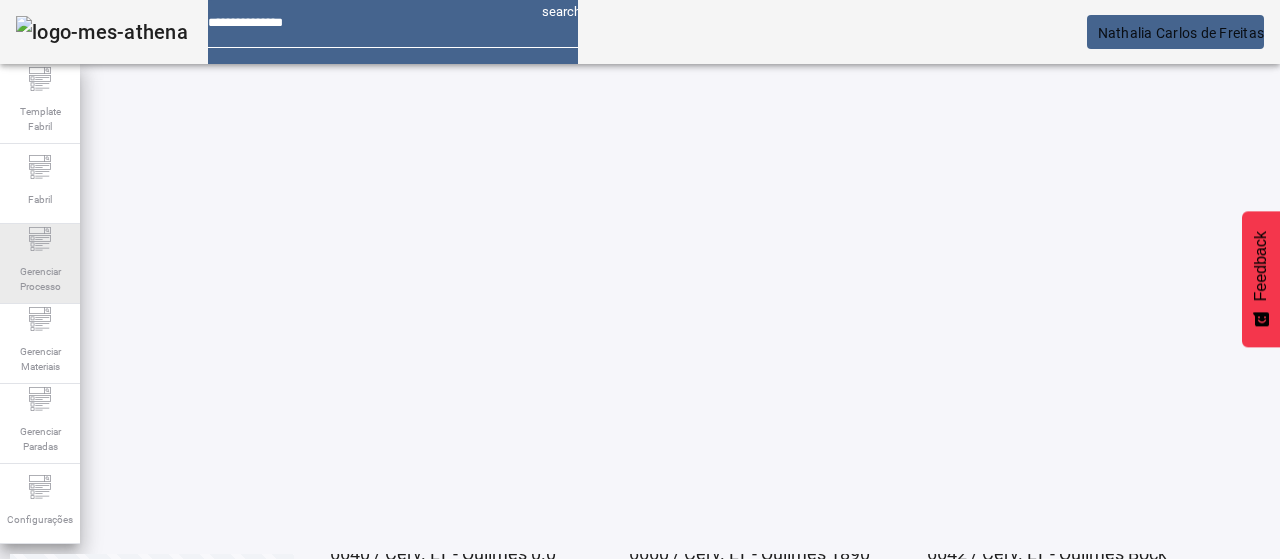click on "Gerenciar Processo" 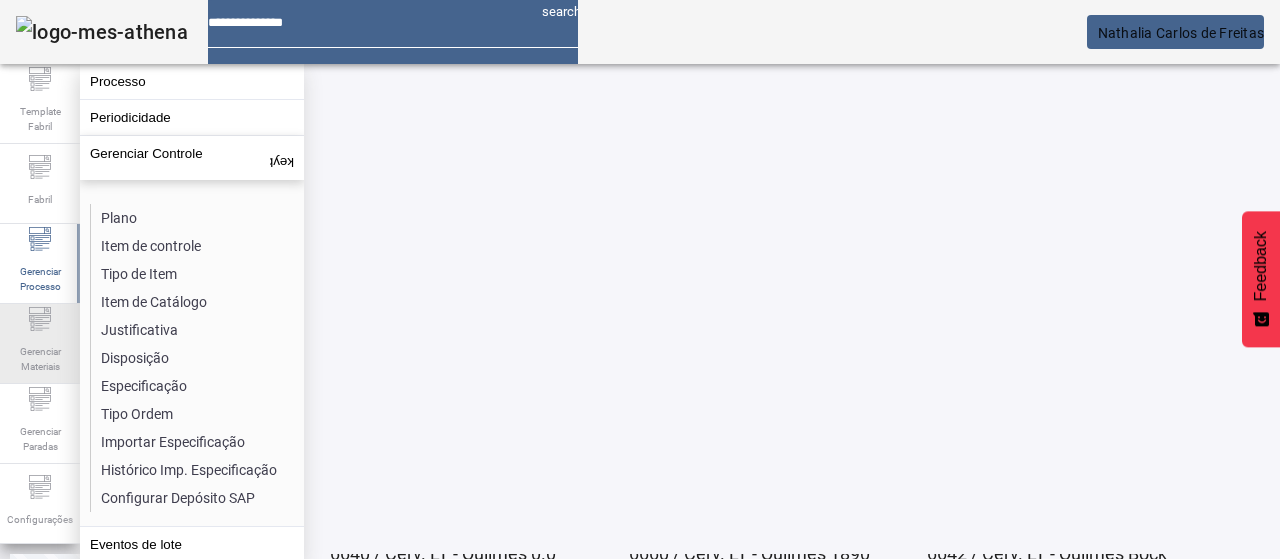 click on "Gerenciar Materiais" 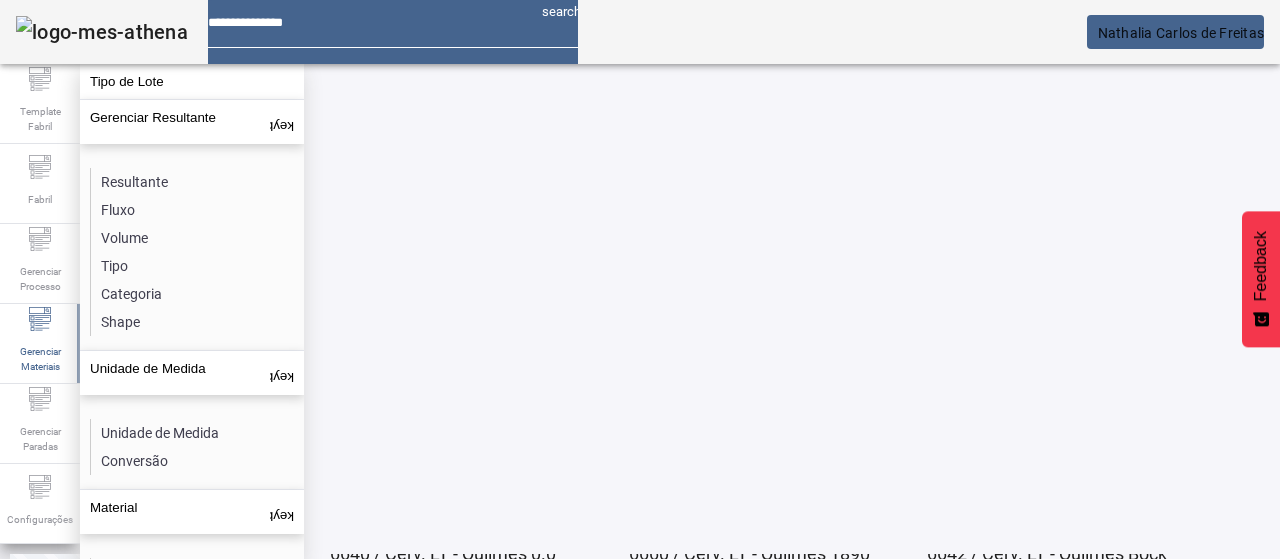 click on "Resultante" 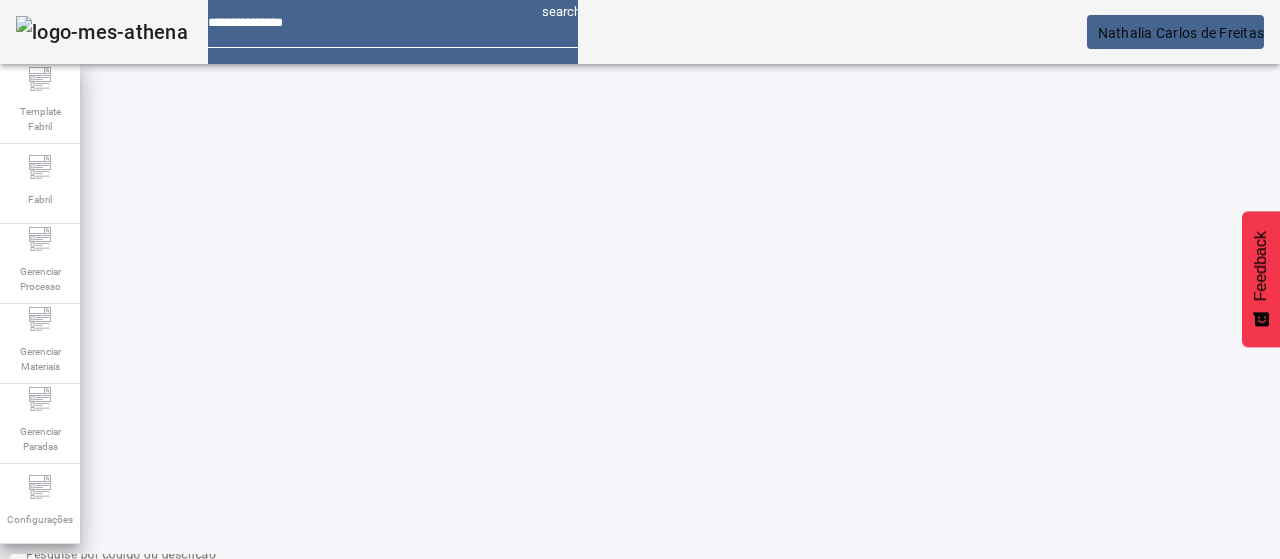 scroll, scrollTop: 0, scrollLeft: 0, axis: both 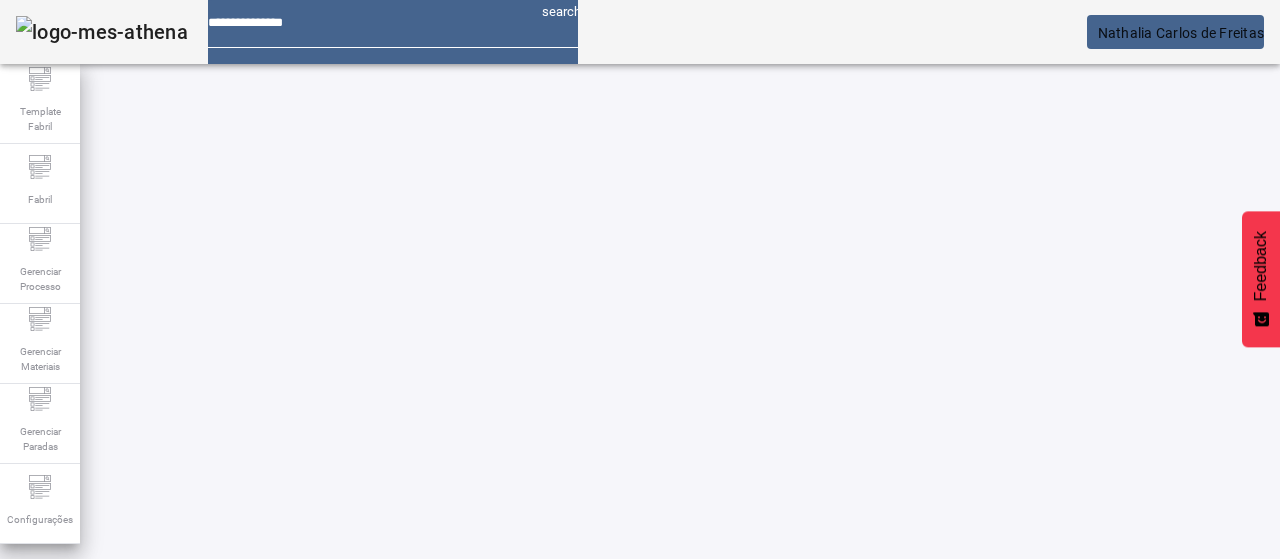 click on "**********" at bounding box center (116, 637) 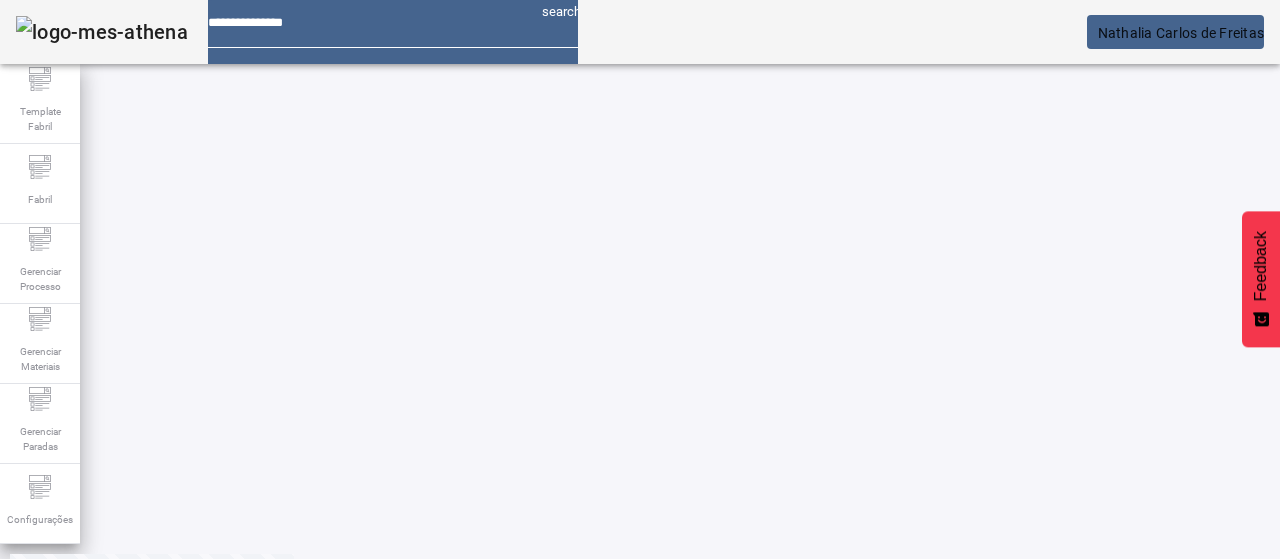 scroll, scrollTop: 274, scrollLeft: 0, axis: vertical 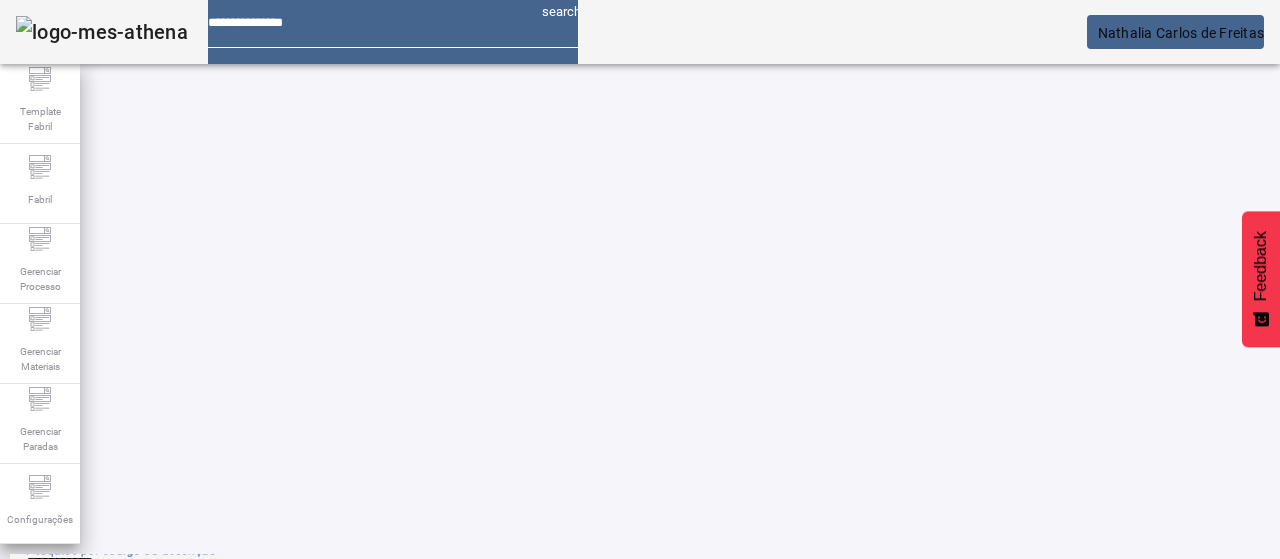 click on "**********" at bounding box center (116, 563) 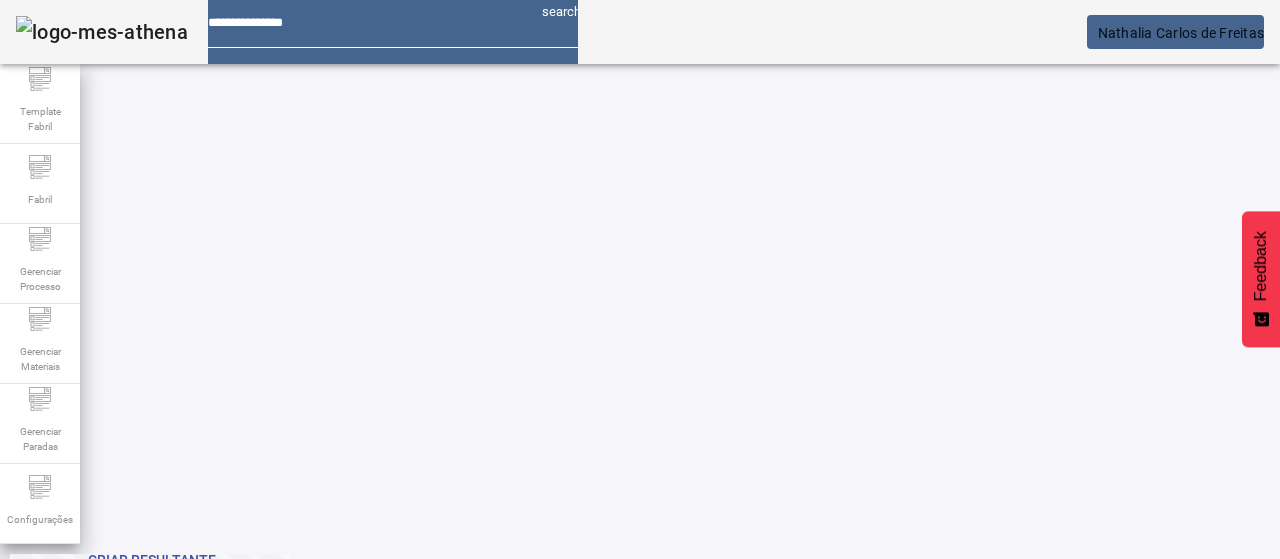 scroll, scrollTop: 274, scrollLeft: 0, axis: vertical 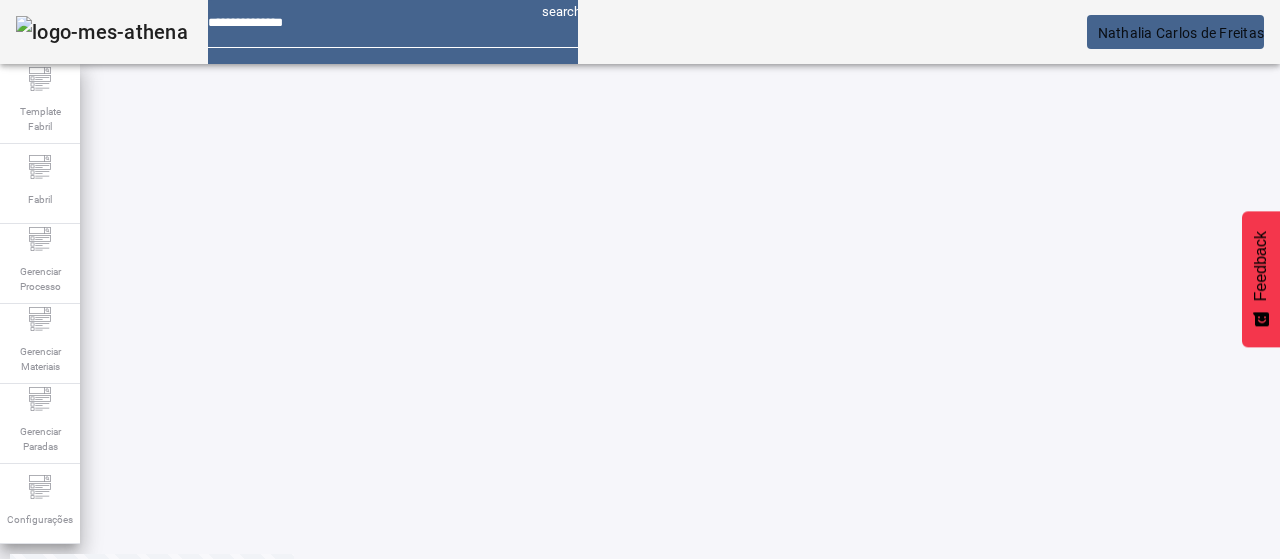 click on "2" 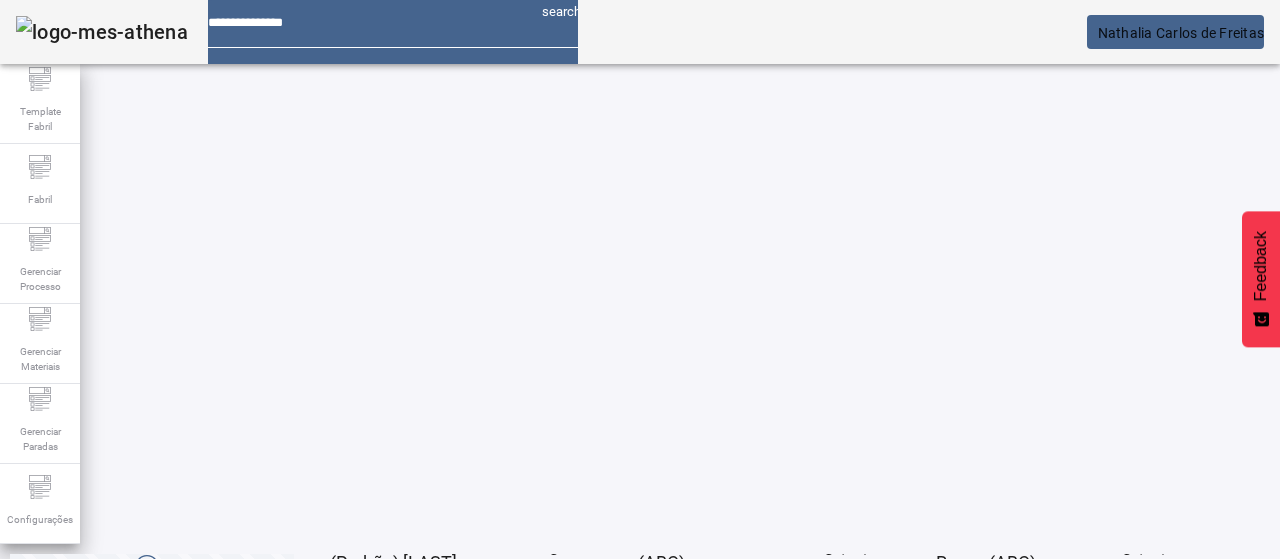 scroll, scrollTop: 0, scrollLeft: 0, axis: both 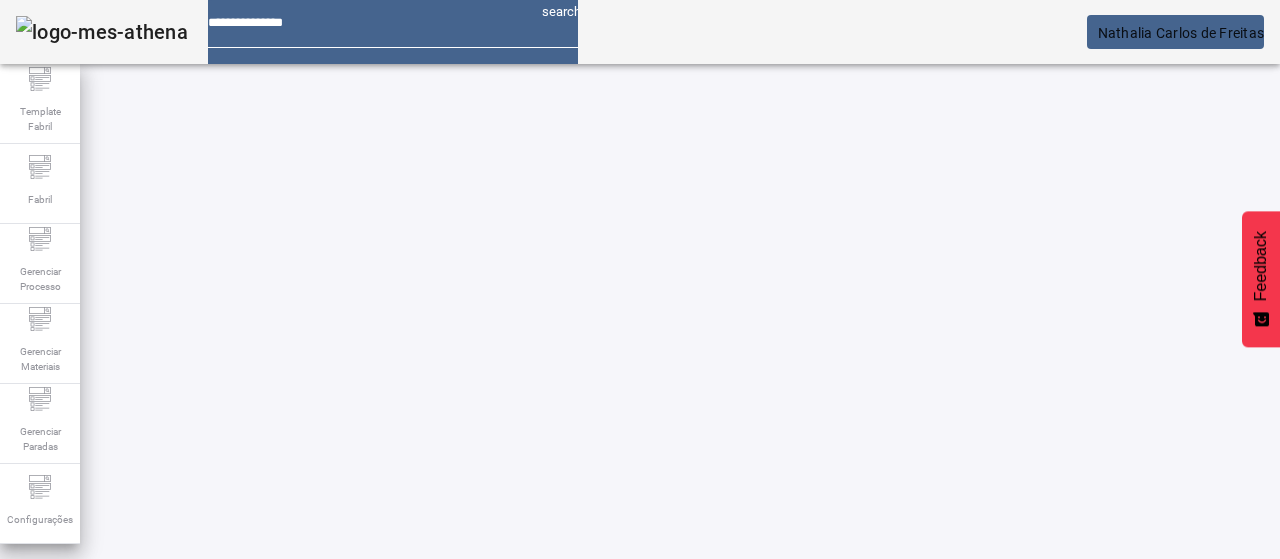 click on "**********" at bounding box center [116, 637] 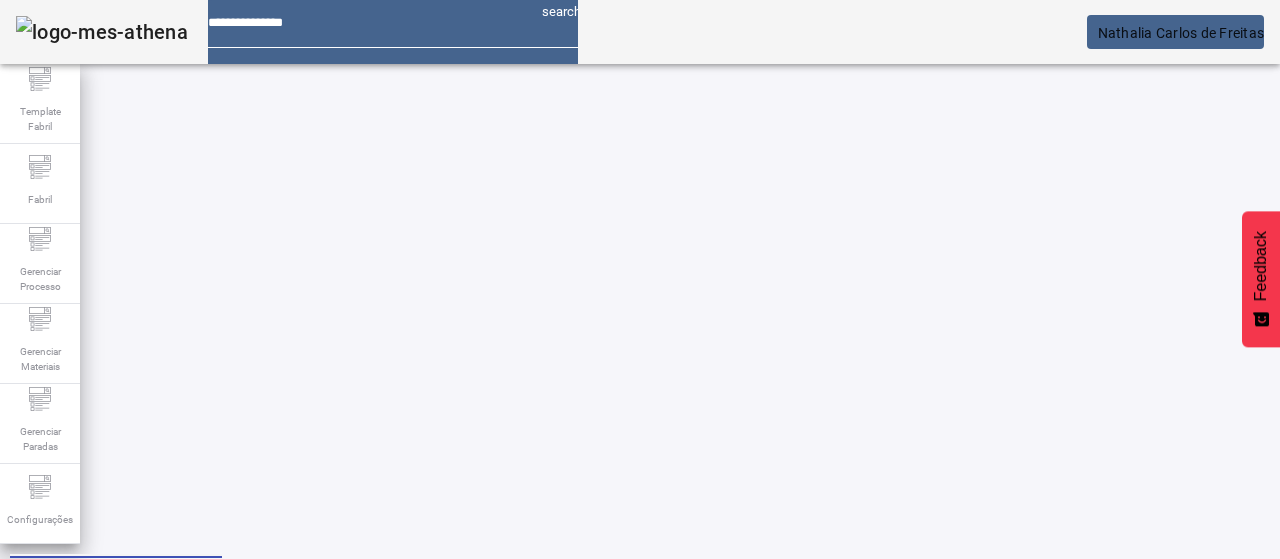 scroll, scrollTop: 0, scrollLeft: 0, axis: both 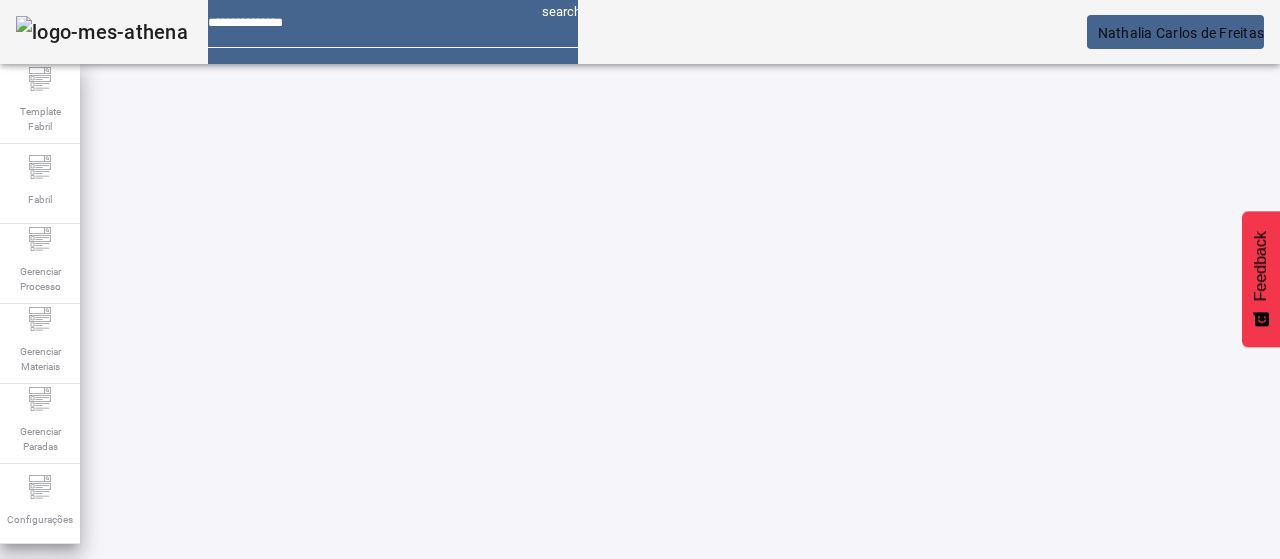 type on "**********" 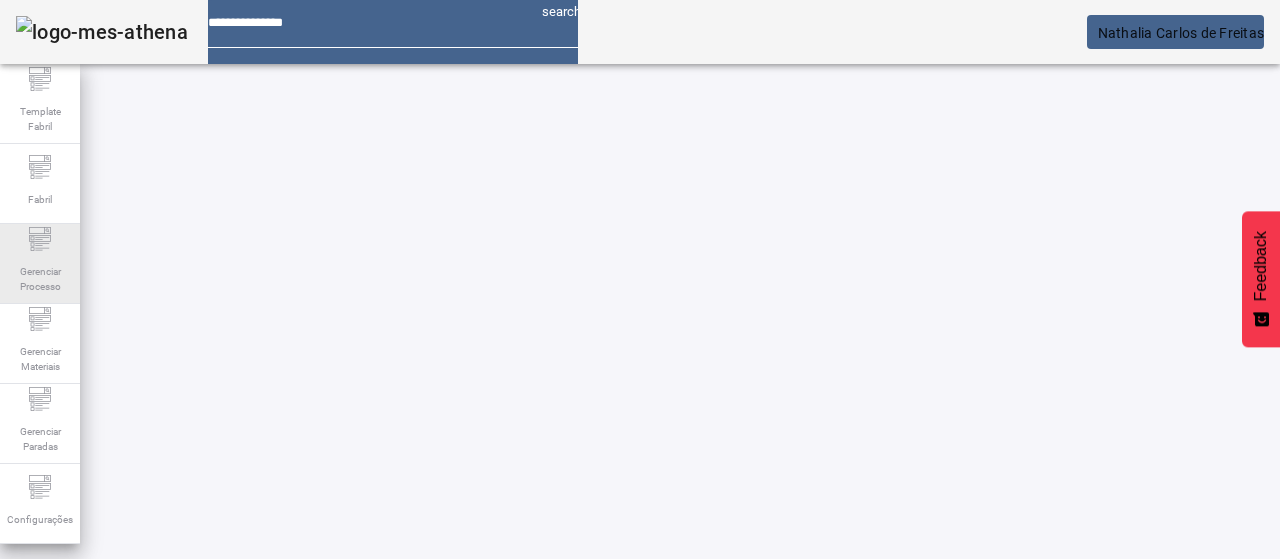 click on "Gerenciar Processo" 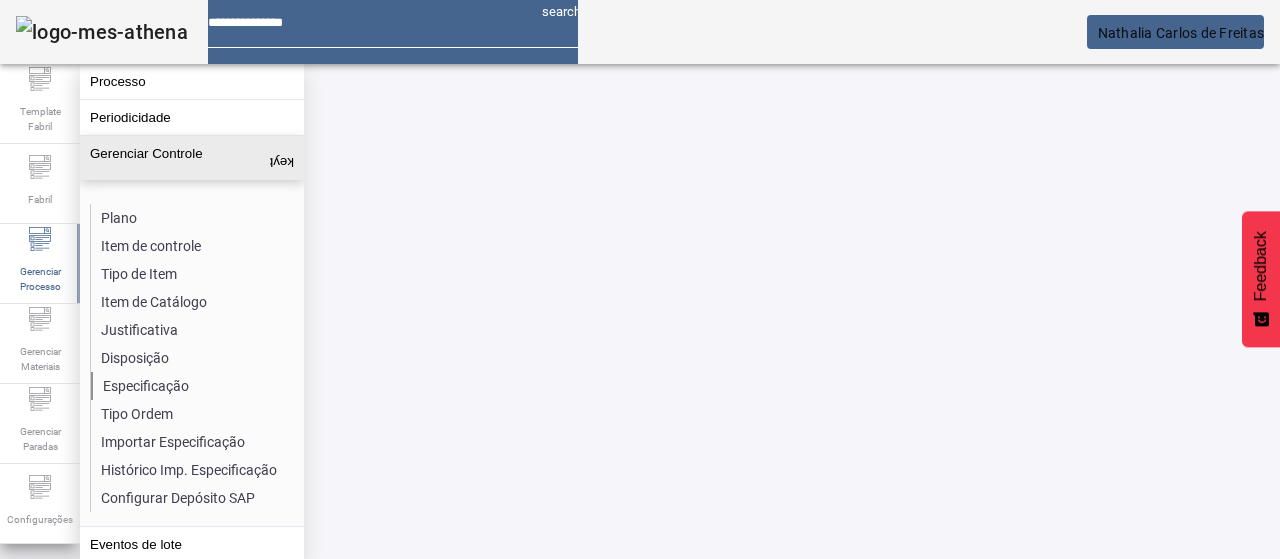 click on "Especificação" 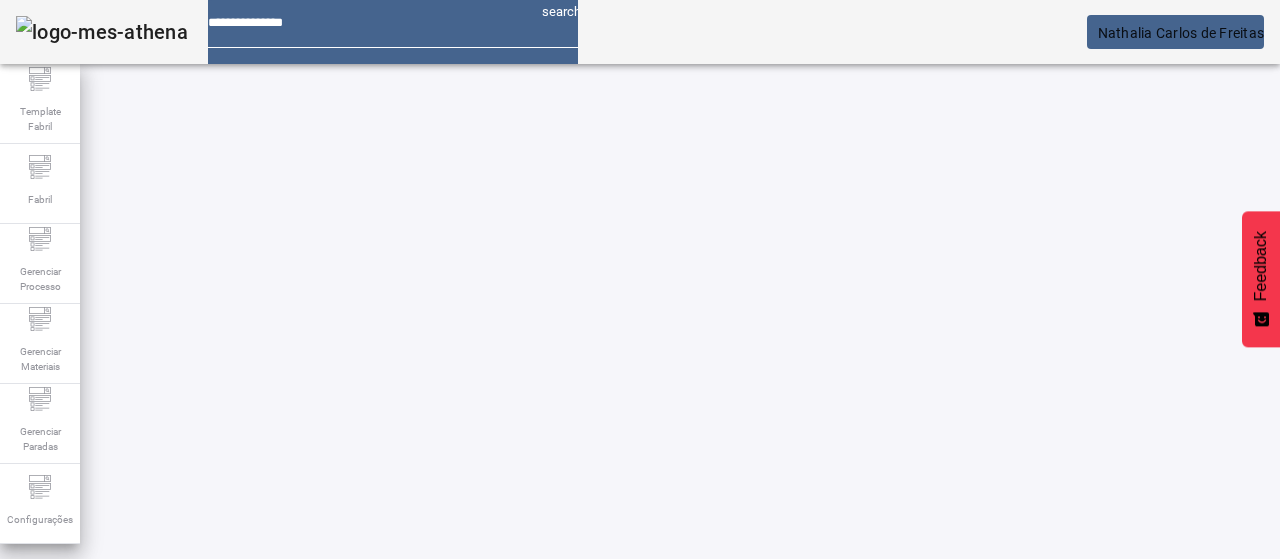click on "Pesquise por item de controle" at bounding box center (116, 601) 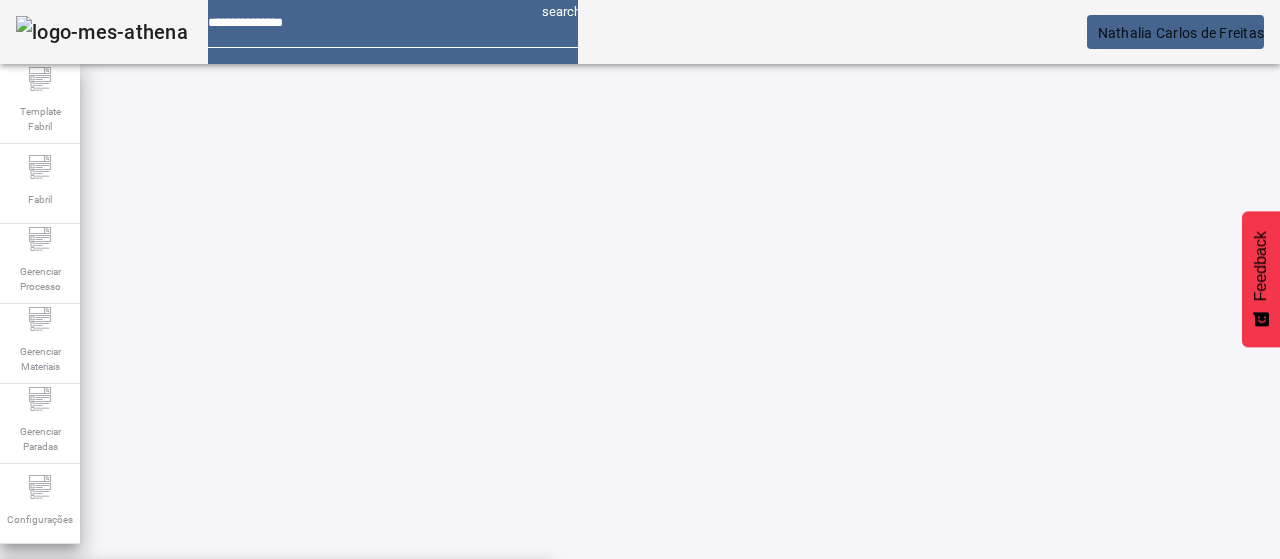click on "**********" at bounding box center [116, 601] 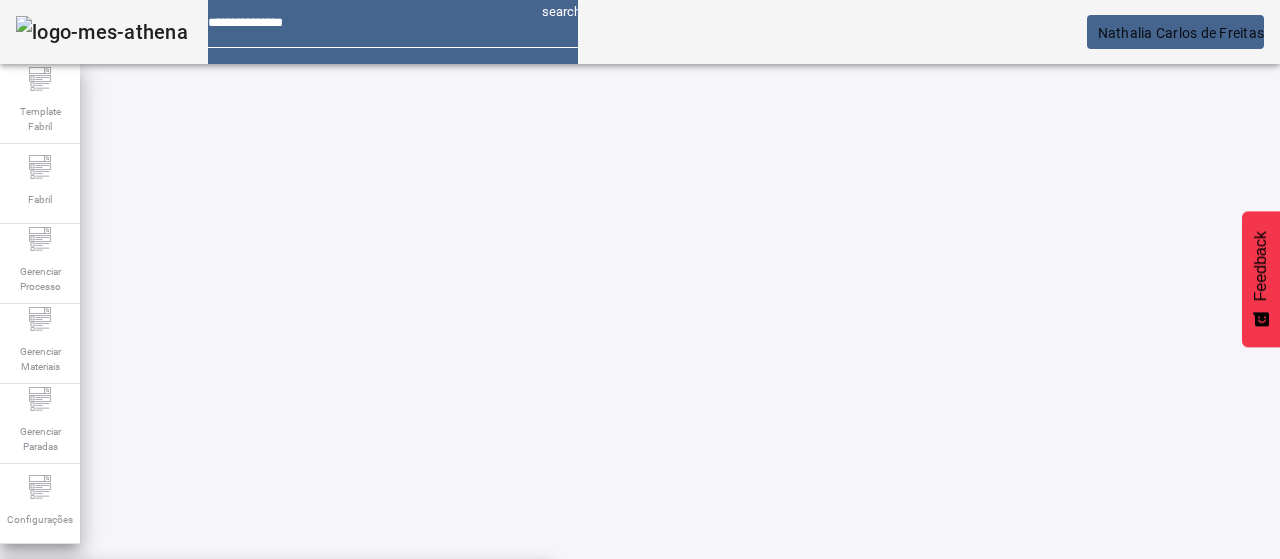 scroll, scrollTop: 300, scrollLeft: 0, axis: vertical 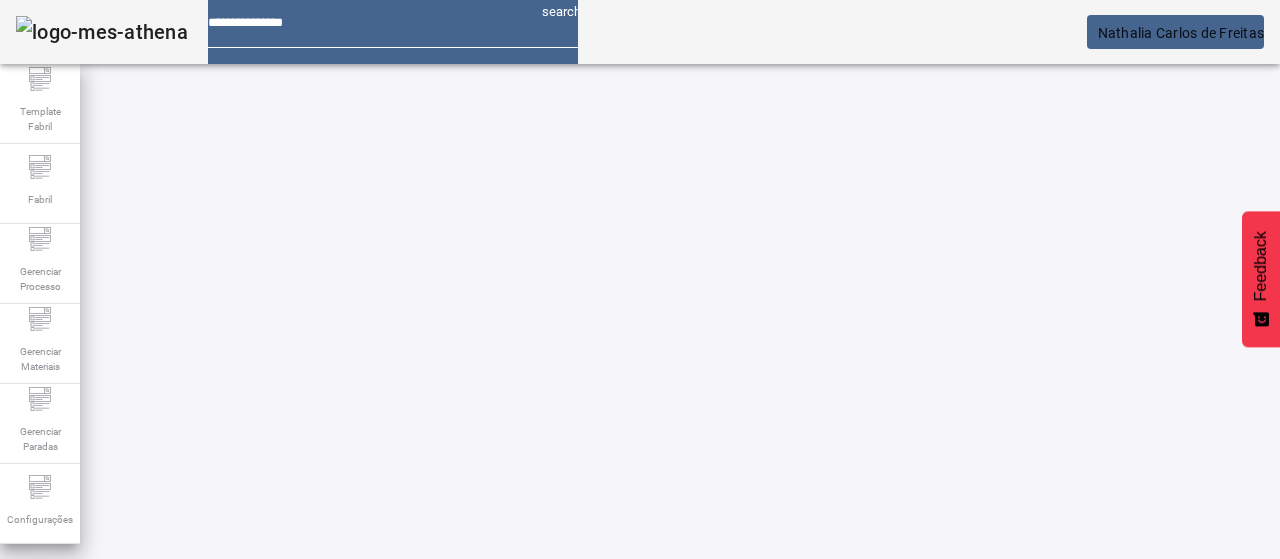 click on "Pesquise por marca" 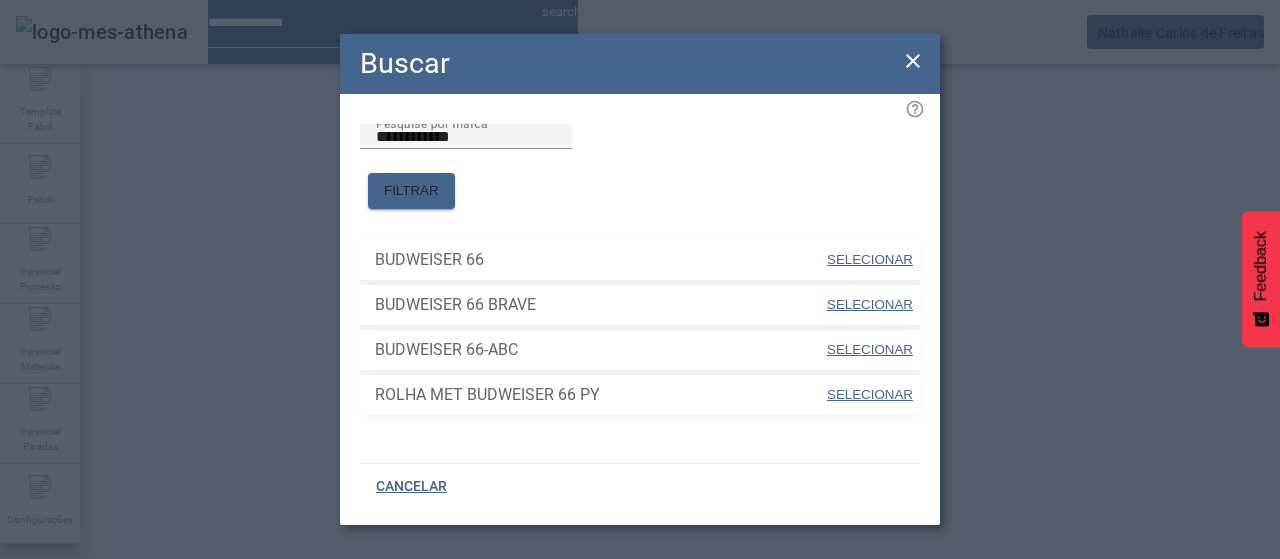 drag, startPoint x: 869, startPoint y: 341, endPoint x: 942, endPoint y: 387, distance: 86.28442 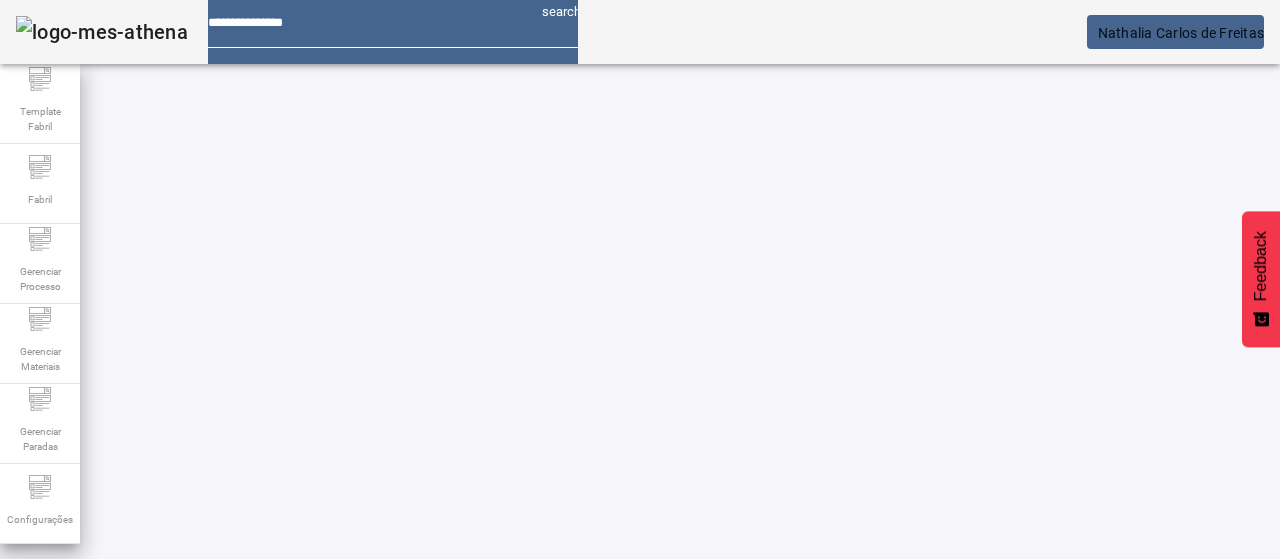 drag, startPoint x: 1240, startPoint y: 472, endPoint x: 1224, endPoint y: 478, distance: 17.088007 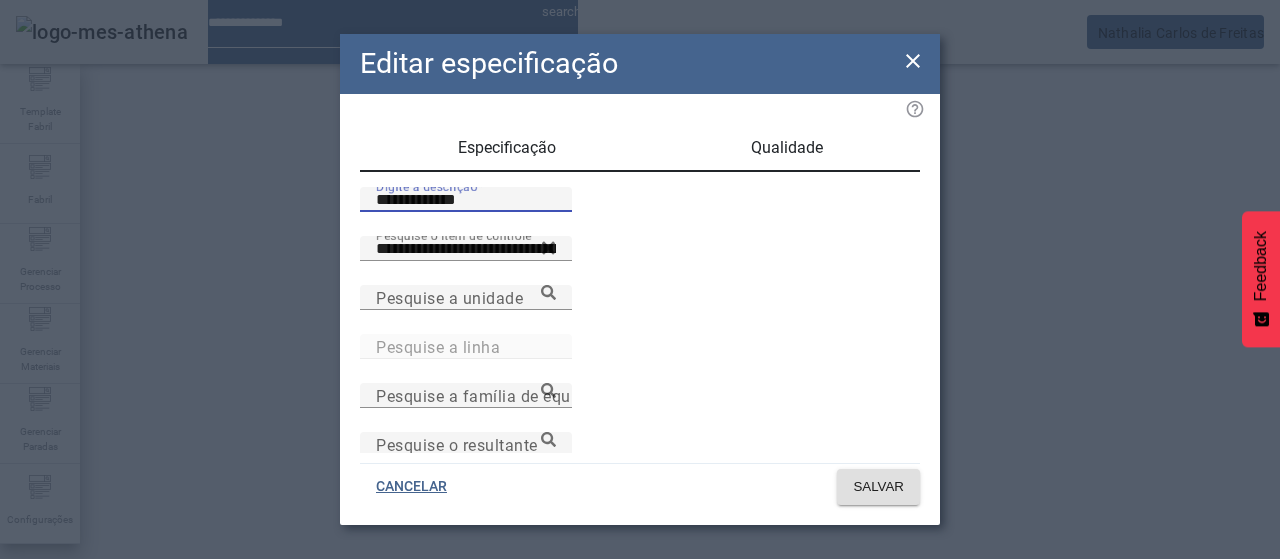 click on "**********" at bounding box center [466, 200] 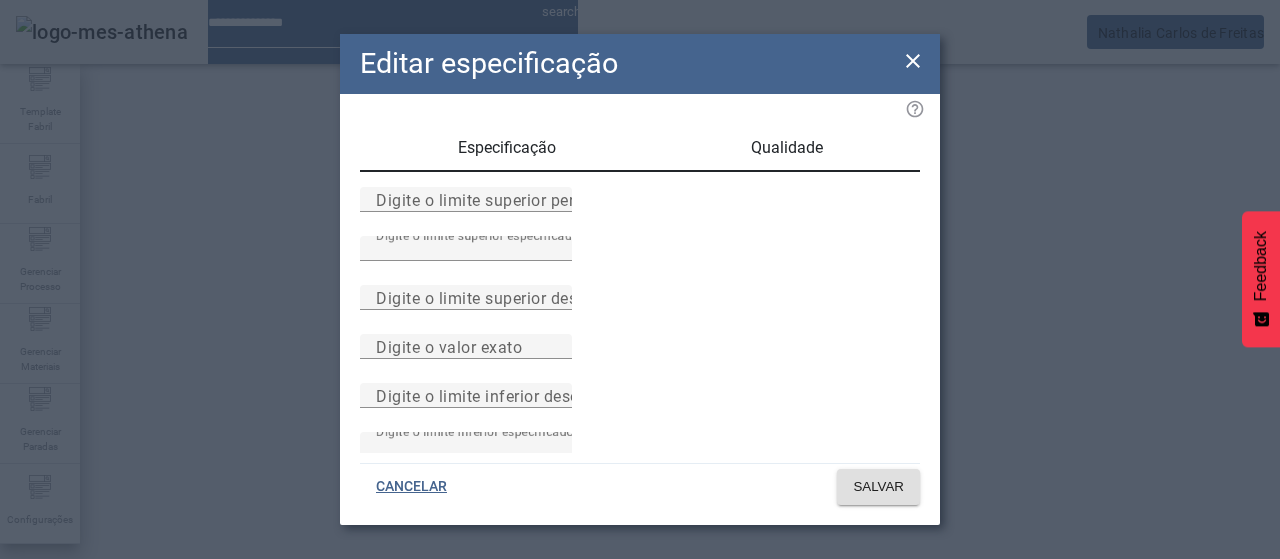 scroll, scrollTop: 284, scrollLeft: 0, axis: vertical 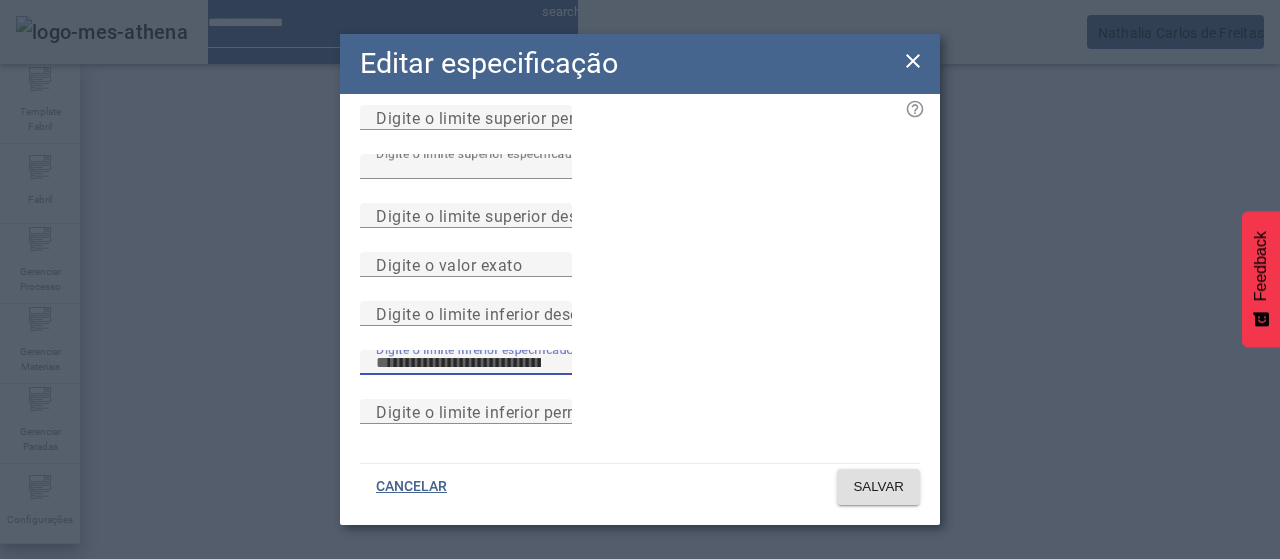 click on "**" at bounding box center [466, 363] 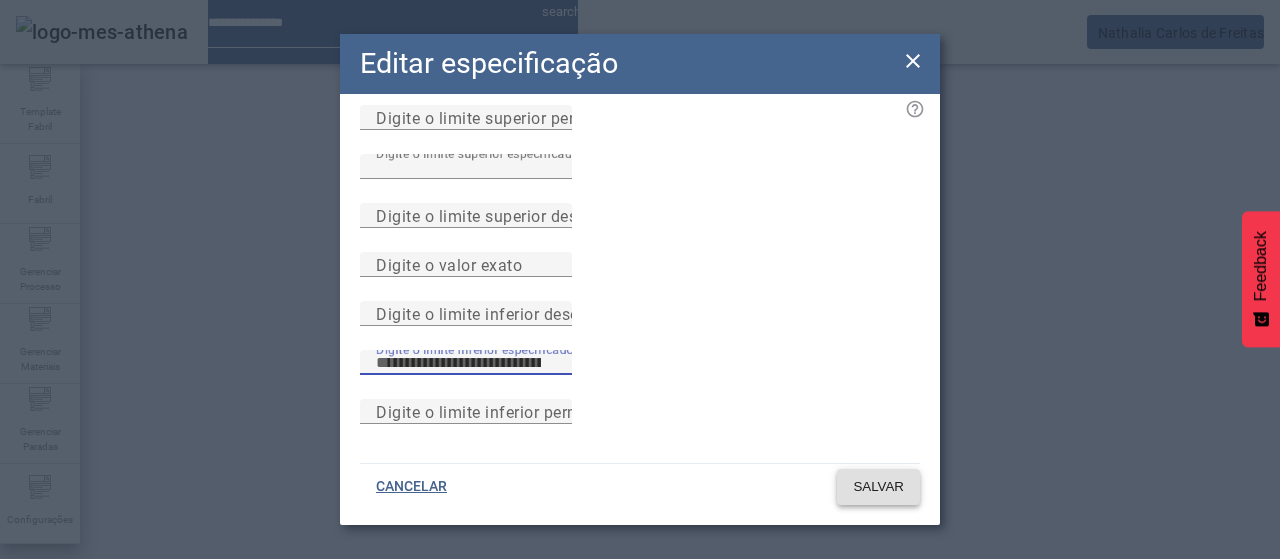 click on "SALVAR" 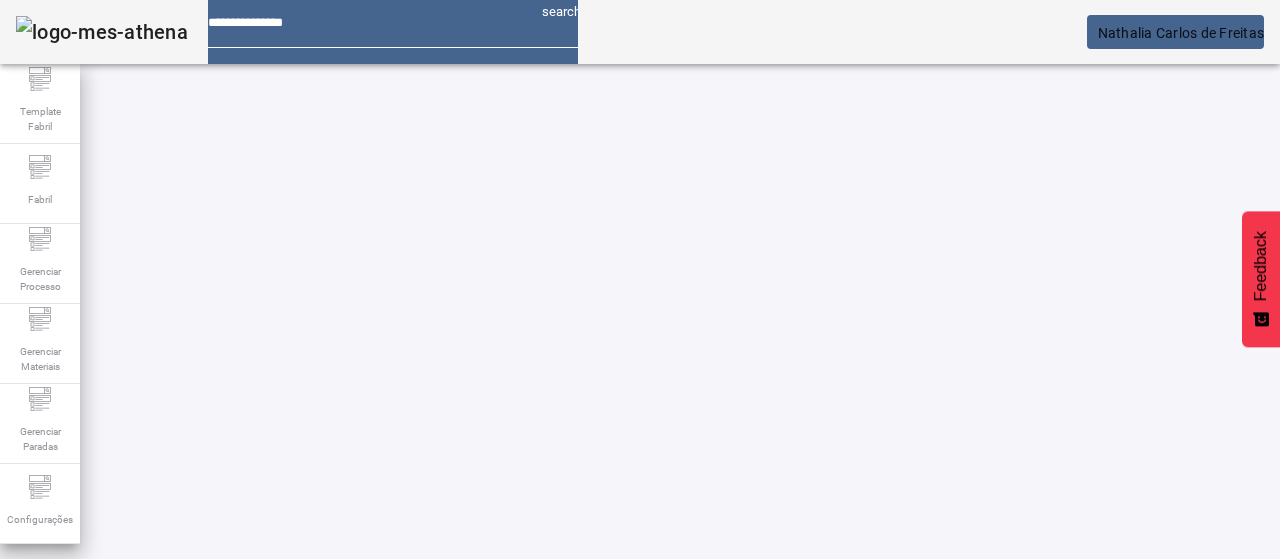 scroll, scrollTop: 0, scrollLeft: 0, axis: both 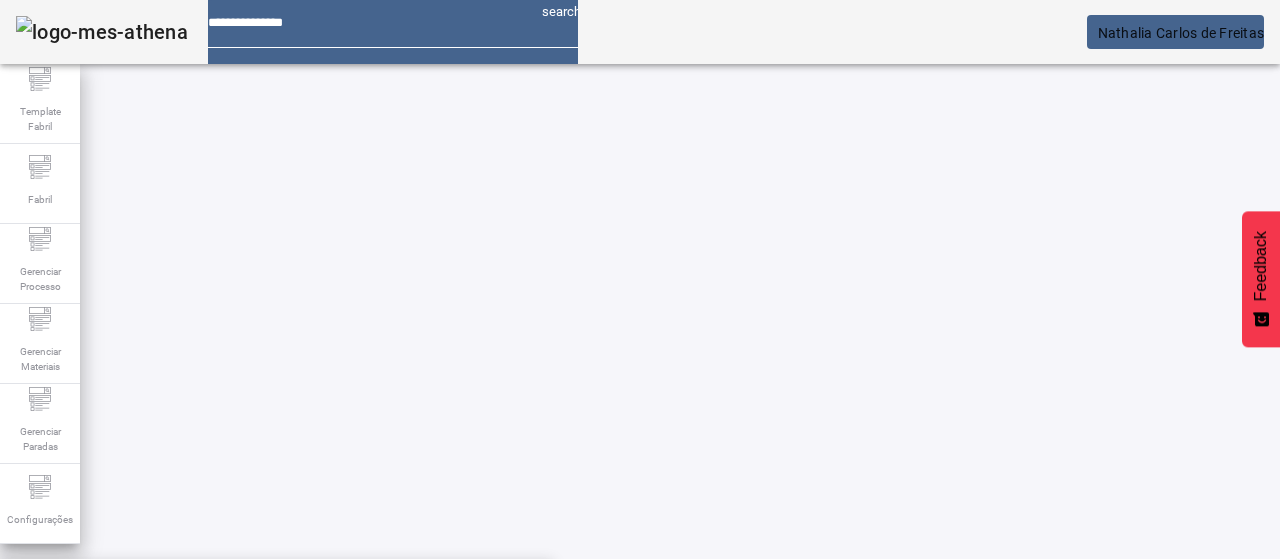 click on "Unidade de Pasteurização-Cerv.Ret" at bounding box center (276, 783) 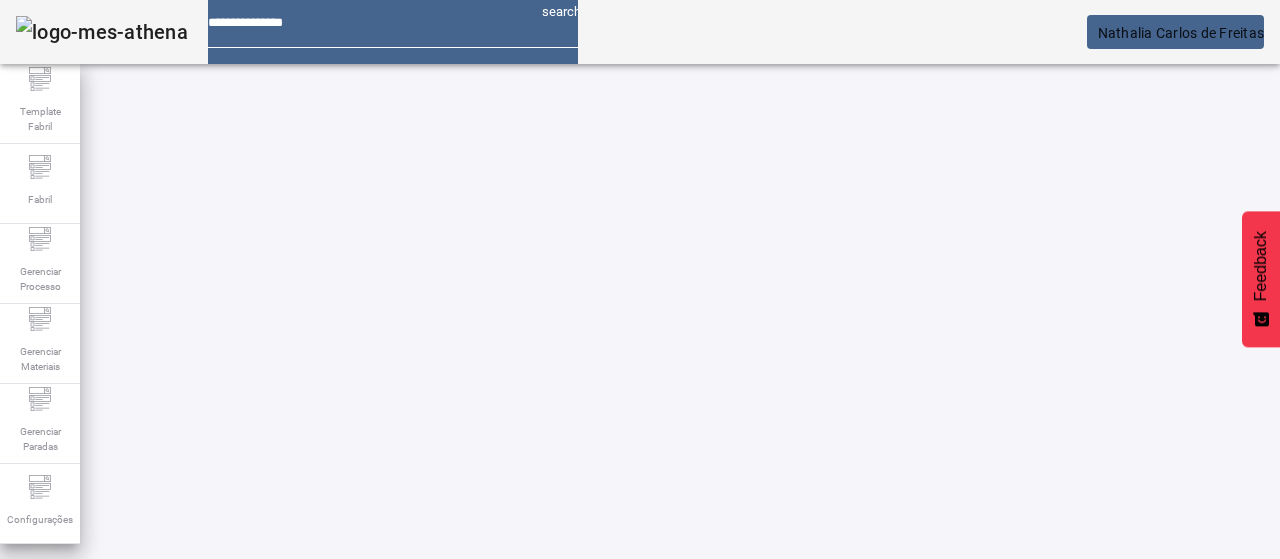click on "FILTRAR" 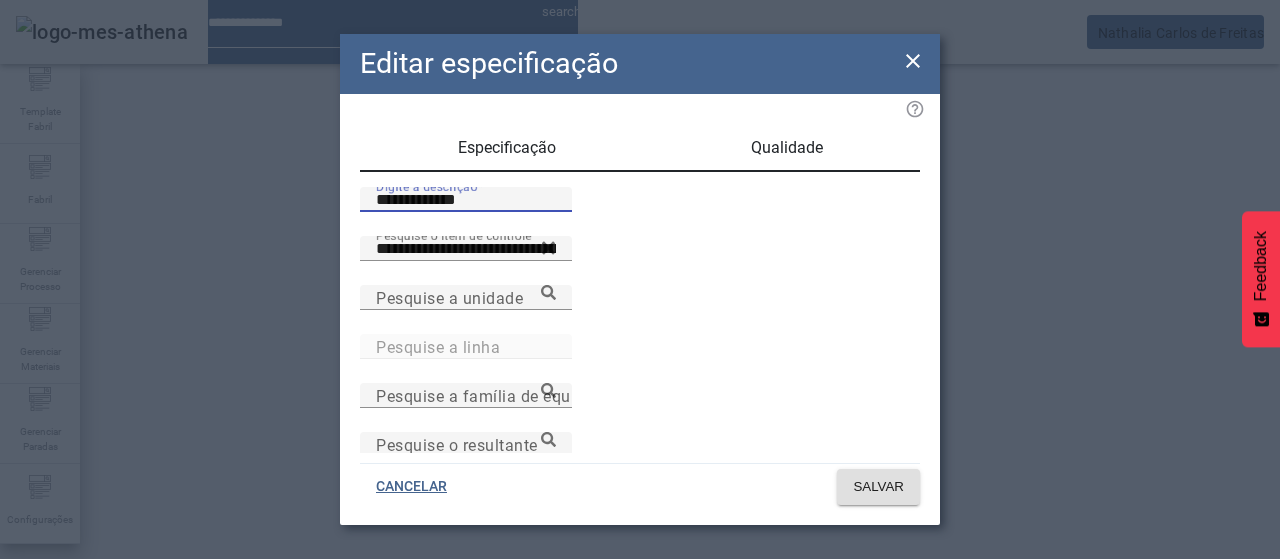 click on "**********" at bounding box center [466, 200] 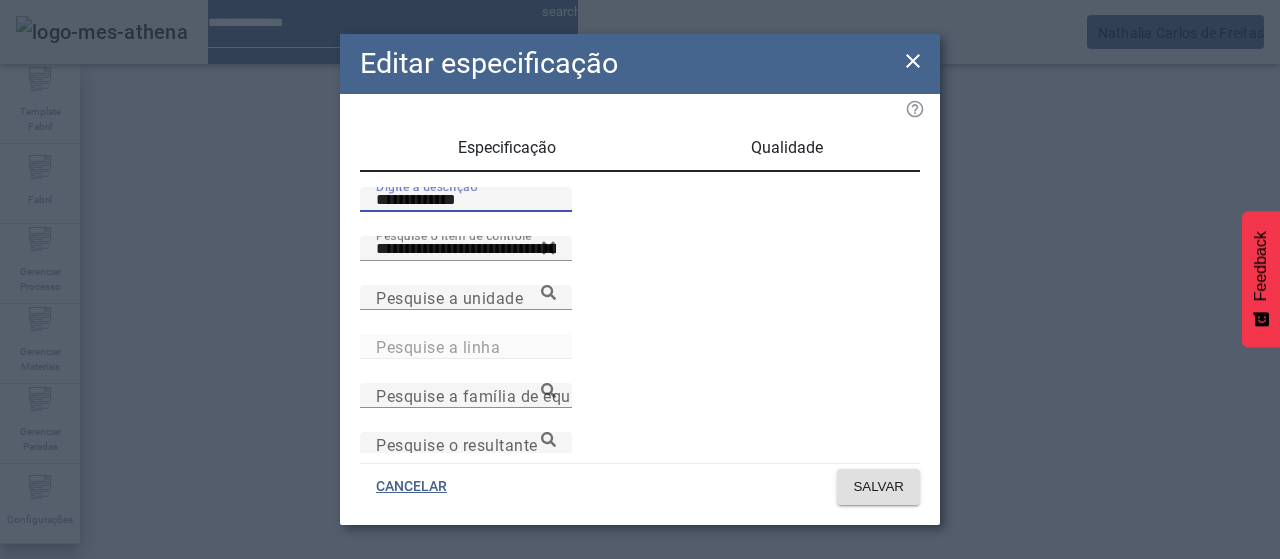 type on "**********" 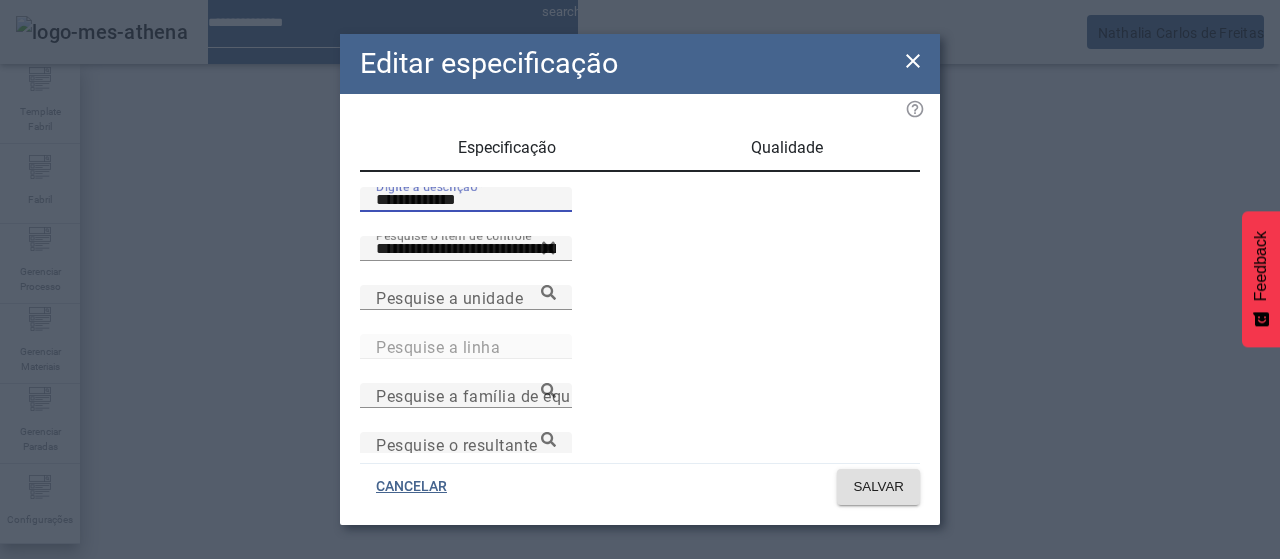 drag, startPoint x: 794, startPoint y: 157, endPoint x: 774, endPoint y: 179, distance: 29.732138 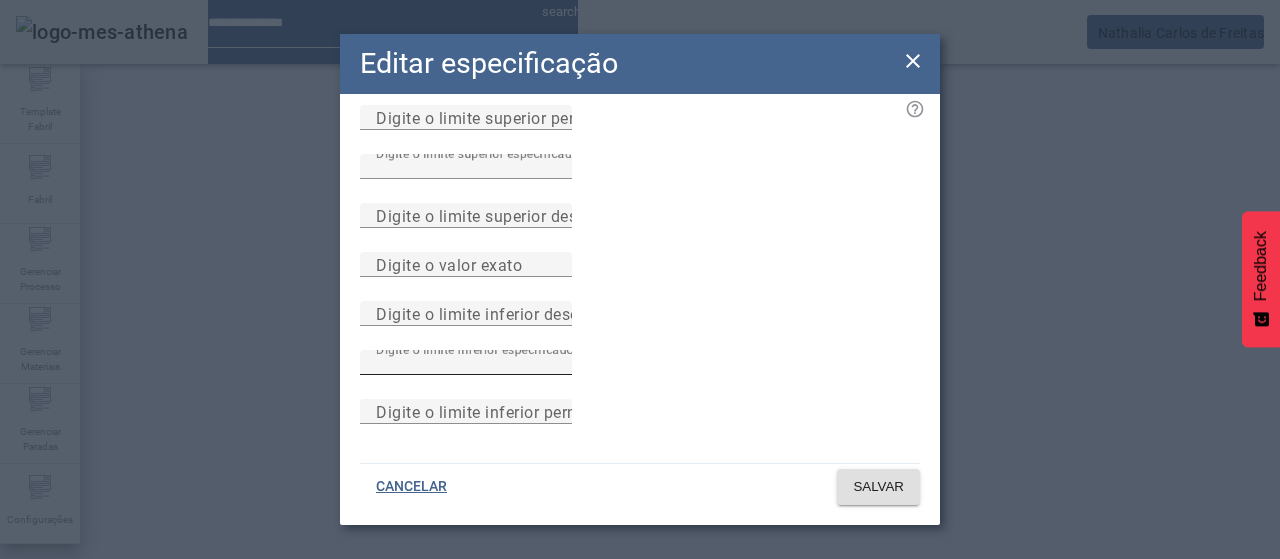 scroll, scrollTop: 284, scrollLeft: 0, axis: vertical 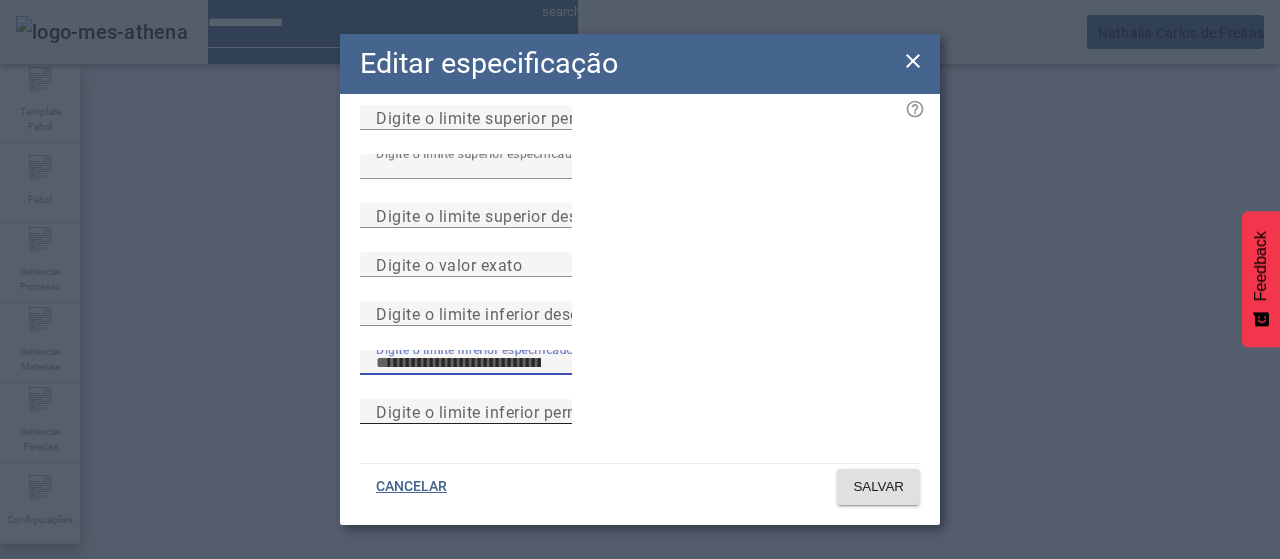 type on "**" 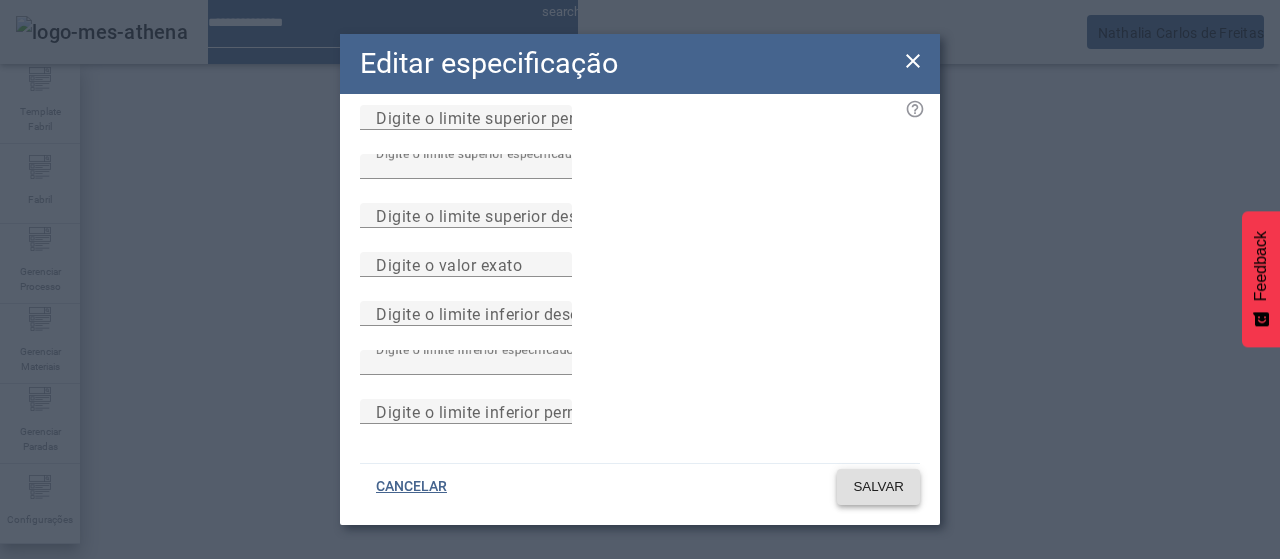 click on "SALVAR" 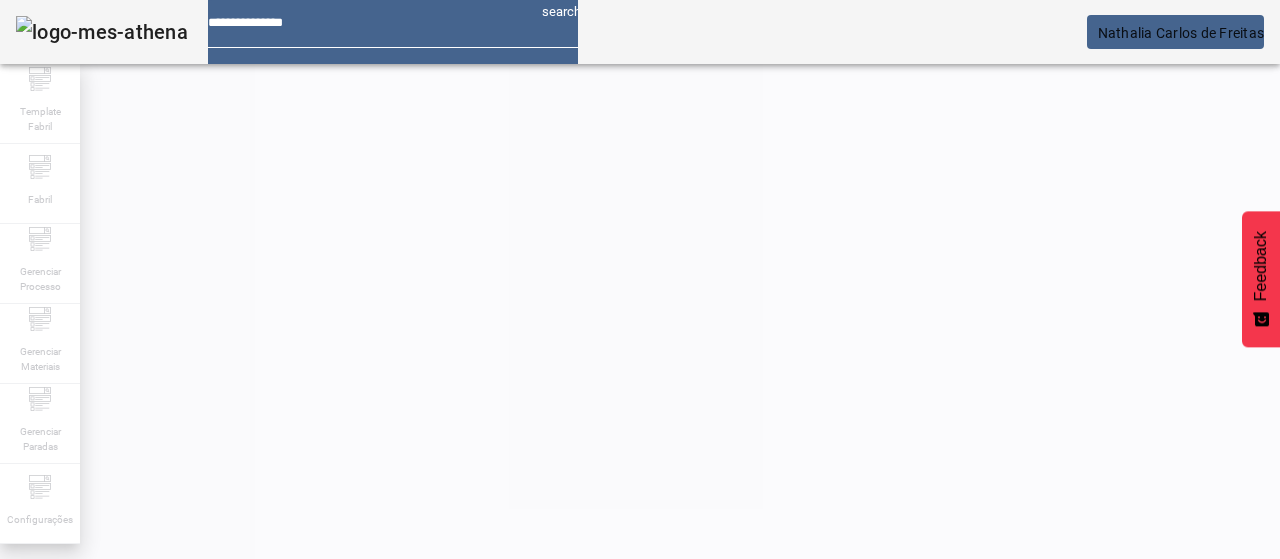 scroll, scrollTop: 140, scrollLeft: 0, axis: vertical 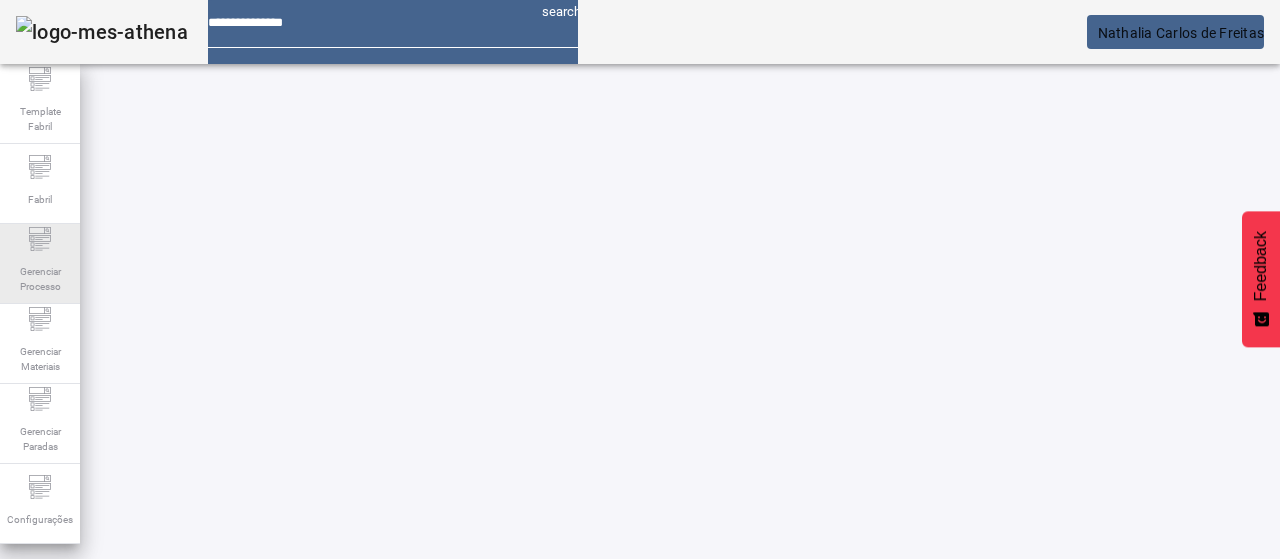 click on "Gerenciar Processo" 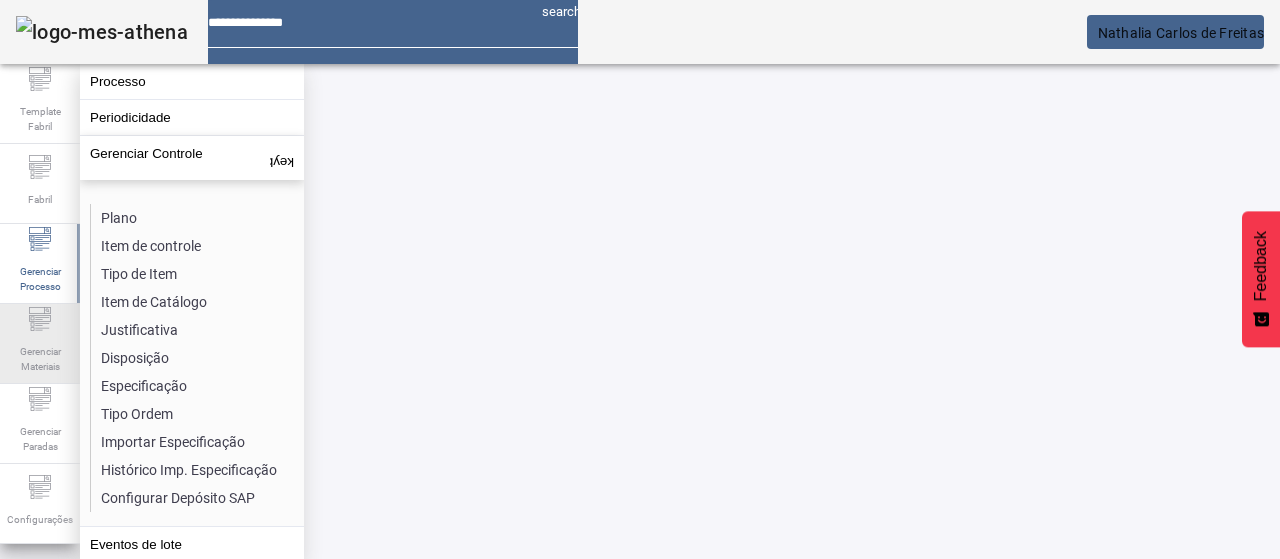 drag, startPoint x: 18, startPoint y: 351, endPoint x: 25, endPoint y: 337, distance: 15.652476 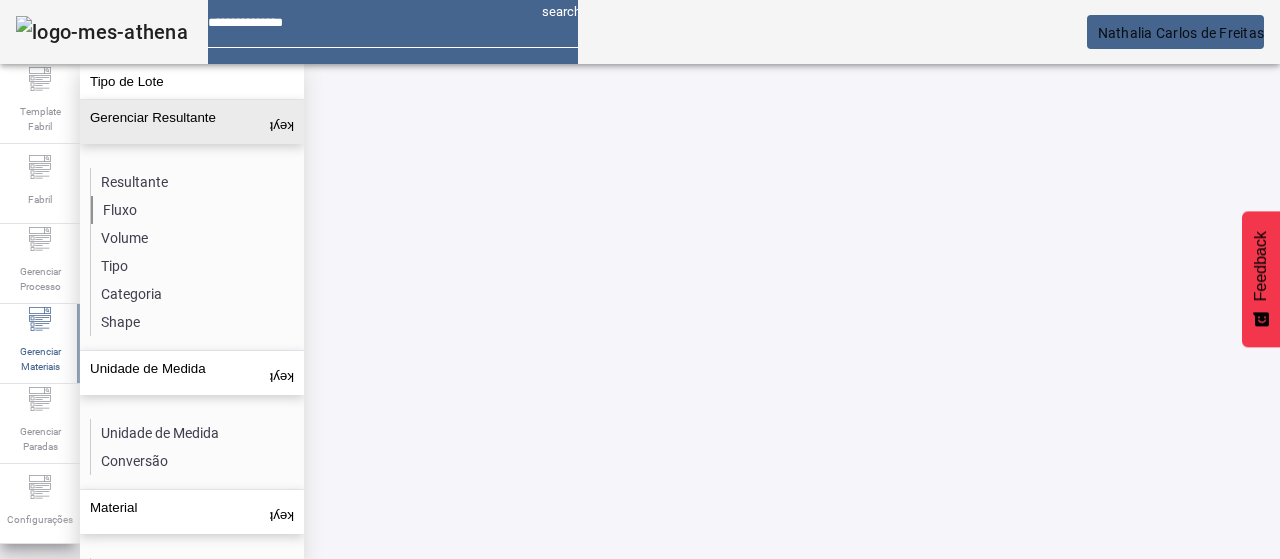 click on "Fluxo" 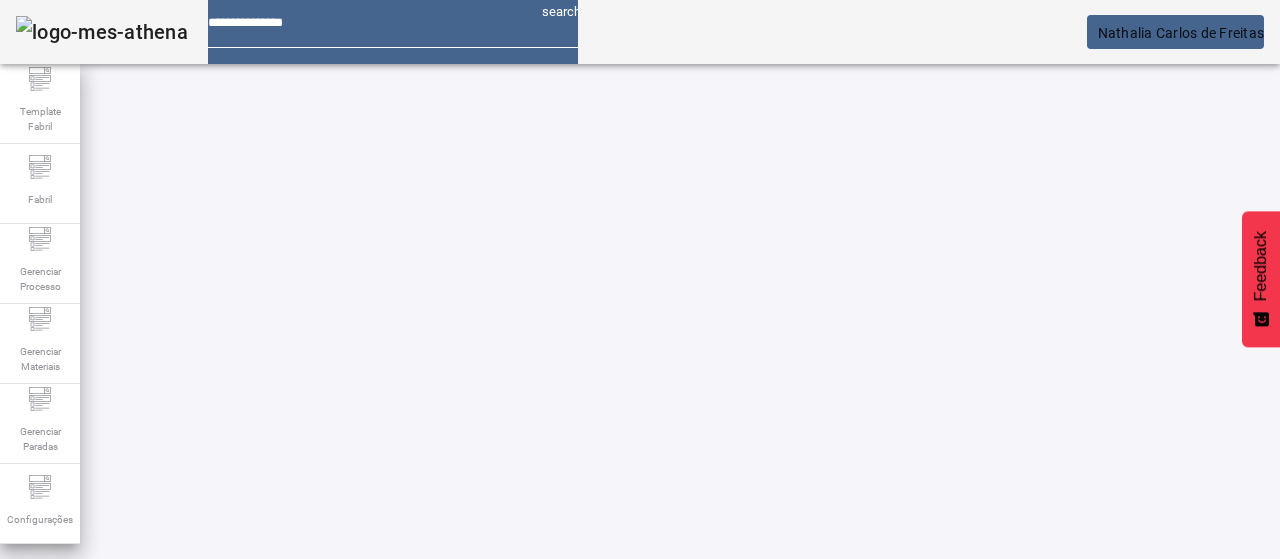 drag, startPoint x: 1103, startPoint y: 139, endPoint x: 993, endPoint y: 162, distance: 112.37882 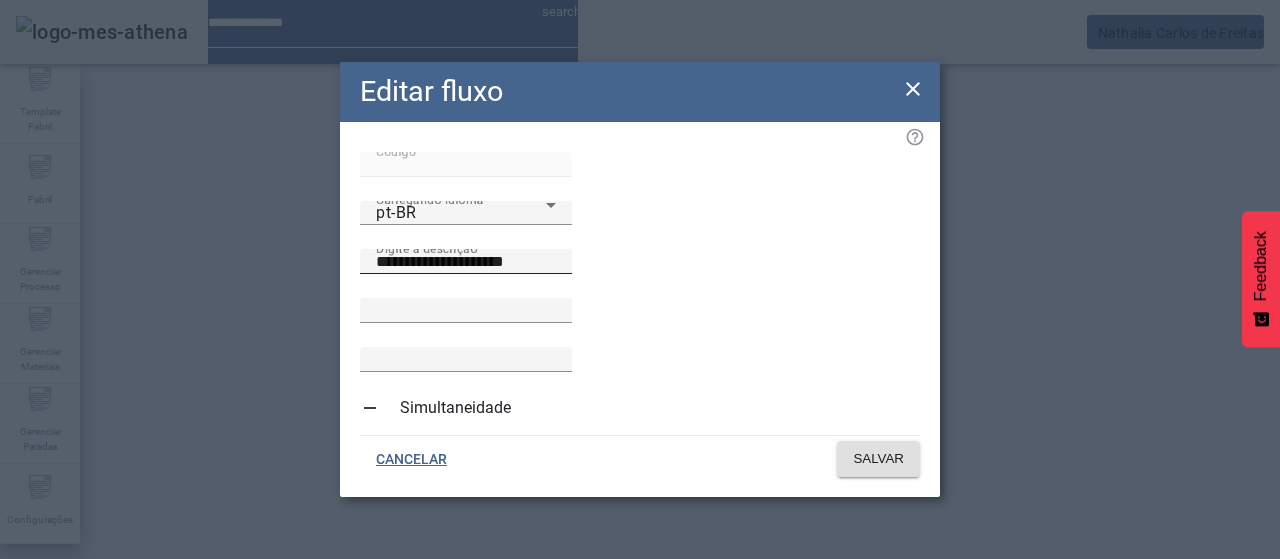click on "**********" at bounding box center [466, 262] 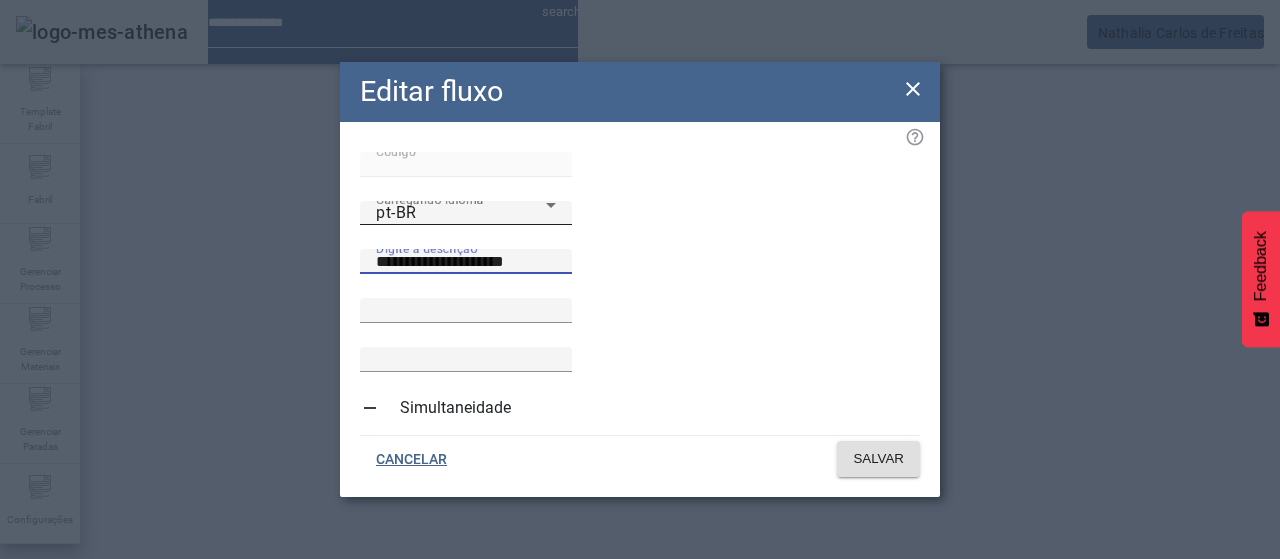 click on "pt-BR" at bounding box center [461, 213] 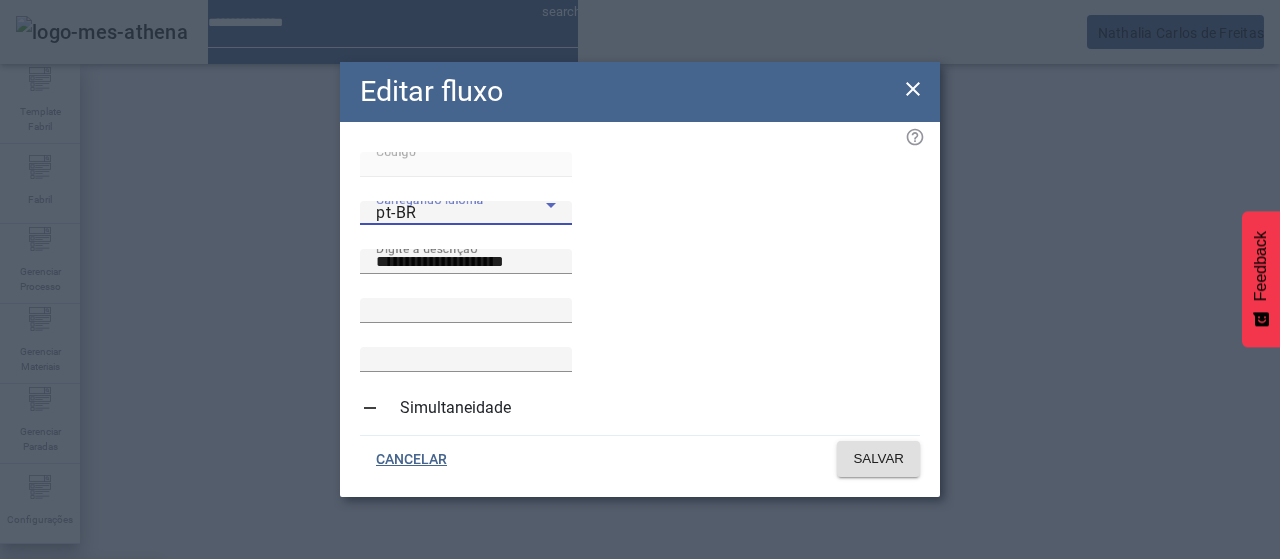 click on "es-ES" at bounding box center (81, 687) 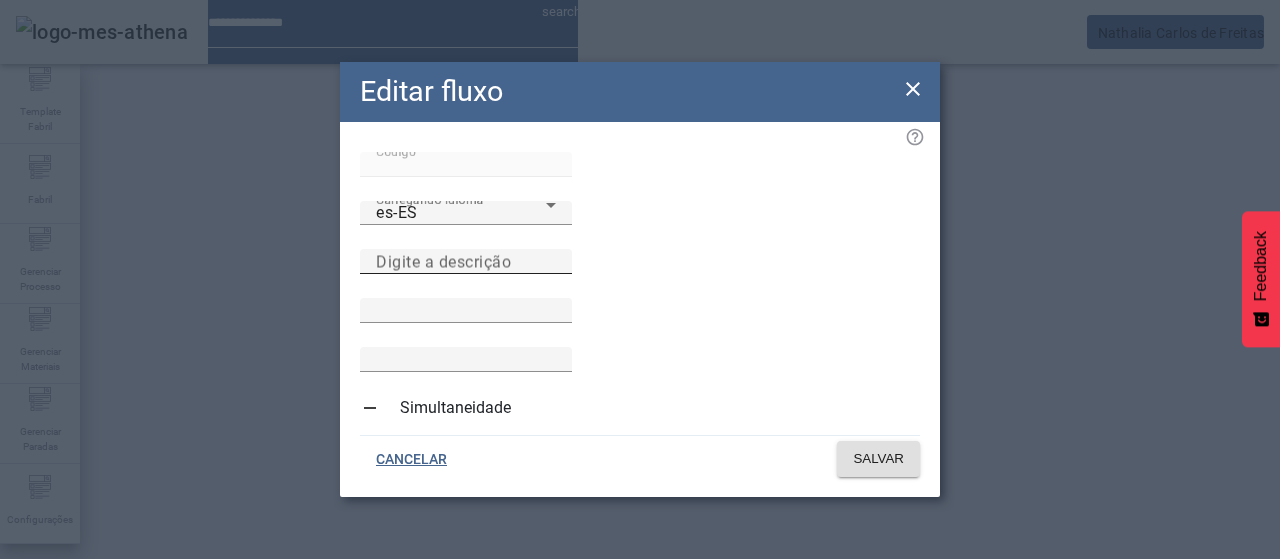 click on "Digite a descrição" at bounding box center [443, 261] 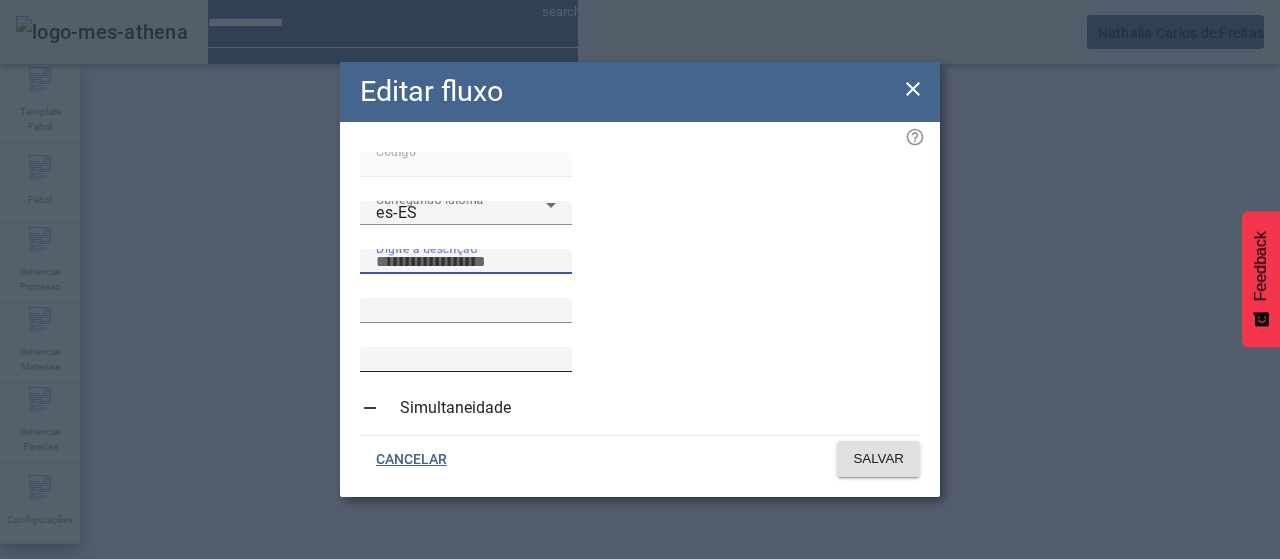 paste on "**********" 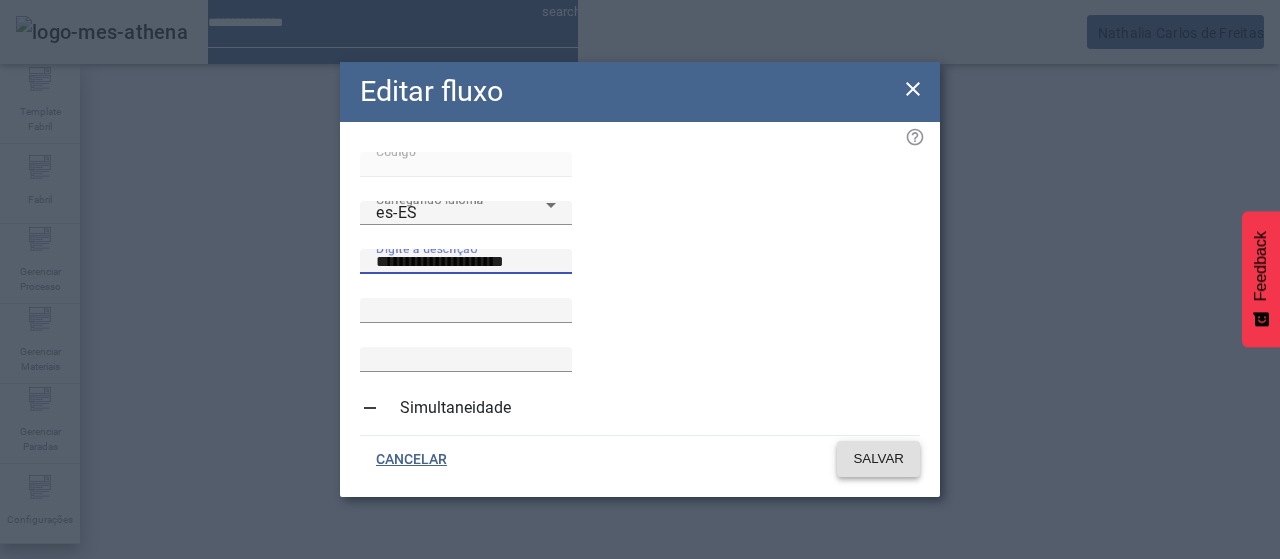 type on "**********" 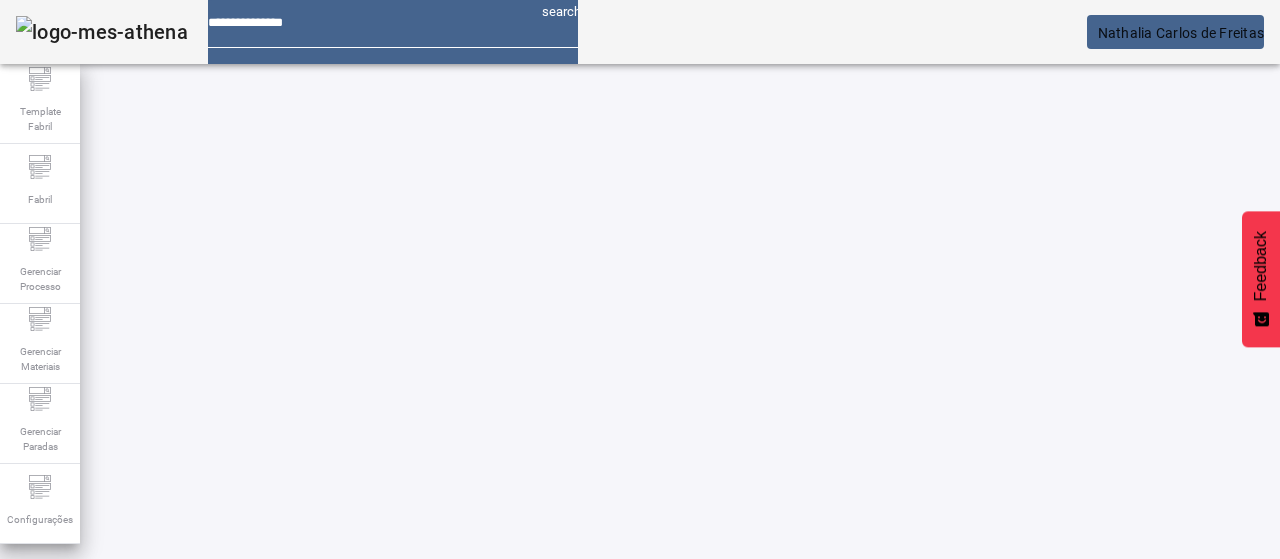drag, startPoint x: 155, startPoint y: 183, endPoint x: 95, endPoint y: 180, distance: 60.074955 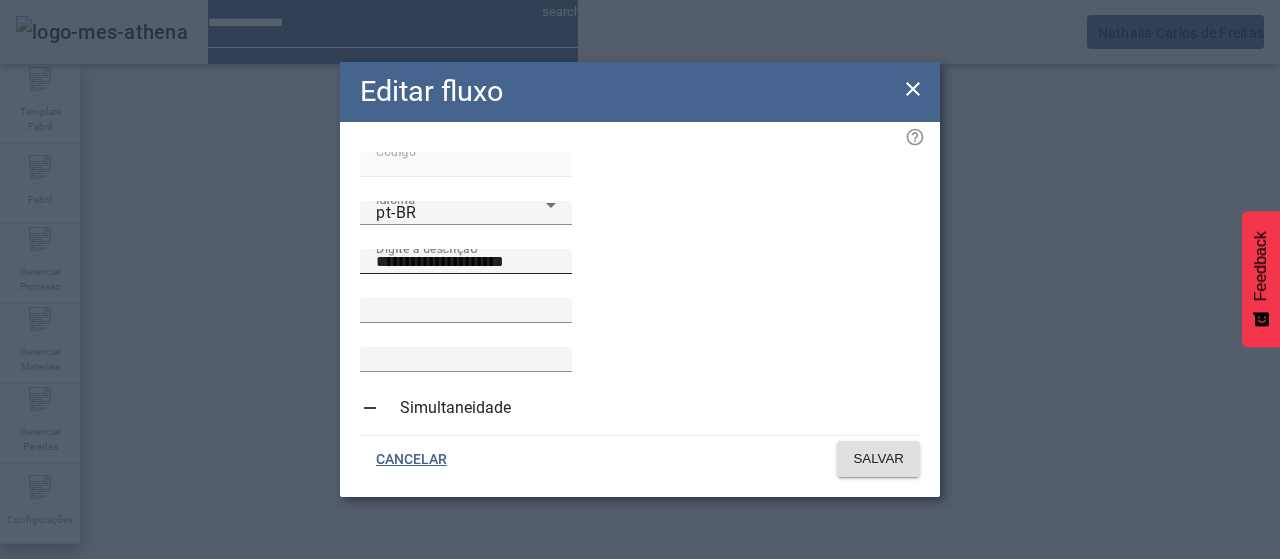 drag, startPoint x: 606, startPoint y: 268, endPoint x: 594, endPoint y: 273, distance: 13 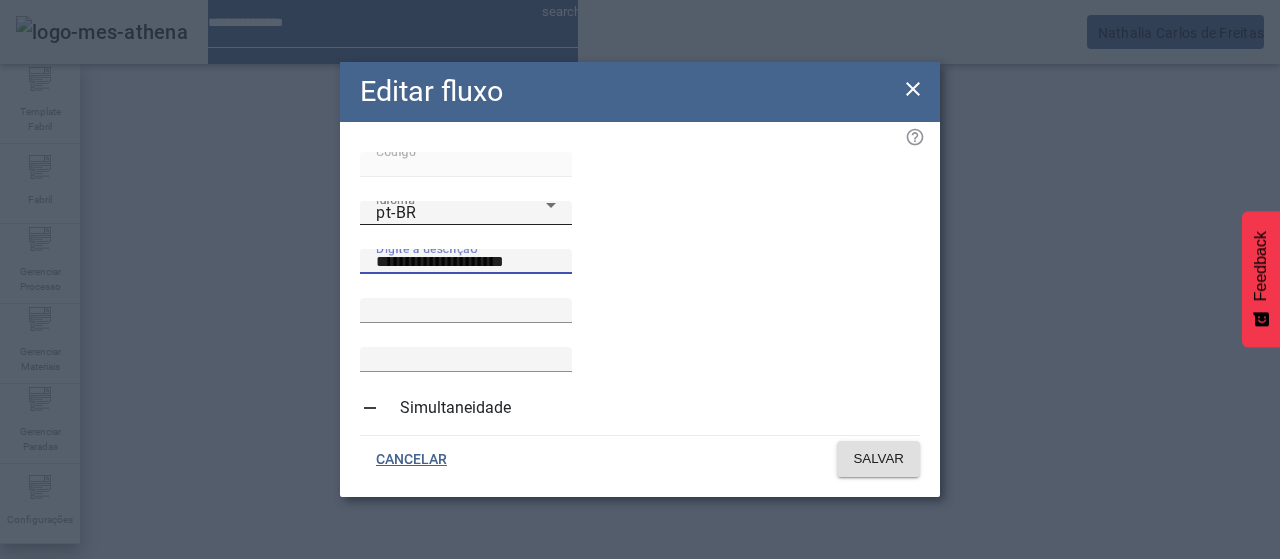 click on "pt-BR" at bounding box center [461, 213] 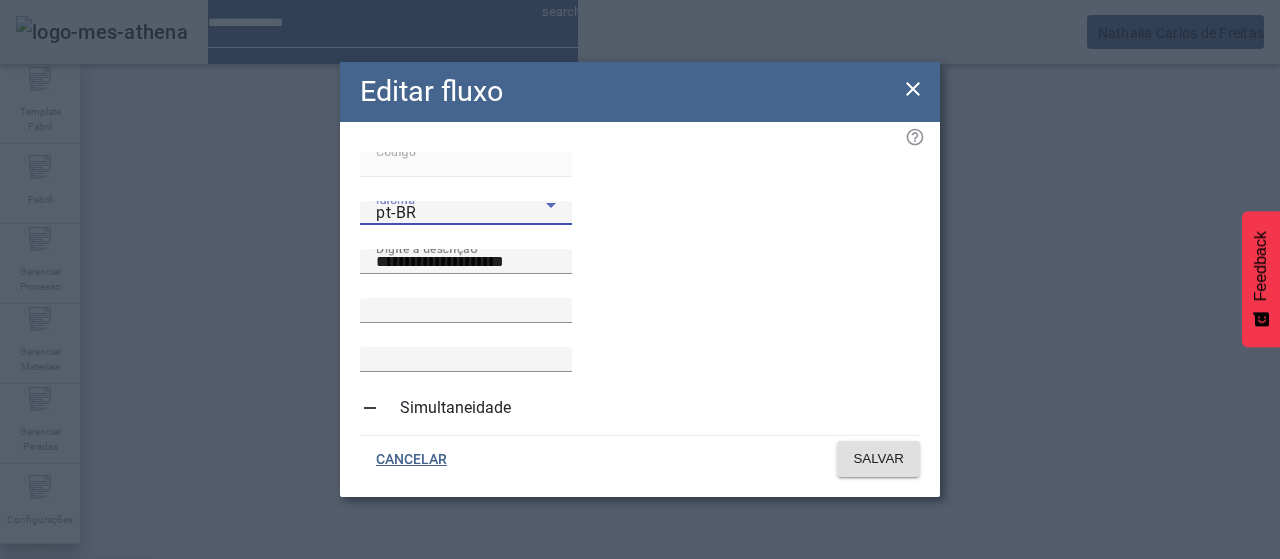 drag, startPoint x: 428, startPoint y: 412, endPoint x: 534, endPoint y: 317, distance: 142.34114 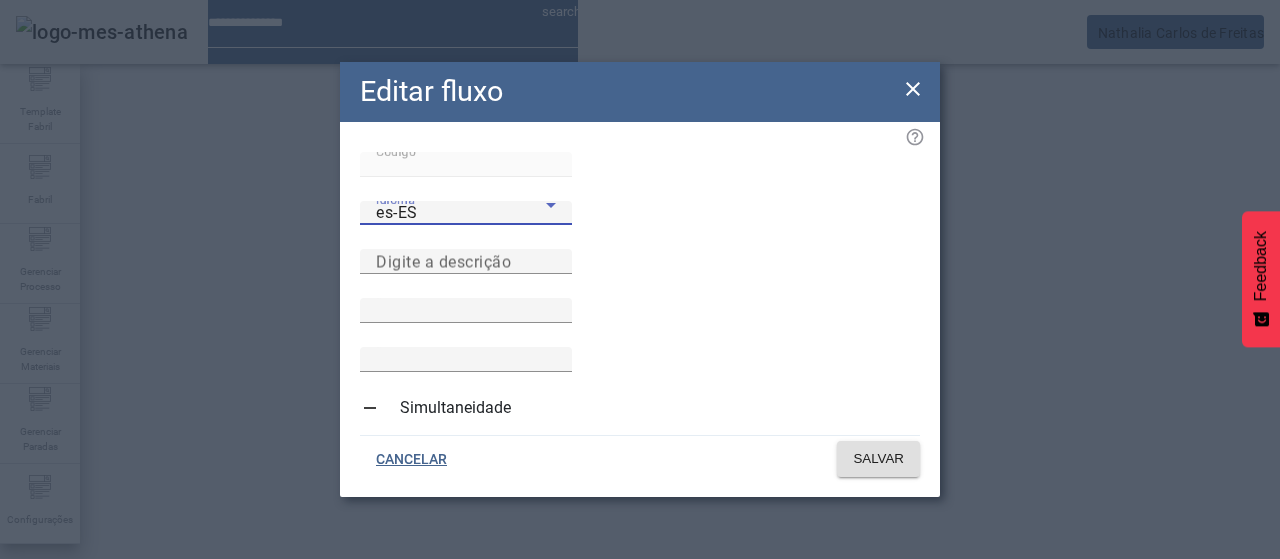 drag, startPoint x: 572, startPoint y: 263, endPoint x: 585, endPoint y: 290, distance: 29.966648 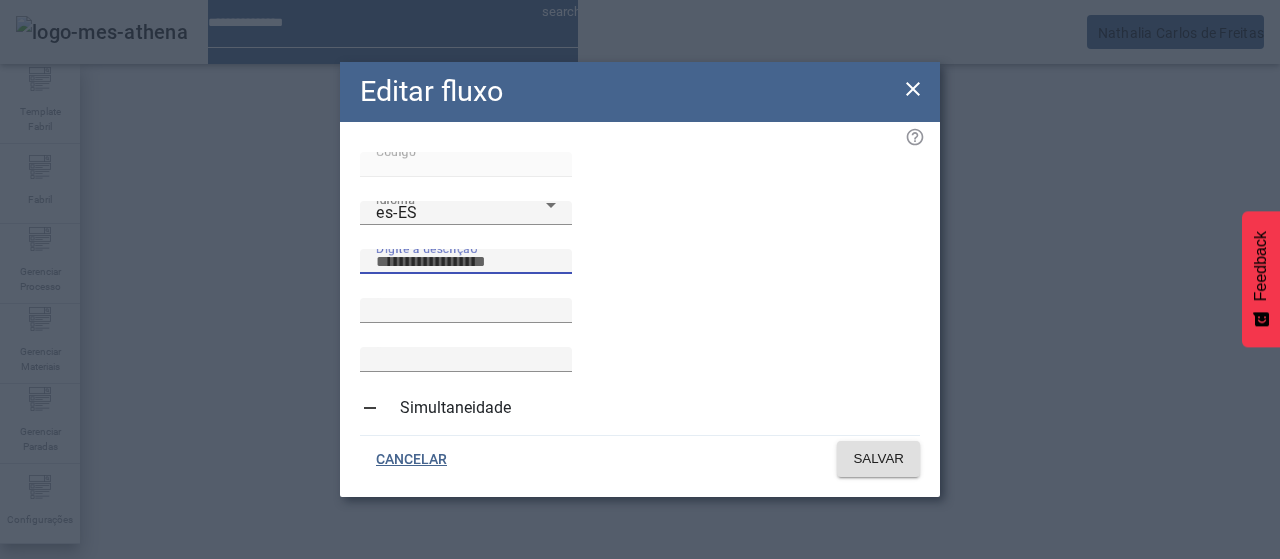 paste on "**********" 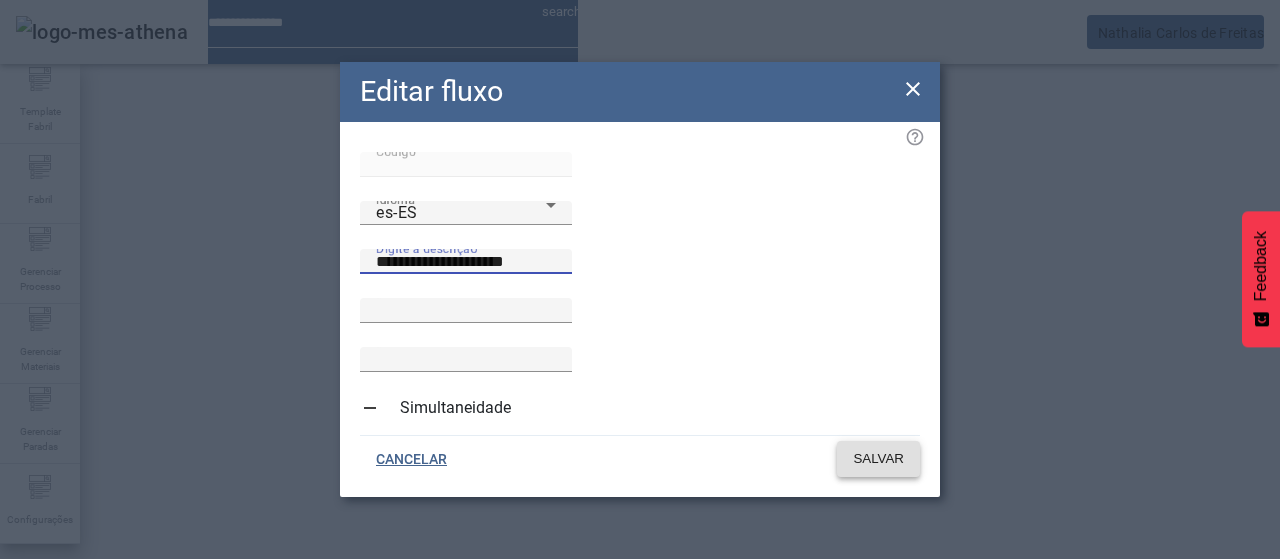 type on "**********" 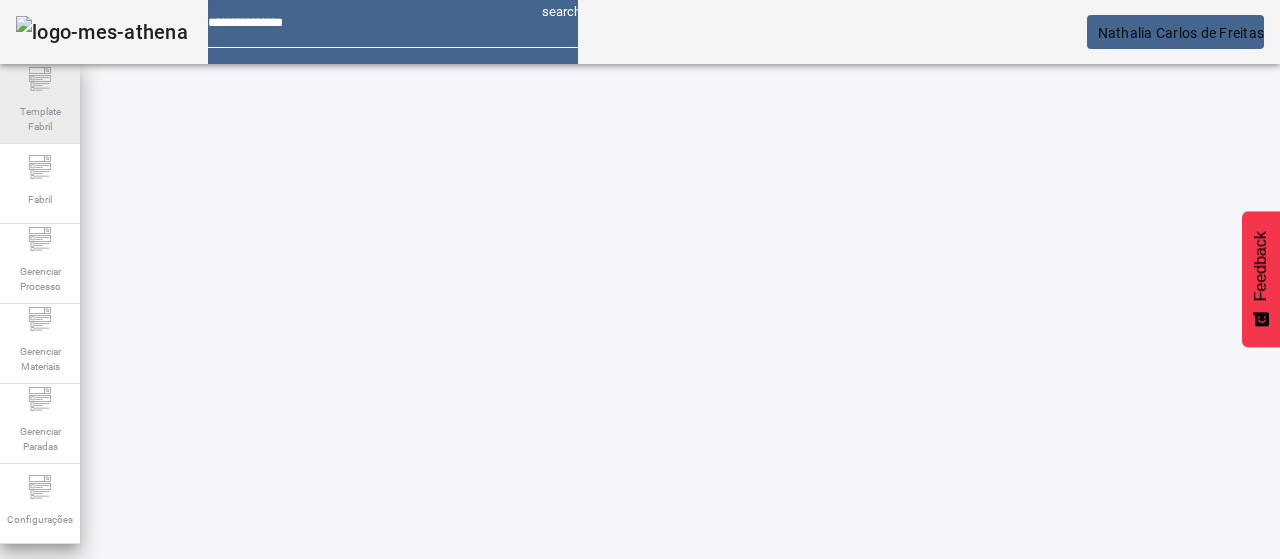 drag, startPoint x: 238, startPoint y: 184, endPoint x: 0, endPoint y: 140, distance: 242.03305 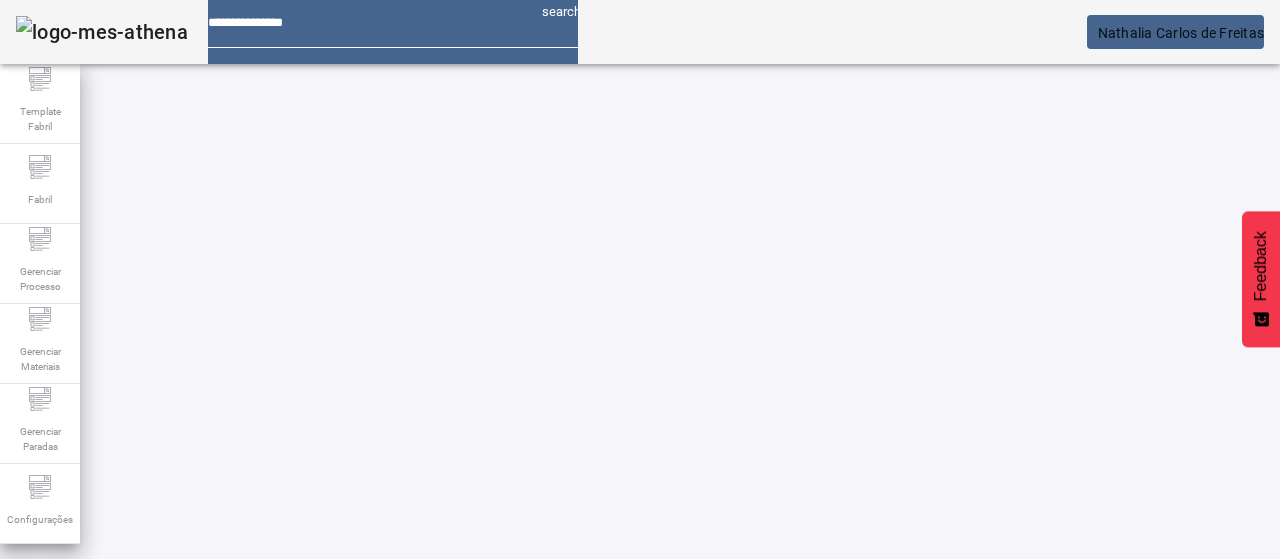 click on "EDITAR" at bounding box center [353, 828] 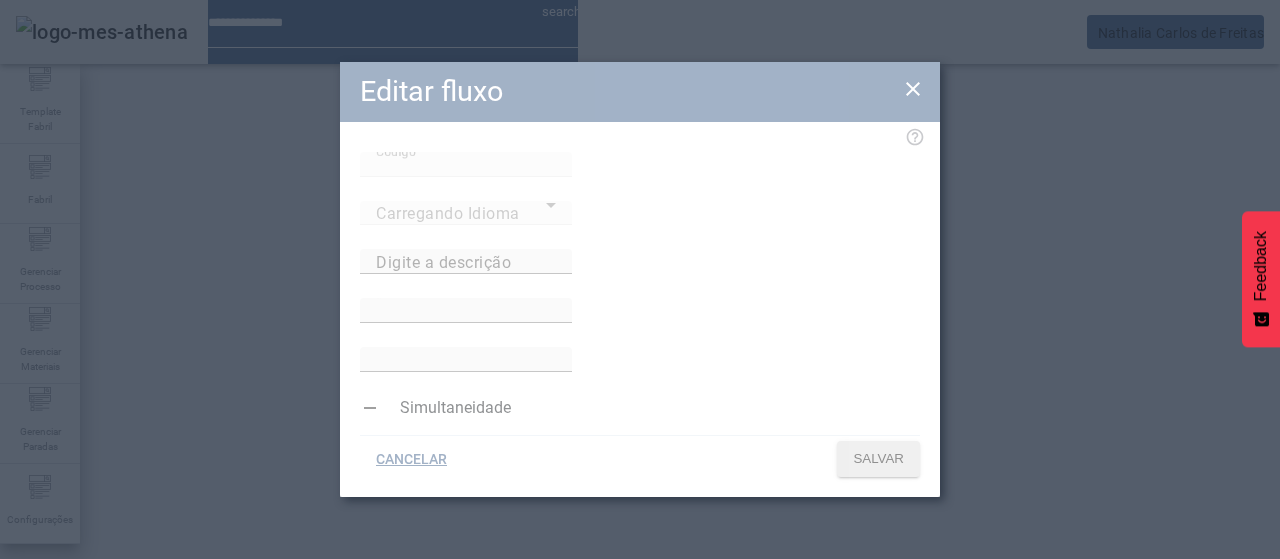 type on "**********" 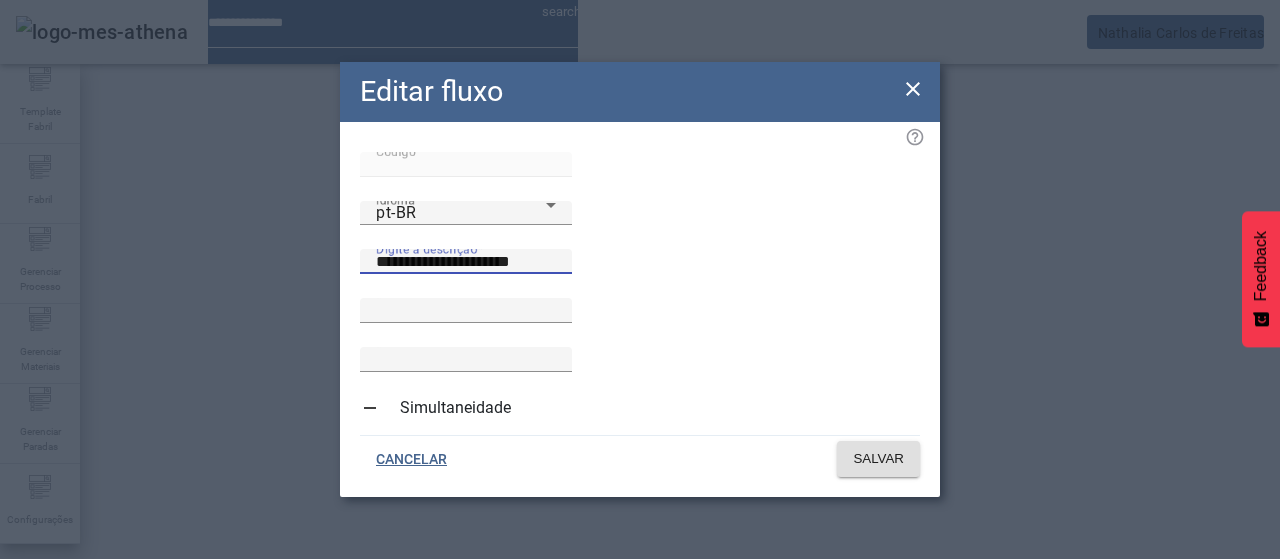 click on "**********" at bounding box center [466, 262] 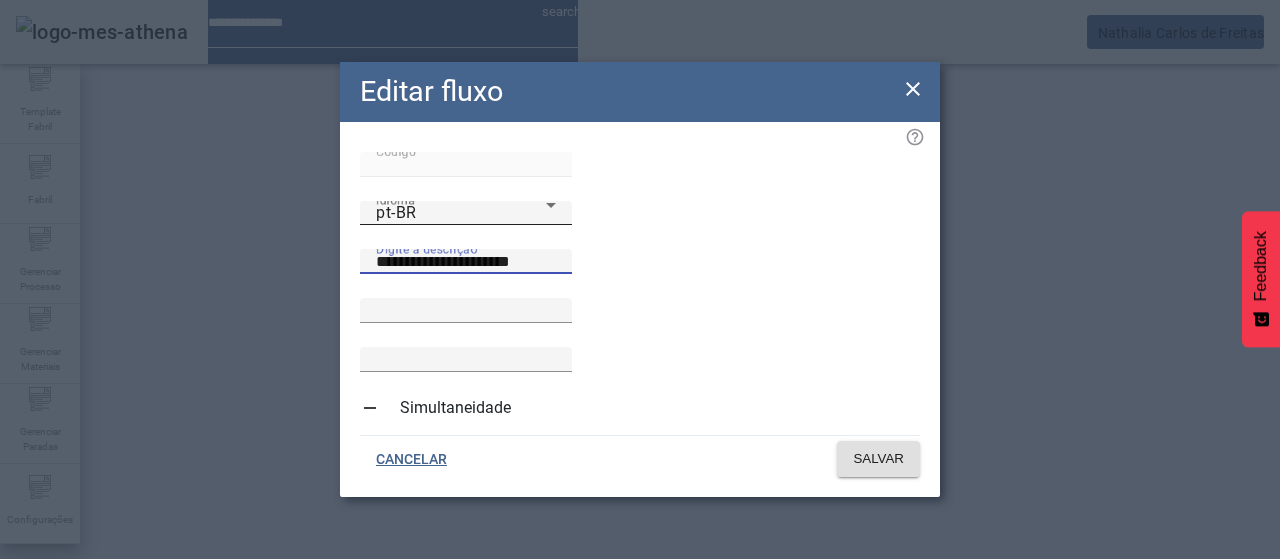 click on "pt-BR" at bounding box center (461, 213) 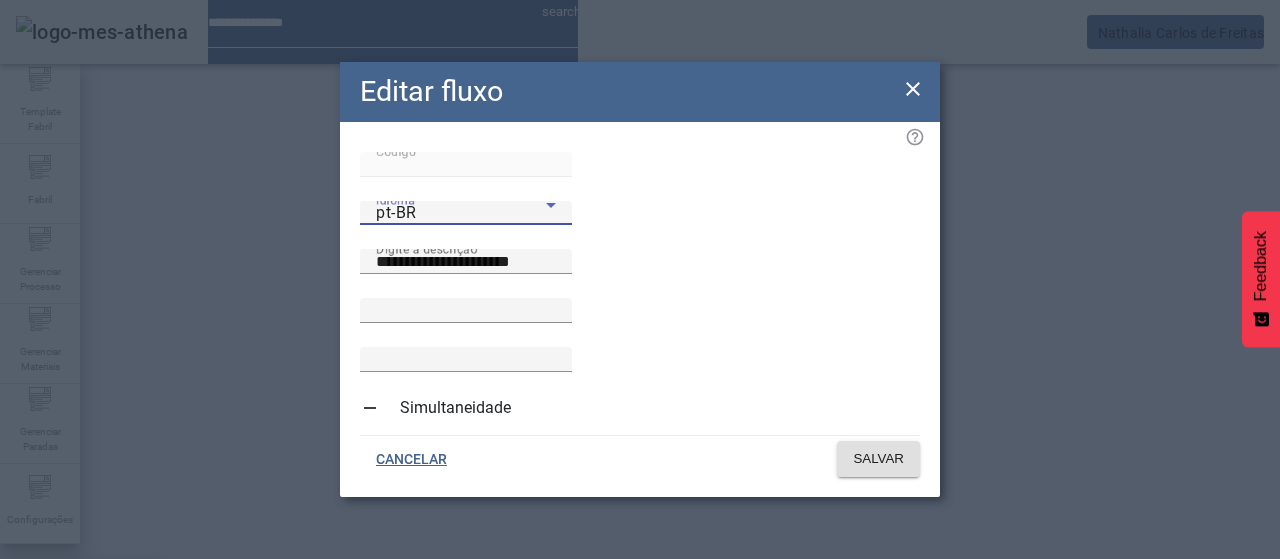 click on "es-ES" at bounding box center (81, 687) 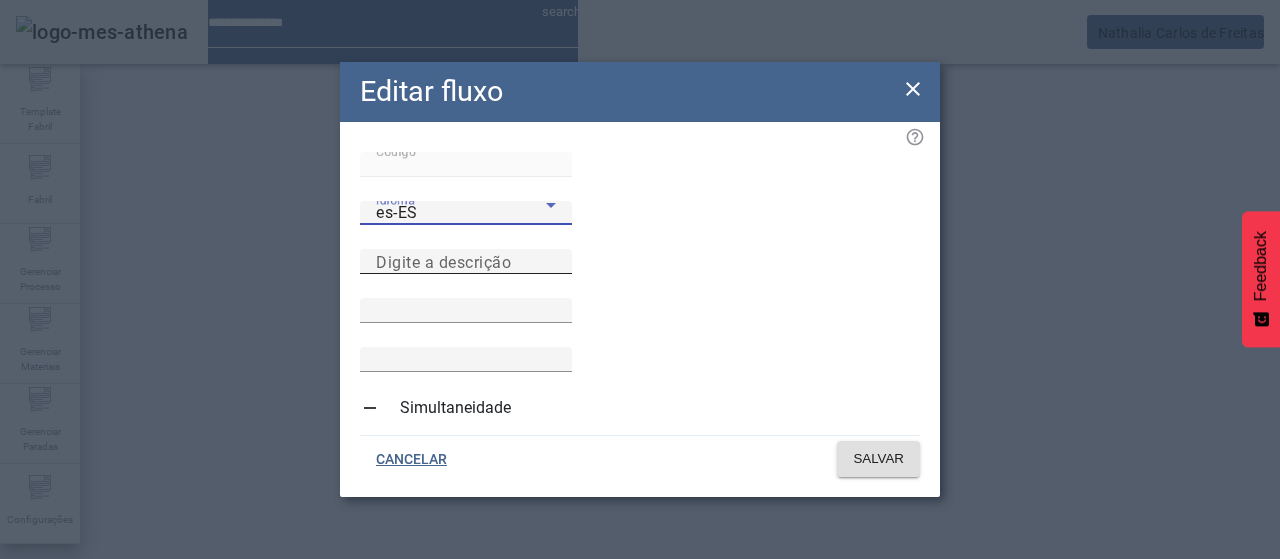 click on "Digite a descrição" at bounding box center (443, 261) 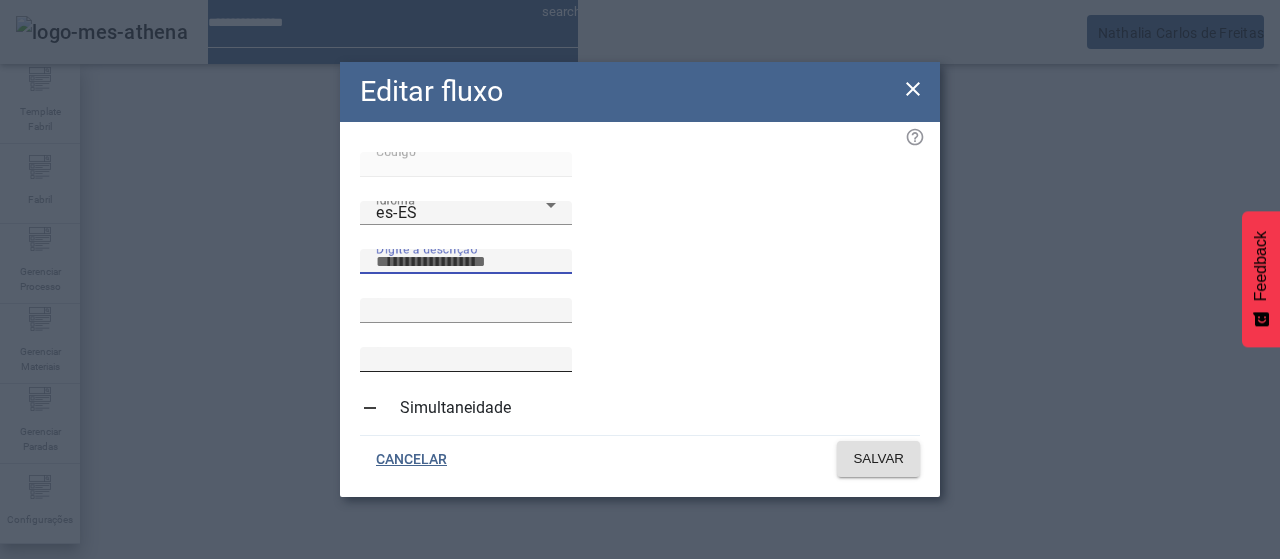 paste on "**********" 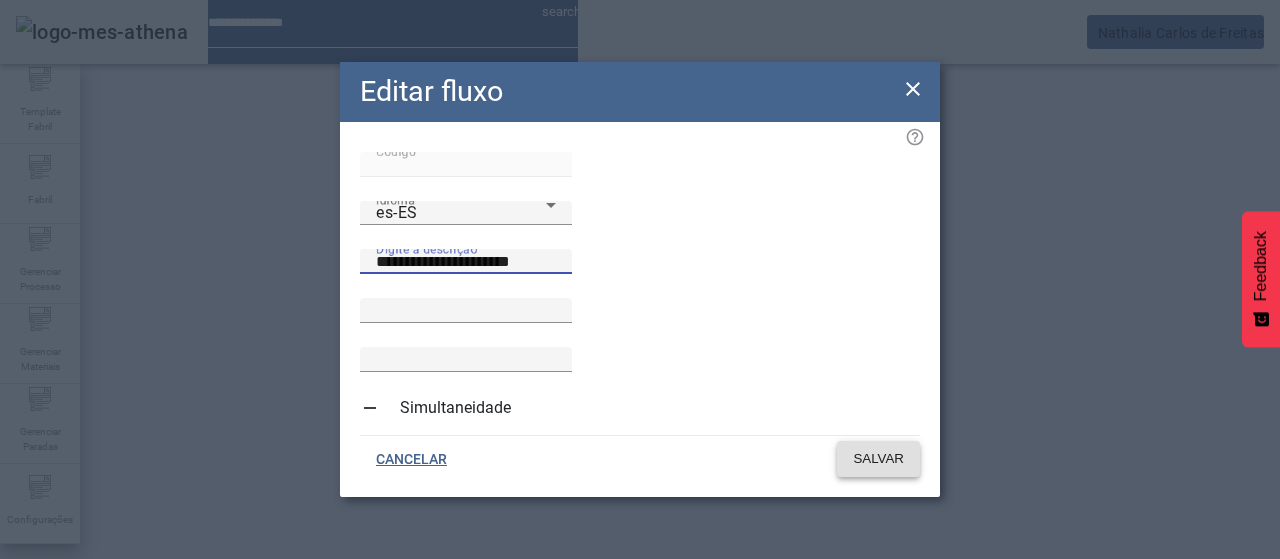 type on "**********" 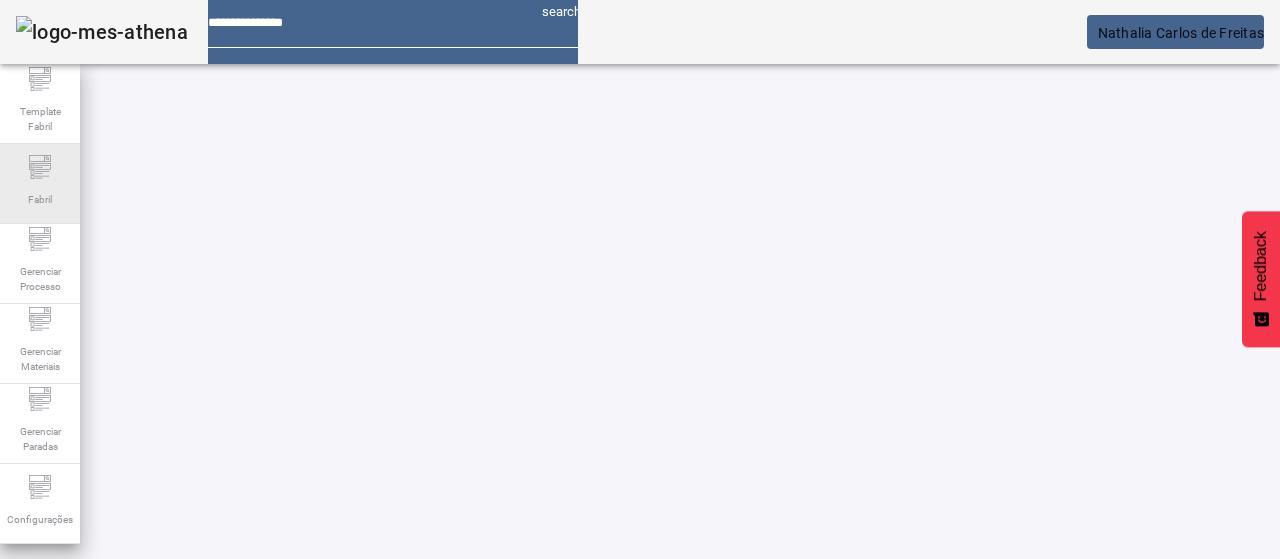 drag, startPoint x: 152, startPoint y: 177, endPoint x: 62, endPoint y: 170, distance: 90.27181 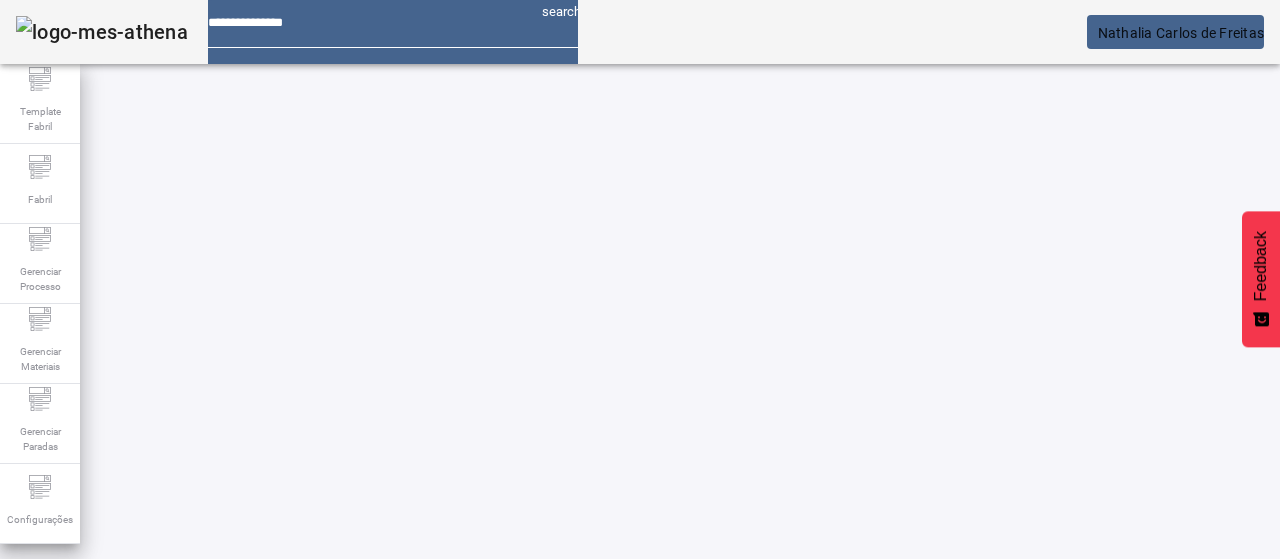 click on "EDITAR" at bounding box center (353, 828) 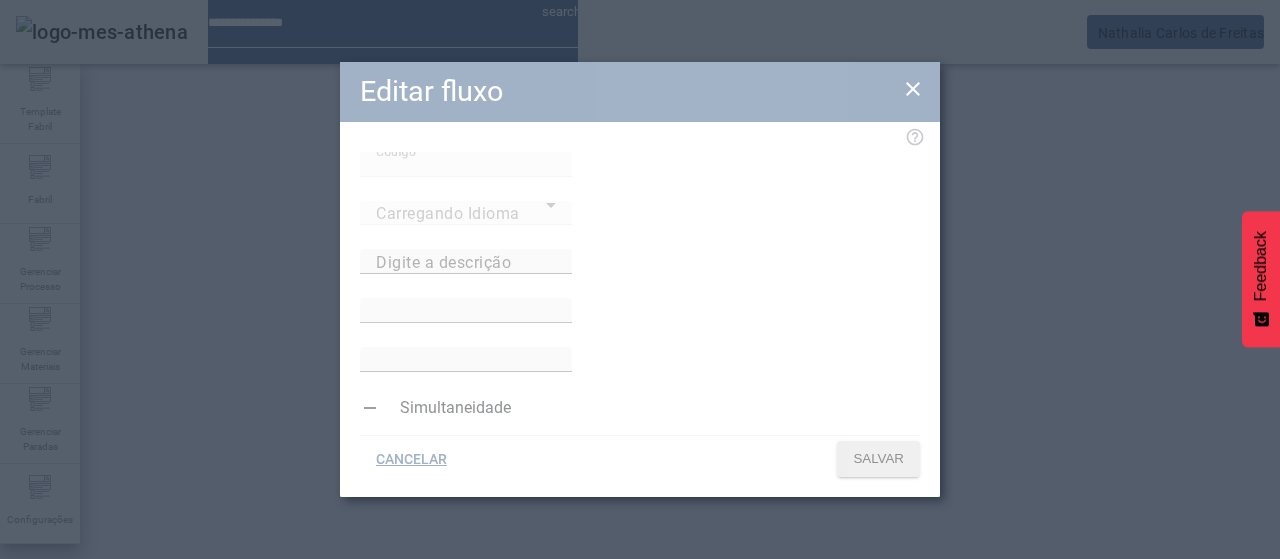 type on "**********" 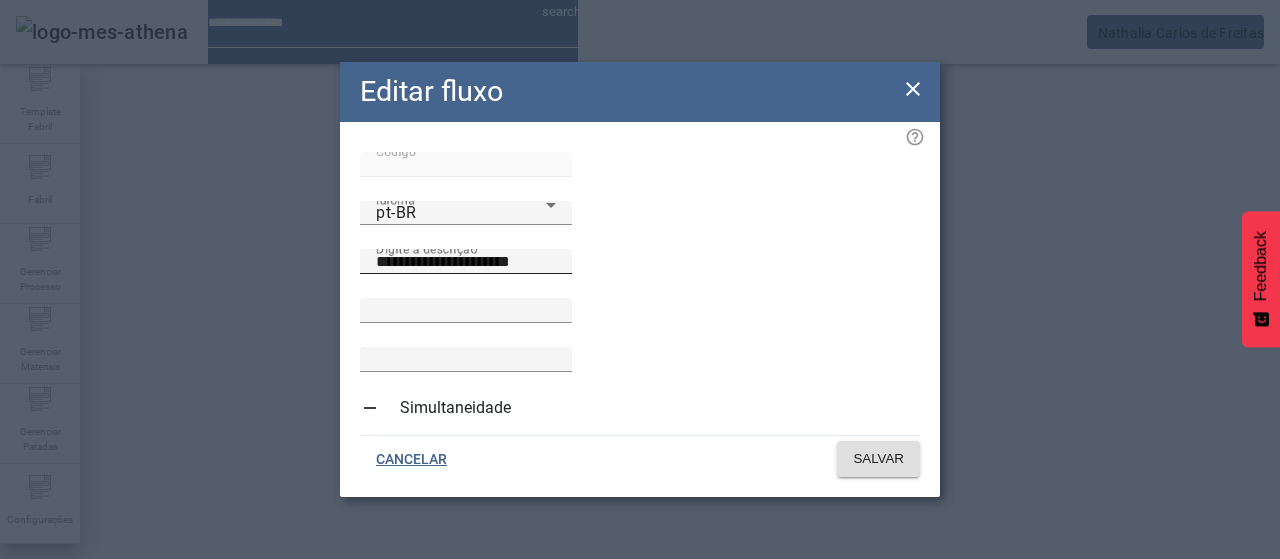 click on "**********" at bounding box center (466, 262) 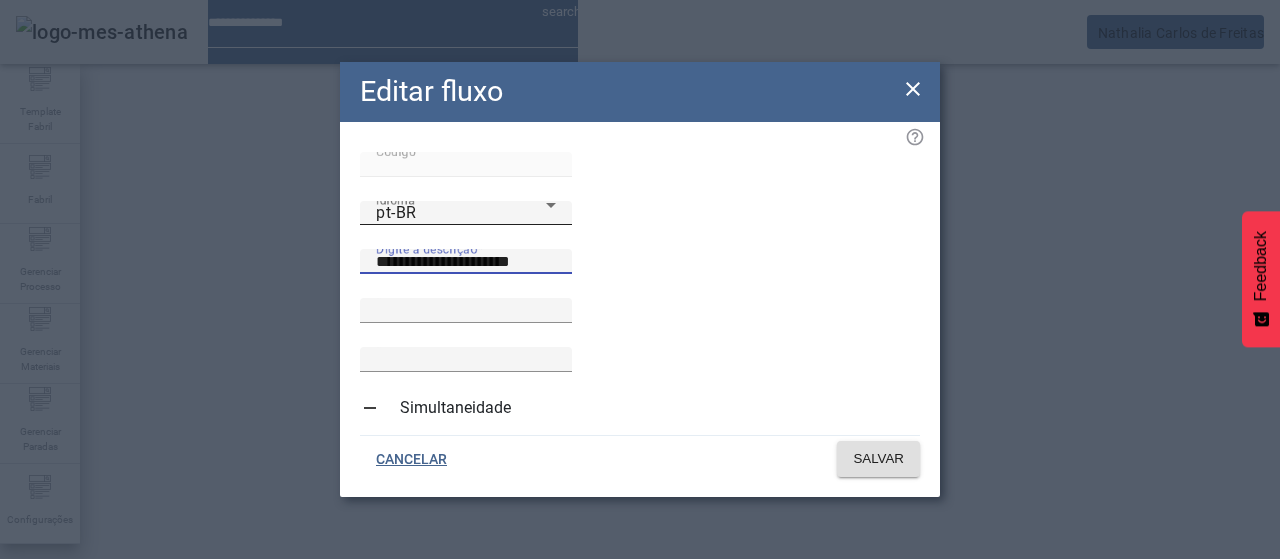 click on "pt-BR" at bounding box center (461, 213) 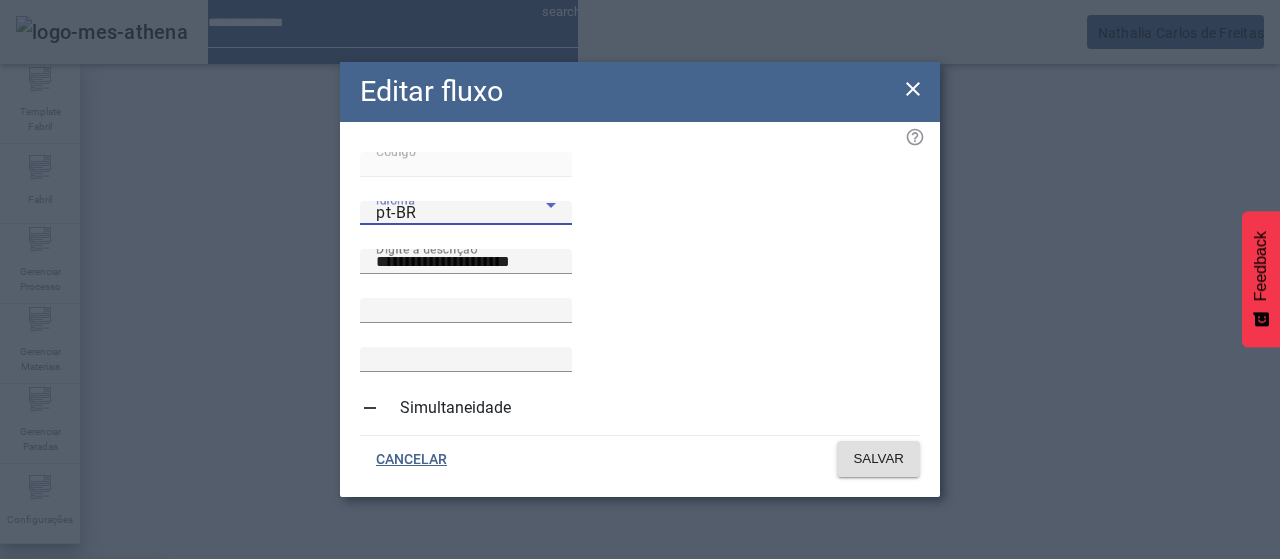 click on "es-ES" at bounding box center (81, 687) 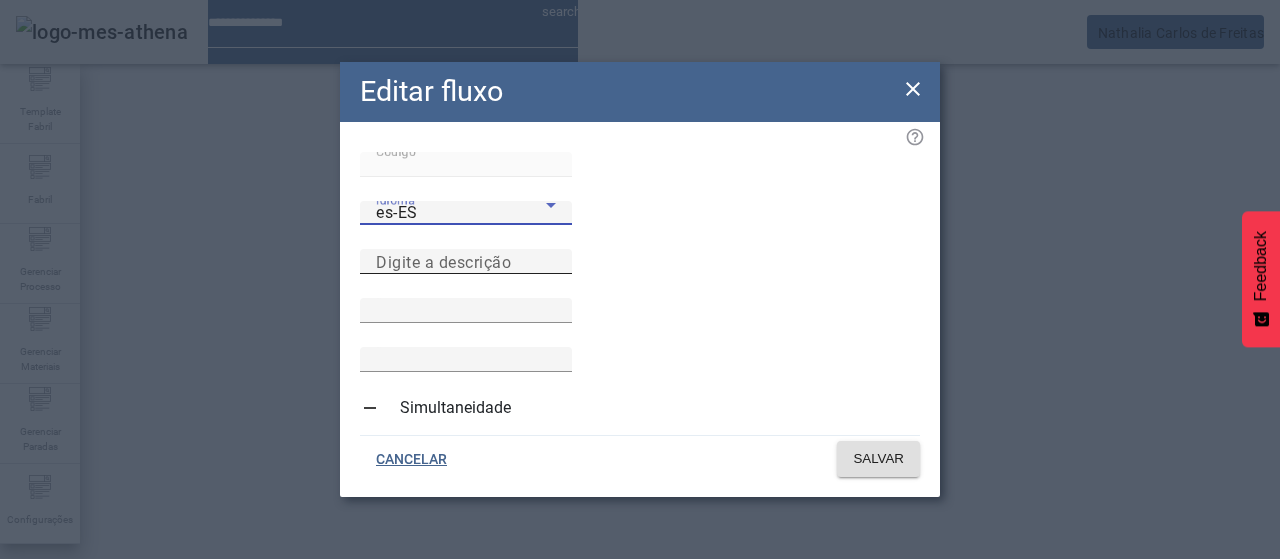 drag, startPoint x: 750, startPoint y: 264, endPoint x: 764, endPoint y: 278, distance: 19.79899 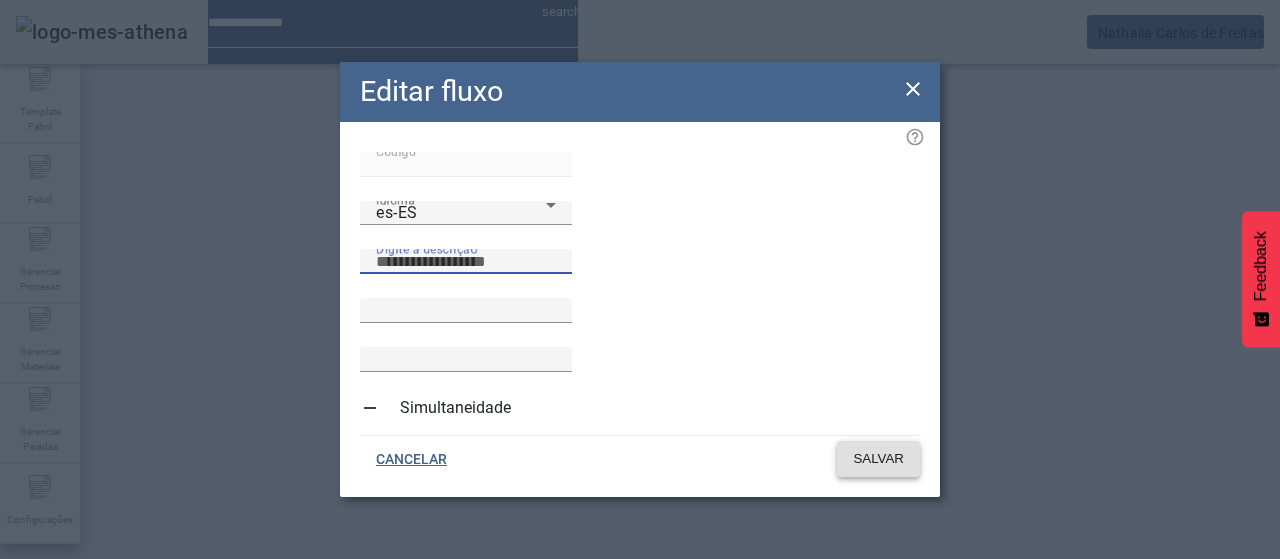 paste on "**********" 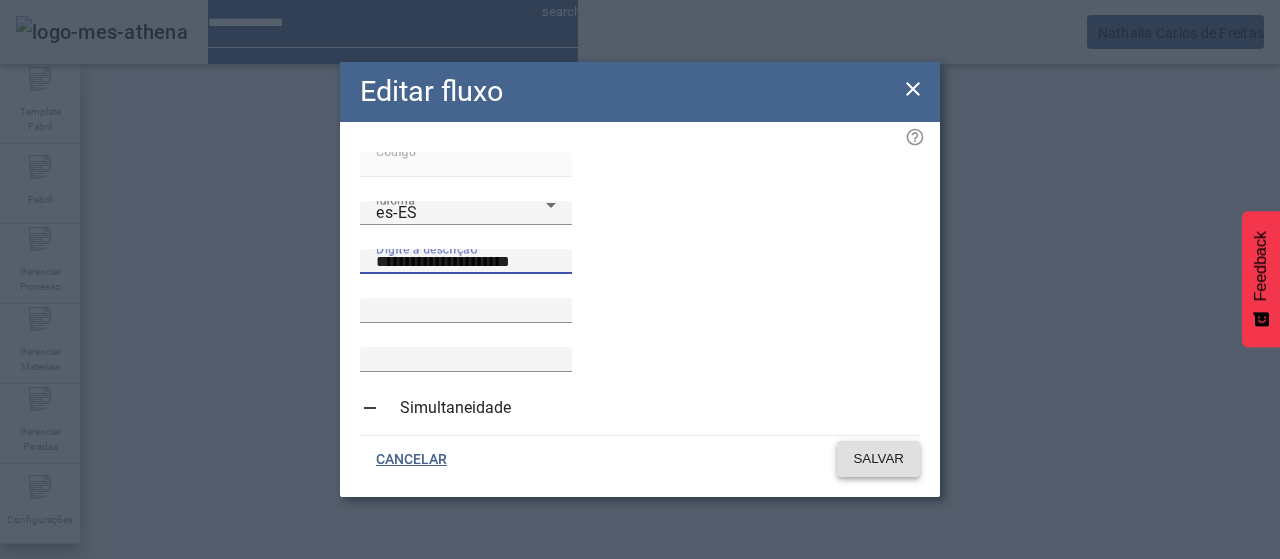 type on "**********" 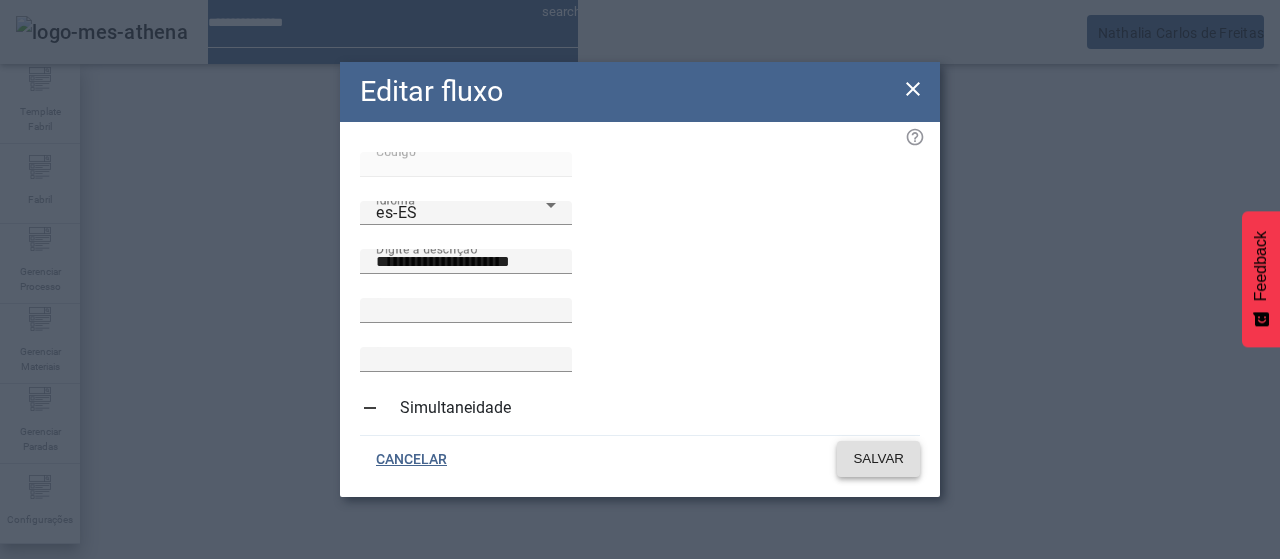 click 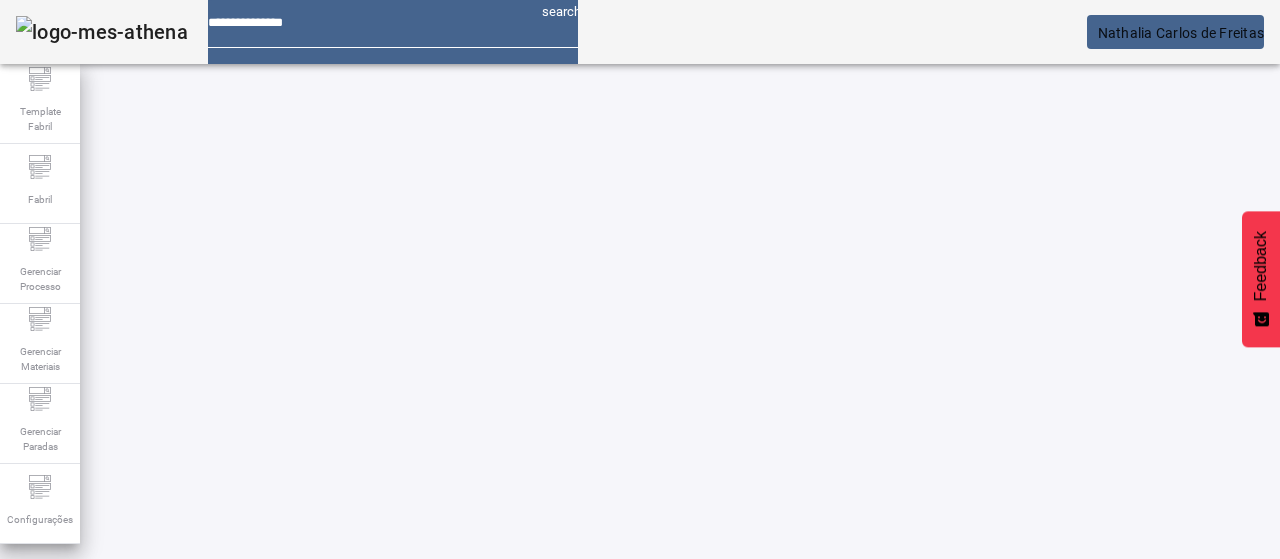 click on "EDITAR" at bounding box center (950, 828) 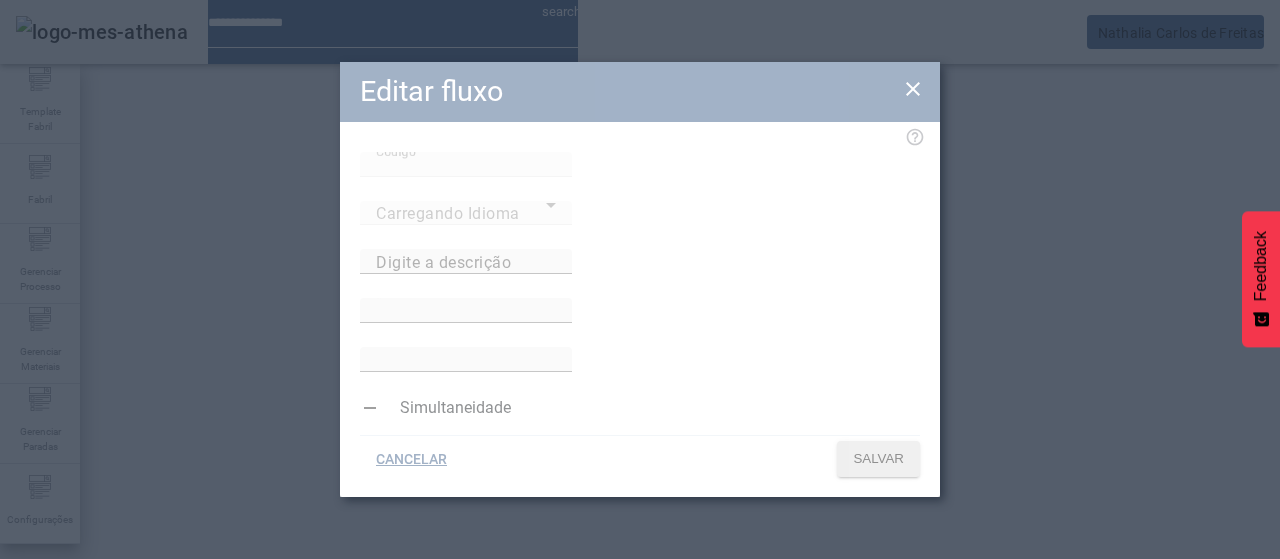 type on "**********" 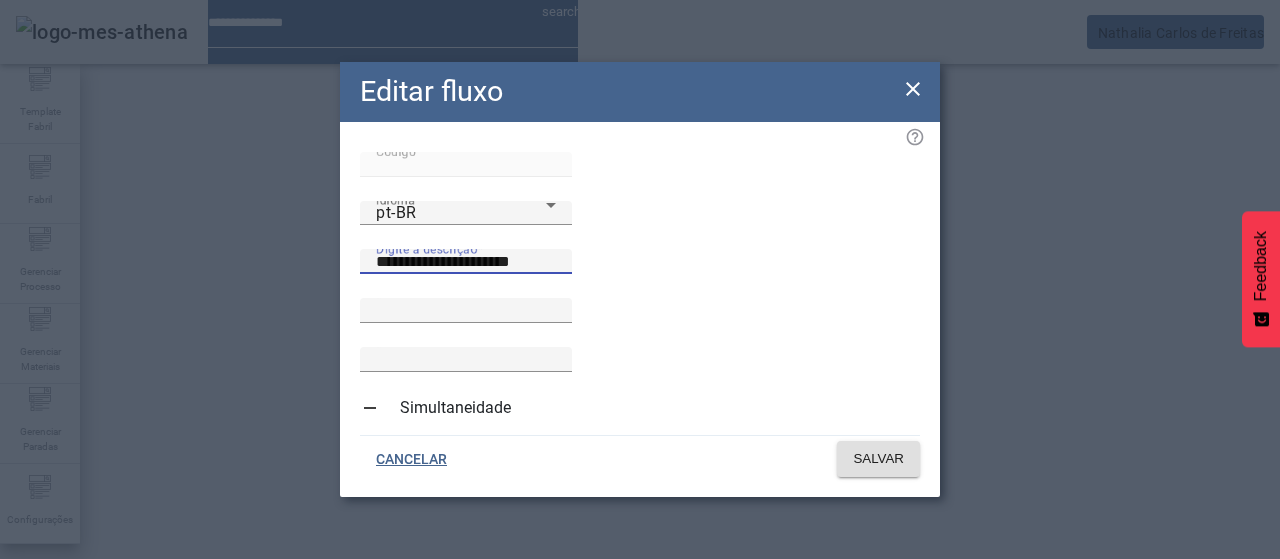 click on "**********" at bounding box center [466, 262] 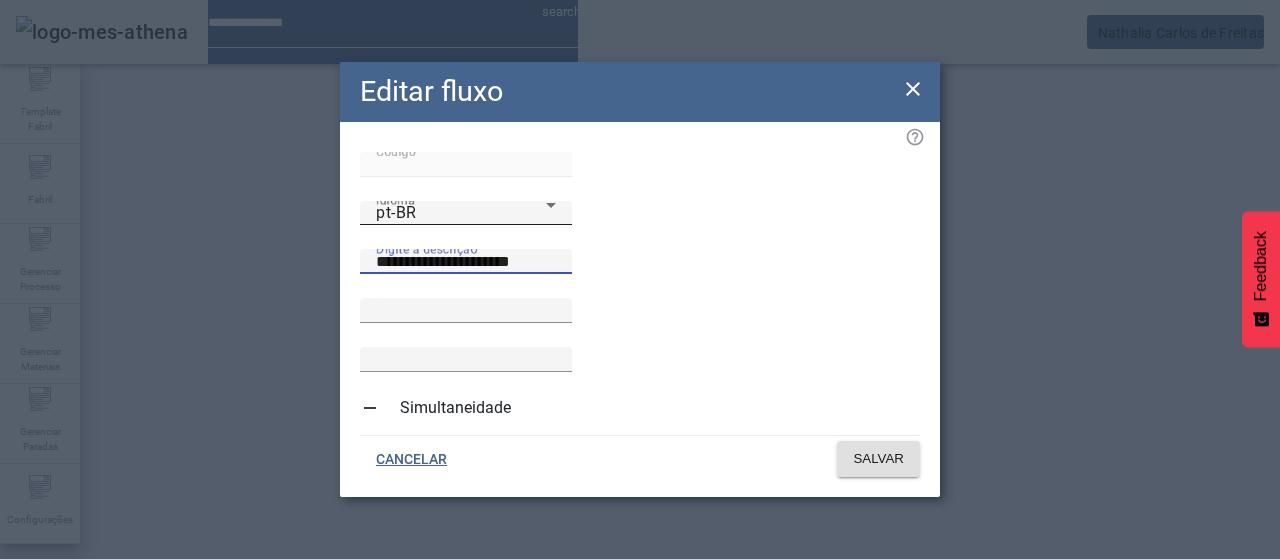 click on "pt-BR" at bounding box center (461, 213) 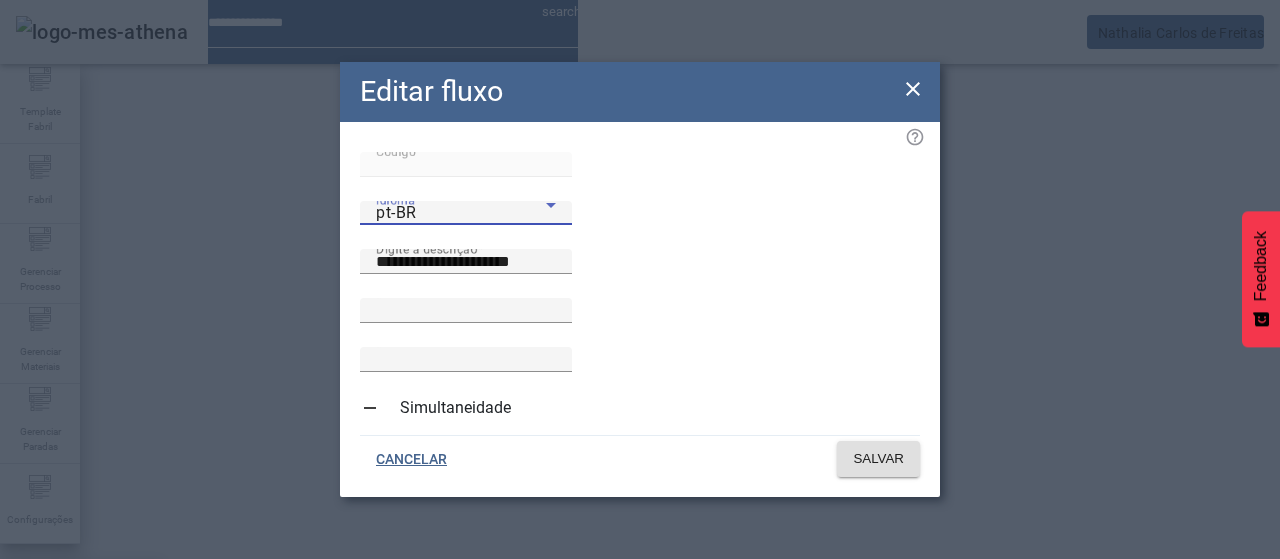 click on "es-ES" at bounding box center [81, 687] 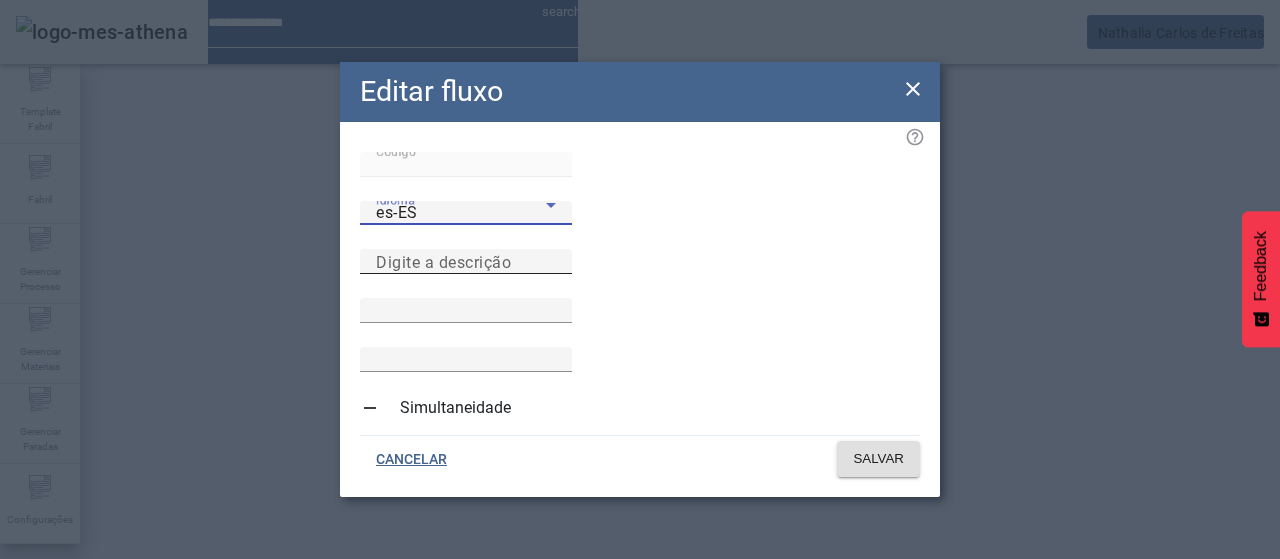 click on "Digite a descrição" at bounding box center (466, 262) 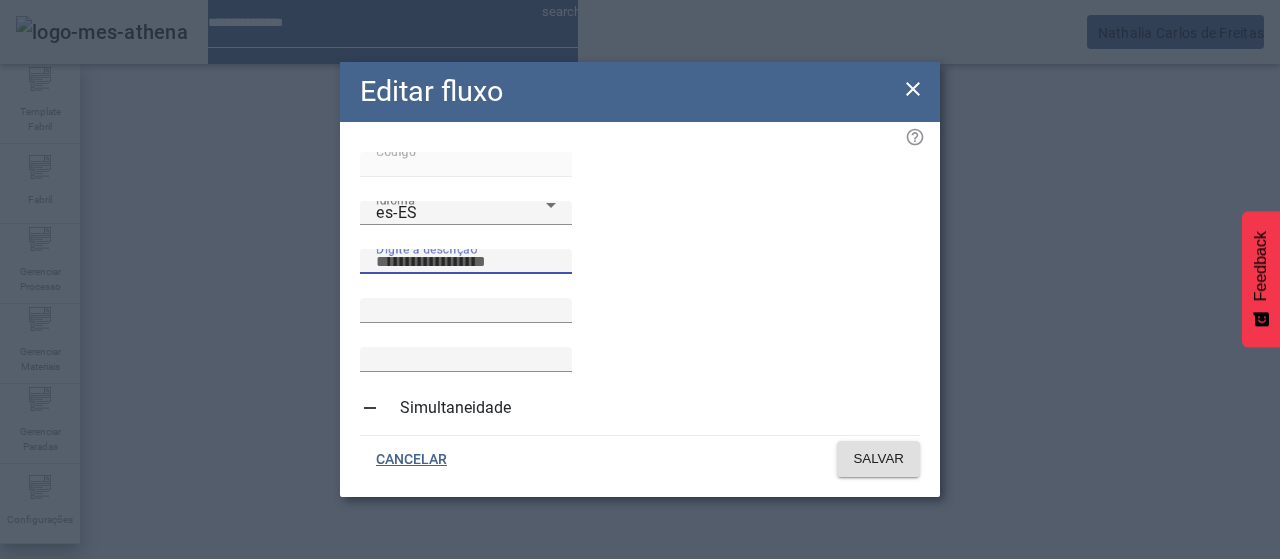 paste on "**********" 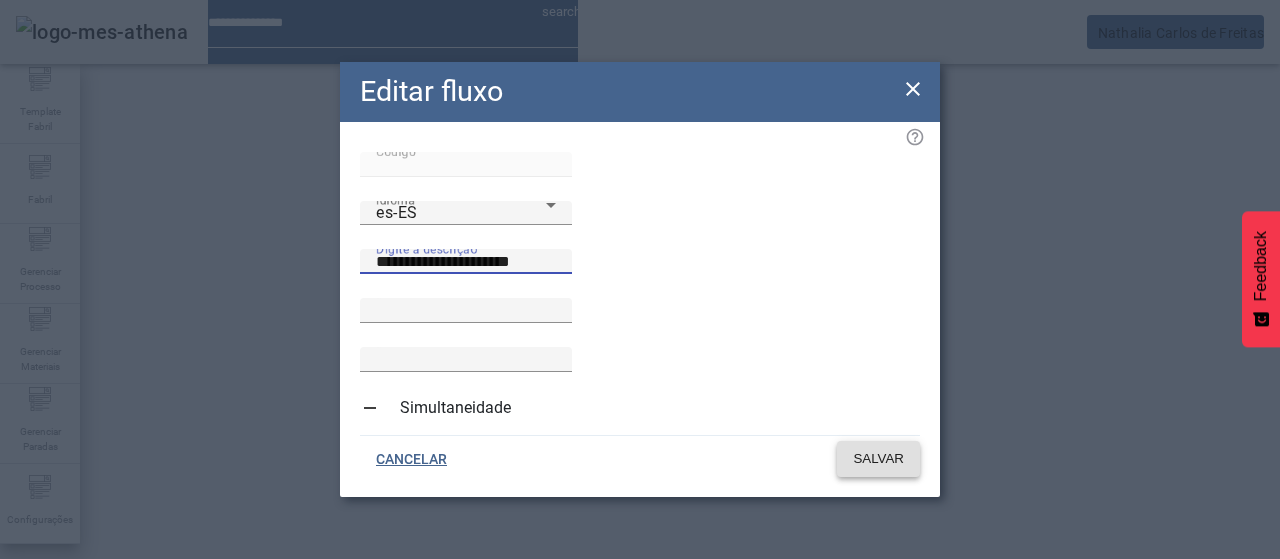 type on "**********" 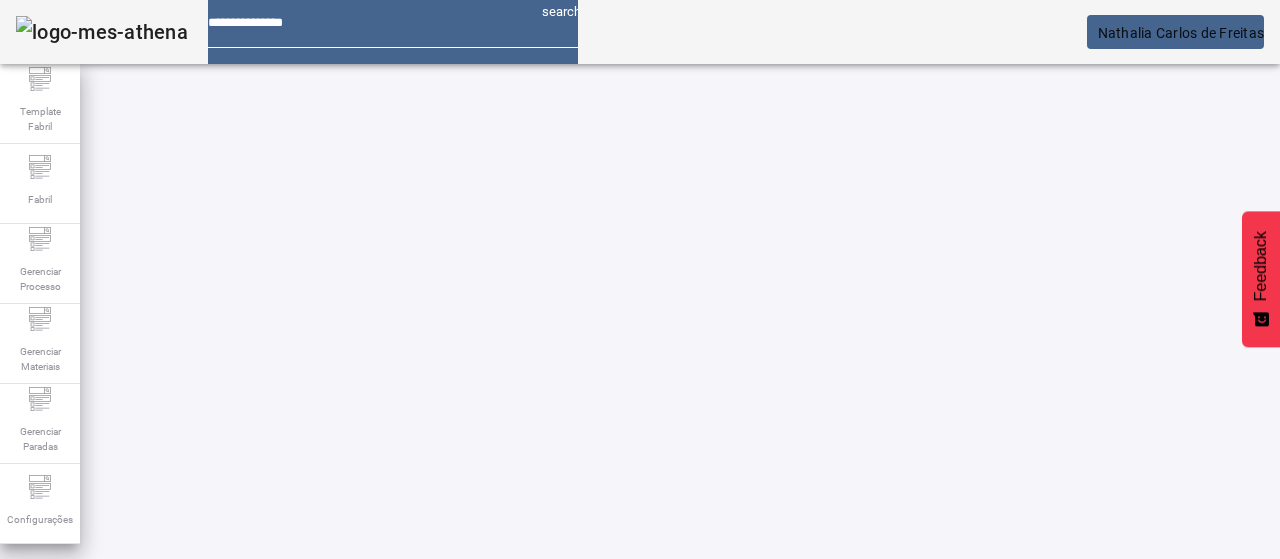 drag, startPoint x: 152, startPoint y: 526, endPoint x: 174, endPoint y: 513, distance: 25.553865 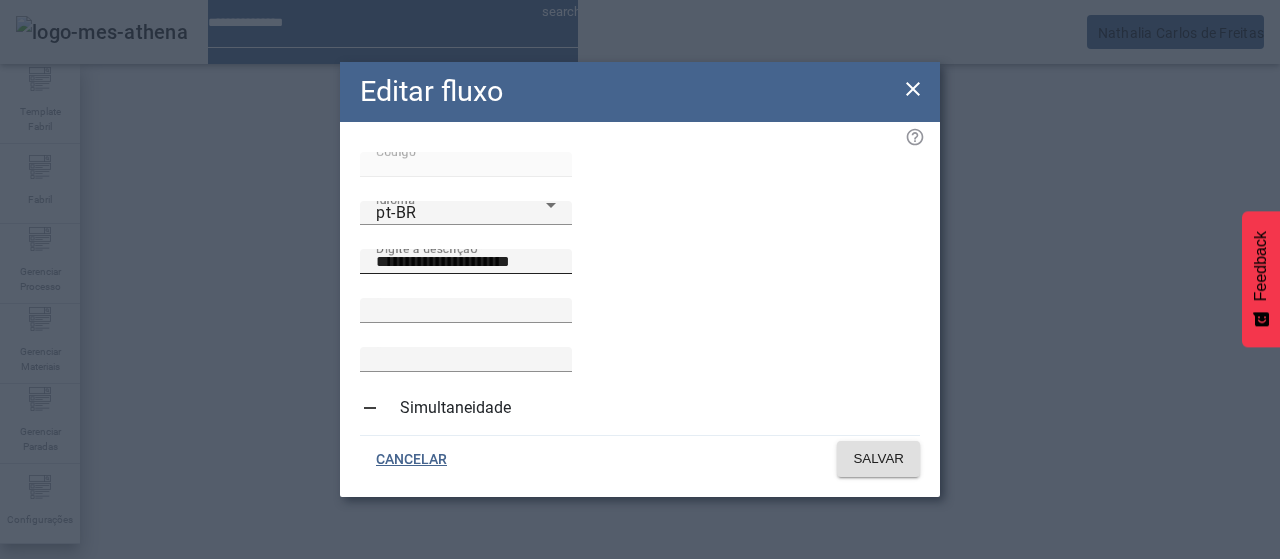 click on "**********" at bounding box center [466, 262] 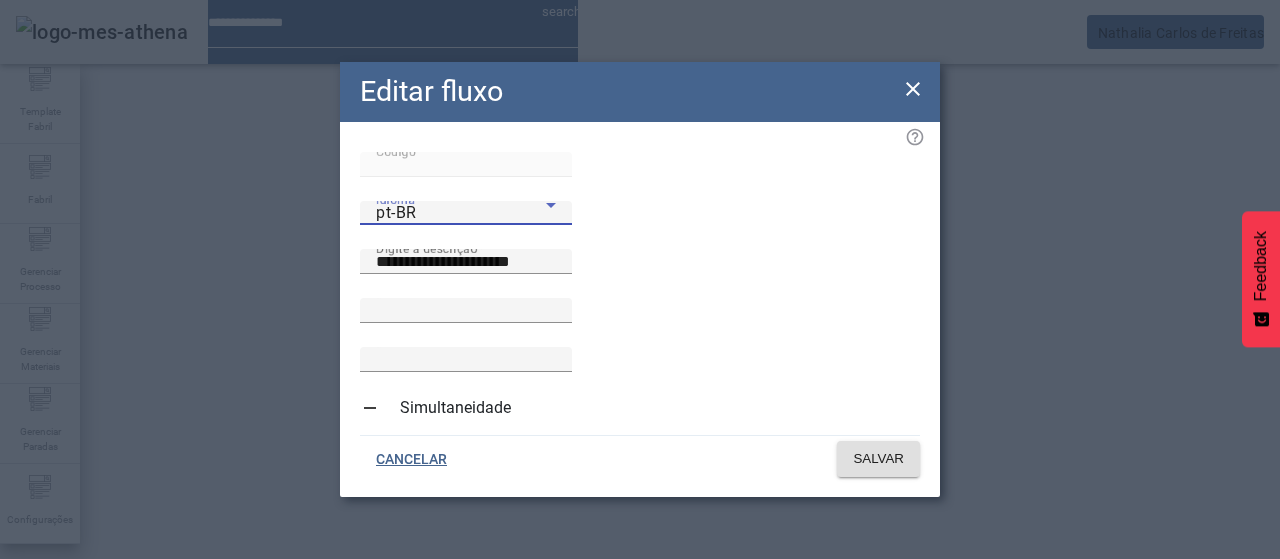 click on "pt-BR" at bounding box center [461, 213] 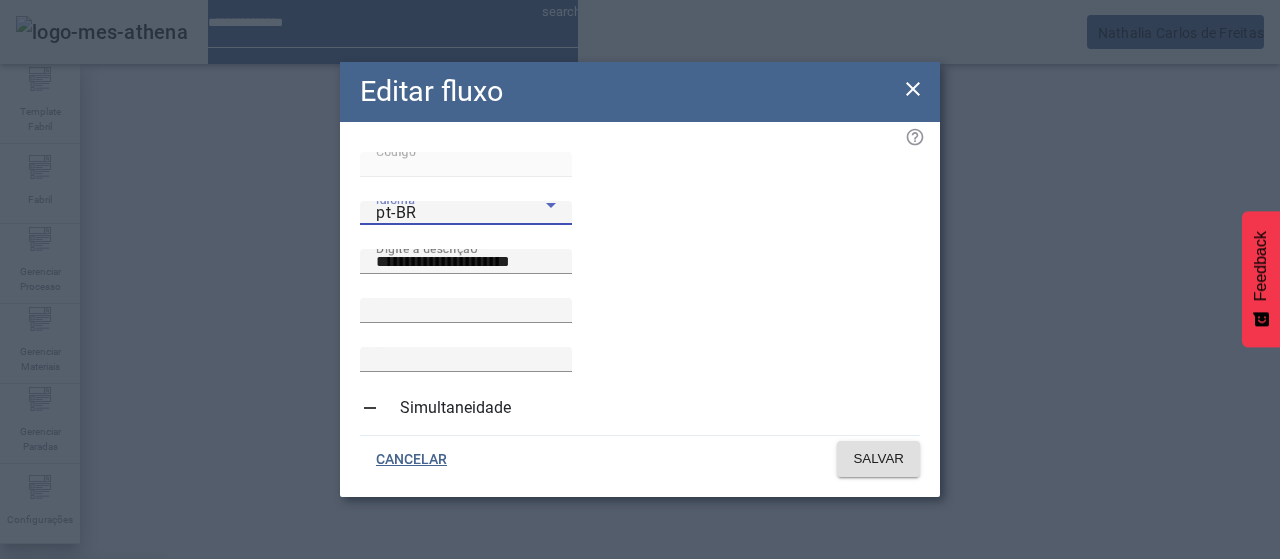 click on "es-ES" at bounding box center (81, 687) 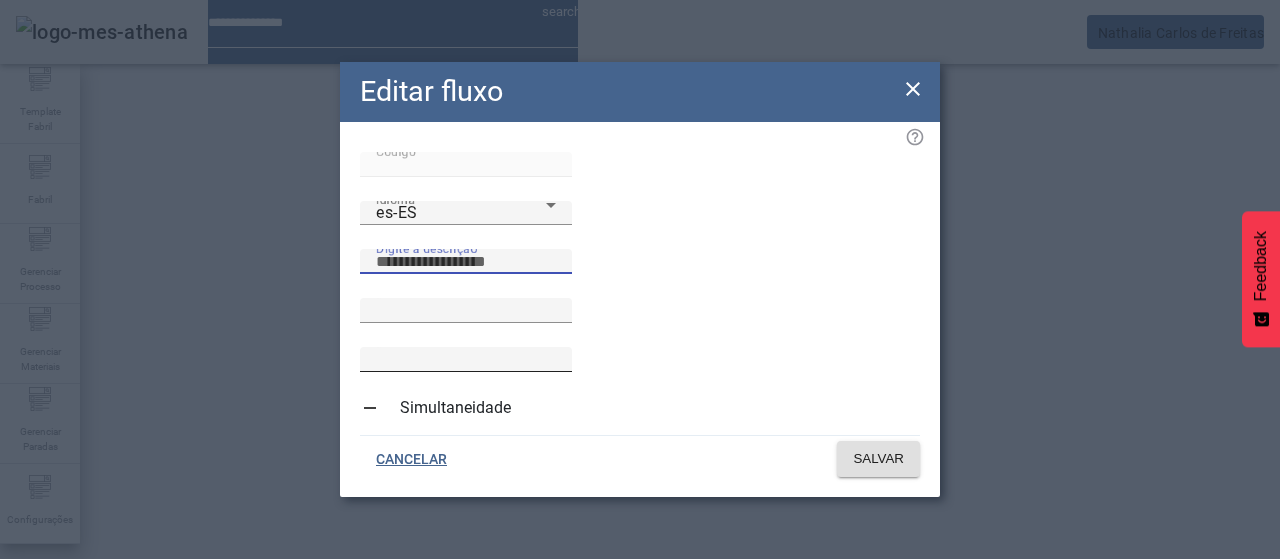 drag, startPoint x: 836, startPoint y: 275, endPoint x: 851, endPoint y: 344, distance: 70.61161 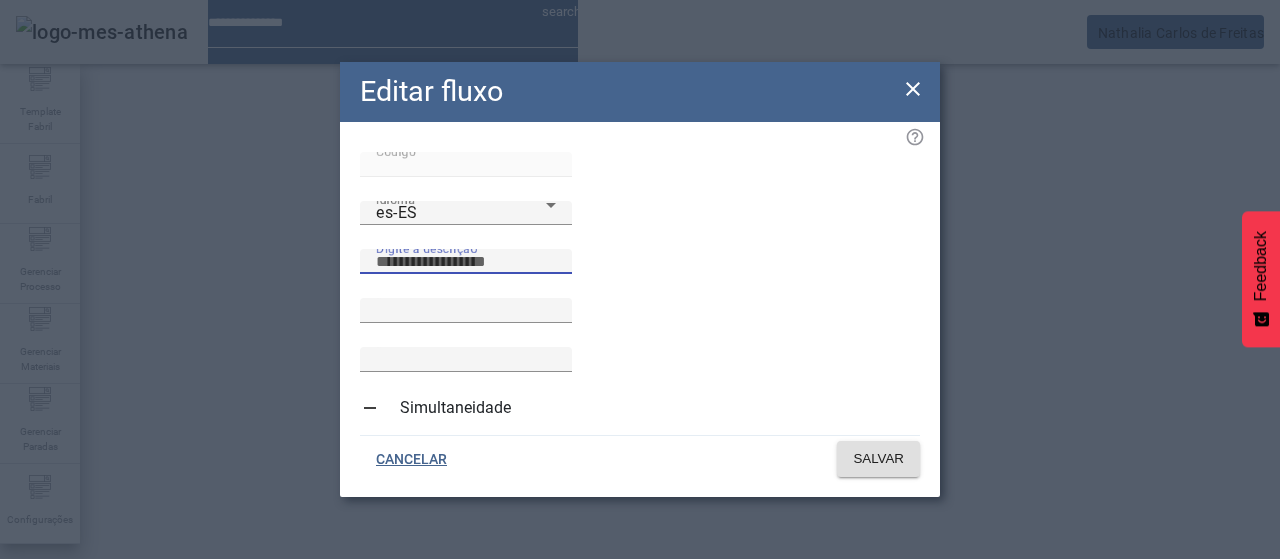 paste on "**********" 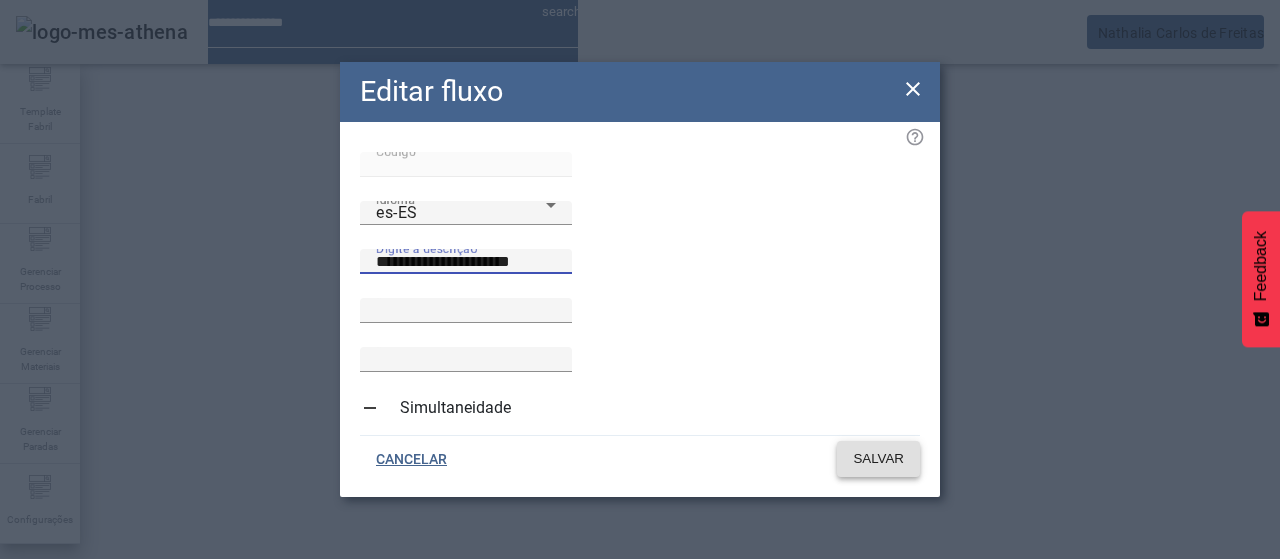 type on "**********" 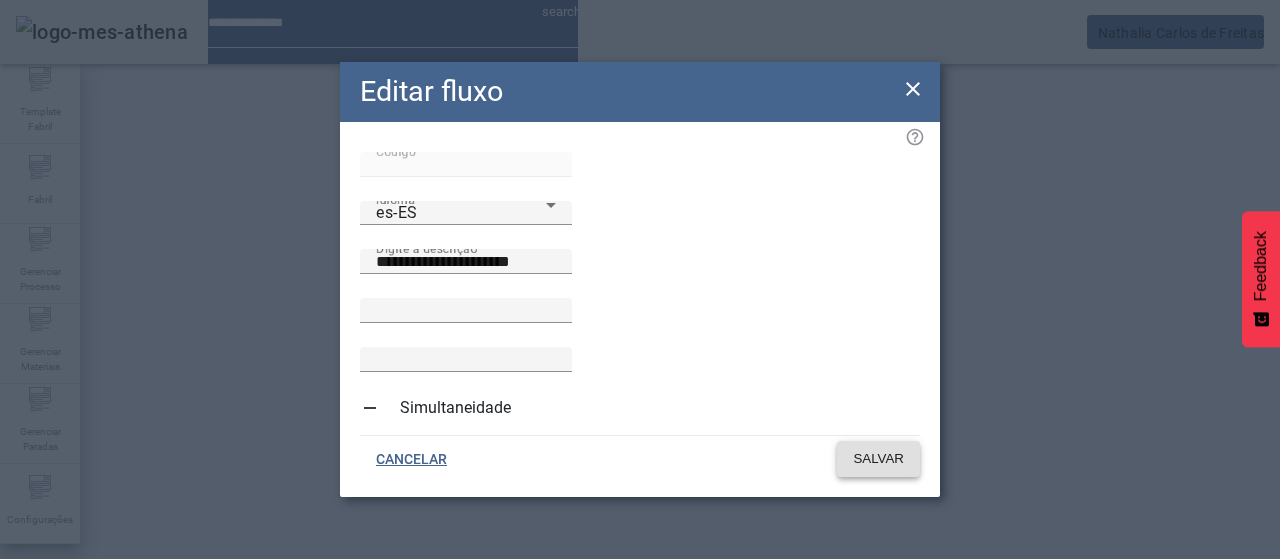 click on "SALVAR" 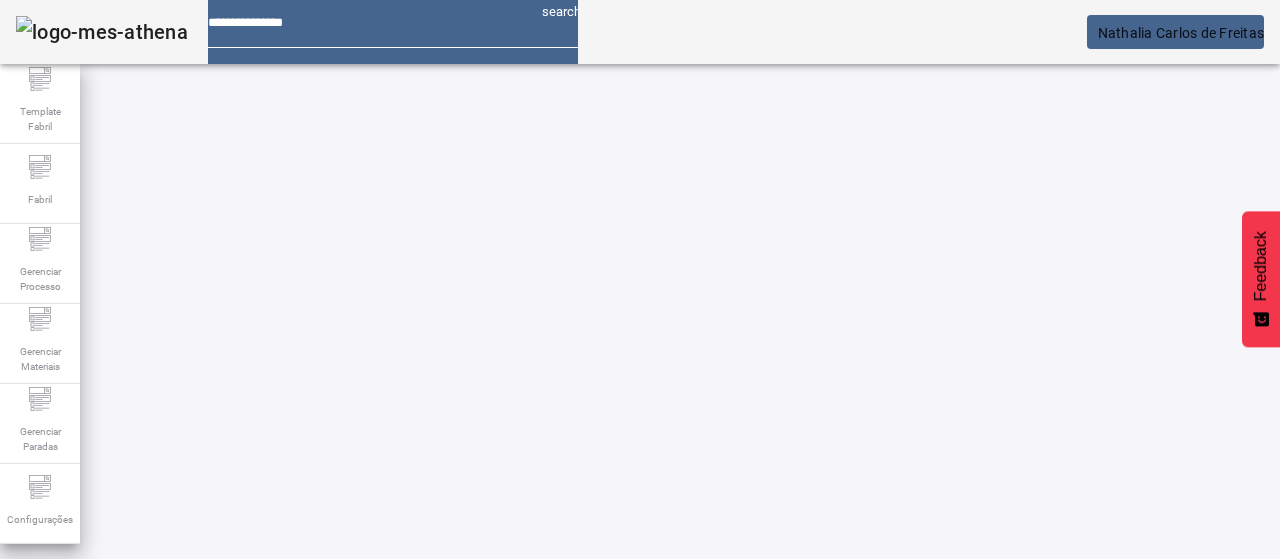 click at bounding box center [353, 978] 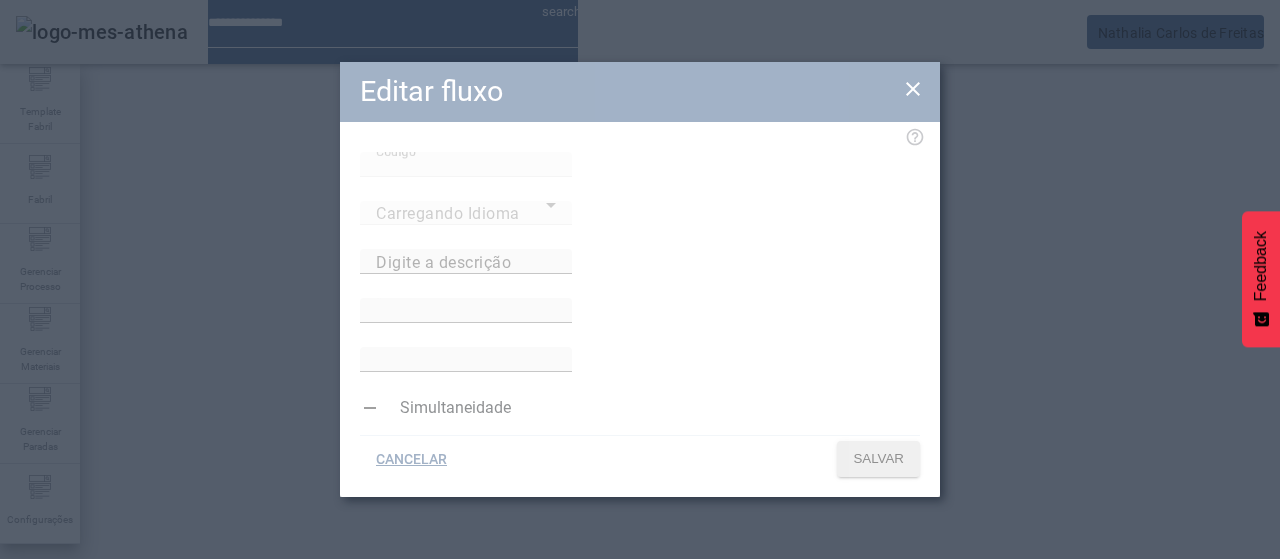 type on "**********" 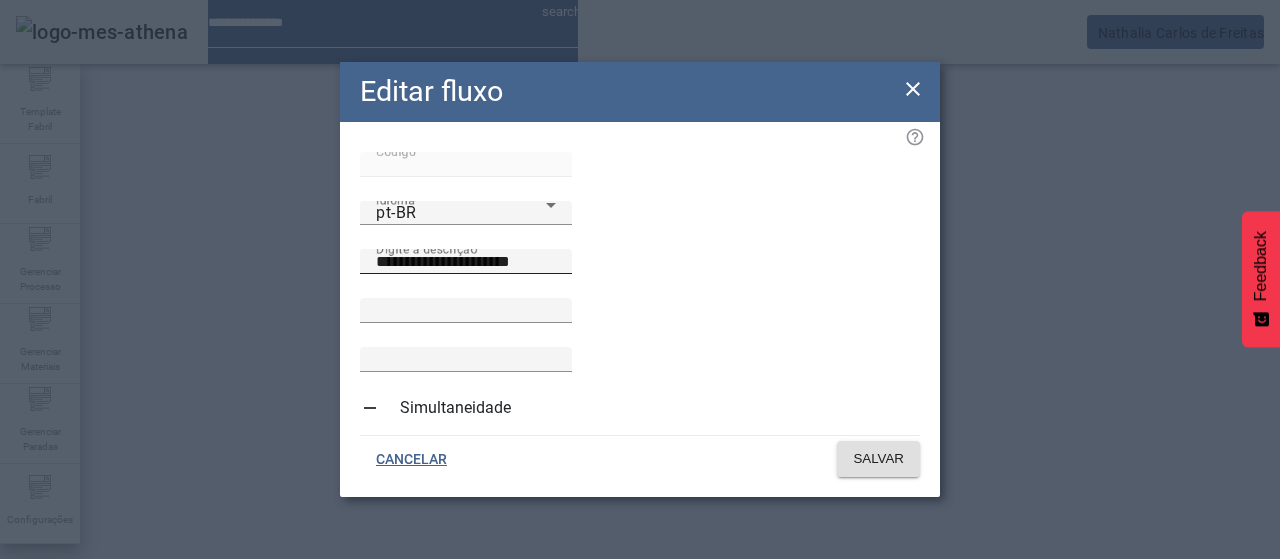 click on "**********" at bounding box center (466, 262) 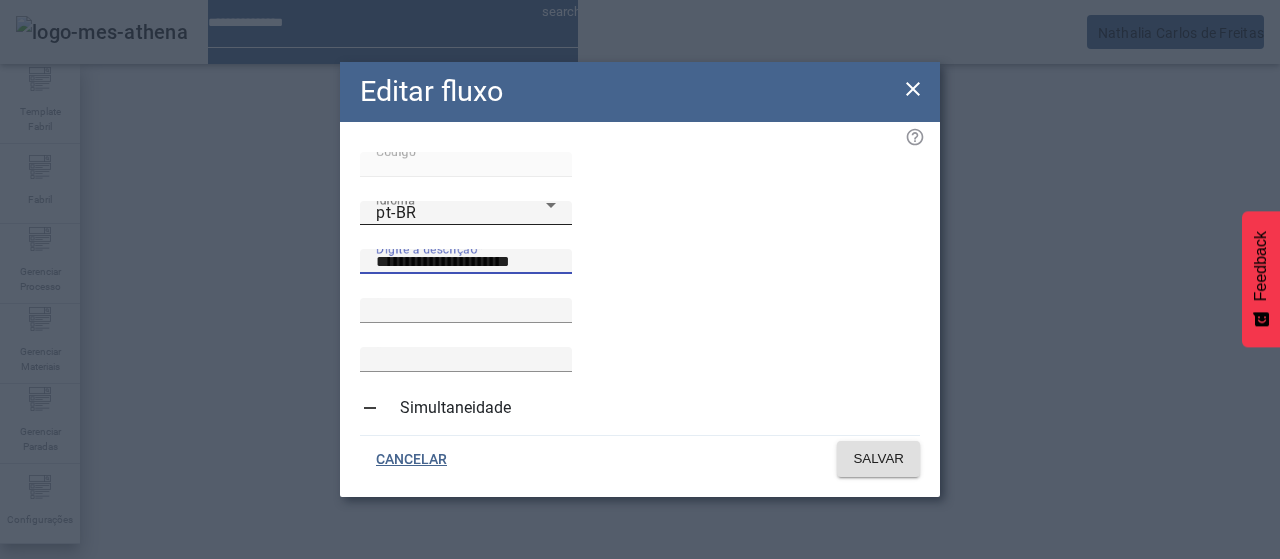 click on "pt-BR" at bounding box center [461, 213] 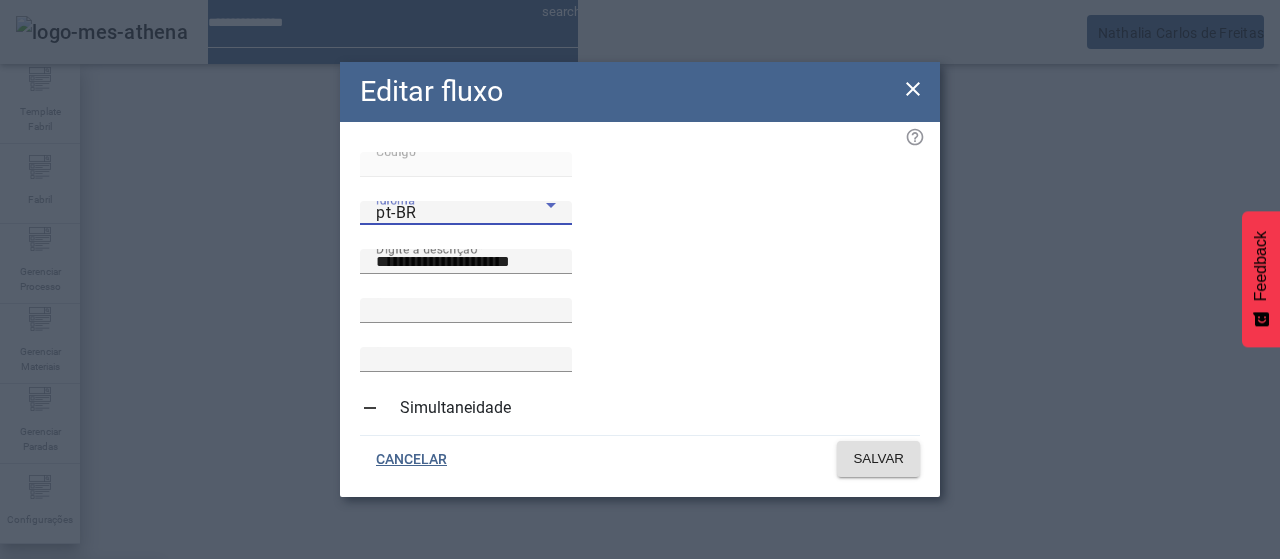 click on "es-ES" at bounding box center (81, 687) 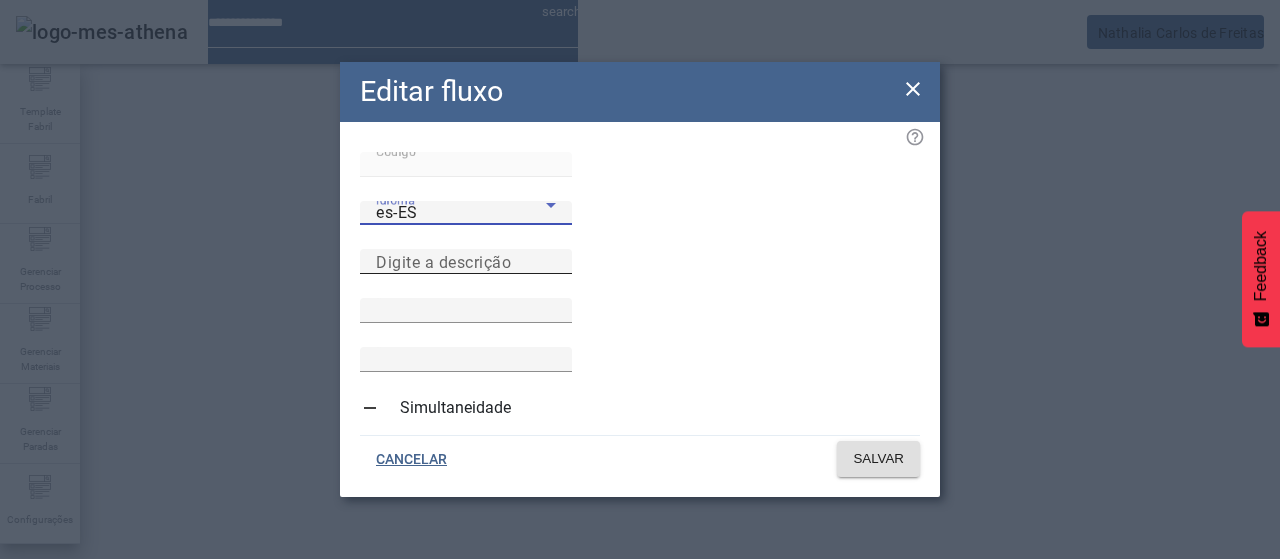 drag, startPoint x: 821, startPoint y: 270, endPoint x: 832, endPoint y: 333, distance: 63.953106 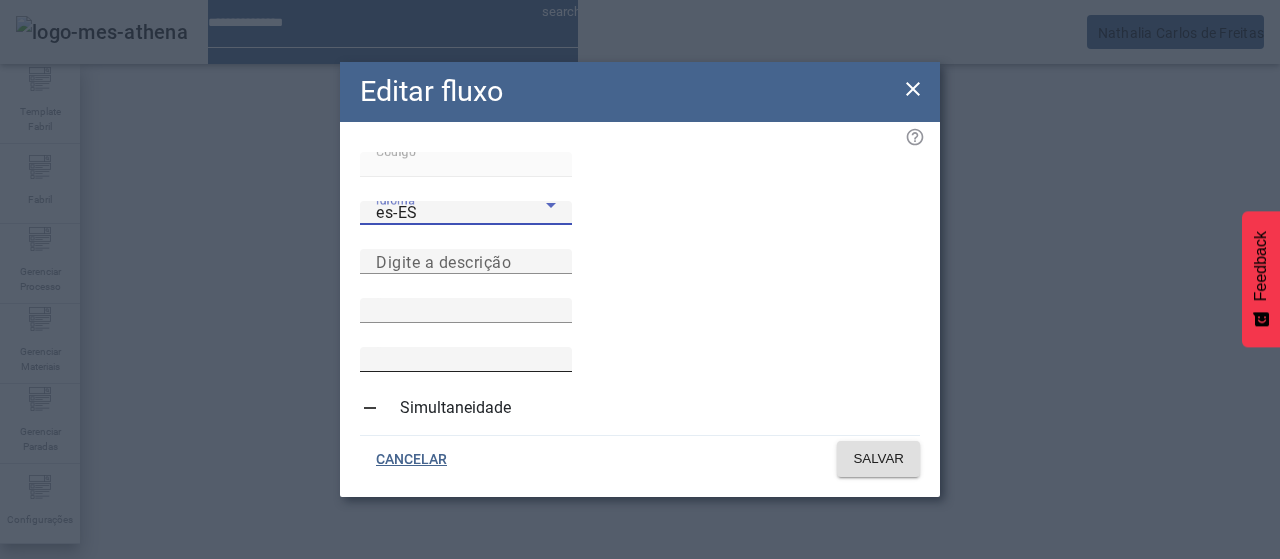 click on "Digite a descrição" at bounding box center (466, 262) 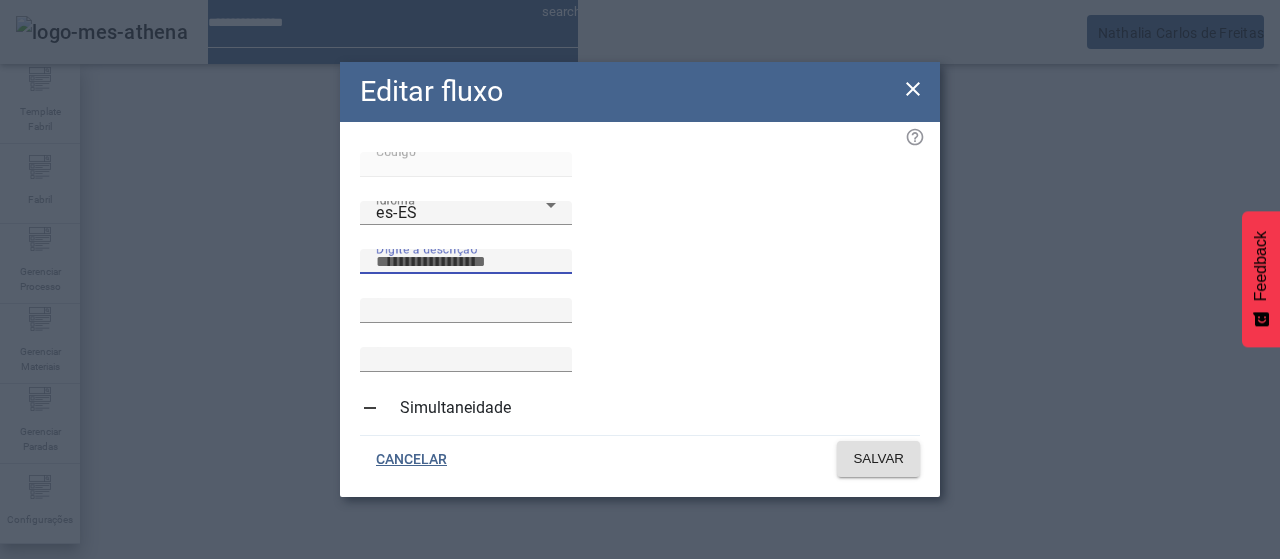 paste on "**********" 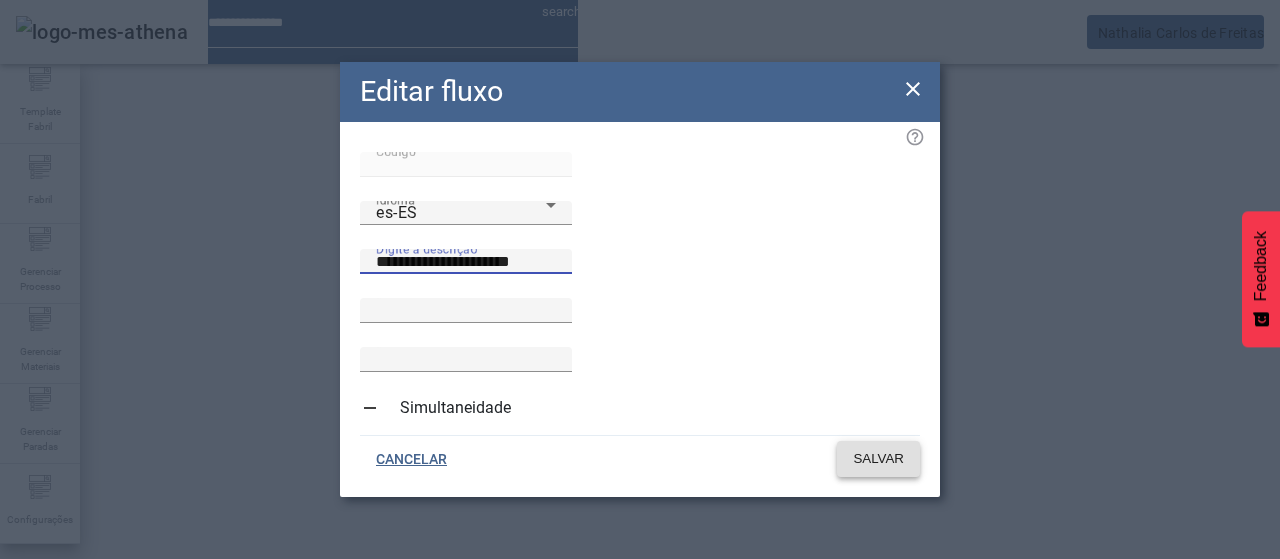 type on "**********" 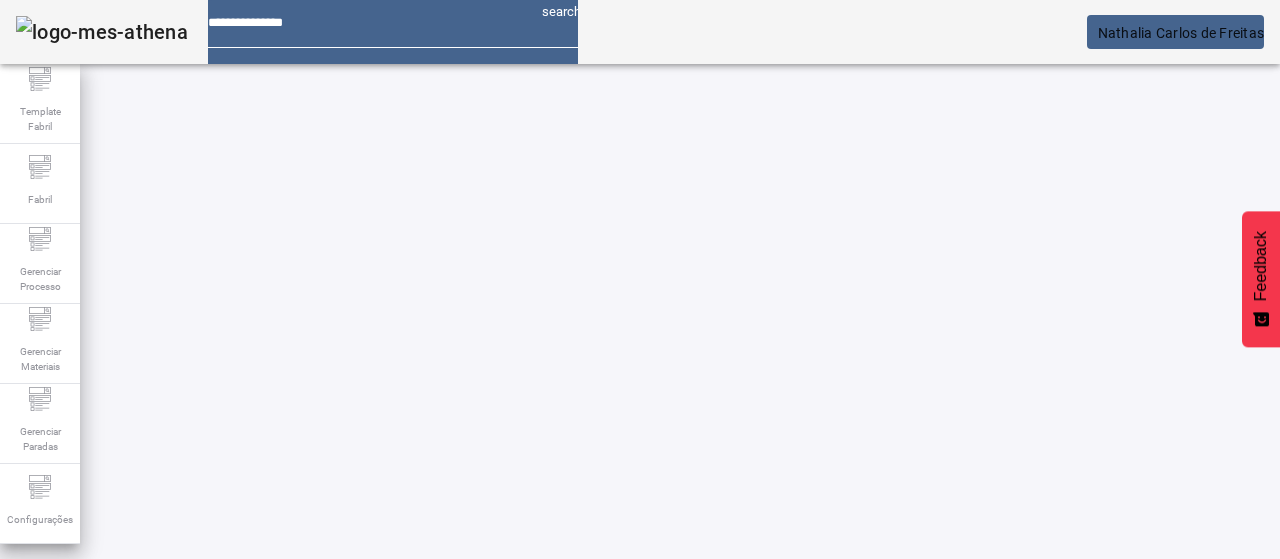 click on "******" at bounding box center (116, 637) 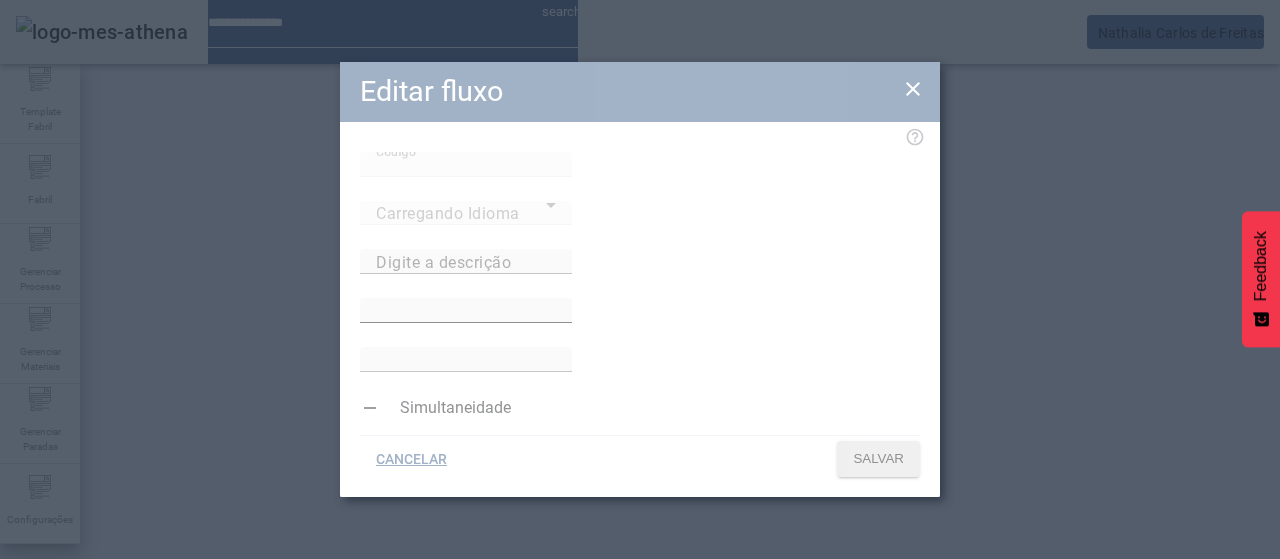 type on "**********" 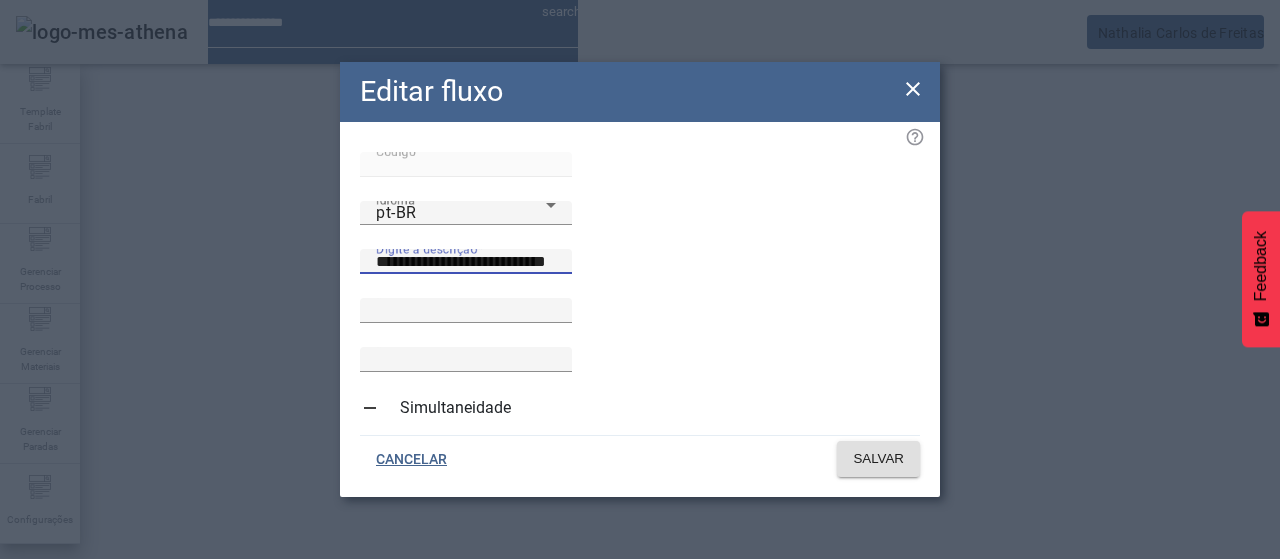 click on "**********" at bounding box center (466, 262) 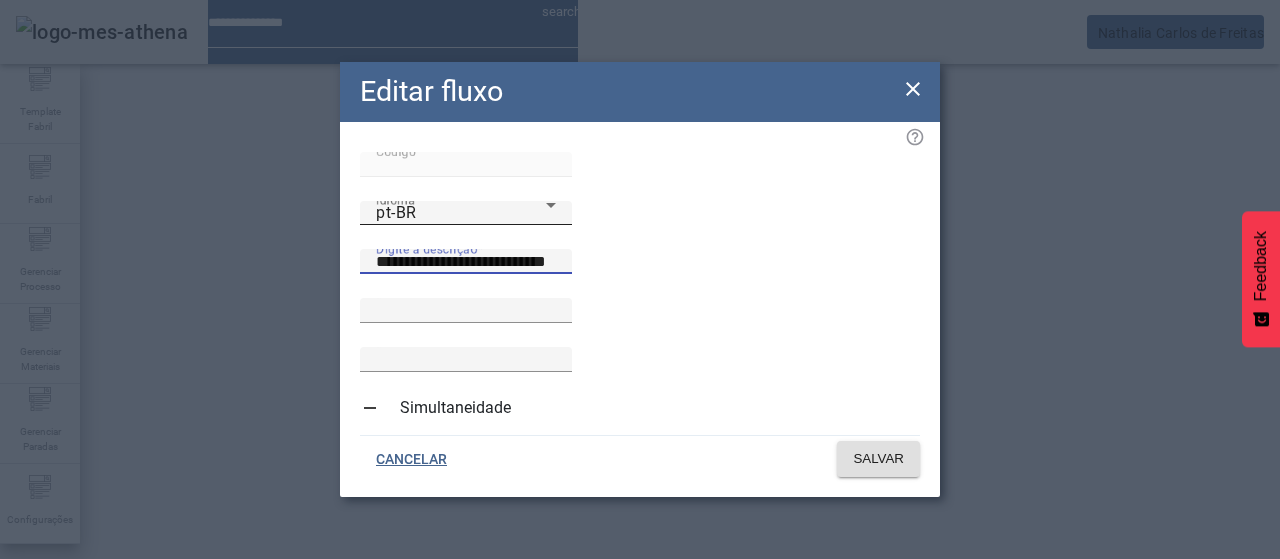 click on "pt-BR" at bounding box center (461, 213) 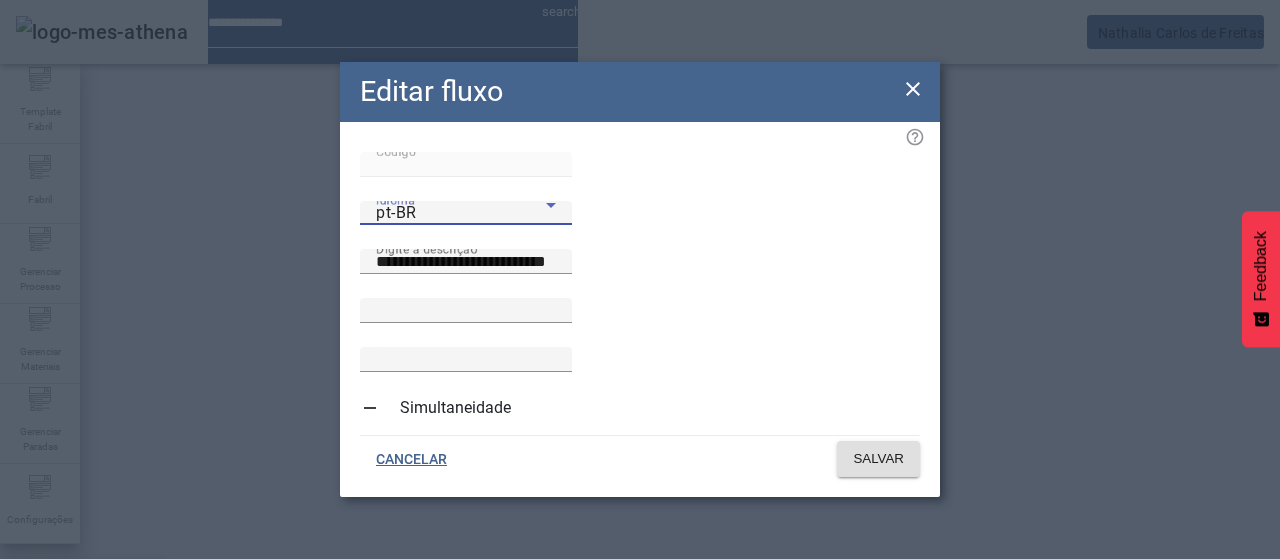 click on "es-ES" at bounding box center (81, 687) 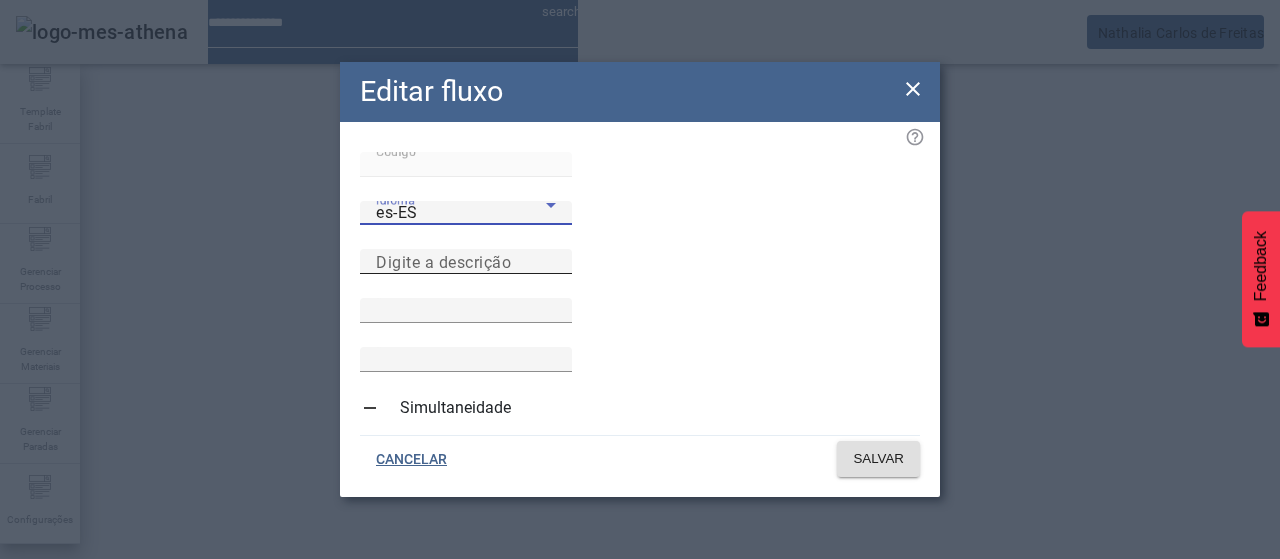 click on "Digite a descrição" at bounding box center [443, 261] 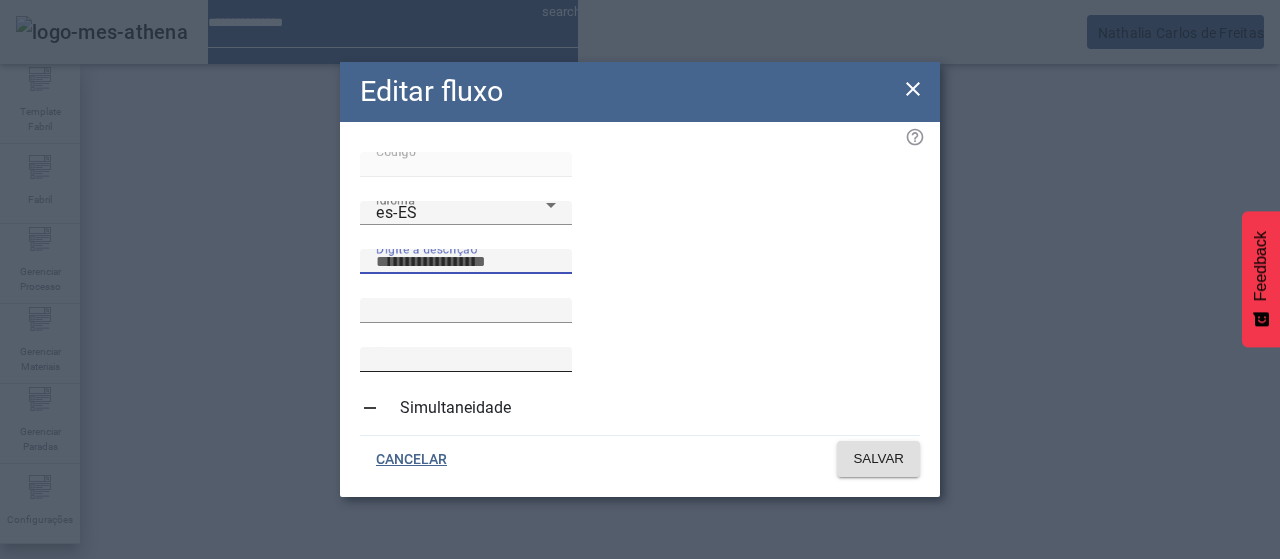 paste on "**********" 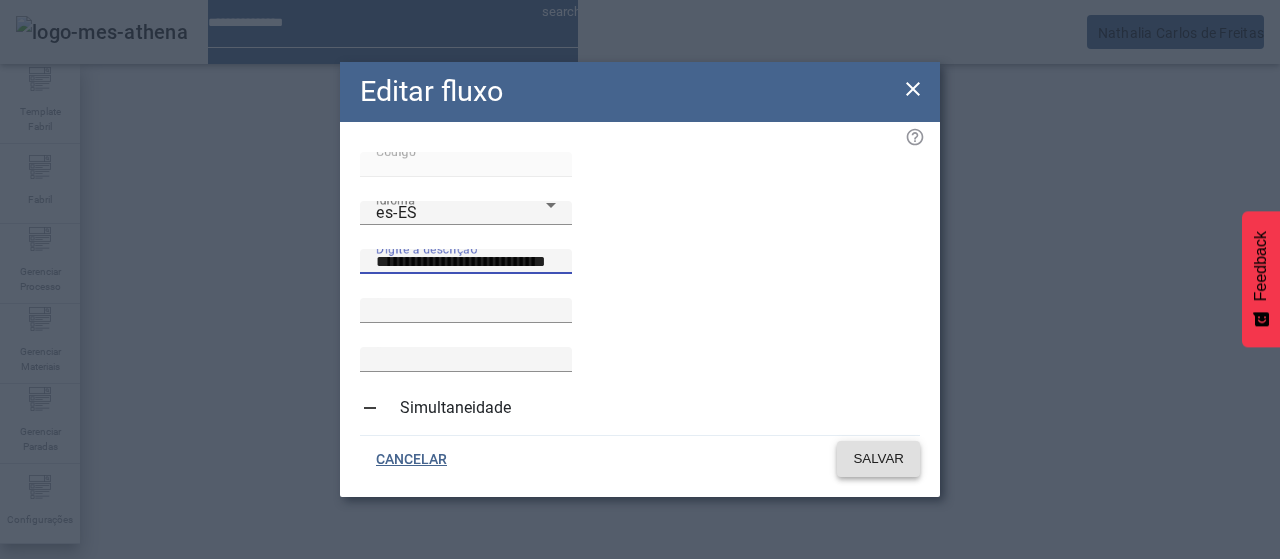 type on "**********" 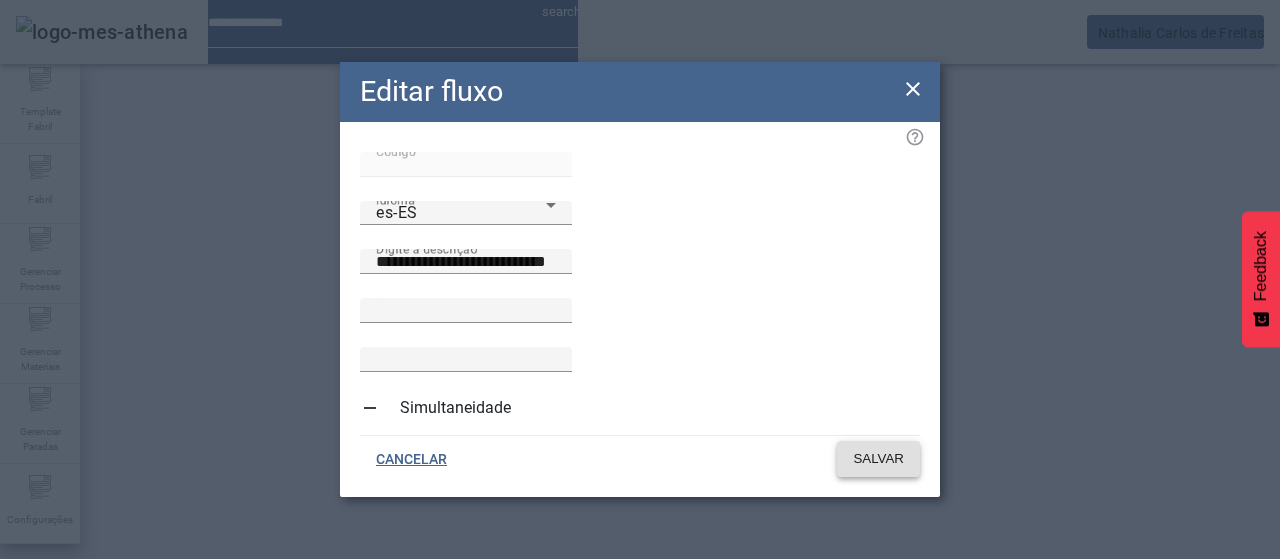 click on "CANCELAR SALVAR" 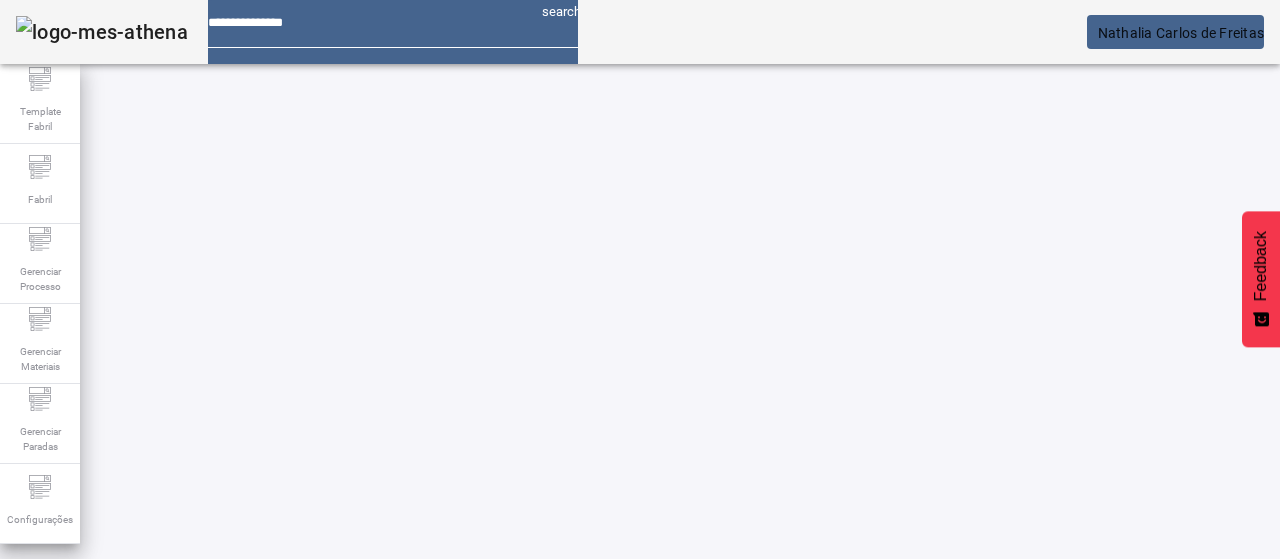 click on "EDITAR" at bounding box center [652, 828] 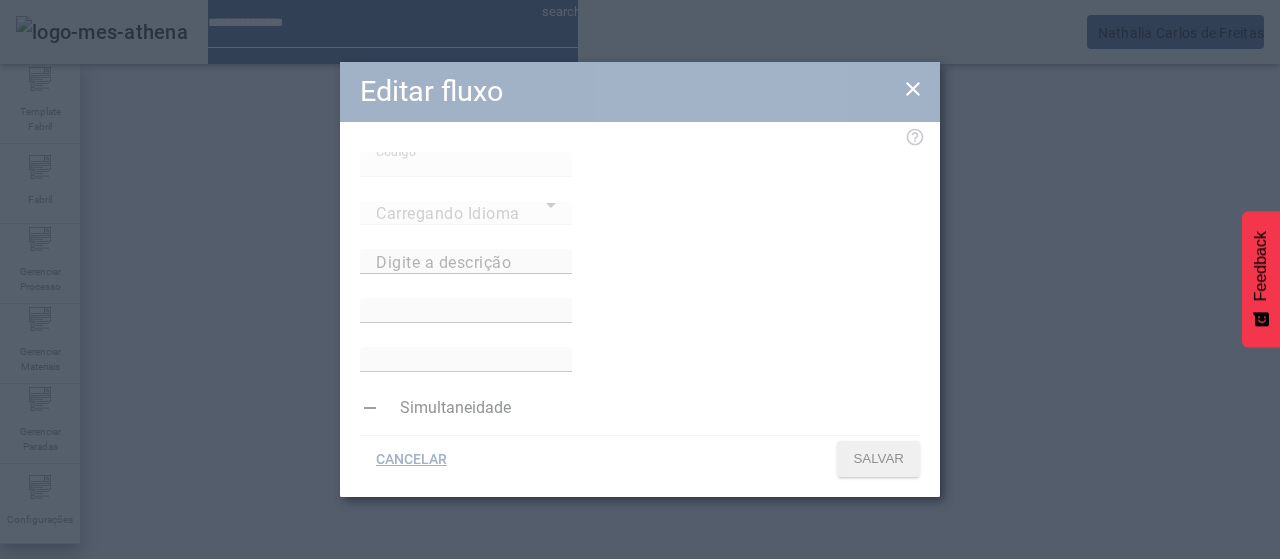 type on "**********" 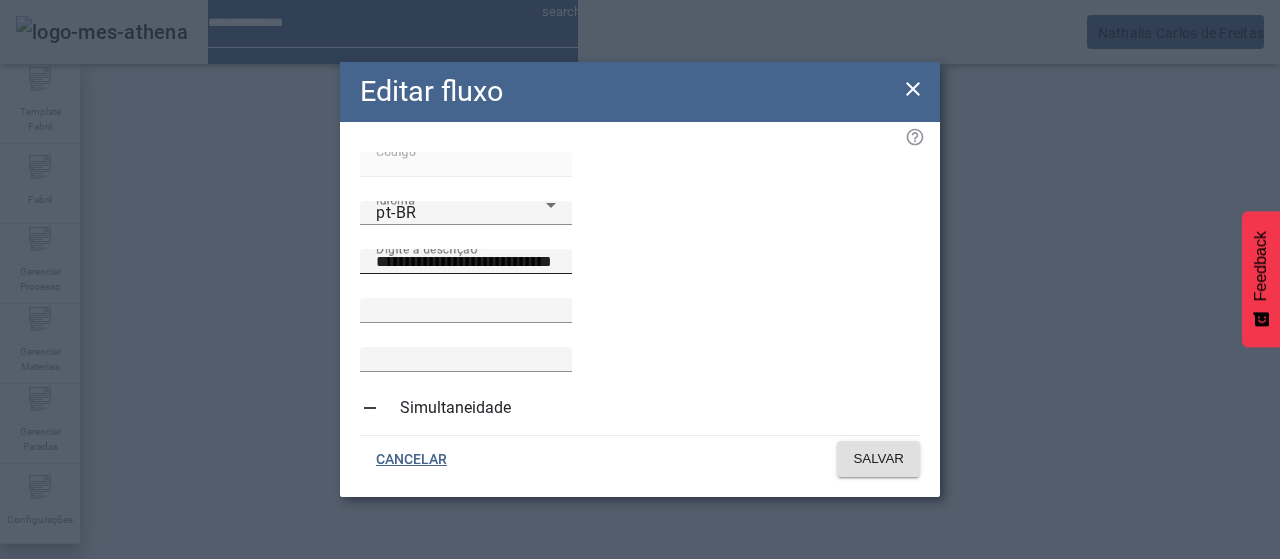 click on "**********" at bounding box center [466, 262] 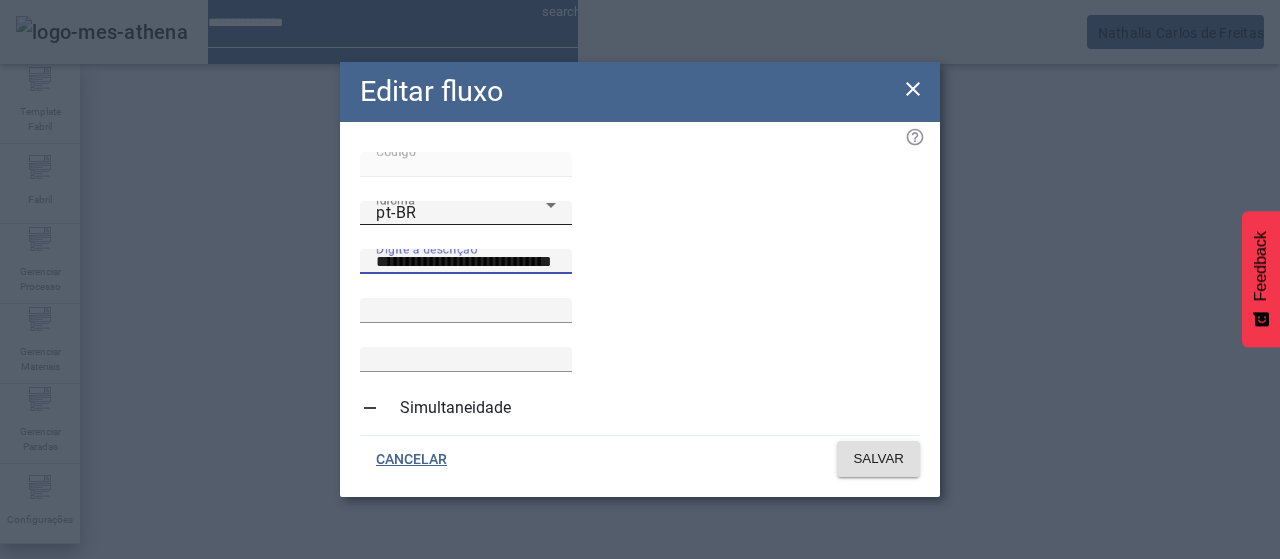 click on "pt-BR" at bounding box center [461, 213] 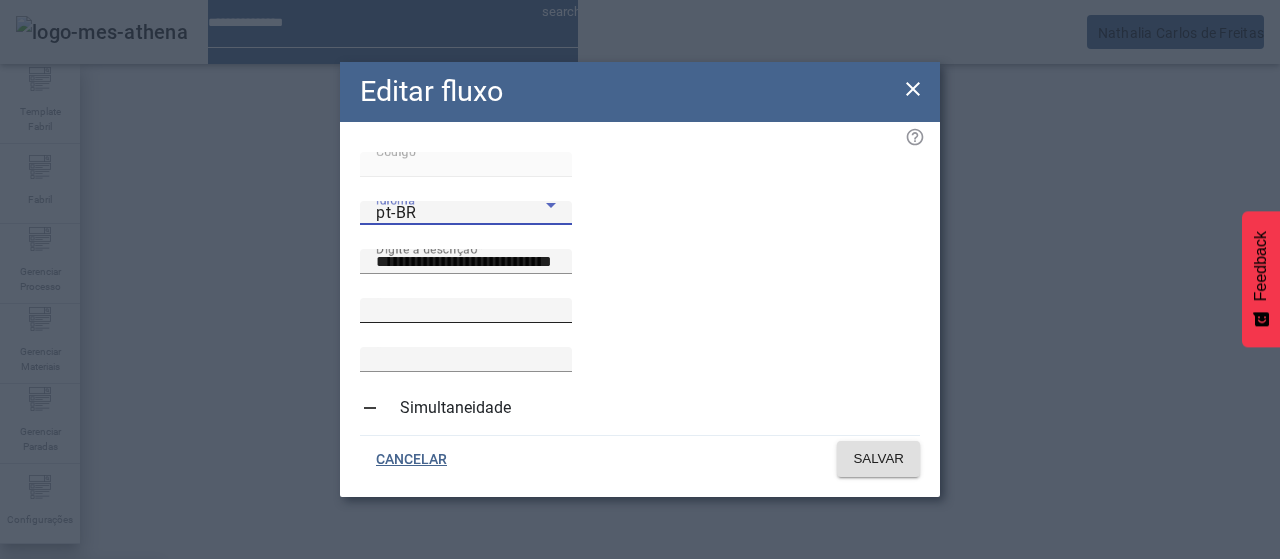 drag, startPoint x: 469, startPoint y: 411, endPoint x: 558, endPoint y: 323, distance: 125.1599 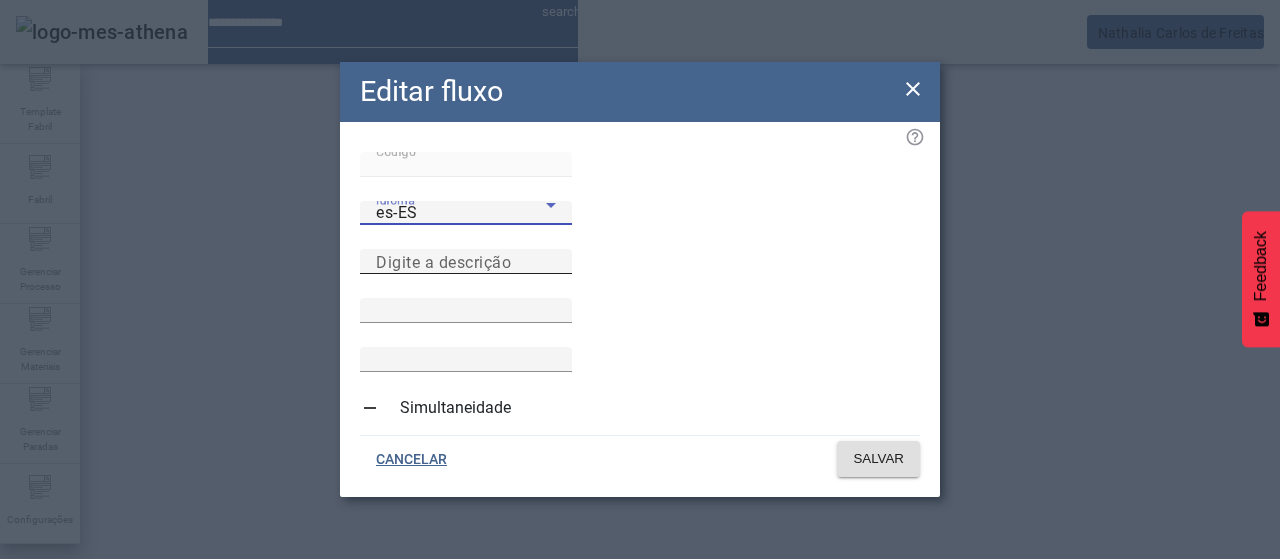 click on "Digite a descrição" 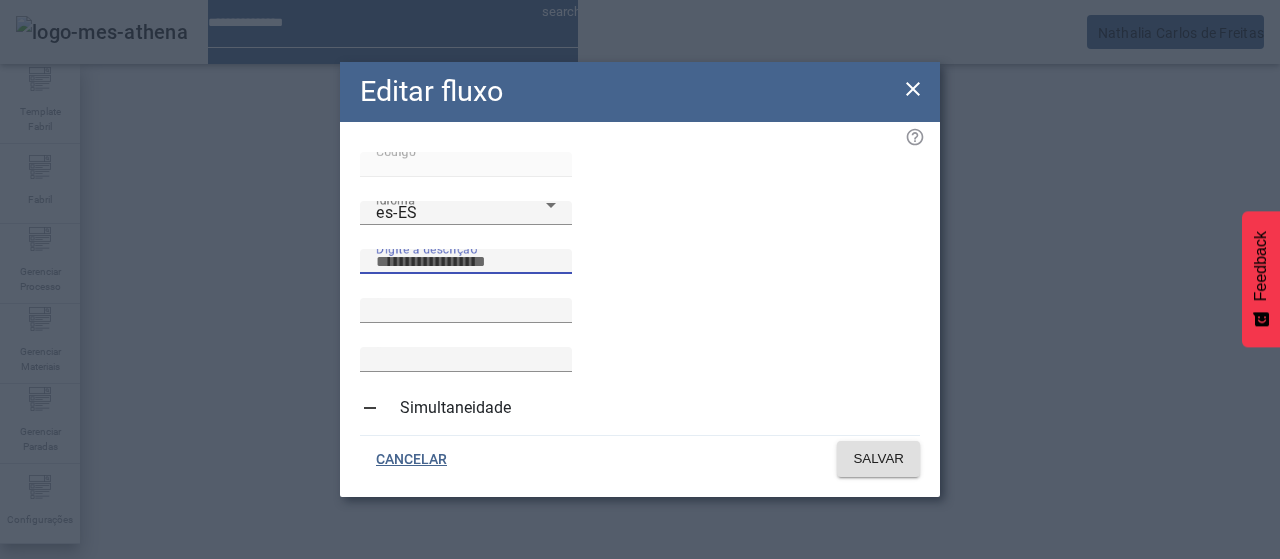 paste on "**********" 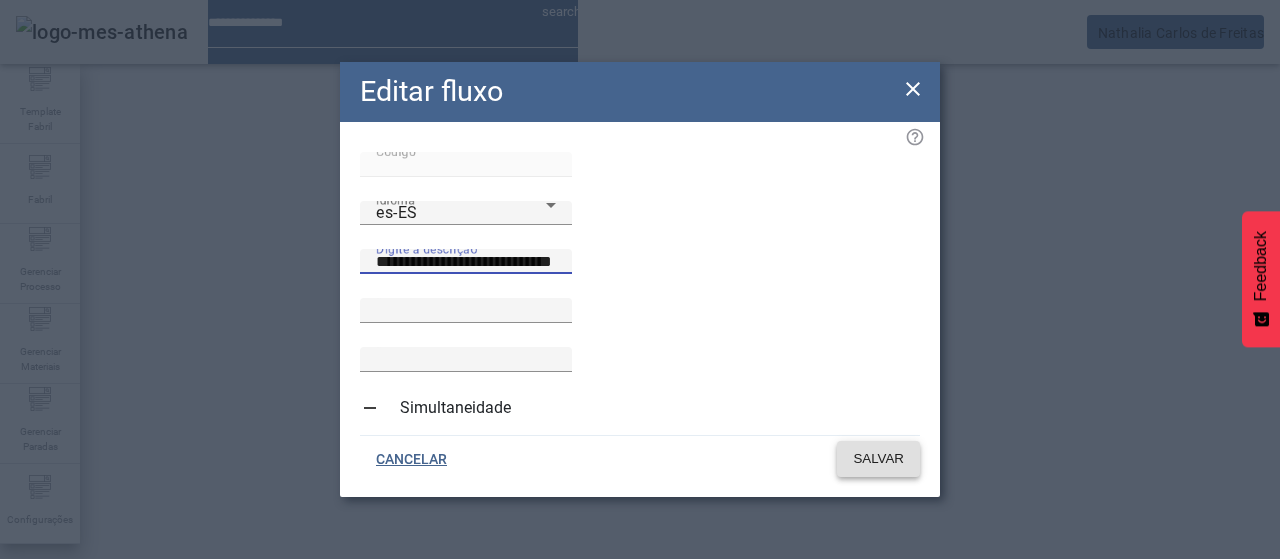 type on "**********" 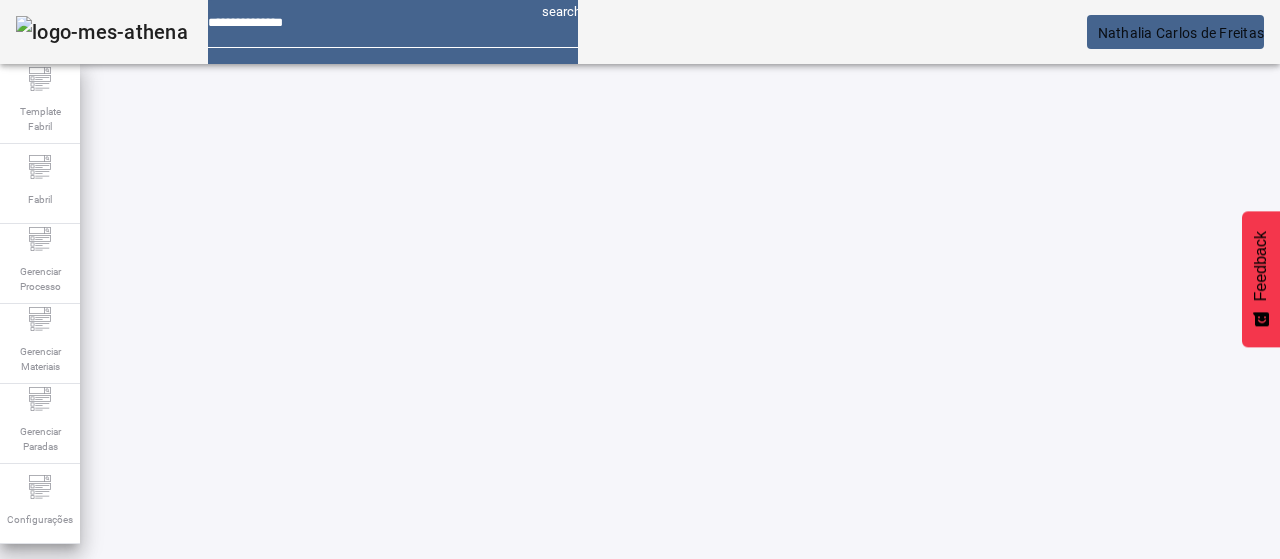 click on "*****" at bounding box center [116, 637] 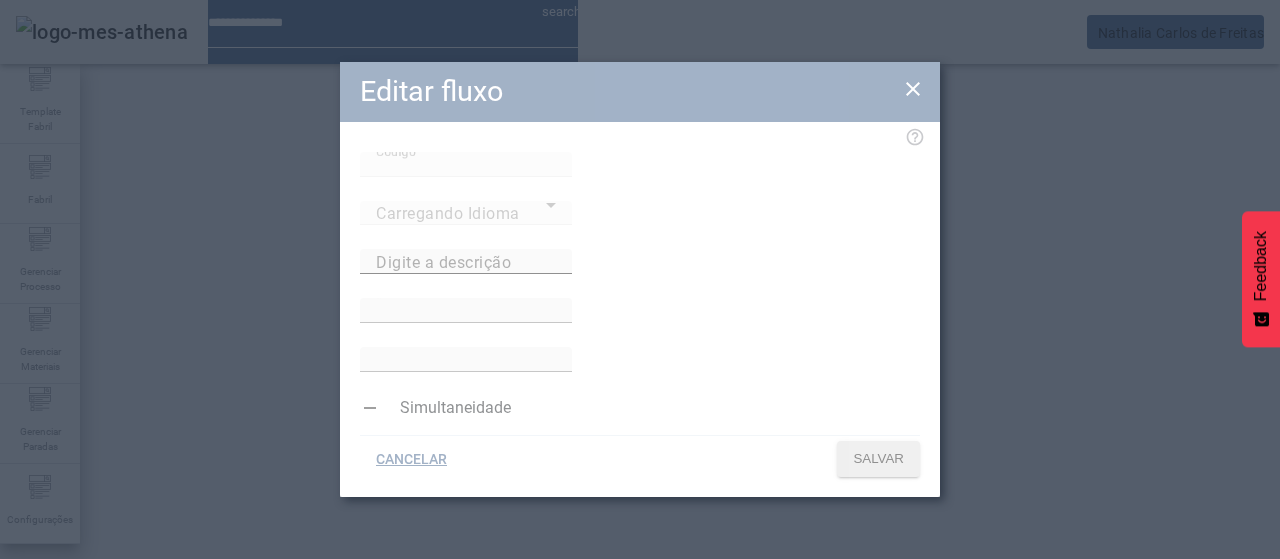 type on "**********" 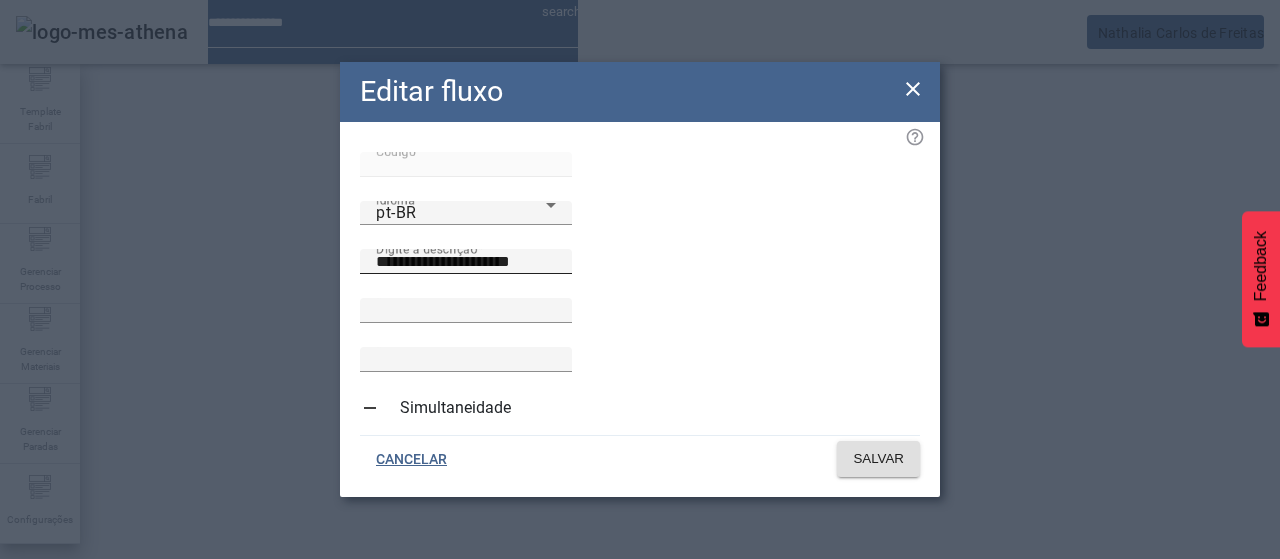 click on "**********" at bounding box center (466, 262) 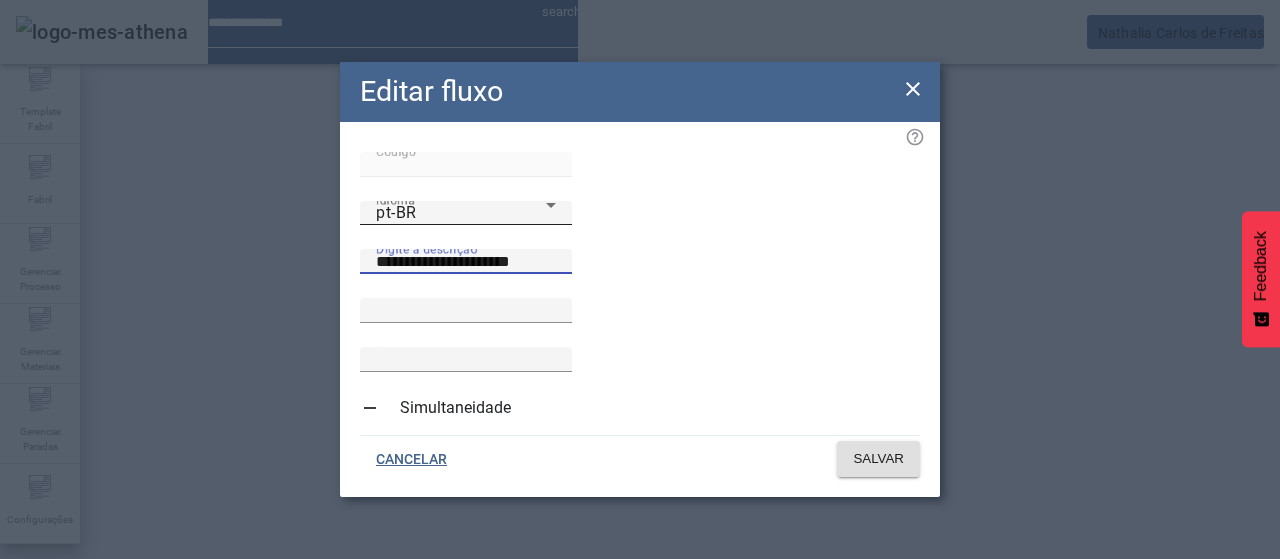 click on "pt-BR" at bounding box center [461, 213] 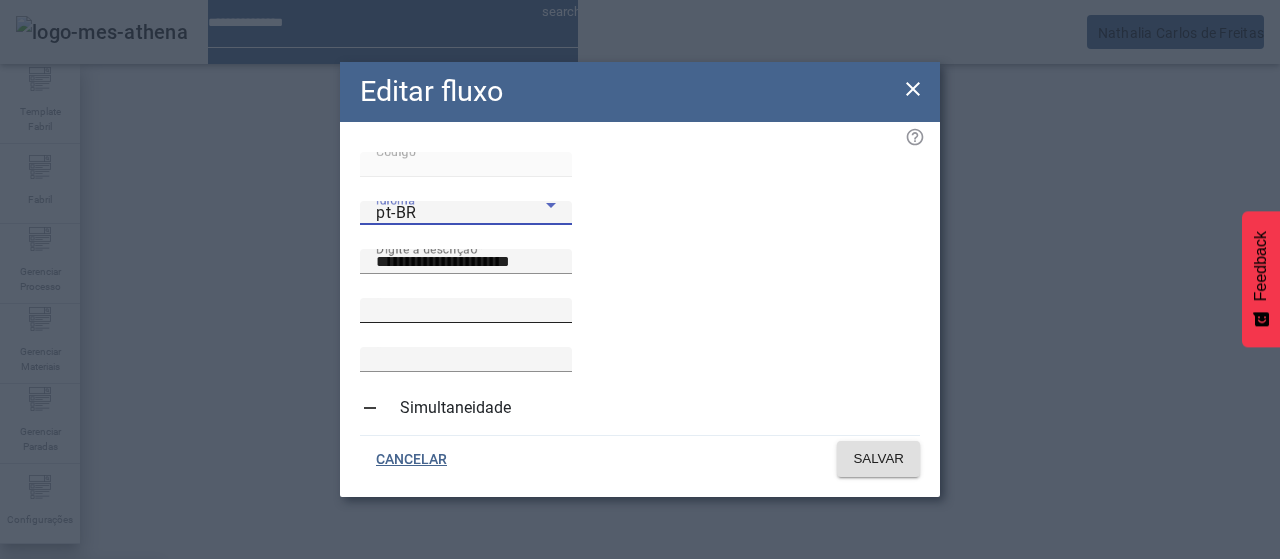 drag, startPoint x: 464, startPoint y: 419, endPoint x: 568, endPoint y: 321, distance: 142.89856 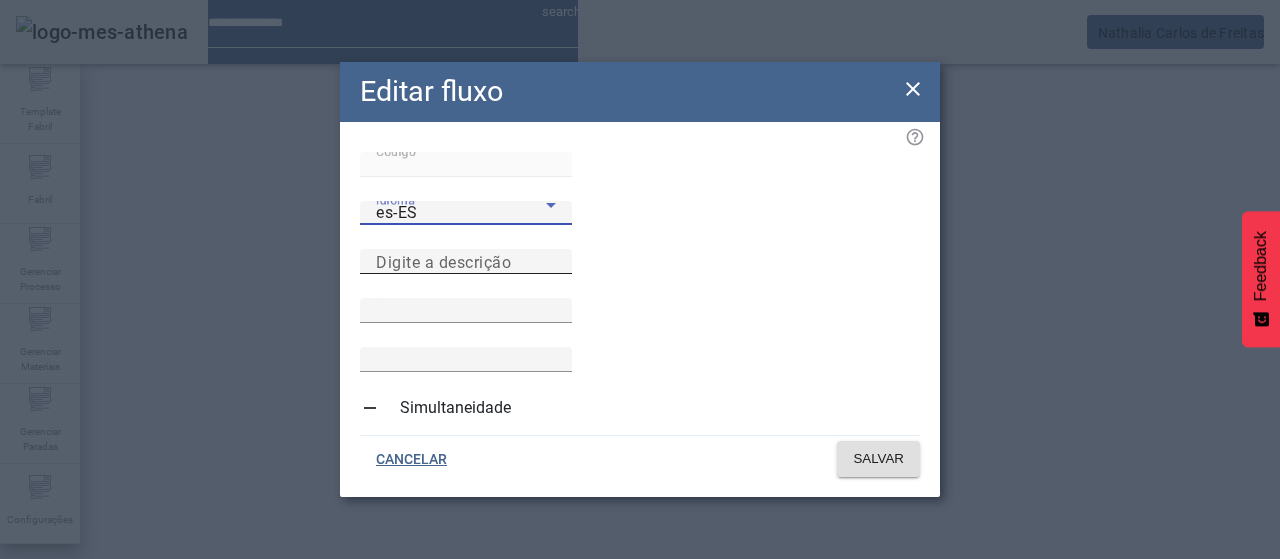 click on "Digite a descrição" at bounding box center (443, 261) 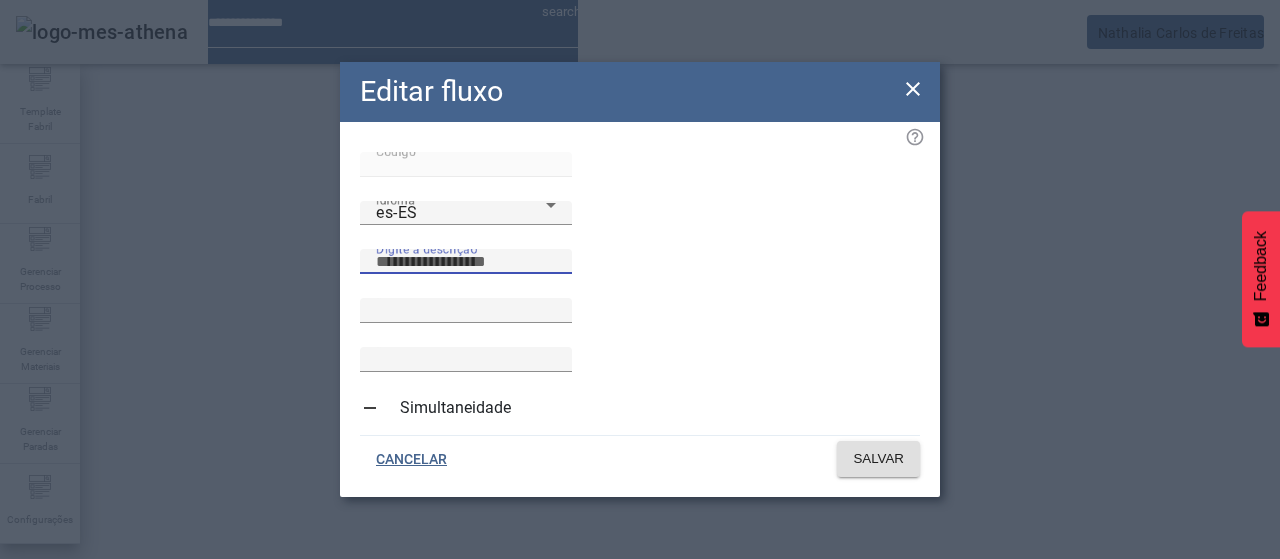 paste on "**********" 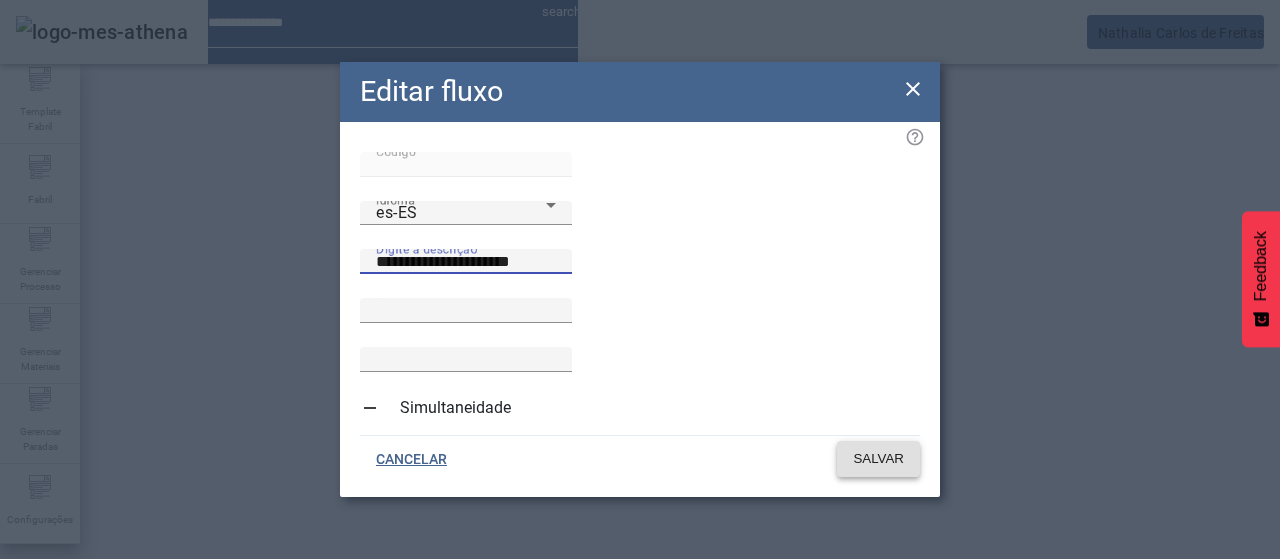 type on "**********" 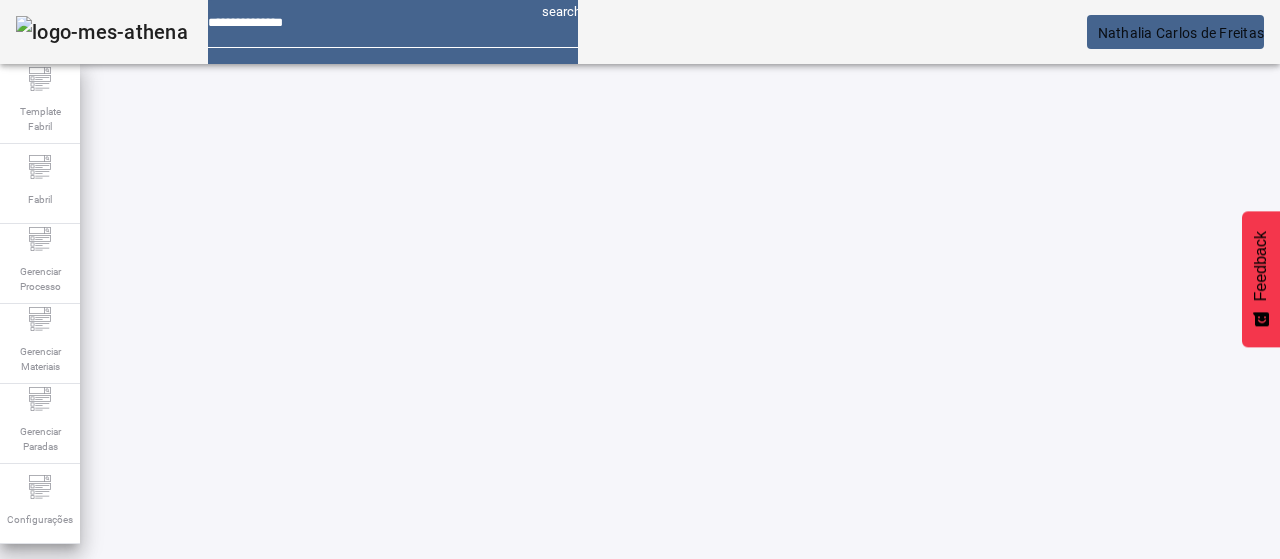 drag, startPoint x: 712, startPoint y: 377, endPoint x: 696, endPoint y: 371, distance: 17.088007 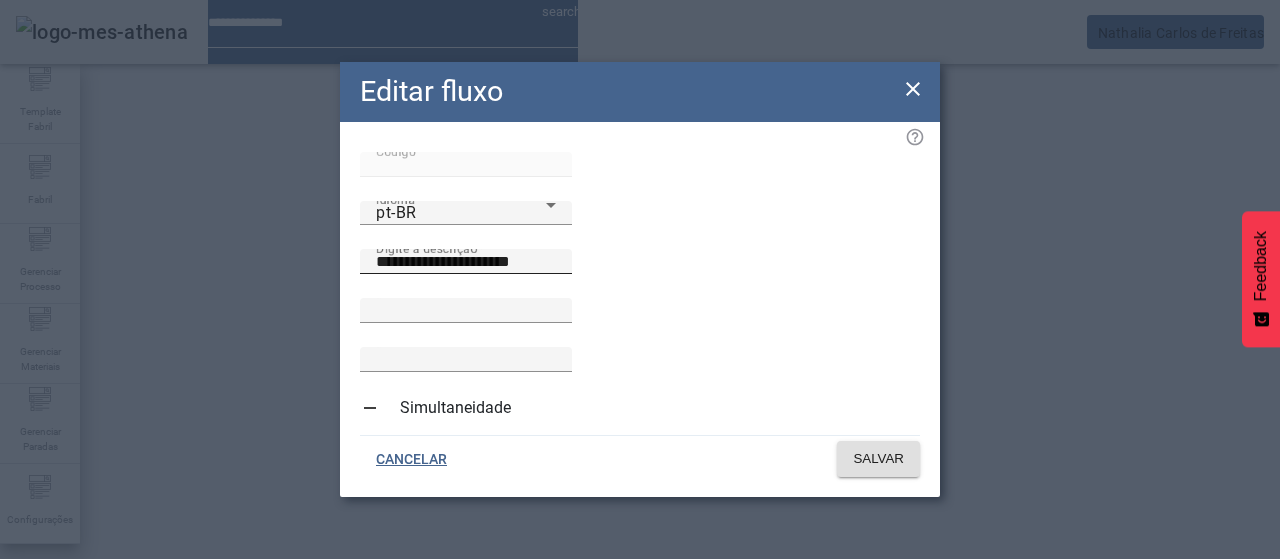 click on "**********" 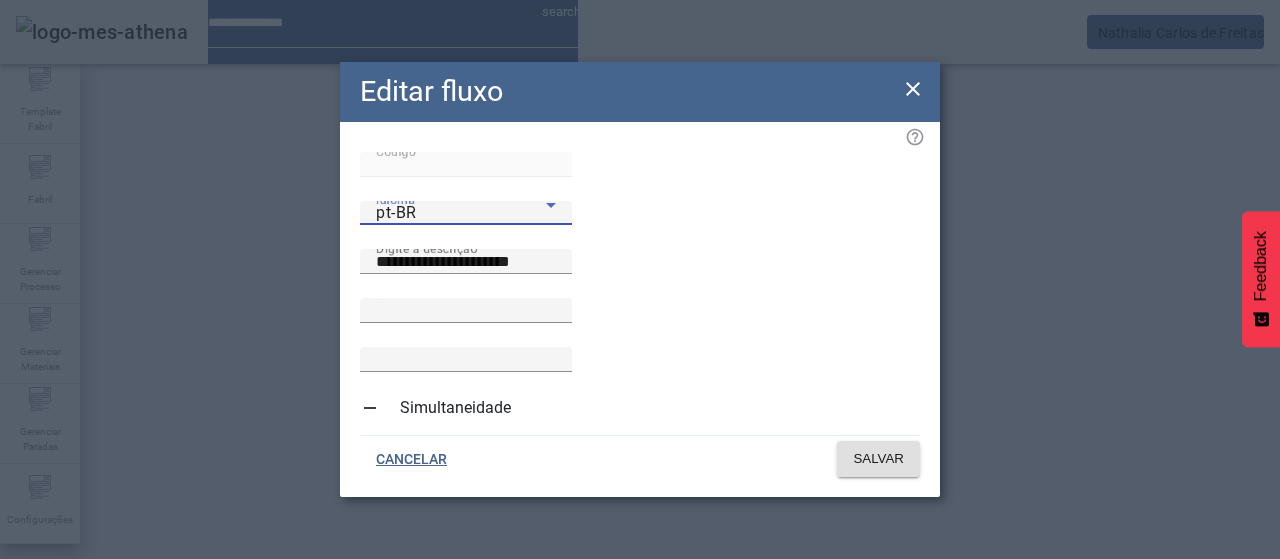 click on "pt-BR" at bounding box center (461, 213) 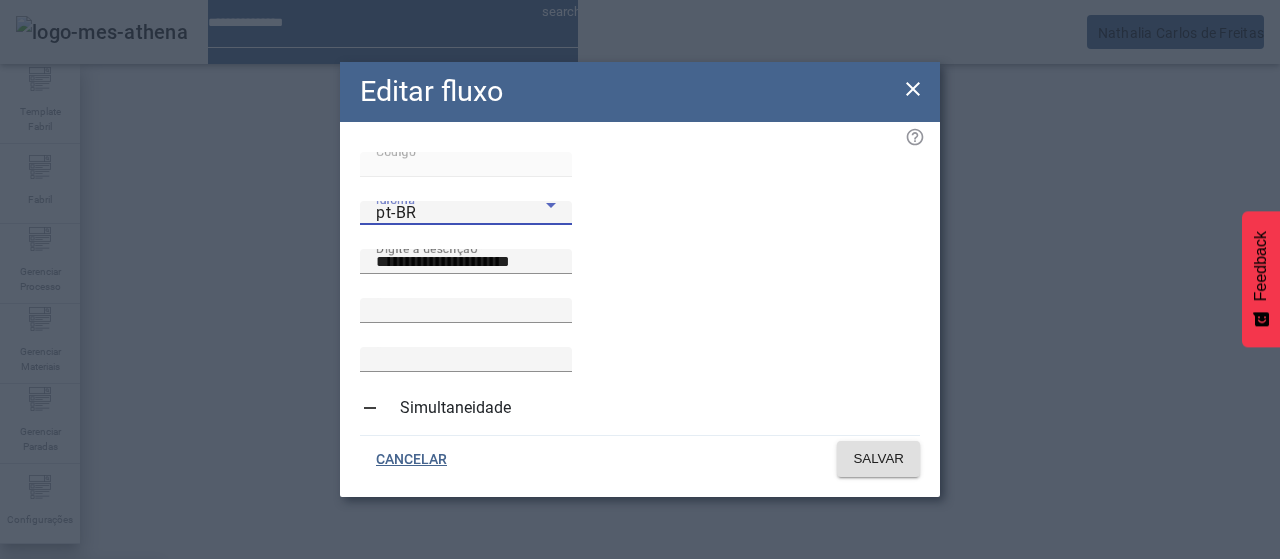 drag, startPoint x: 436, startPoint y: 427, endPoint x: 510, endPoint y: 396, distance: 80.23092 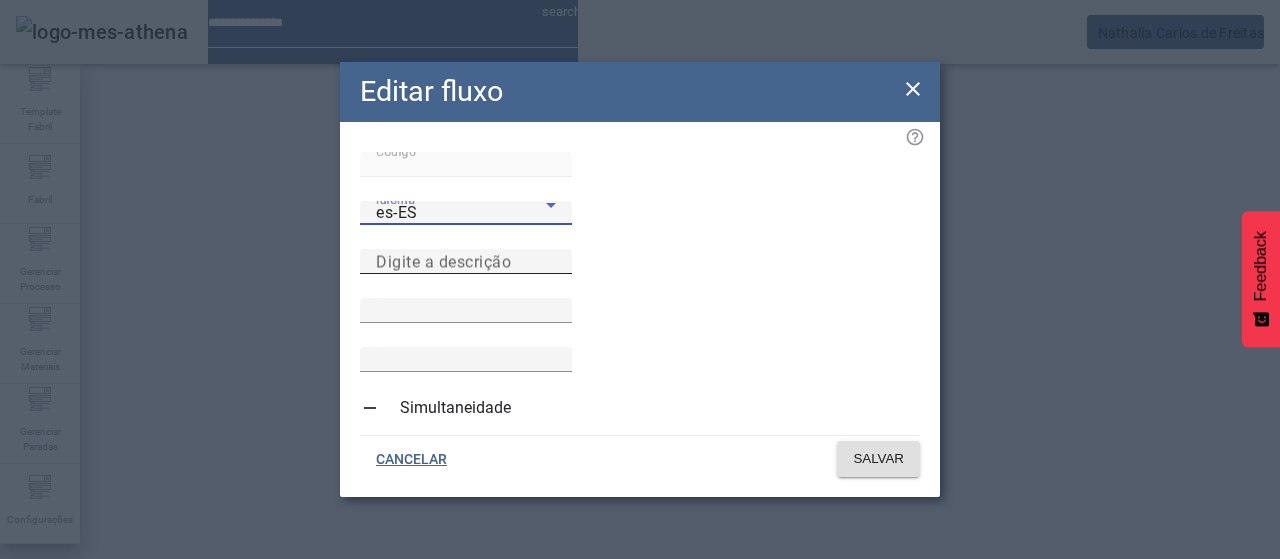 click on "Digite a descrição" at bounding box center (466, 262) 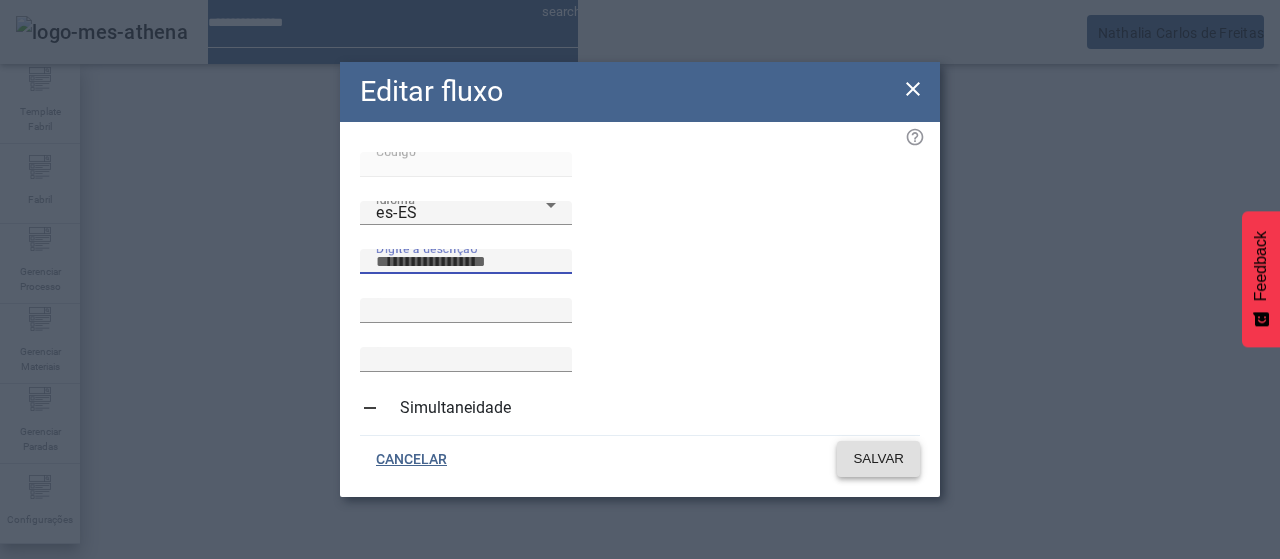 paste on "**********" 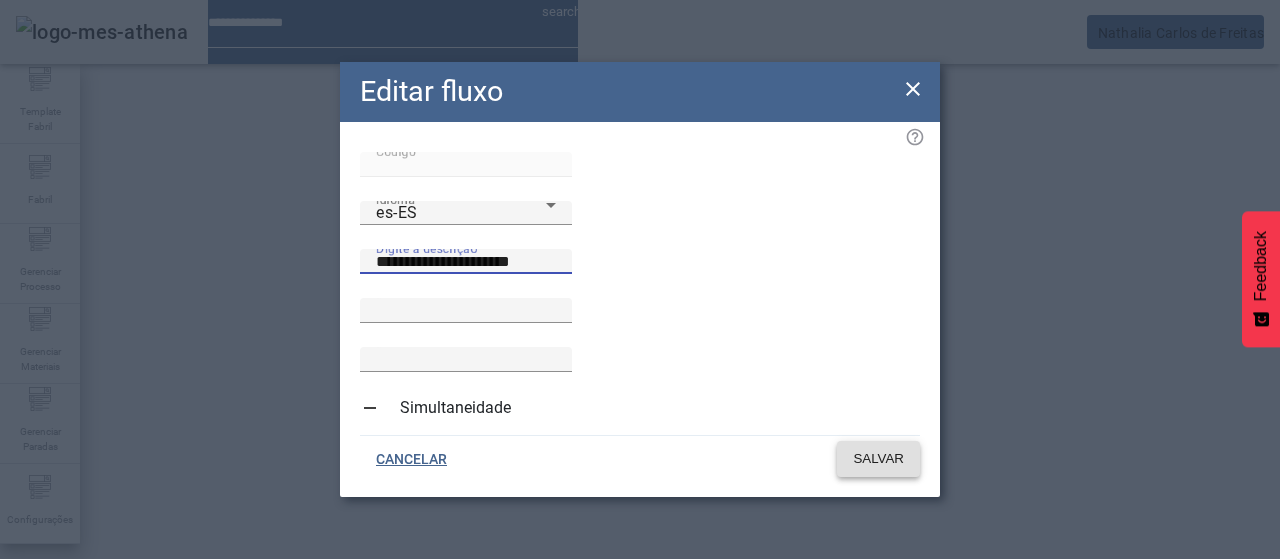 type on "**********" 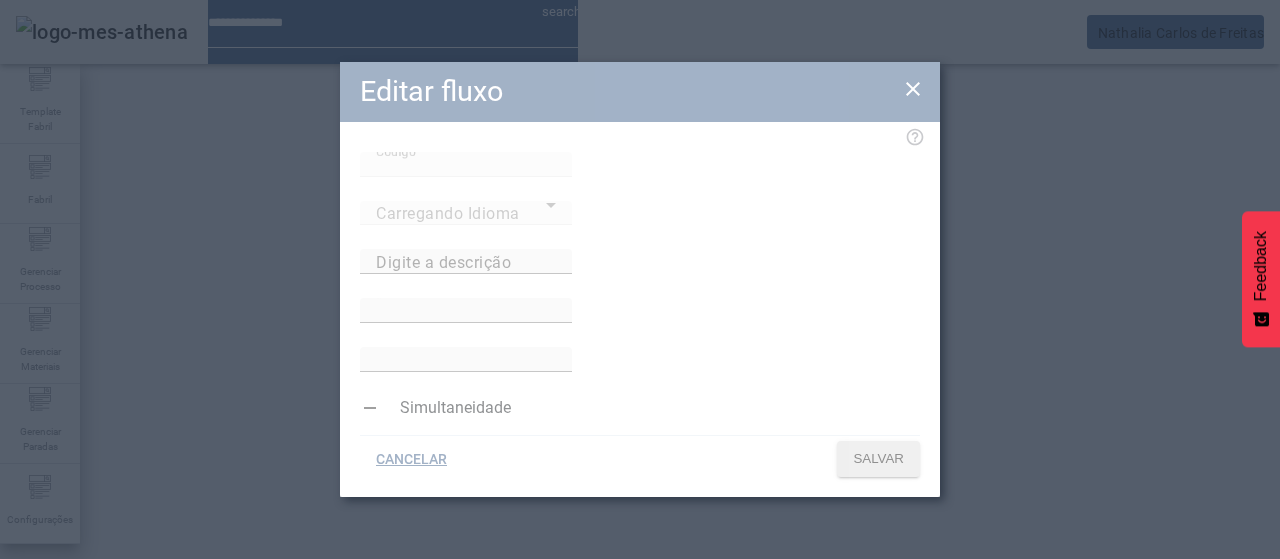 type on "**********" 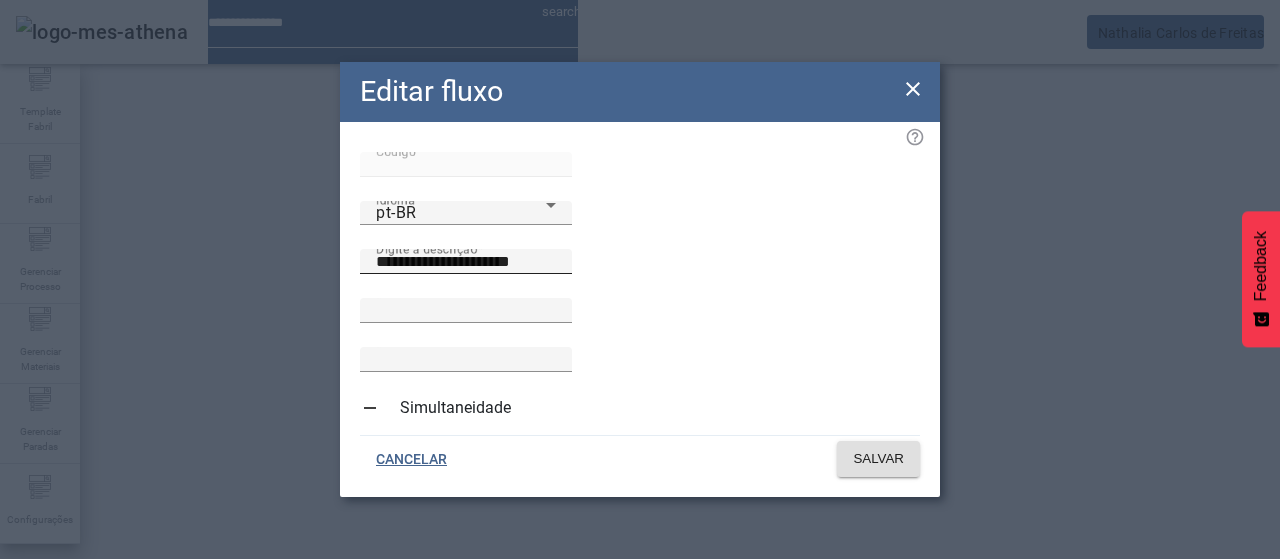 click on "**********" at bounding box center [466, 262] 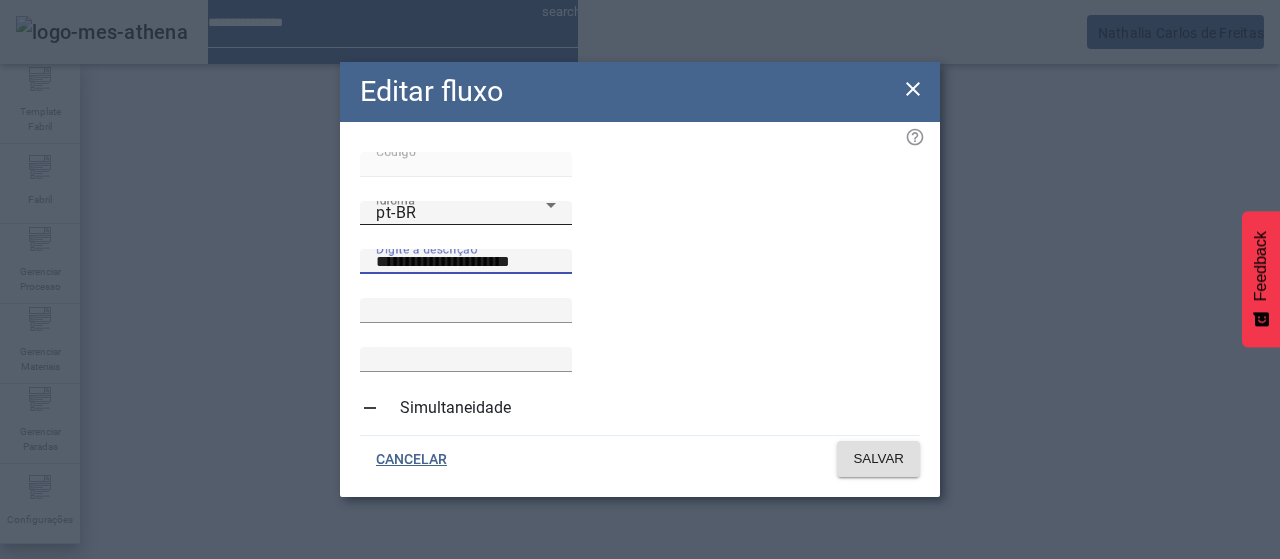 click on "pt-BR" at bounding box center [461, 213] 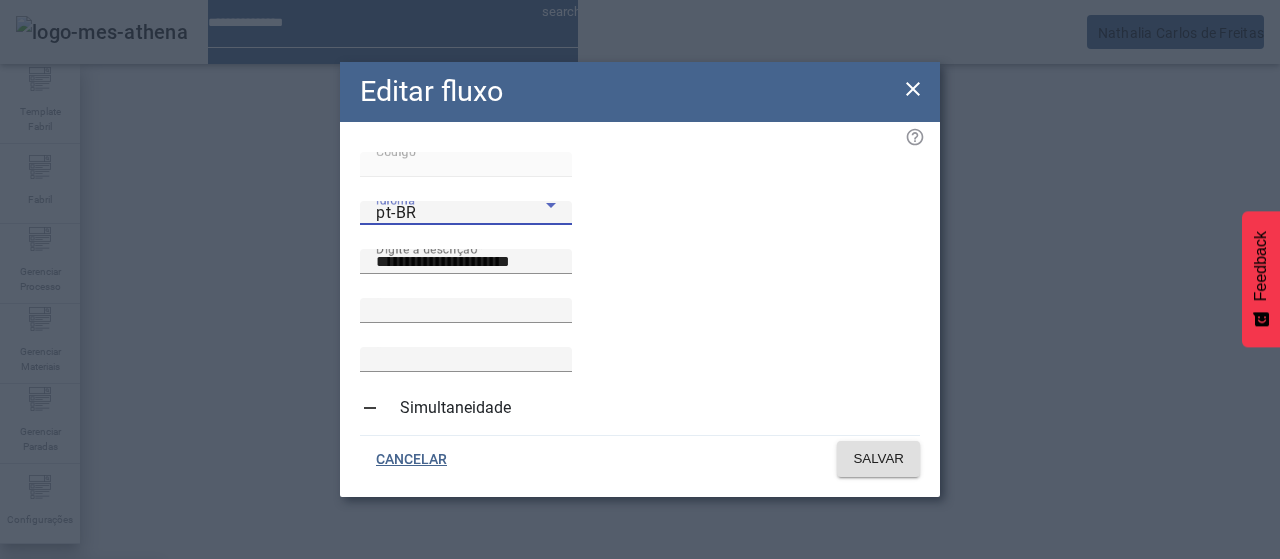 click on "es-ES" at bounding box center (81, 687) 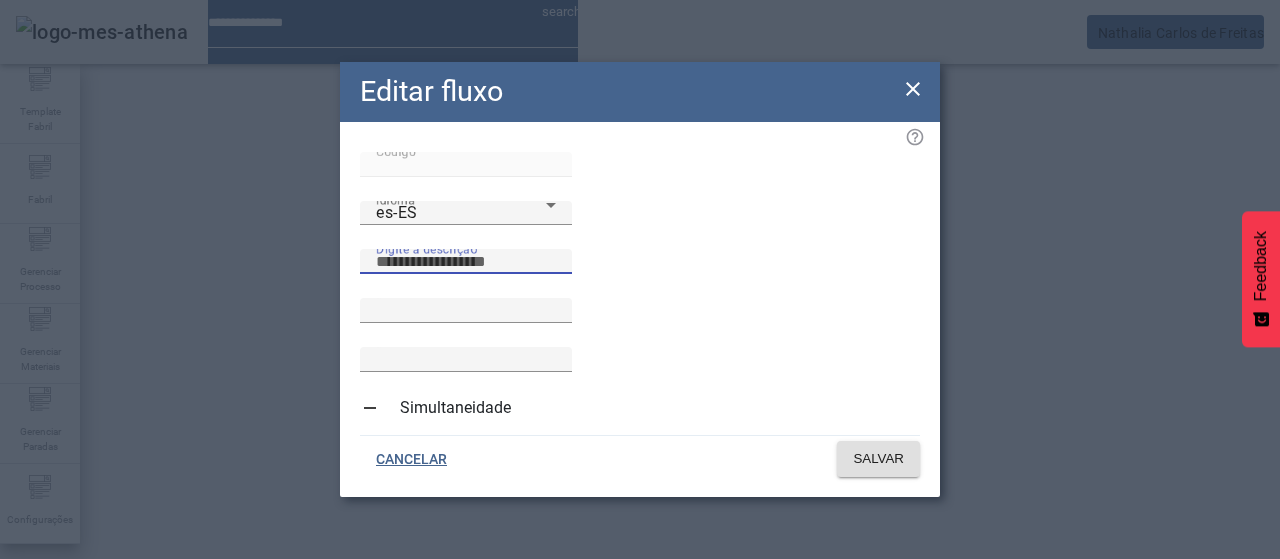 drag, startPoint x: 686, startPoint y: 277, endPoint x: 763, endPoint y: 339, distance: 98.85848 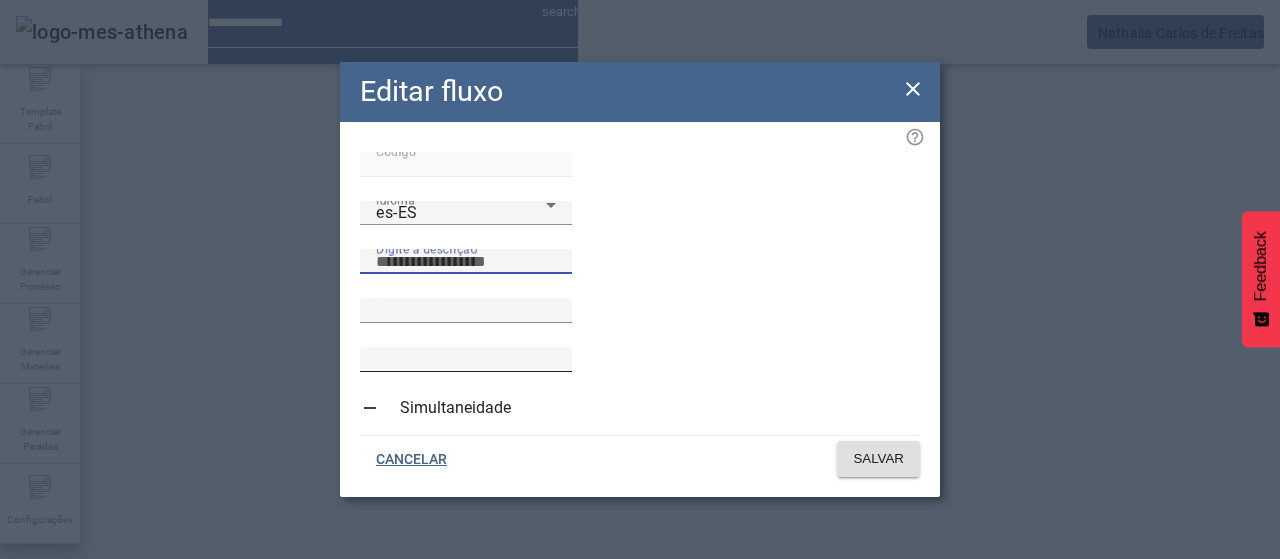 click on "Digite a descrição" at bounding box center (466, 262) 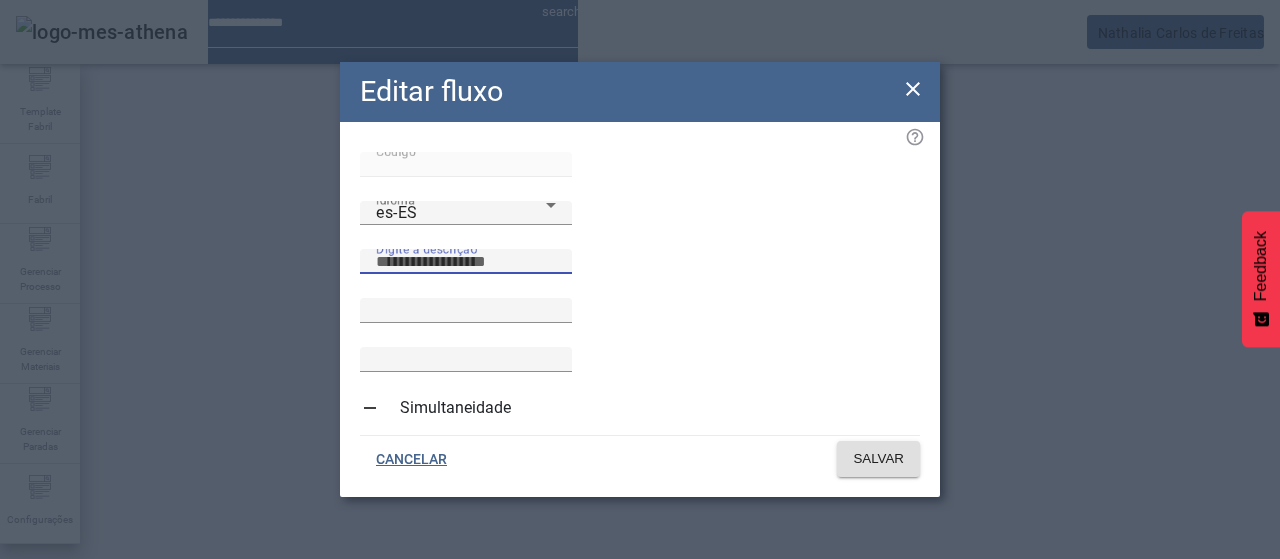 paste on "**********" 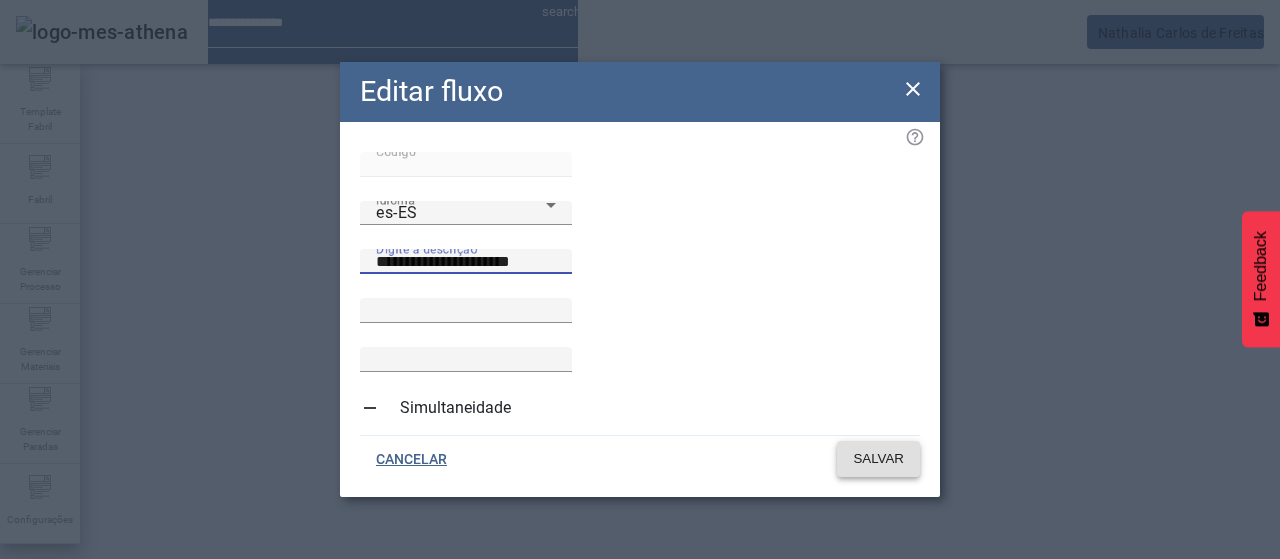 type on "**********" 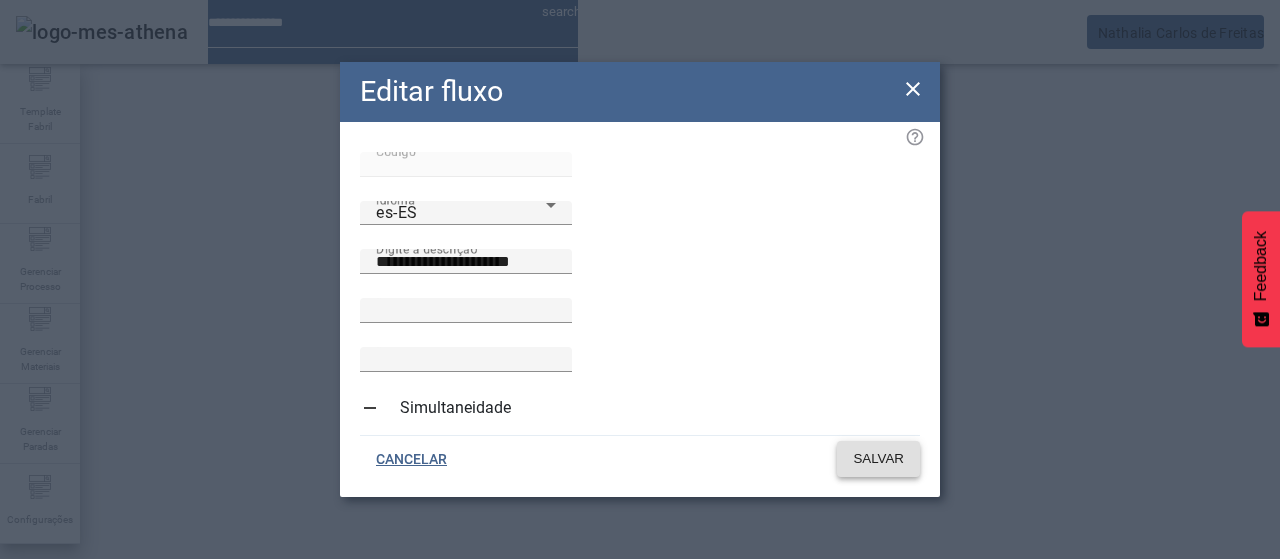 click 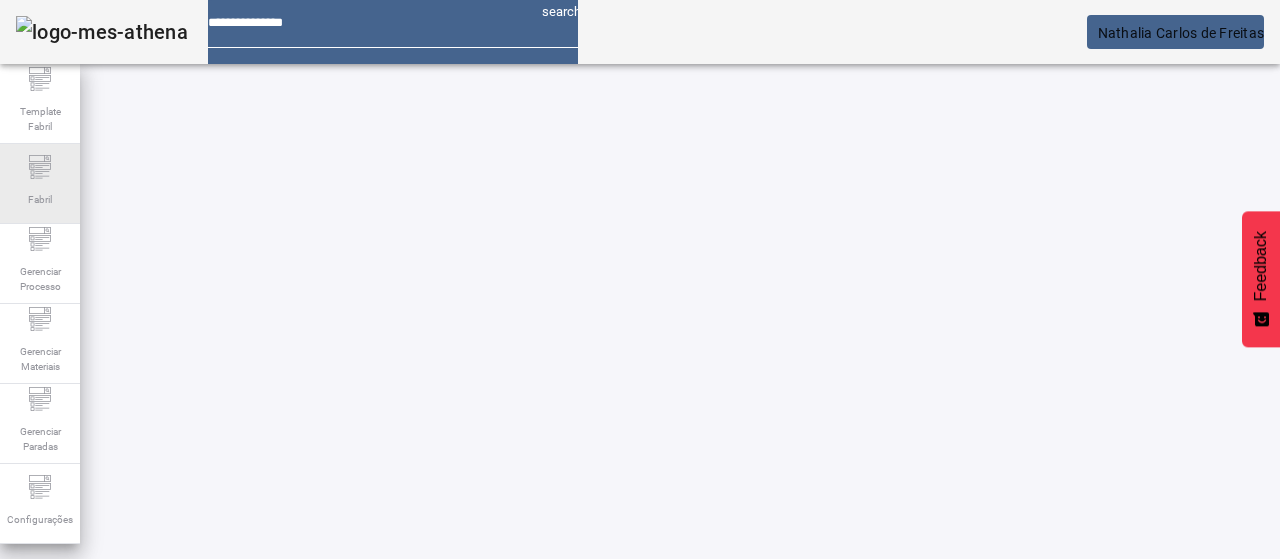 drag, startPoint x: 55, startPoint y: 197, endPoint x: 58, endPoint y: 183, distance: 14.3178215 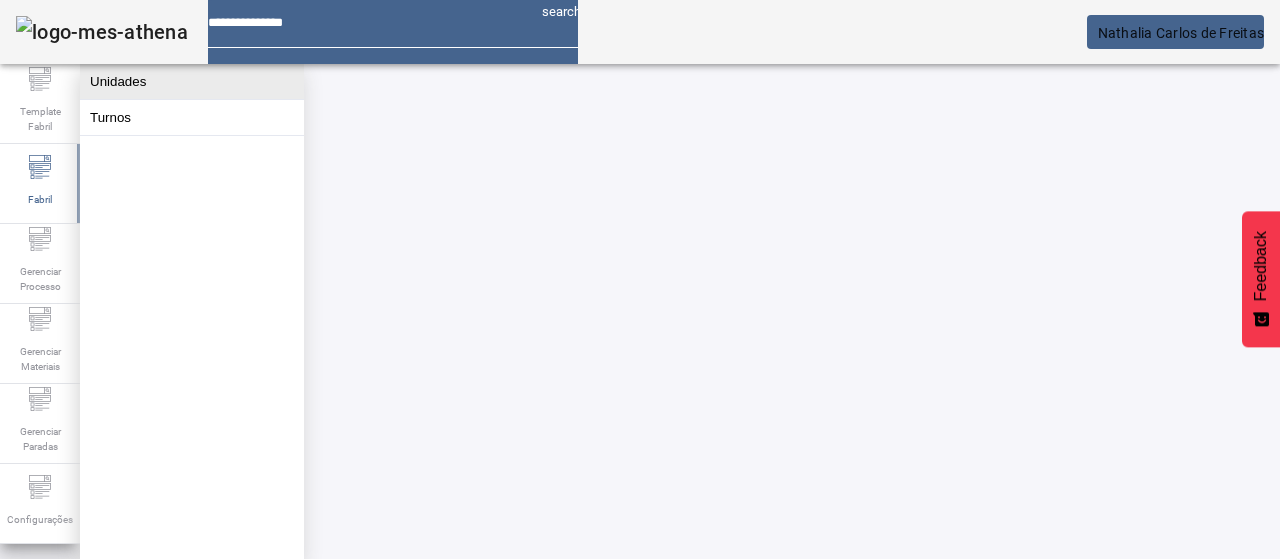 click on "Unidades" 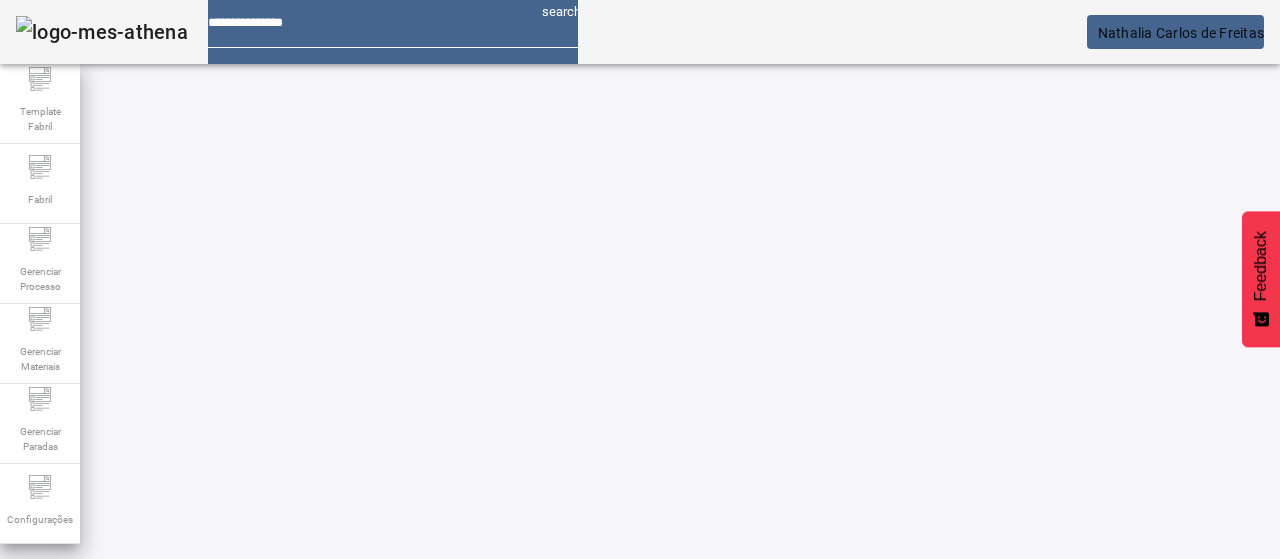 click 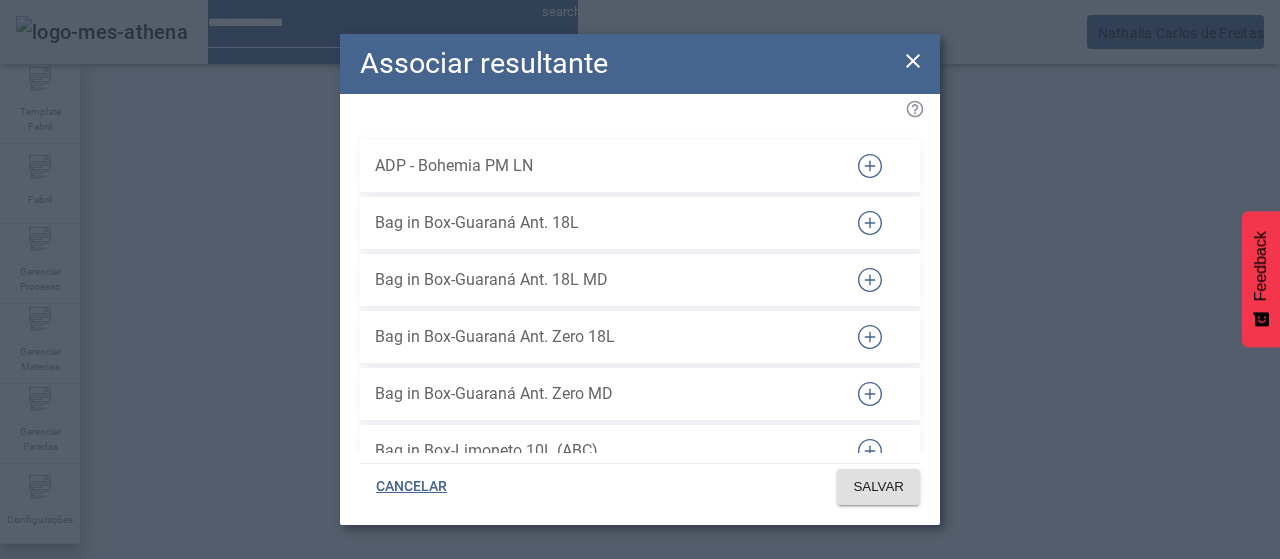 click 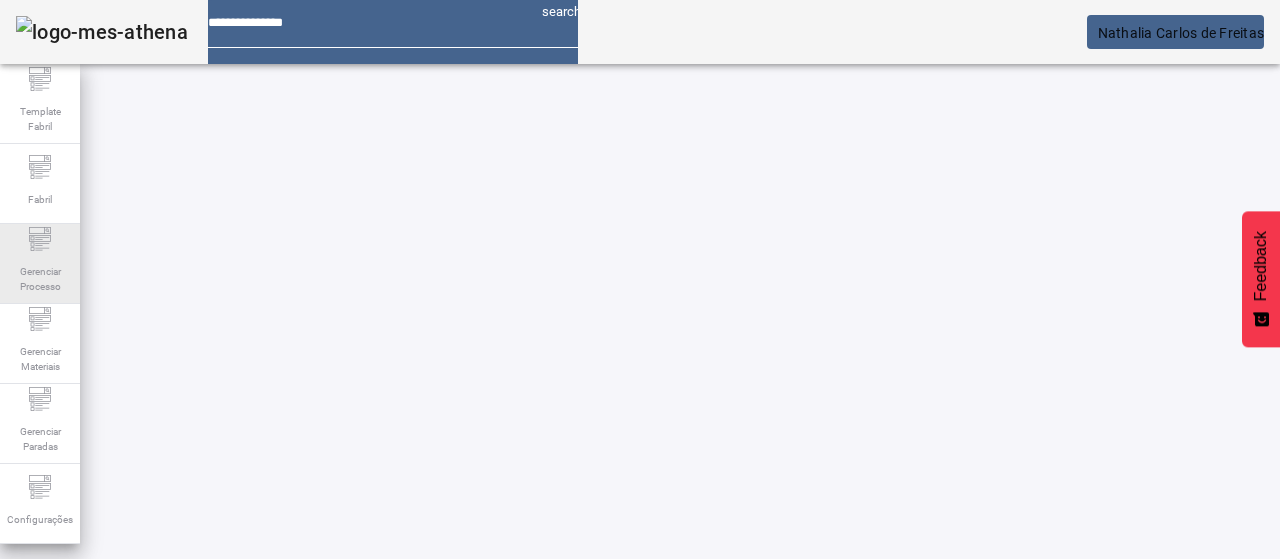 click on "Gerenciar Processo" 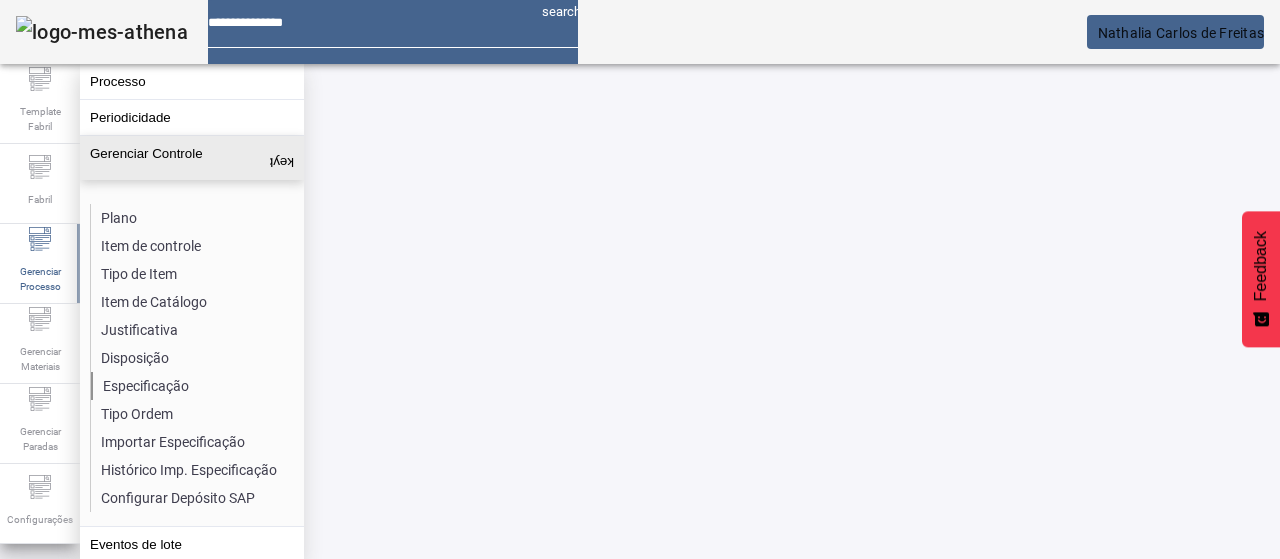 click on "Especificação" 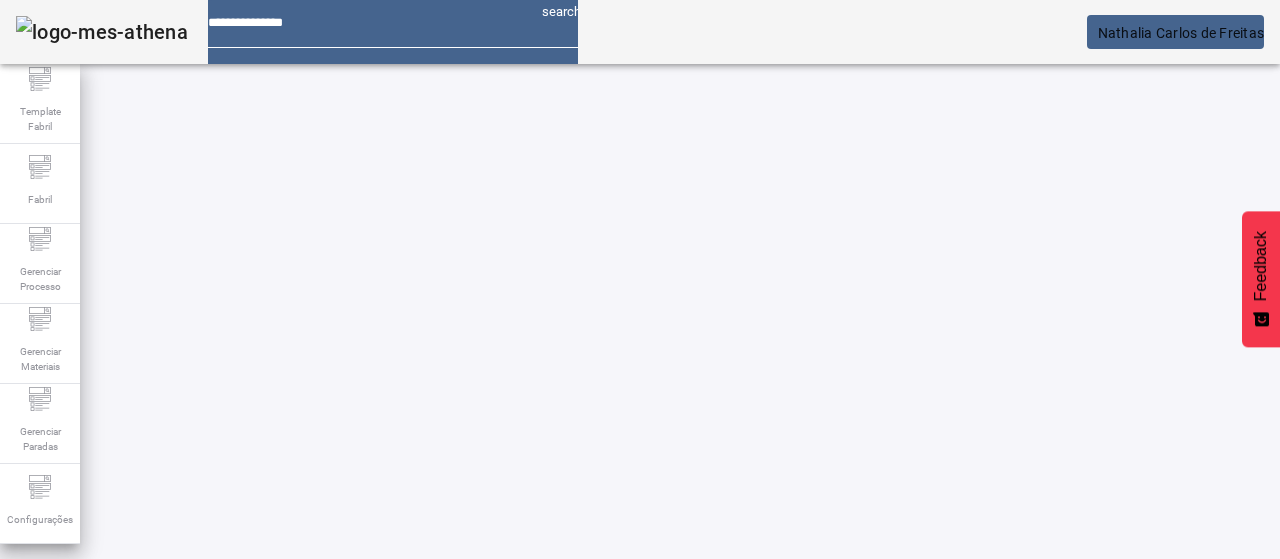 click on "Pesquise por item de controle" at bounding box center (116, 601) 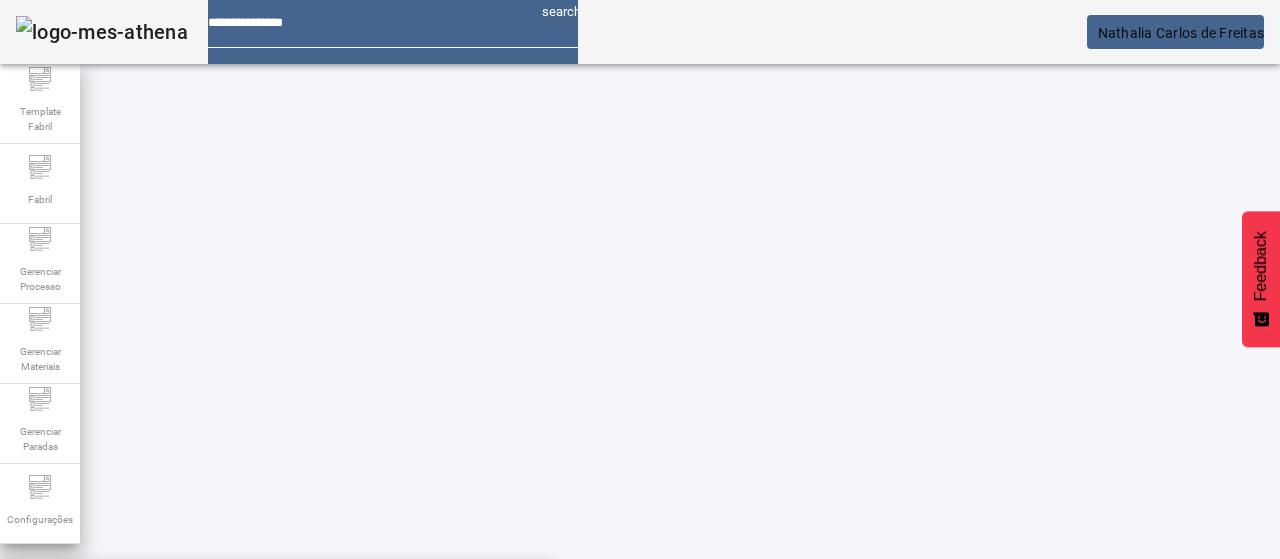 scroll, scrollTop: 480, scrollLeft: 0, axis: vertical 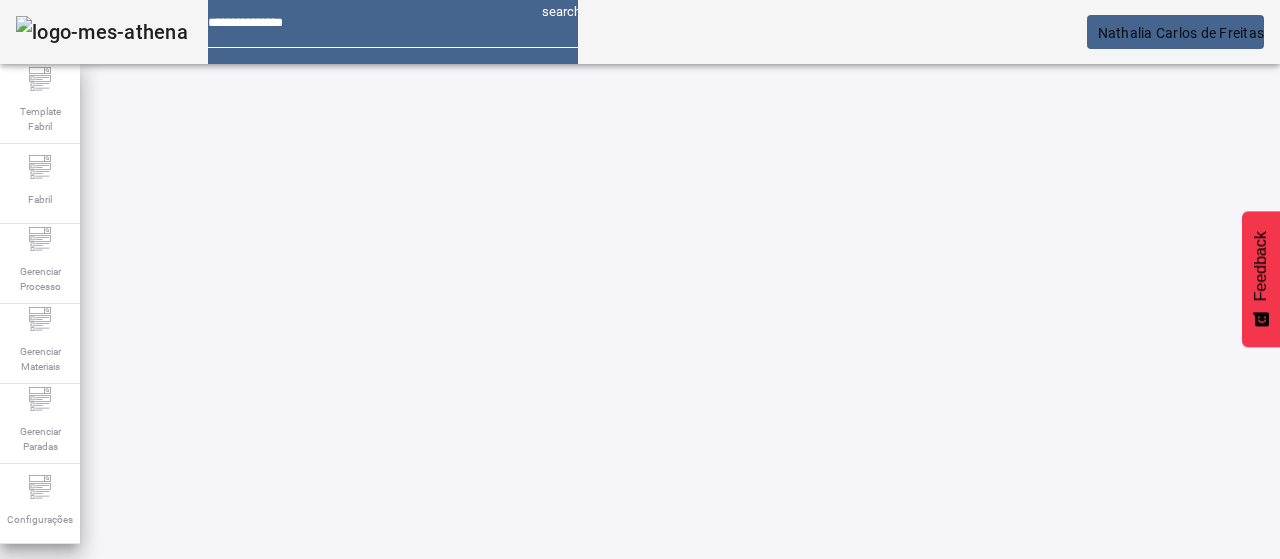 click on "FILTRAR" 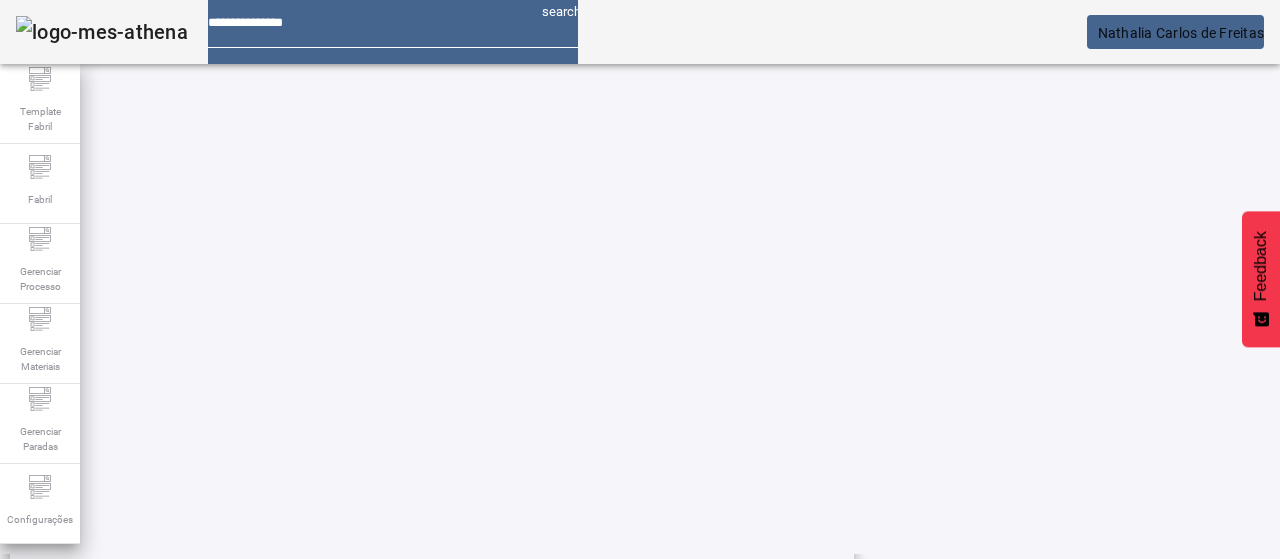 scroll, scrollTop: 623, scrollLeft: 0, axis: vertical 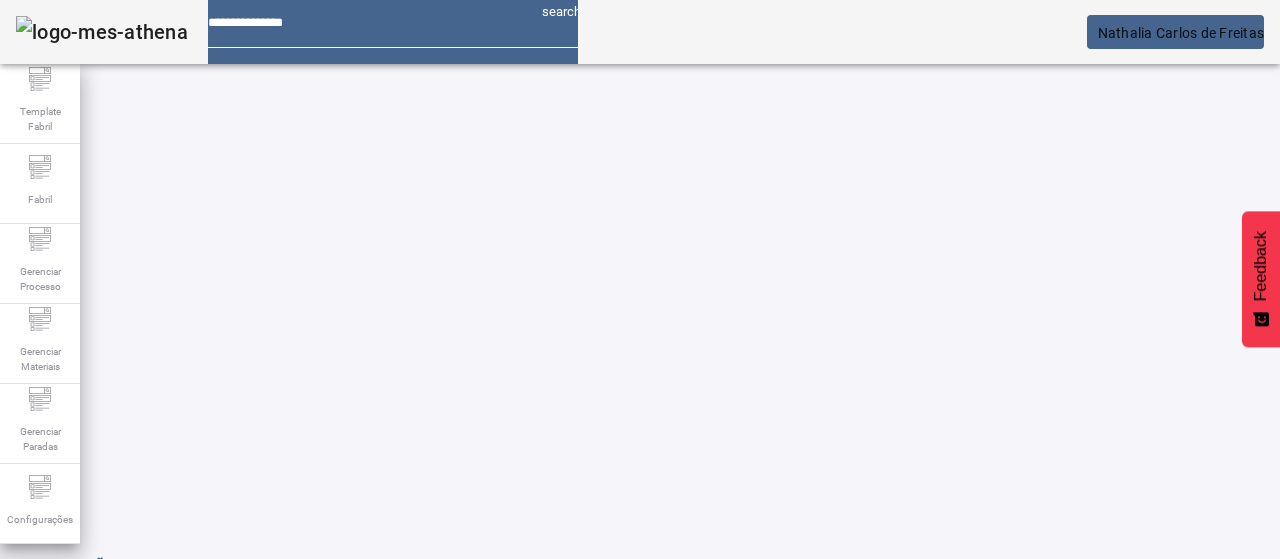 click on "1" 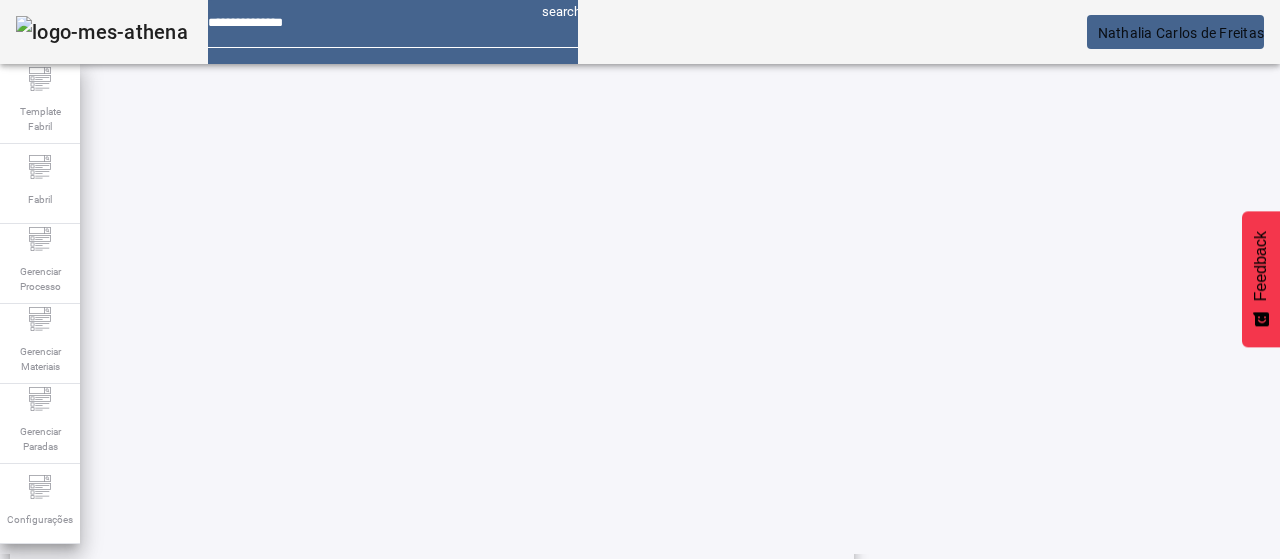 scroll, scrollTop: 423, scrollLeft: 0, axis: vertical 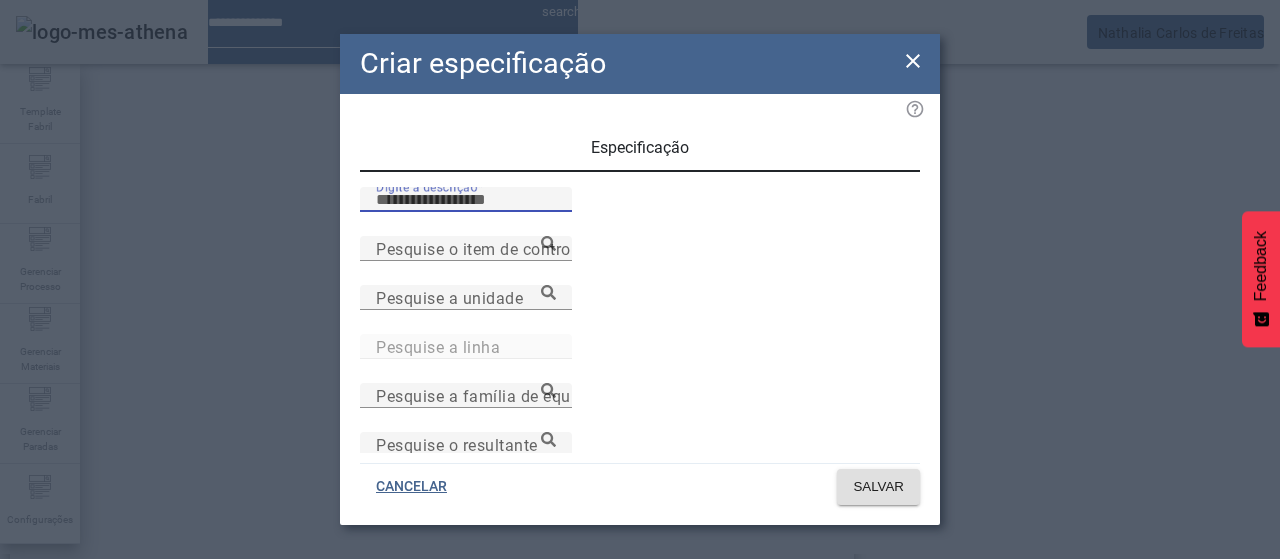 click on "Digite a descrição" at bounding box center (466, 200) 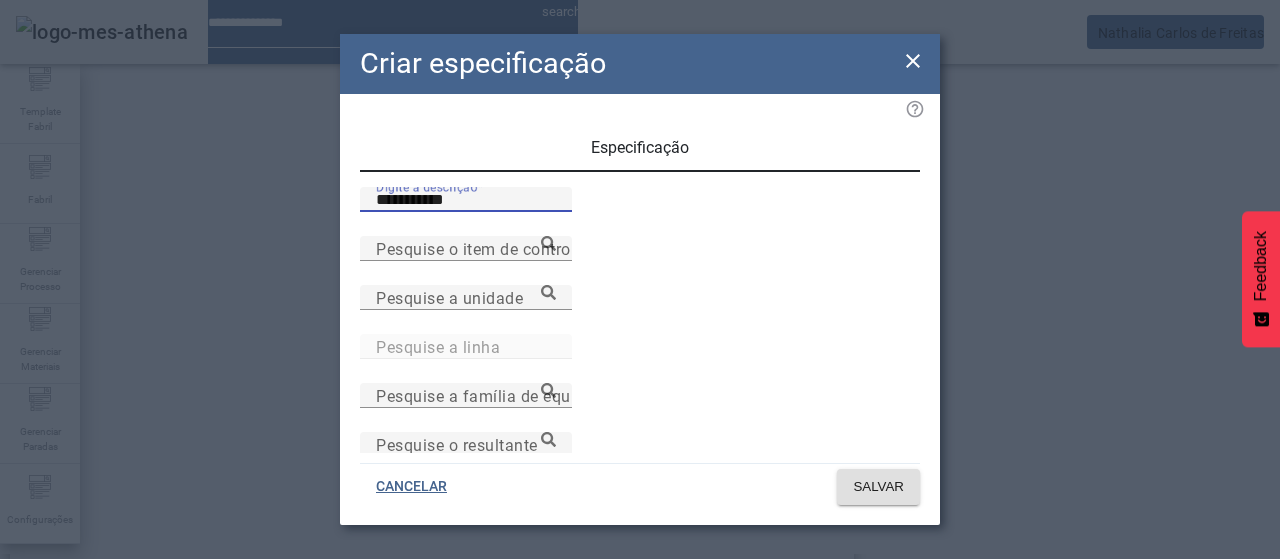 click on "**********" at bounding box center [466, 200] 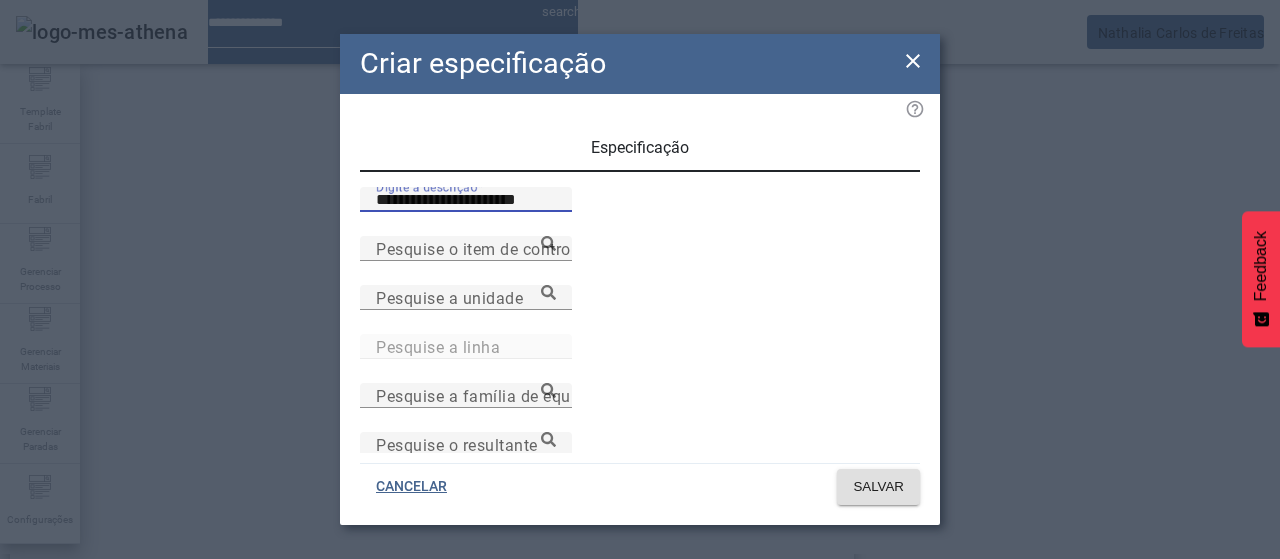 type on "**********" 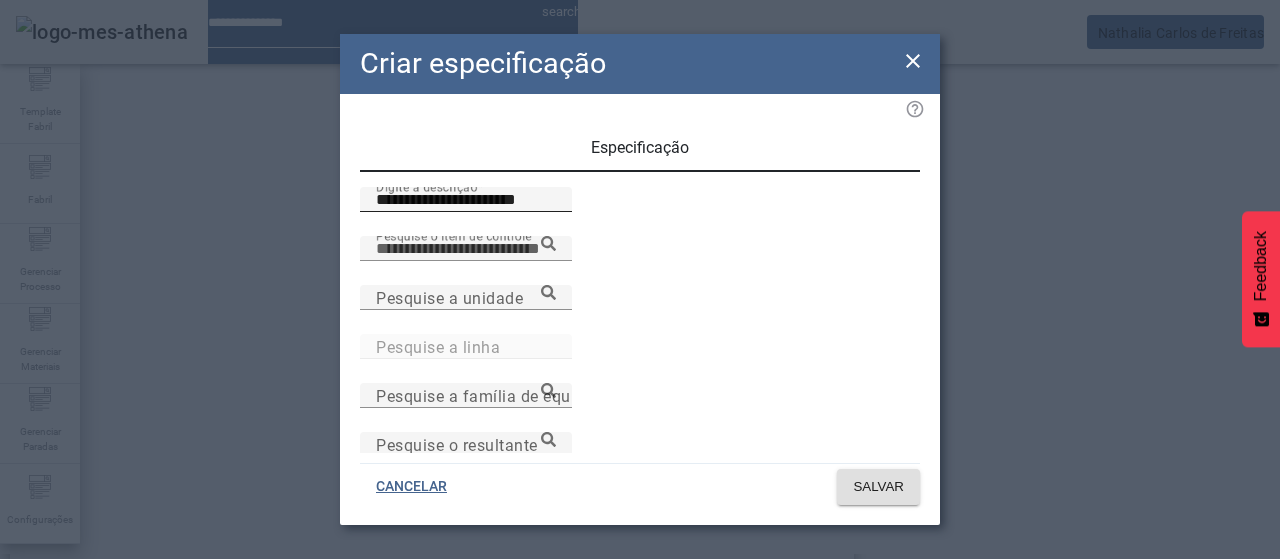 paste on "**********" 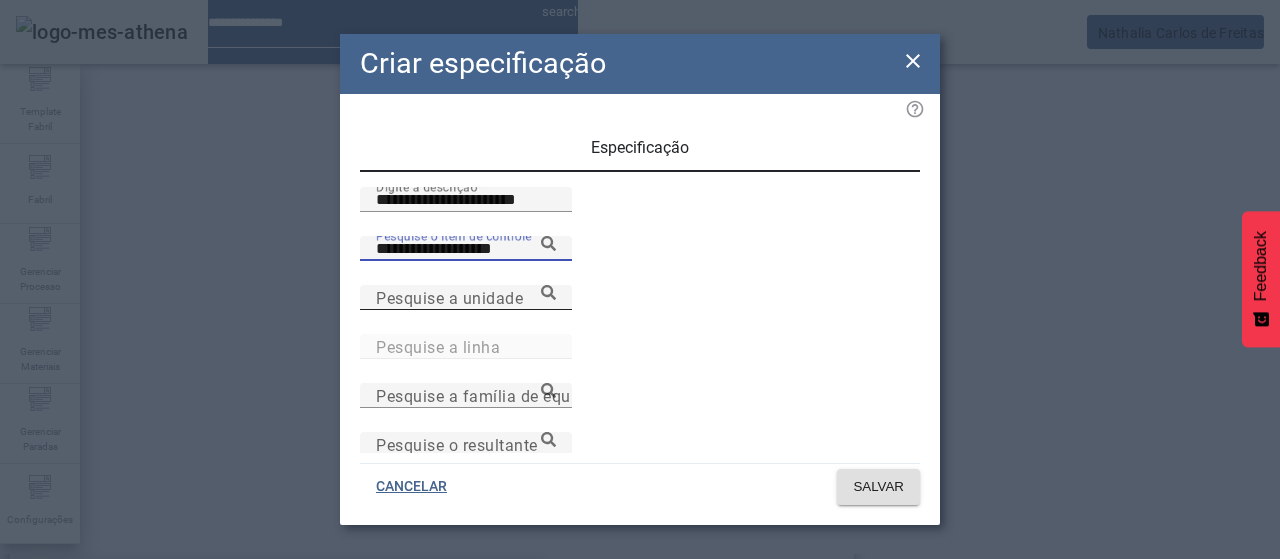 type on "**********" 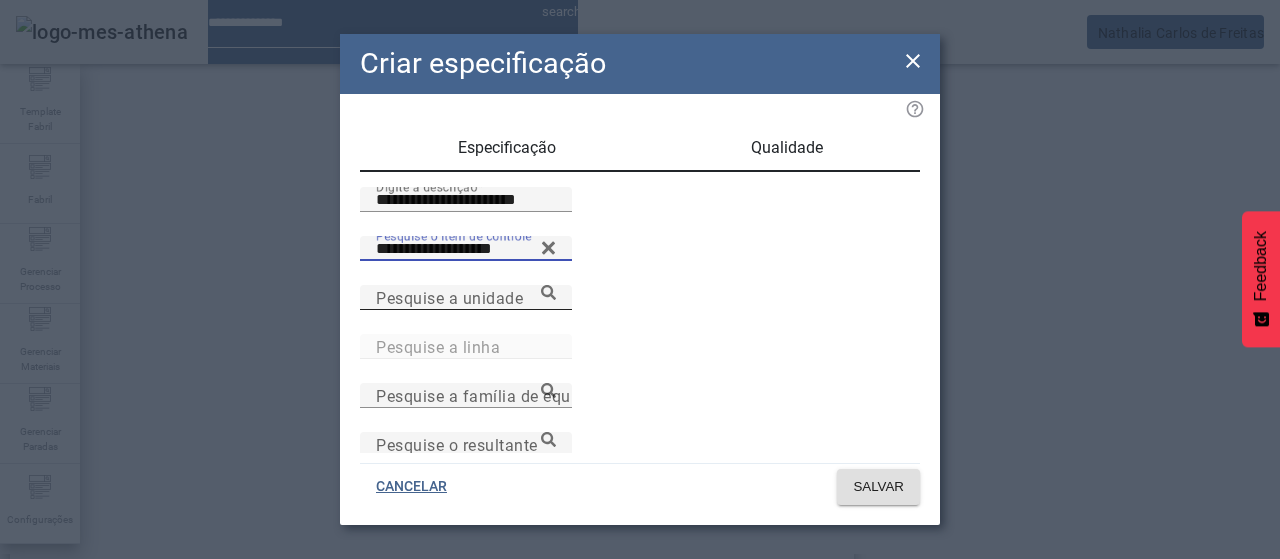 click on "Pesquise a unidade" at bounding box center (466, 298) 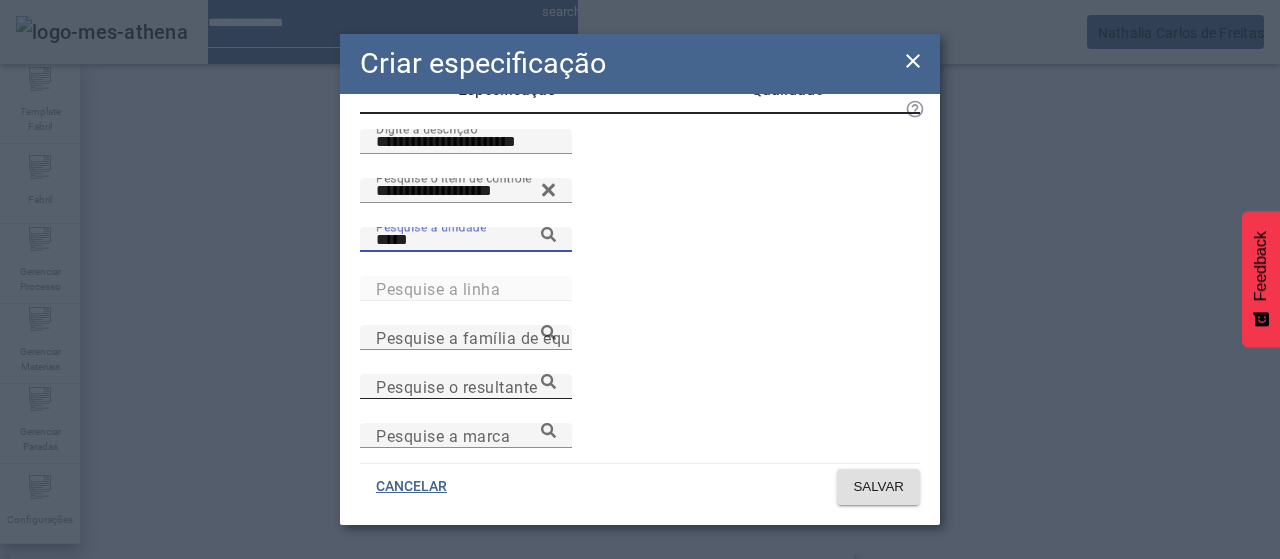 scroll, scrollTop: 100, scrollLeft: 0, axis: vertical 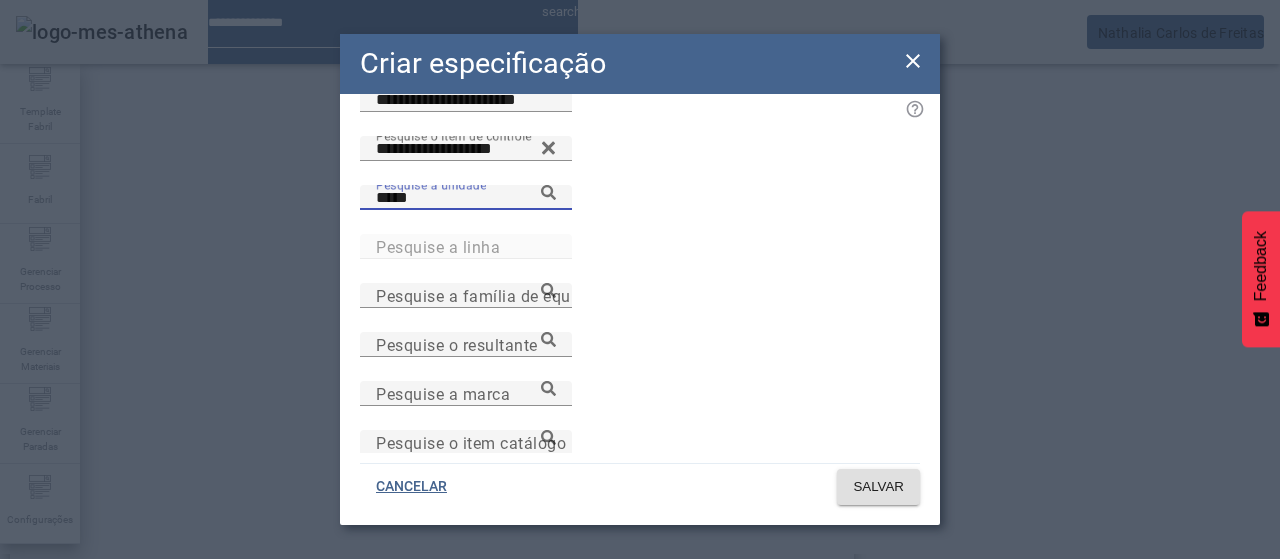 type on "*****" 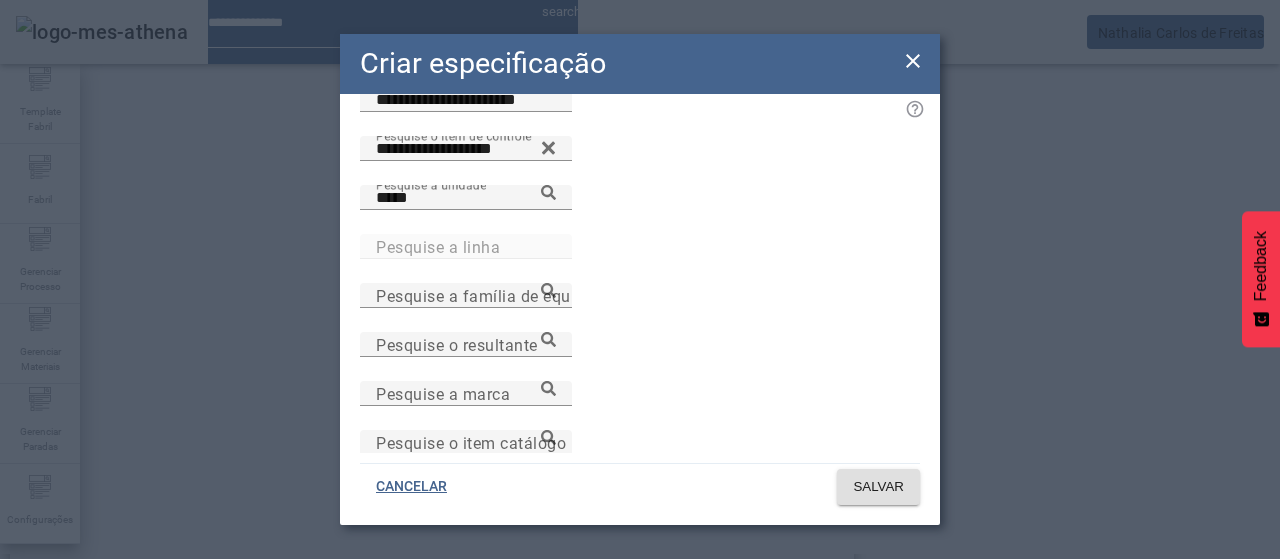 click on "Pesquise o item catálogo" at bounding box center [471, 442] 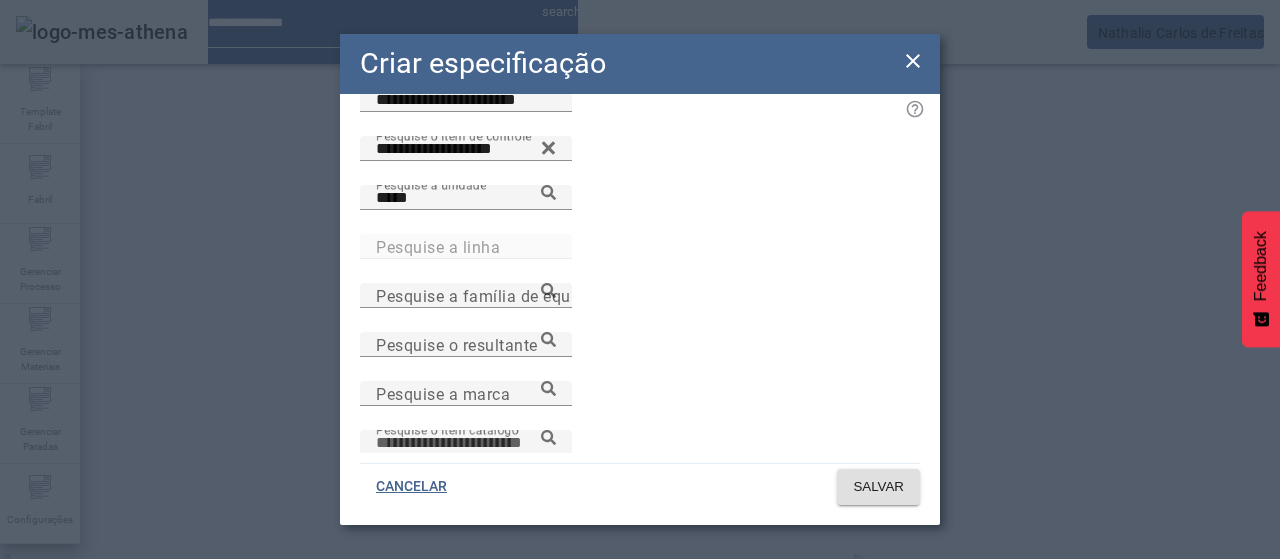 paste on "**********" 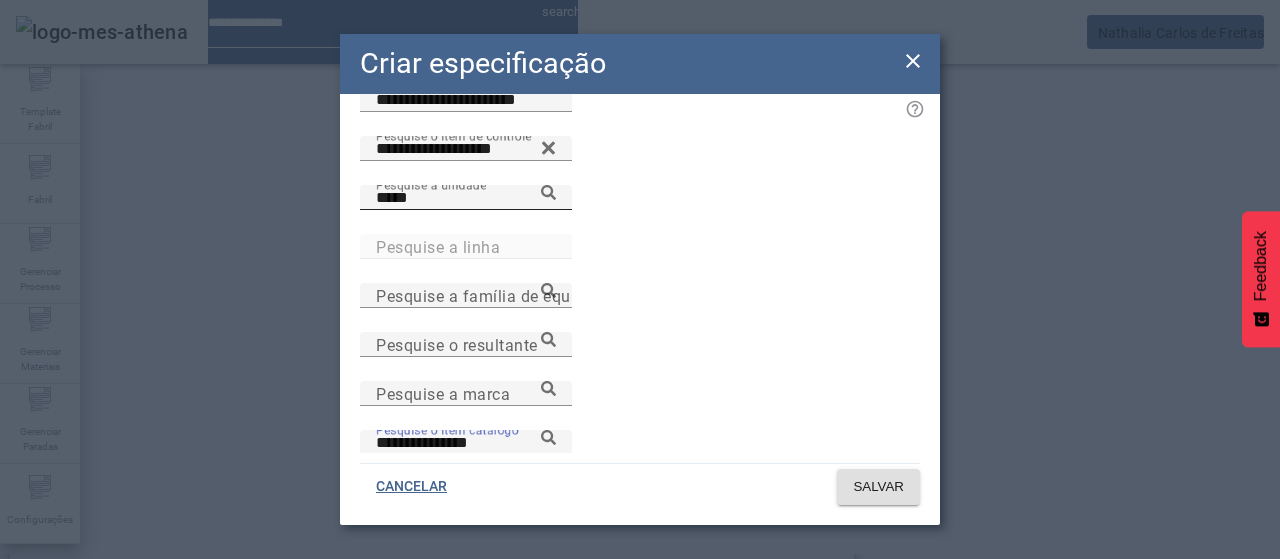 type on "**********" 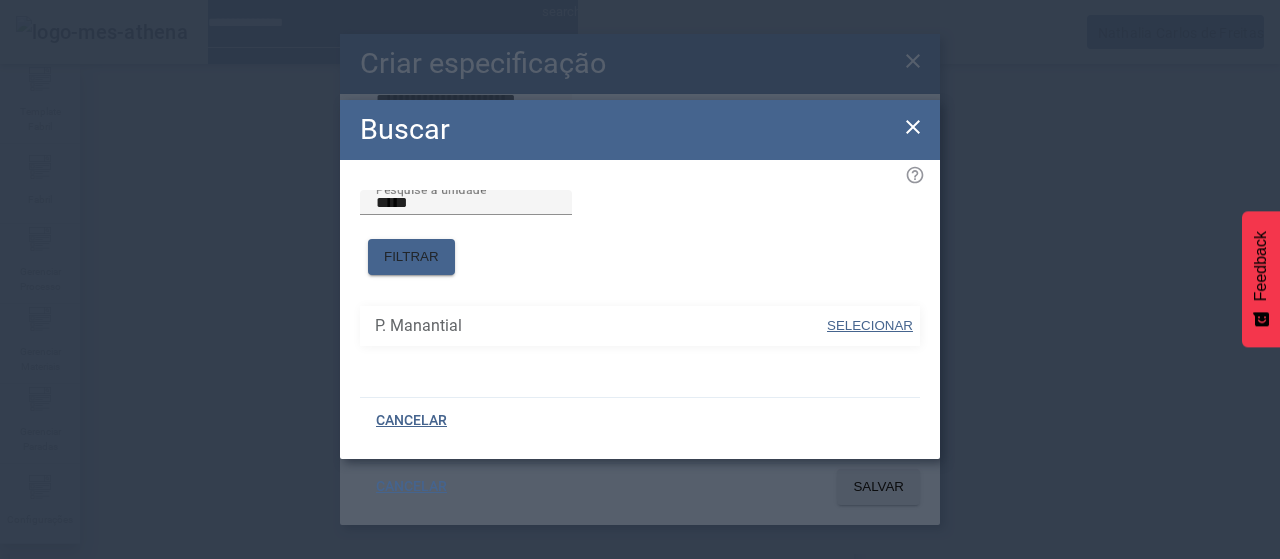drag, startPoint x: 850, startPoint y: 319, endPoint x: 873, endPoint y: 342, distance: 32.526913 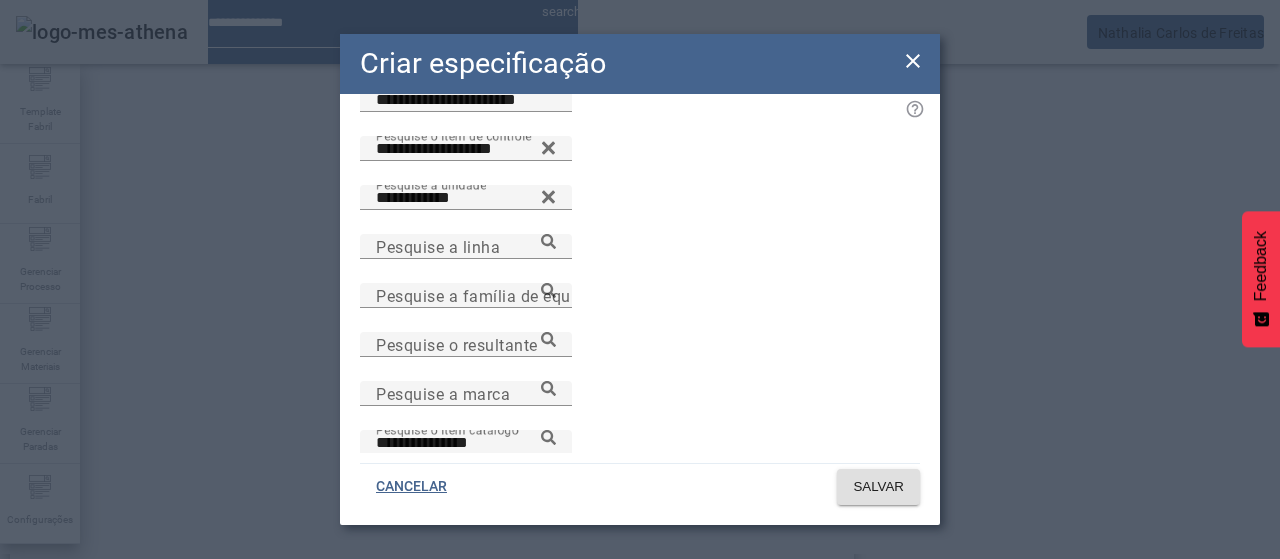 click 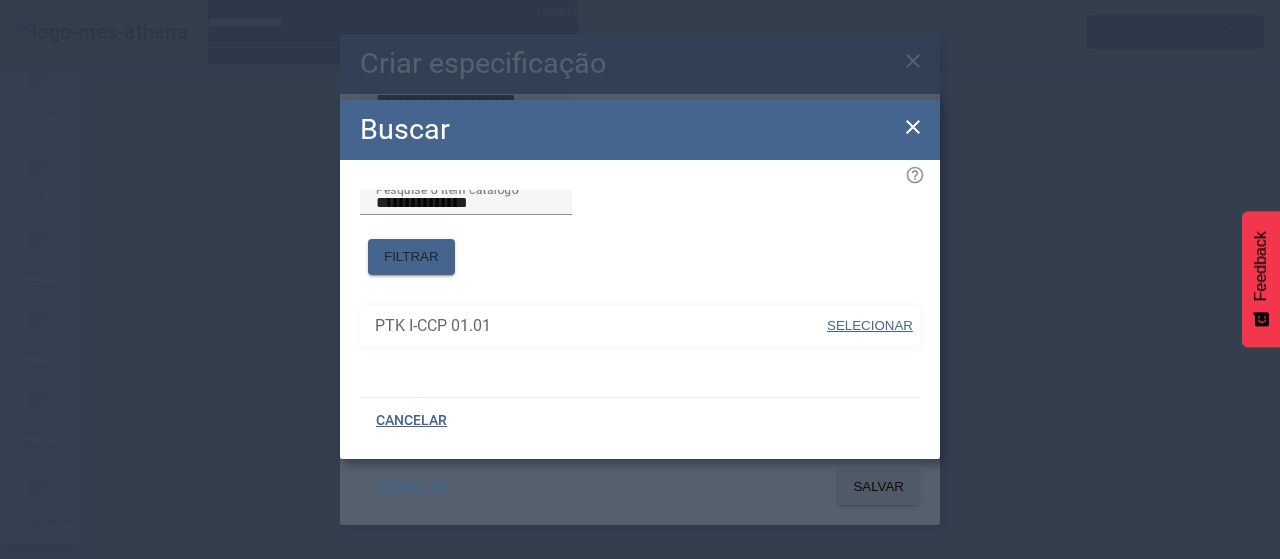 click on "SELECIONAR" at bounding box center (870, 325) 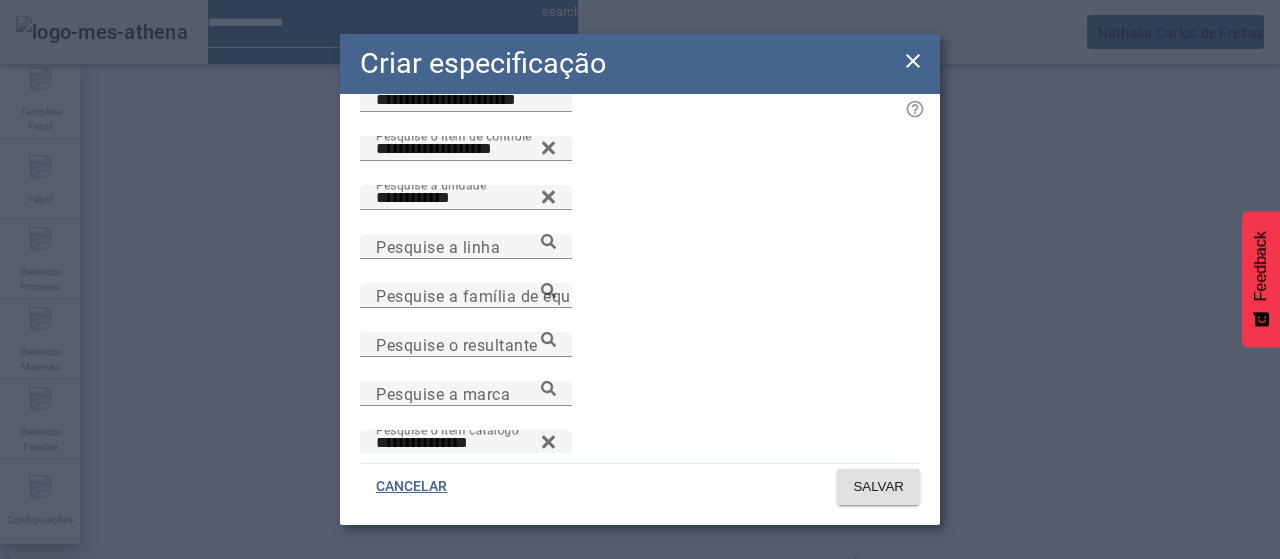 scroll, scrollTop: 0, scrollLeft: 0, axis: both 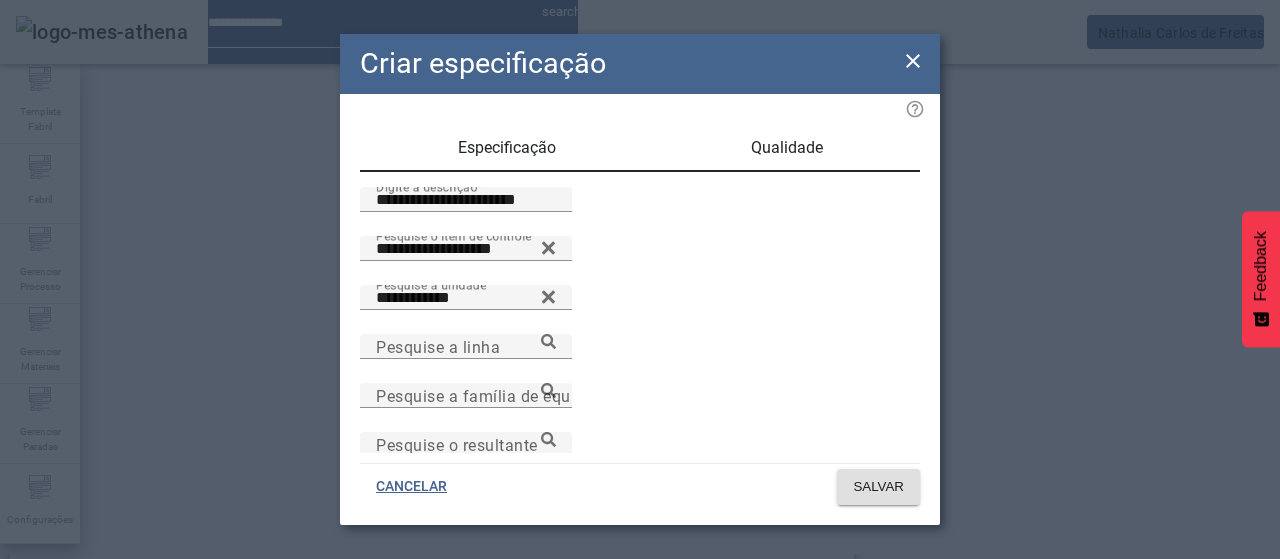 click on "Qualidade" at bounding box center (787, 148) 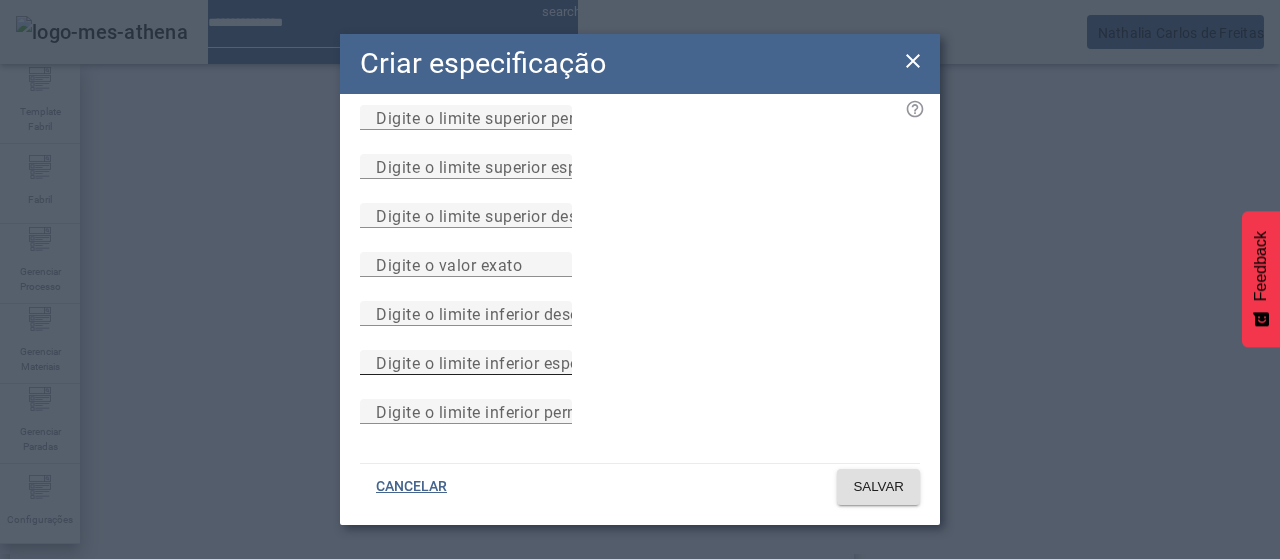 scroll, scrollTop: 284, scrollLeft: 0, axis: vertical 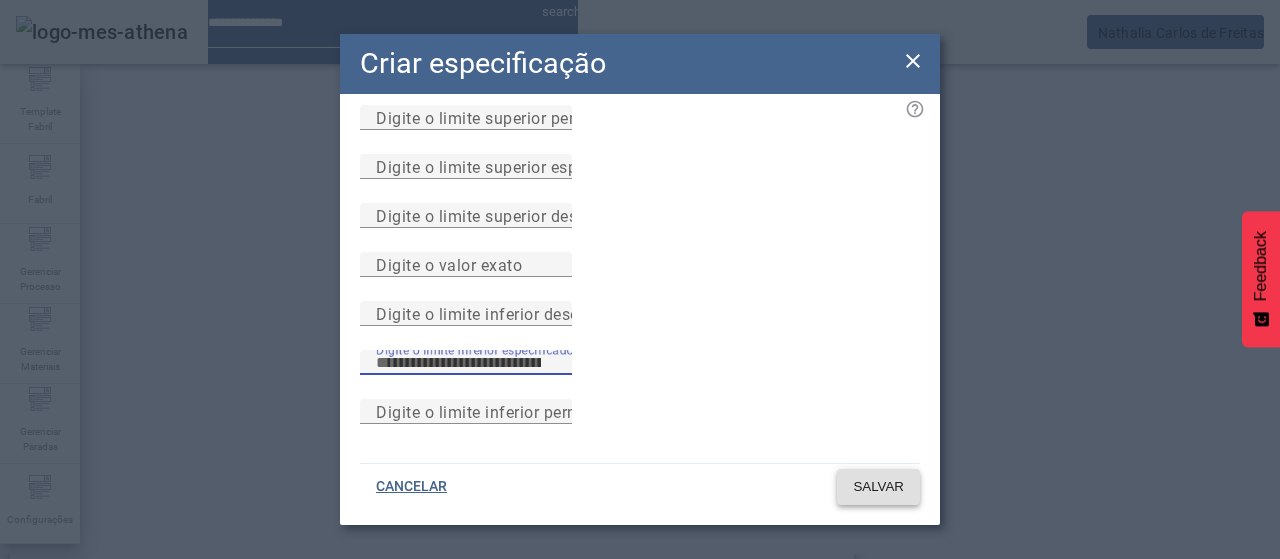 type on "***" 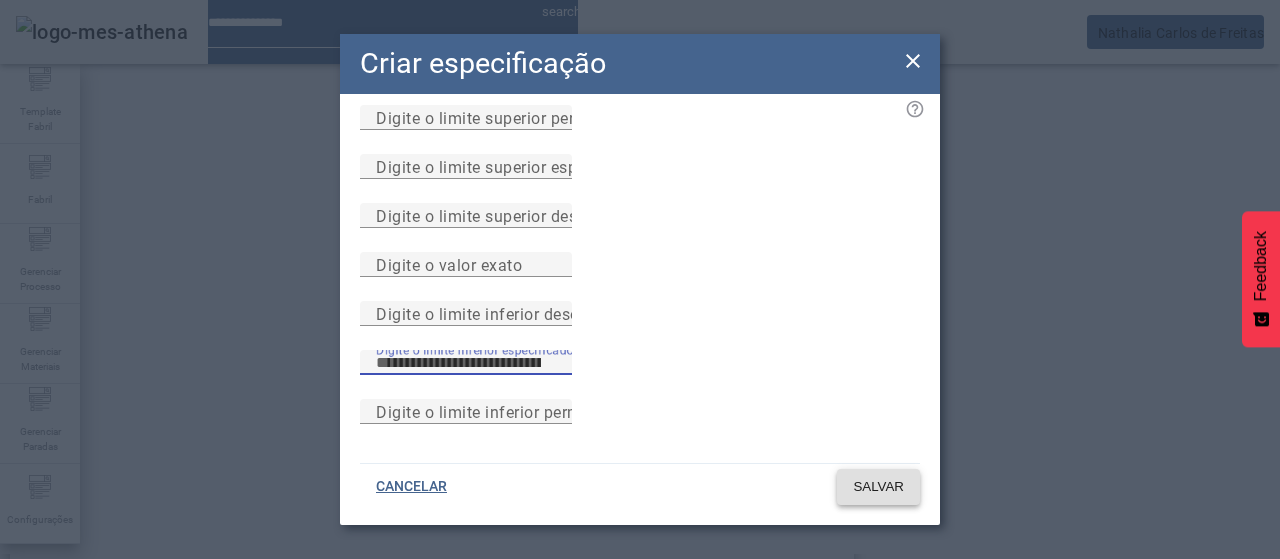 click on "SALVAR" 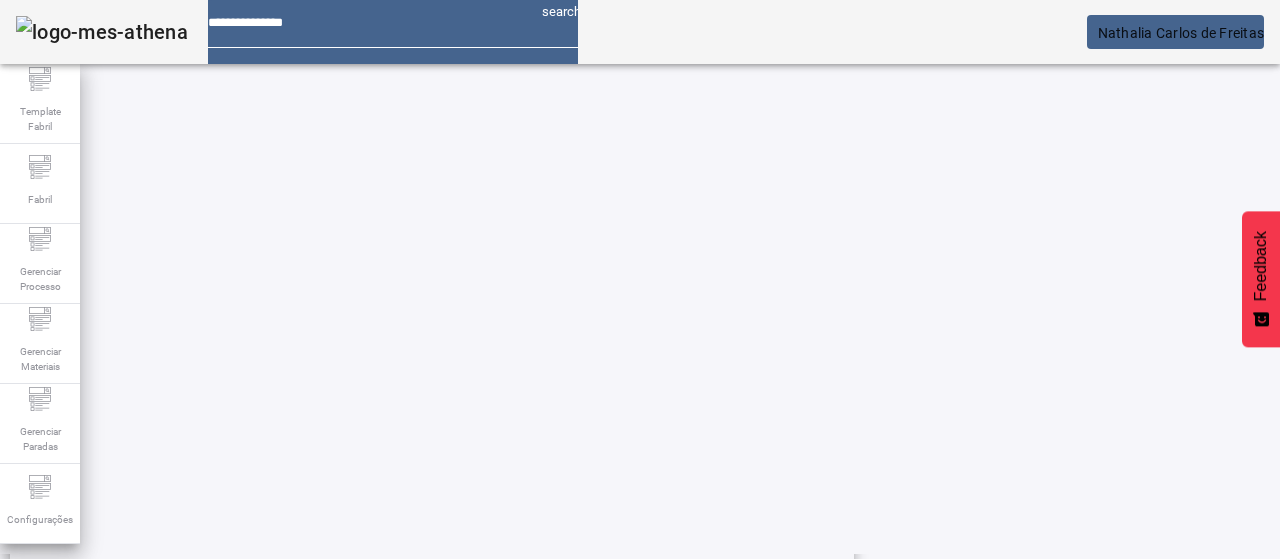 scroll, scrollTop: 696, scrollLeft: 0, axis: vertical 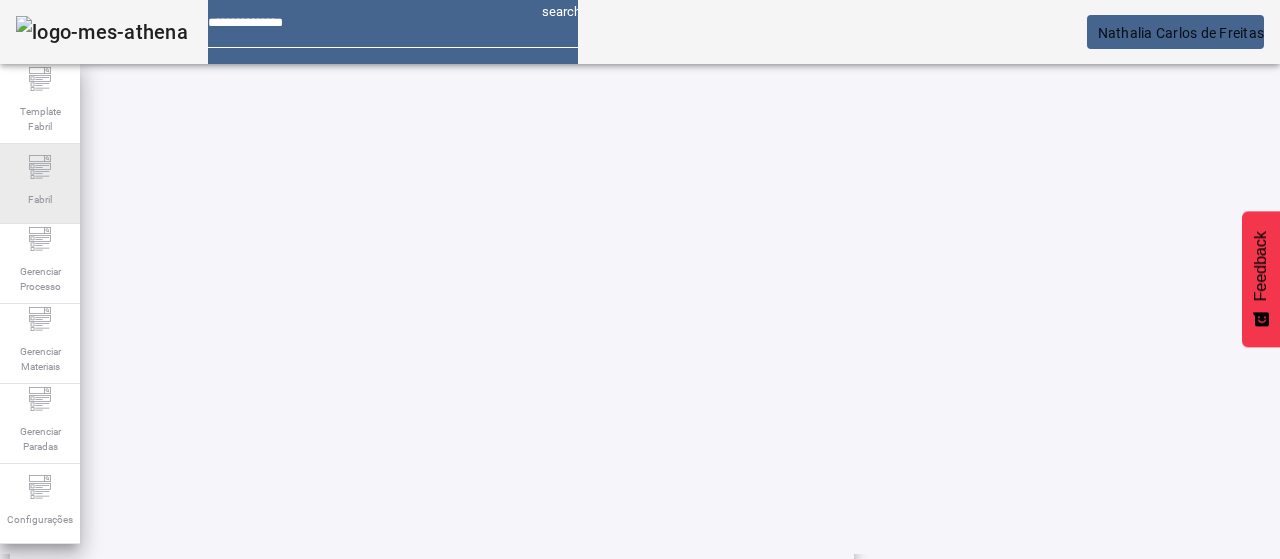 click on "Fabril" 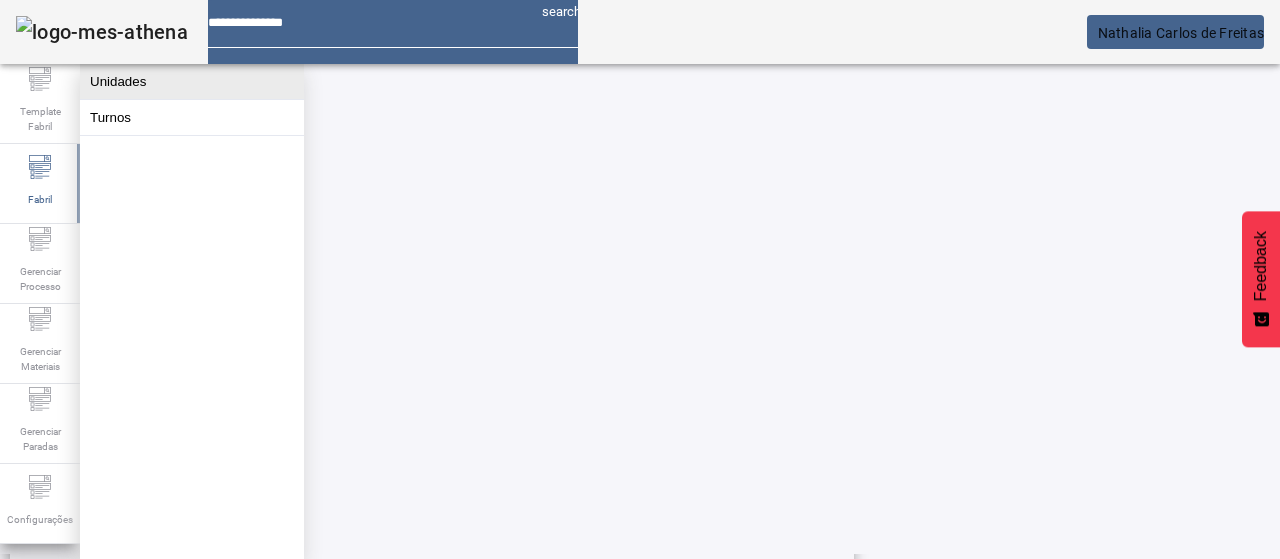 click on "Unidades" 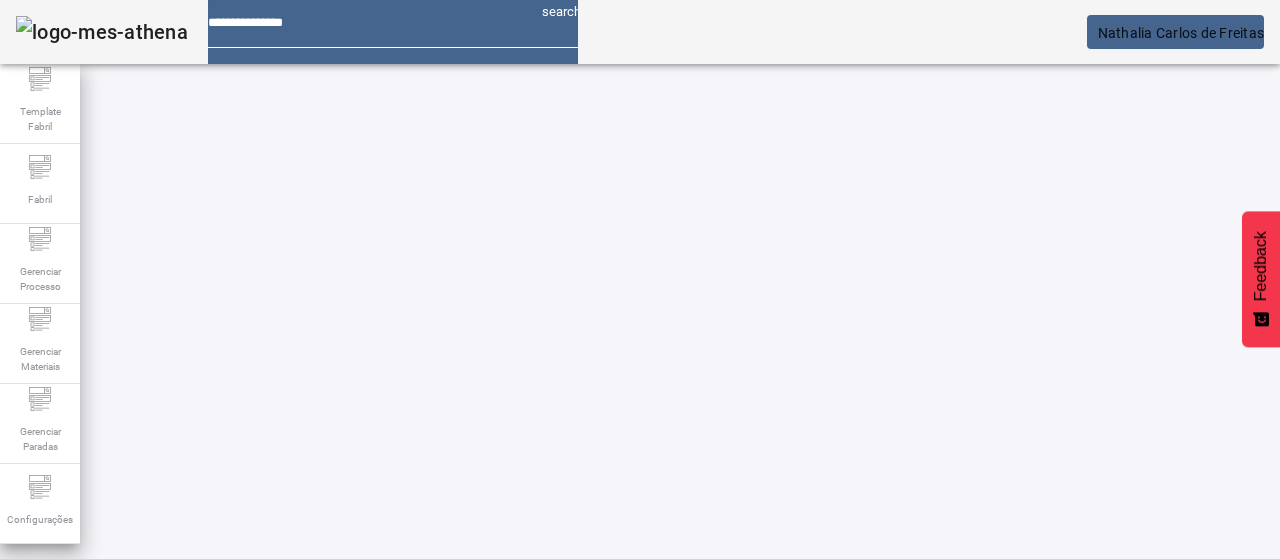 click on "ABRIR FILTROS" 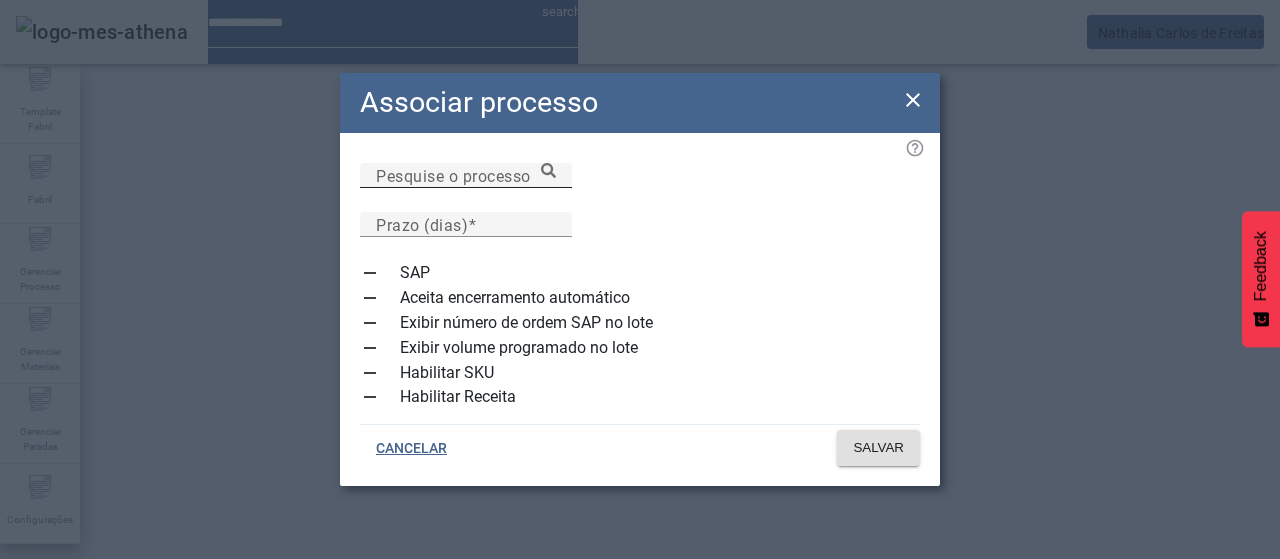 click on "Pesquise o processo" at bounding box center [466, 176] 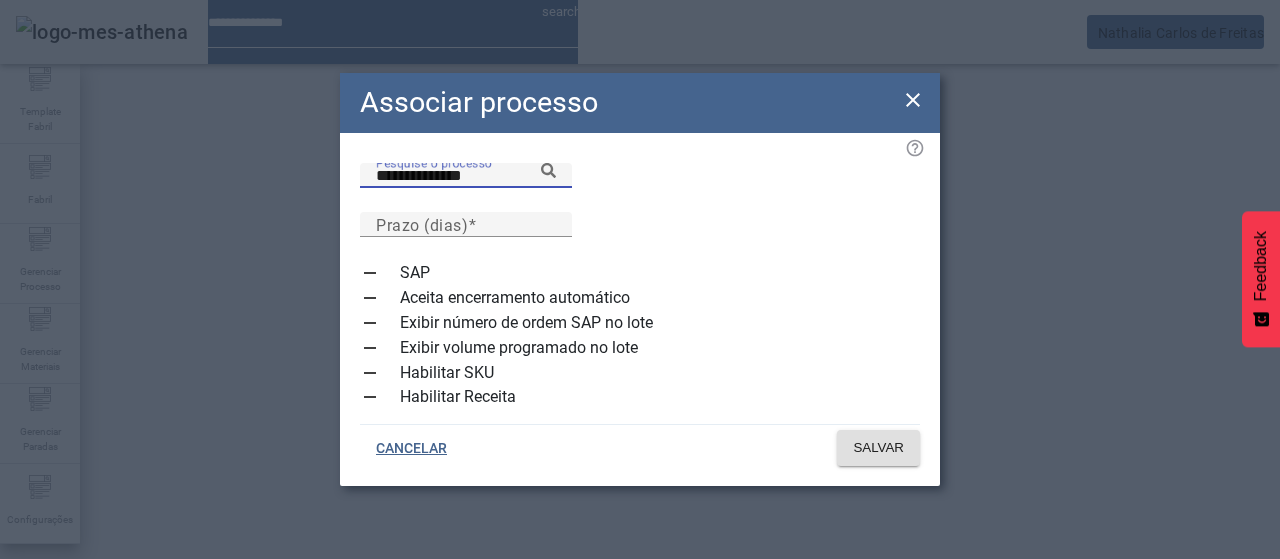 click 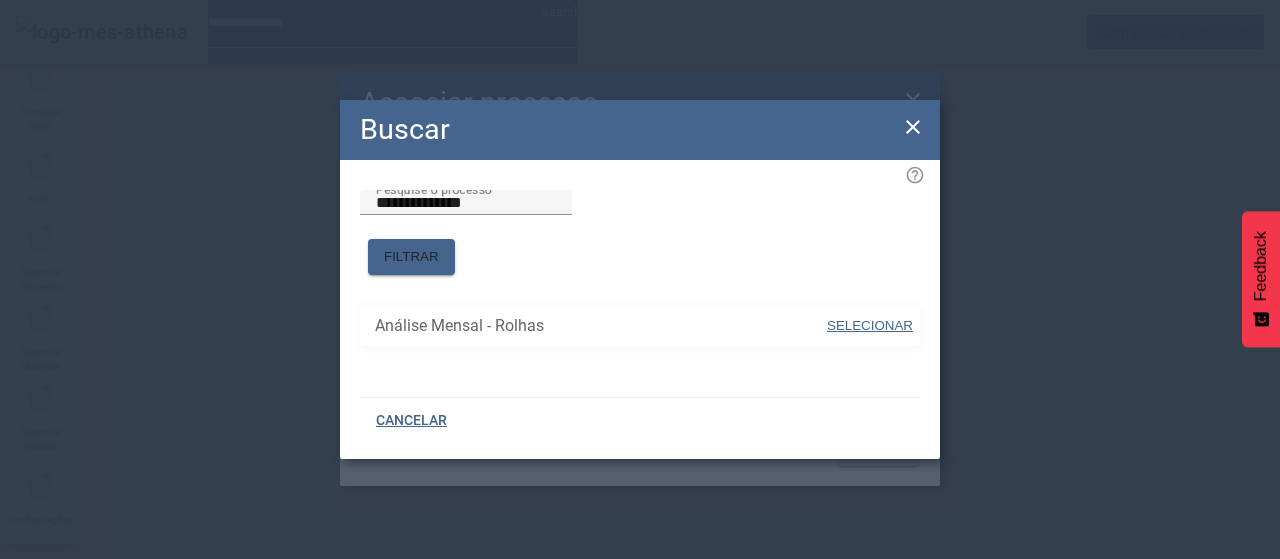 click on "SELECIONAR" at bounding box center (870, 325) 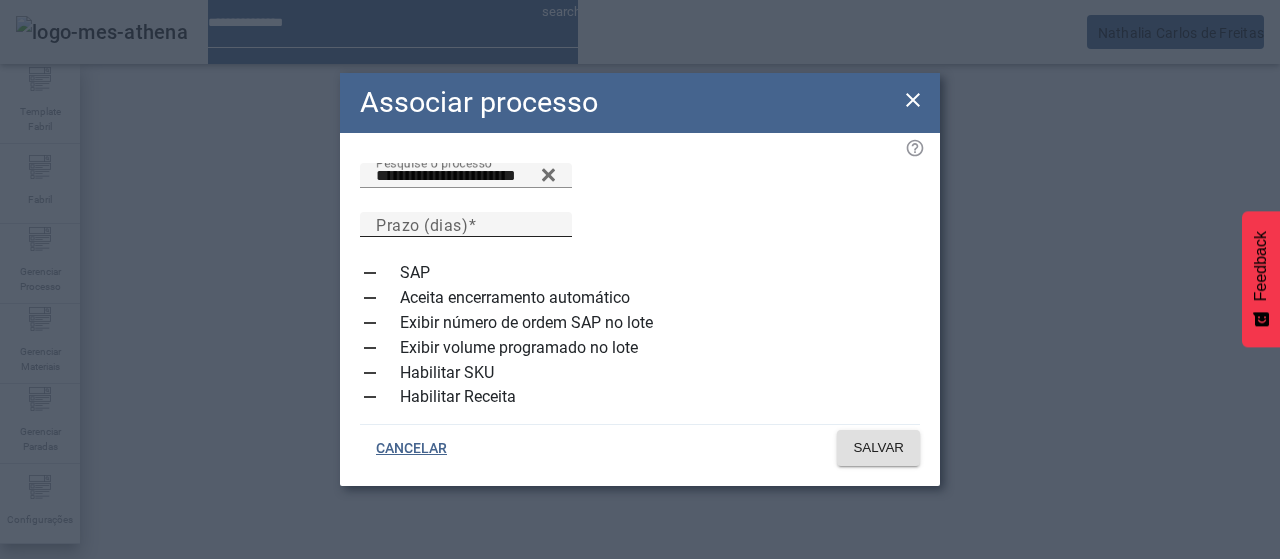 click on "Prazo (dias)" at bounding box center [466, 225] 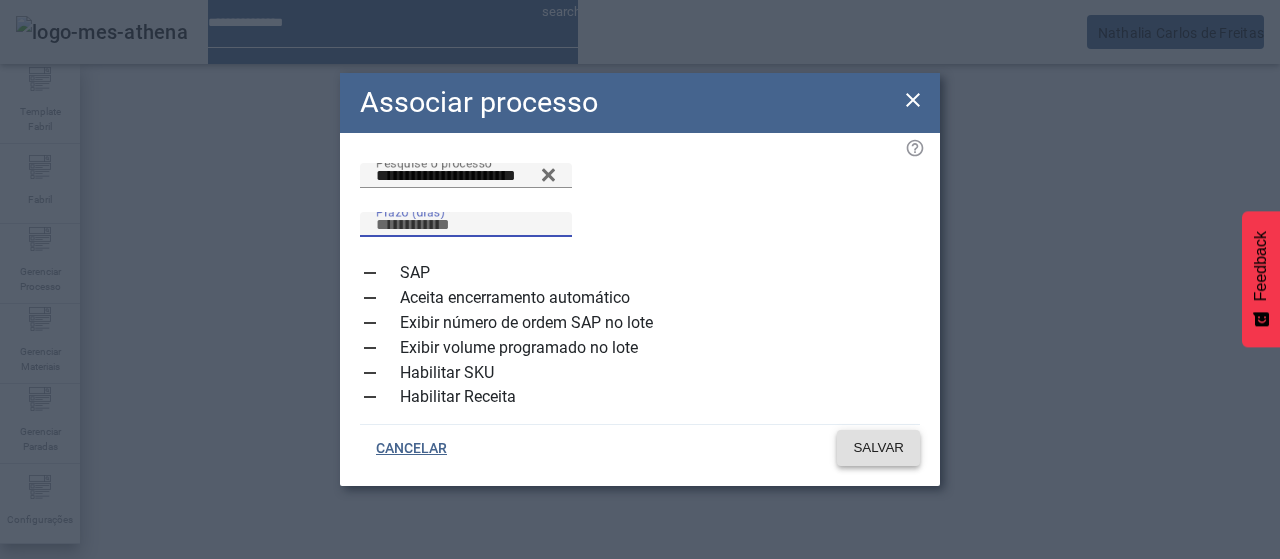 type on "**" 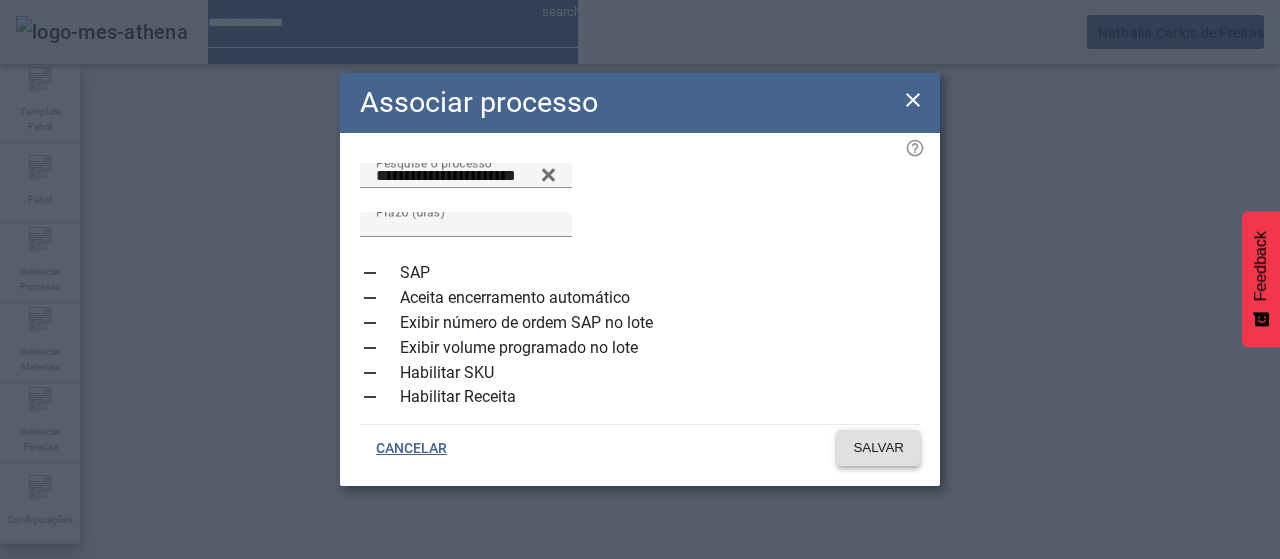 click on "SALVAR" 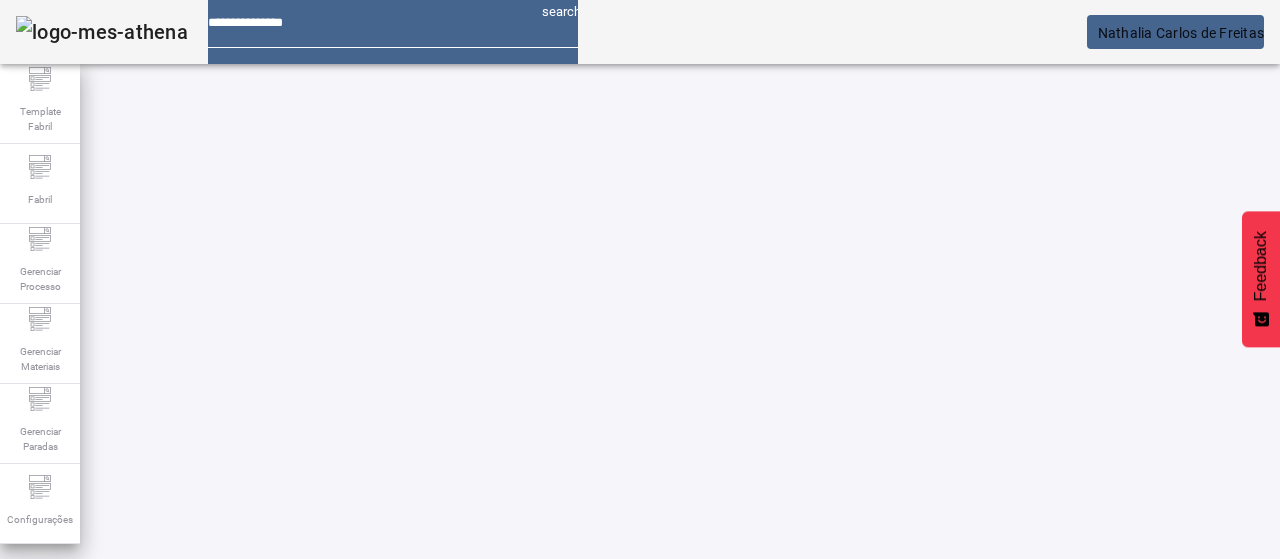 click on "ASSOCIAR PROCESSO" at bounding box center (152, 724) 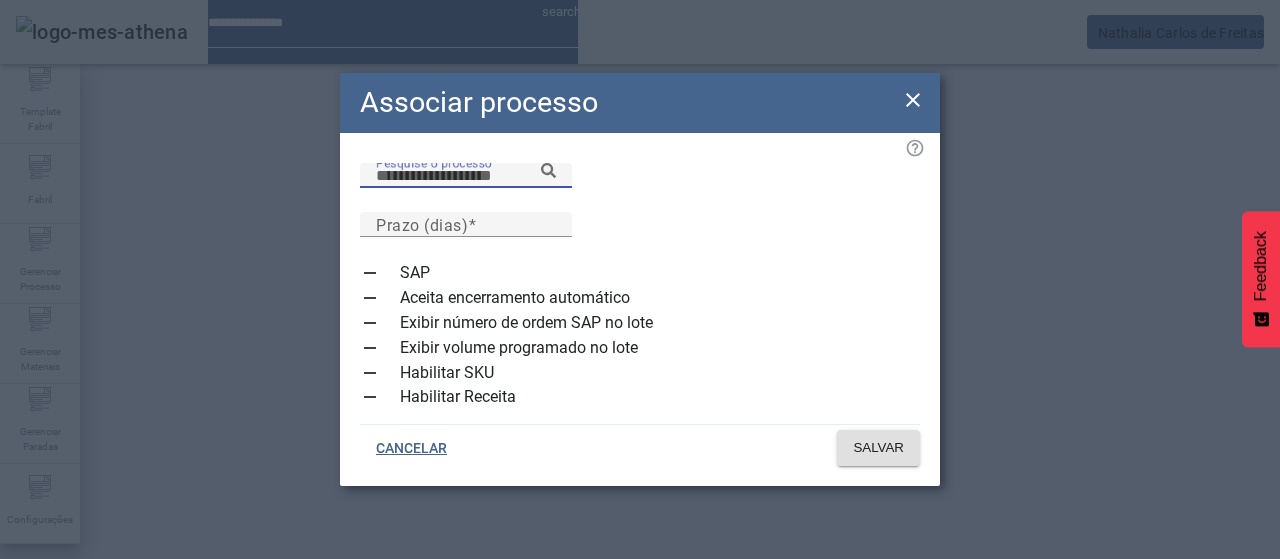 click on "Pesquise o processo" at bounding box center [466, 176] 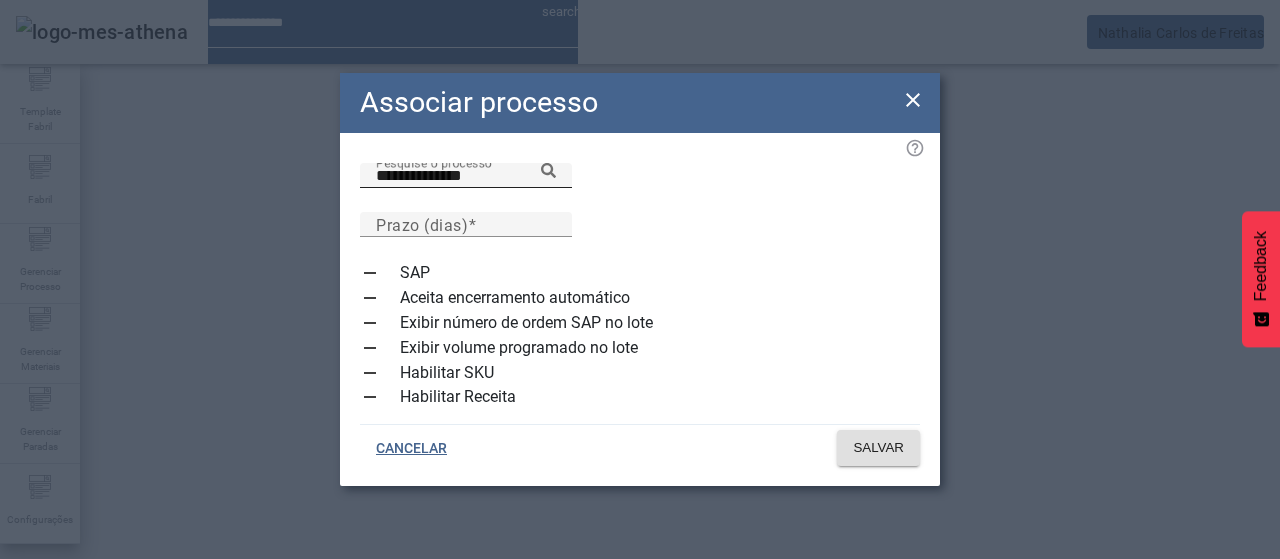 click 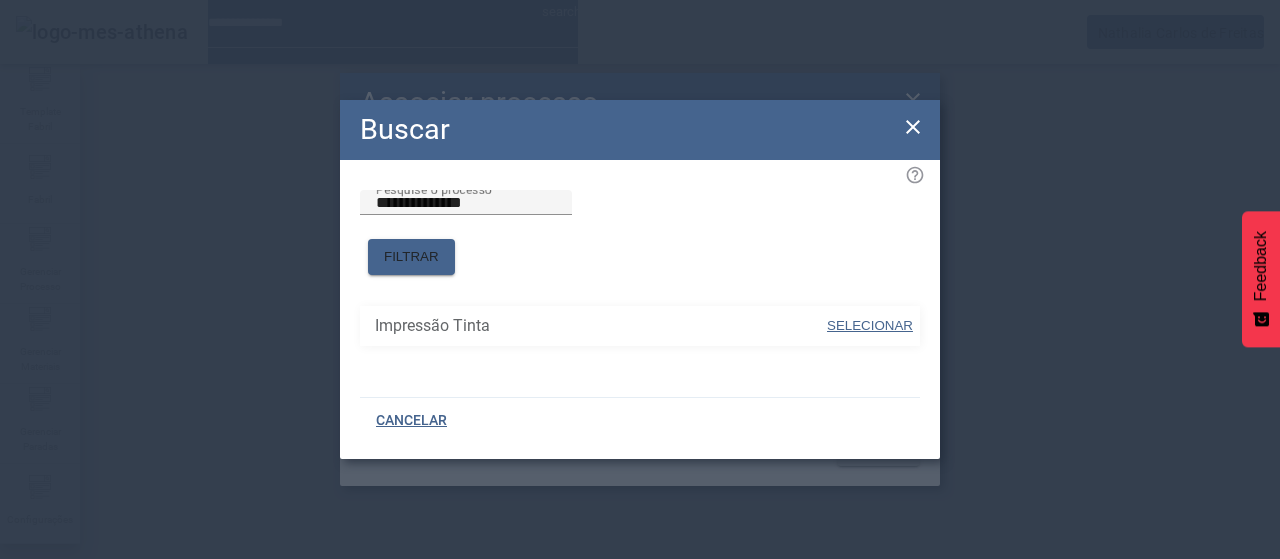 click on "SELECIONAR" at bounding box center (870, 325) 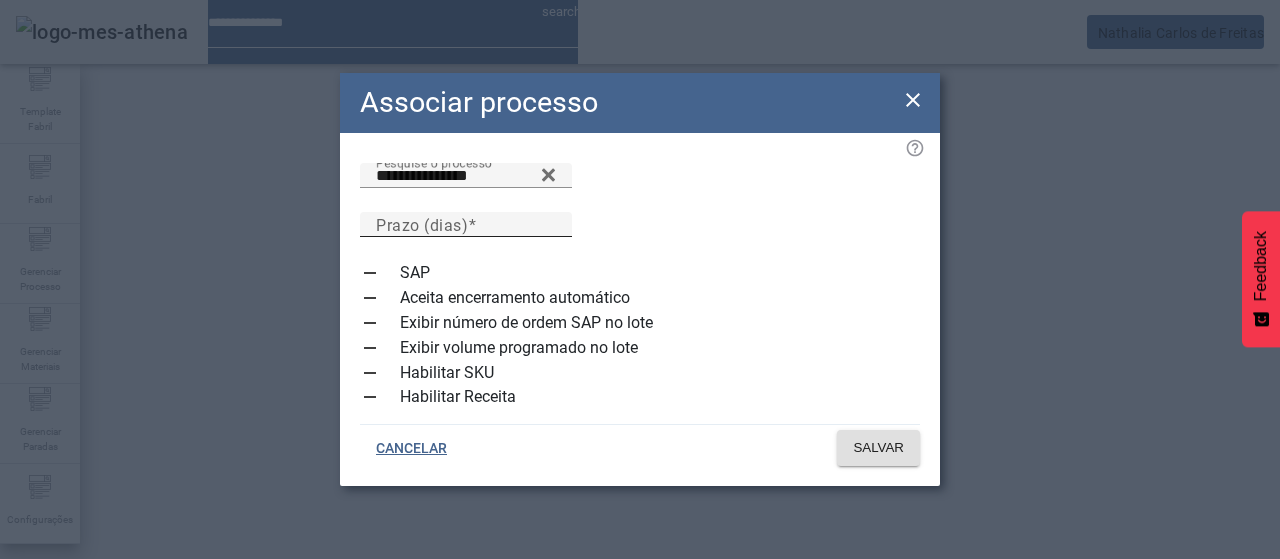 click on "Prazo (dias)" at bounding box center [422, 224] 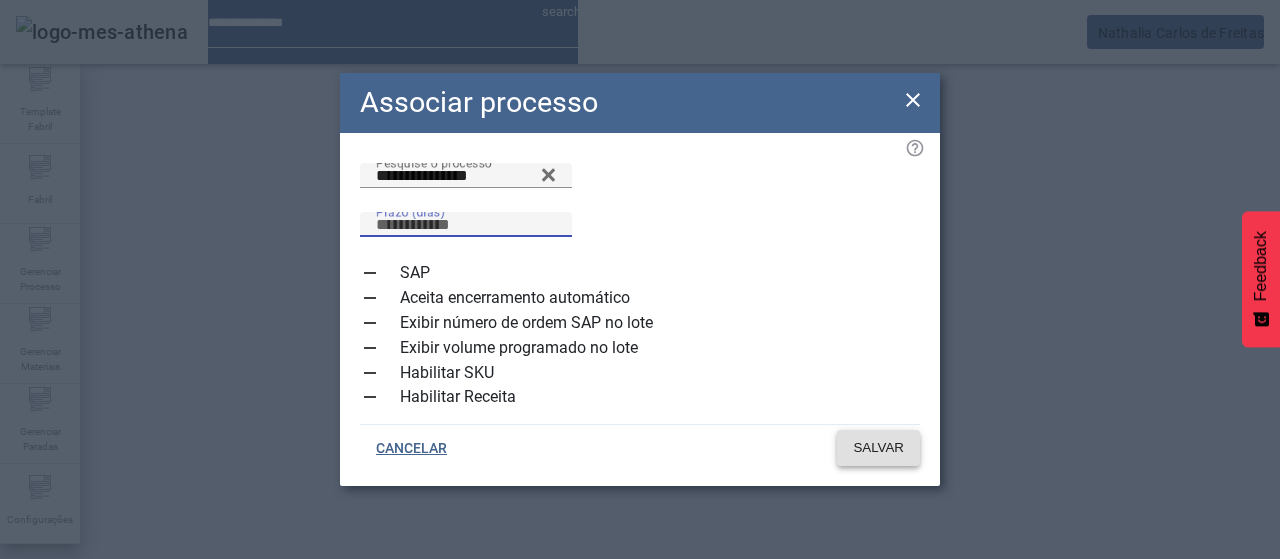 type on "**" 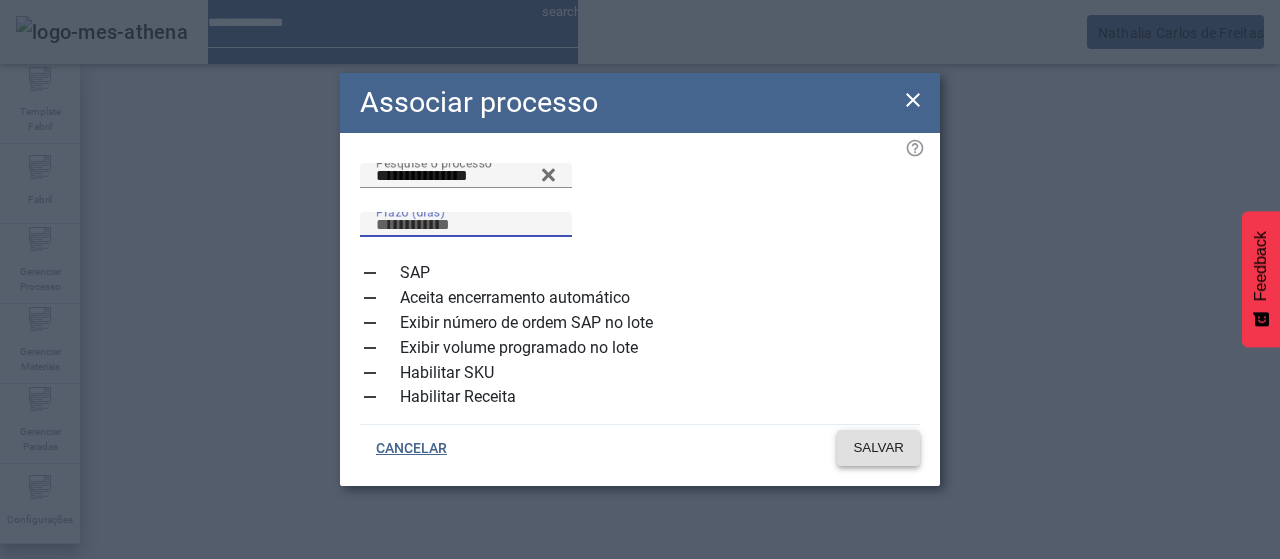 click on "SALVAR" 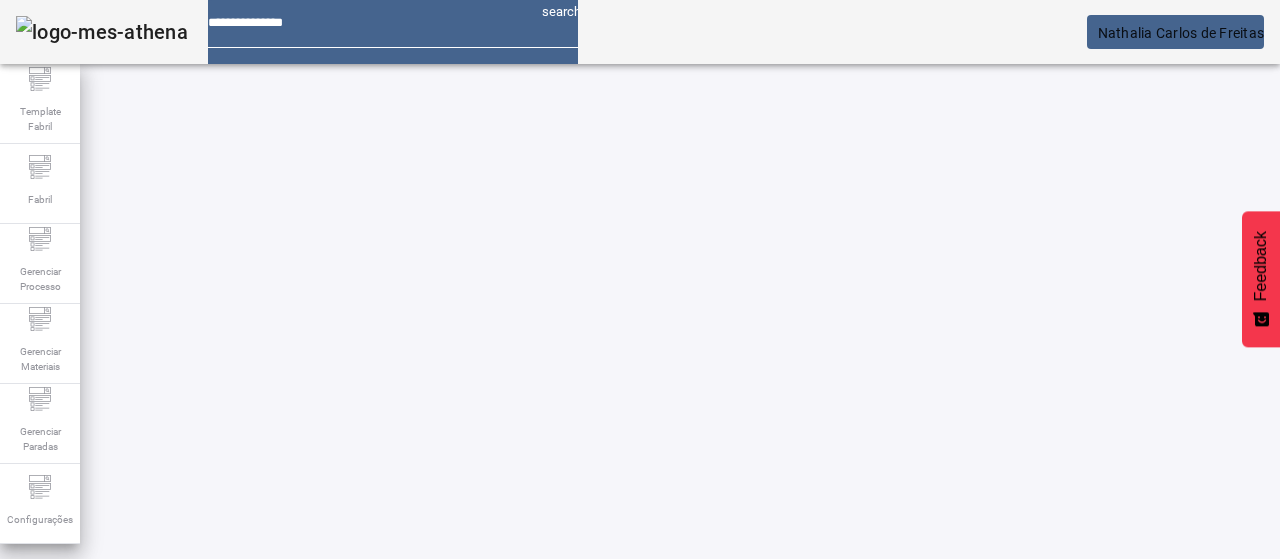 click at bounding box center [152, 707] 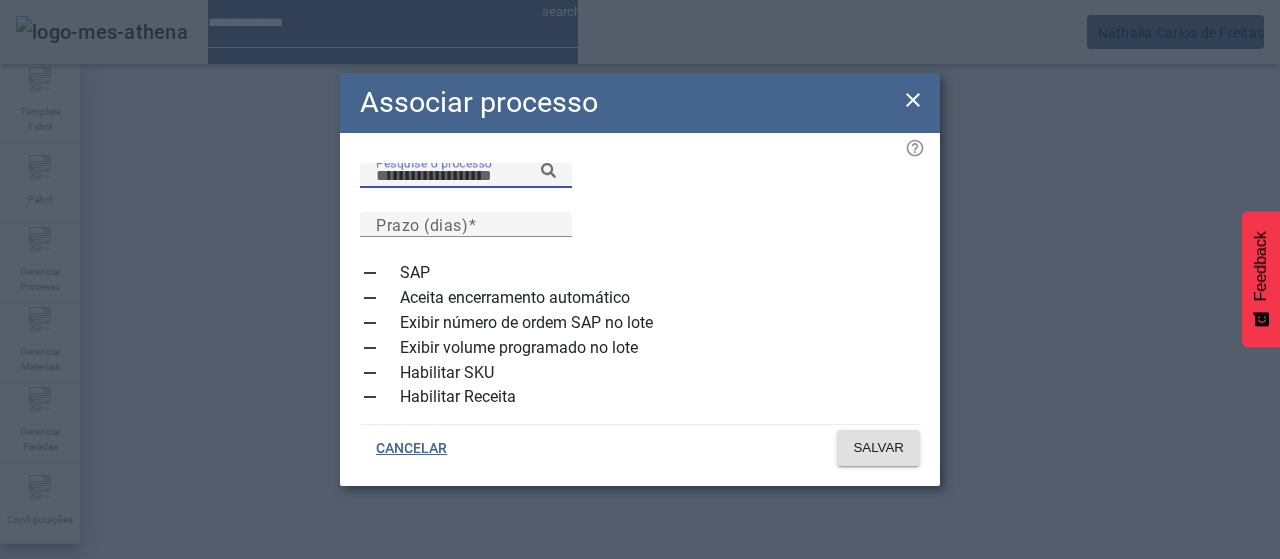 click on "Pesquise o processo" at bounding box center (466, 176) 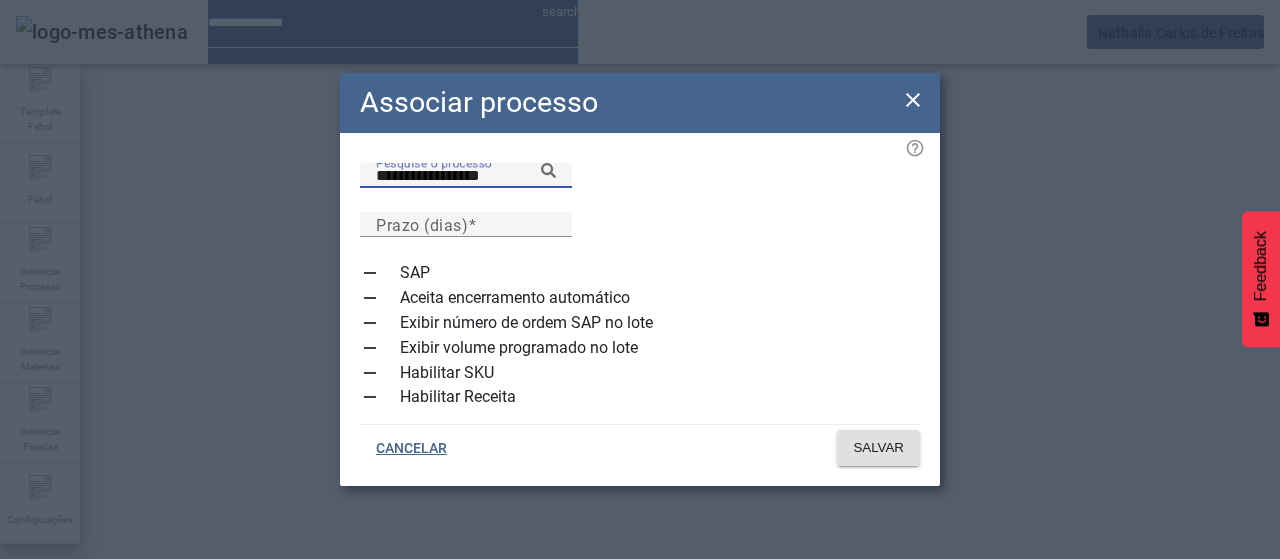 click 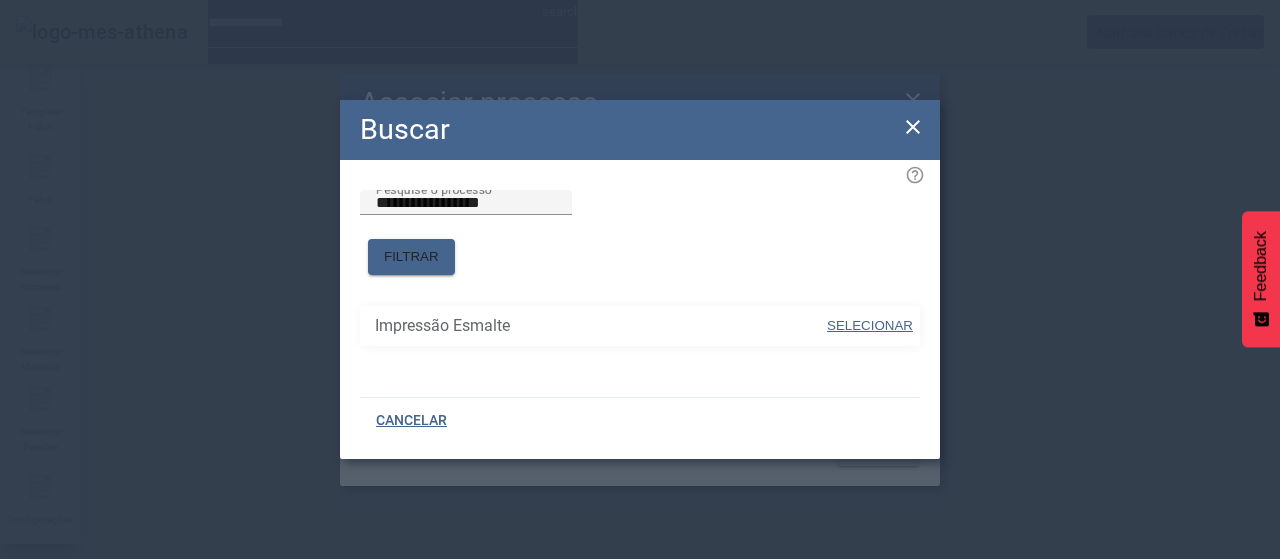 click on "SELECIONAR" at bounding box center [870, 325] 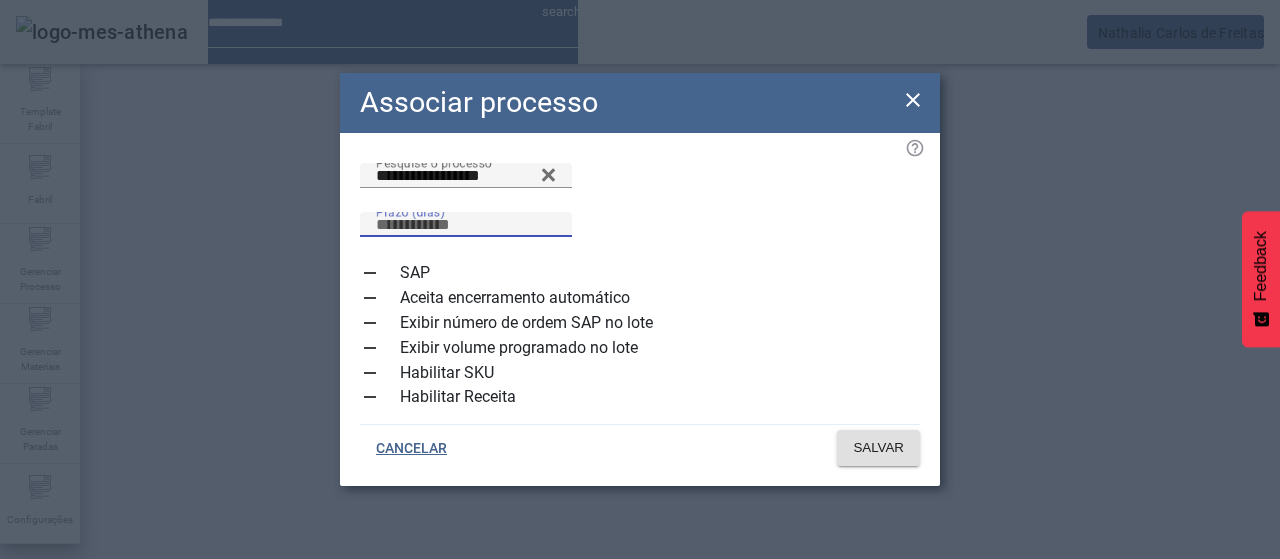 click on "Prazo (dias)" at bounding box center [466, 225] 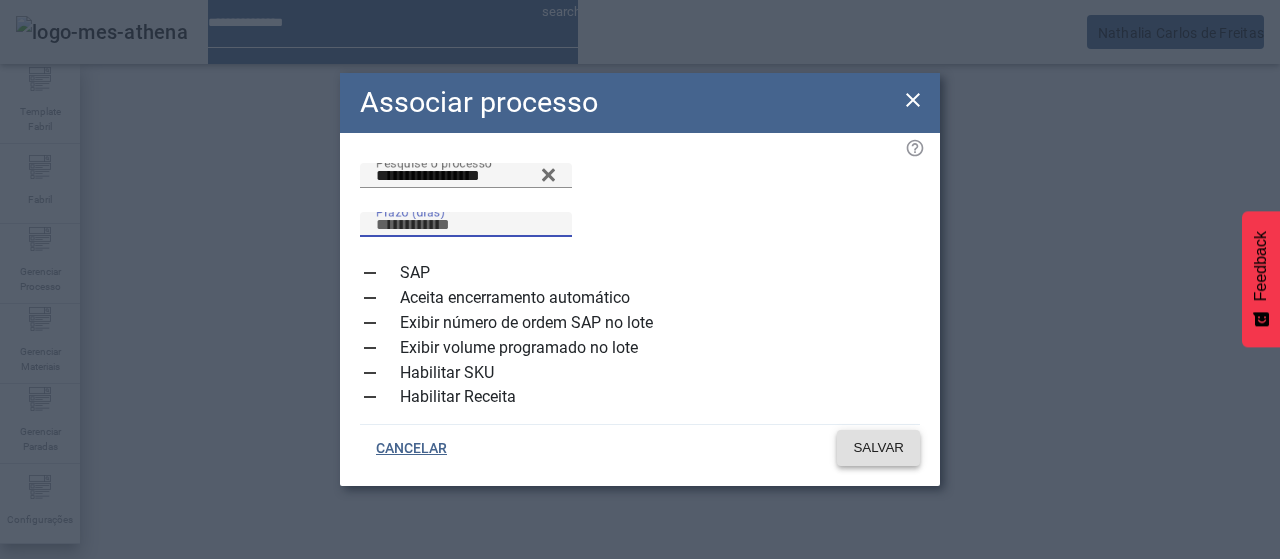 type on "**" 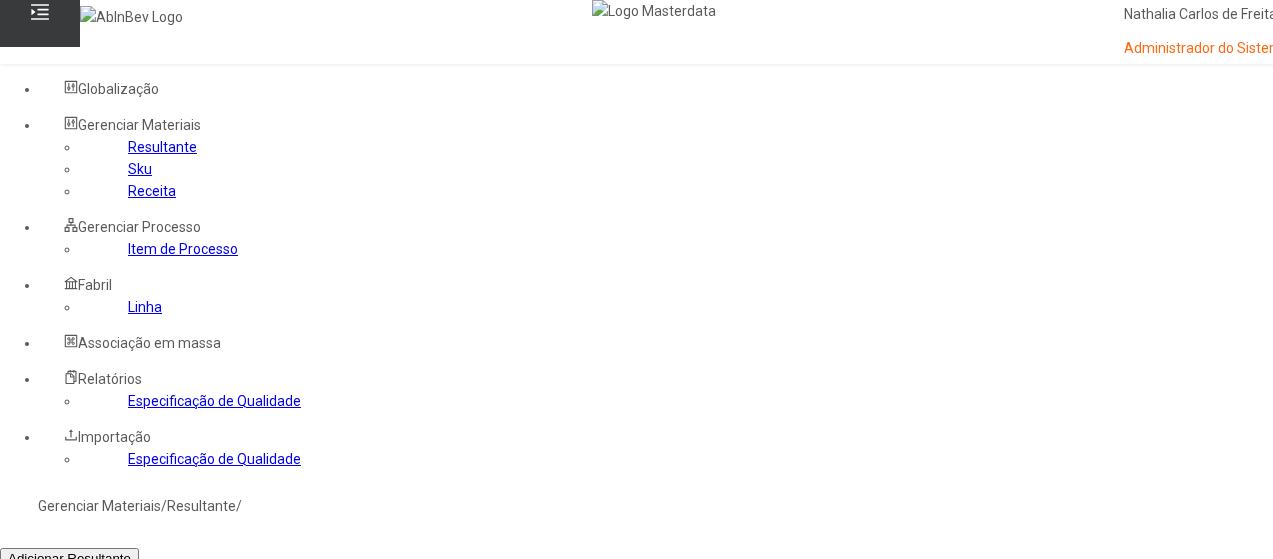 scroll, scrollTop: 100, scrollLeft: 0, axis: vertical 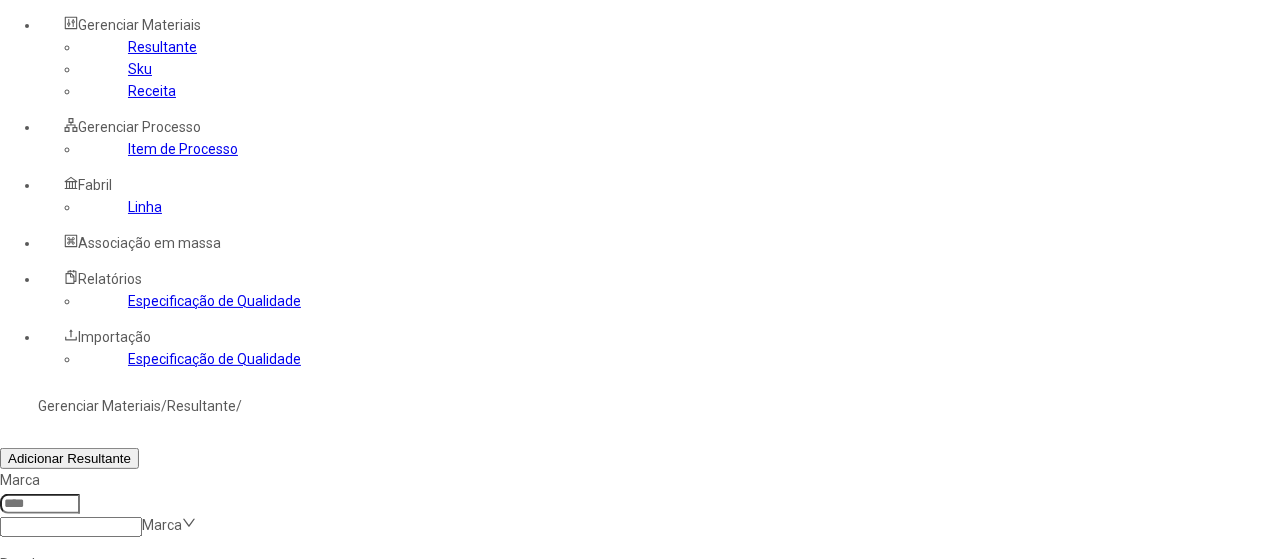 click on "Item de Processo" 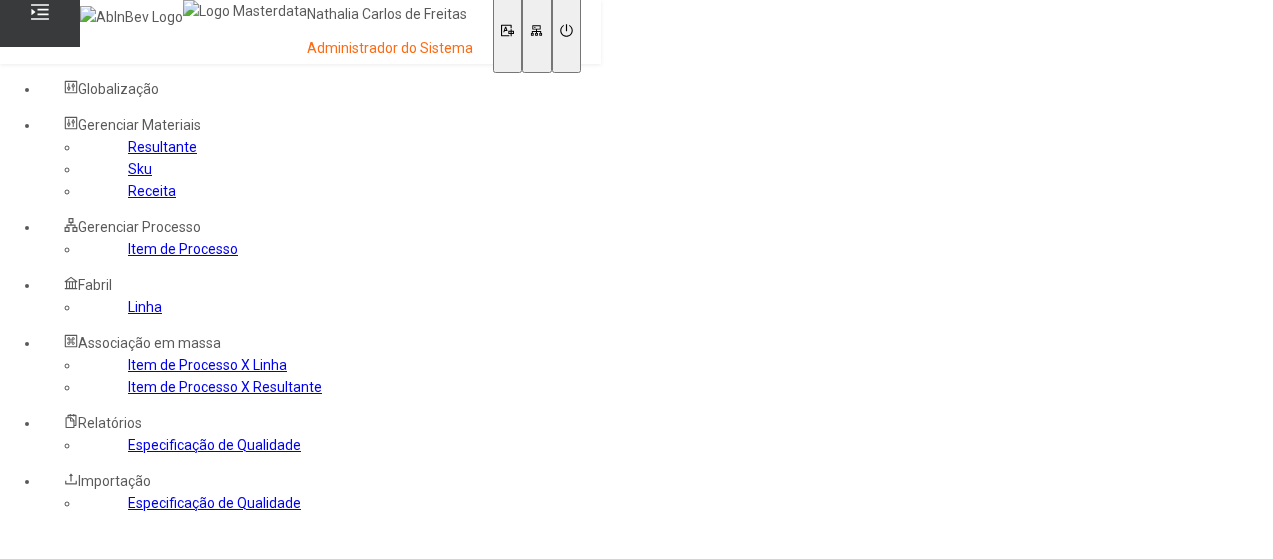 scroll, scrollTop: 0, scrollLeft: 0, axis: both 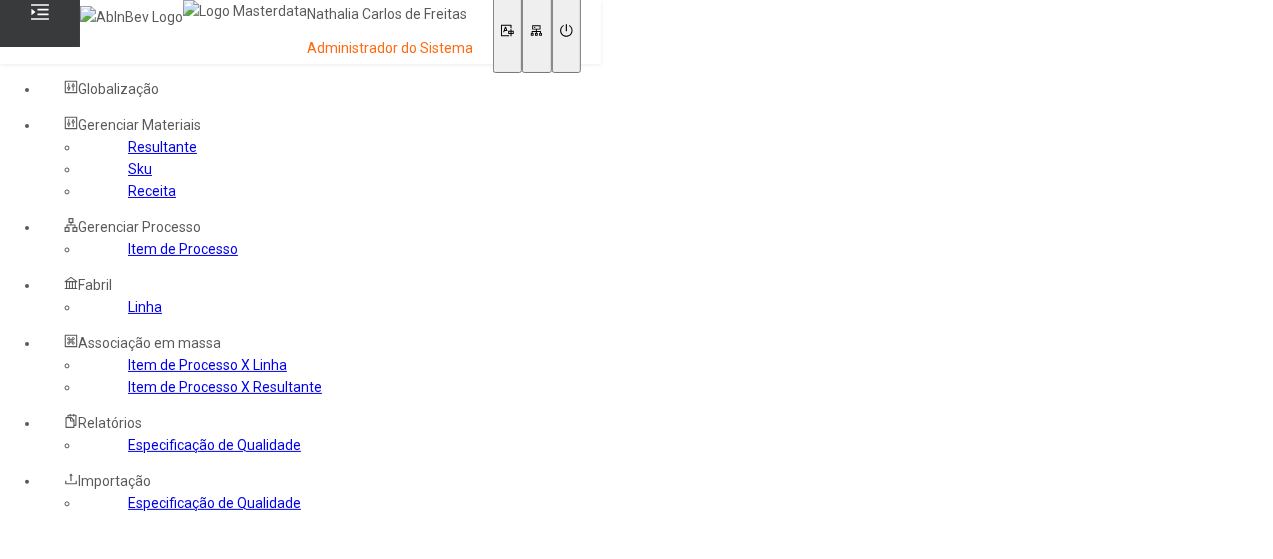 drag, startPoint x: 106, startPoint y: 379, endPoint x: 151, endPoint y: 388, distance: 45.891174 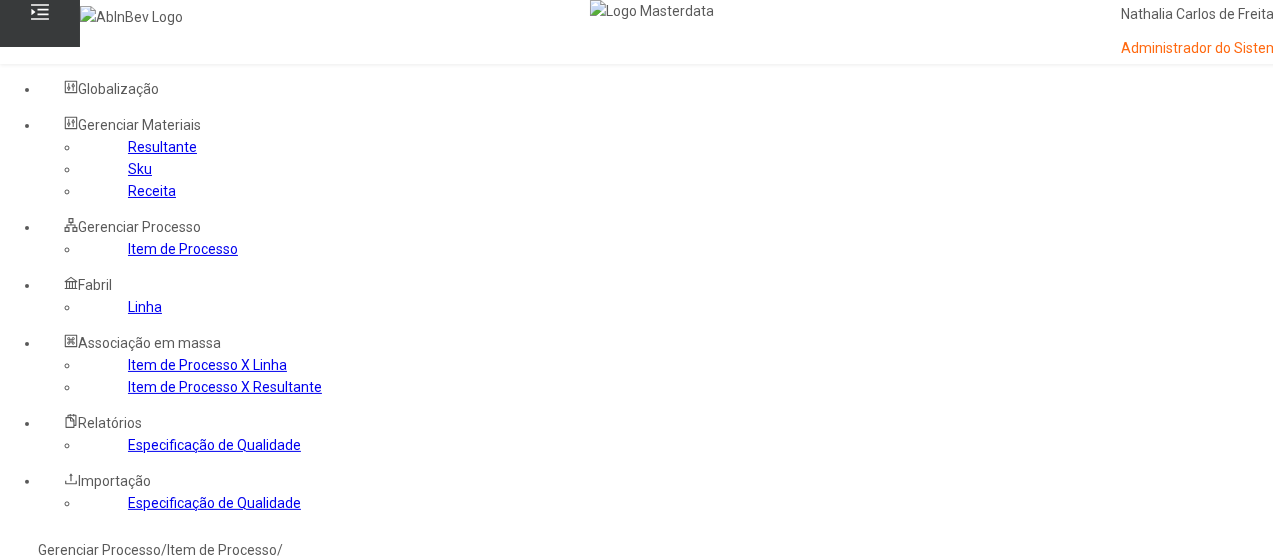 click 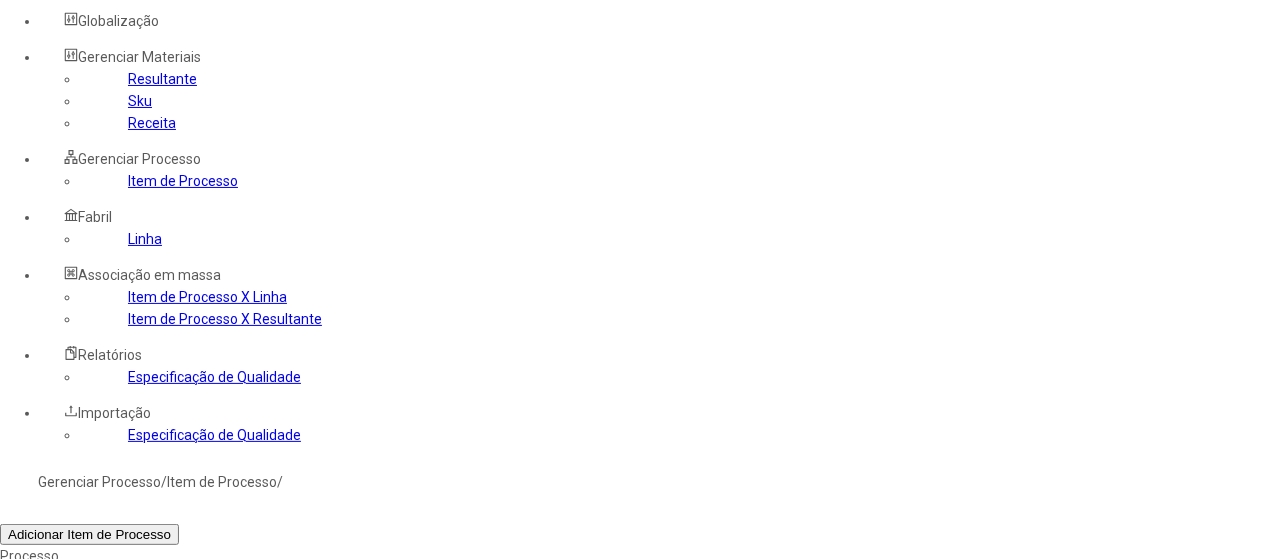 scroll, scrollTop: 100, scrollLeft: 0, axis: vertical 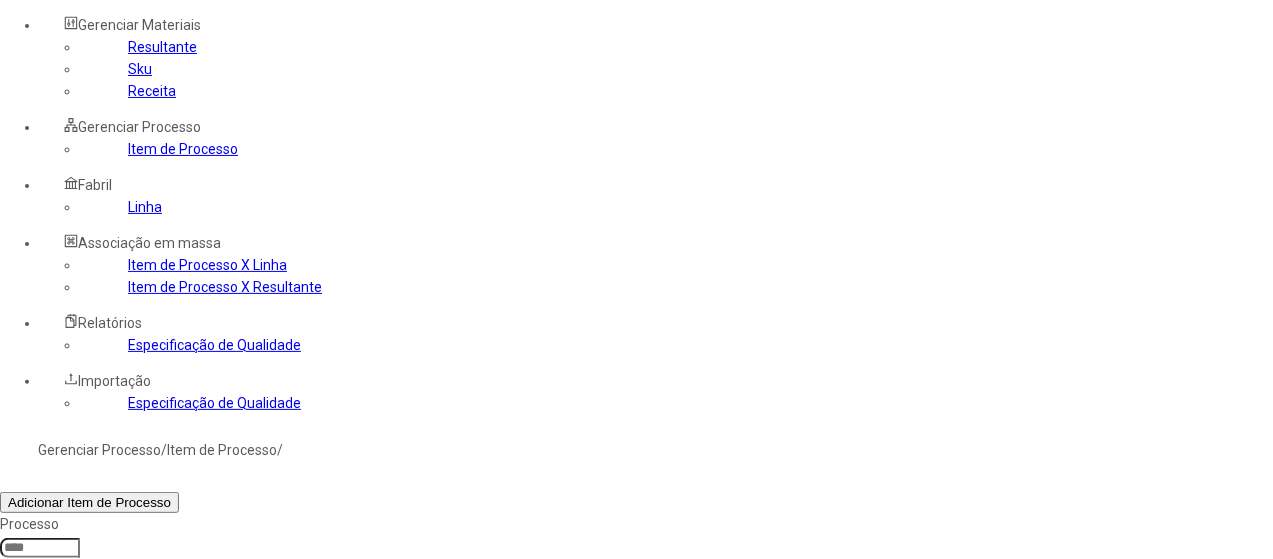 click at bounding box center (1302, 825) 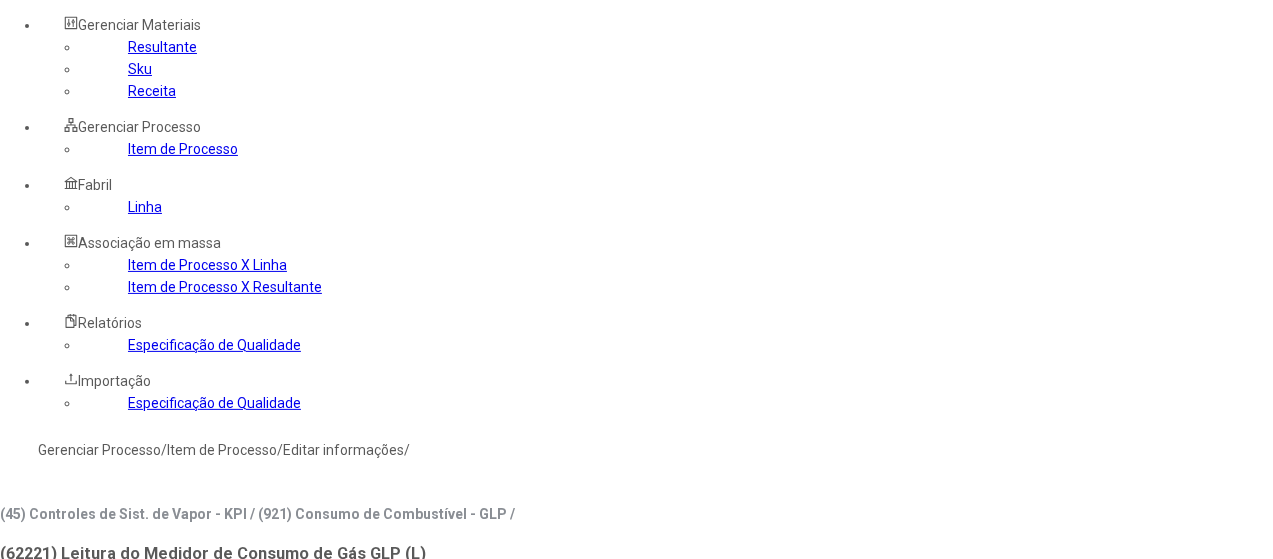 type on "***" 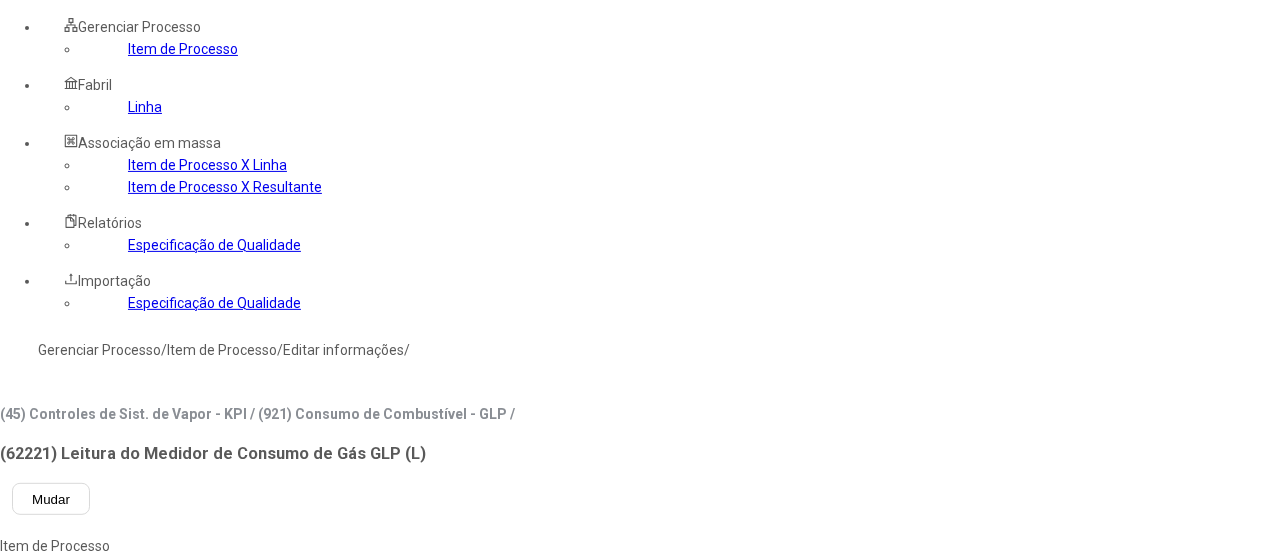 click on "Unidade  Unidade  Linhas não associadas Linhas associadas  3261 Linhas  Linha Unidade  L568S - Soplado de Botellas PET L10 - S20  P. Sur  Logística de Producción - L501 C. Quilmes  Logística de Producción - L502 C. Quilmes  Logística de Producción - L503 C. Quilmes  Logística de Producción - L514 C. Quilmes  Maceração Maltaria Navegantes  Receb. Estoc. e Distribuição N2 F. Nova Minas 123 C. Ponta Grossa Adega de Fermentação ZITEC Adega de Fermentação - Central Propag F. Pernambuco Adega de Fermentação OD - BAM L1 C. Uberlandia Adega de Fermentação OD - BAM L1 F. CCL Pirai Adega de Fermentação OD - BAM L1 F. Fonte Mata Adega de Fermentação OD - BAM L1 F. Jaguariuna Adega de Fermentação OD - BAM L1 F. Pernambuco Adega de Fermentação OD - BAM L2 F. CCL Pirai Adega de Fermentação OD - BAM L3 F. CCL Pirai Adega de Fermentação OD - L 1 C. Ponta Grossa Adega de Fermentação OD - L 1 C. Uberlandia Adega de Fermentação OD - L 1 Copacker Cerpa   2 Linhas  Linha Unidade F. MARANHAO" 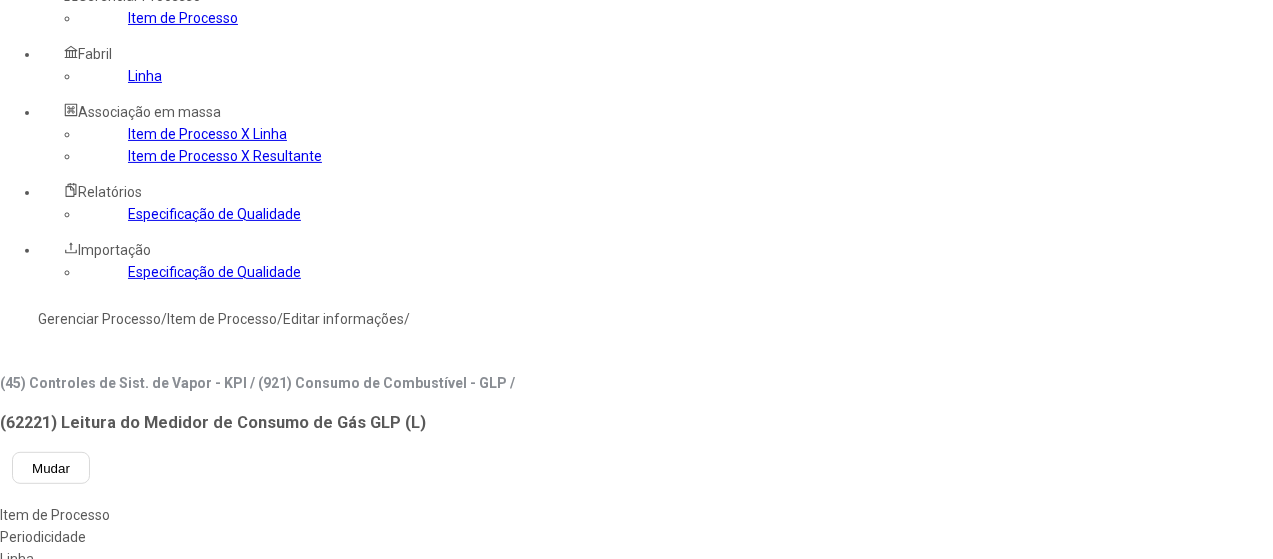 scroll, scrollTop: 200, scrollLeft: 0, axis: vertical 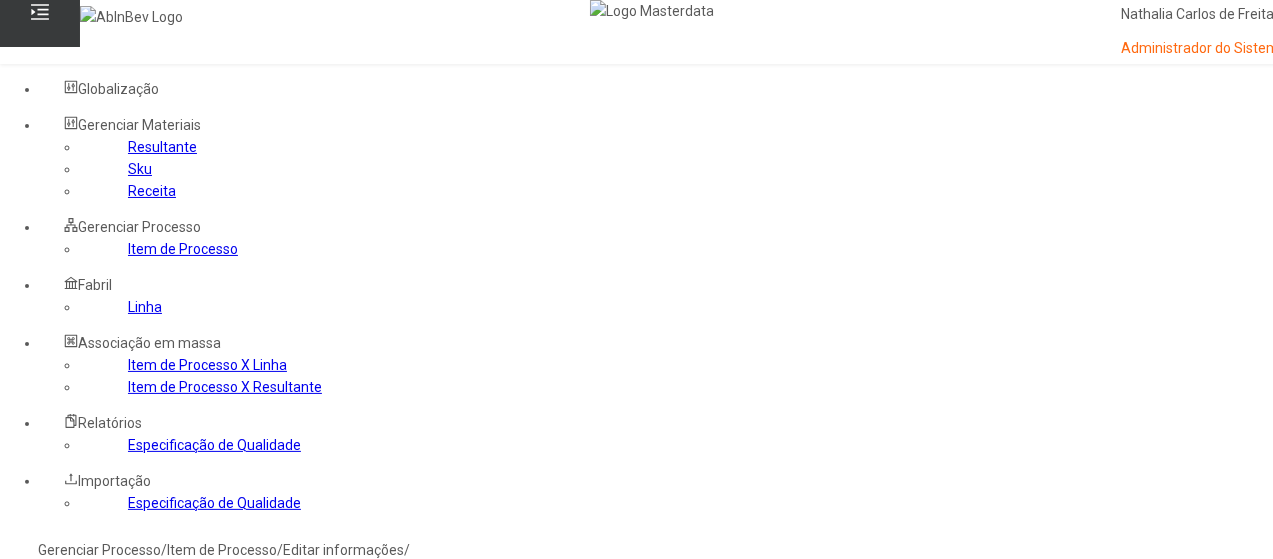 click on "Resultante" 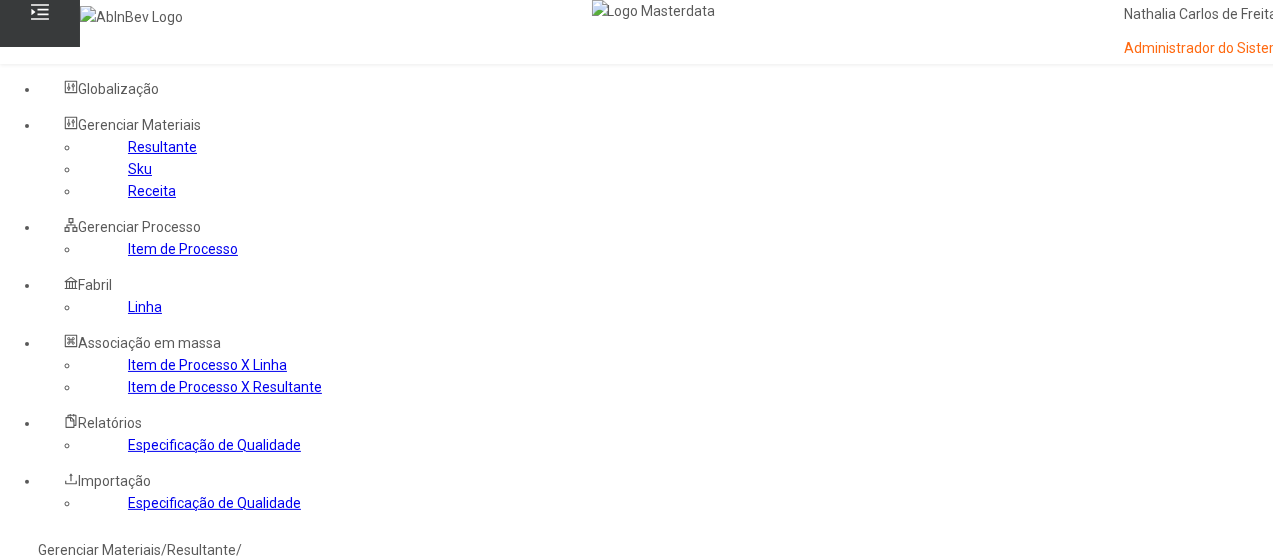 drag, startPoint x: 713, startPoint y: 269, endPoint x: 712, endPoint y: 254, distance: 15.033297 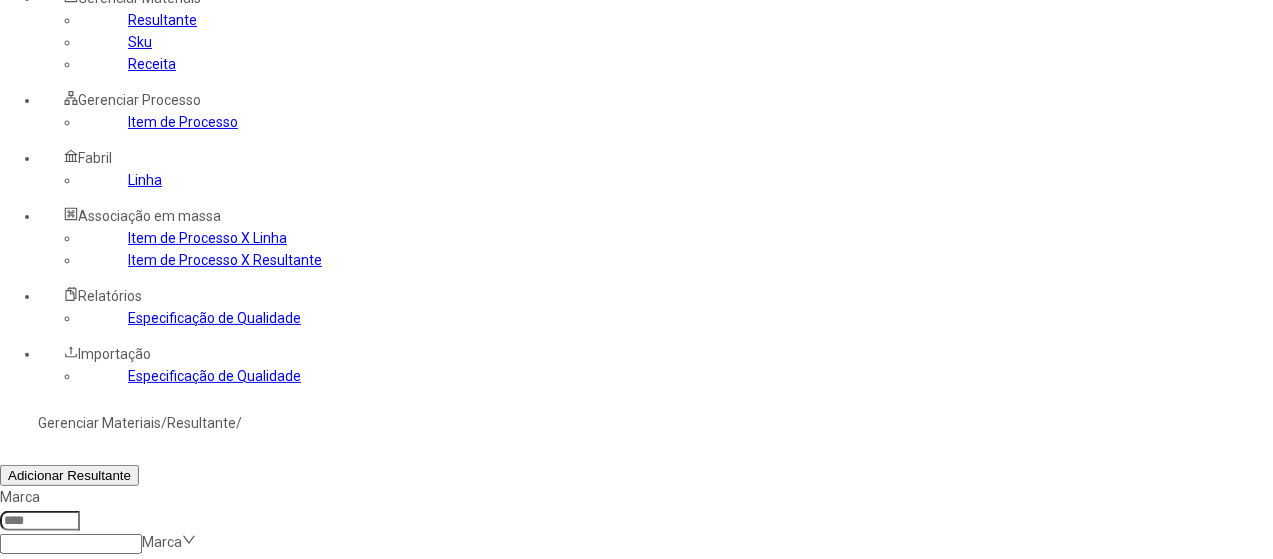 scroll, scrollTop: 200, scrollLeft: 0, axis: vertical 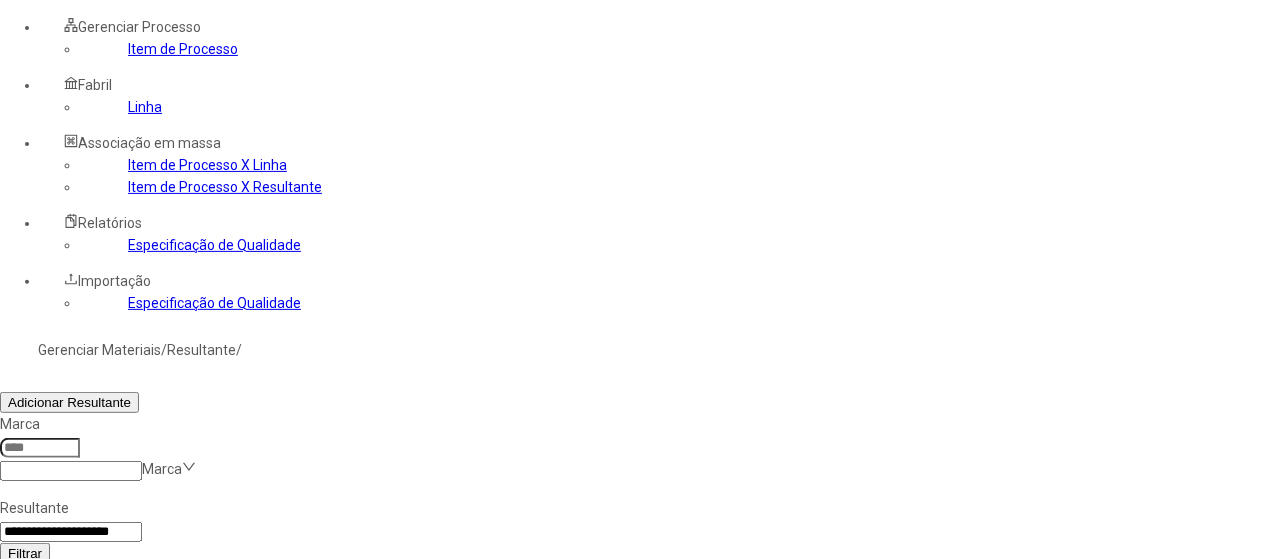 drag, startPoint x: 785, startPoint y: 357, endPoint x: 658, endPoint y: 357, distance: 127 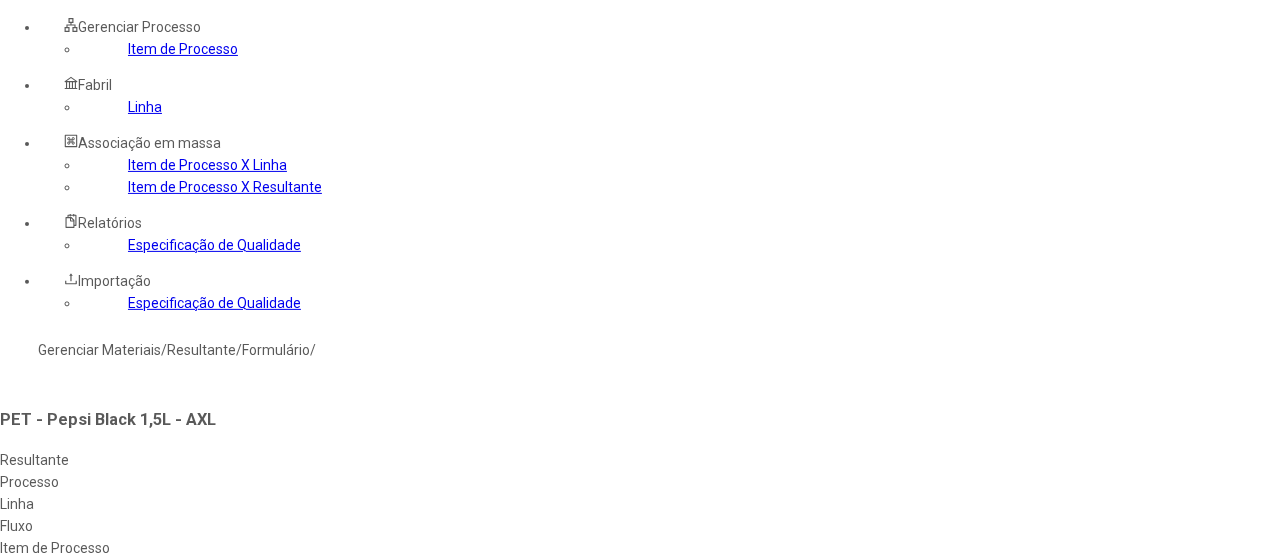 type on "*" 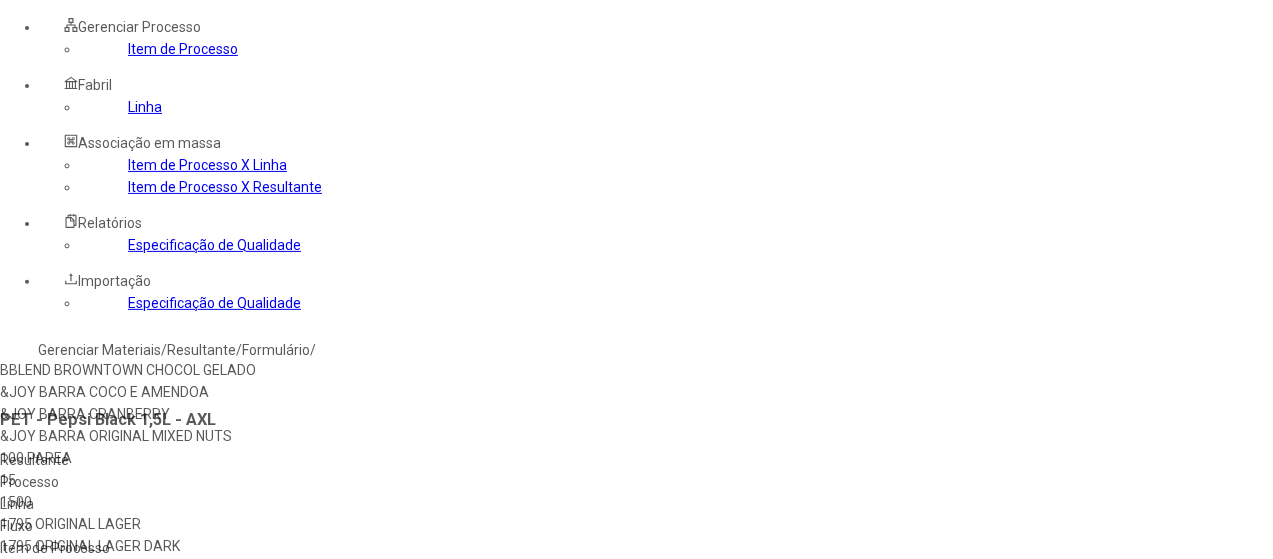 click 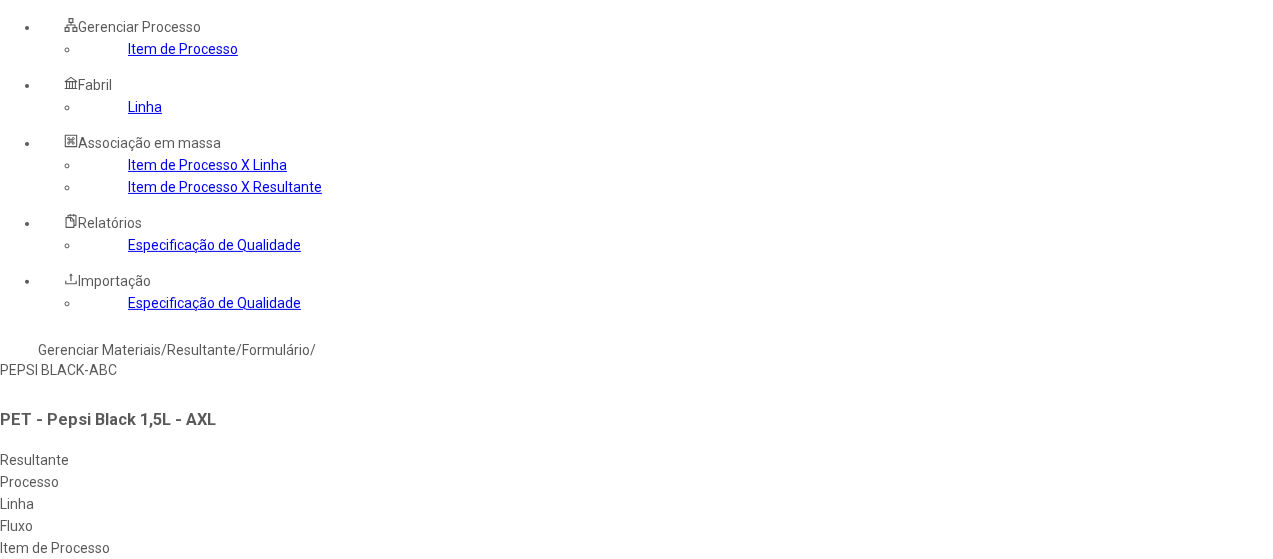 type on "**********" 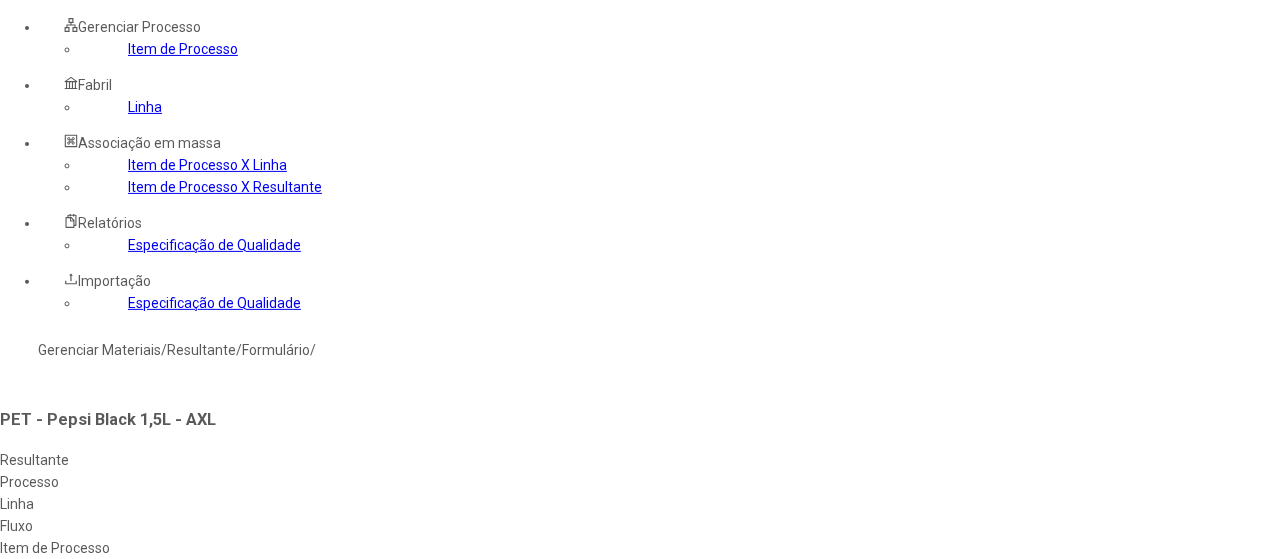 type on "*****" 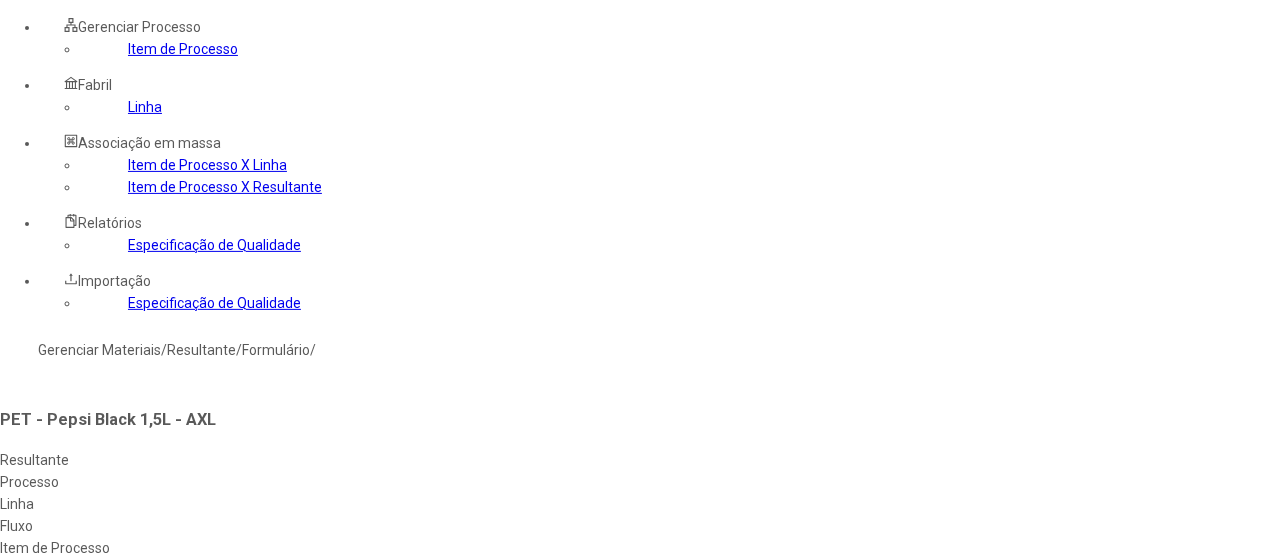 click on "Salvar" 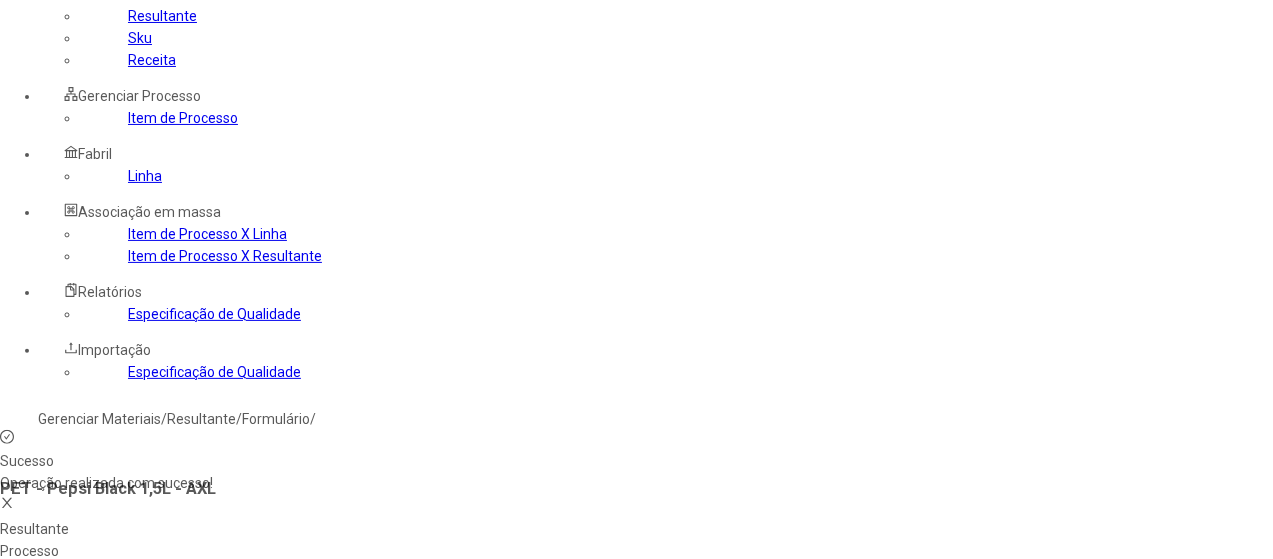 scroll, scrollTop: 100, scrollLeft: 0, axis: vertical 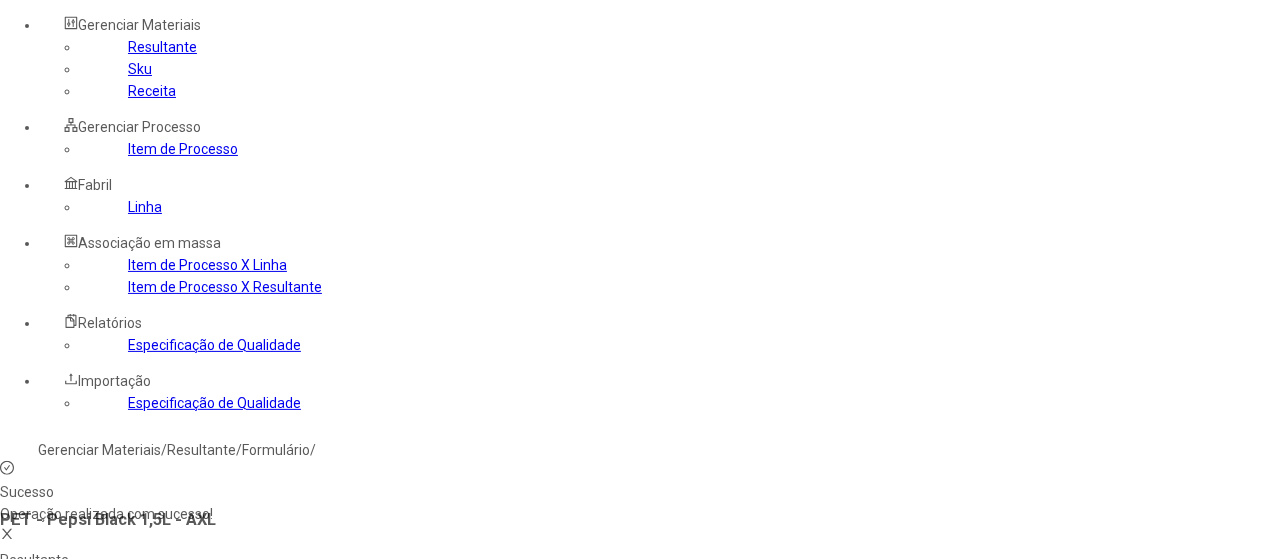click on "Processo" 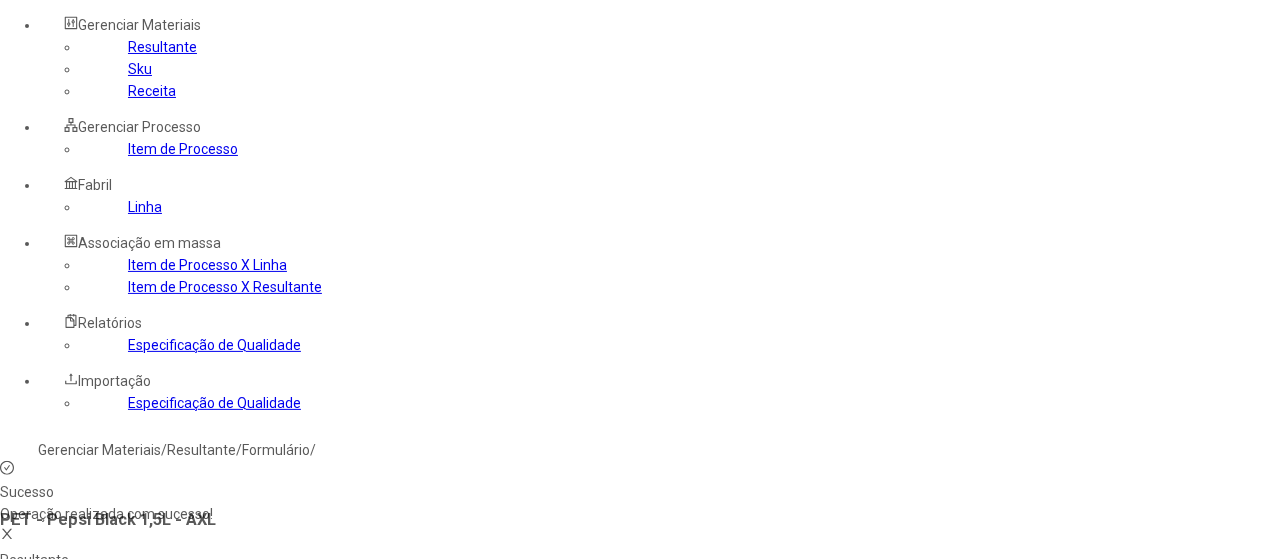 click 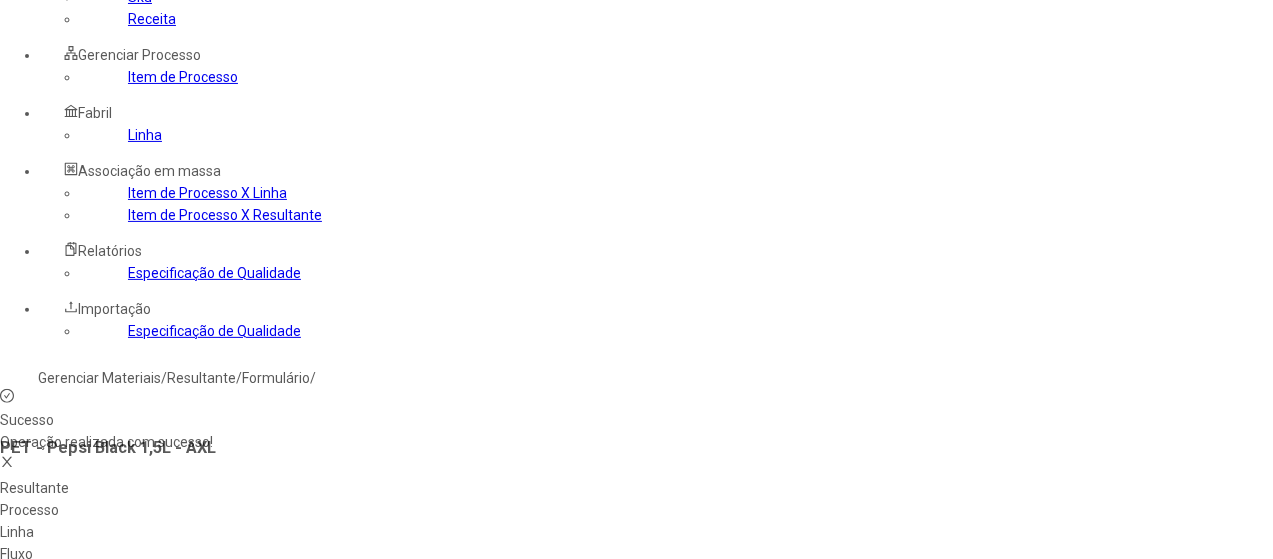 scroll, scrollTop: 300, scrollLeft: 0, axis: vertical 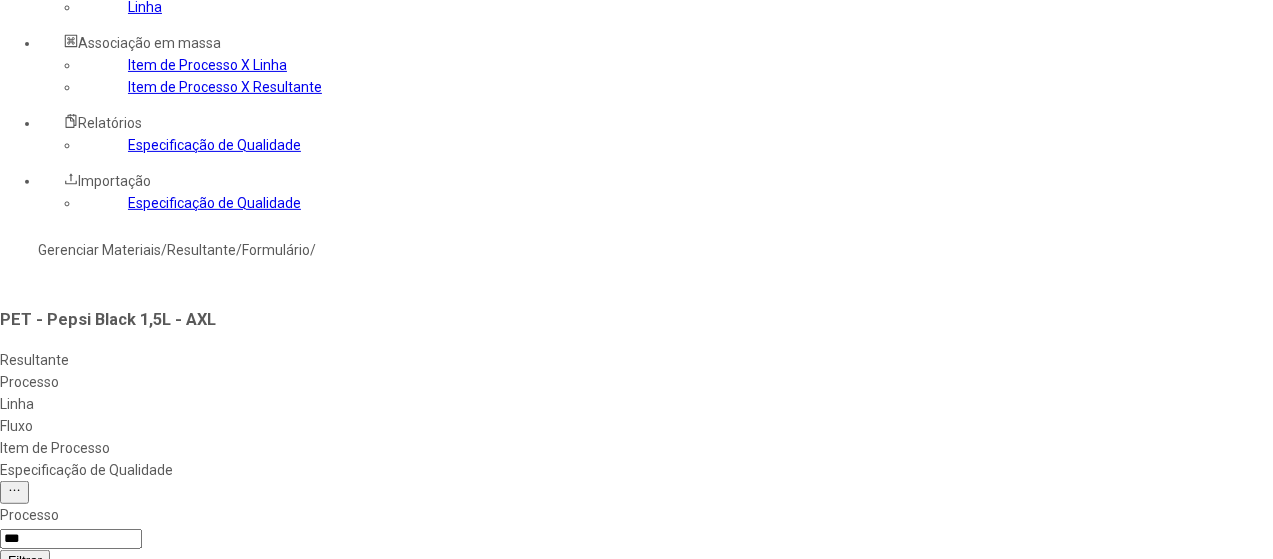 drag, startPoint x: 516, startPoint y: 265, endPoint x: 530, endPoint y: 330, distance: 66.4906 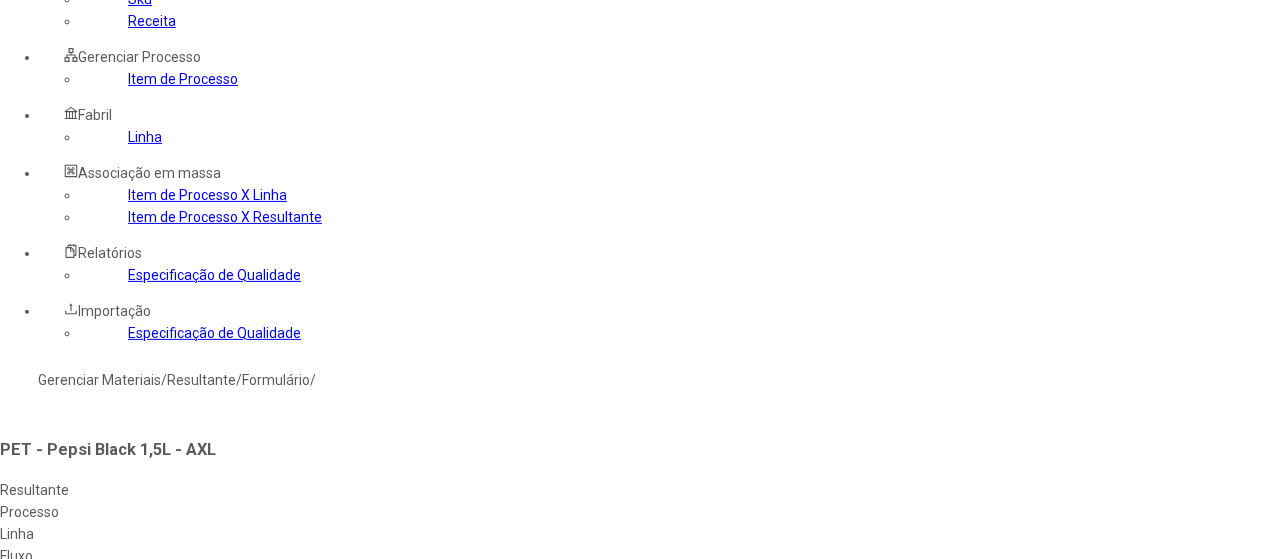 scroll, scrollTop: 100, scrollLeft: 0, axis: vertical 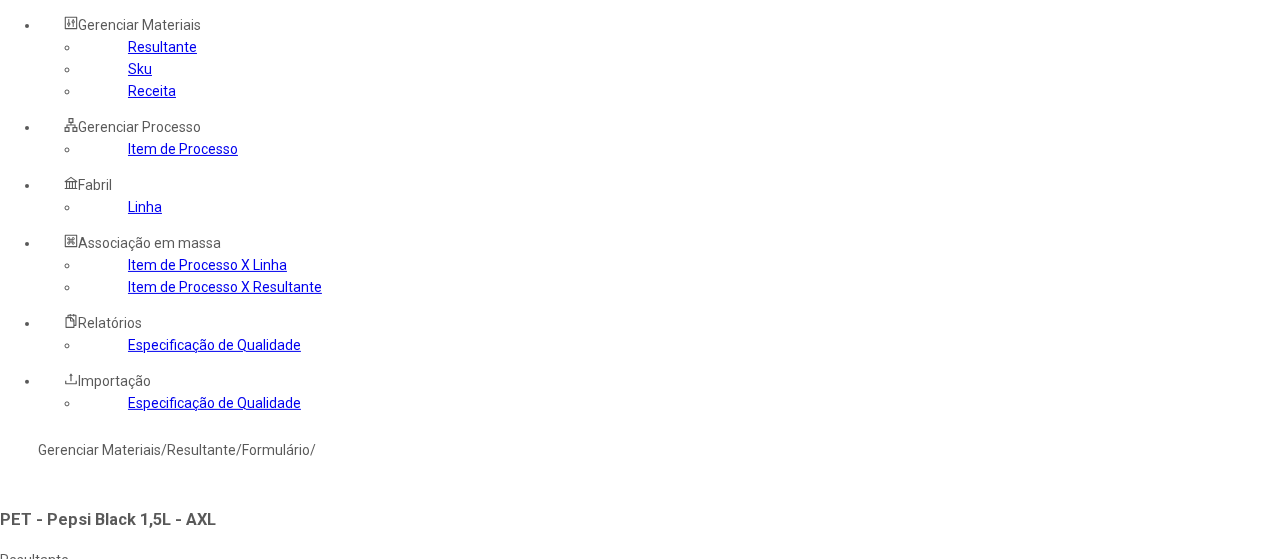 drag, startPoint x: 350, startPoint y: 188, endPoint x: 254, endPoint y: 182, distance: 96.18732 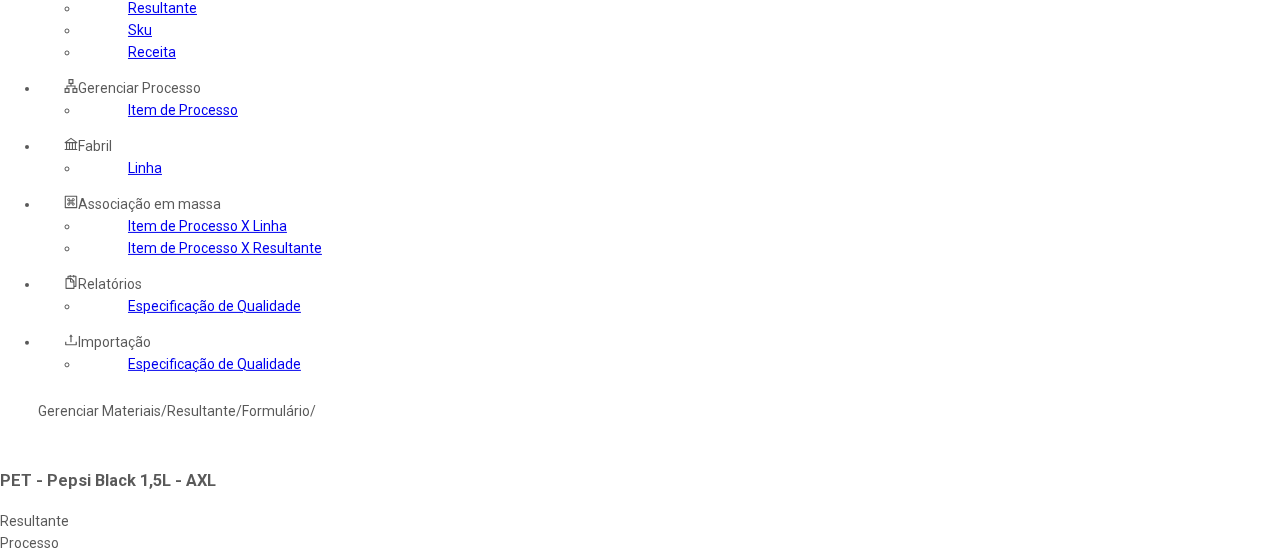 scroll, scrollTop: 200, scrollLeft: 0, axis: vertical 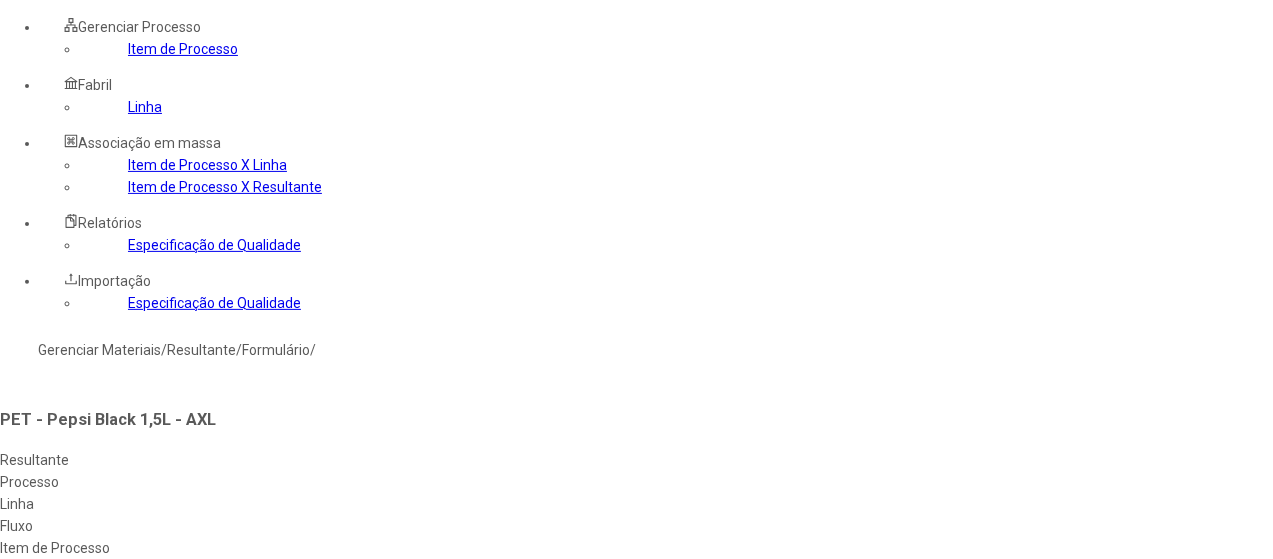 click at bounding box center [548, 834] 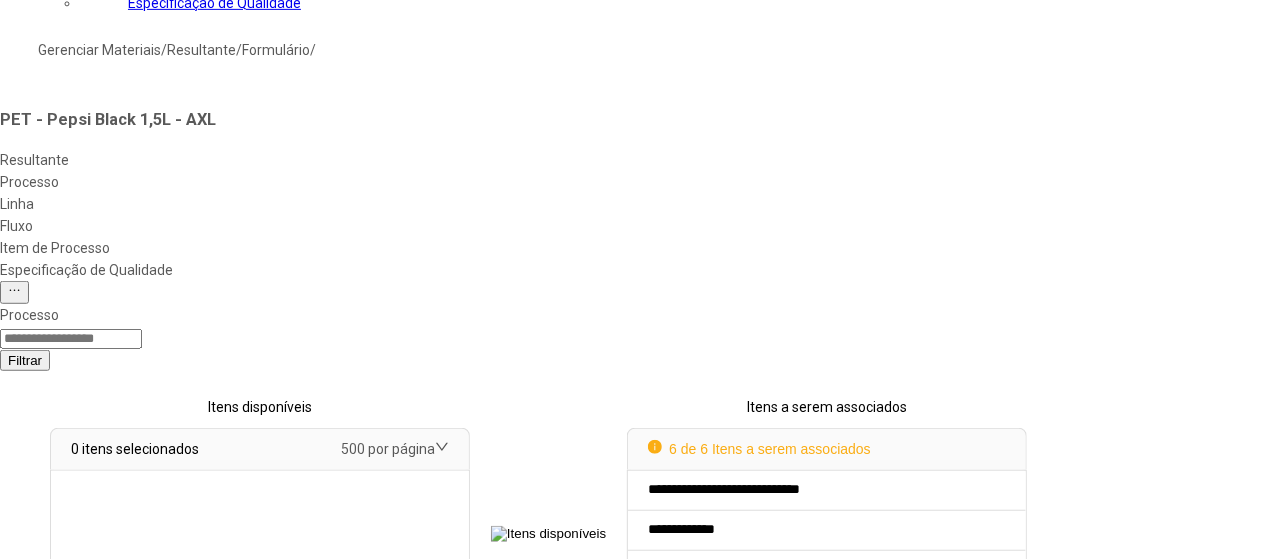type 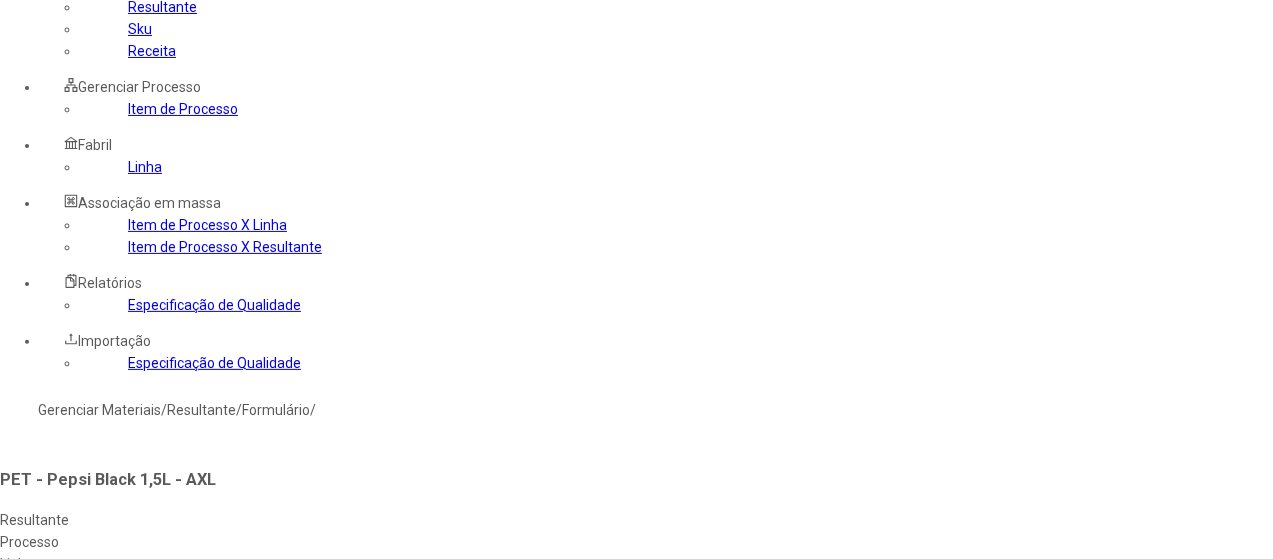 scroll, scrollTop: 0, scrollLeft: 0, axis: both 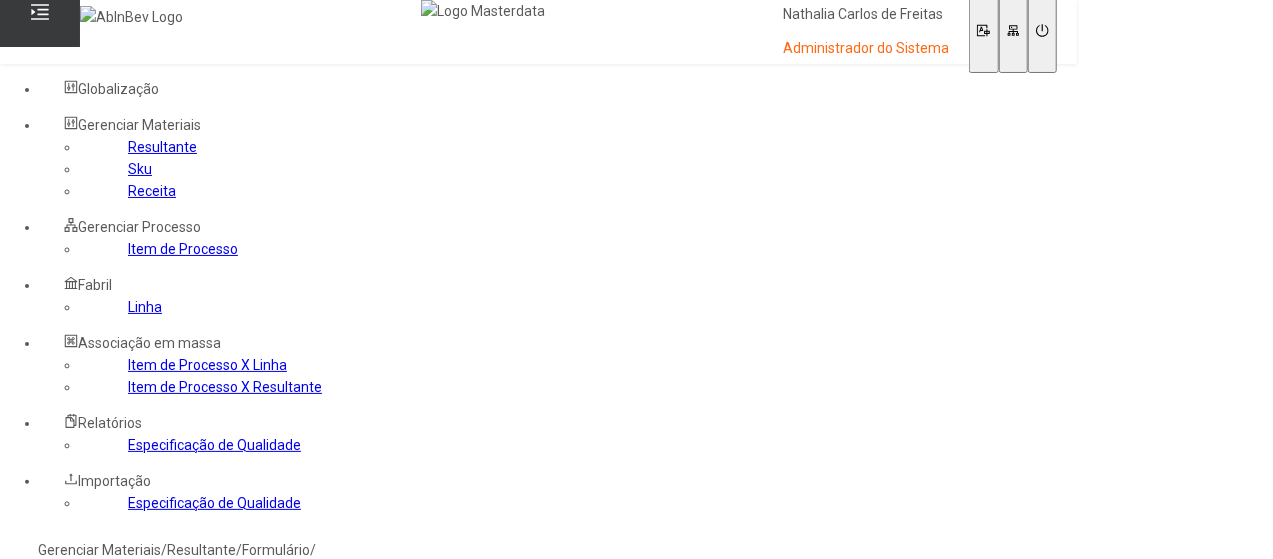 click on "Fluxo" 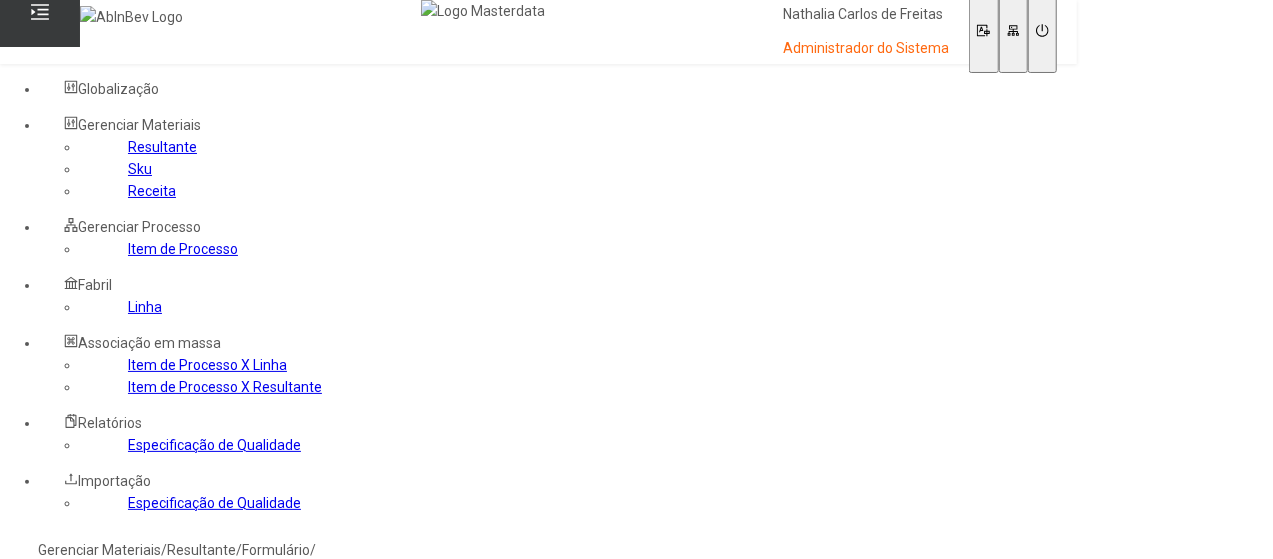 select 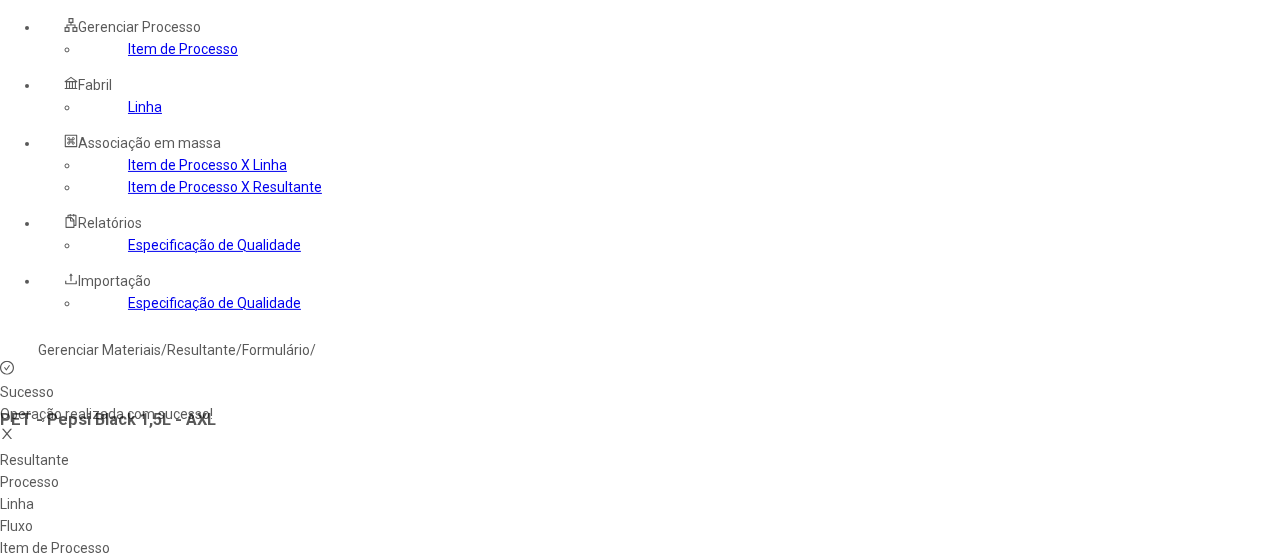 click 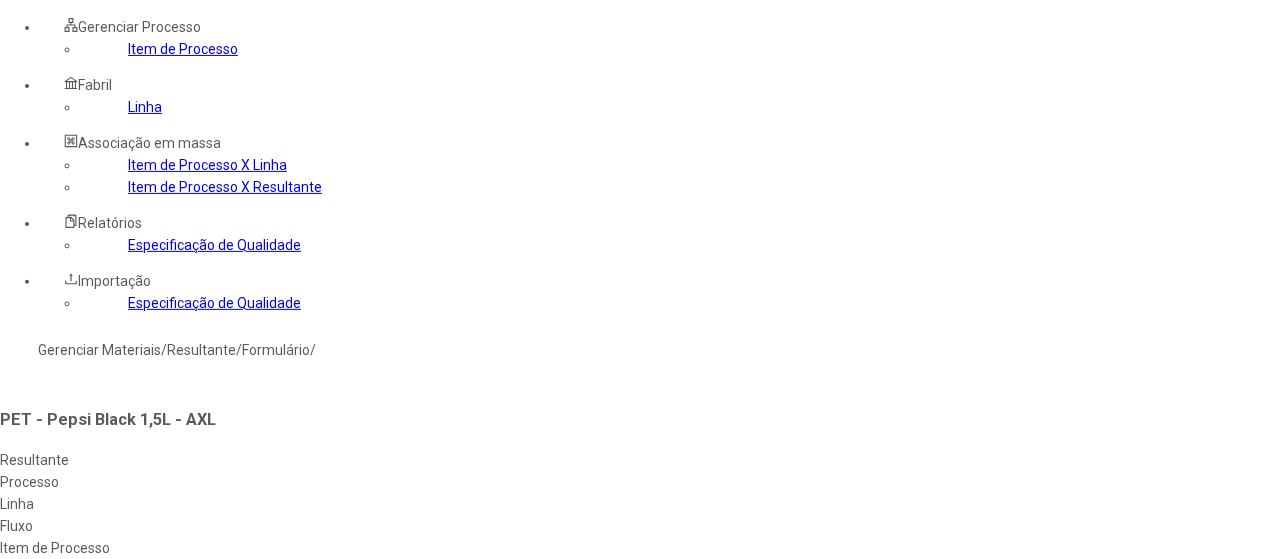 type on "****" 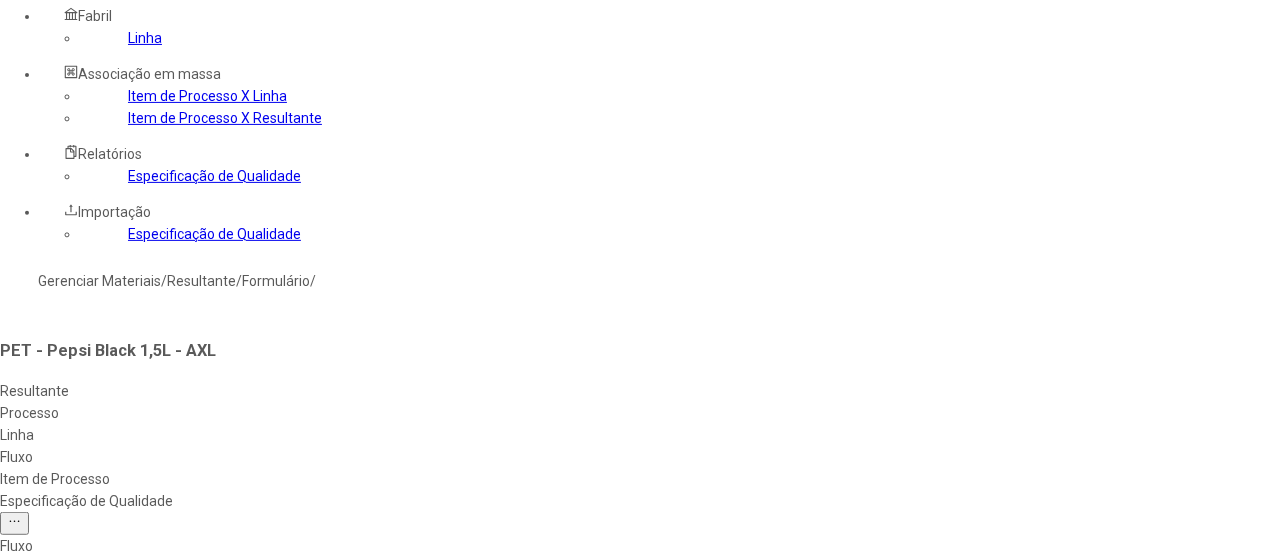scroll, scrollTop: 300, scrollLeft: 0, axis: vertical 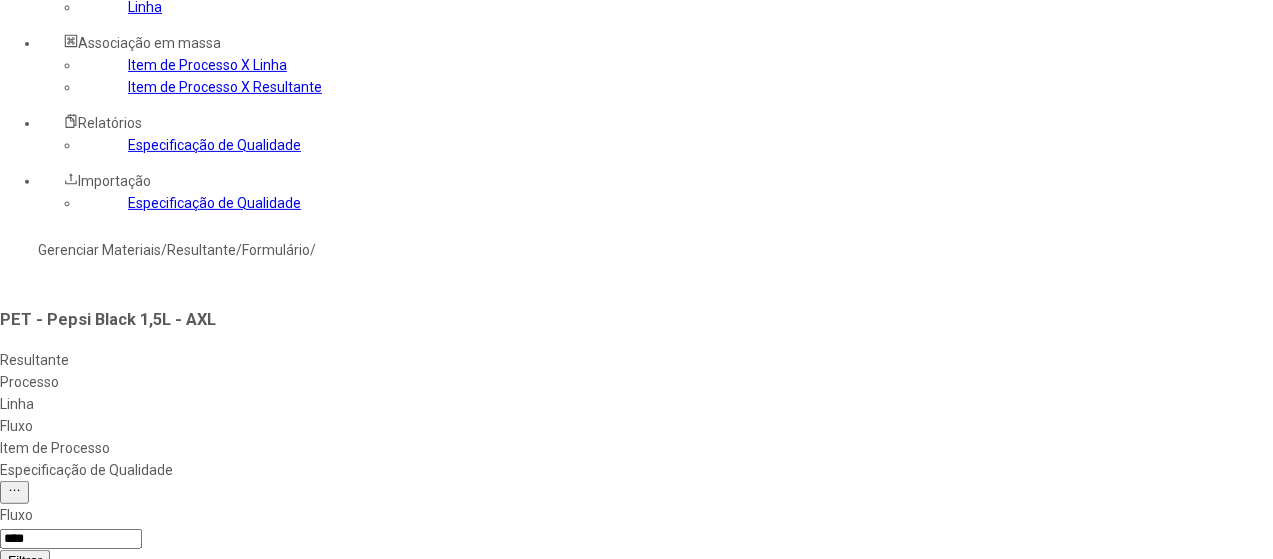 select on "**********" 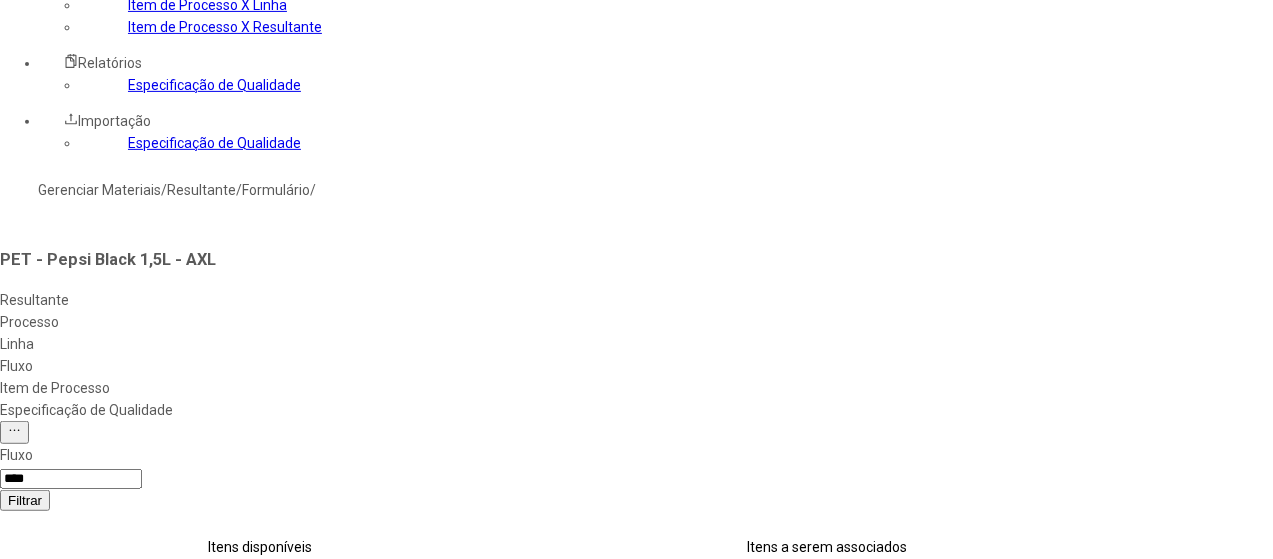 scroll, scrollTop: 400, scrollLeft: 0, axis: vertical 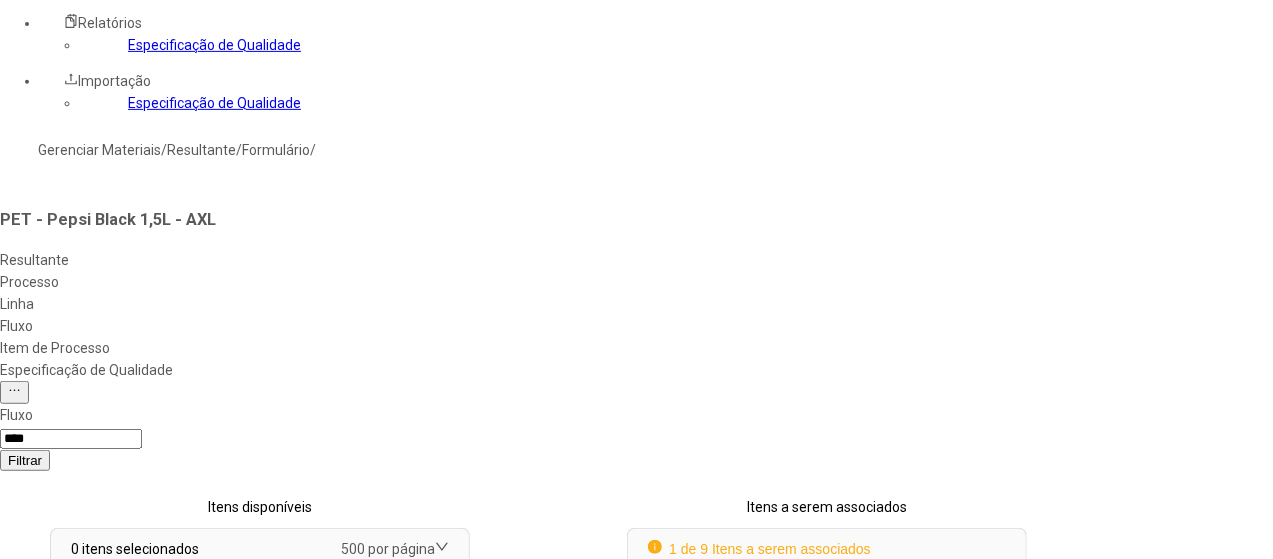 click on "Concluir associação" 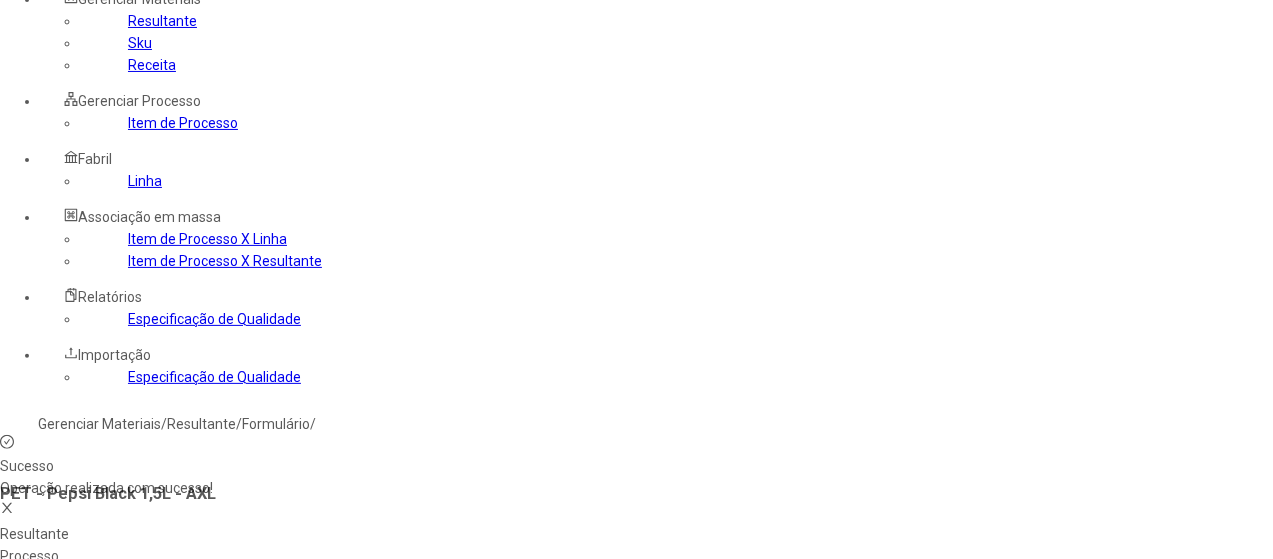 scroll, scrollTop: 0, scrollLeft: 0, axis: both 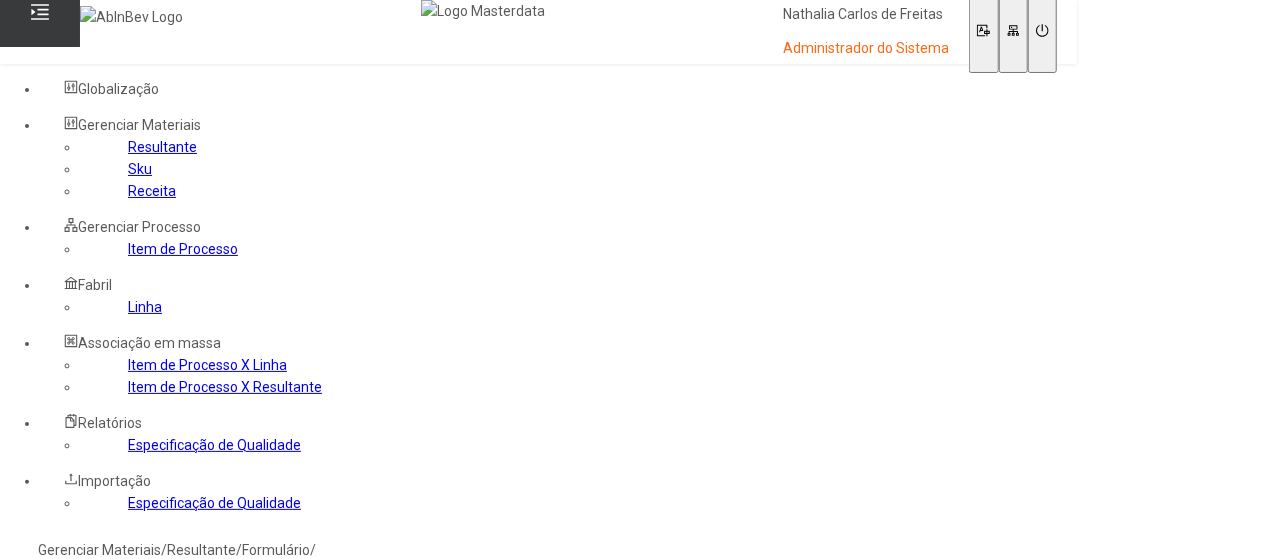 click on "Resultante" 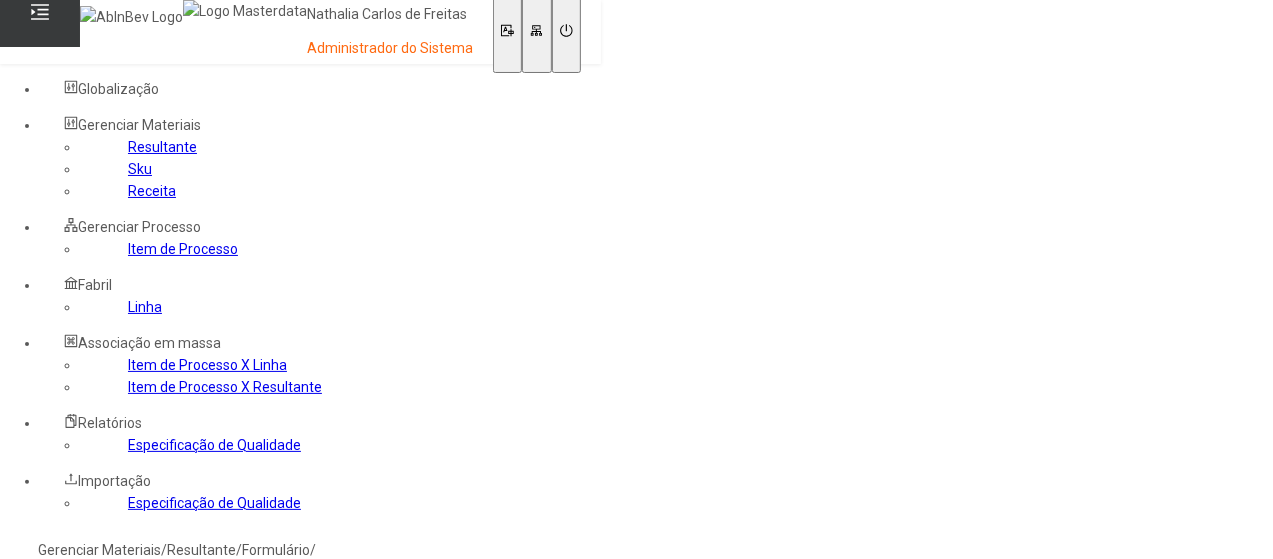 type on "*" 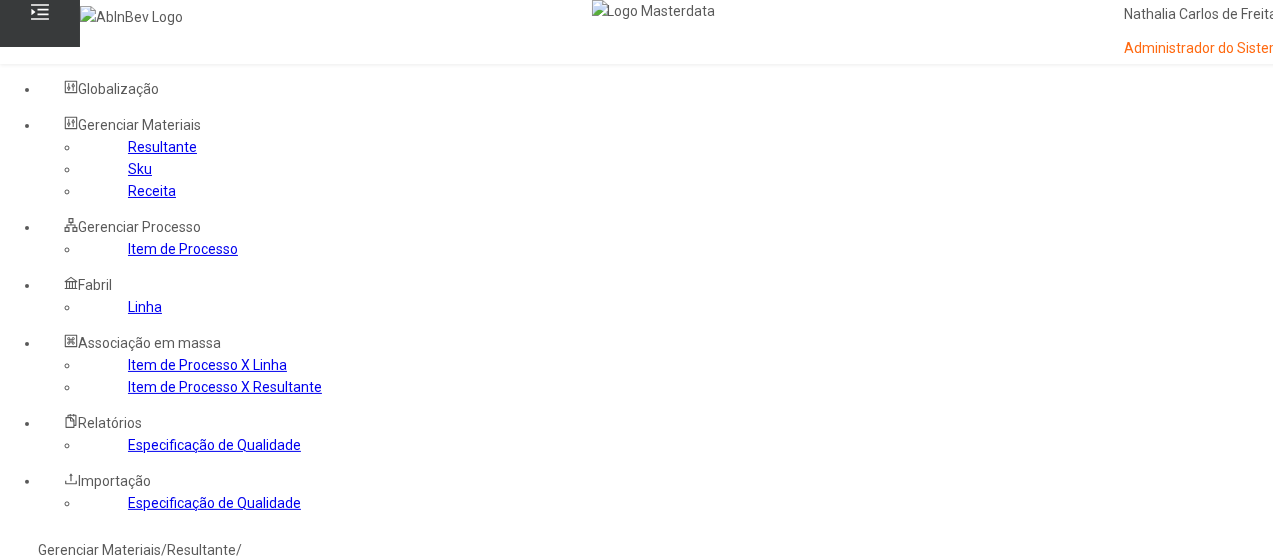 click 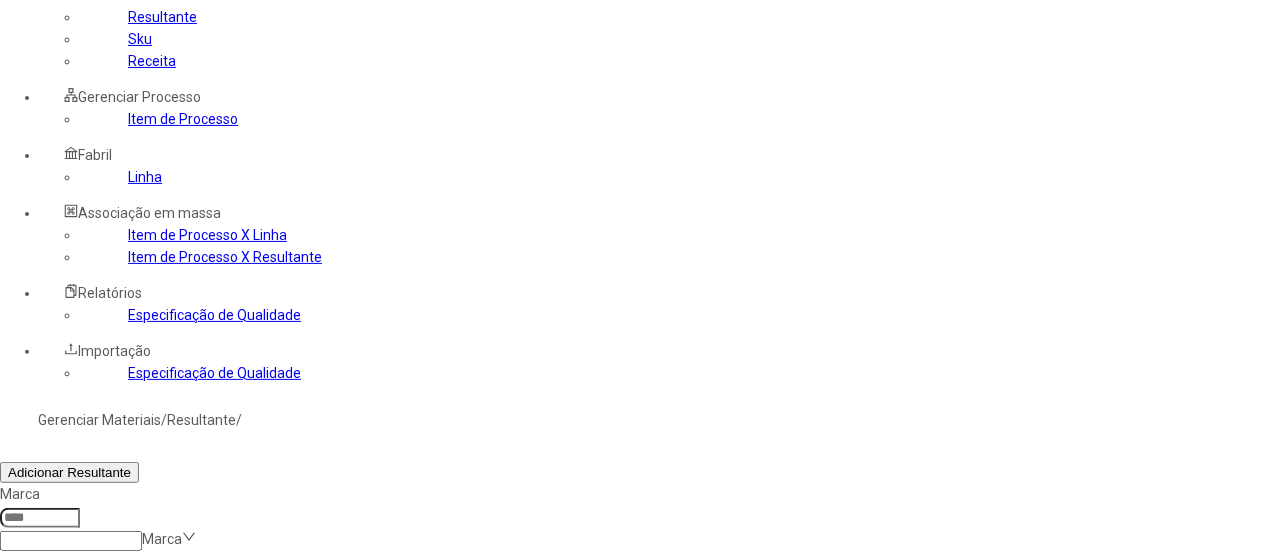 scroll, scrollTop: 272, scrollLeft: 0, axis: vertical 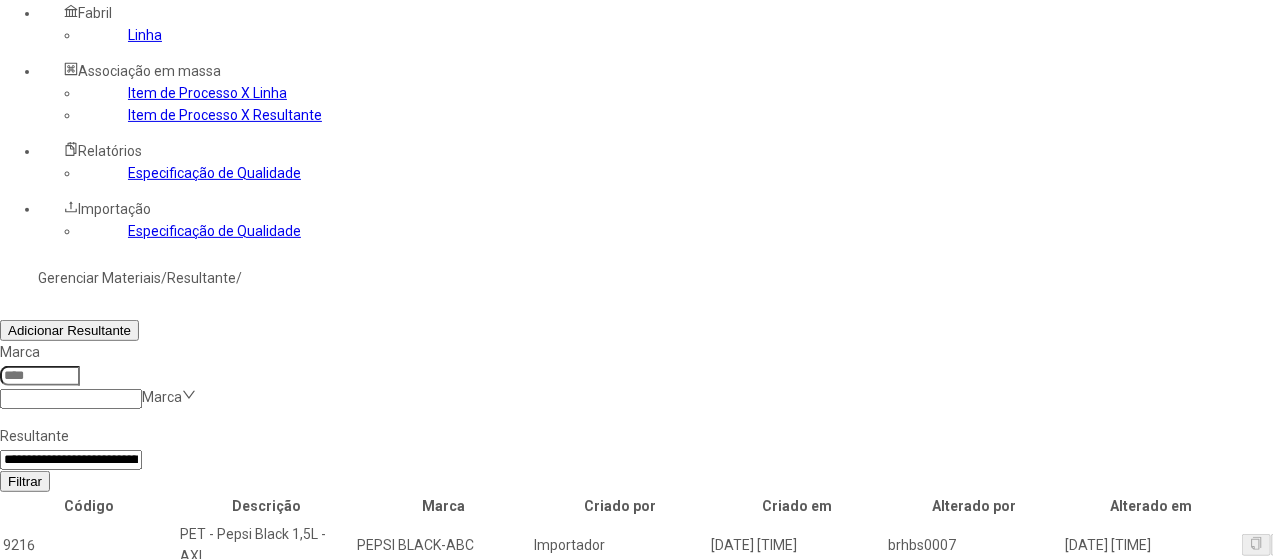 click on "Item de Processo X Resultante" 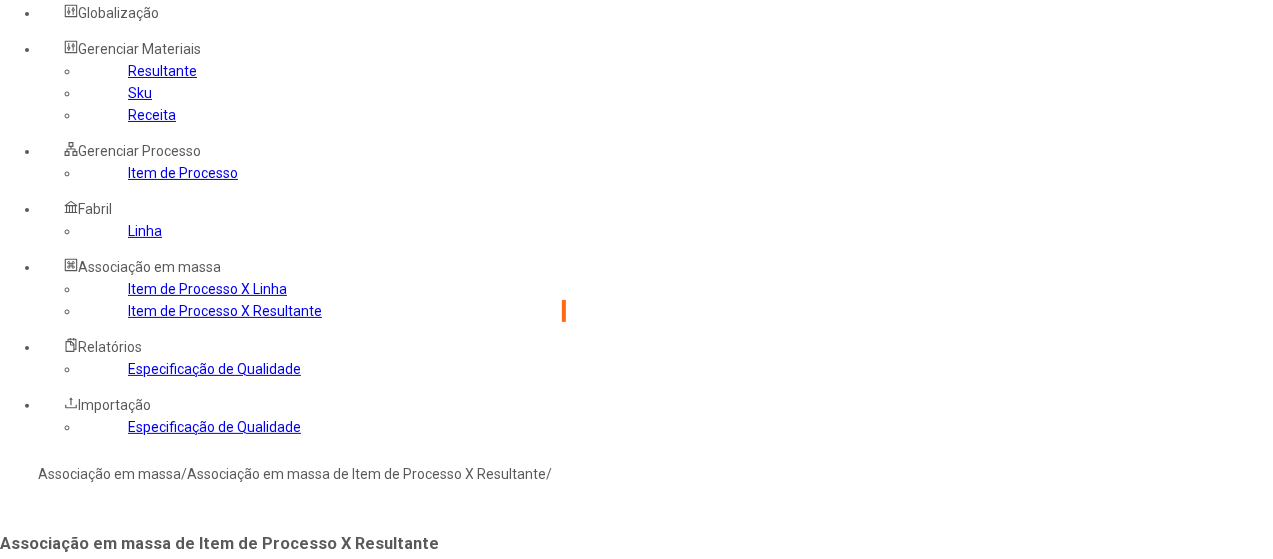 scroll, scrollTop: 72, scrollLeft: 0, axis: vertical 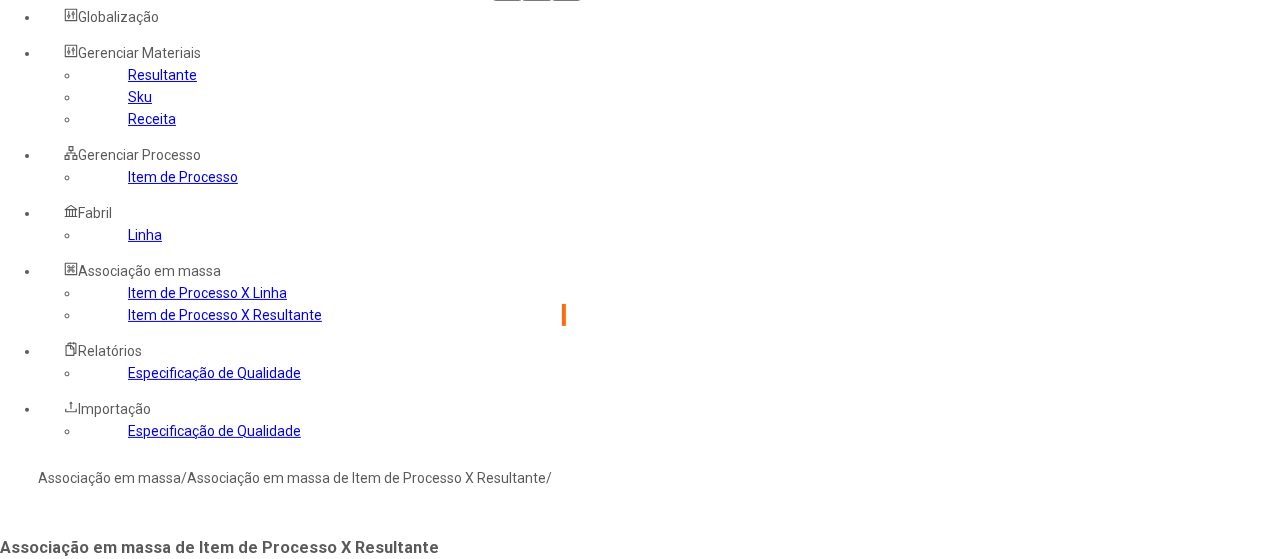 click 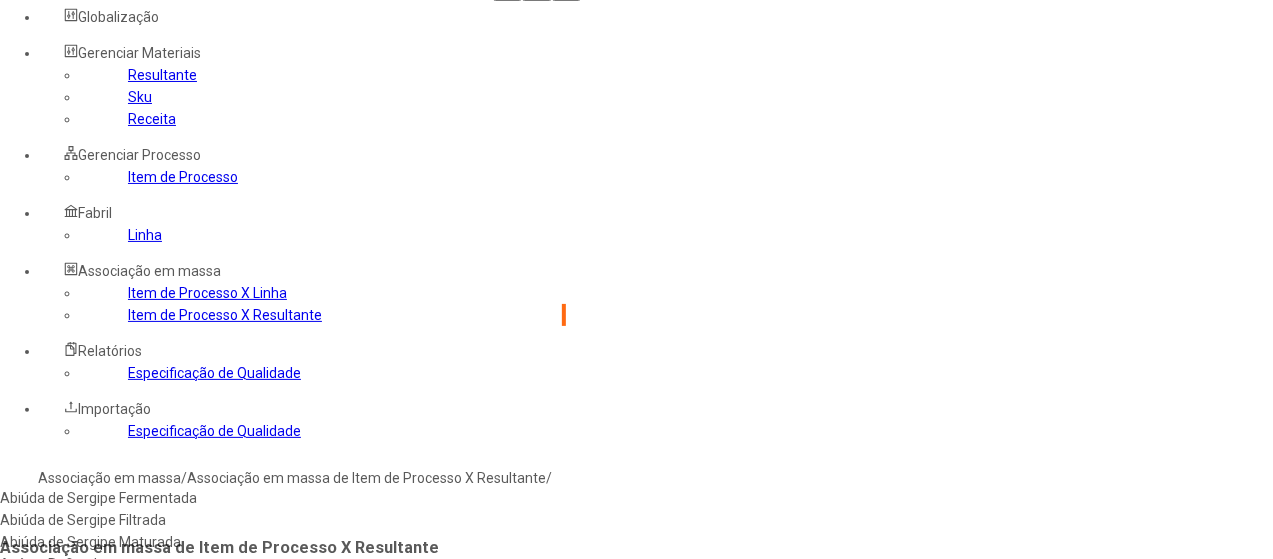 paste on "**********" 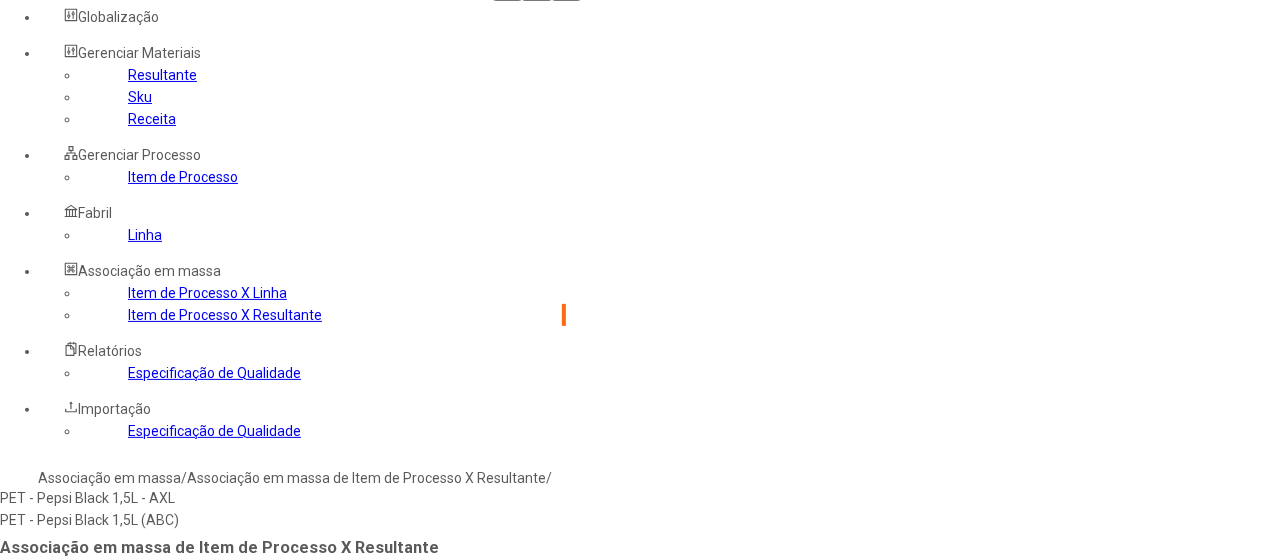 type on "**********" 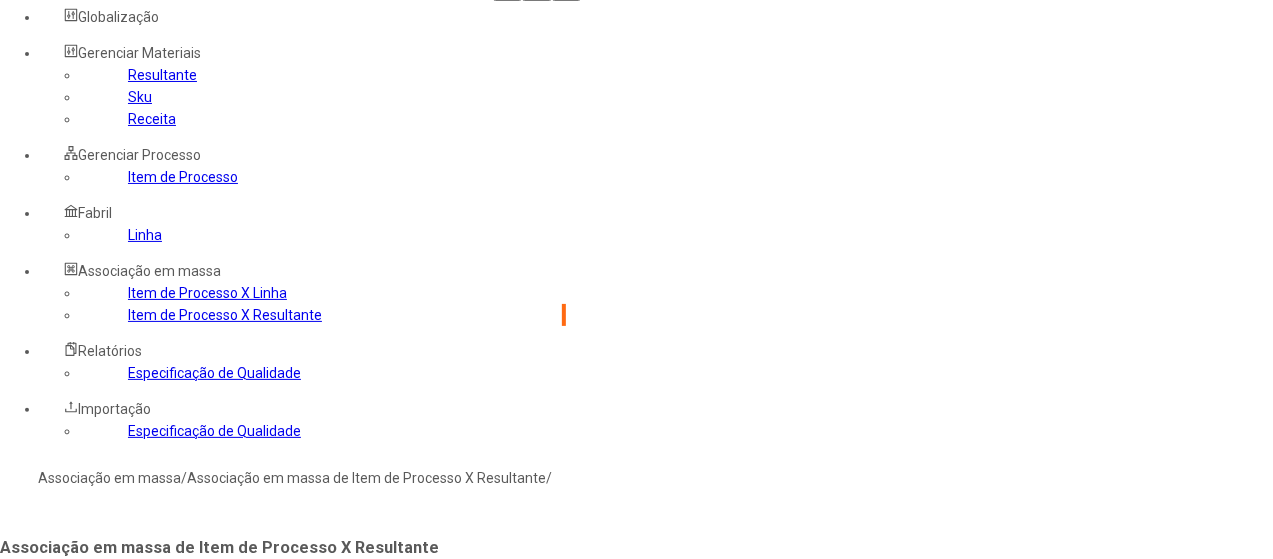 type on "****" 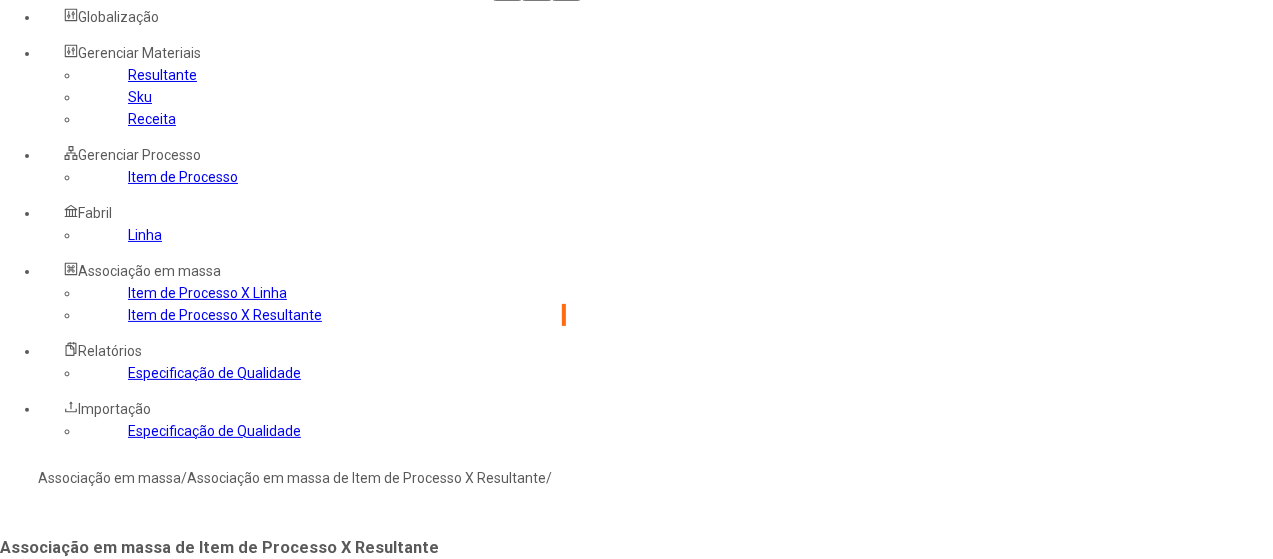 click on "Selecione os processos desejados" 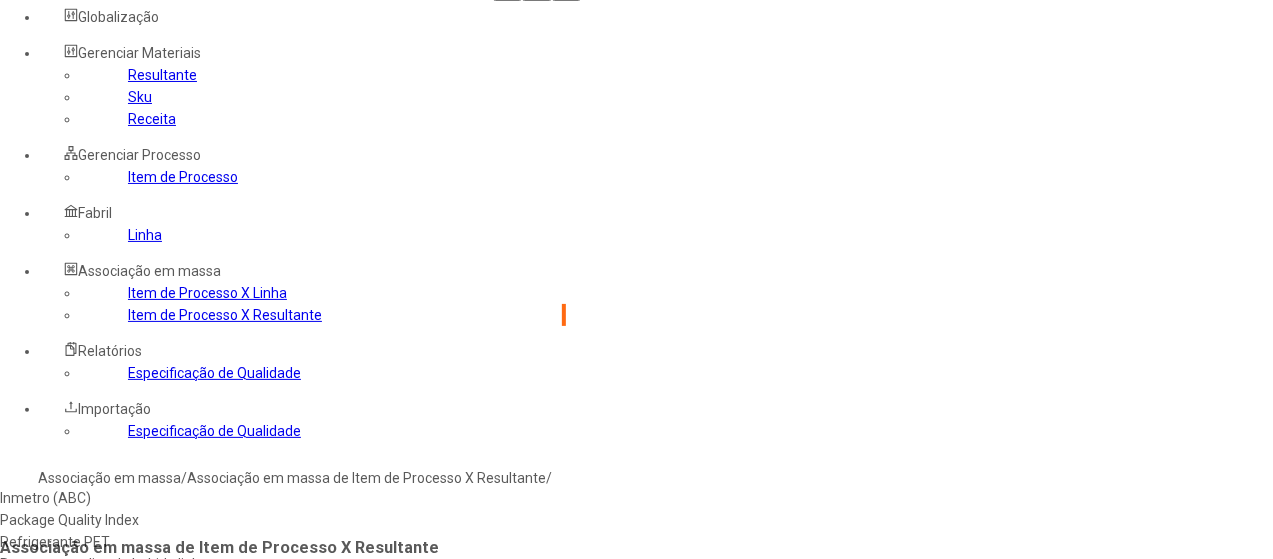 click on "Inmetro (ABC)" at bounding box center [229, 498] 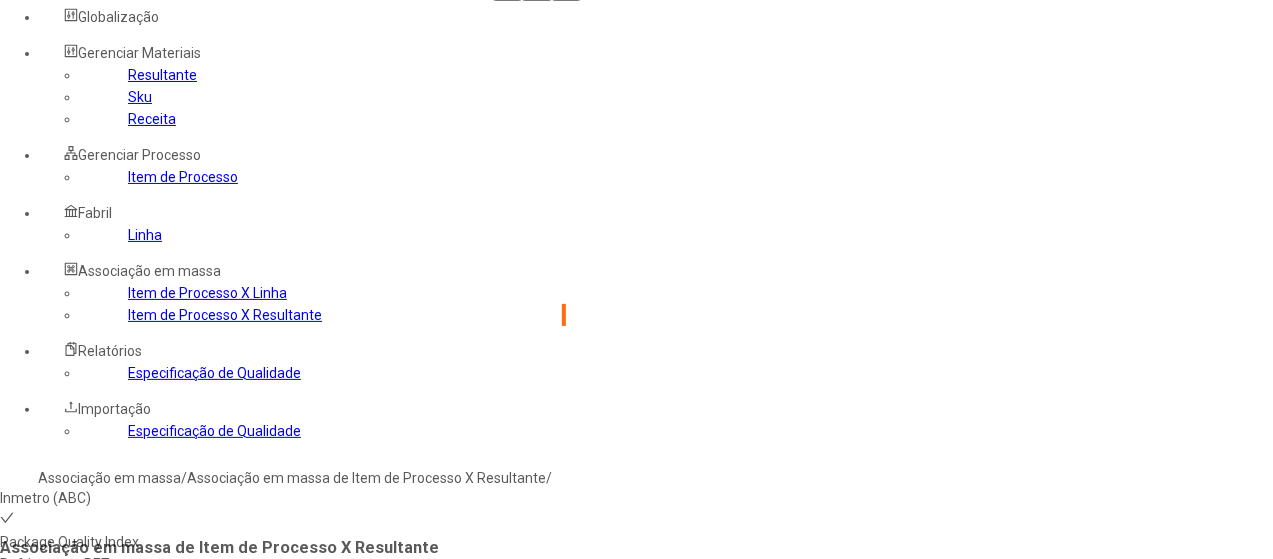 click on "Package Quality Index" at bounding box center [229, 542] 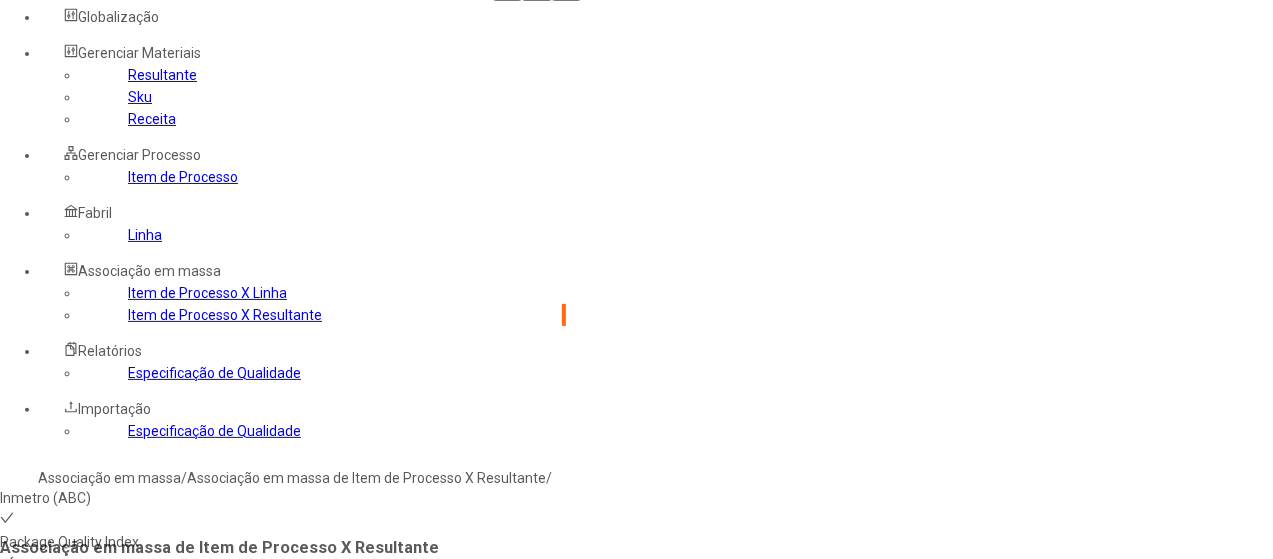 click on "Refrigerante PET" at bounding box center (229, 586) 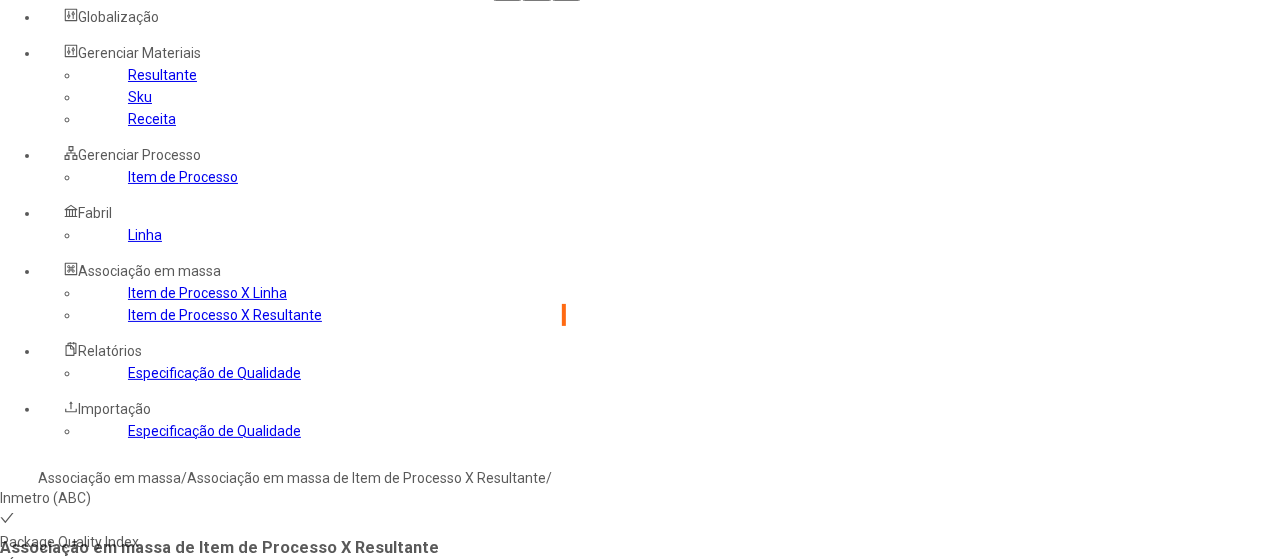 click on "Preparo e analise da bebida linha pet" at bounding box center (229, 630) 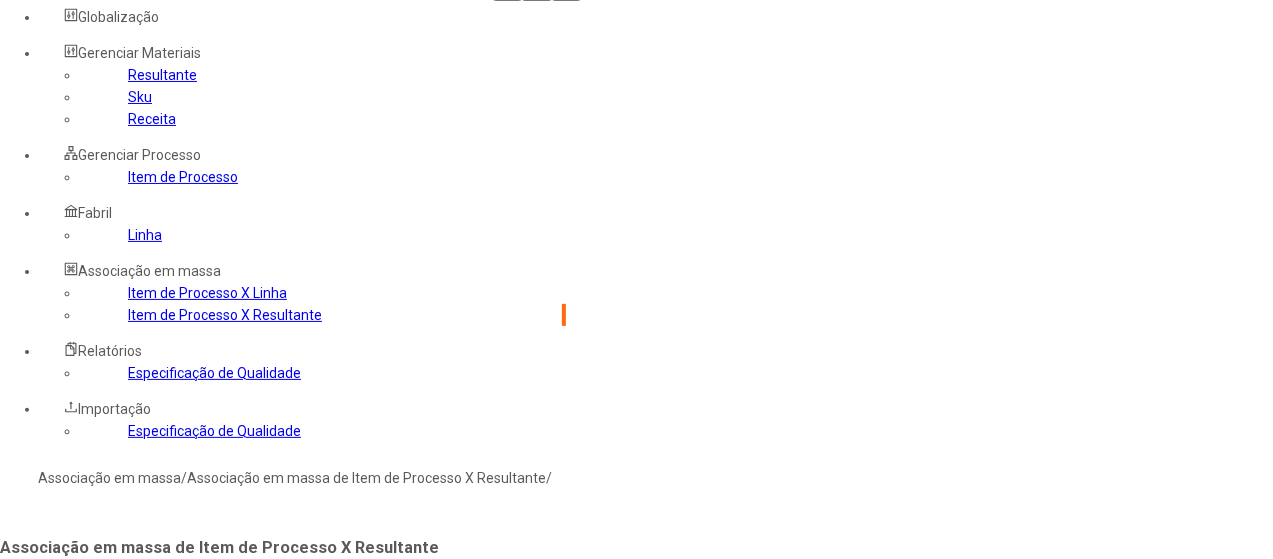 type on "****" 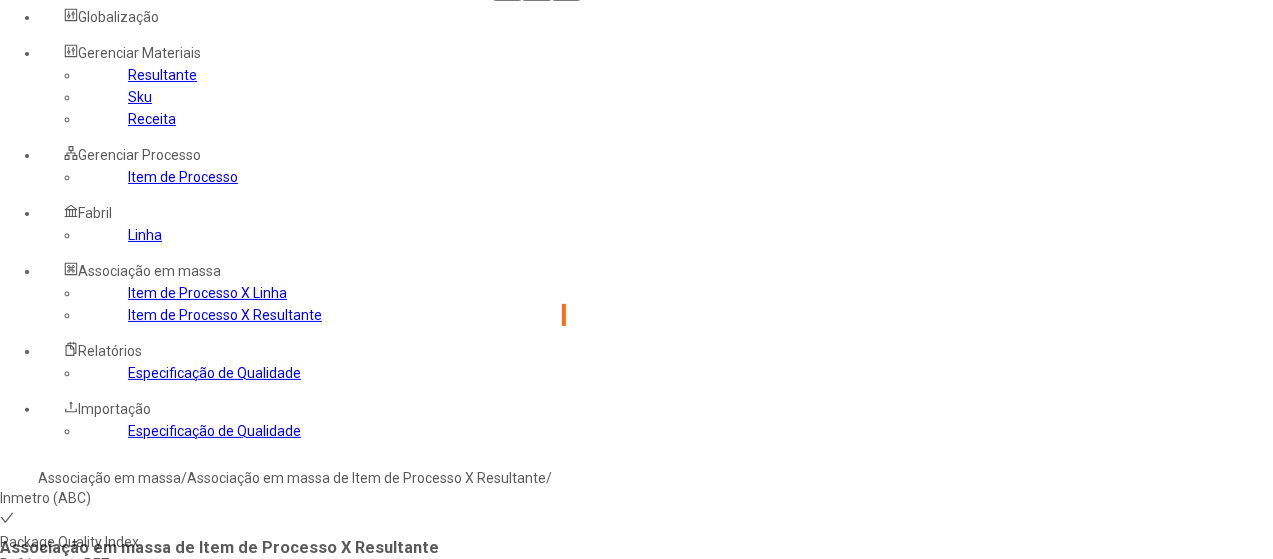 click on "Inmetro (ABC)" at bounding box center [229, 498] 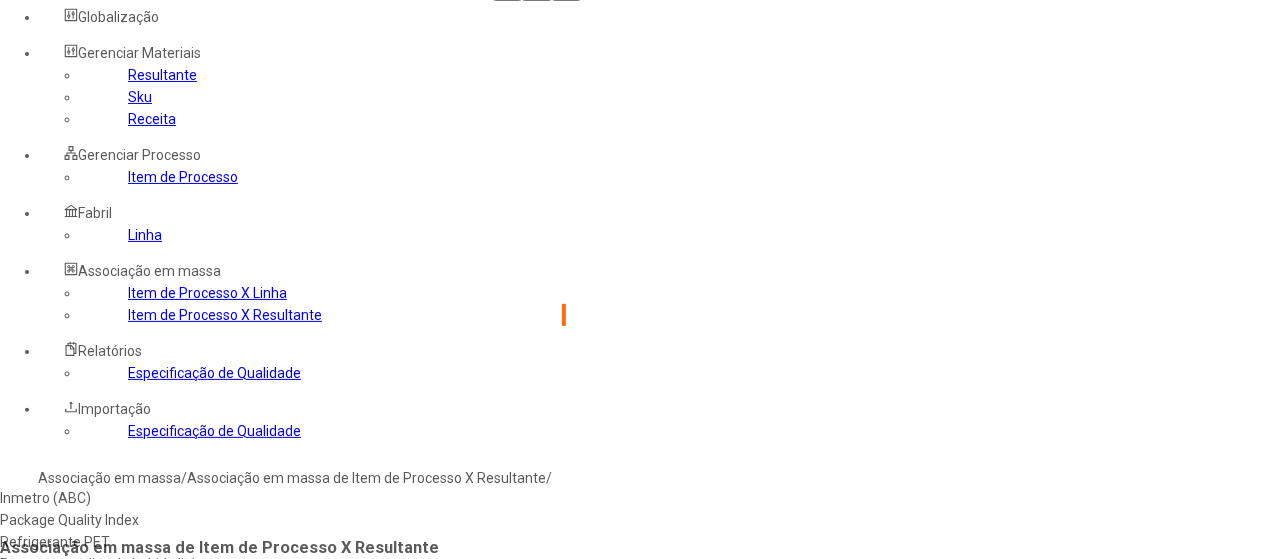 drag, startPoint x: 401, startPoint y: 308, endPoint x: 435, endPoint y: 287, distance: 39.962482 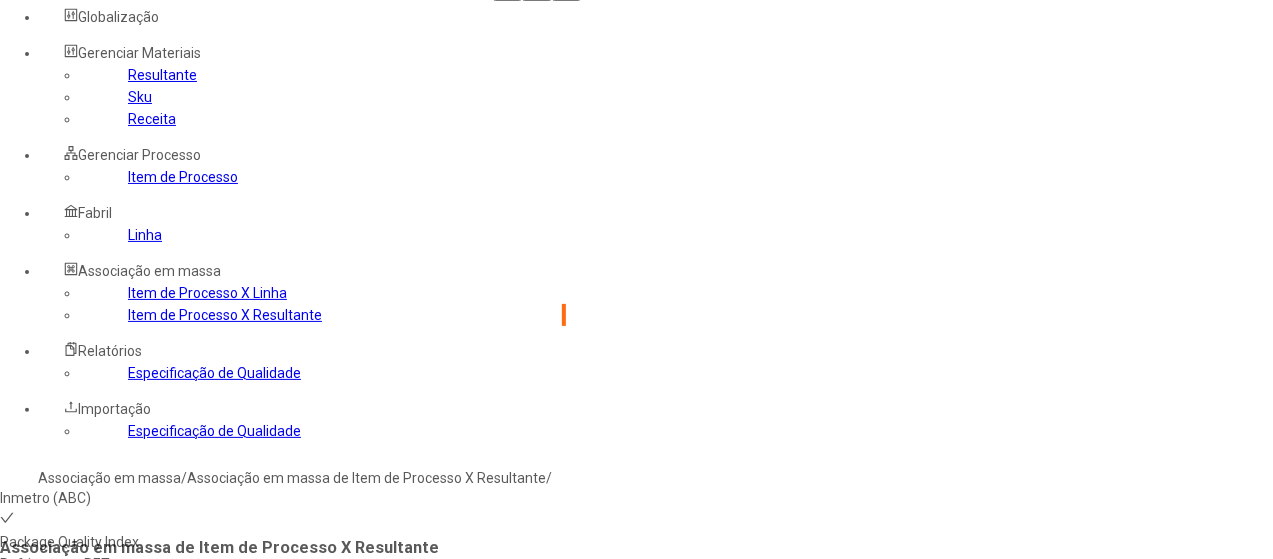 click at bounding box center (40, 680) 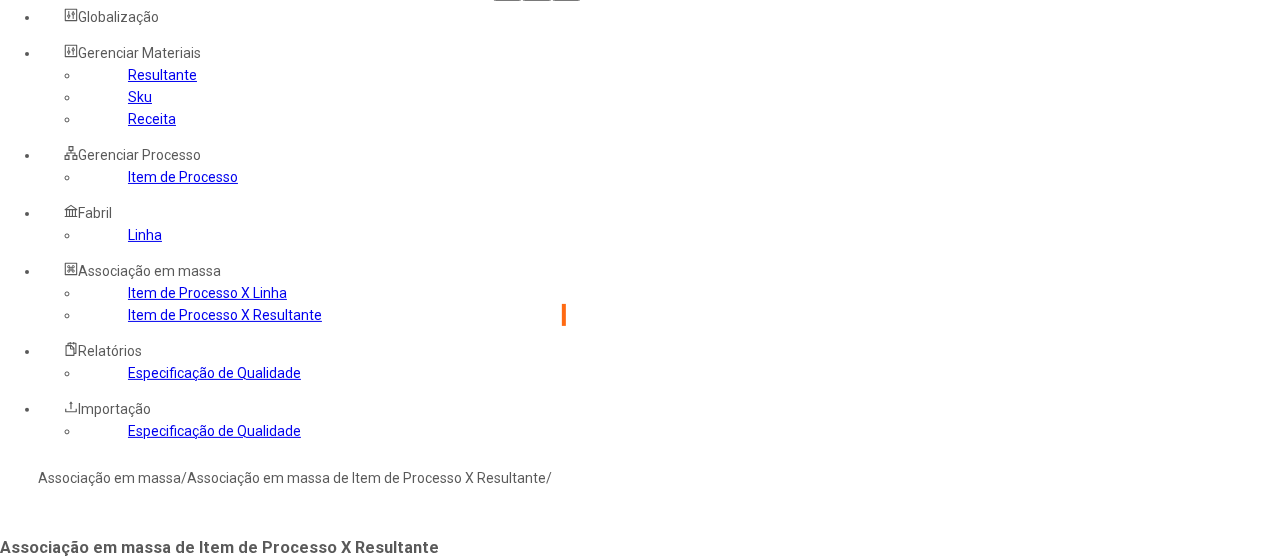 type on "****" 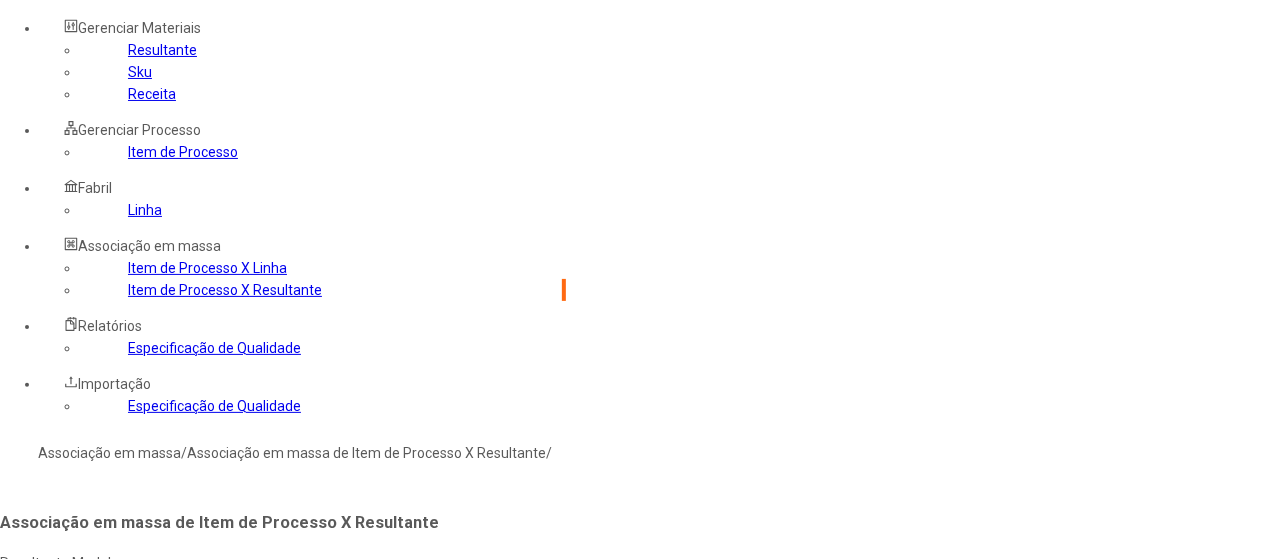 scroll, scrollTop: 0, scrollLeft: 0, axis: both 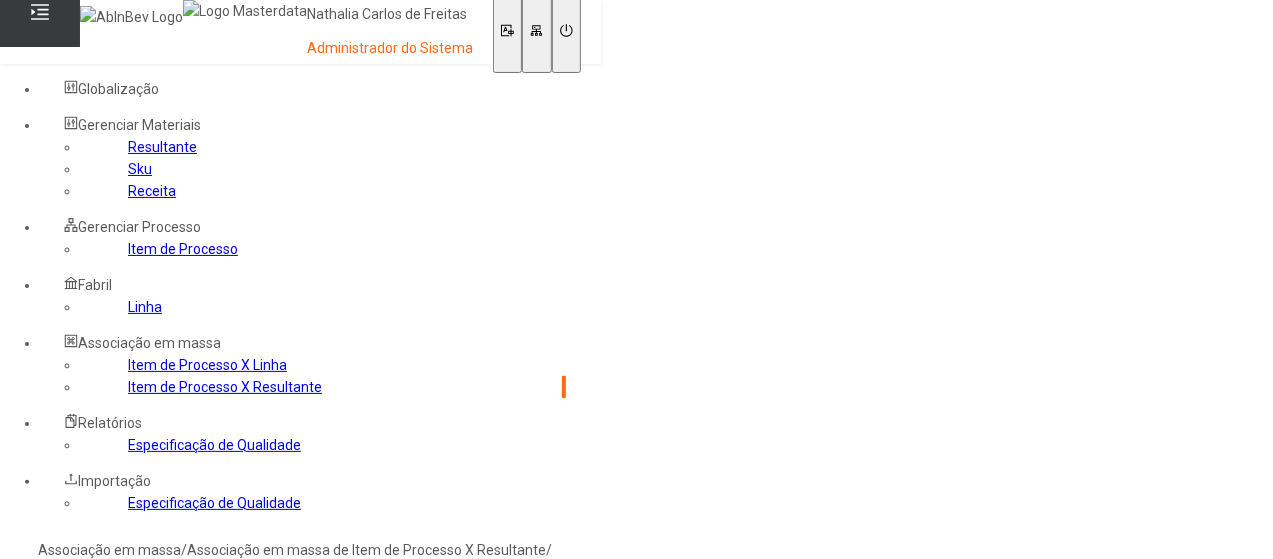 click at bounding box center (40, 684) 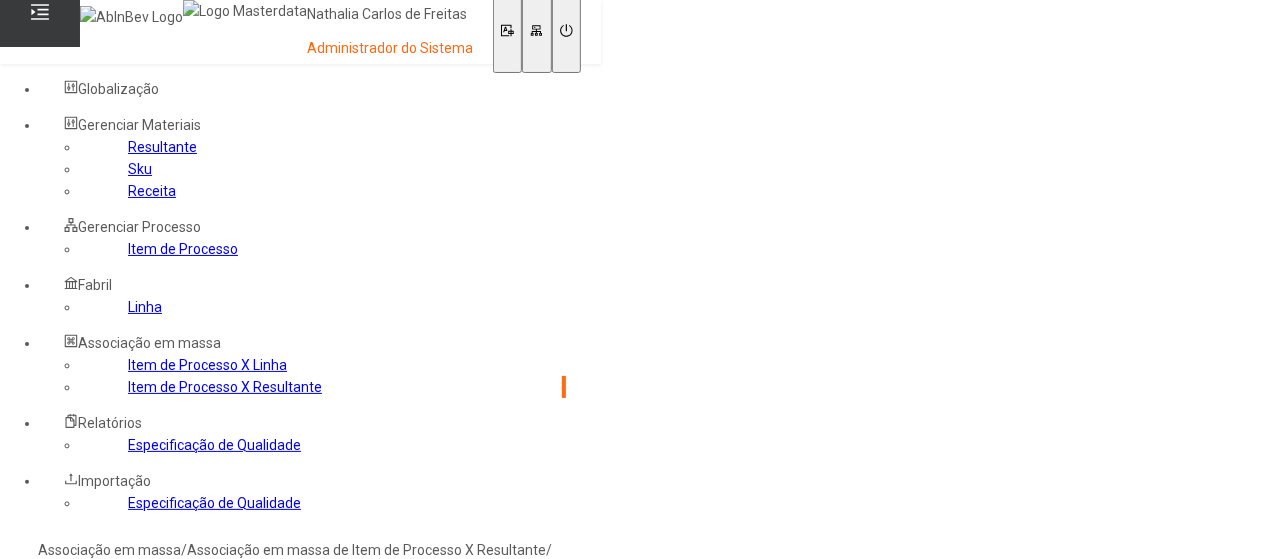 click on "Inmetro (ABC)" at bounding box center [229, 570] 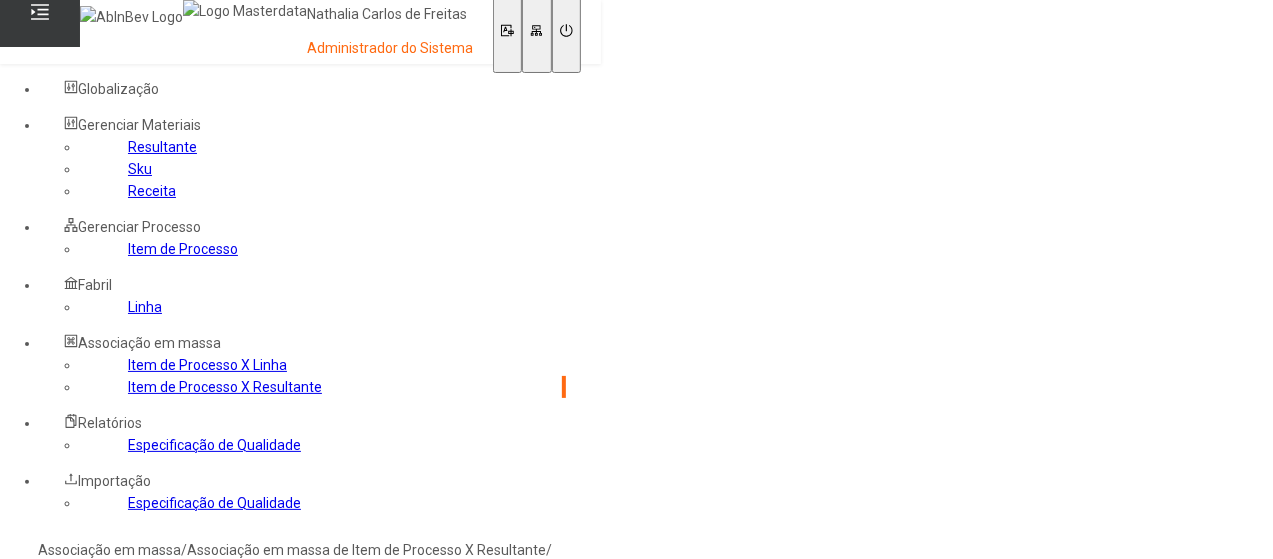 type on "****" 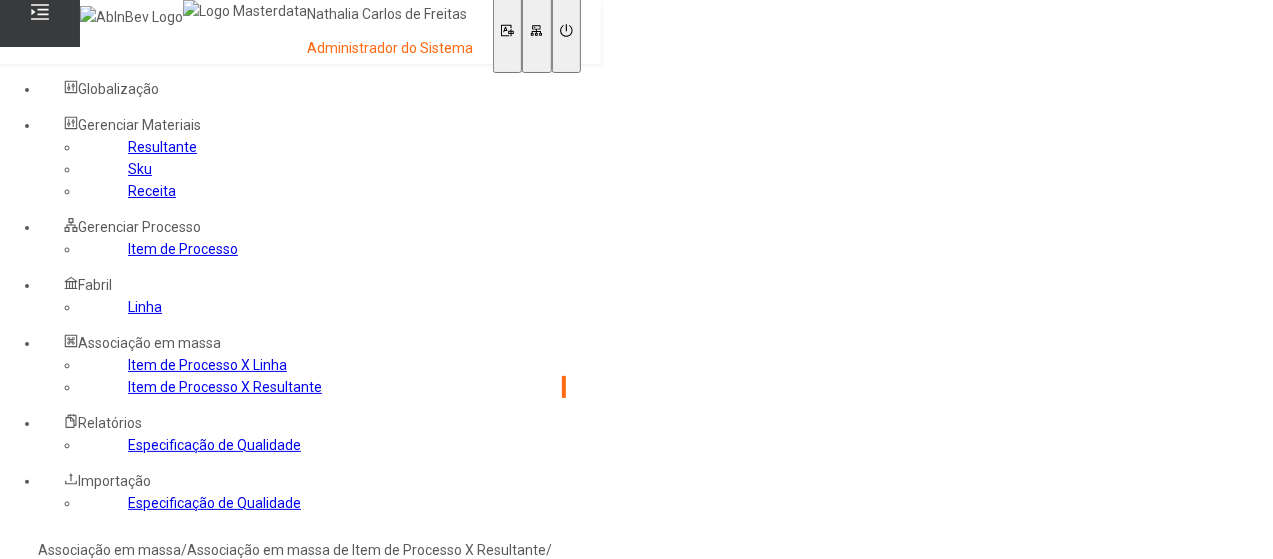 click at bounding box center (40, 684) 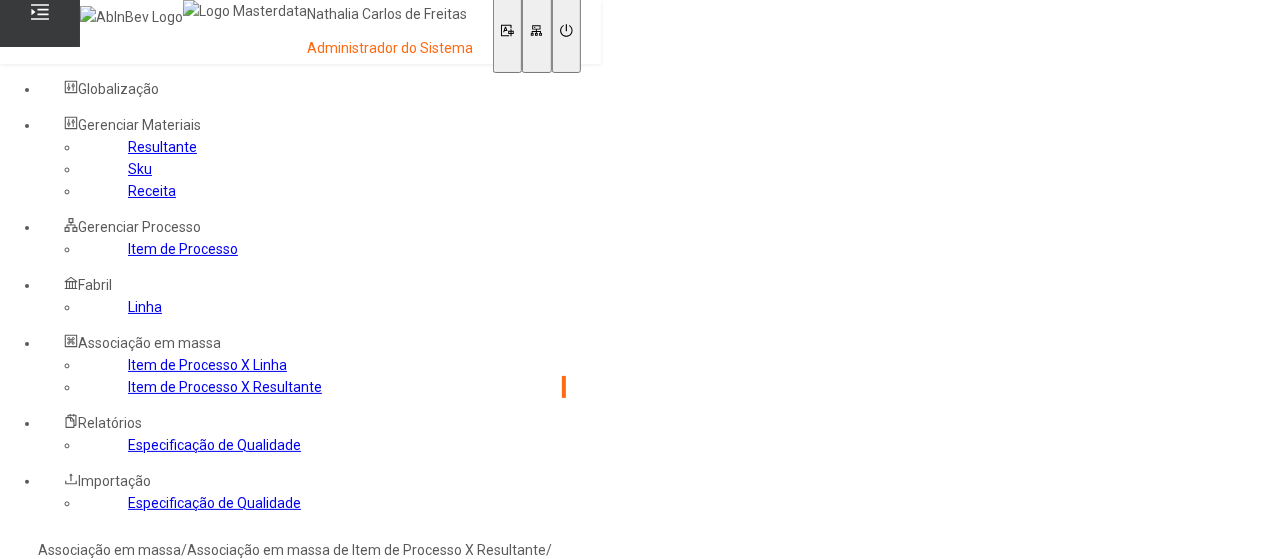 type on "****" 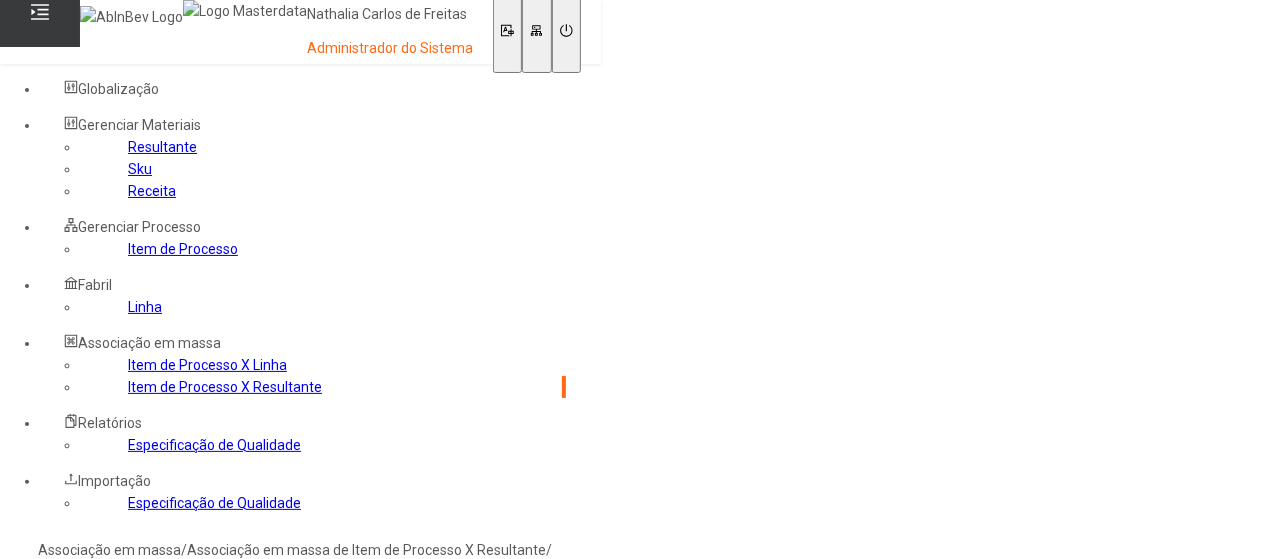 drag, startPoint x: 415, startPoint y: 170, endPoint x: 626, endPoint y: 165, distance: 211.05923 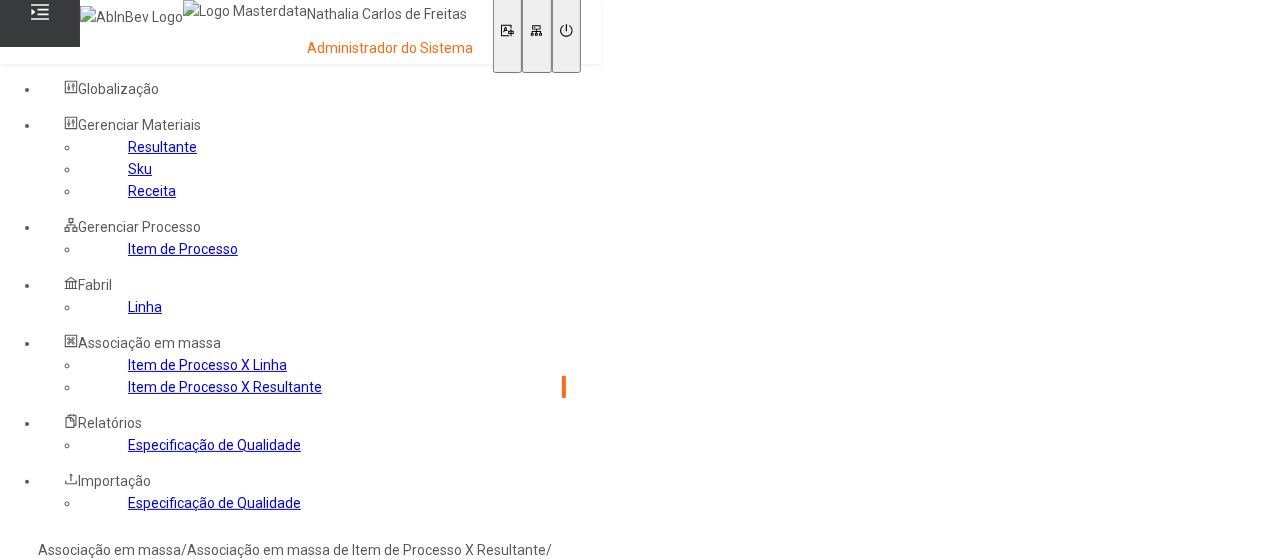 type on "****" 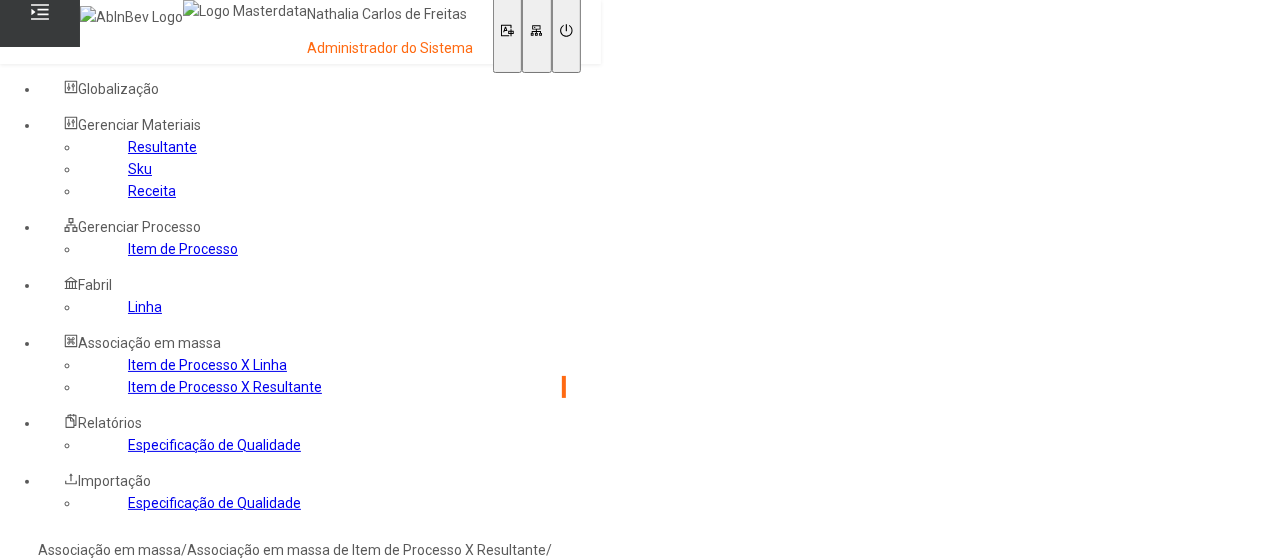 click on "Refrigerante PET" at bounding box center [229, 614] 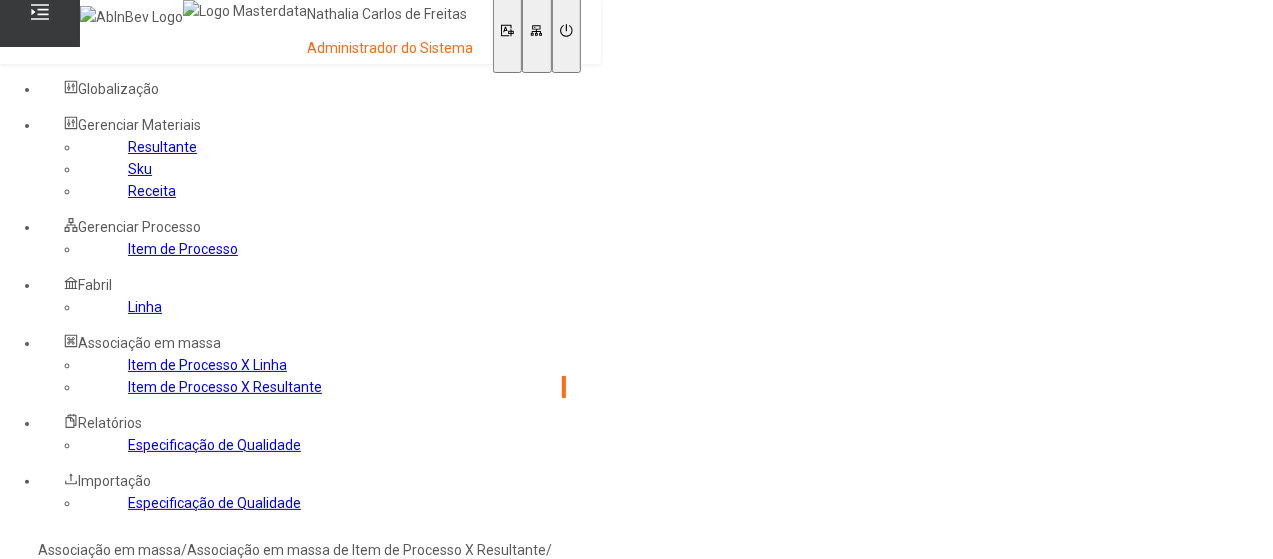 type on "****" 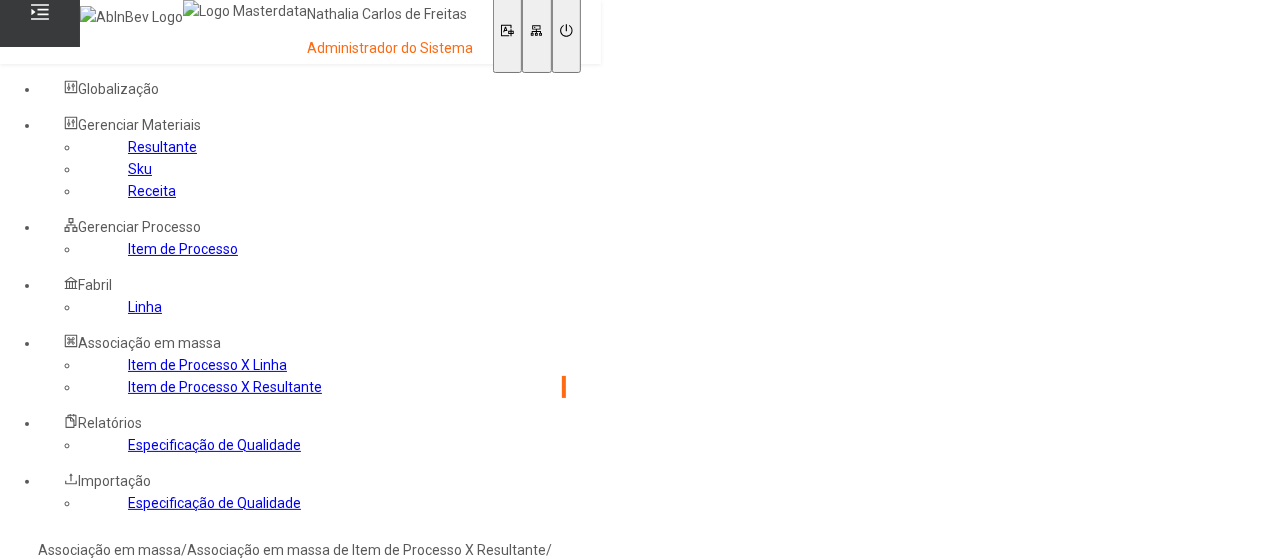 click on "UN - Análise Refr - Shelf Life" at bounding box center (229, 680) 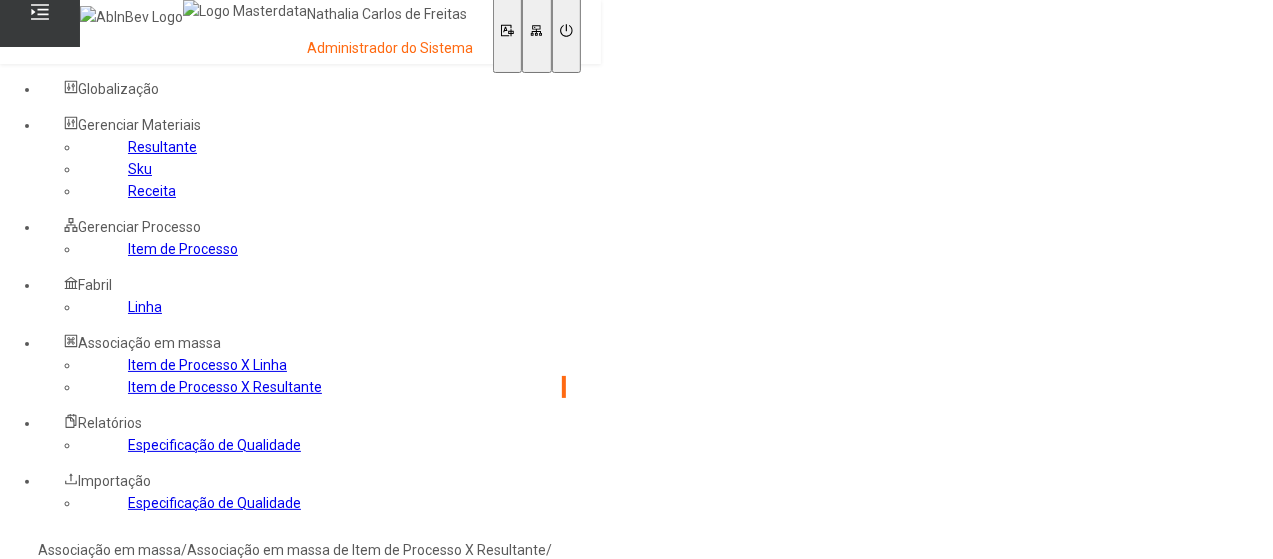 type on "****" 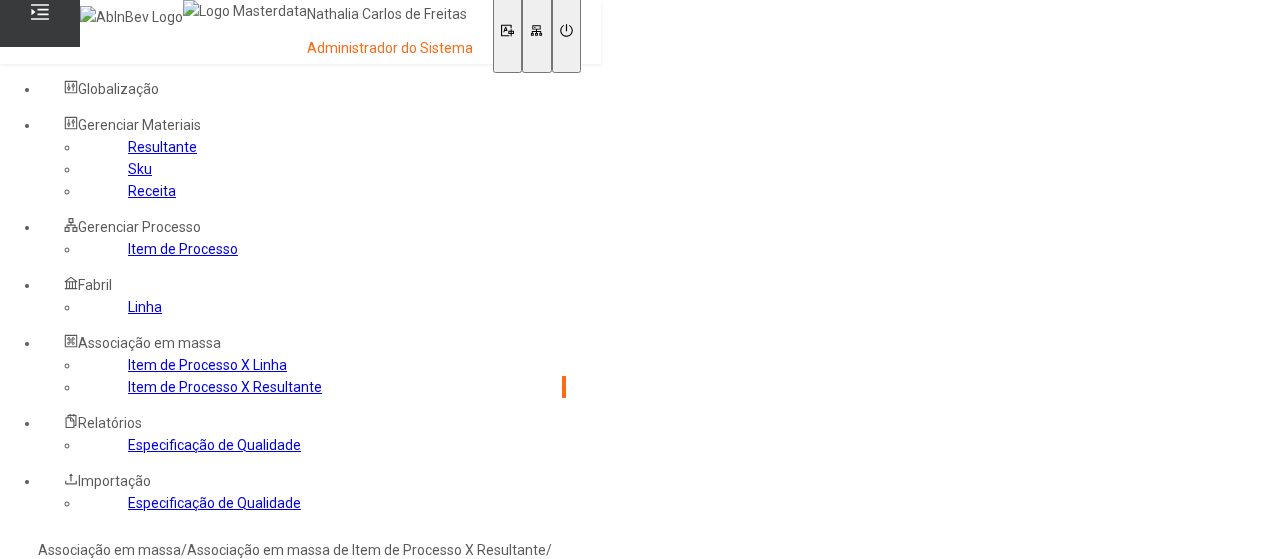 scroll, scrollTop: 0, scrollLeft: 0, axis: both 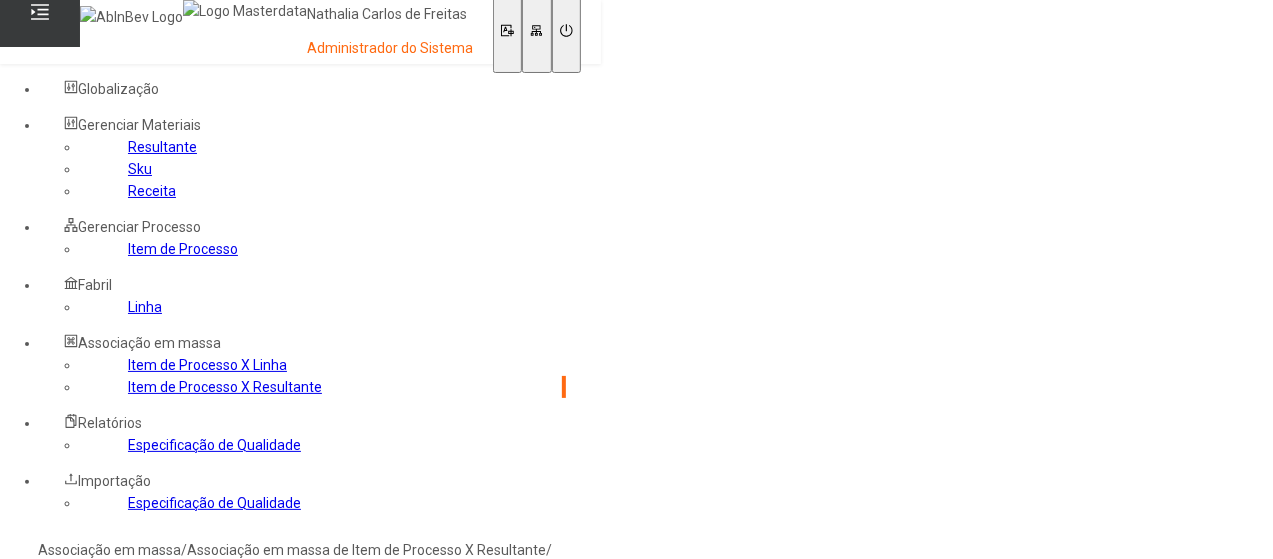 click on "Linha" 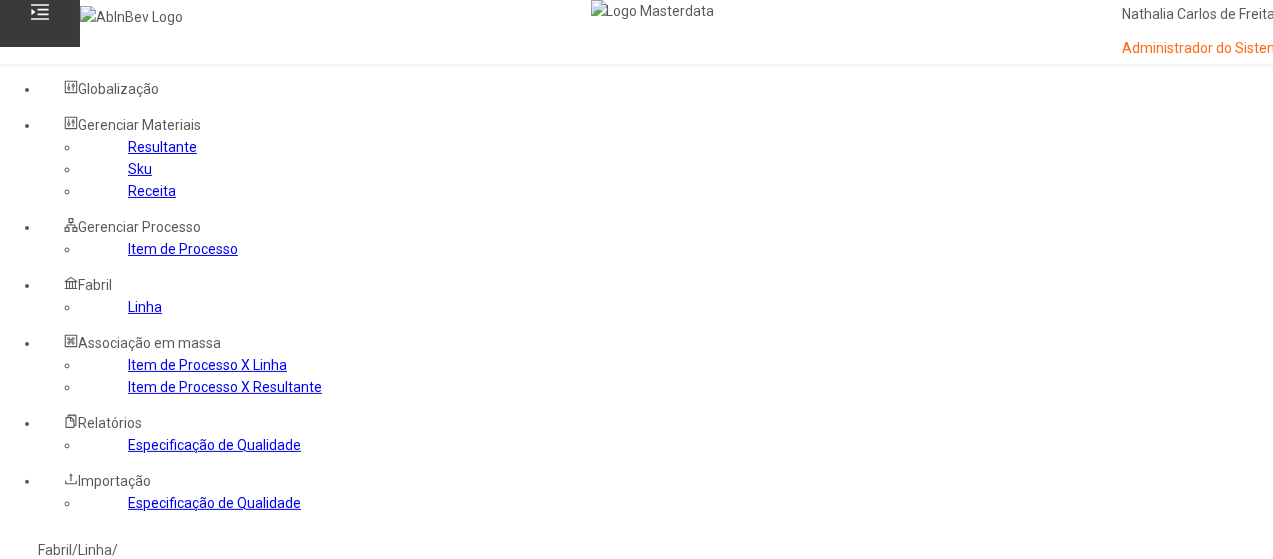 click at bounding box center (40, 648) 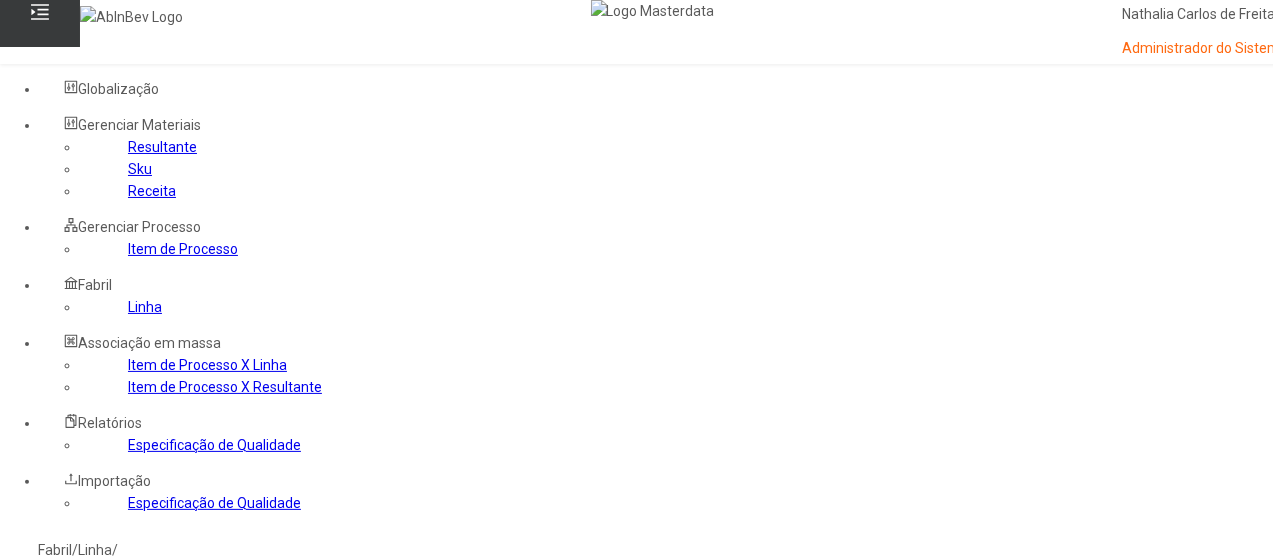 click on "Packaging" at bounding box center (113, 614) 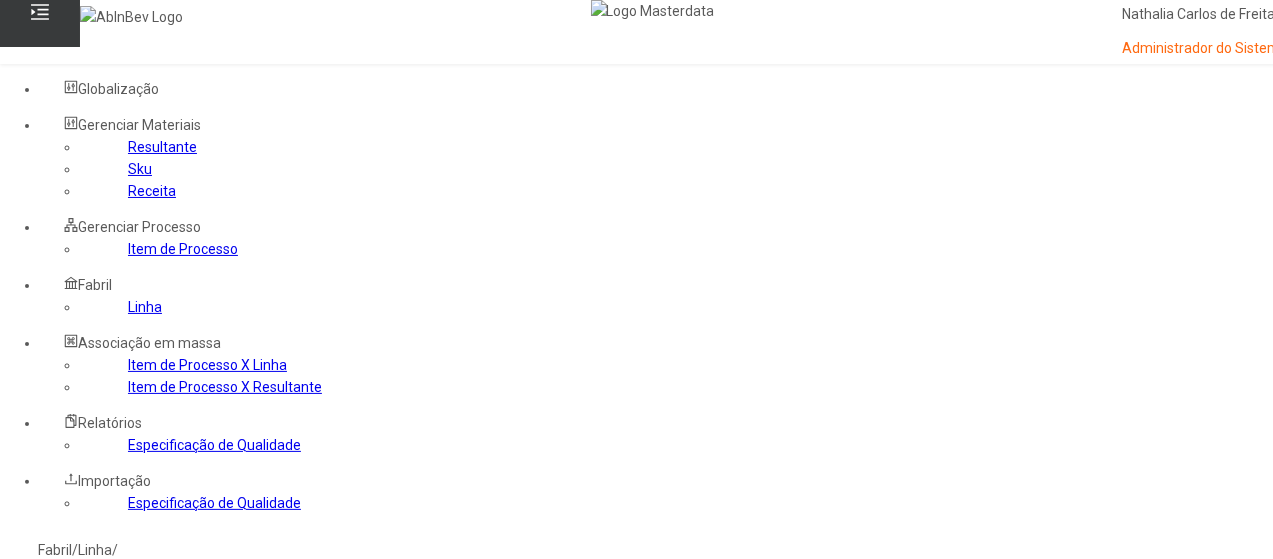 scroll, scrollTop: 200, scrollLeft: 0, axis: vertical 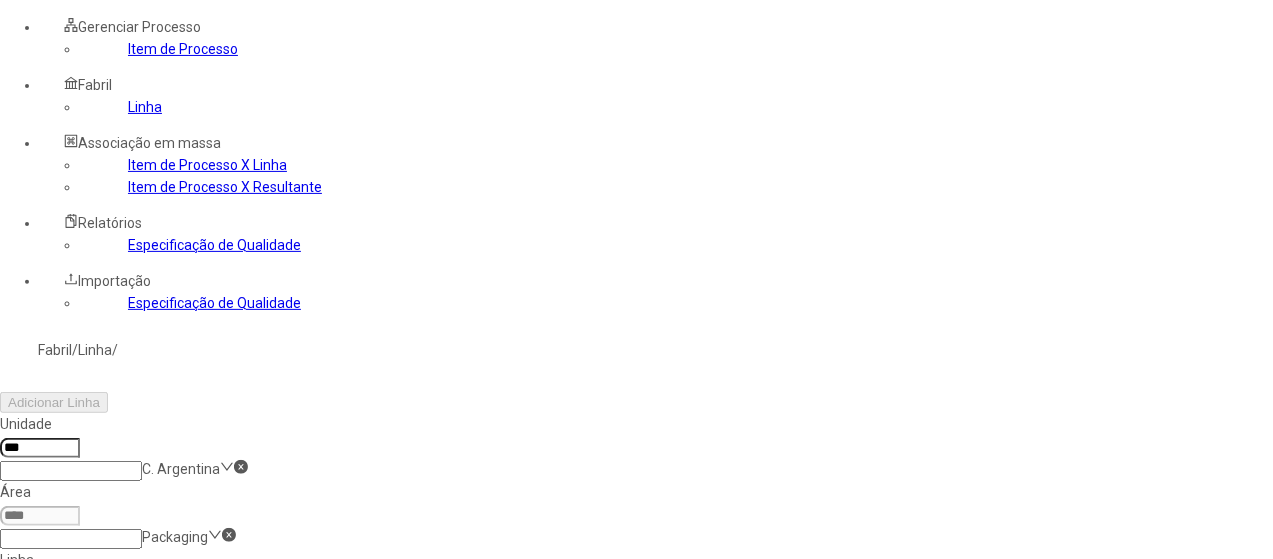 drag, startPoint x: 1148, startPoint y: 379, endPoint x: 1159, endPoint y: 381, distance: 11.18034 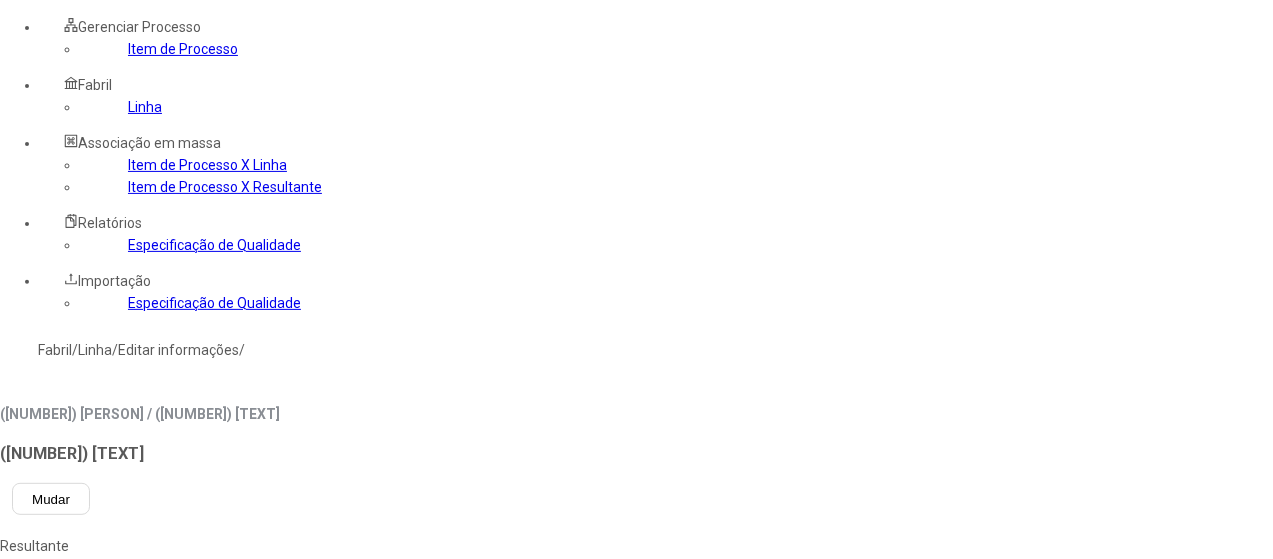 click 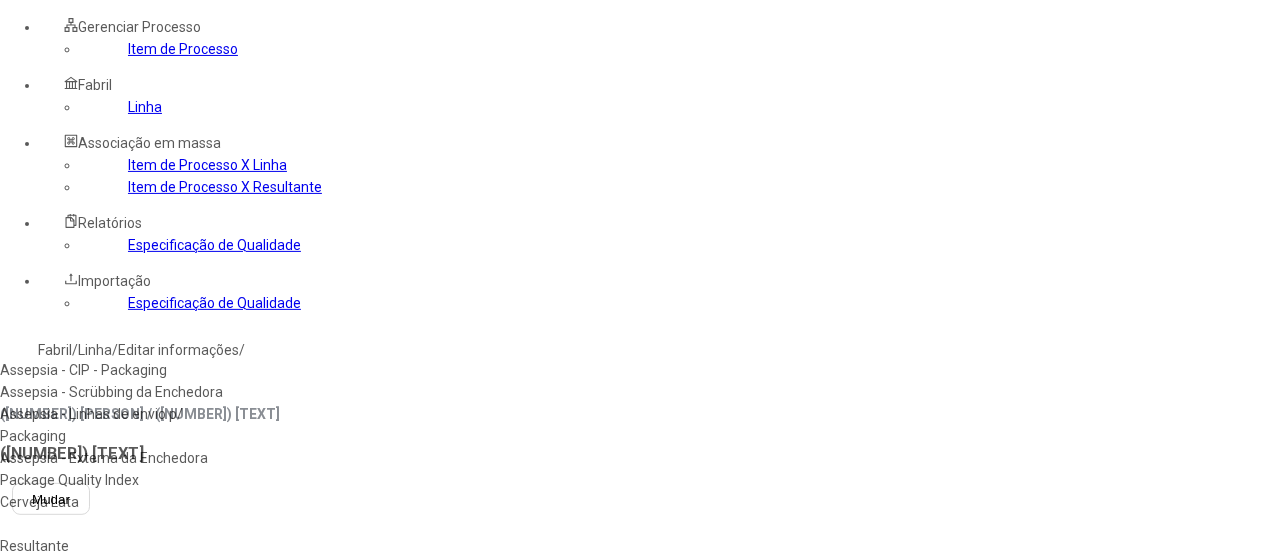 click on "Cerveja Lata" at bounding box center [113, 502] 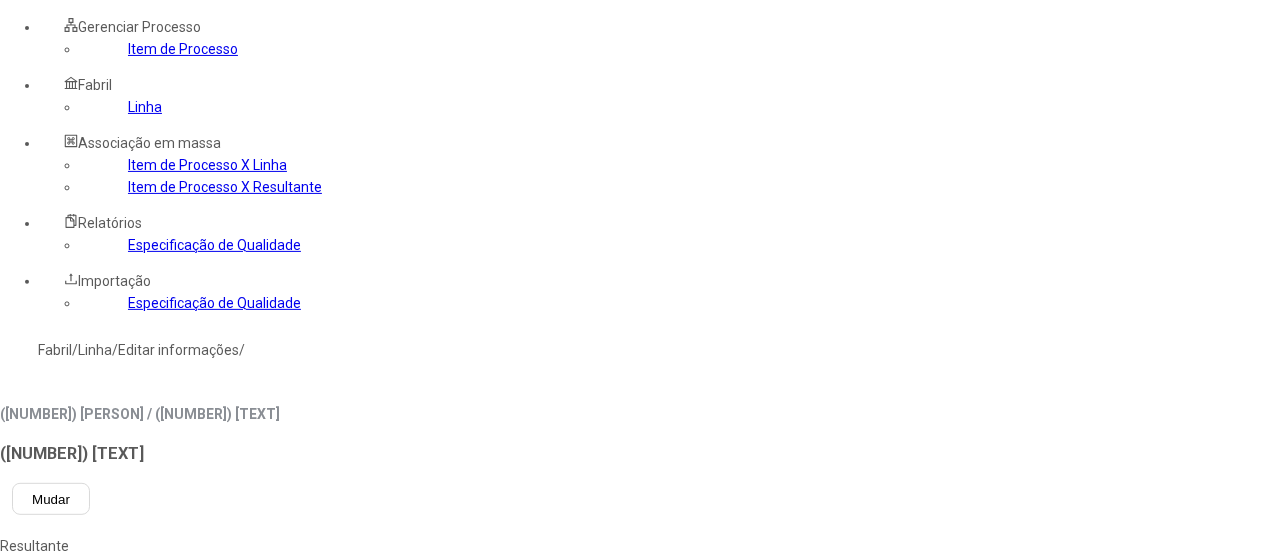 click 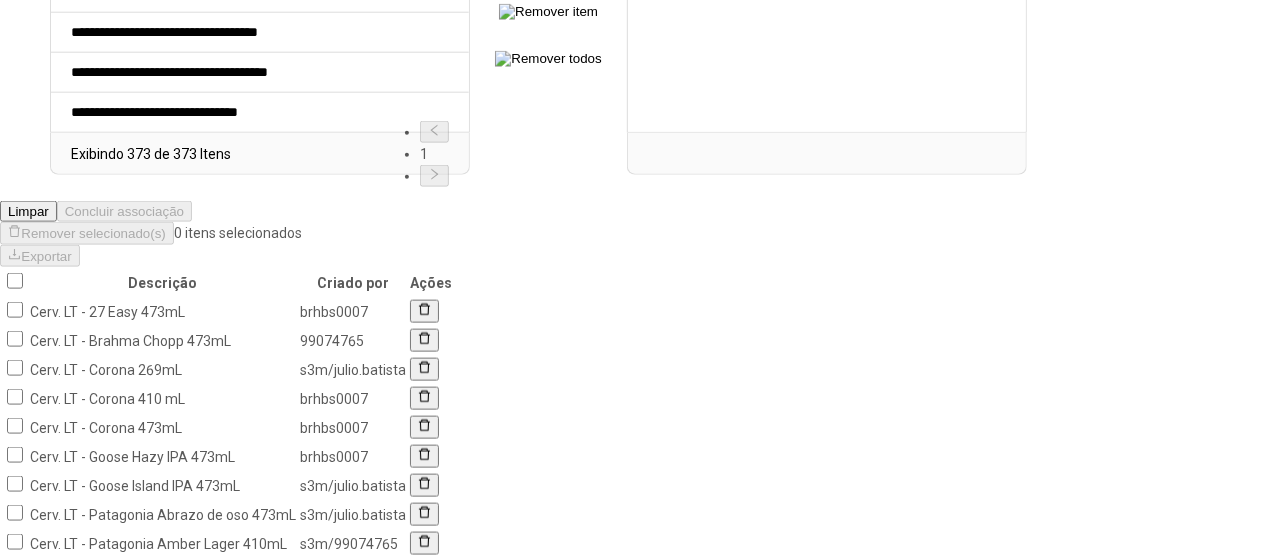 scroll, scrollTop: 1190, scrollLeft: 0, axis: vertical 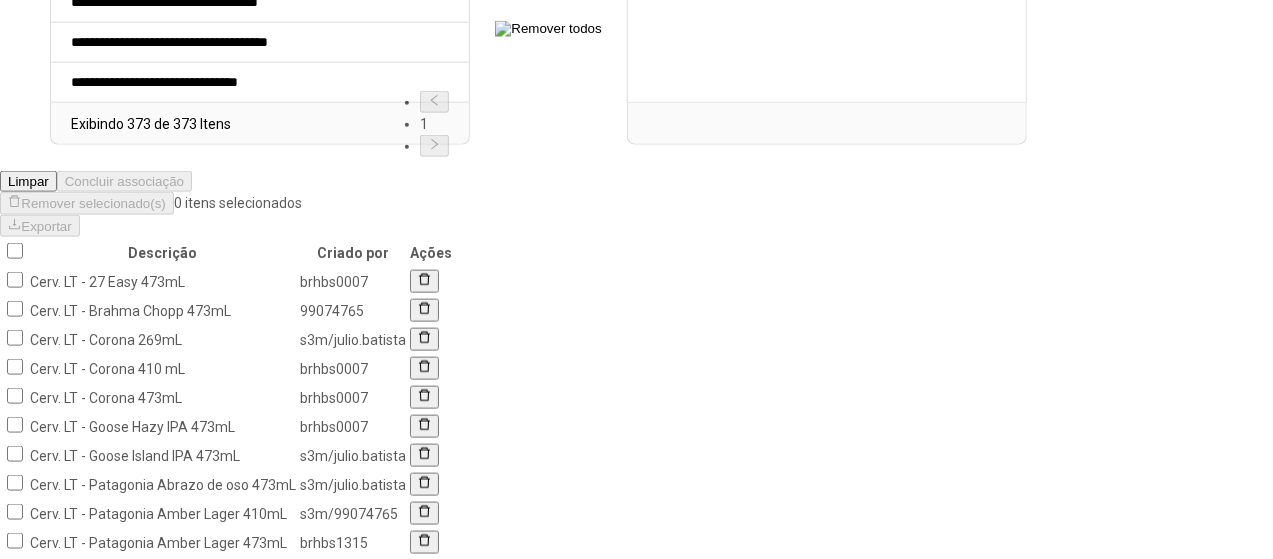 click on "2" 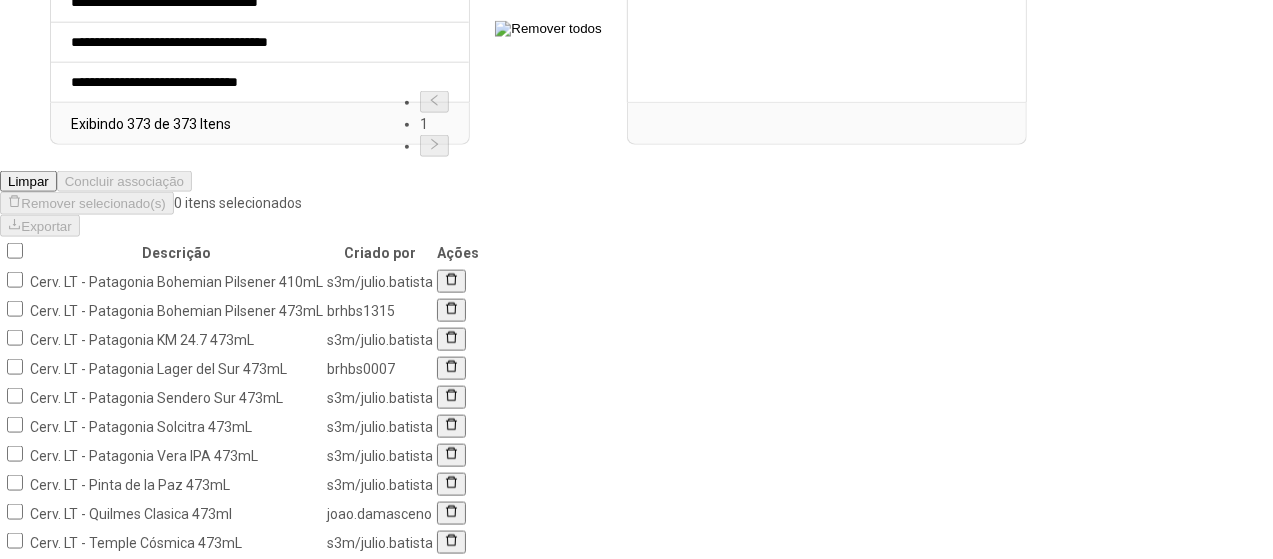 click on "3" 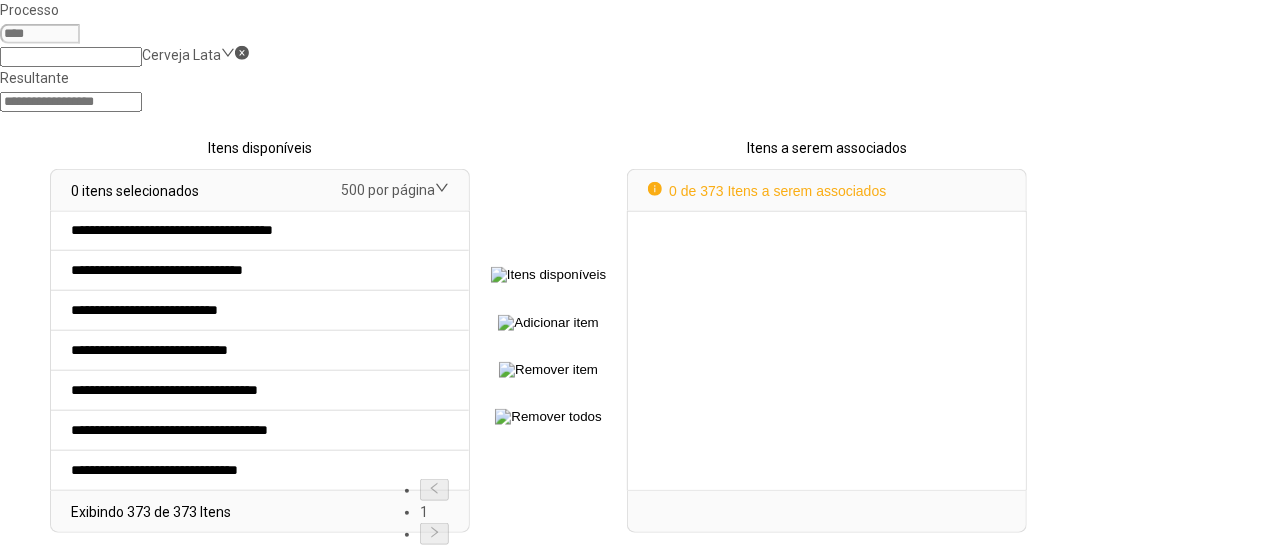 click on "2" 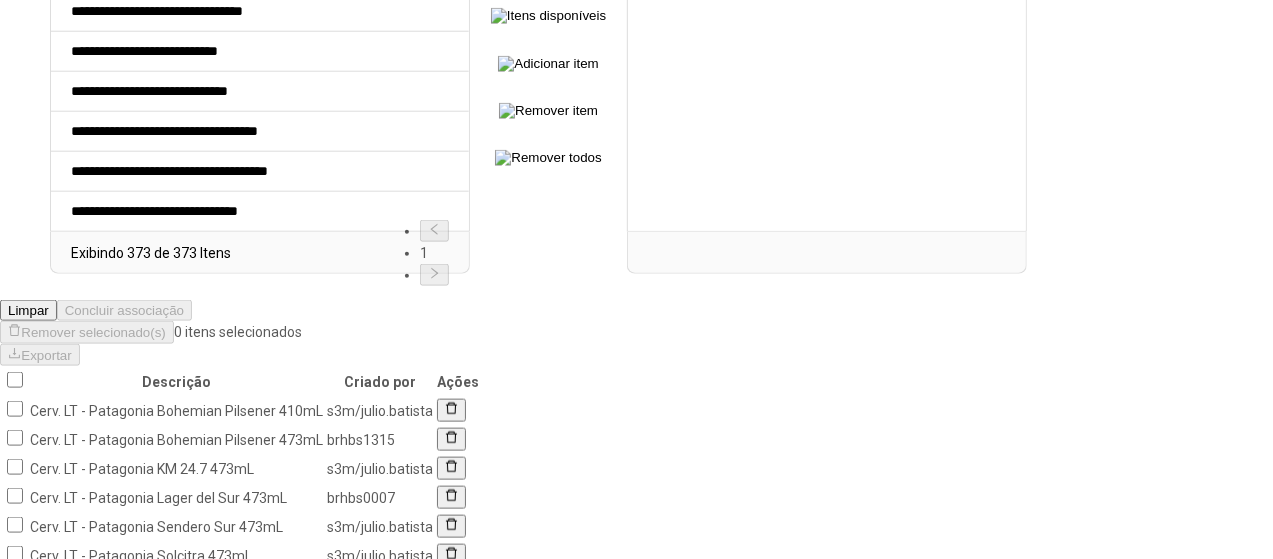 scroll, scrollTop: 890, scrollLeft: 0, axis: vertical 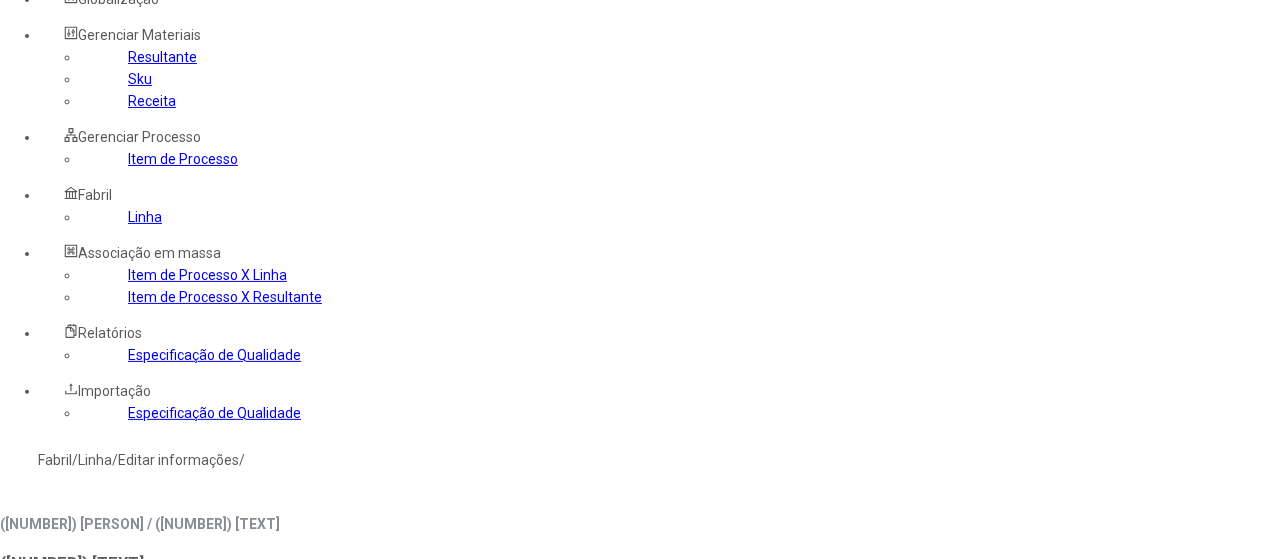 click on "Linha" 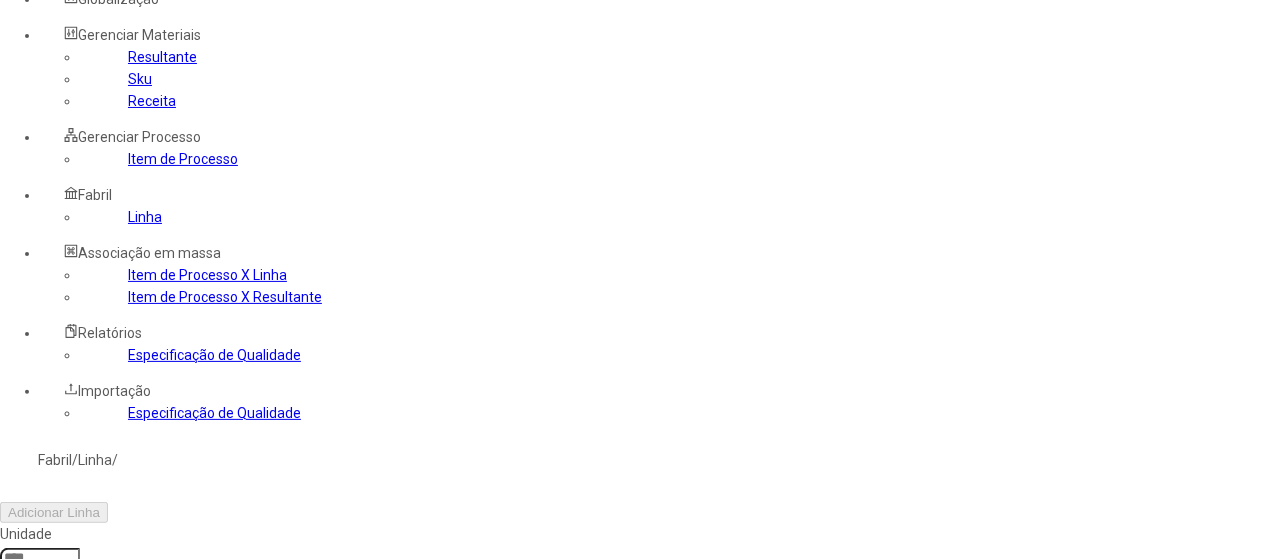 click at bounding box center (40, 558) 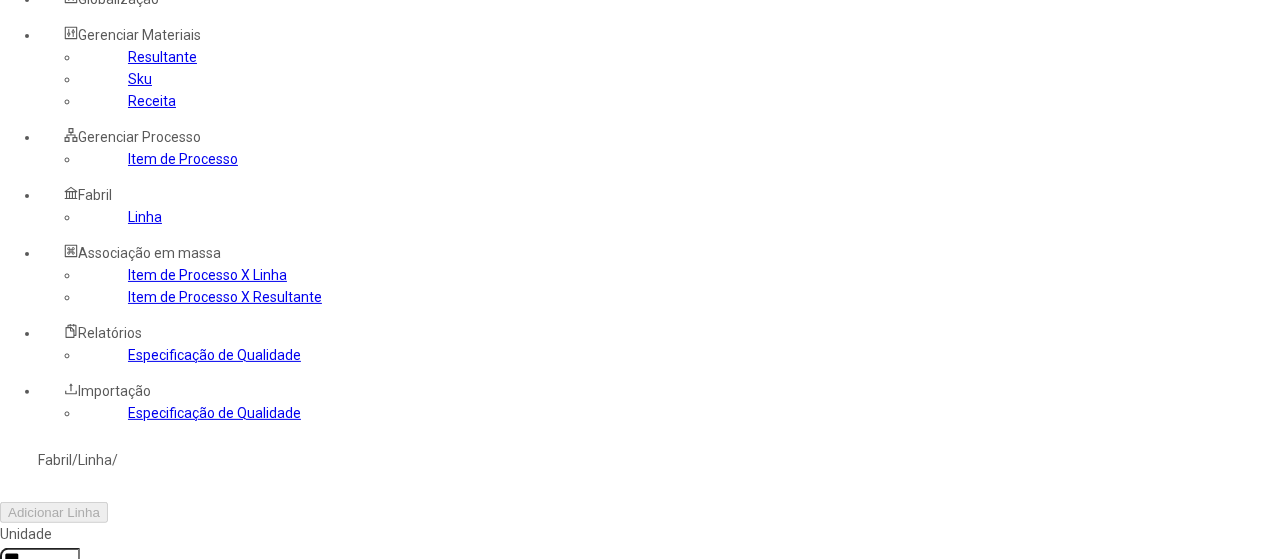 type on "***" 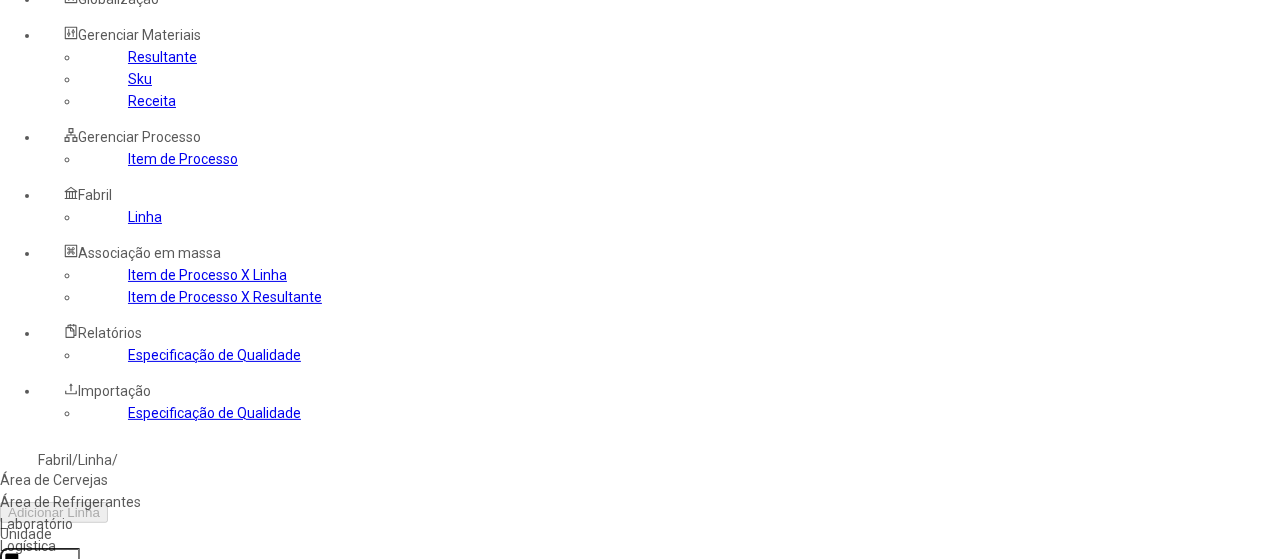 click on "Packaging" at bounding box center [113, 590] 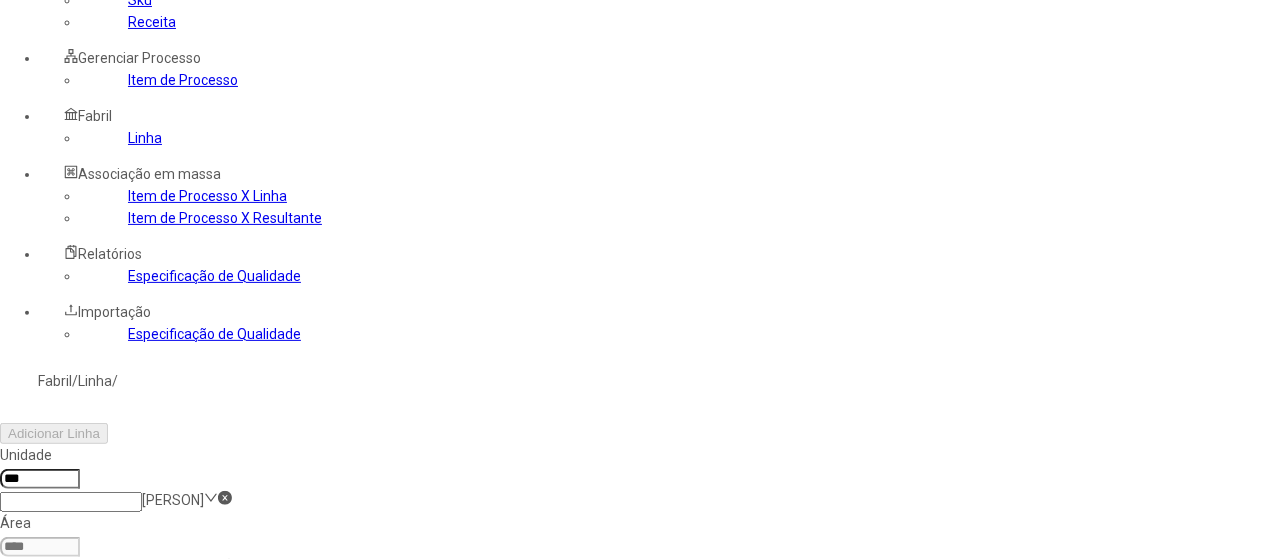 scroll, scrollTop: 290, scrollLeft: 0, axis: vertical 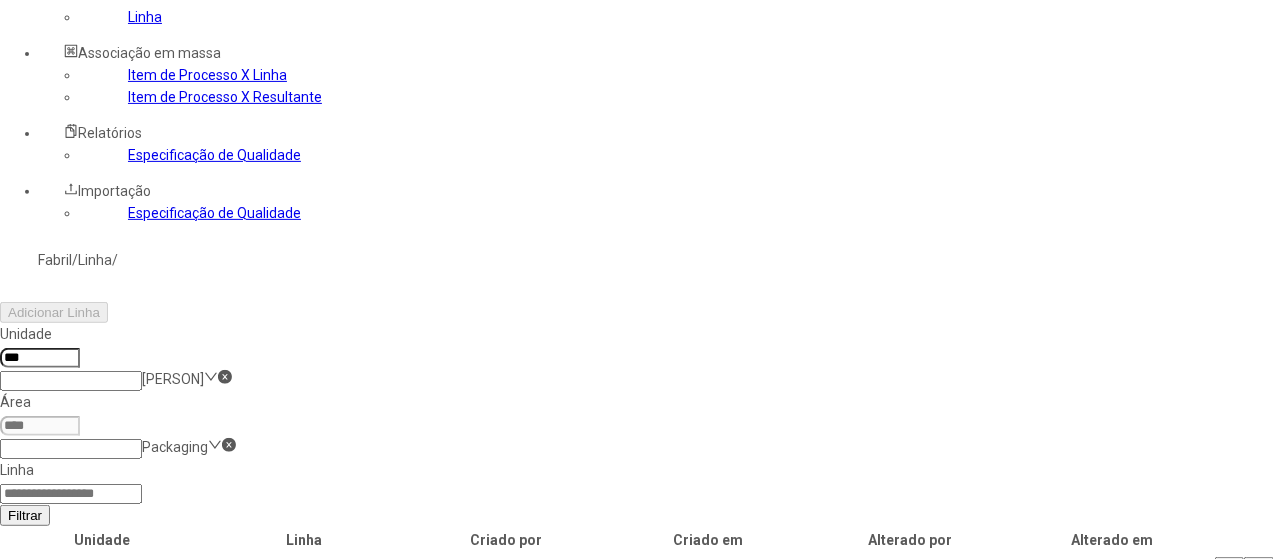 click 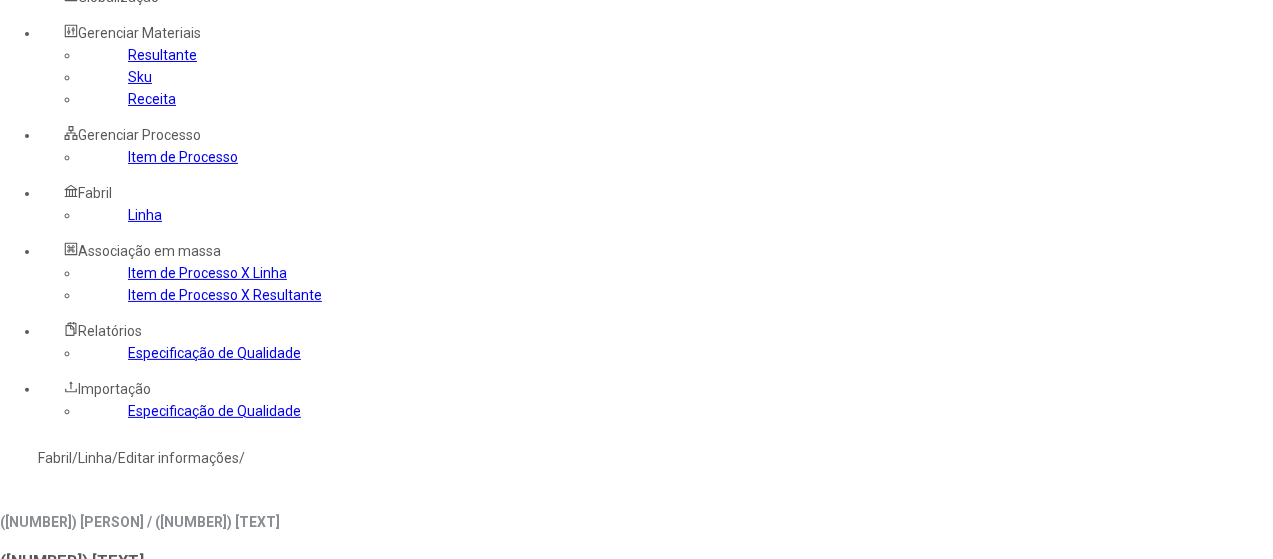 scroll, scrollTop: 90, scrollLeft: 0, axis: vertical 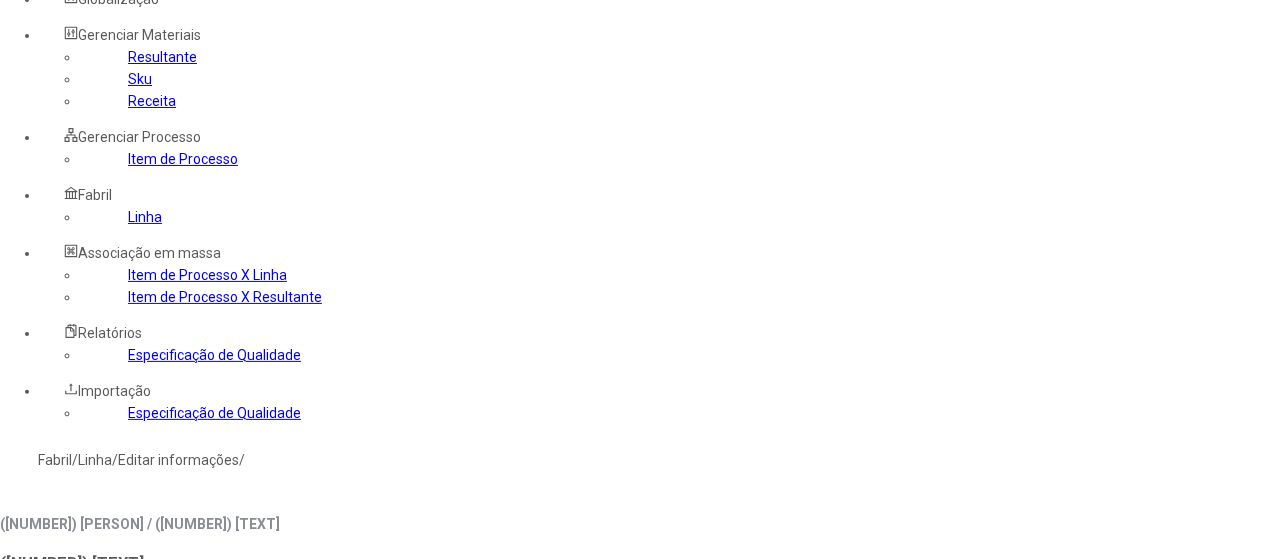 drag, startPoint x: 466, startPoint y: 246, endPoint x: 476, endPoint y: 257, distance: 14.866069 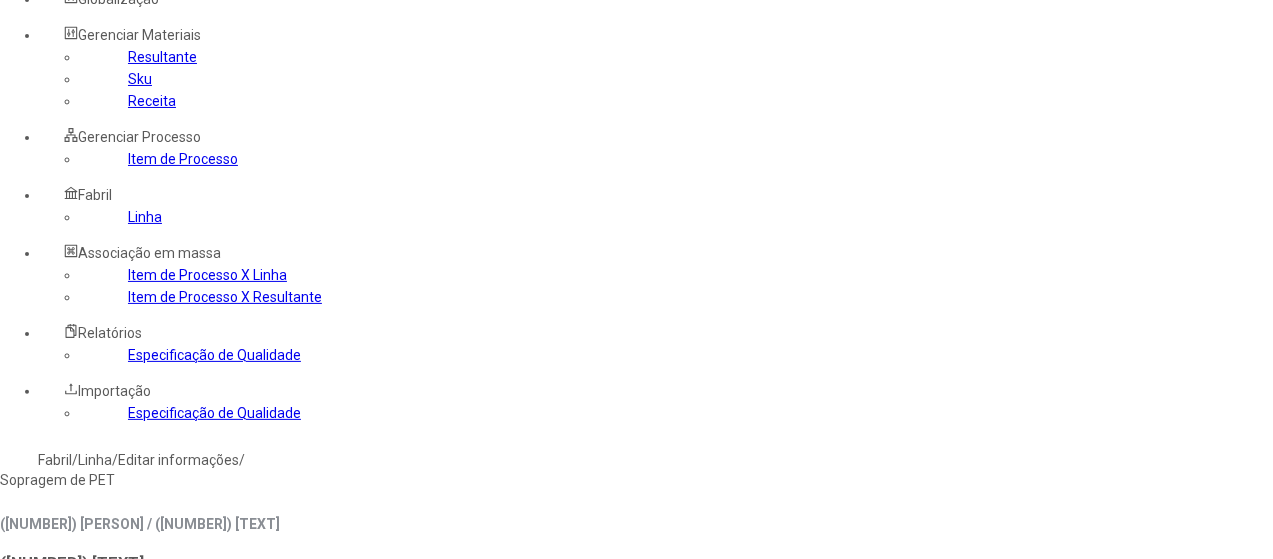click on "Sopragem de PET" at bounding box center [113, 480] 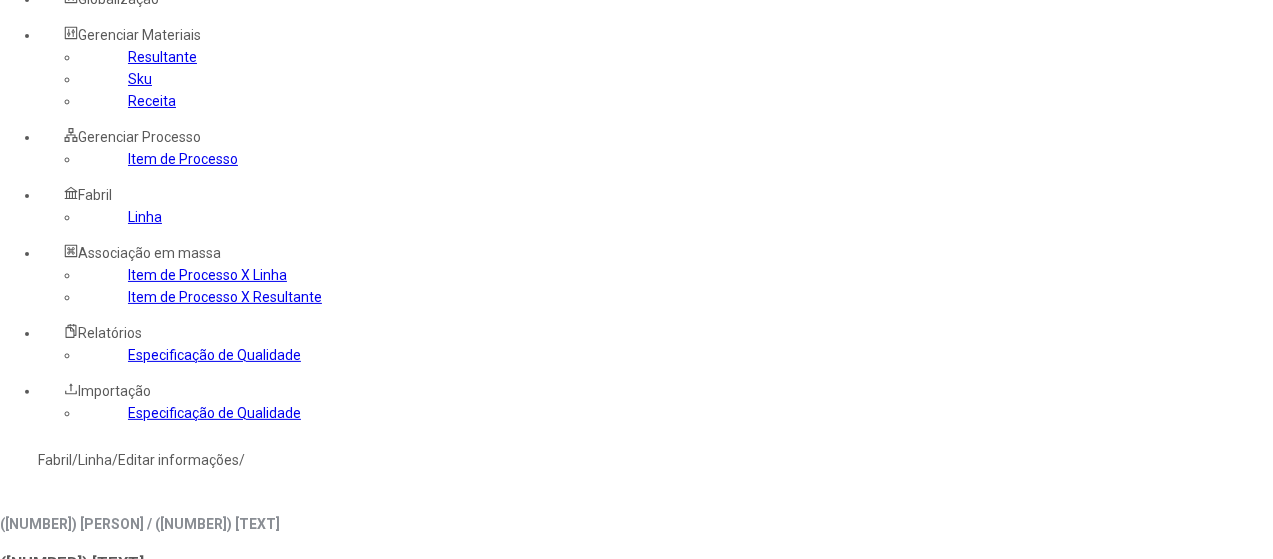 click 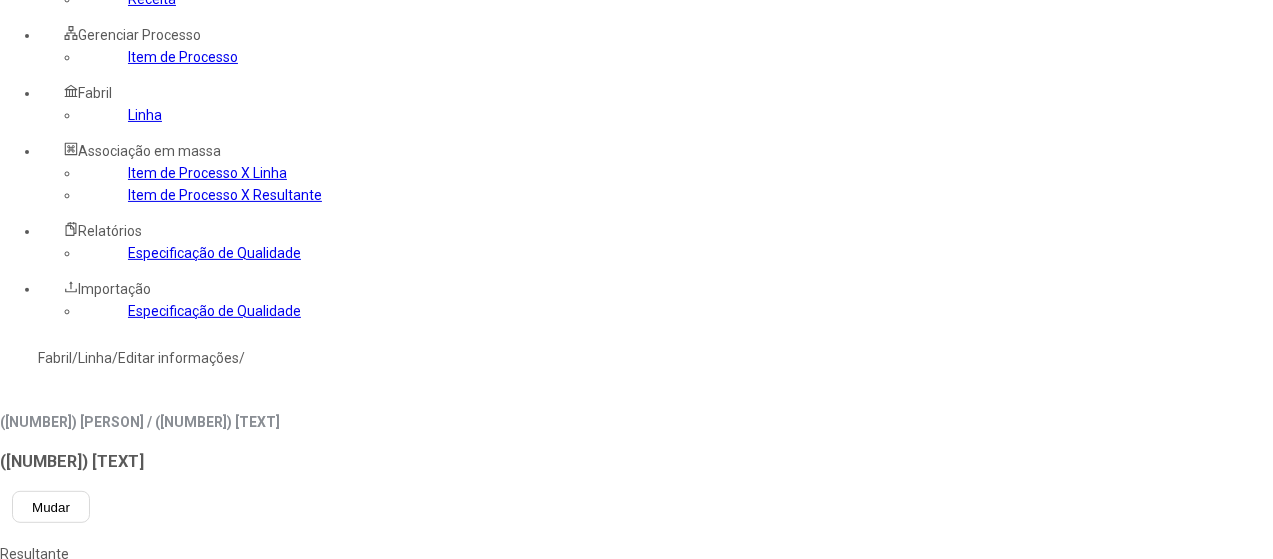 scroll, scrollTop: 290, scrollLeft: 0, axis: vertical 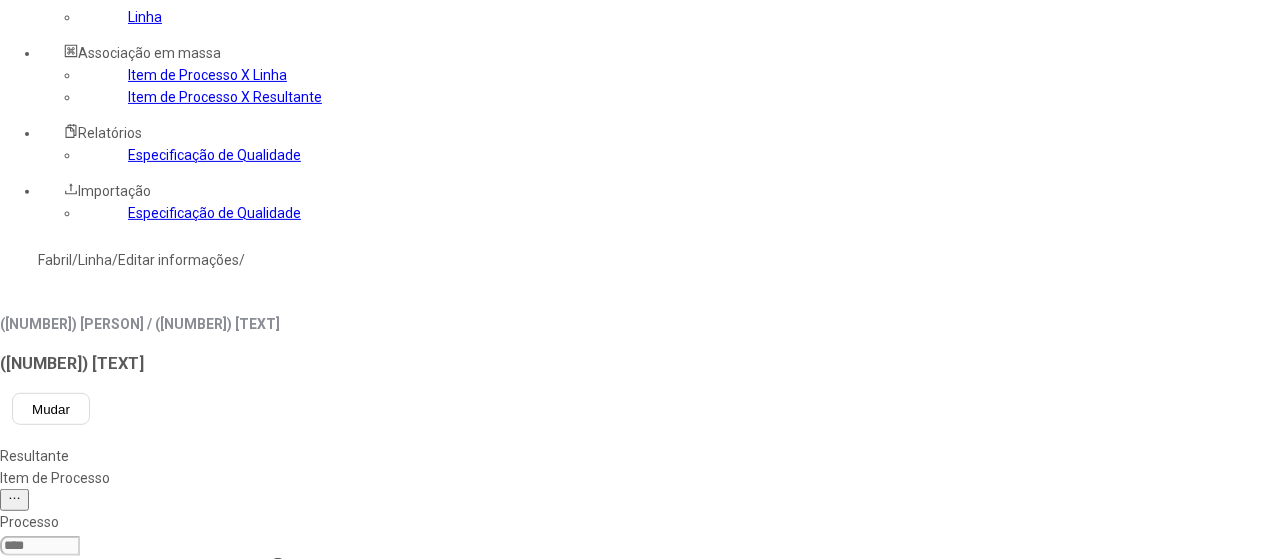 type on "*******" 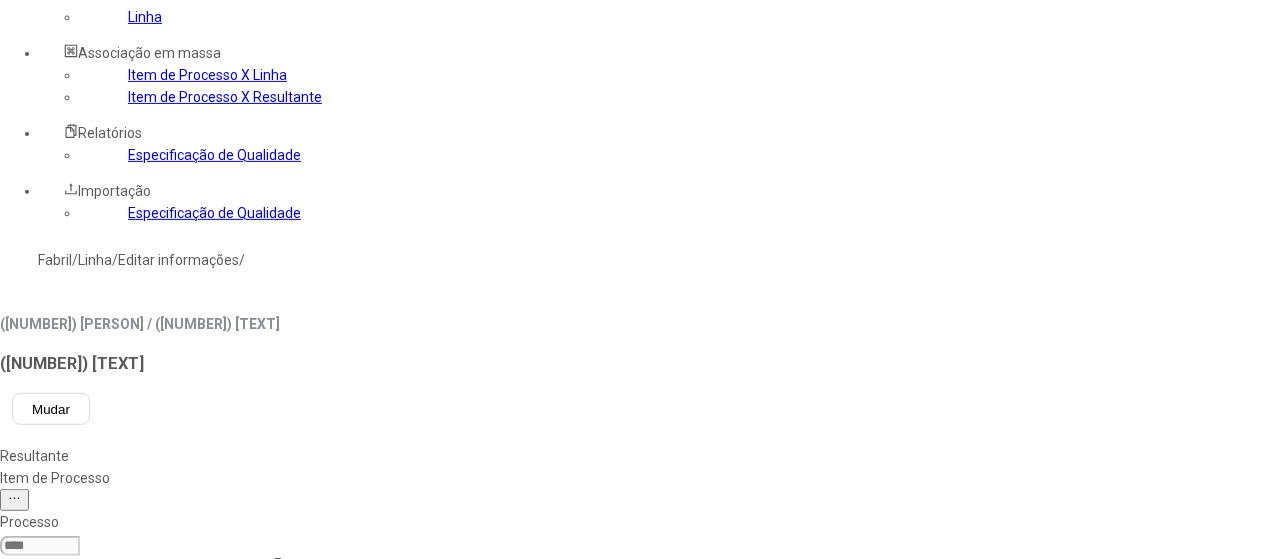 click on "**********" 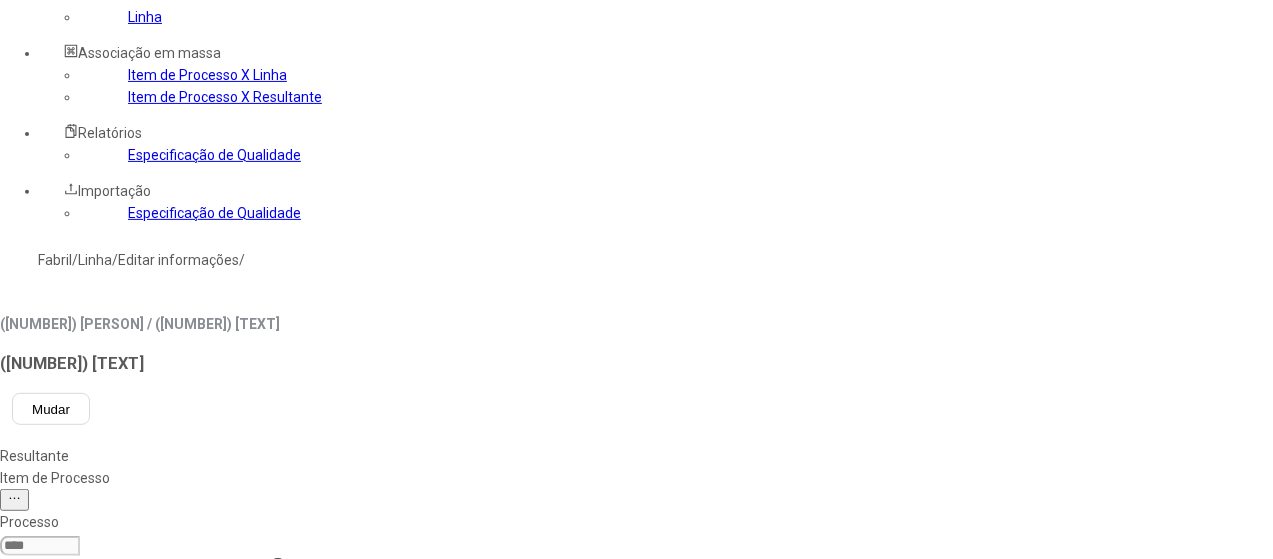 click at bounding box center (548, 835) 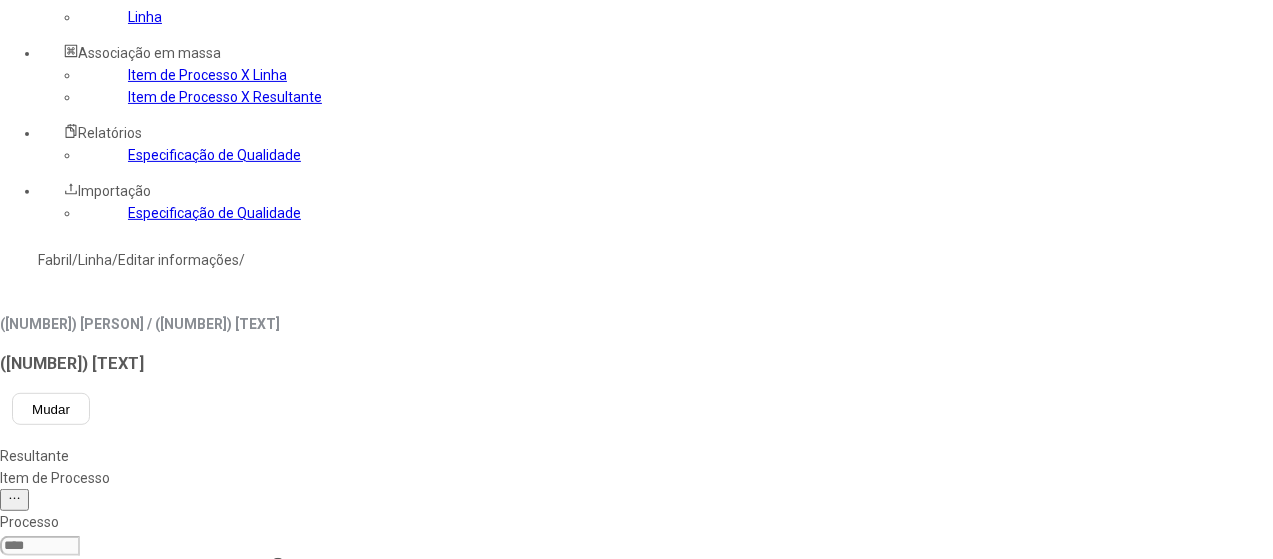 select on "**********" 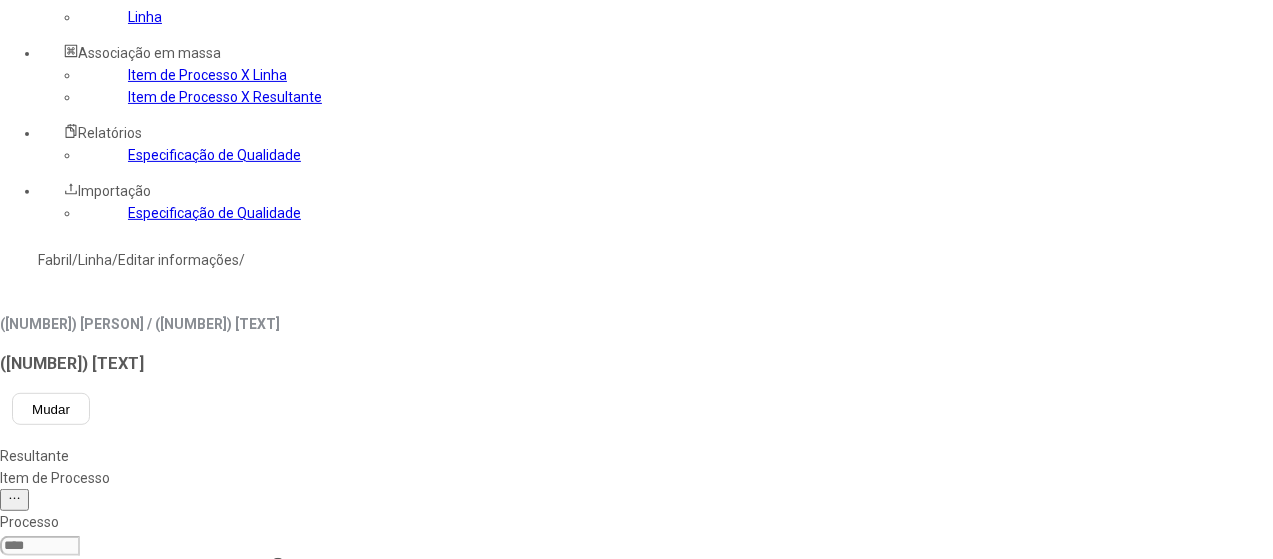 click on "Concluir associação" 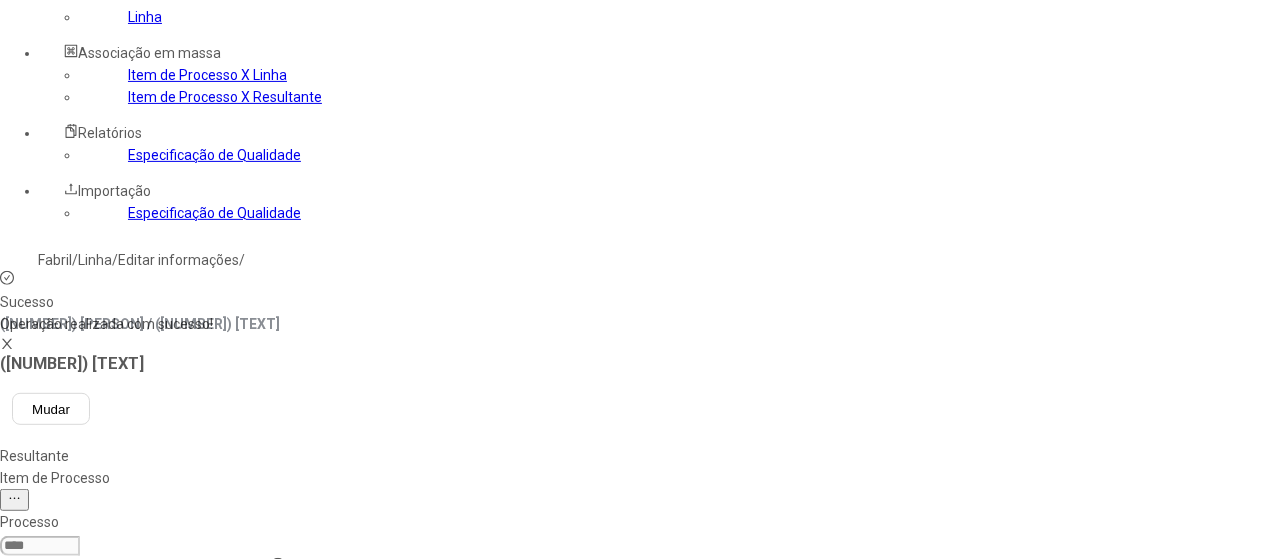 select 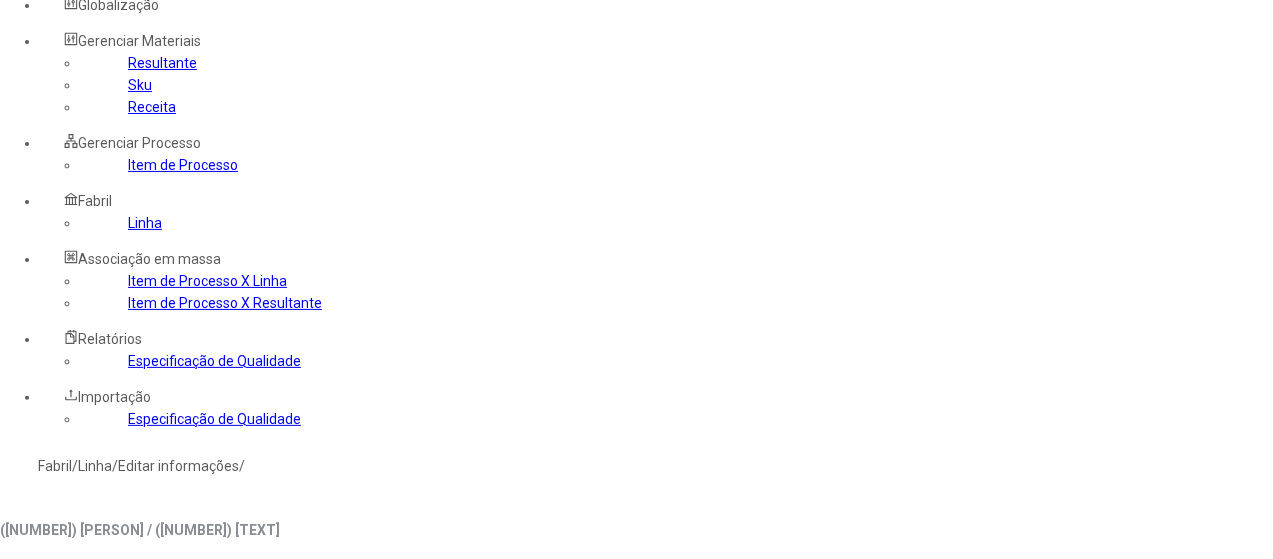 scroll, scrollTop: 0, scrollLeft: 0, axis: both 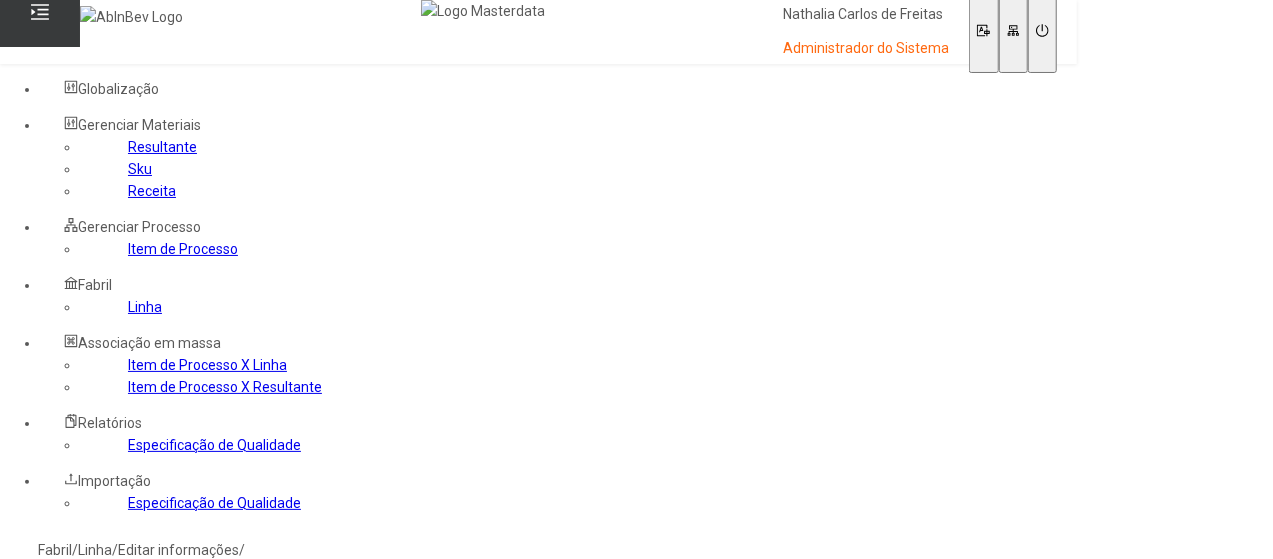 click on "Resultante" 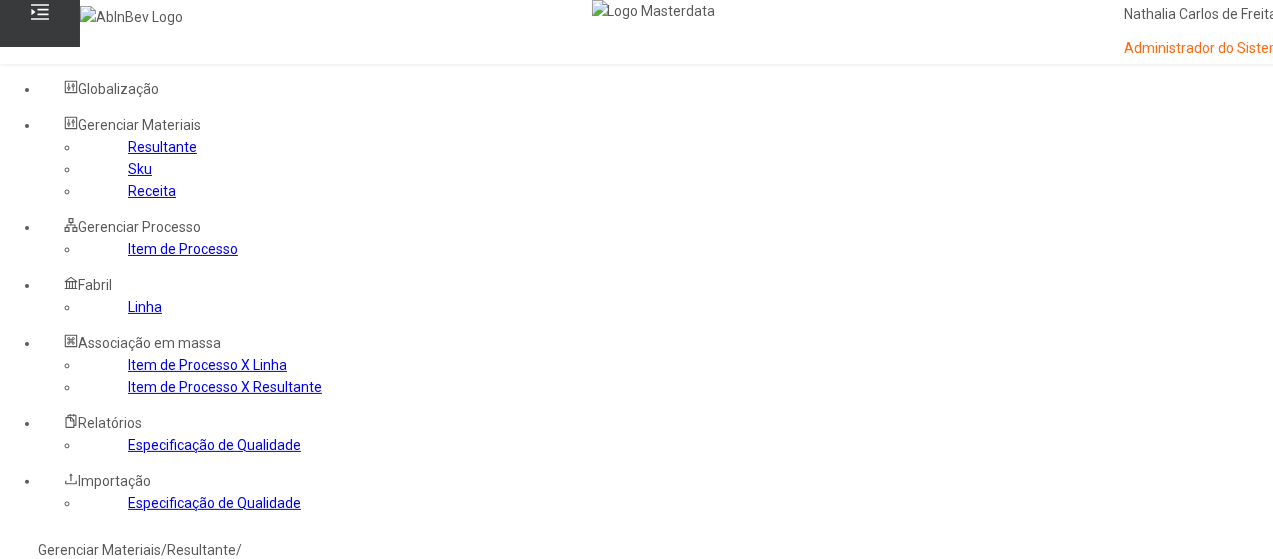 click 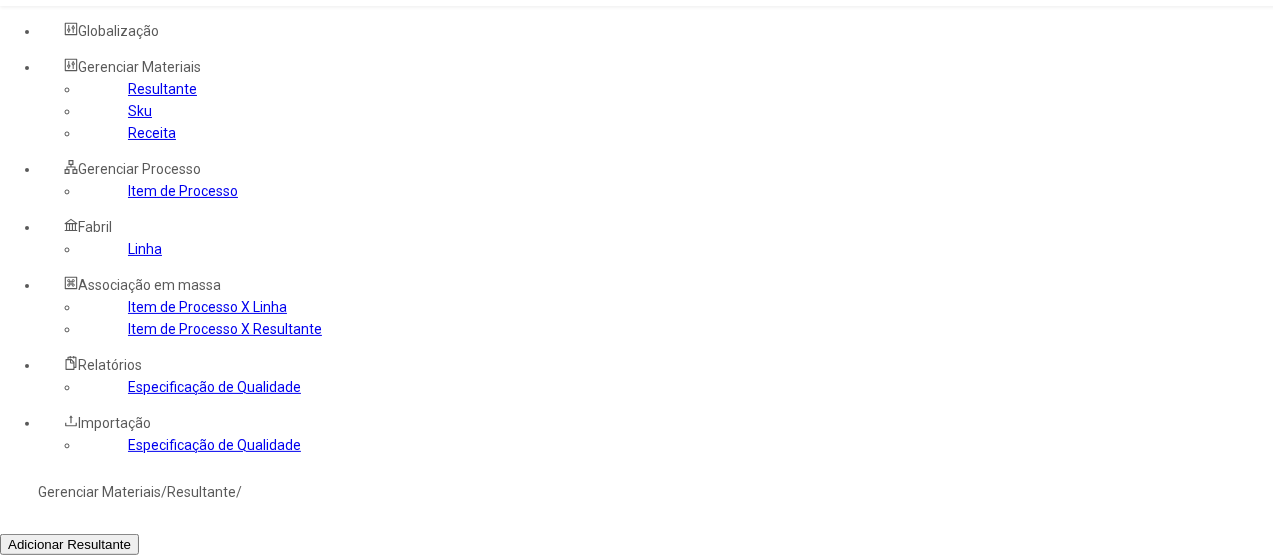 scroll, scrollTop: 100, scrollLeft: 0, axis: vertical 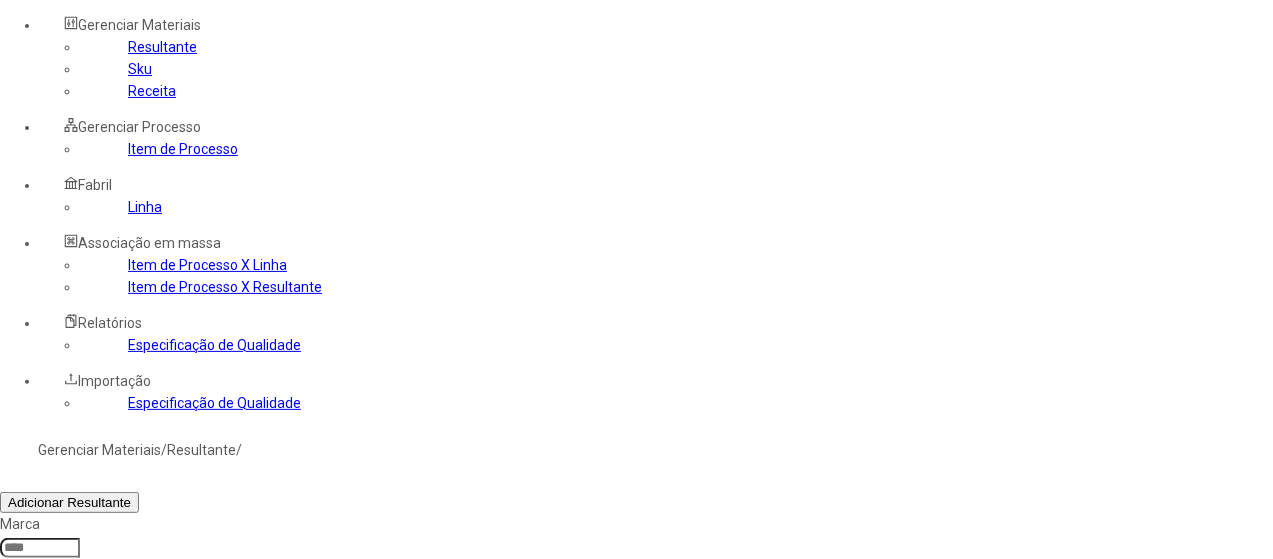 click 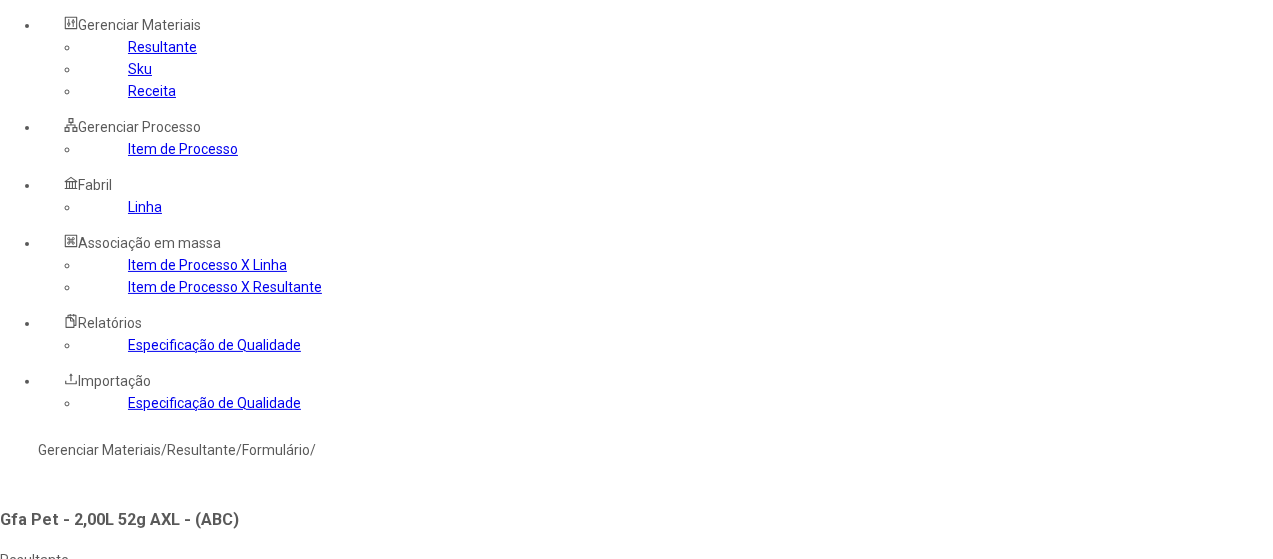 type on "*****" 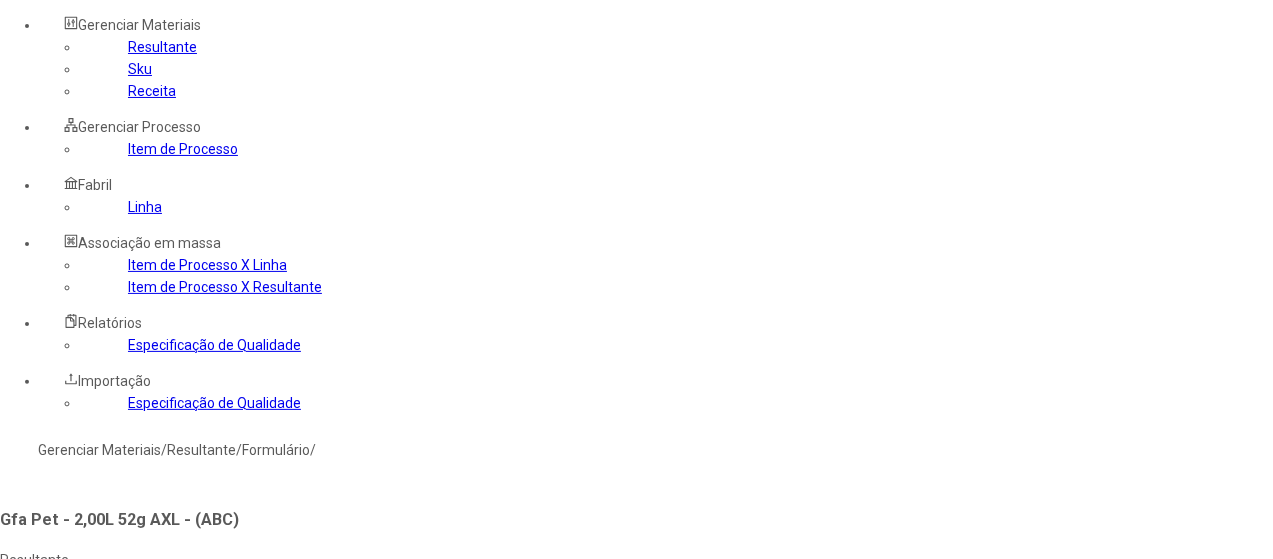 select 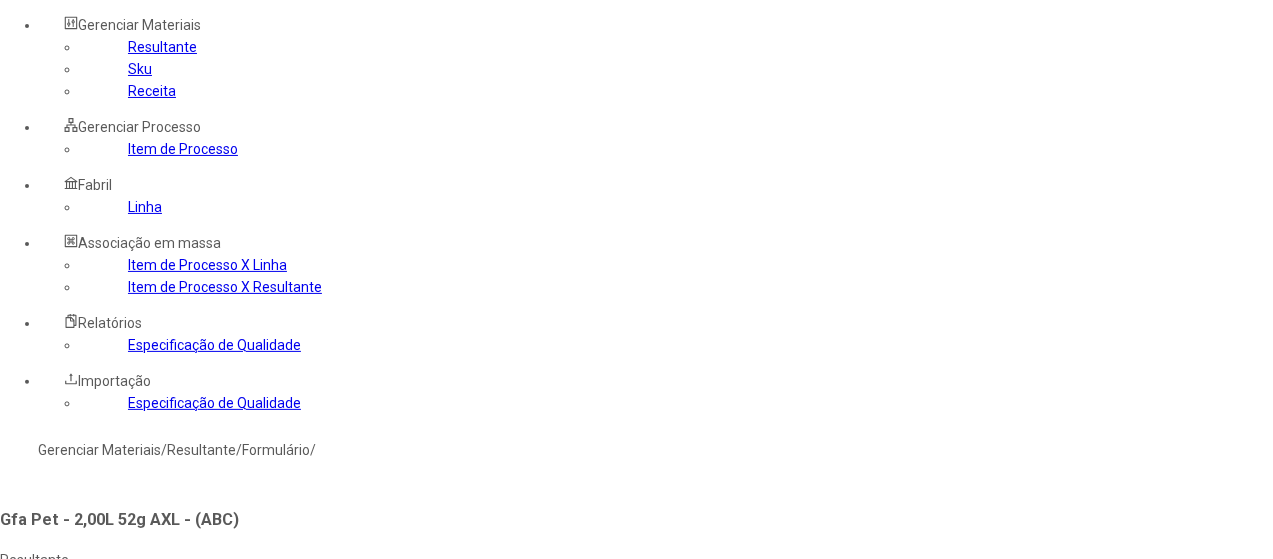 click 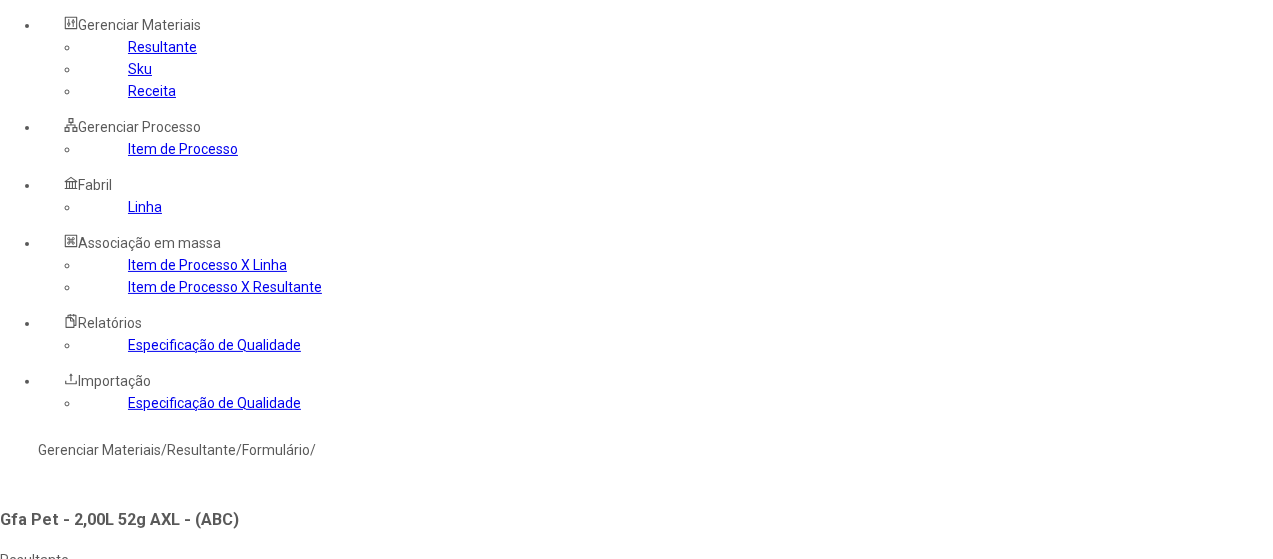 type on "**" 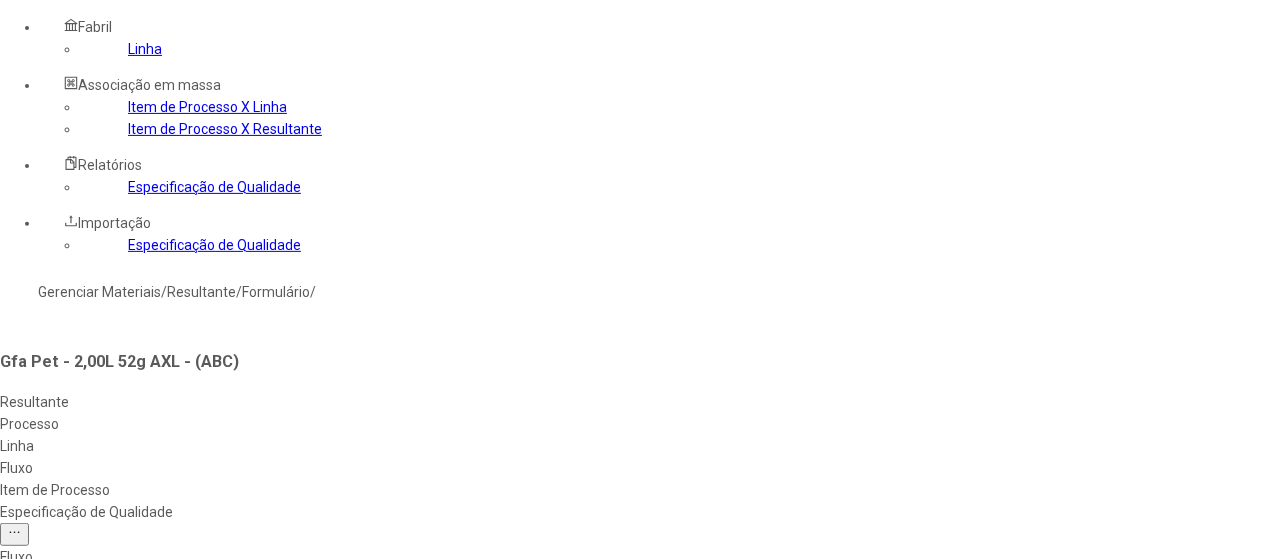 scroll, scrollTop: 300, scrollLeft: 0, axis: vertical 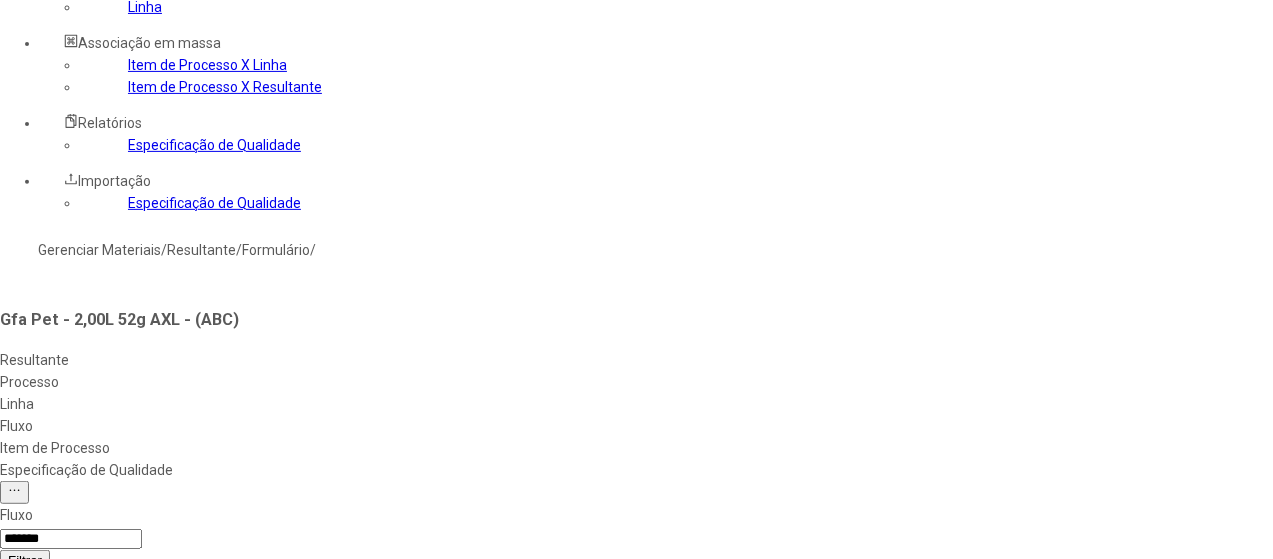 select on "*********" 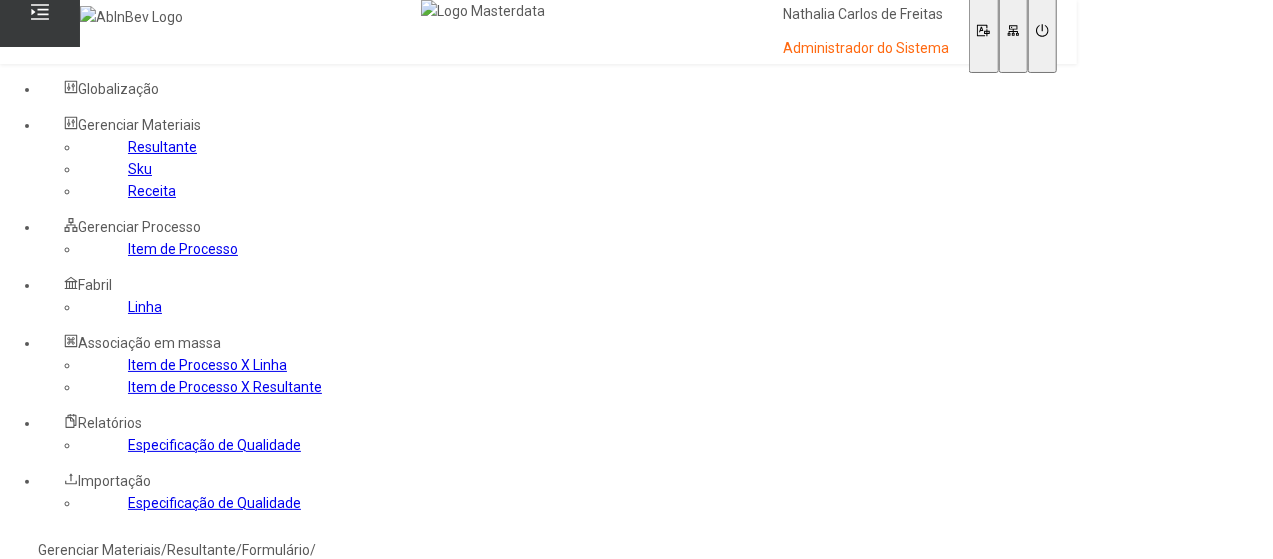 scroll, scrollTop: 0, scrollLeft: 0, axis: both 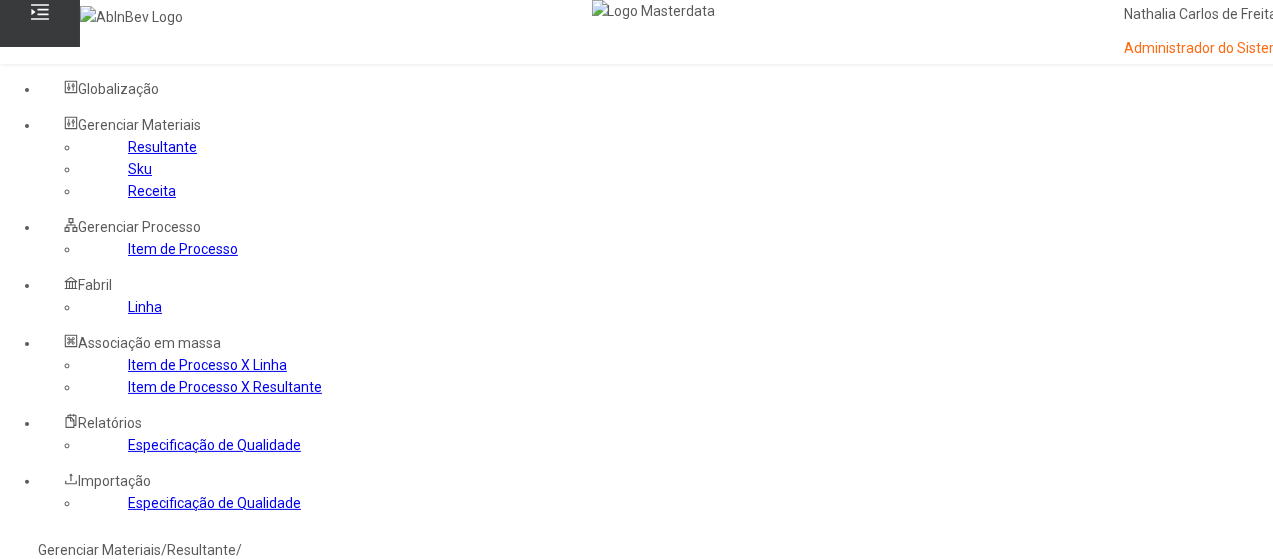 click 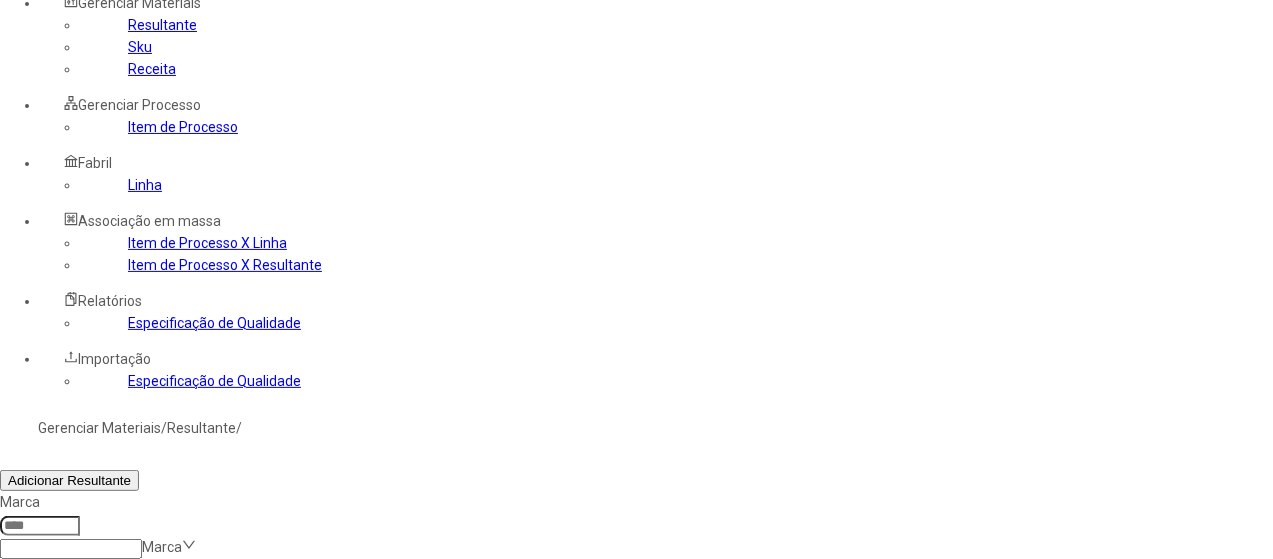 scroll, scrollTop: 272, scrollLeft: 0, axis: vertical 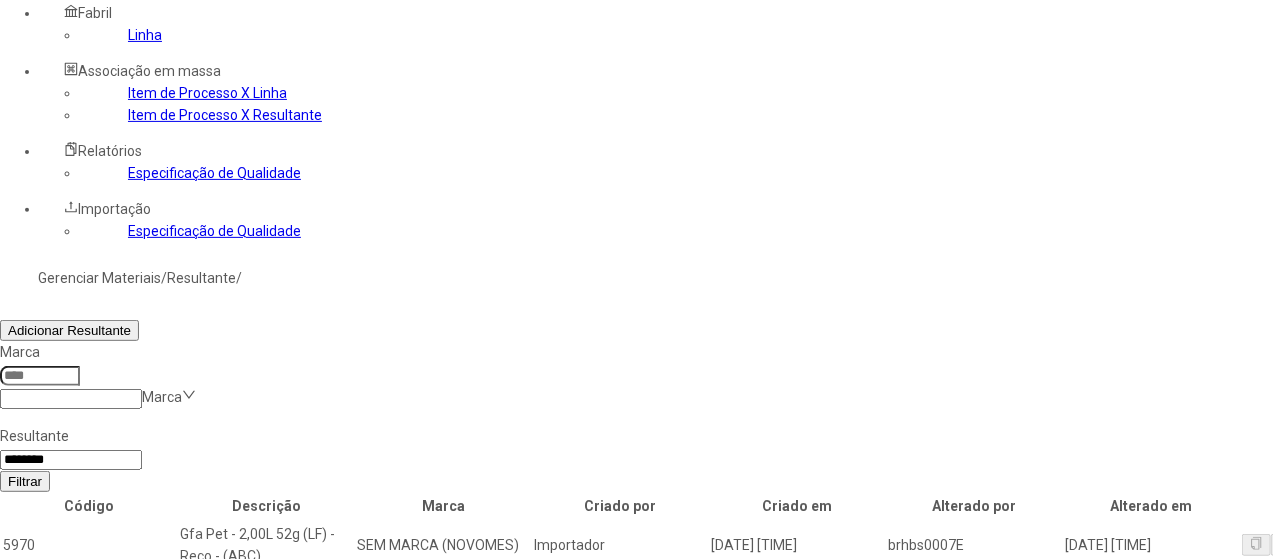click at bounding box center (1344, 545) 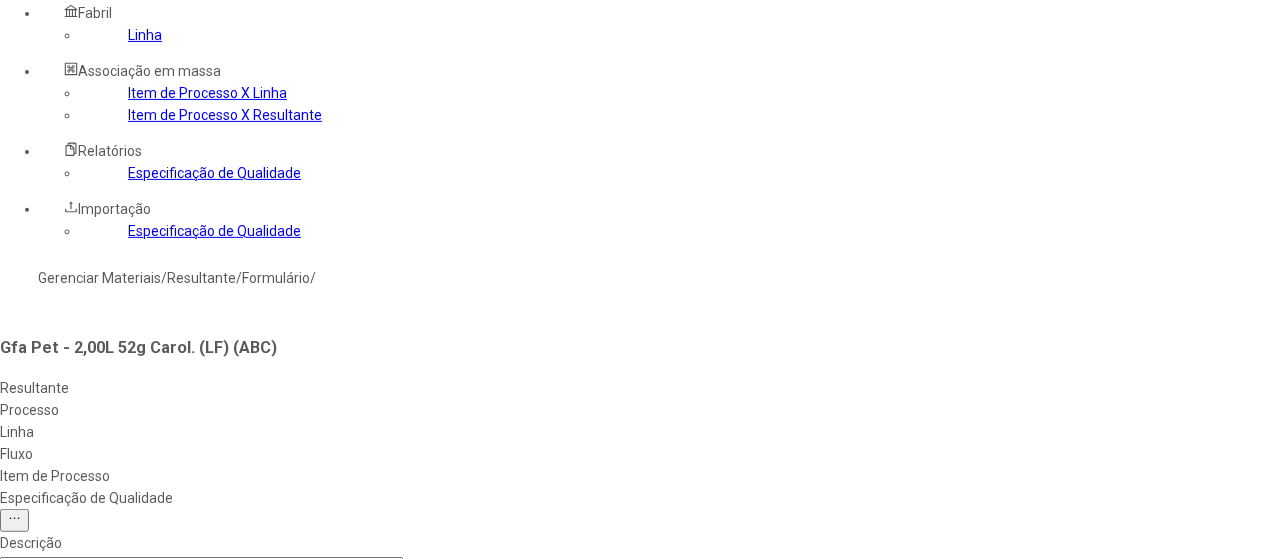 type on "*" 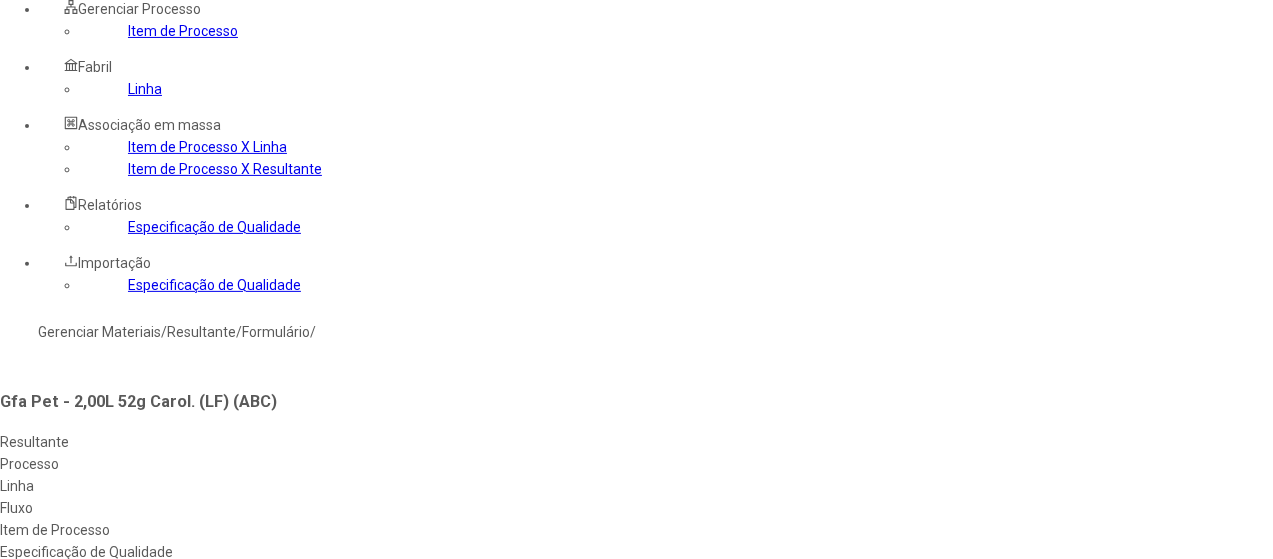 type on "*" 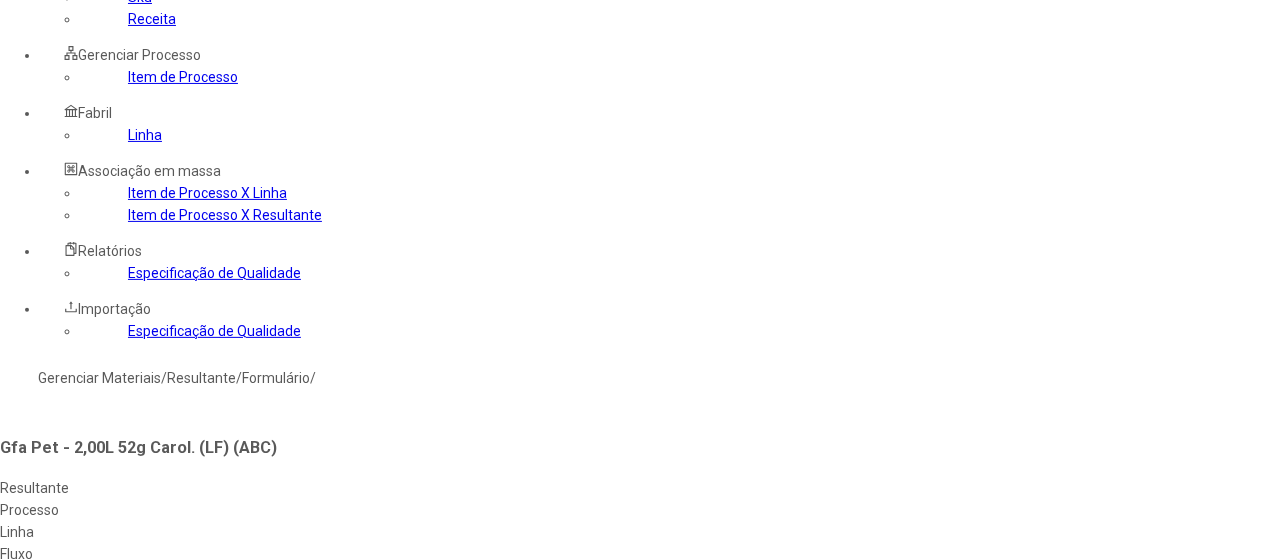 drag, startPoint x: 551, startPoint y: 37, endPoint x: 557, endPoint y: 46, distance: 10.816654 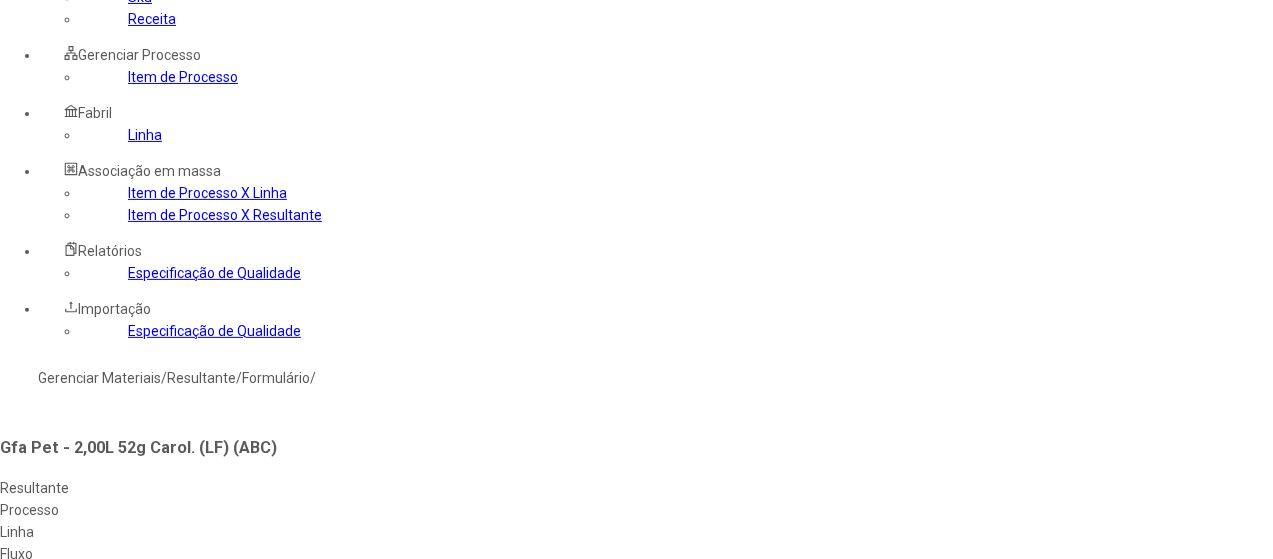 click 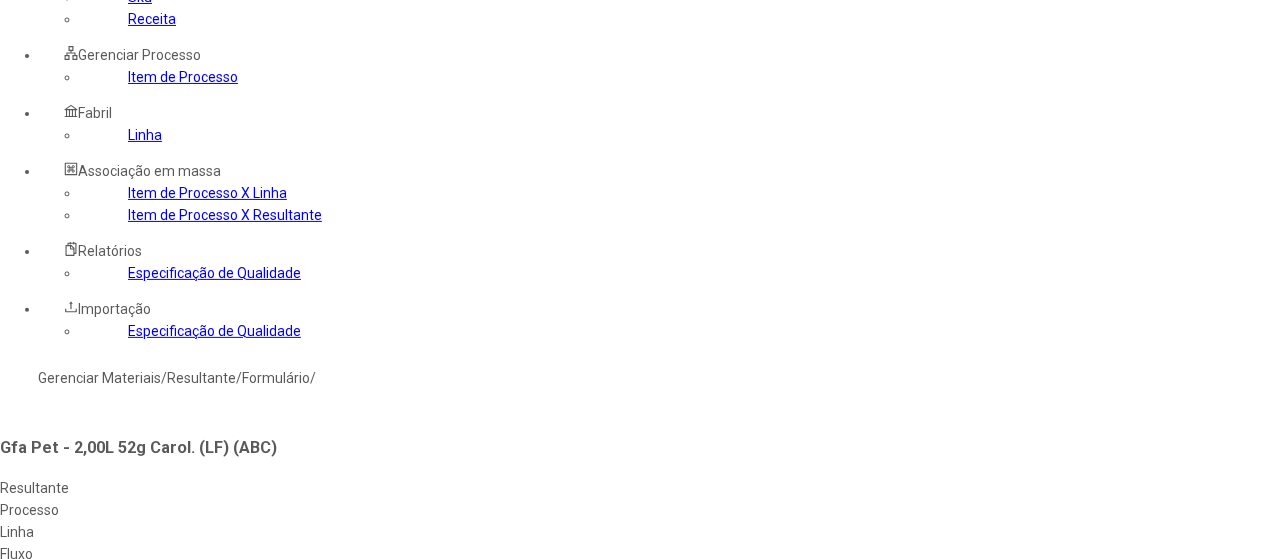 type on "*******" 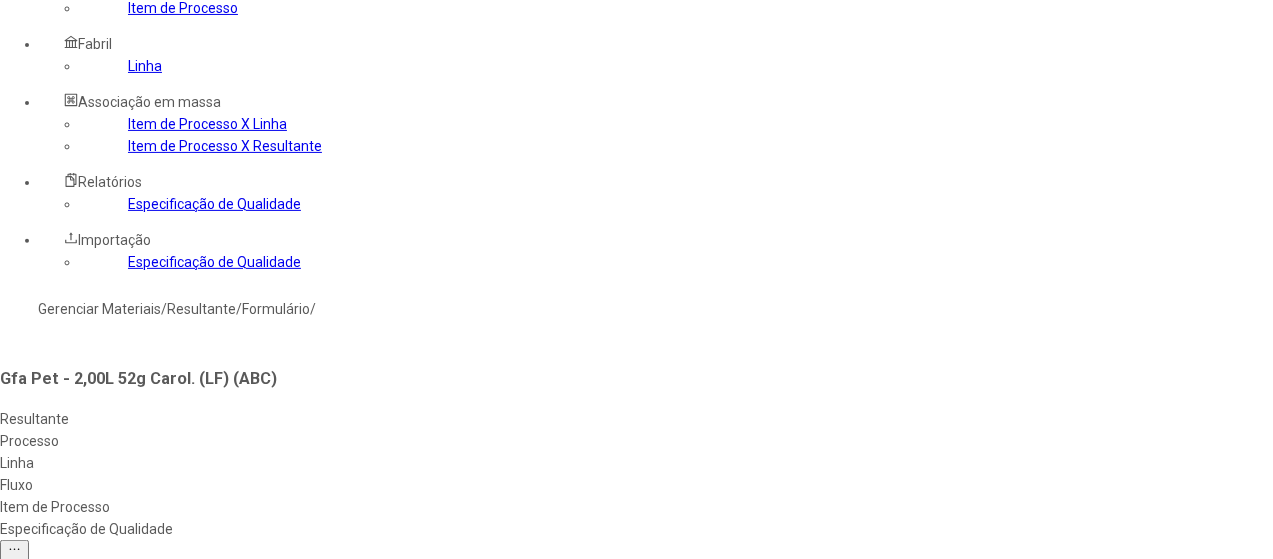 scroll, scrollTop: 272, scrollLeft: 0, axis: vertical 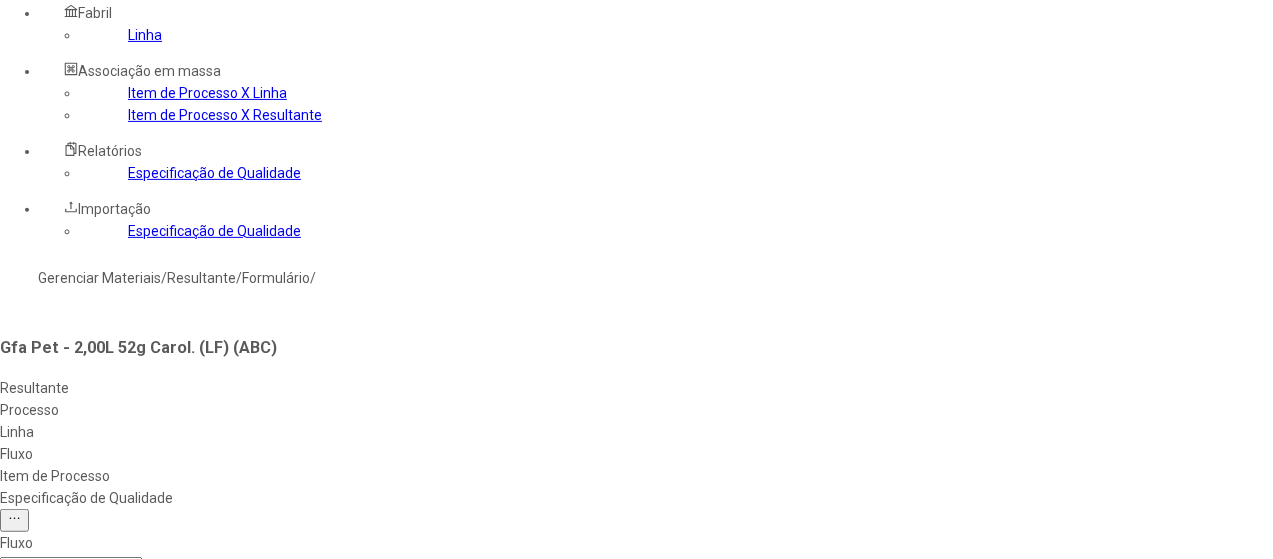 select on "*********" 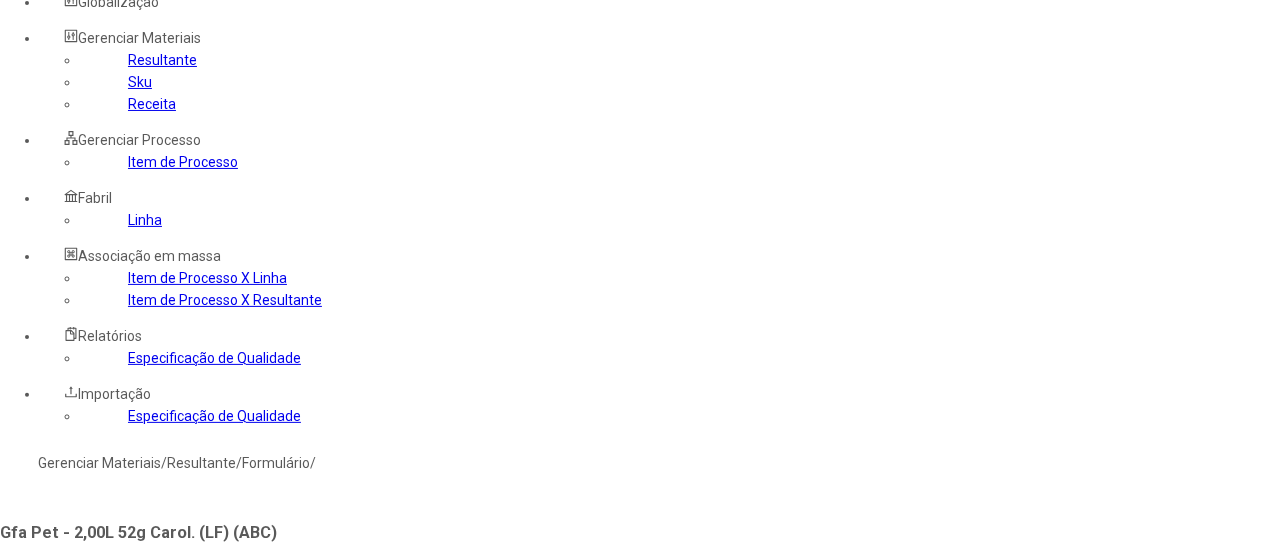 scroll, scrollTop: 0, scrollLeft: 0, axis: both 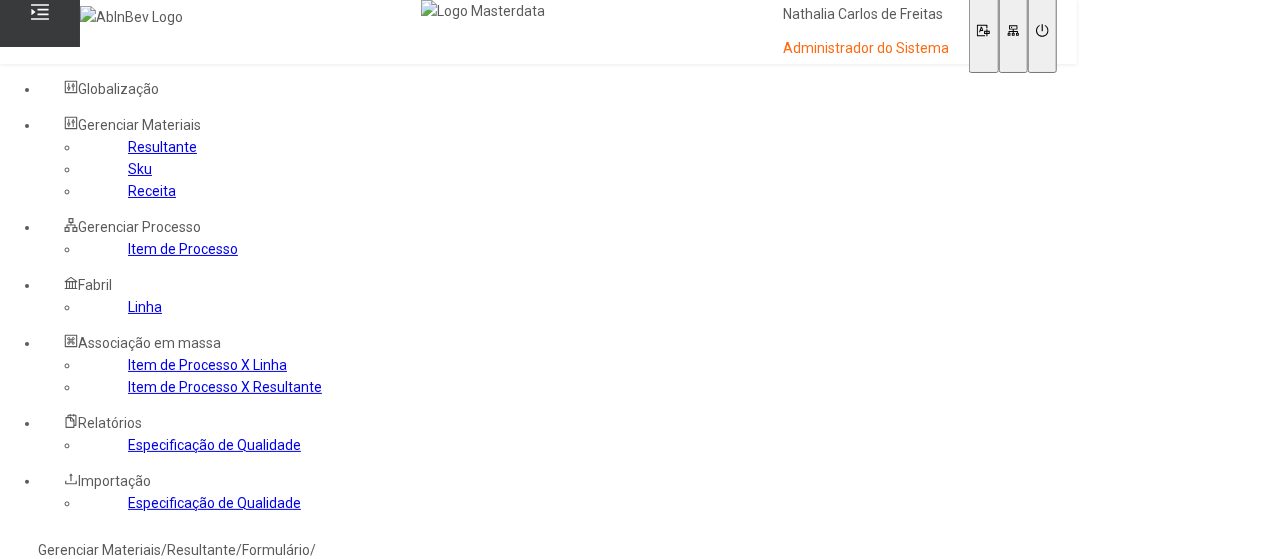 click on "Resultante" 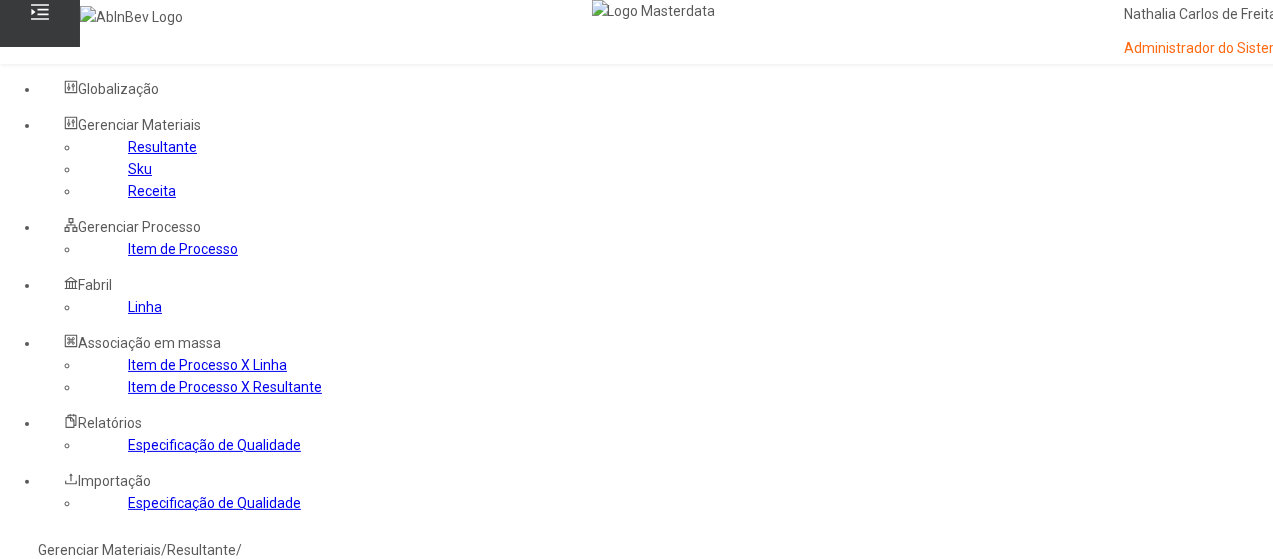 click 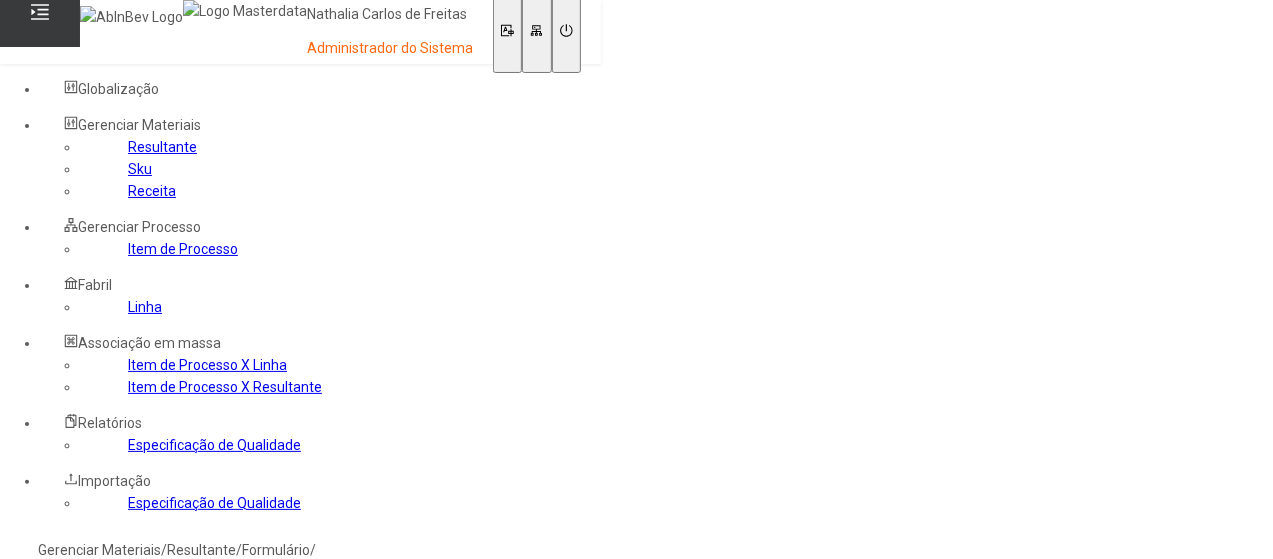 type on "****" 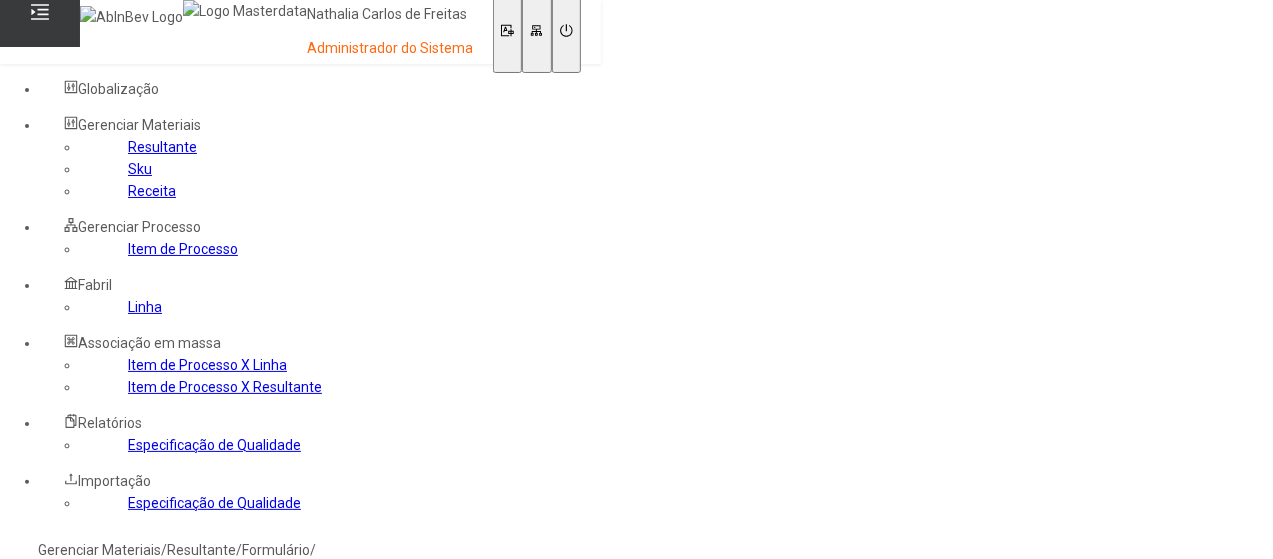type on "***" 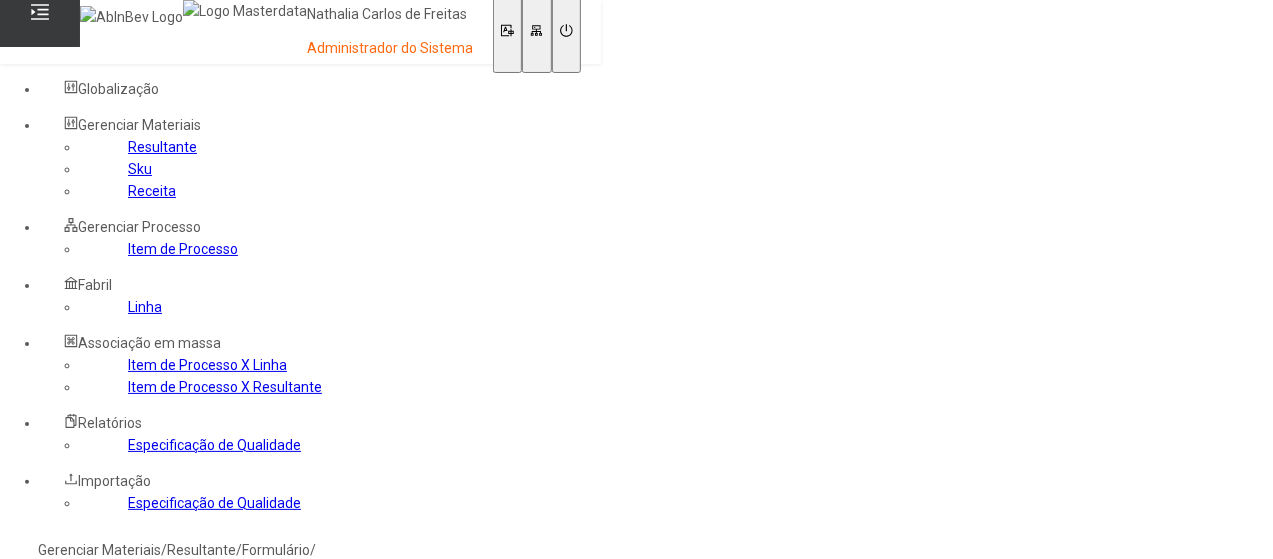 type on "*****" 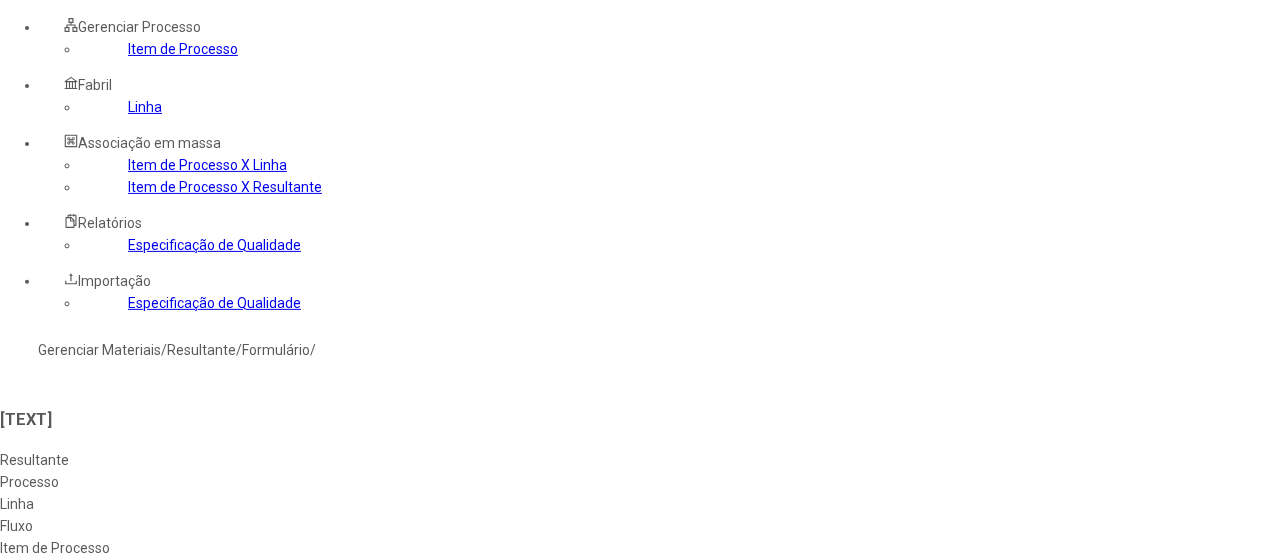 click on "Salvar" 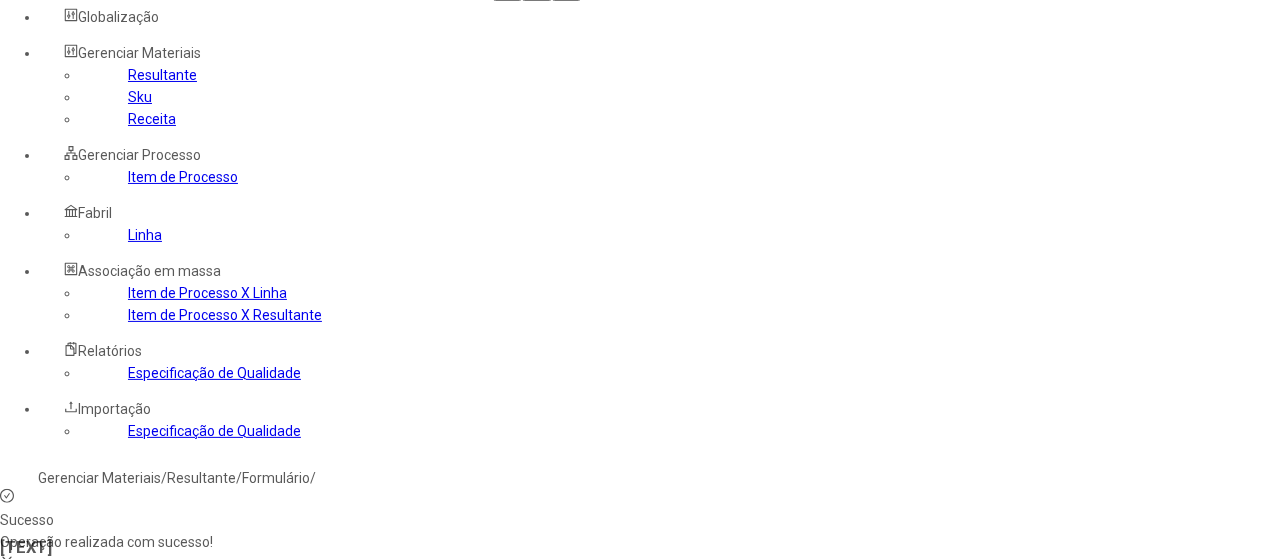scroll, scrollTop: 0, scrollLeft: 0, axis: both 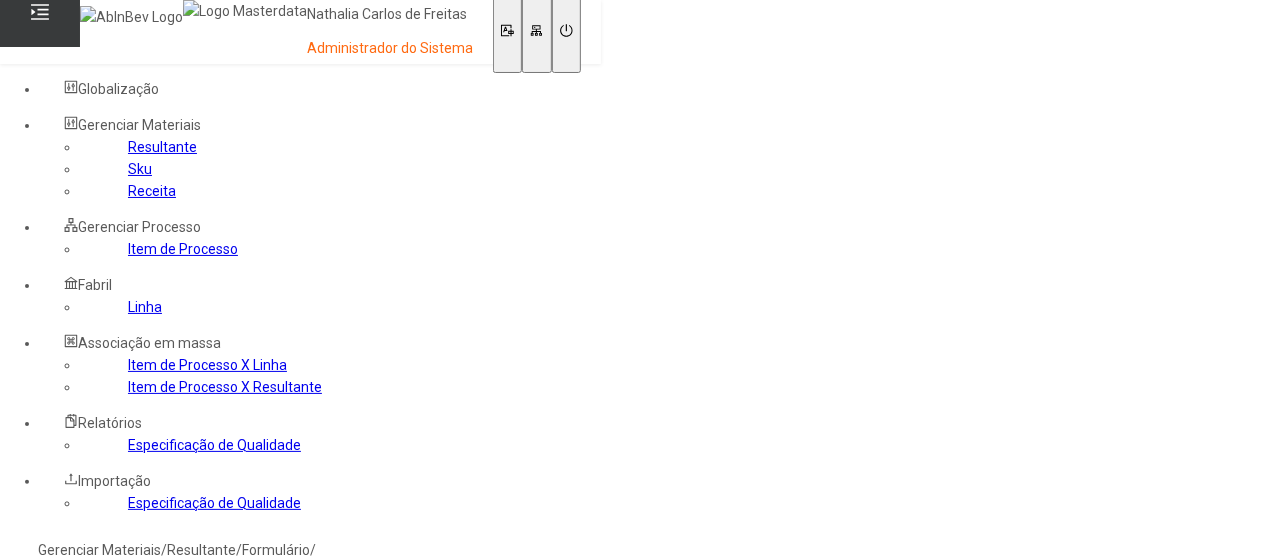 drag, startPoint x: 384, startPoint y: 309, endPoint x: 226, endPoint y: 333, distance: 159.8124 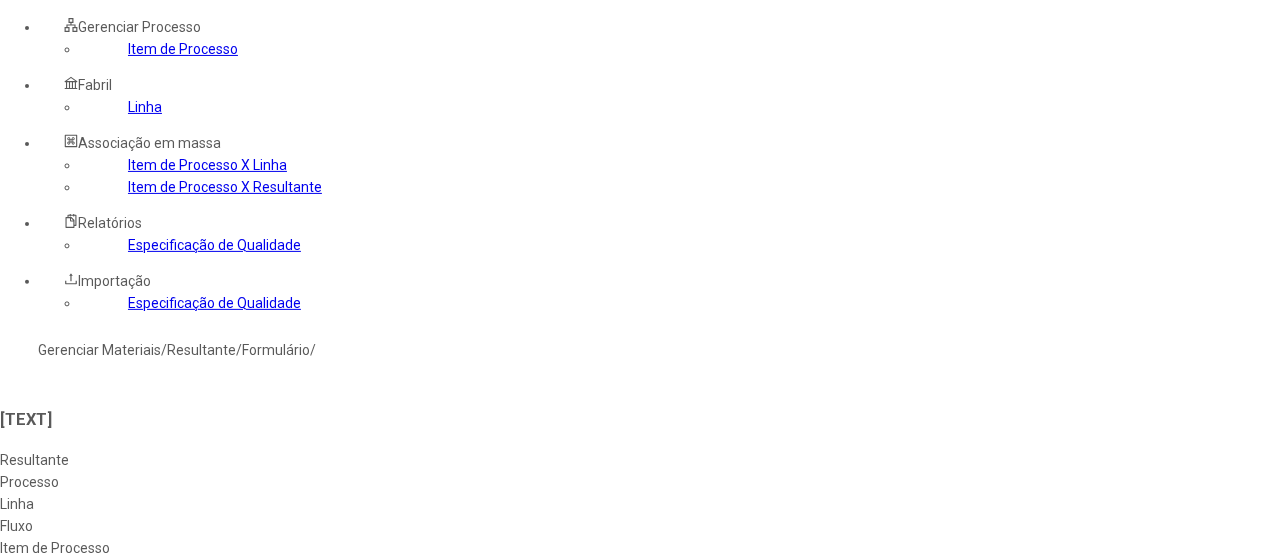 drag, startPoint x: 1197, startPoint y: 422, endPoint x: 1186, endPoint y: 427, distance: 12.083046 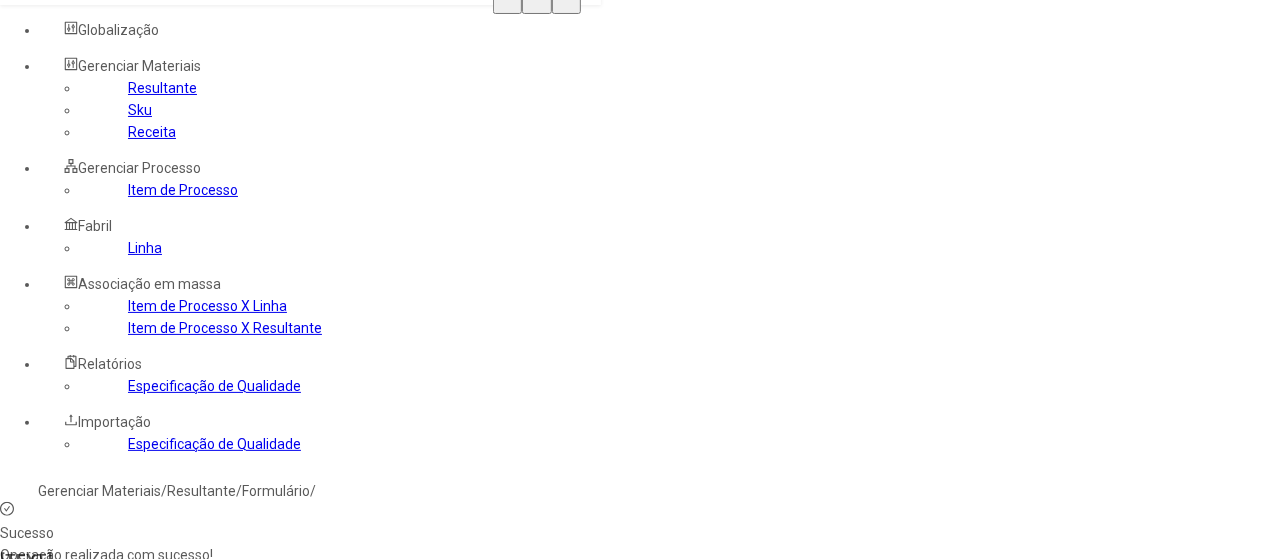scroll, scrollTop: 0, scrollLeft: 0, axis: both 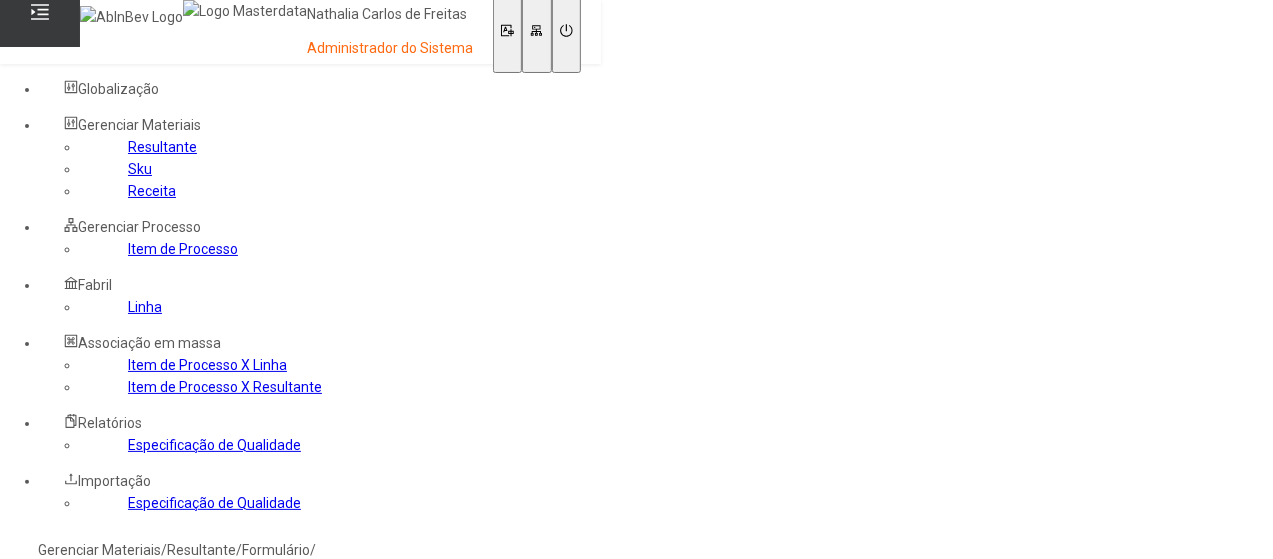 click on "Processo" 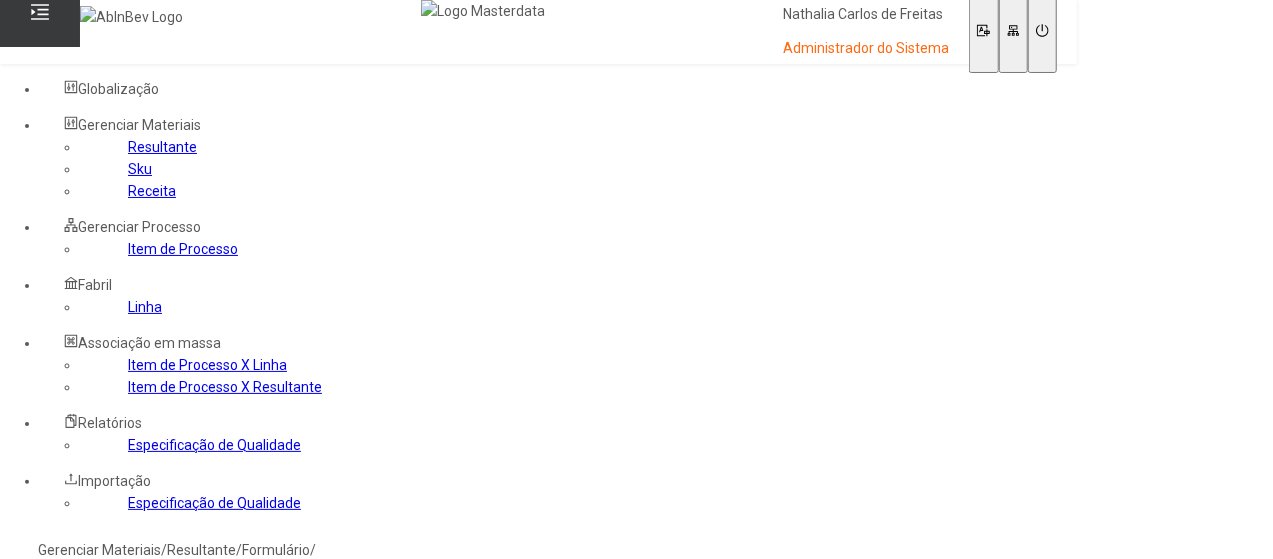 click 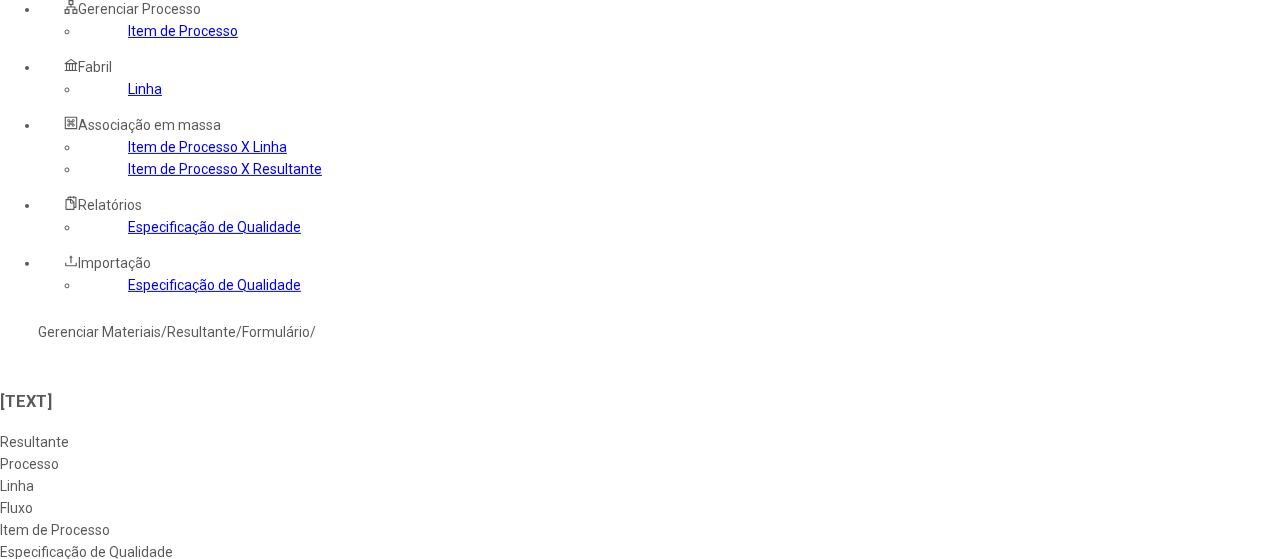 scroll, scrollTop: 400, scrollLeft: 0, axis: vertical 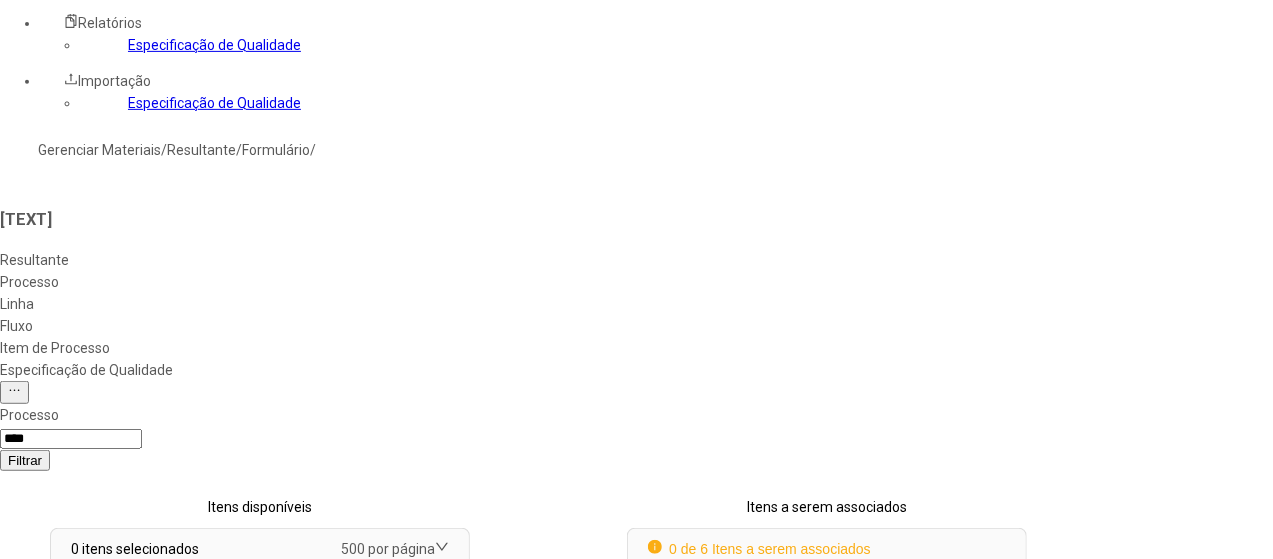 select on "*********" 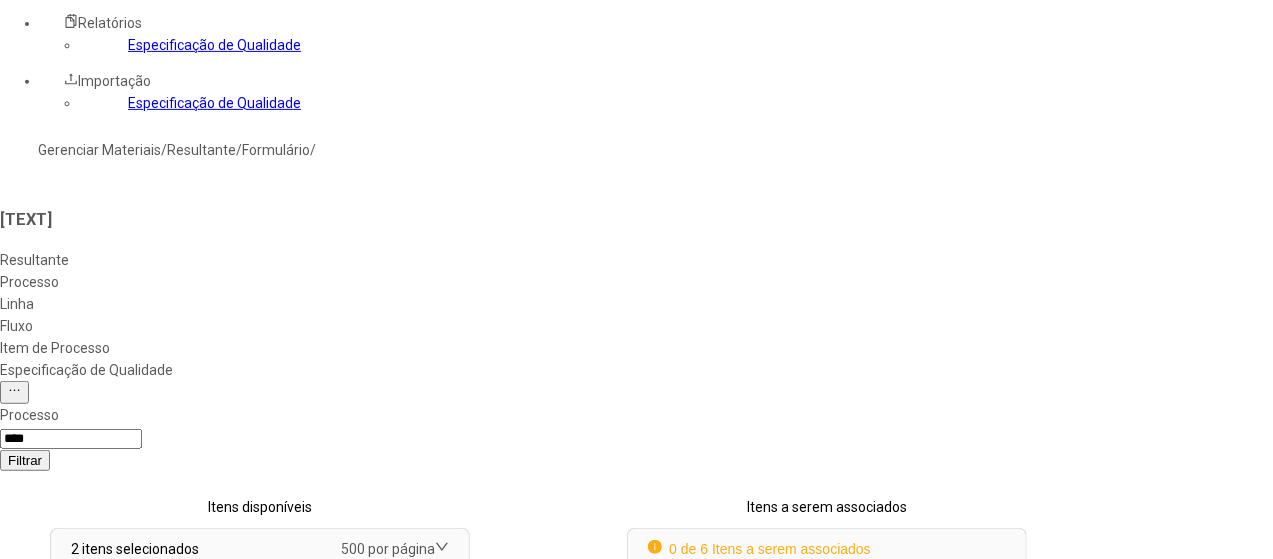 click at bounding box center [548, 681] 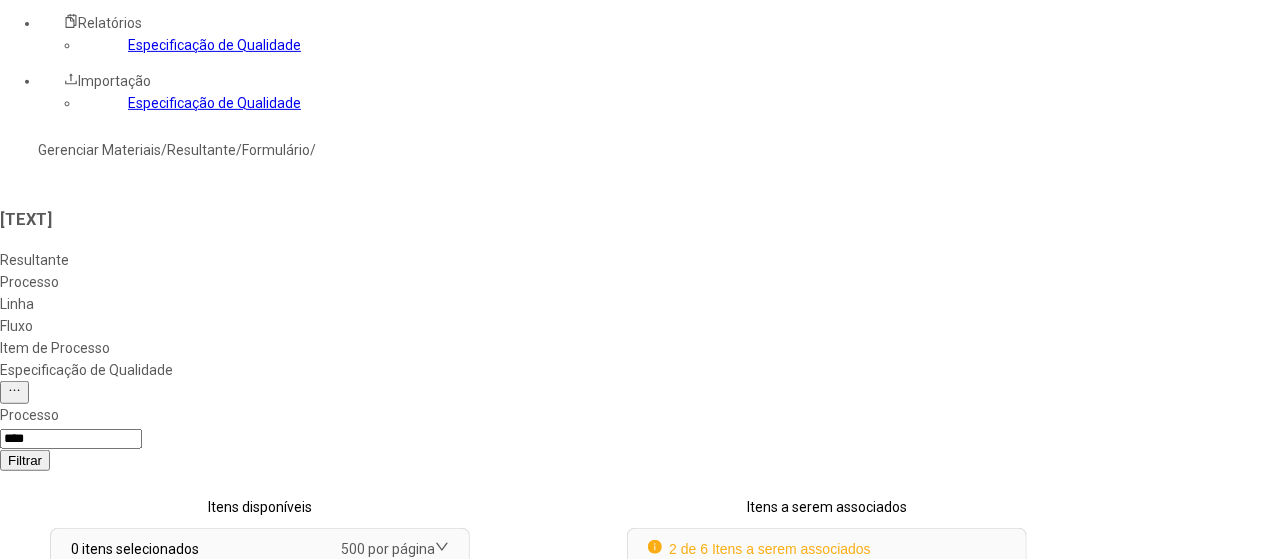 click on "Concluir associação" 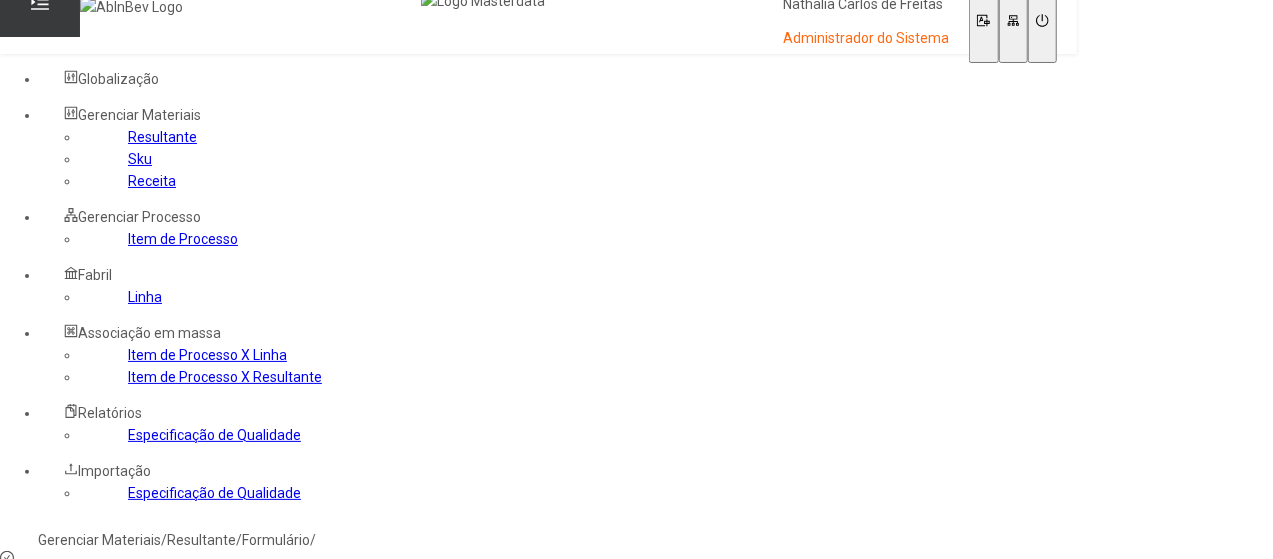 scroll, scrollTop: 0, scrollLeft: 0, axis: both 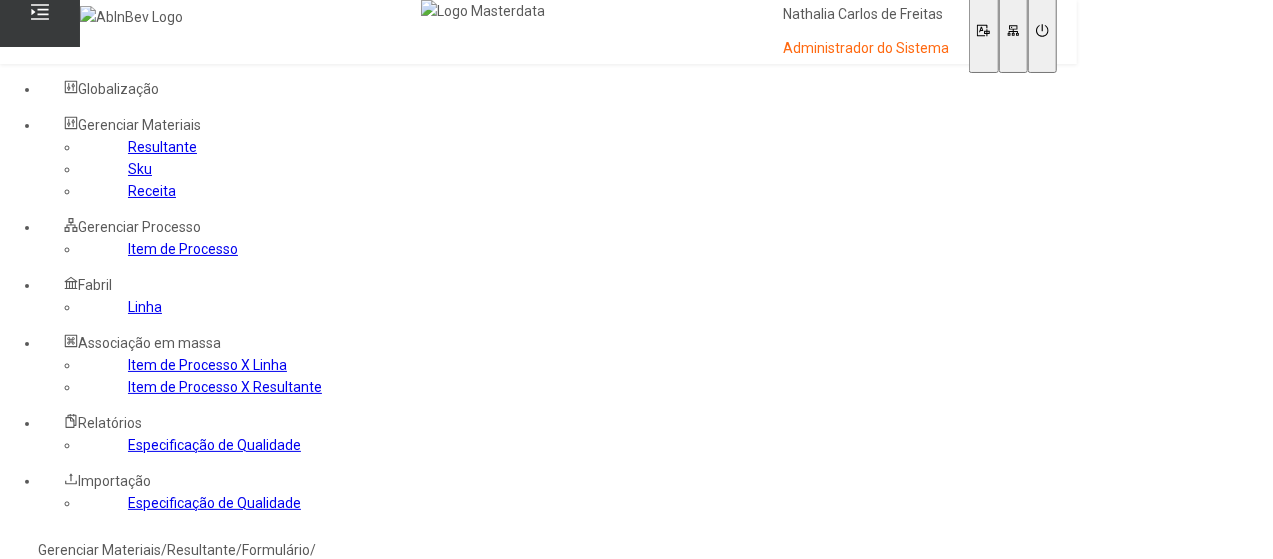 drag, startPoint x: 347, startPoint y: 301, endPoint x: 215, endPoint y: 320, distance: 133.36041 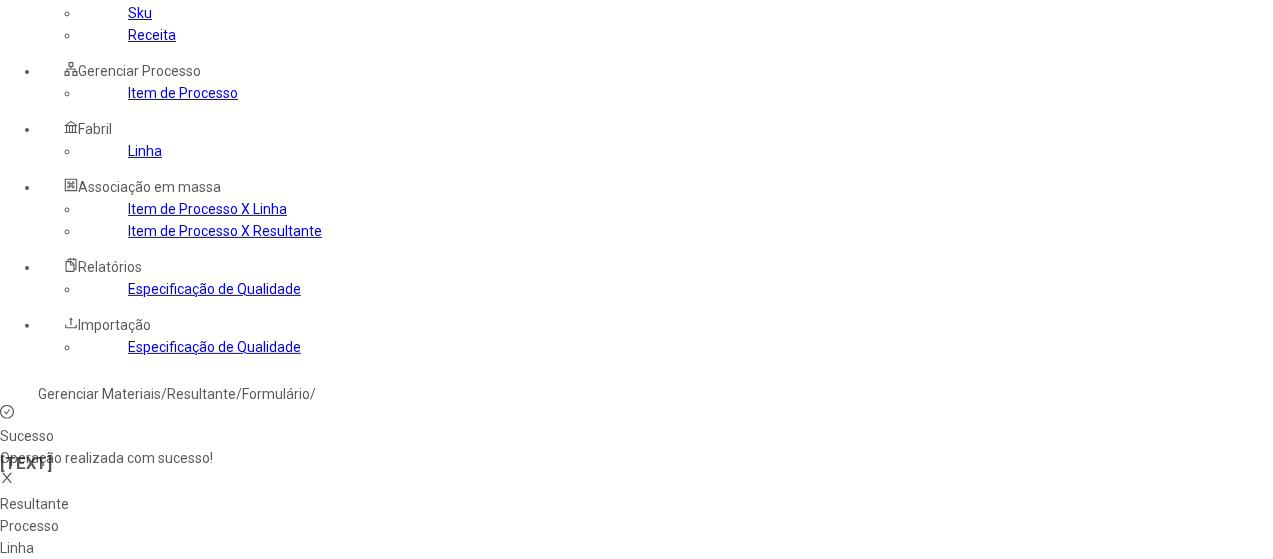 scroll, scrollTop: 200, scrollLeft: 0, axis: vertical 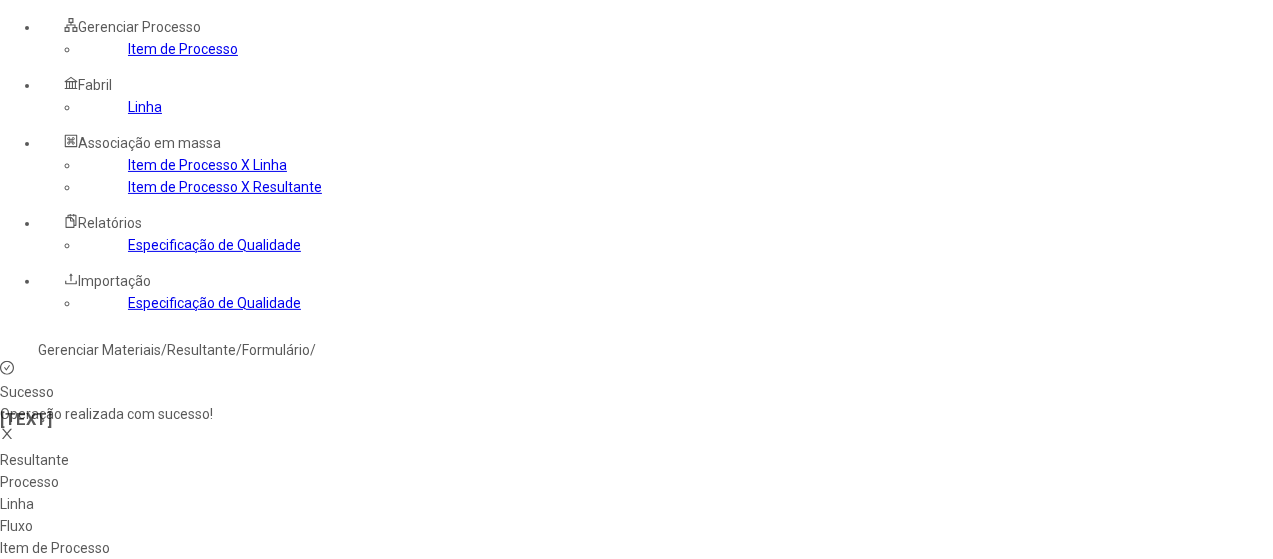 click at bounding box center [548, 834] 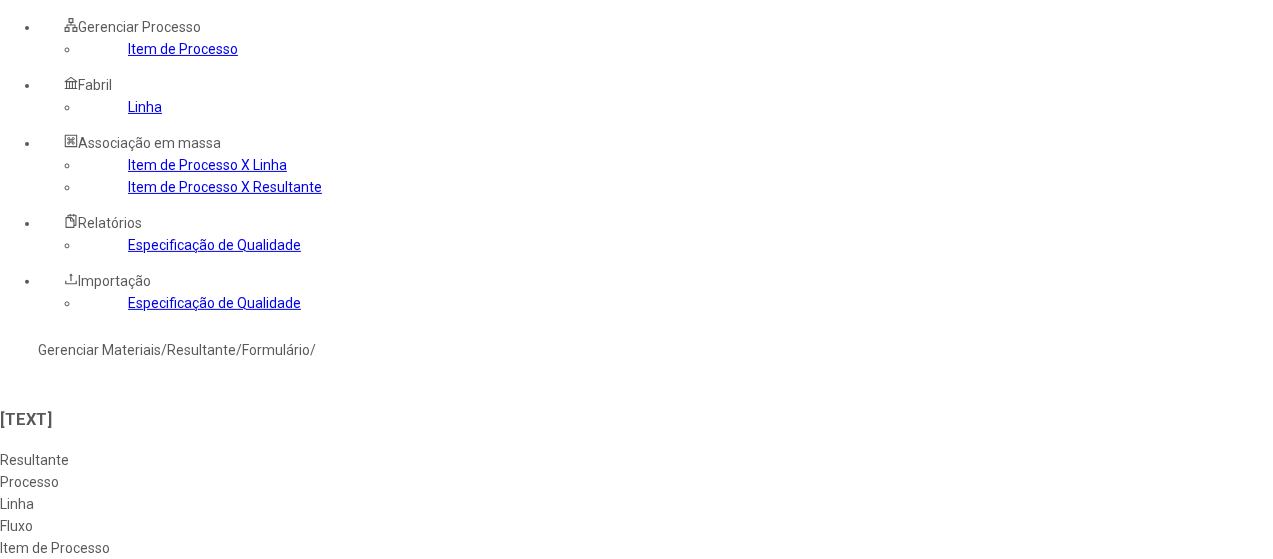 click on "****" 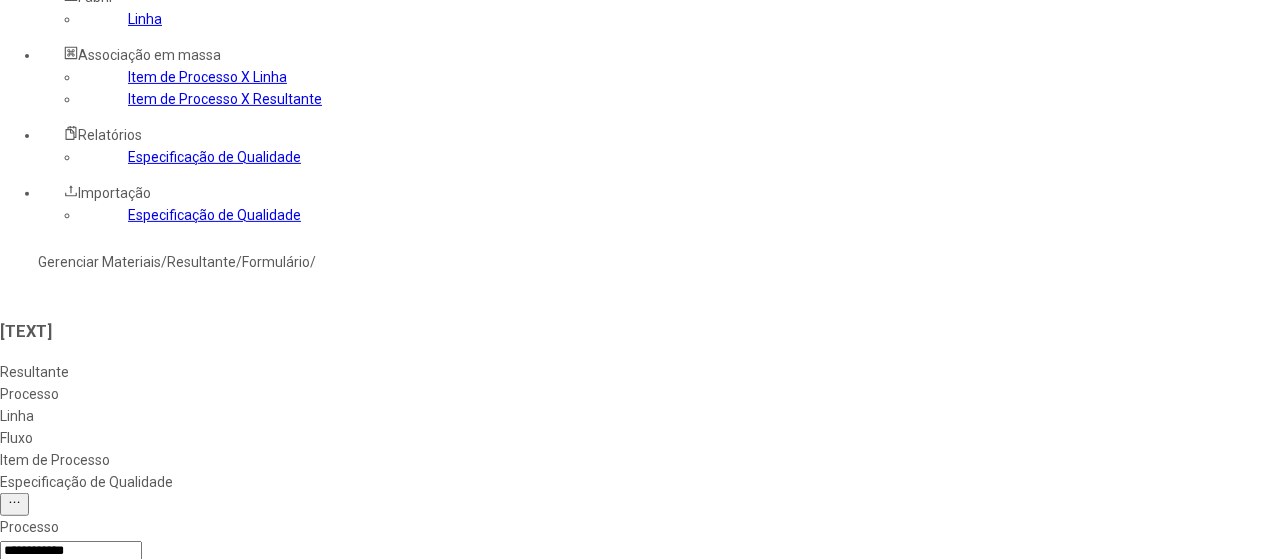 scroll, scrollTop: 500, scrollLeft: 0, axis: vertical 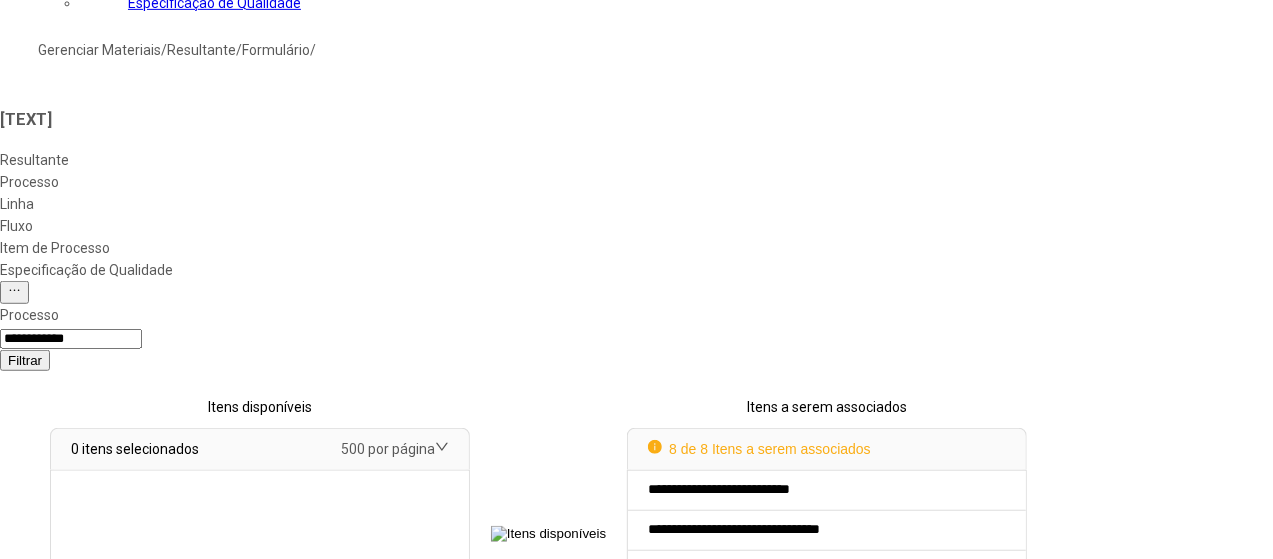 click on "Concluir associação" 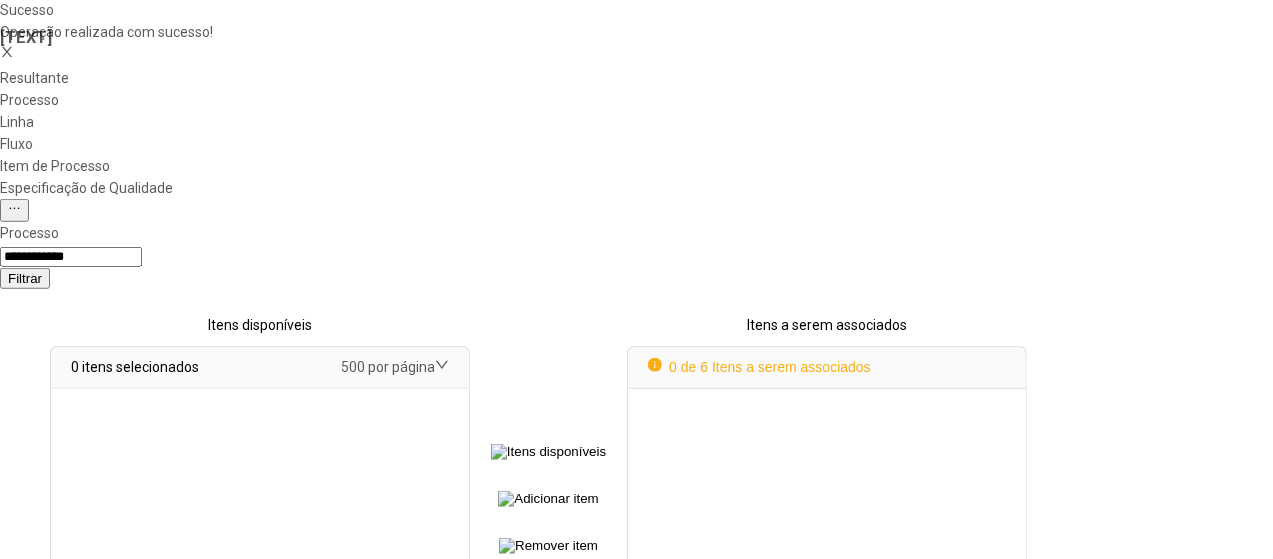 scroll, scrollTop: 649, scrollLeft: 0, axis: vertical 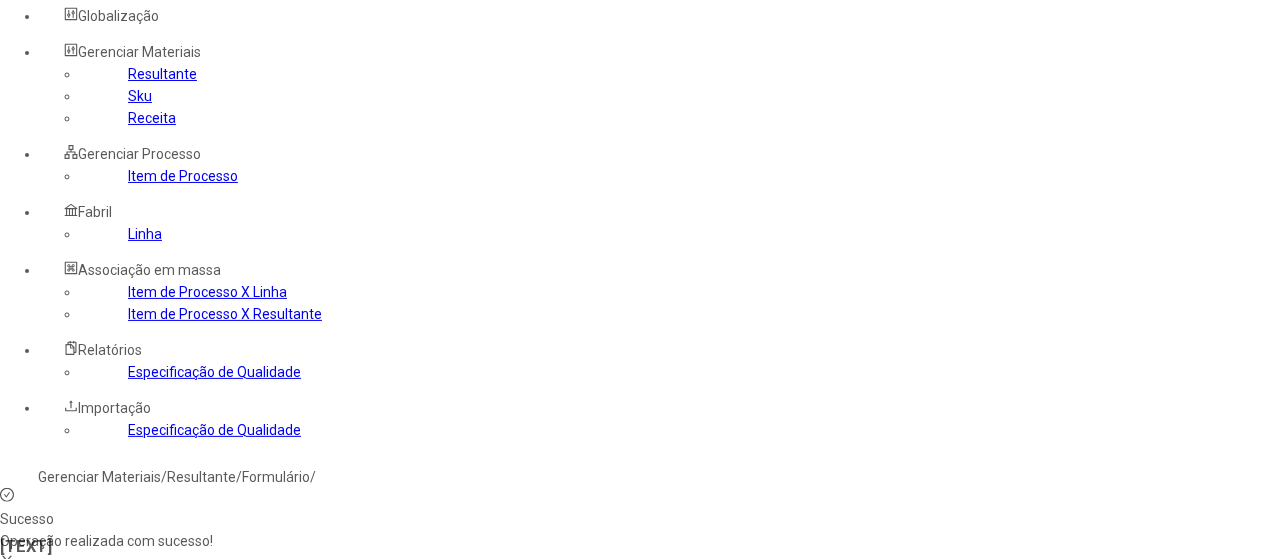 click on "Fluxo" 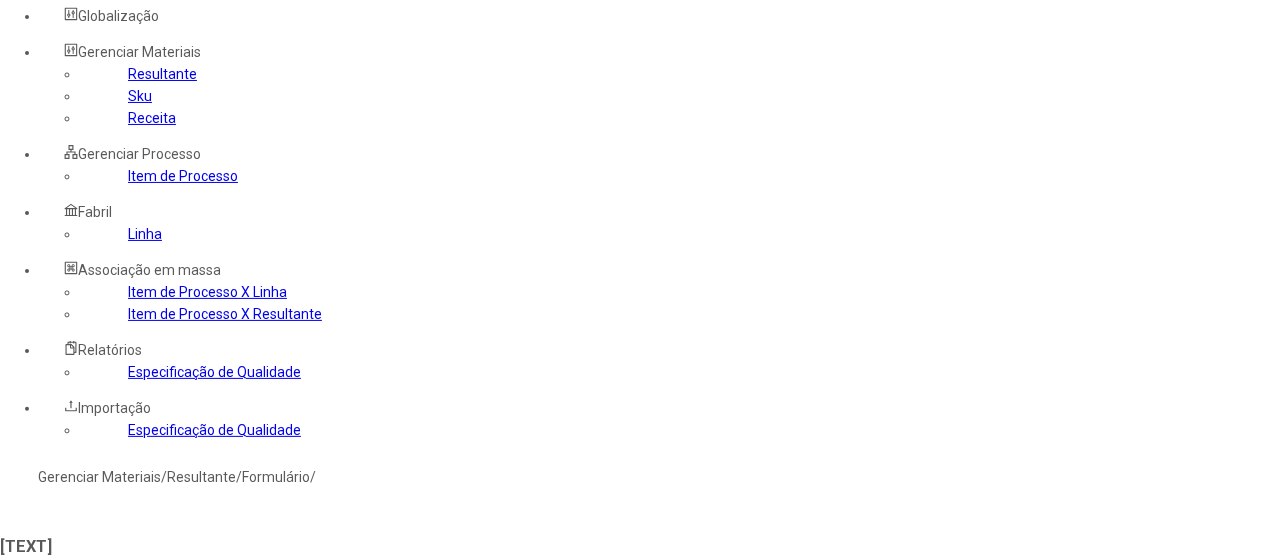 click 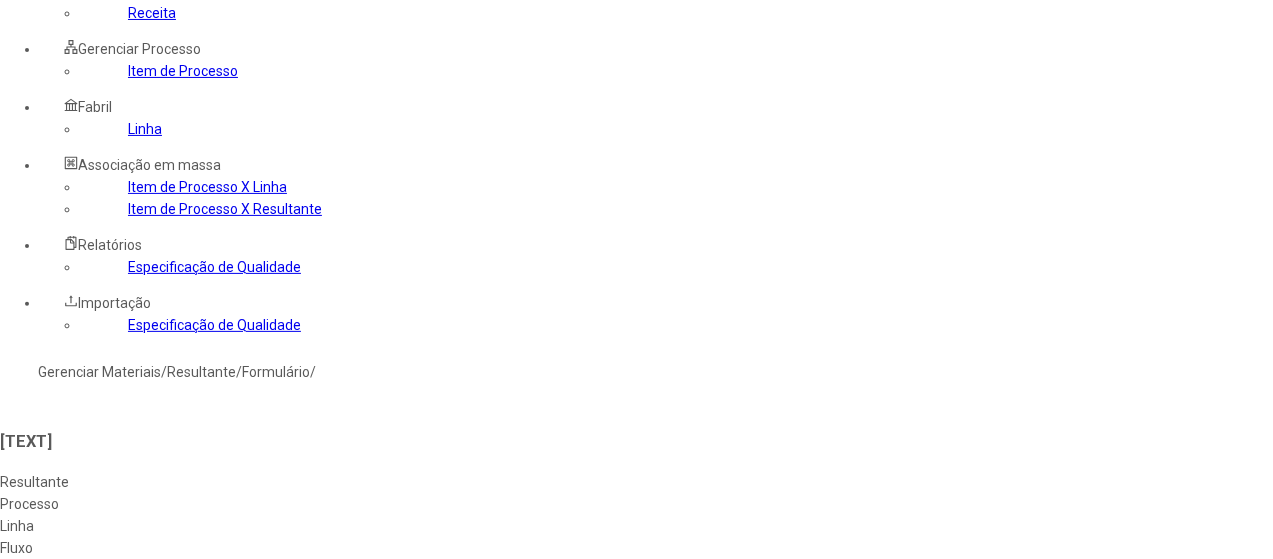 scroll, scrollTop: 273, scrollLeft: 0, axis: vertical 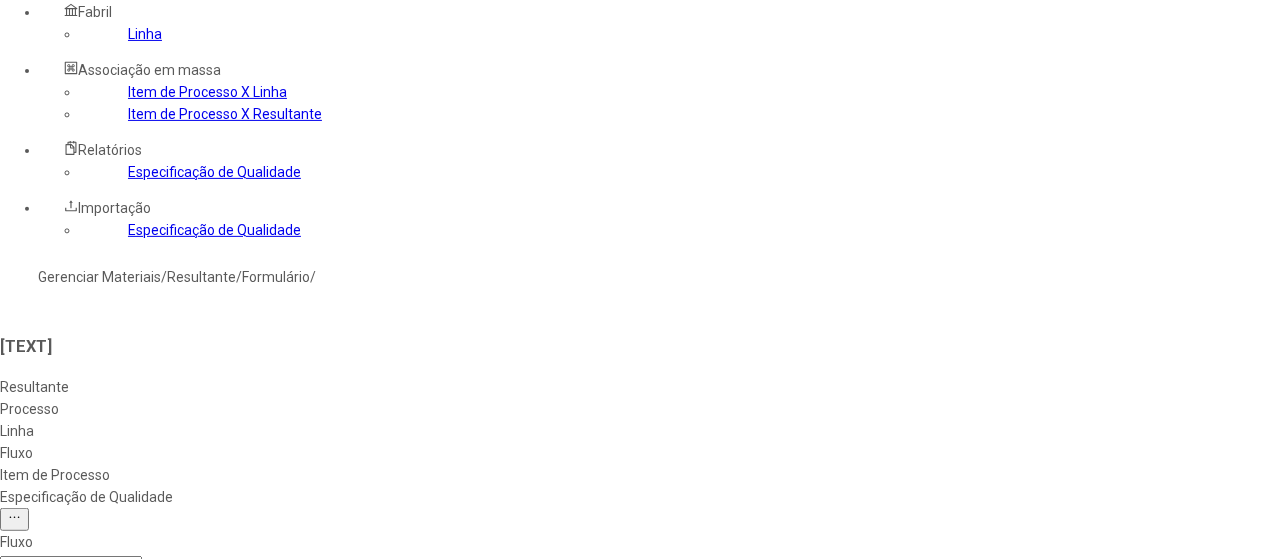 click at bounding box center (548, 761) 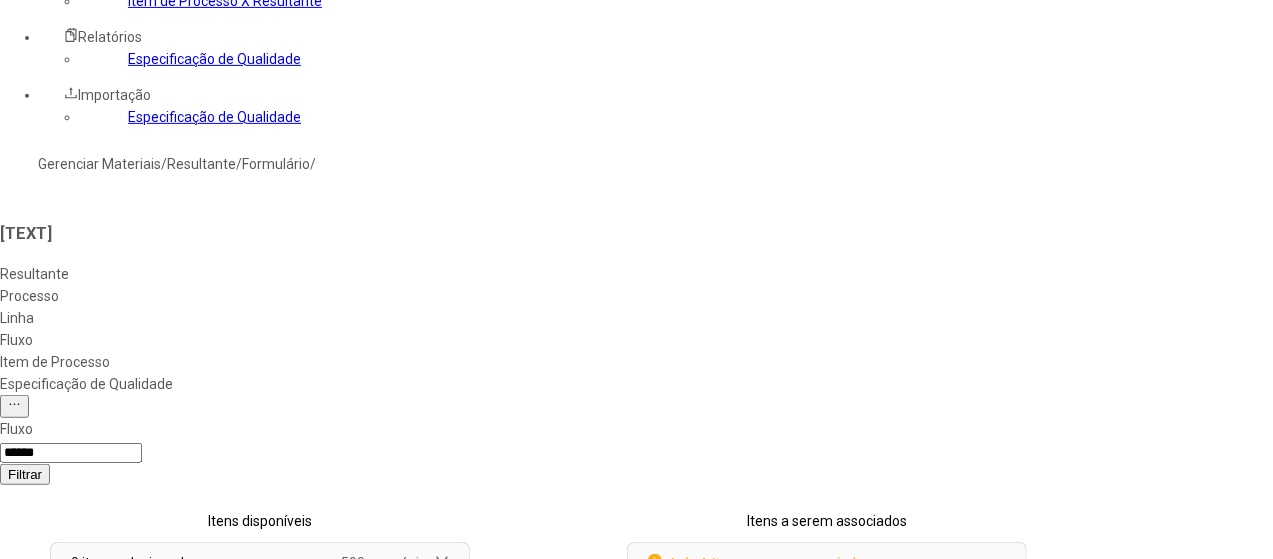 scroll, scrollTop: 473, scrollLeft: 0, axis: vertical 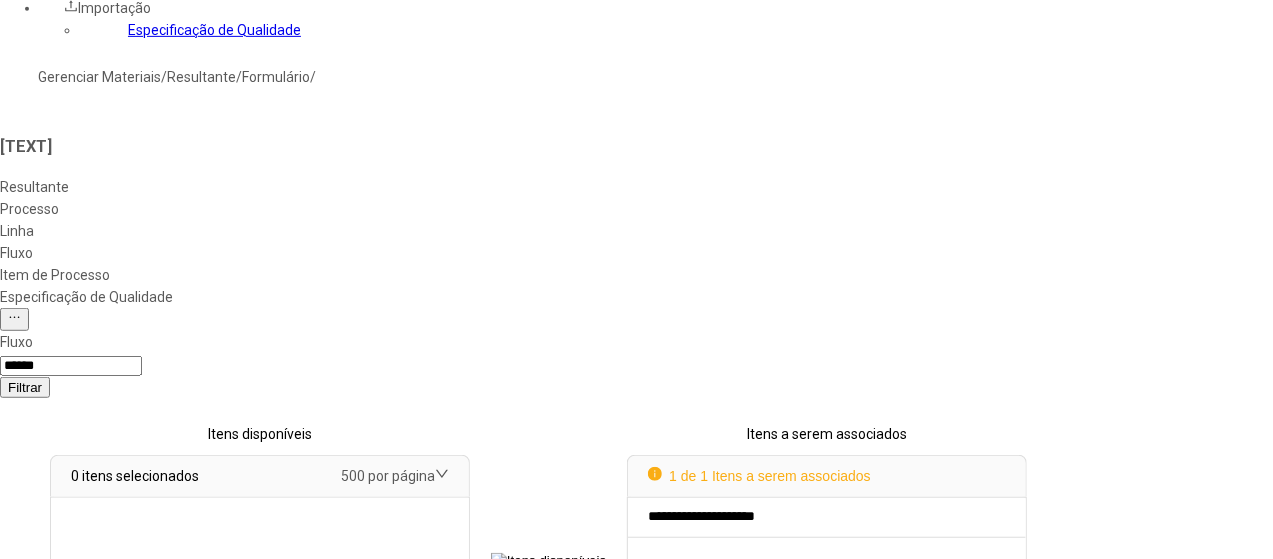 click on "Concluir associação" 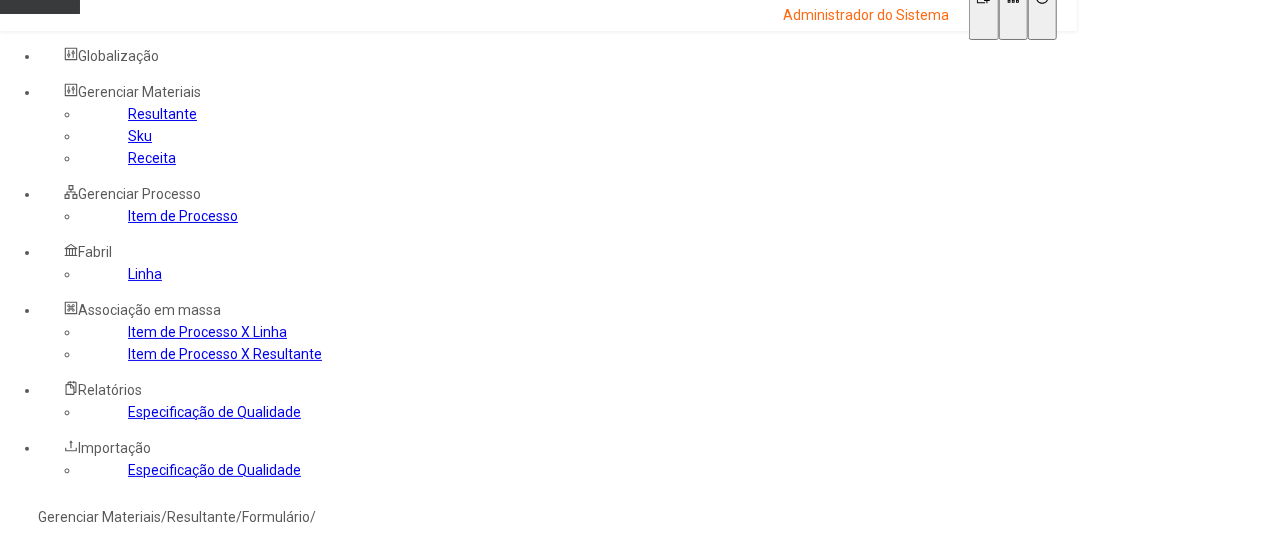 scroll, scrollTop: 0, scrollLeft: 0, axis: both 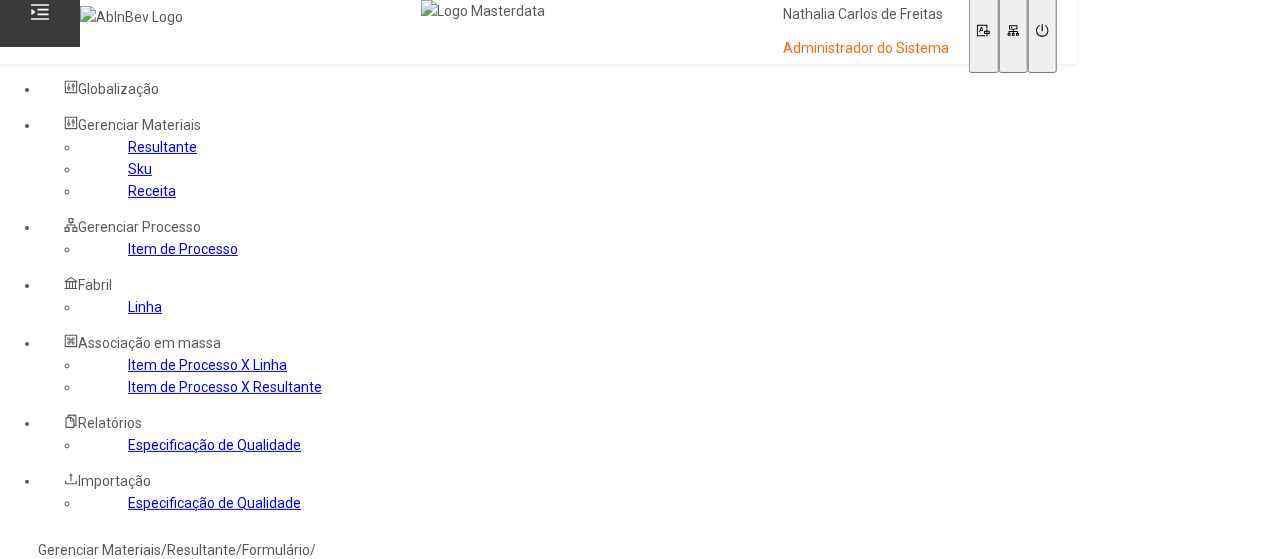 click on "******" 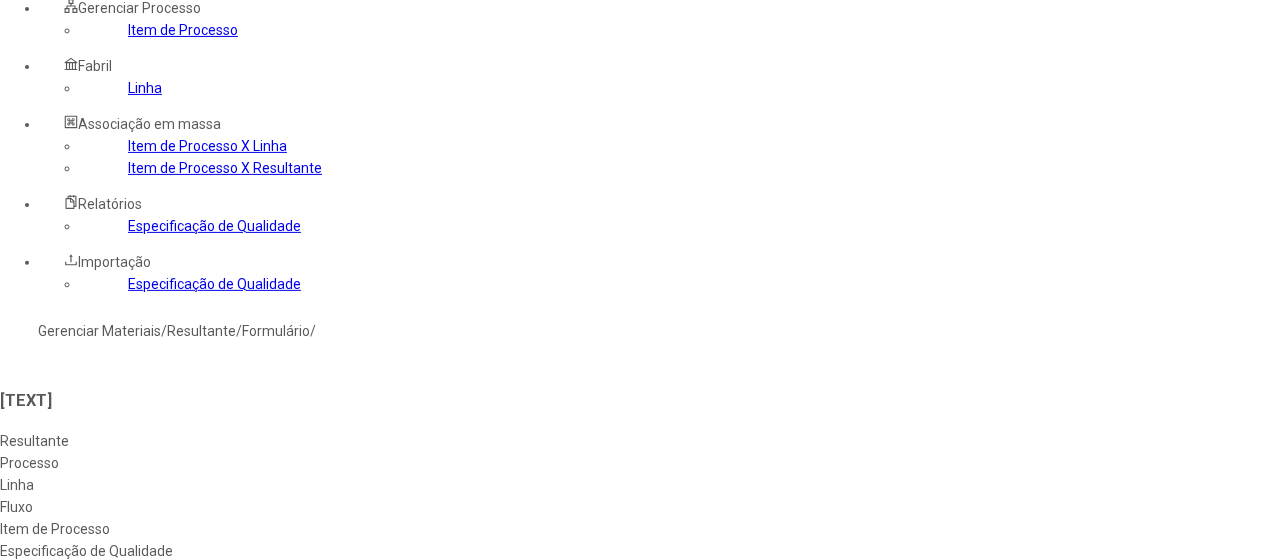 scroll, scrollTop: 400, scrollLeft: 0, axis: vertical 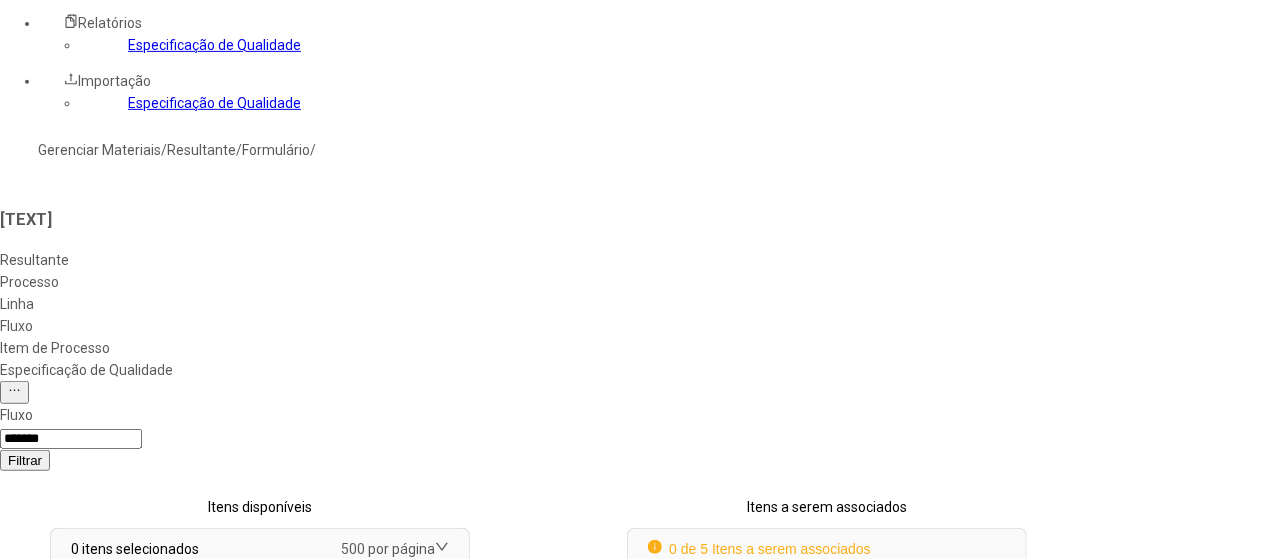 select on "*********" 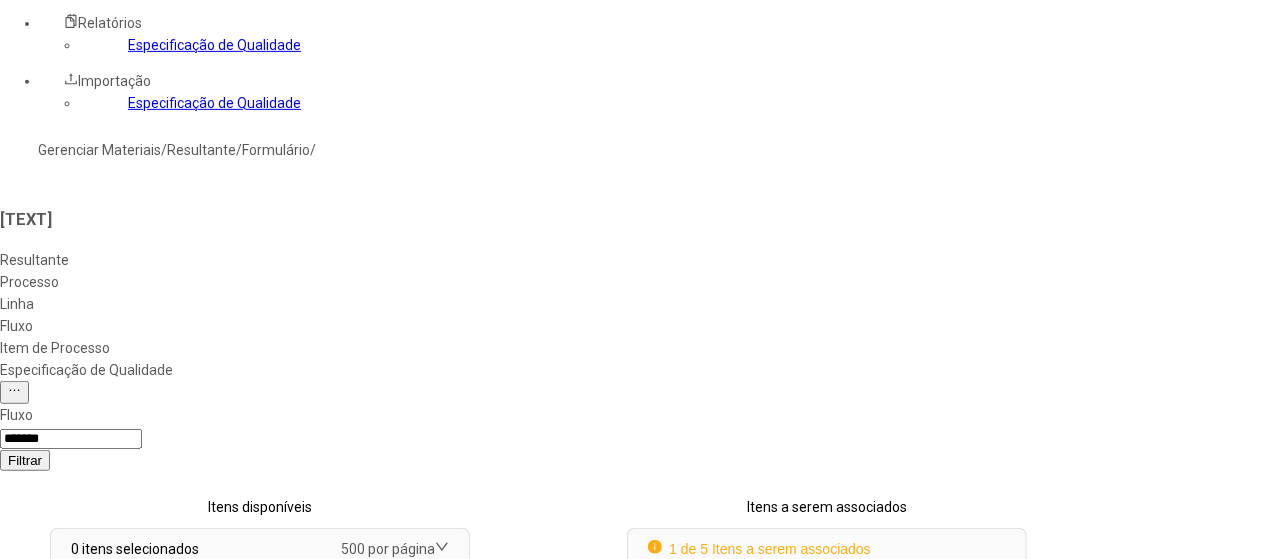 select on "*********" 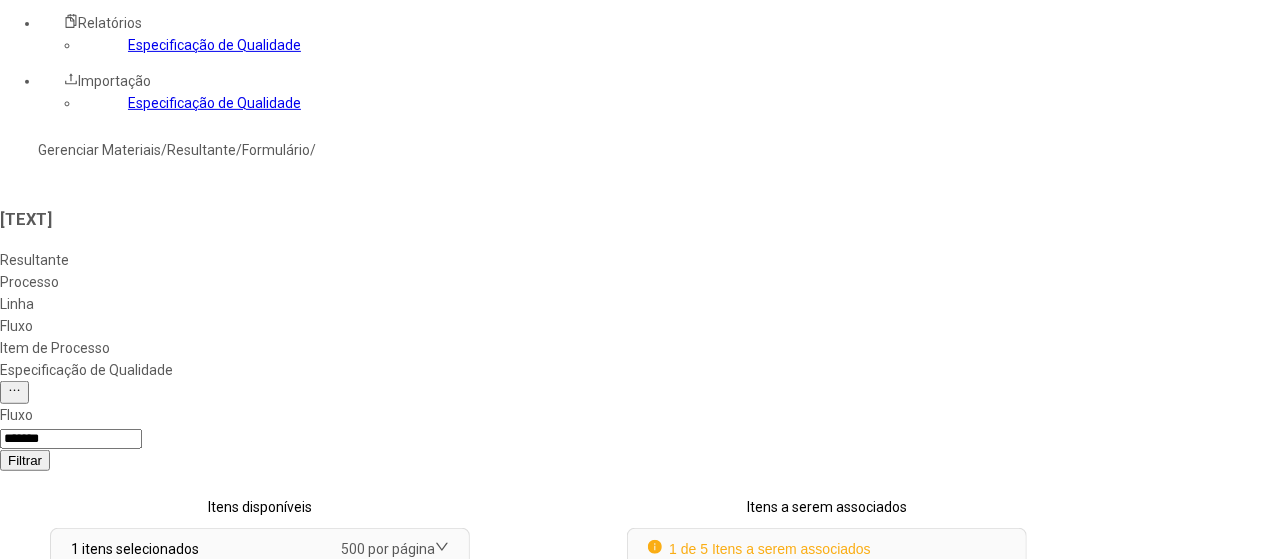 click on "**********" 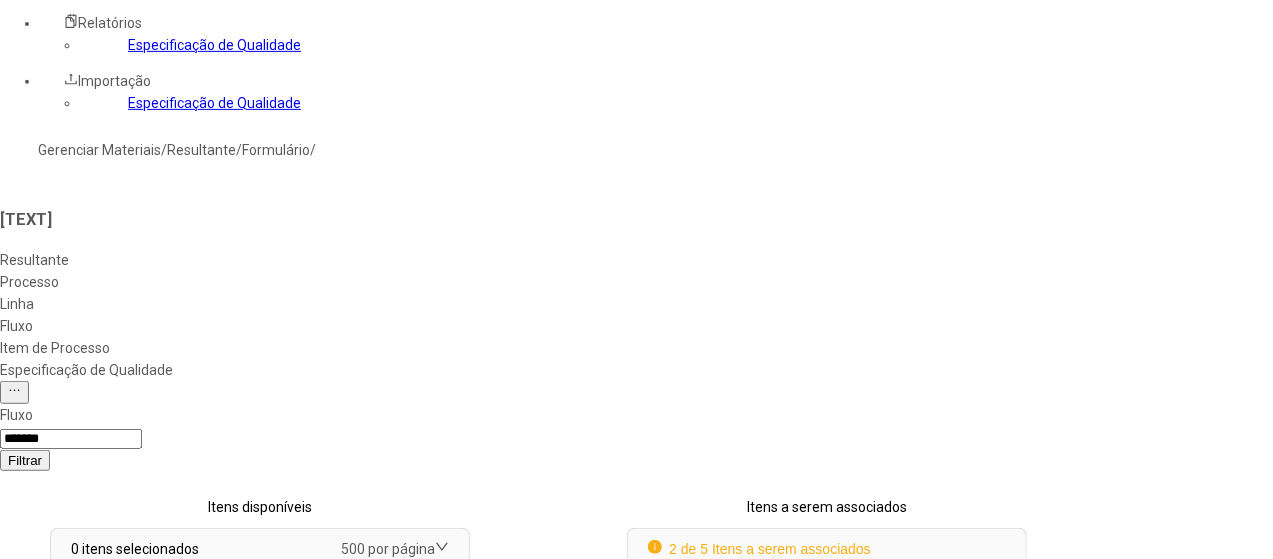 click on "Concluir associação" 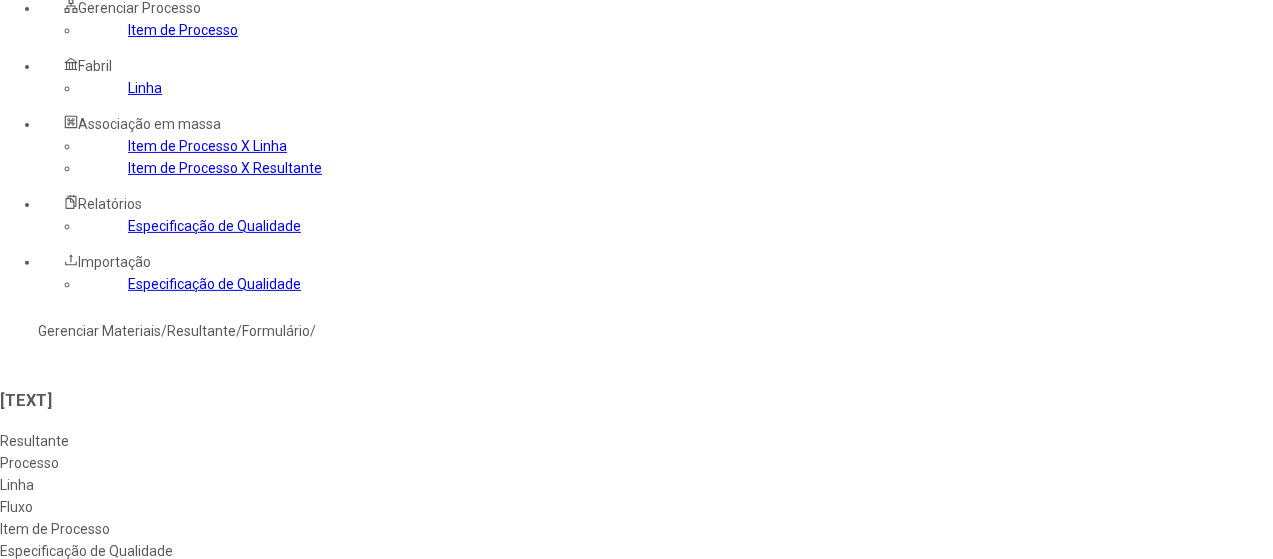 scroll, scrollTop: 0, scrollLeft: 0, axis: both 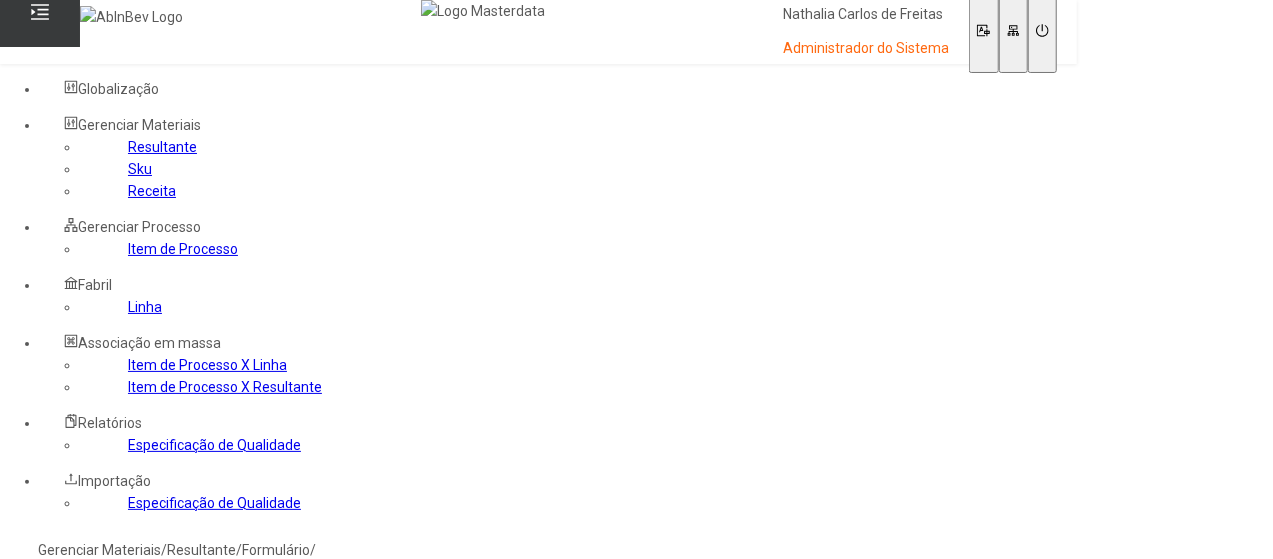 drag, startPoint x: 504, startPoint y: 169, endPoint x: 260, endPoint y: 153, distance: 244.52403 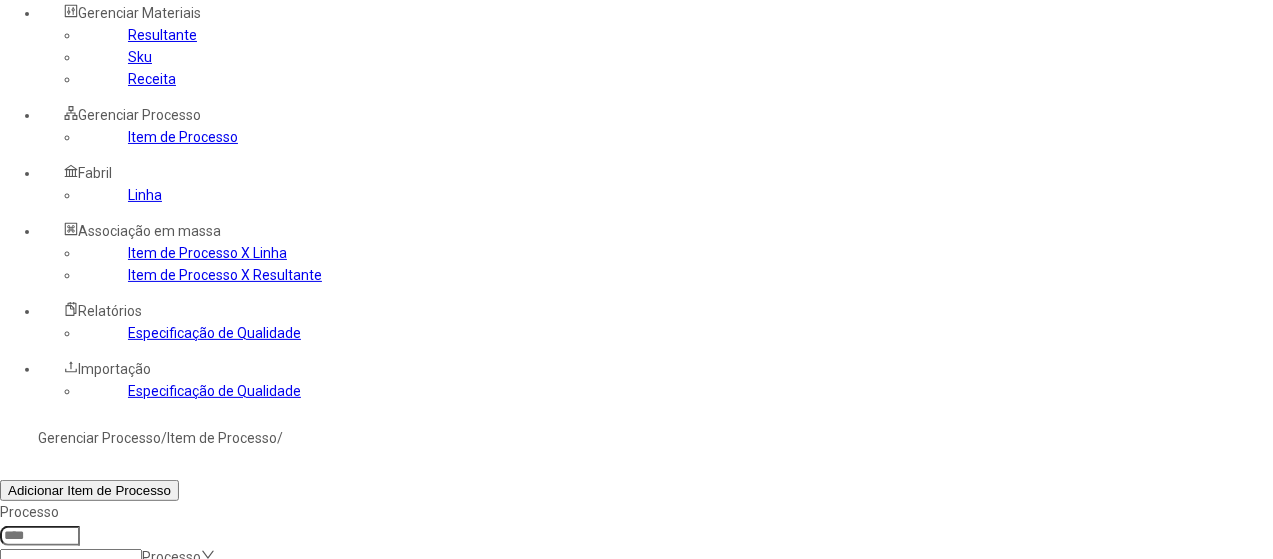 scroll, scrollTop: 200, scrollLeft: 0, axis: vertical 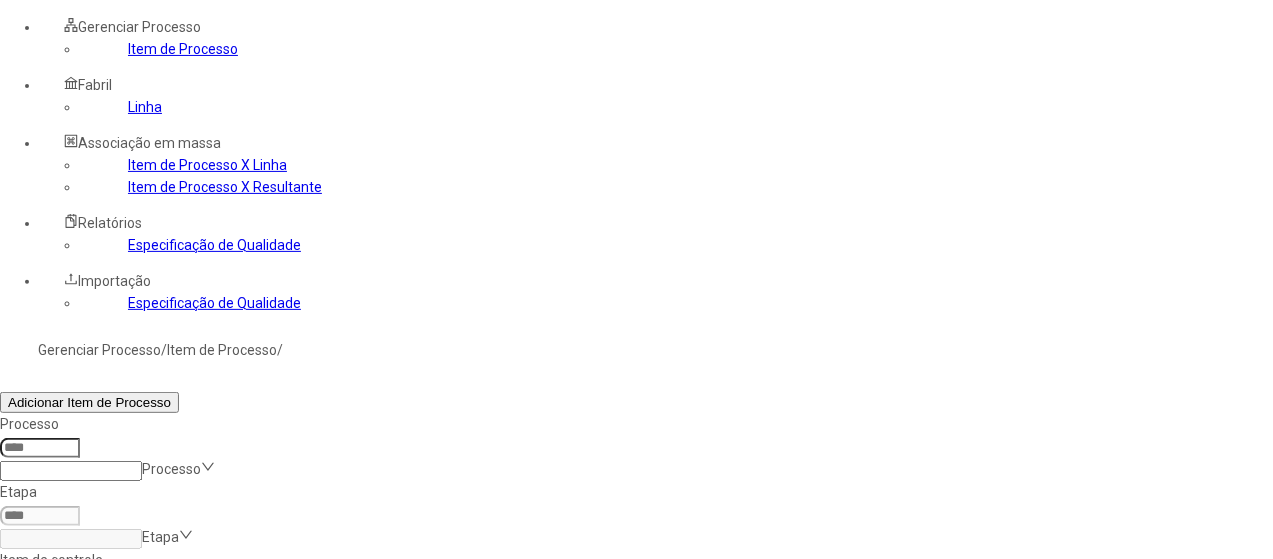 click on "Item de Processo X Resultante" 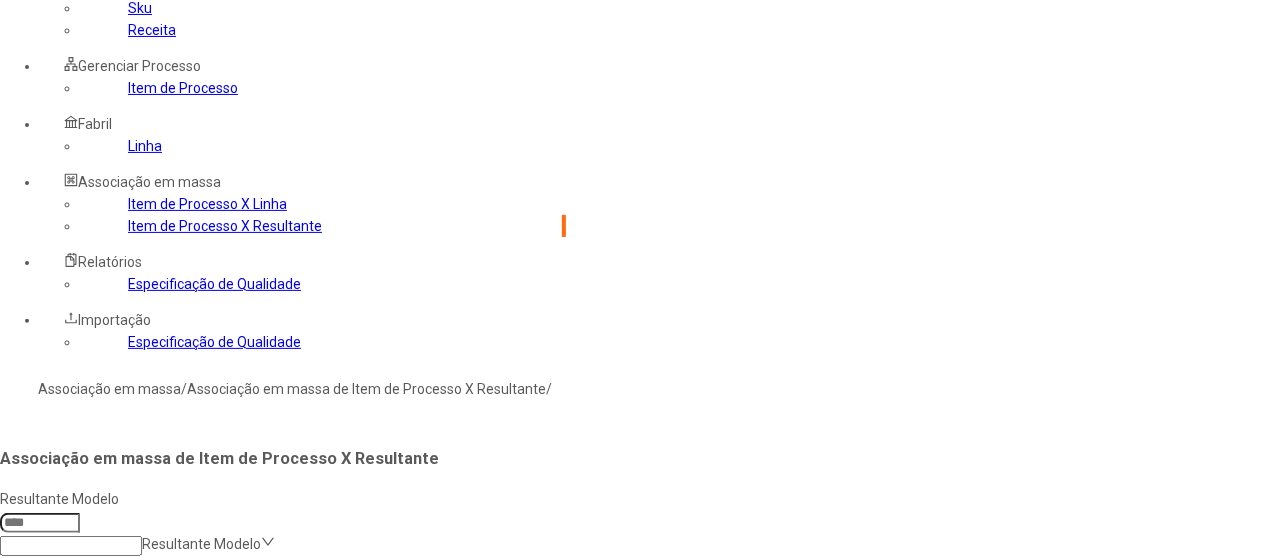 scroll, scrollTop: 100, scrollLeft: 0, axis: vertical 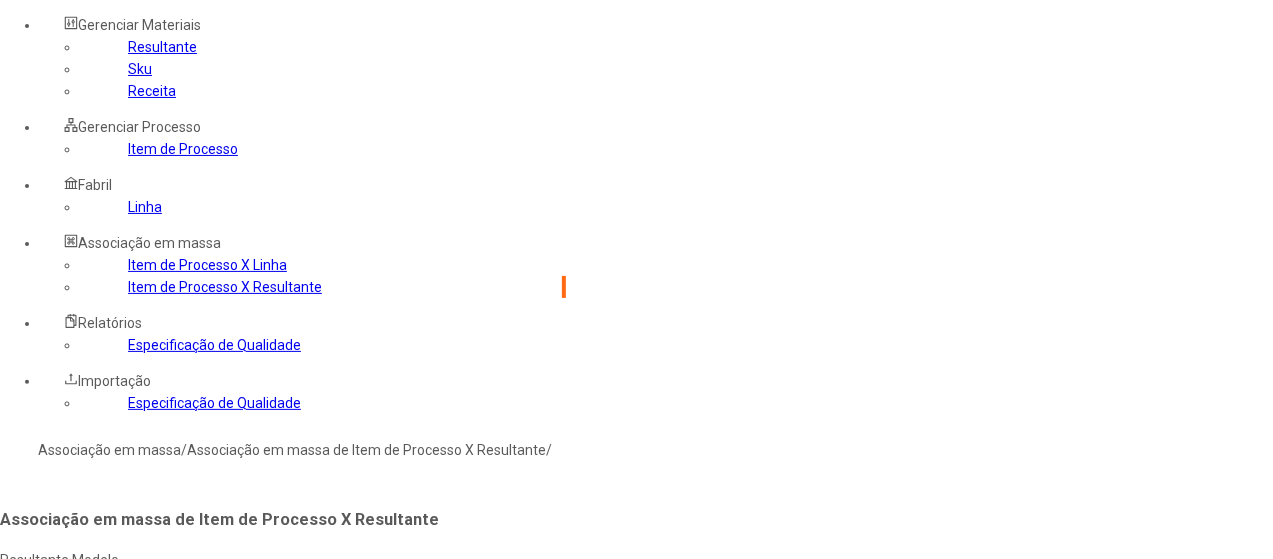 click on "Resultante Modelo  Resultante Modelo  Resultante Destino  Resultante Destino  Processos Modelo     Selecione os processos desejados" 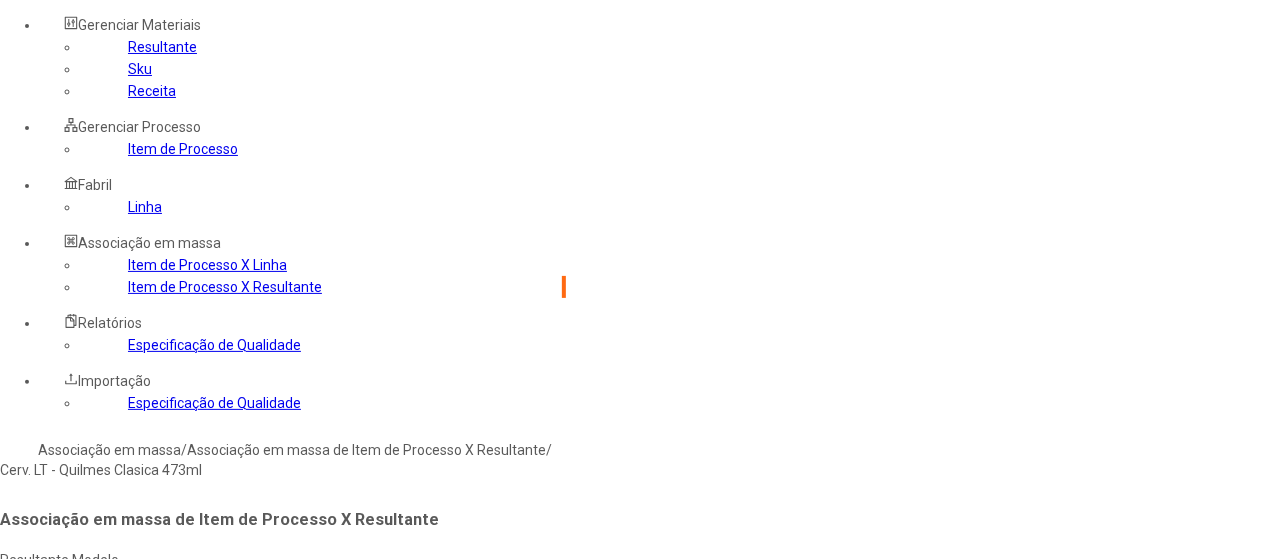type on "**********" 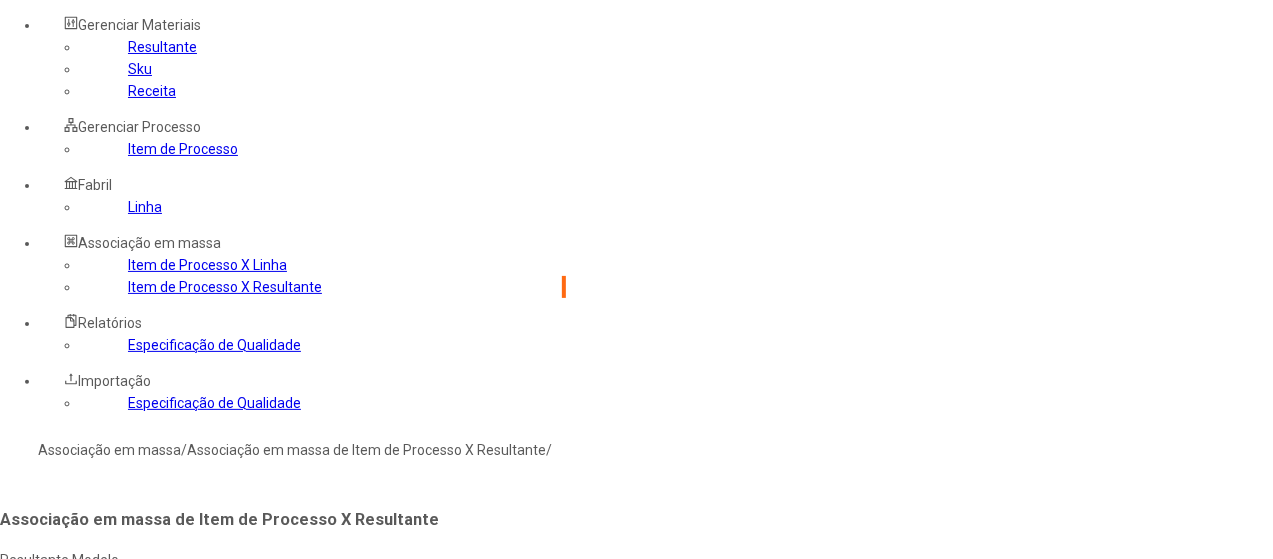 type on "****" 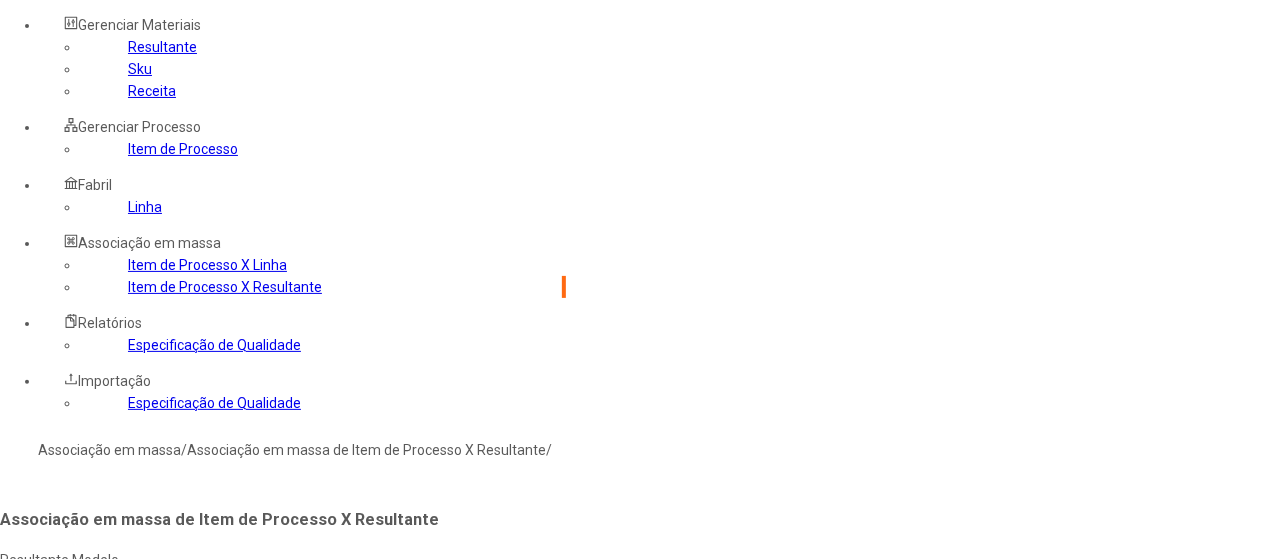 click on "Selecione os processos desejados" 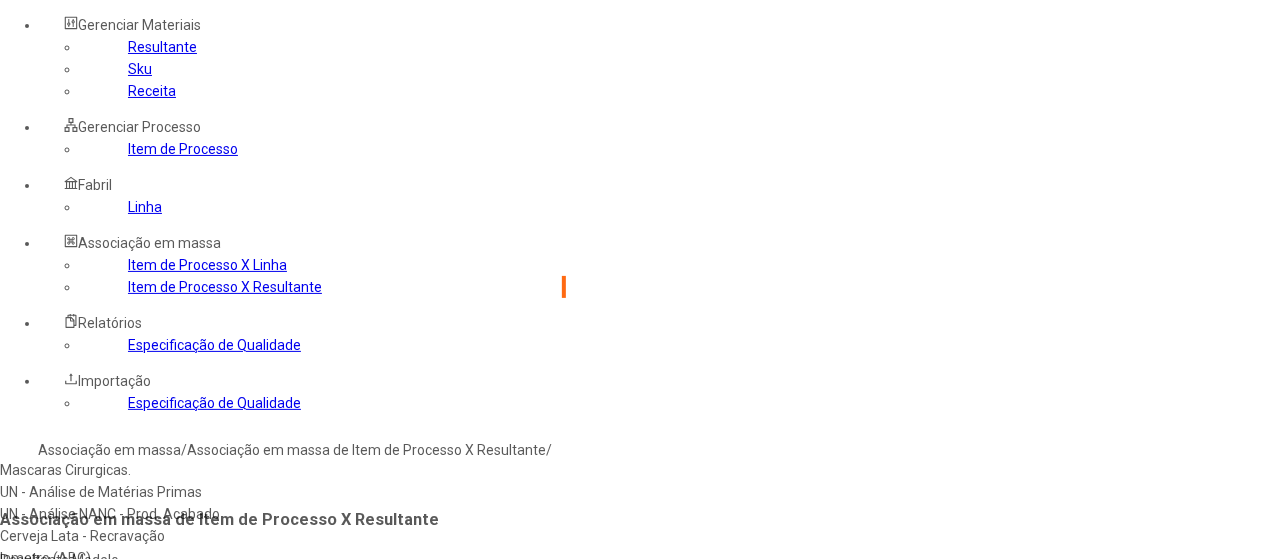 click on "Cerveja Lata - Recravação" at bounding box center (229, 536) 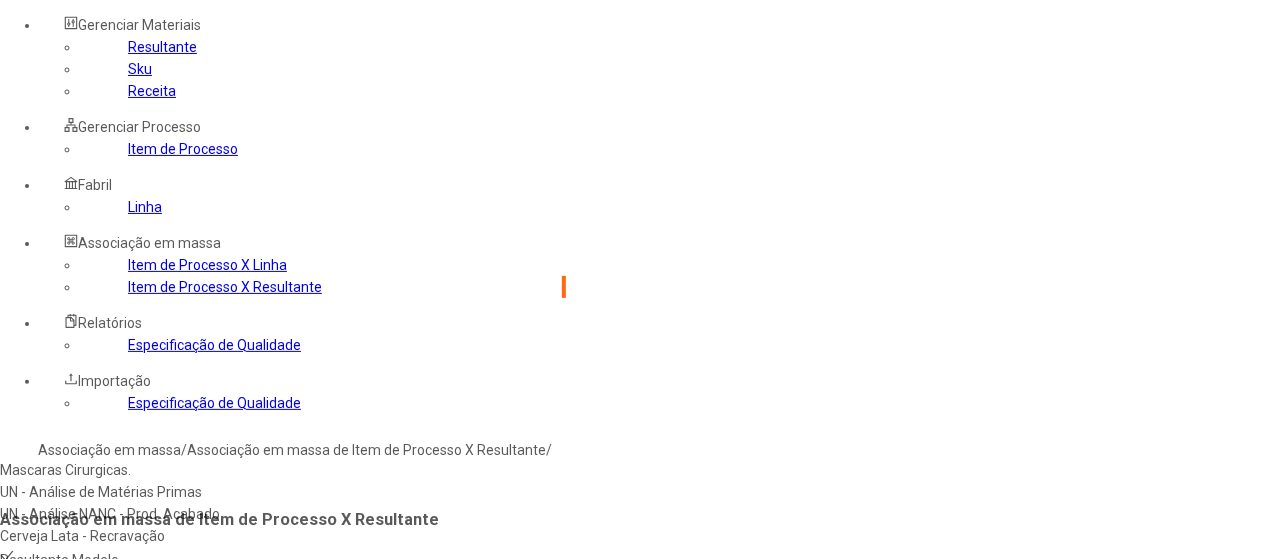click at bounding box center [40, 652] 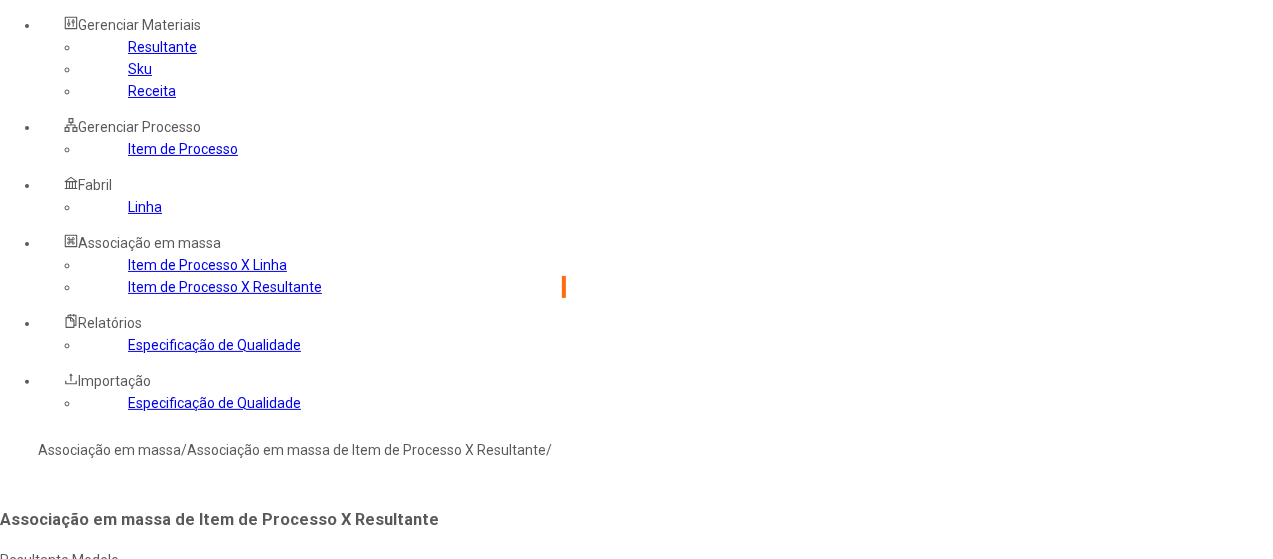 click 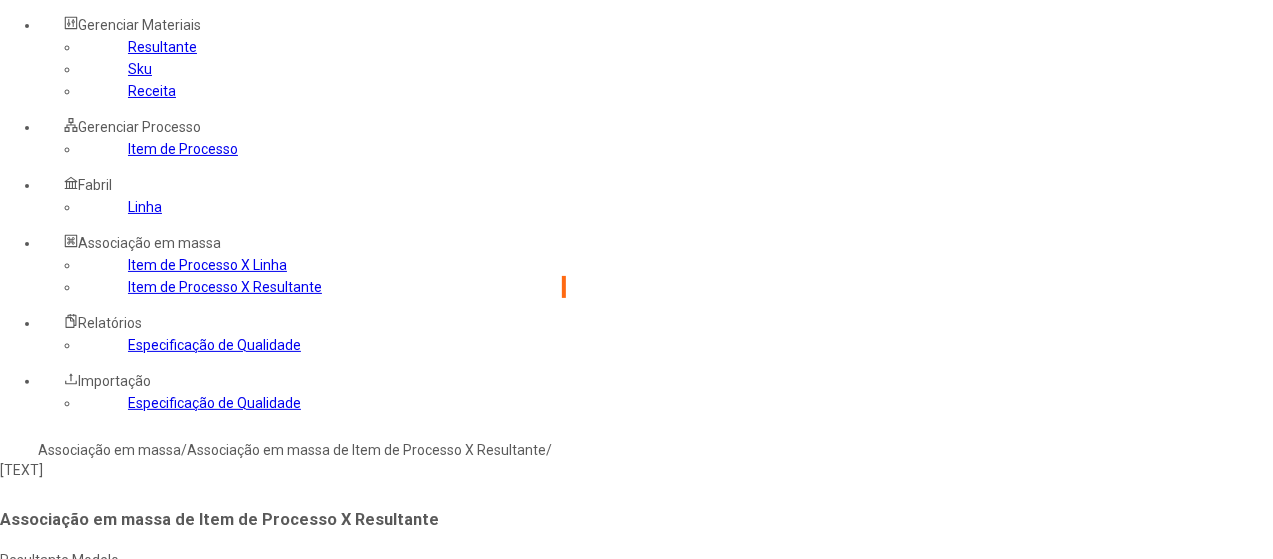 type on "**********" 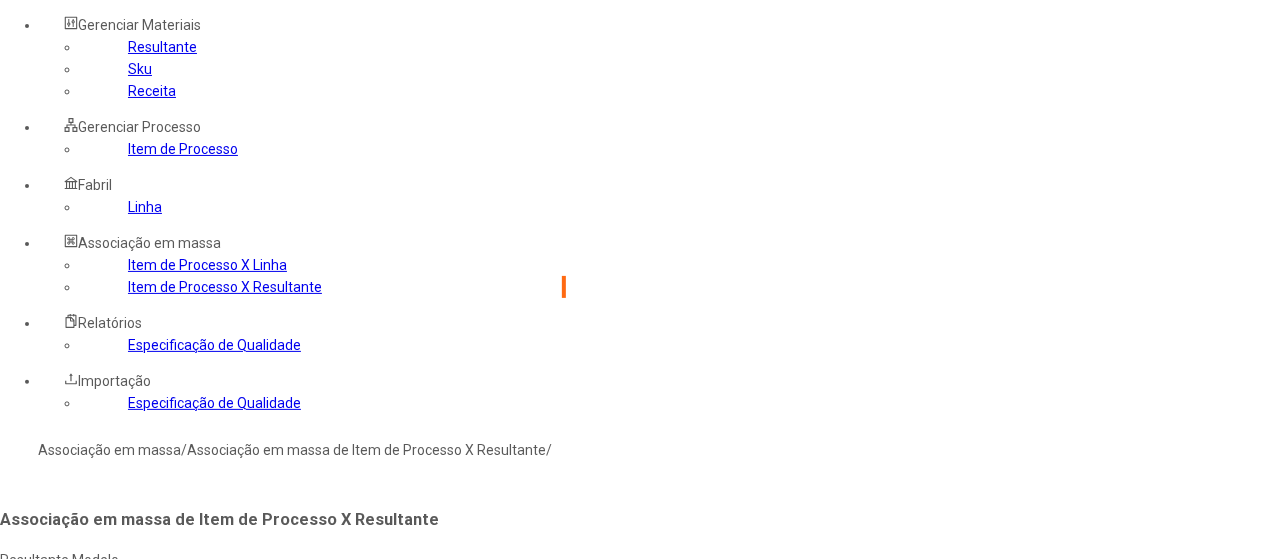 type on "****" 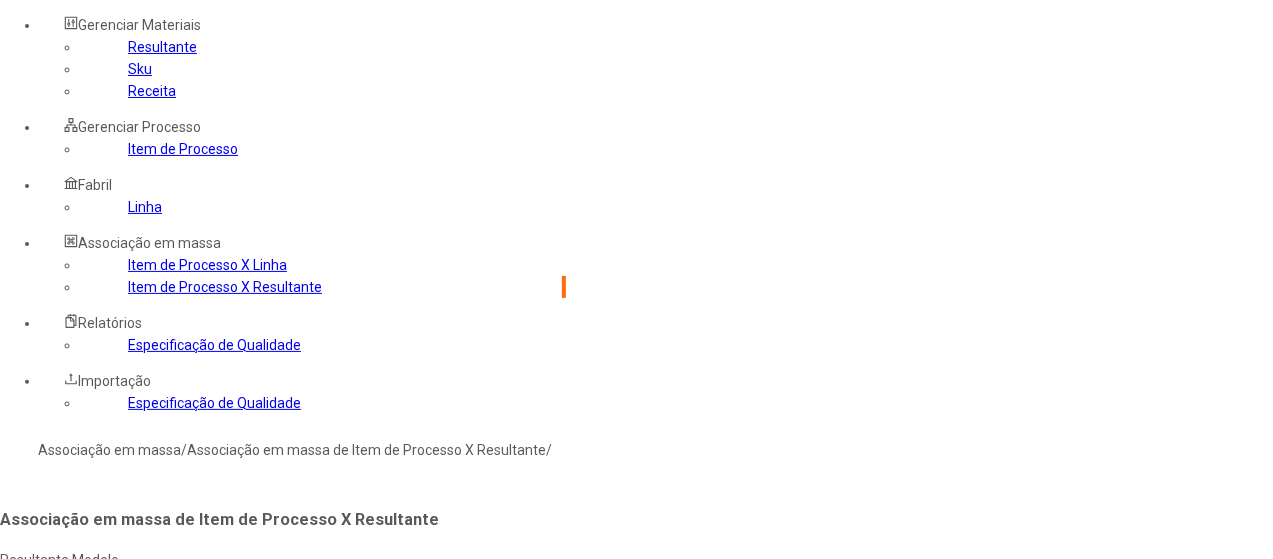 click on "Concluir associação" at bounding box center (67, 763) 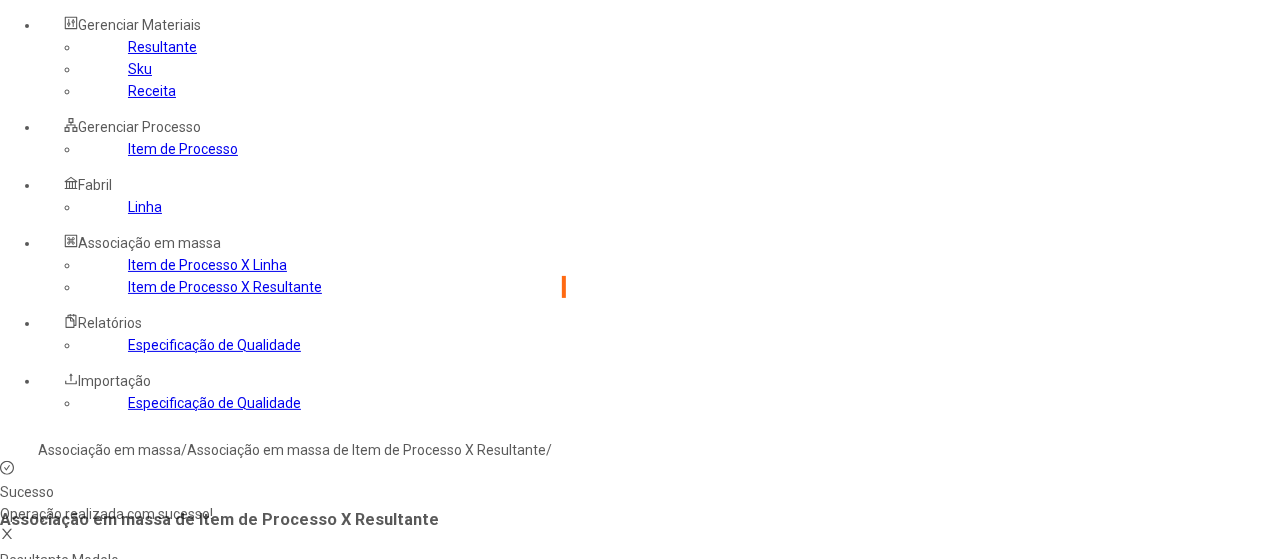 click at bounding box center (40, 584) 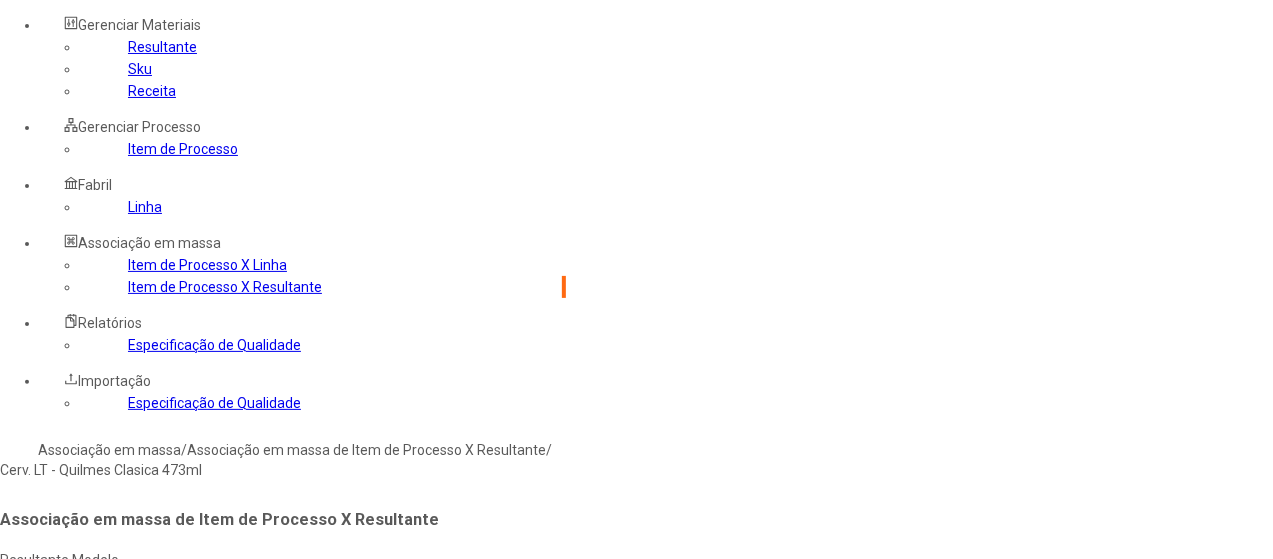 type on "**********" 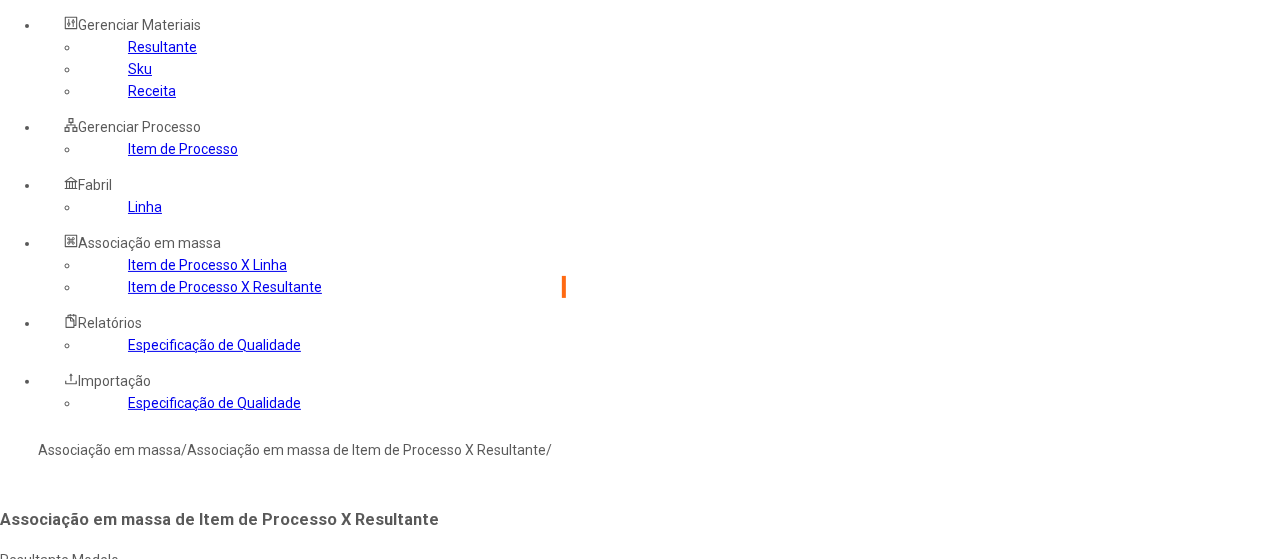 type on "****" 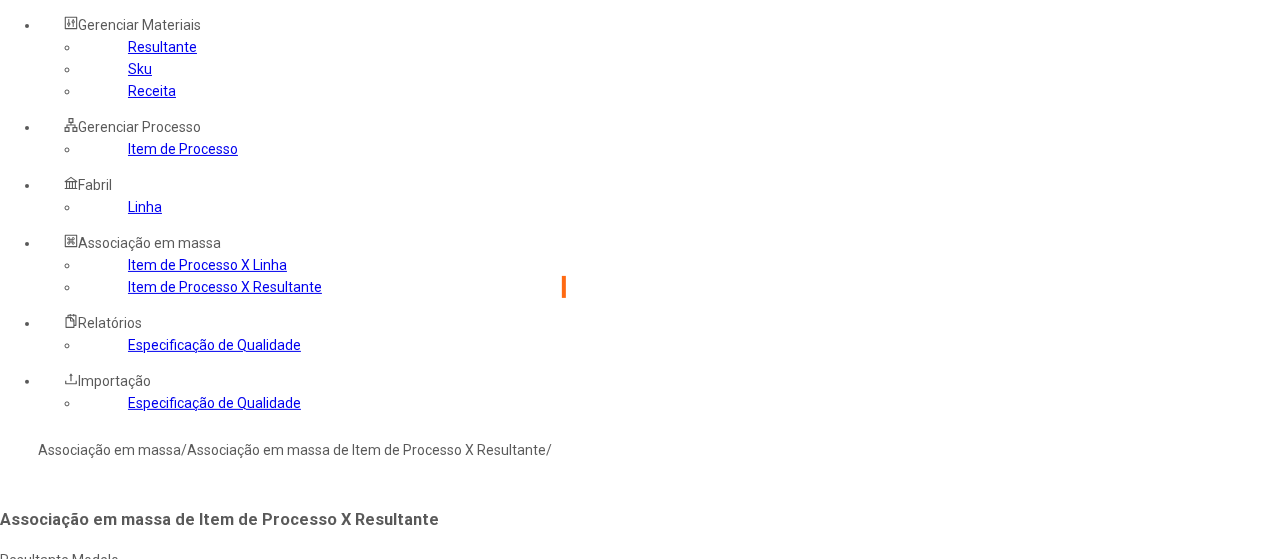click on "Selecione os processos desejados" 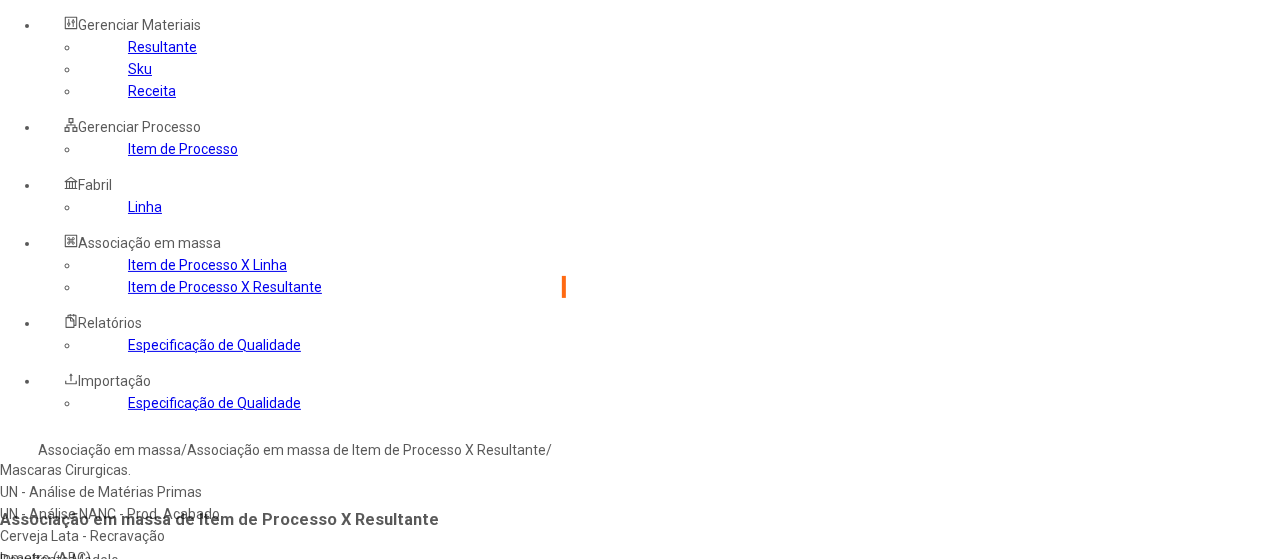 click on "Inmetro (ABC)" at bounding box center [229, 558] 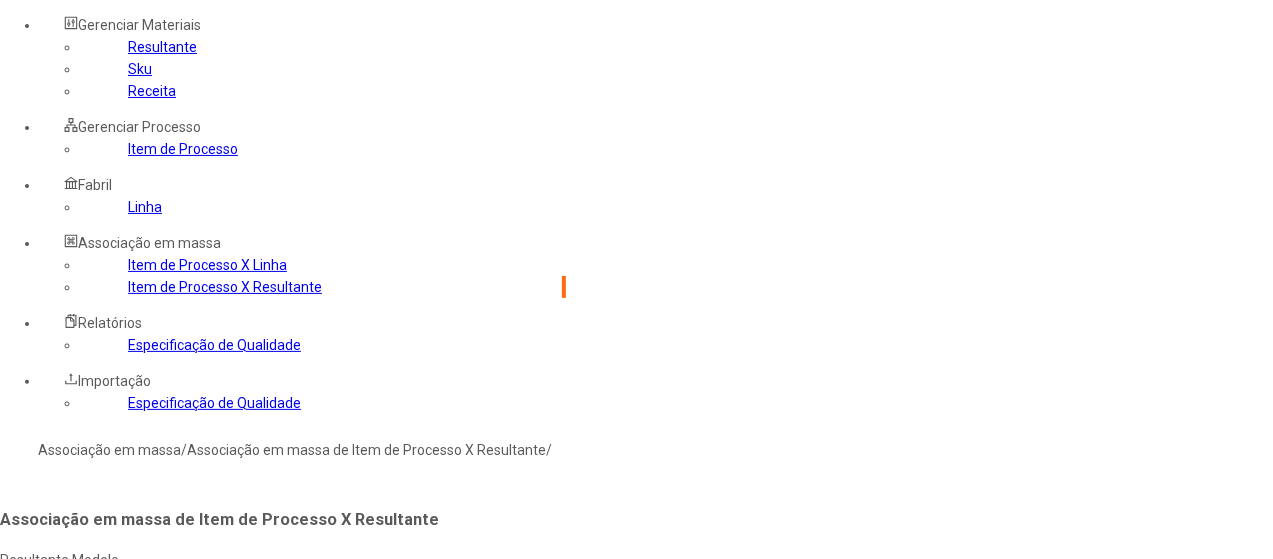 type on "****" 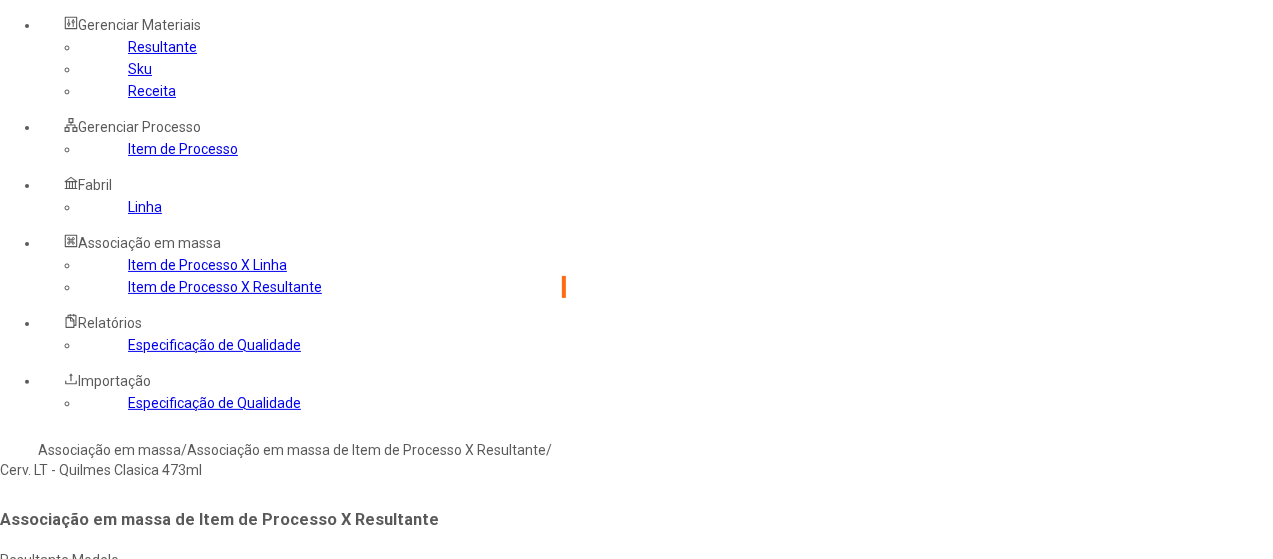 type on "**********" 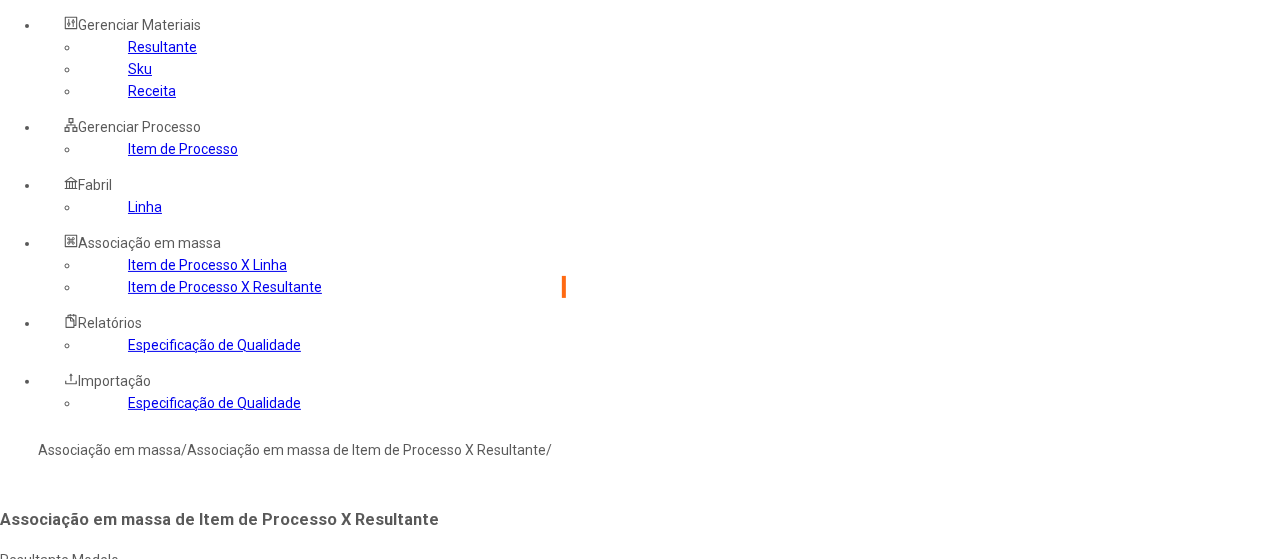 type on "****" 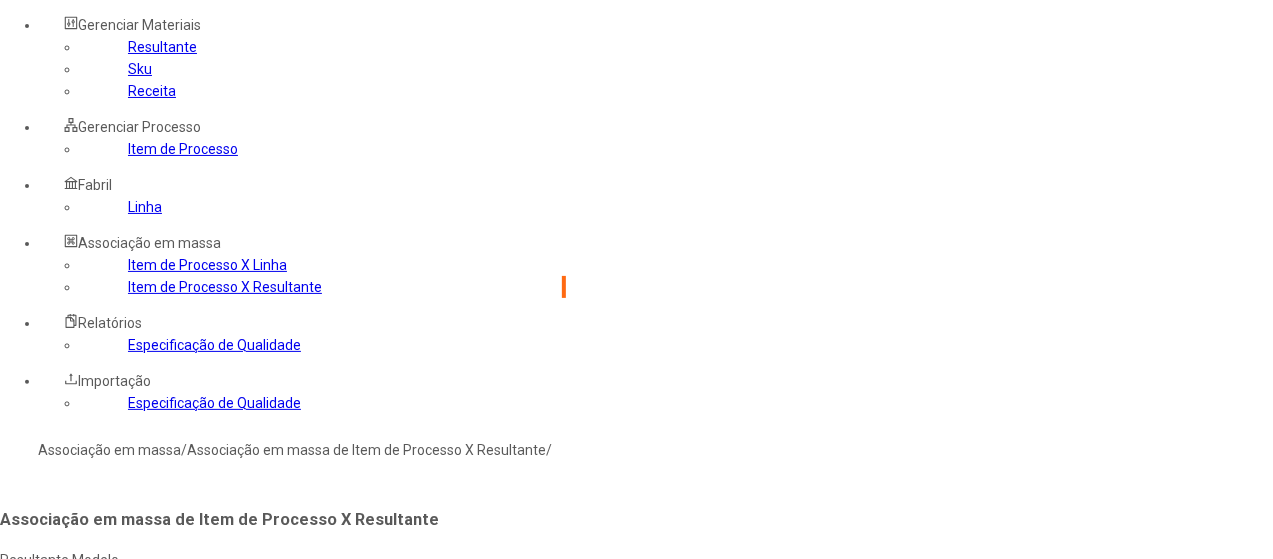 click on "Selecione os processos desejados" 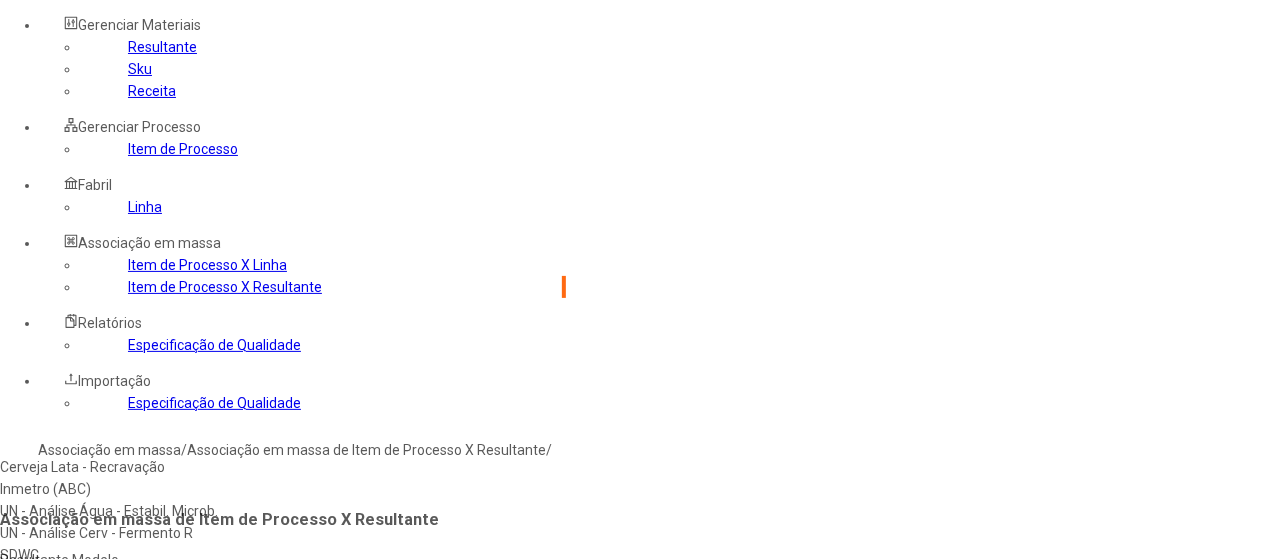 scroll, scrollTop: 100, scrollLeft: 0, axis: vertical 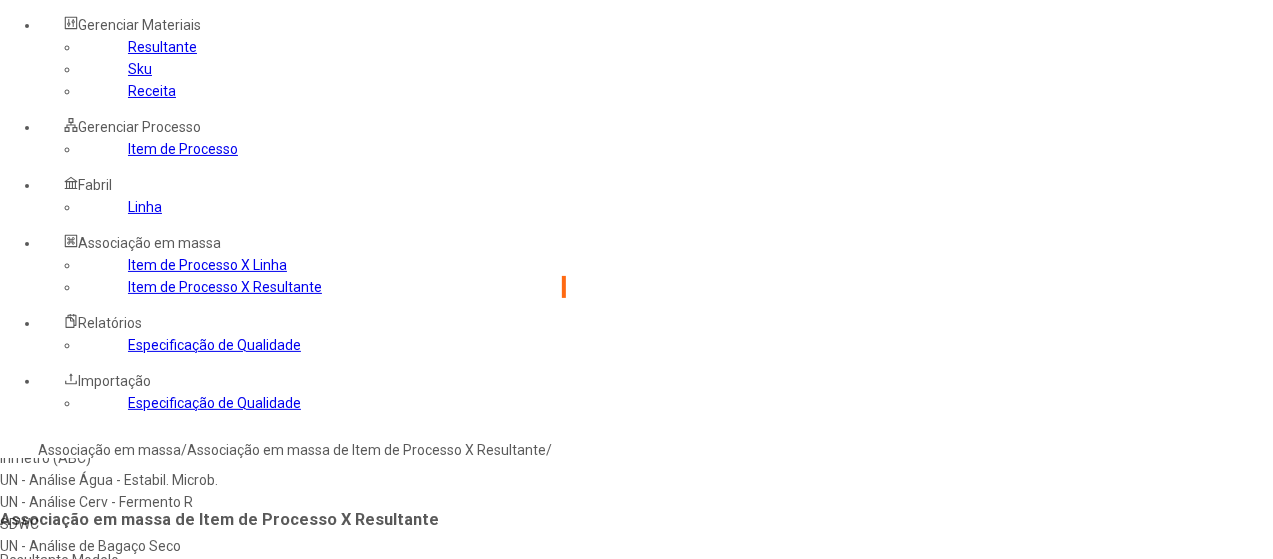 click on "UN - Análise Cerv - Fermento R" at bounding box center [229, 502] 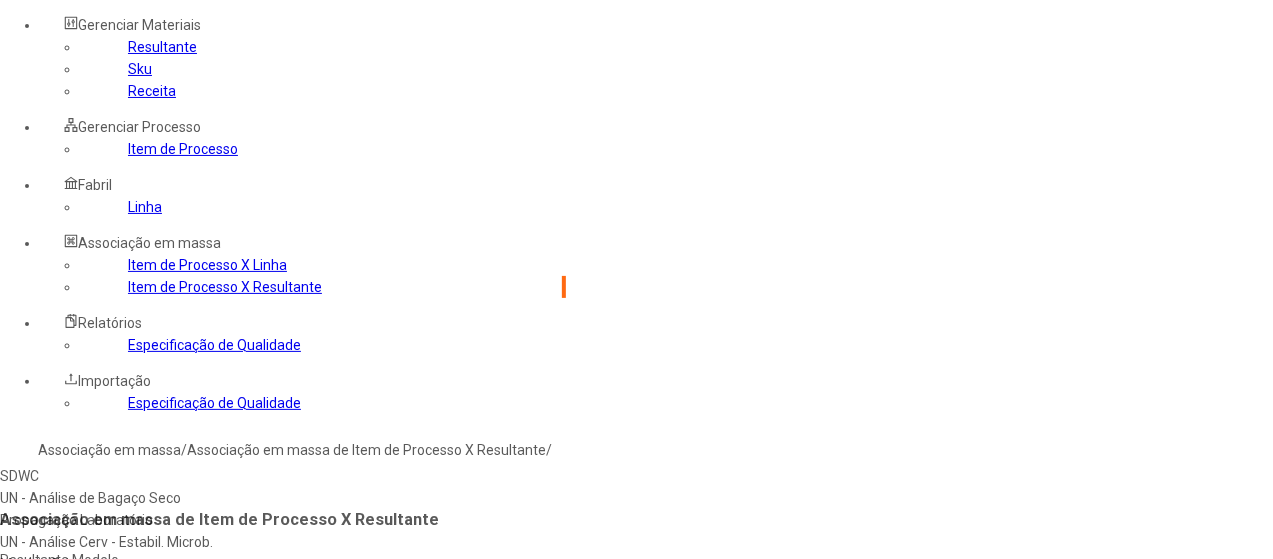 scroll, scrollTop: 200, scrollLeft: 0, axis: vertical 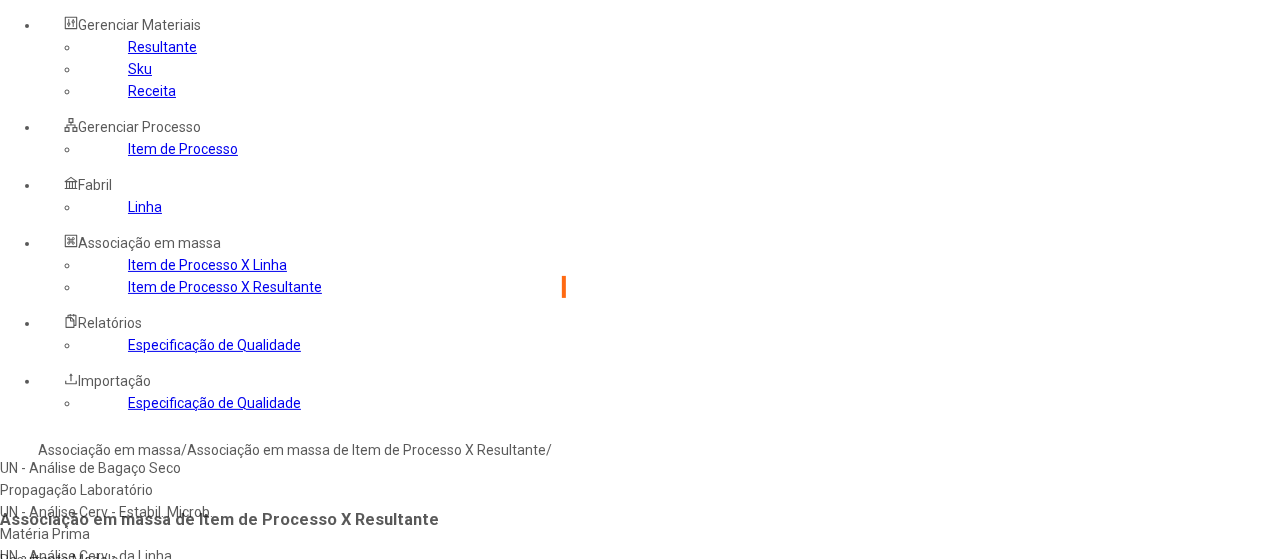 click on "UN - Análise Cerv - Estabil. Microb." at bounding box center (229, 512) 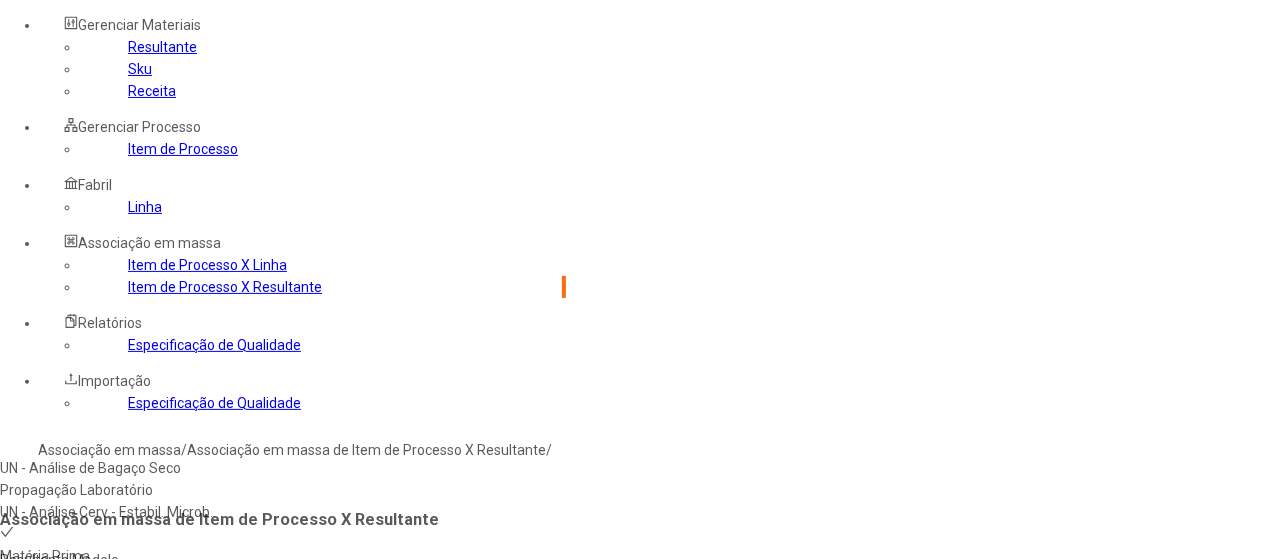 click on "UN - Análise Cerv - da Linha" at bounding box center (229, 578) 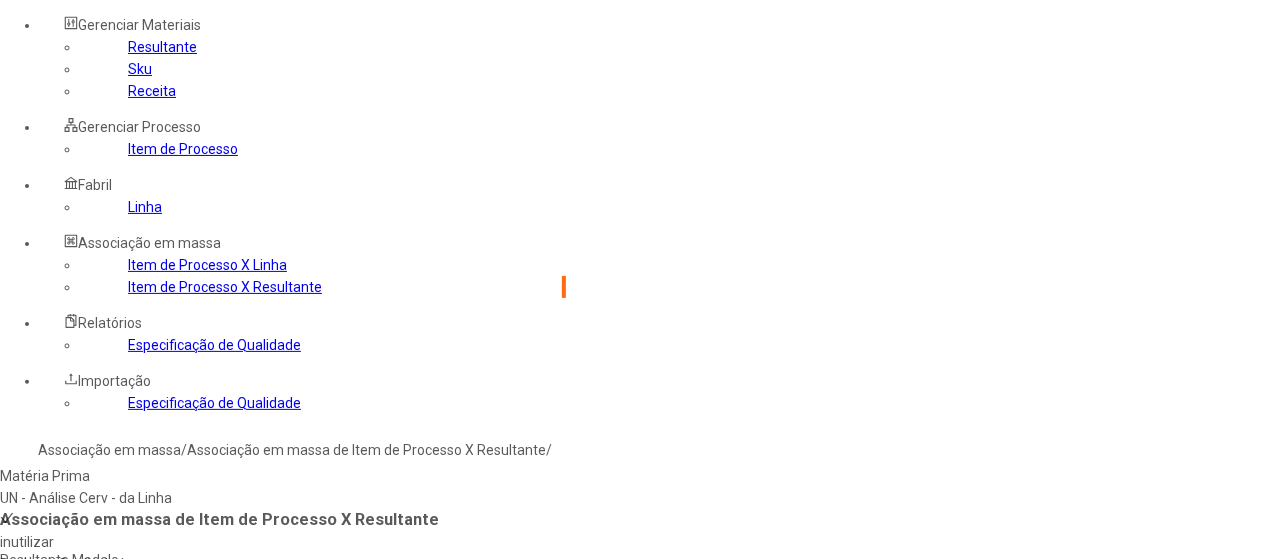 scroll, scrollTop: 400, scrollLeft: 0, axis: vertical 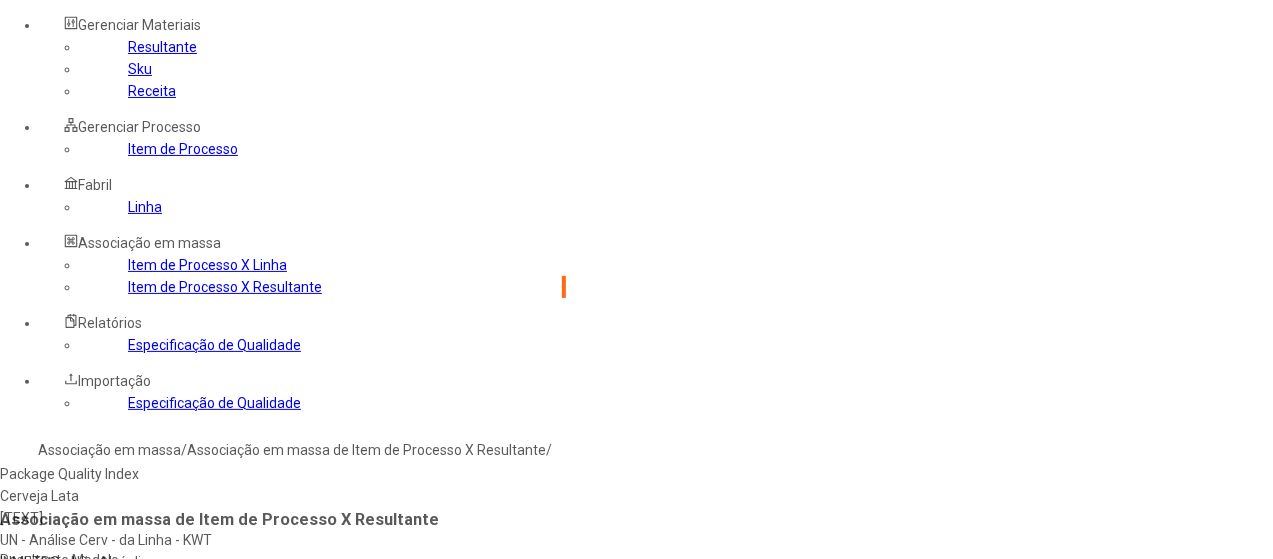 click on "UN - Análise Cerv - da Linha - KWT" at bounding box center (229, 540) 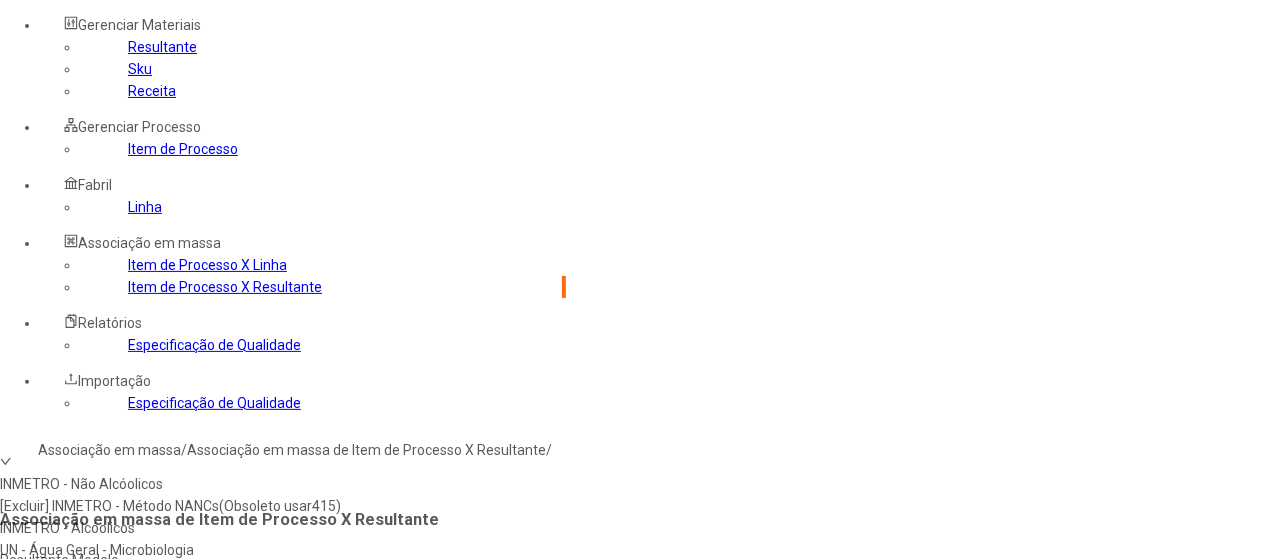 scroll, scrollTop: 600, scrollLeft: 0, axis: vertical 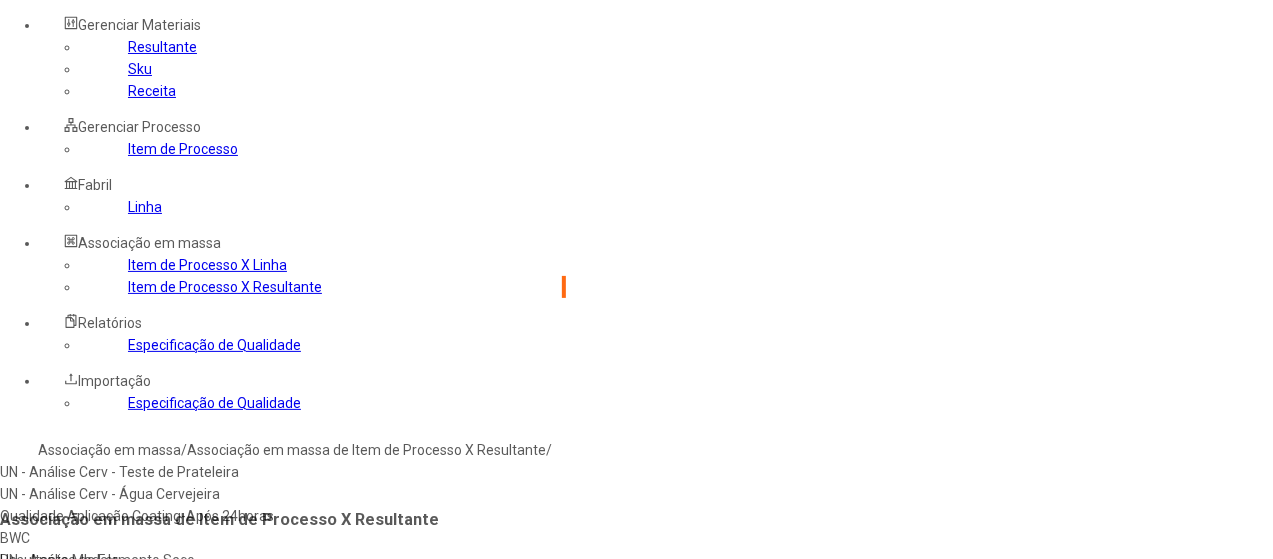 click on "UN - Análise Cerv - Teste de Prateleira" at bounding box center (229, 472) 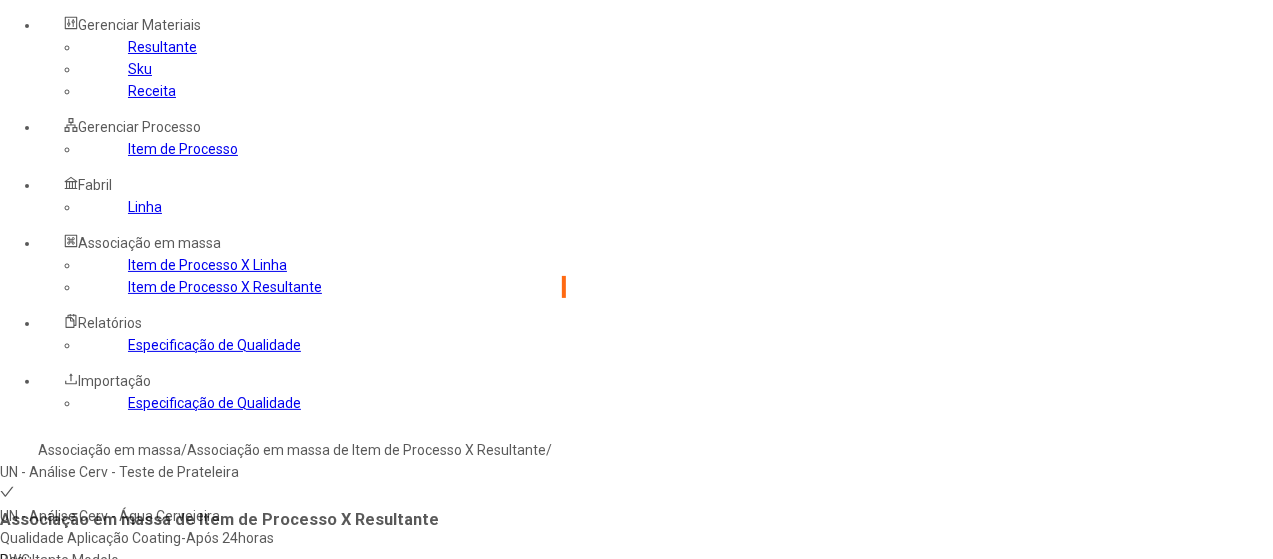 click on "UN - Análise Cerv - Água Cervejeira" at bounding box center [229, 516] 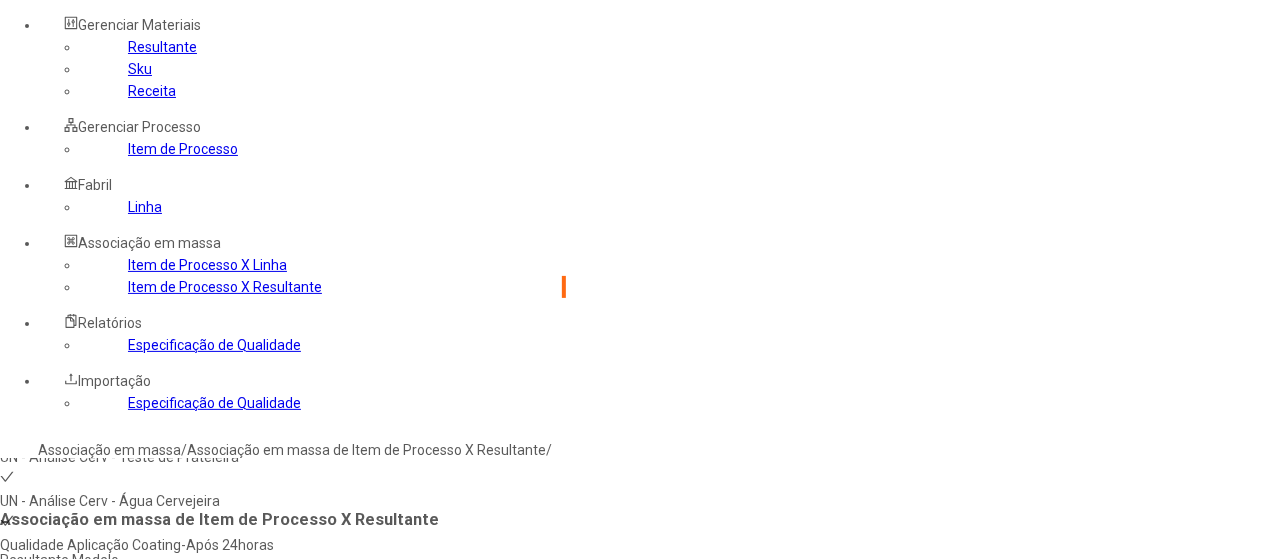scroll, scrollTop: 640, scrollLeft: 0, axis: vertical 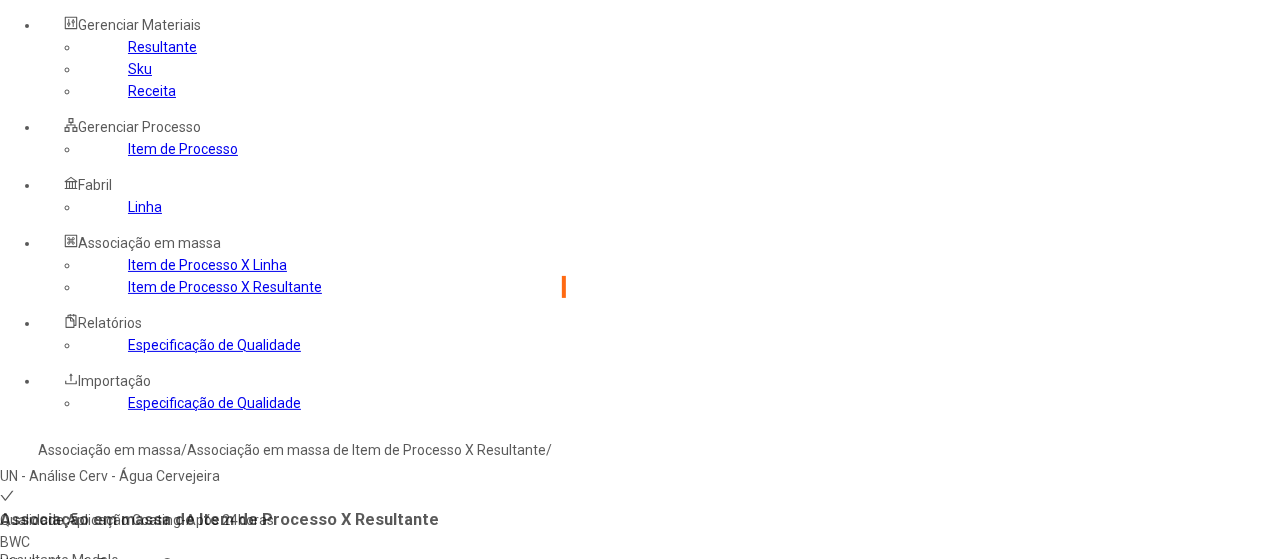 click at bounding box center [40, 652] 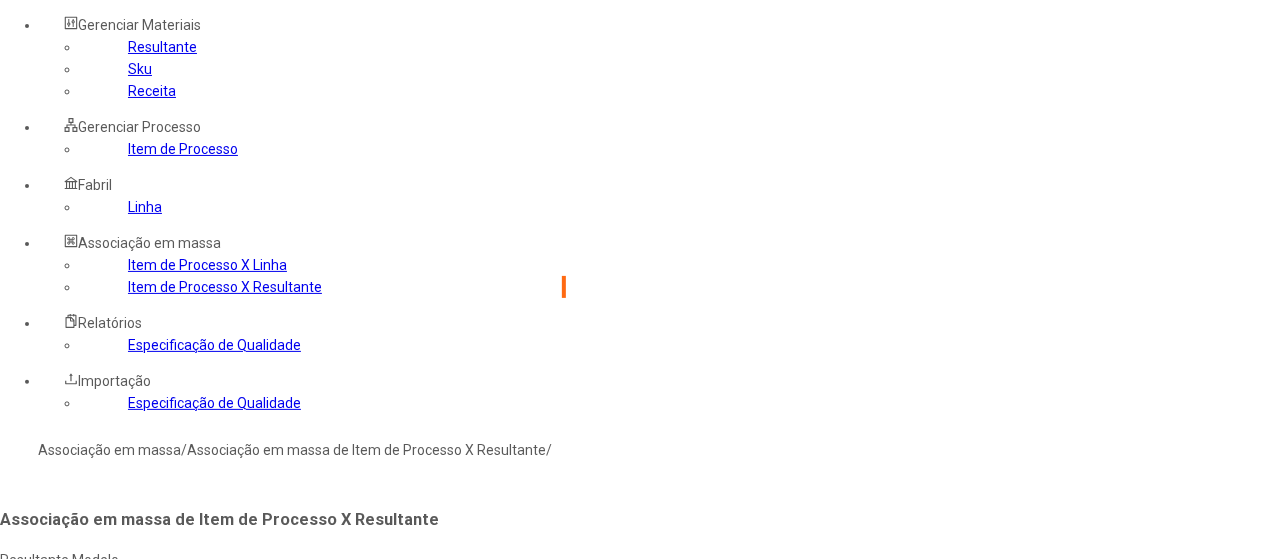 type on "****" 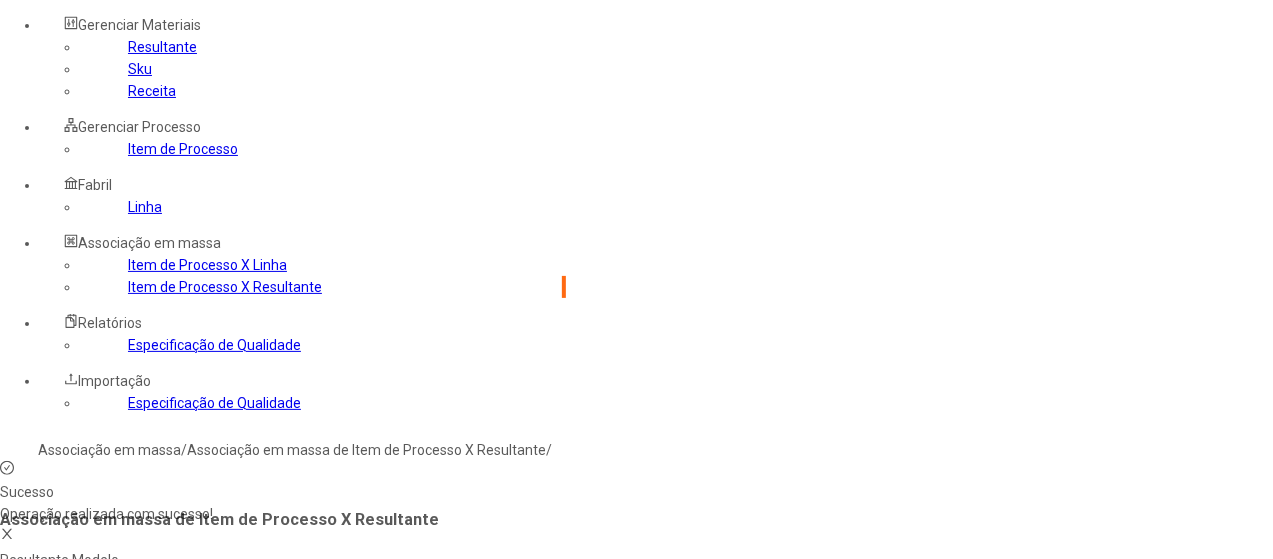 click 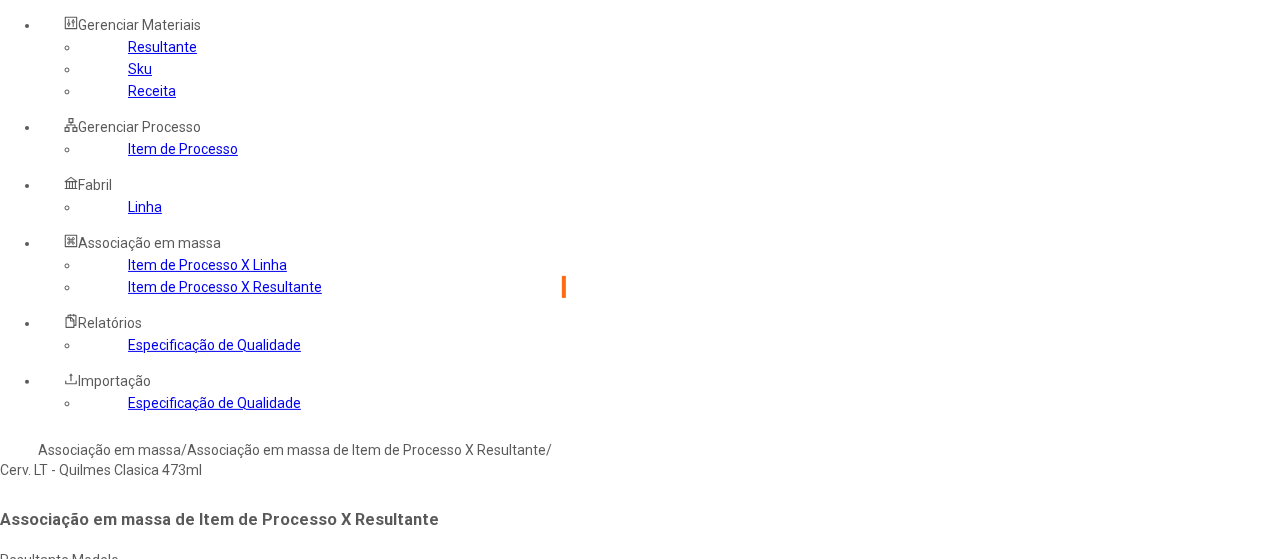 type on "**********" 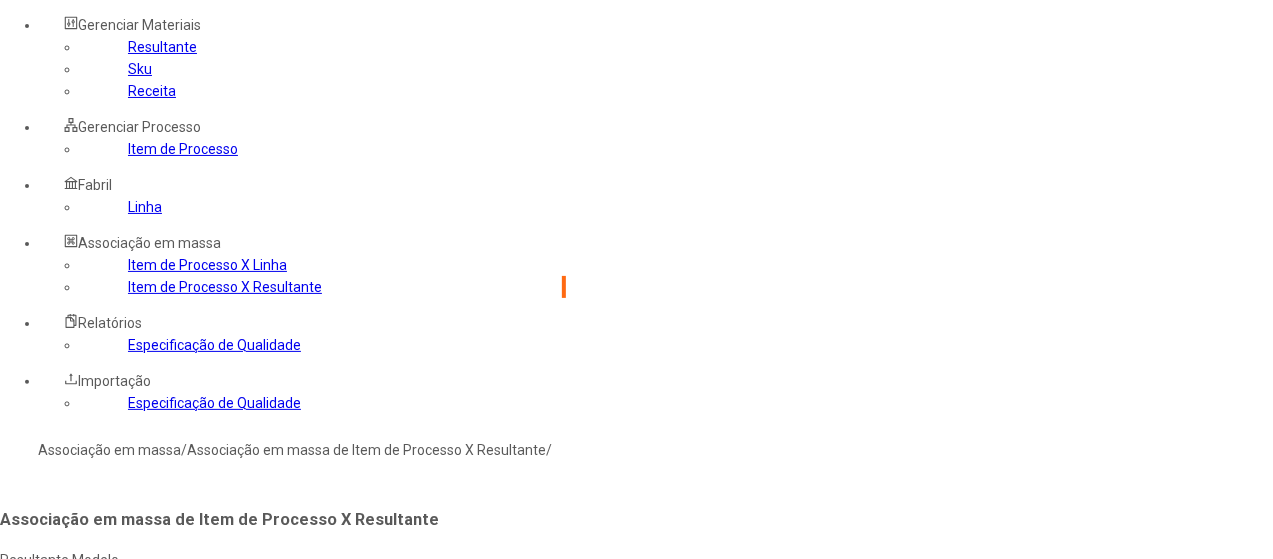 type on "****" 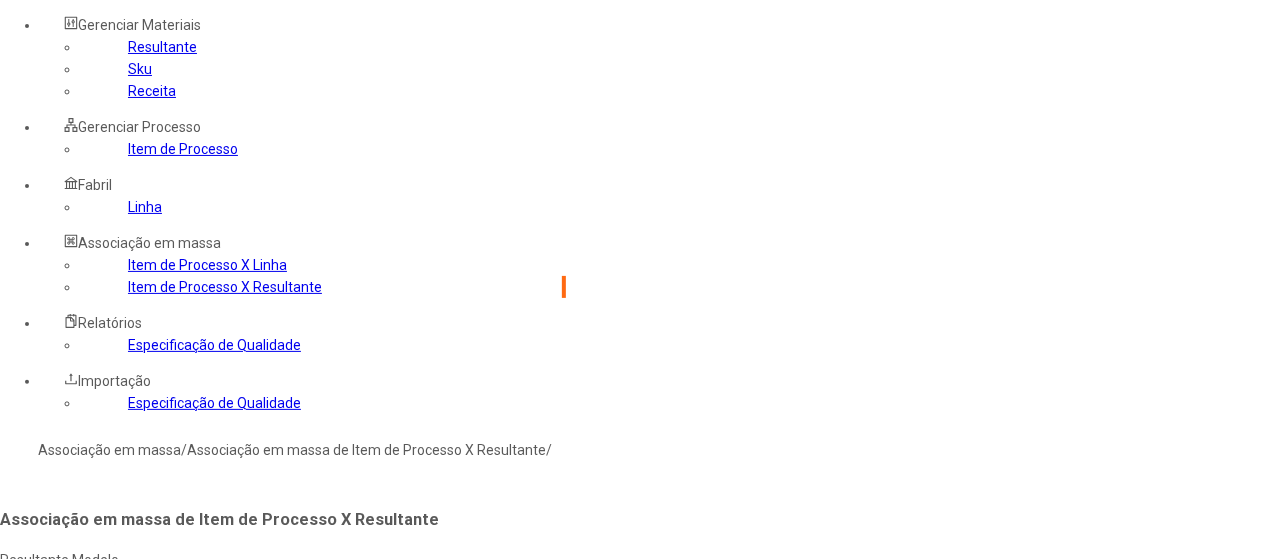 click on "Selecione os processos desejados" 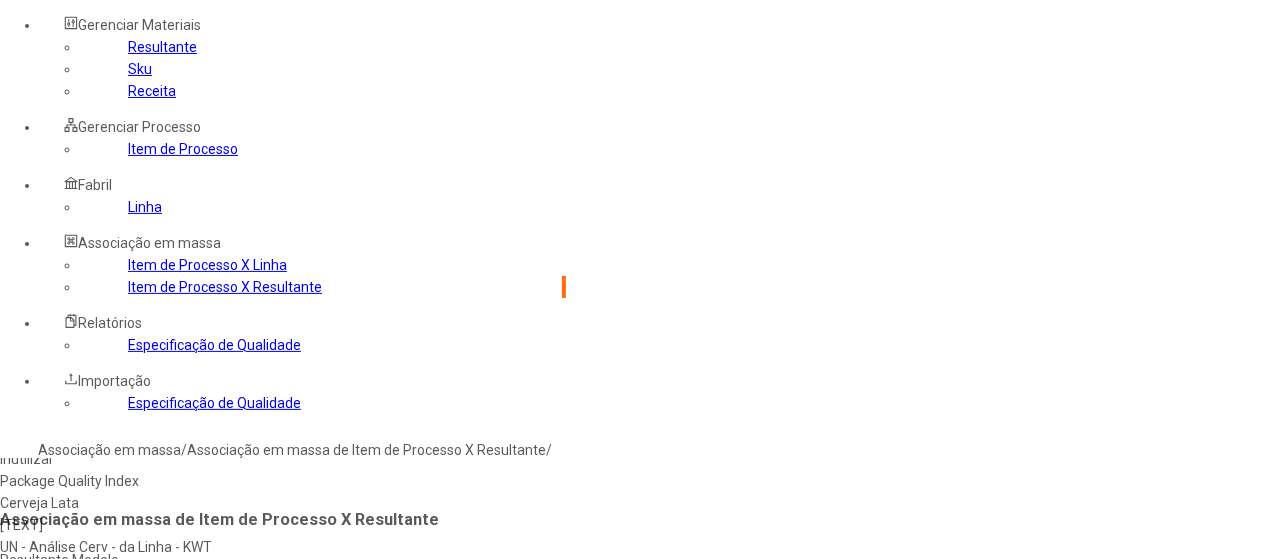 scroll, scrollTop: 300, scrollLeft: 0, axis: vertical 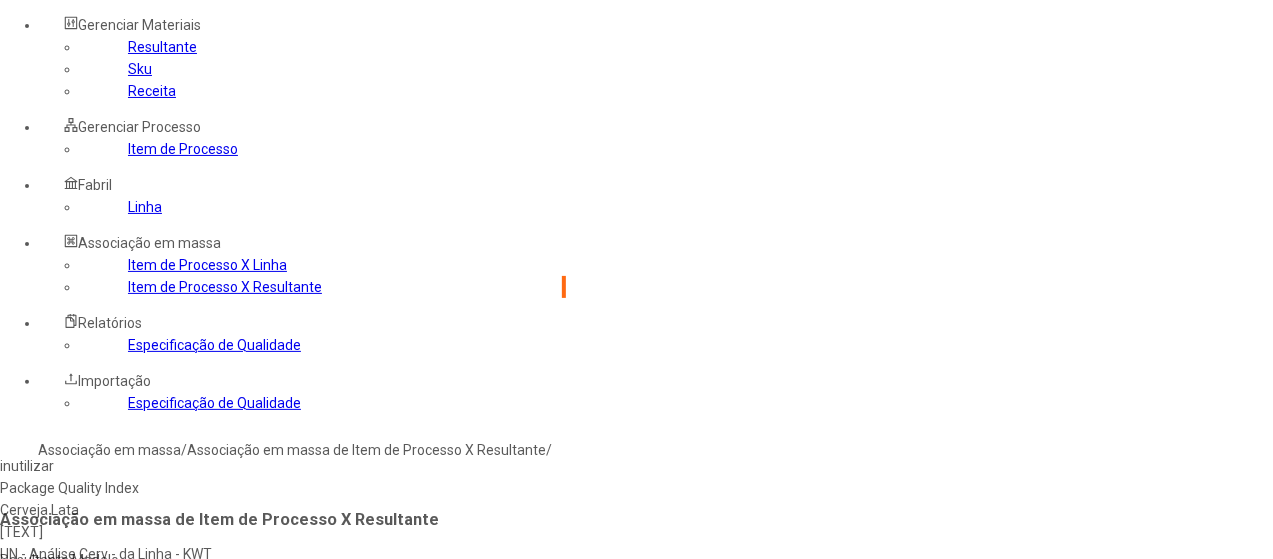 click on "Cerveja Lata" at bounding box center (229, 510) 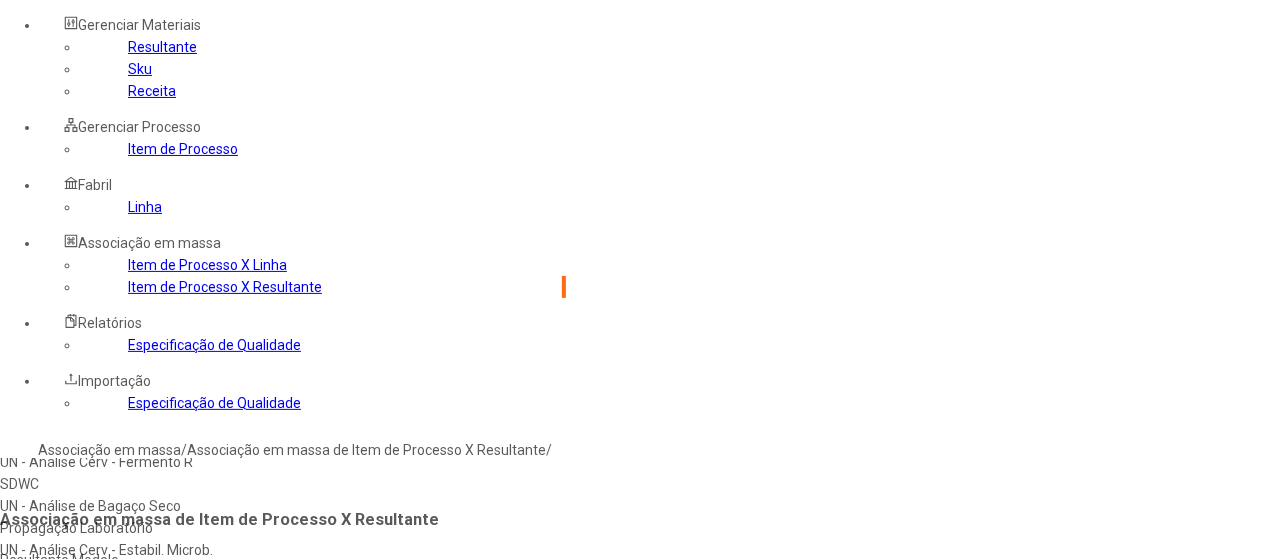 scroll, scrollTop: 40, scrollLeft: 0, axis: vertical 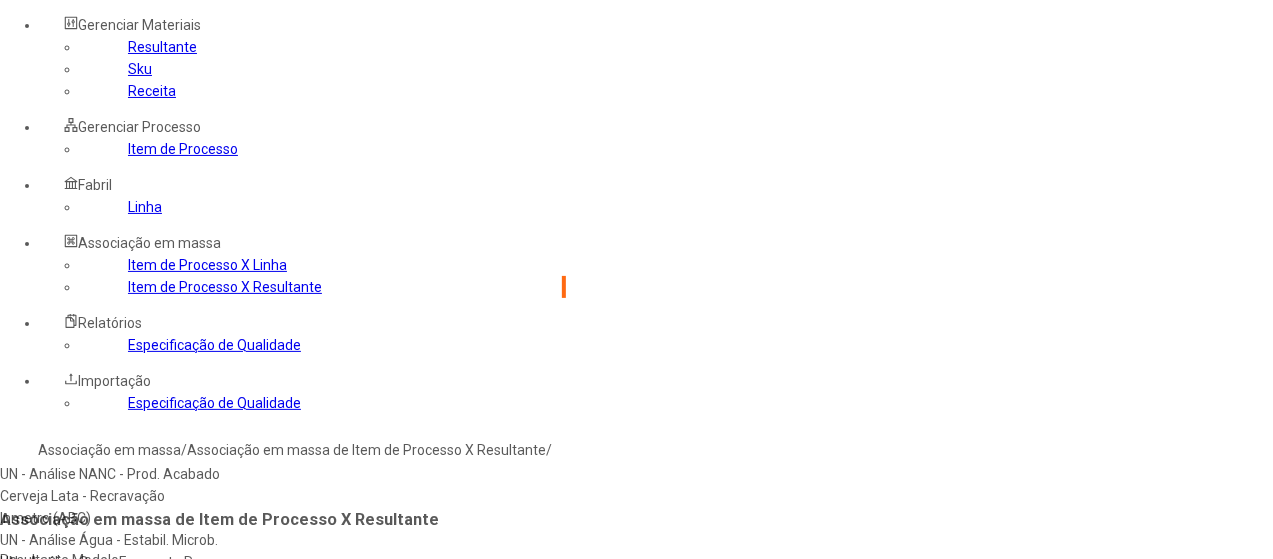click at bounding box center [40, 652] 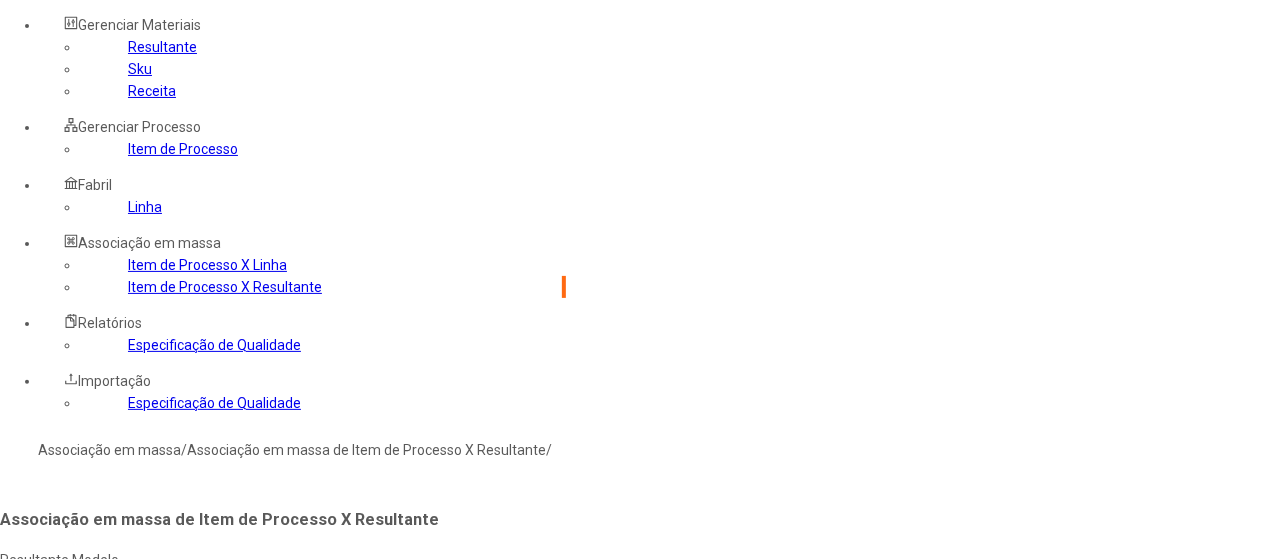 type on "****" 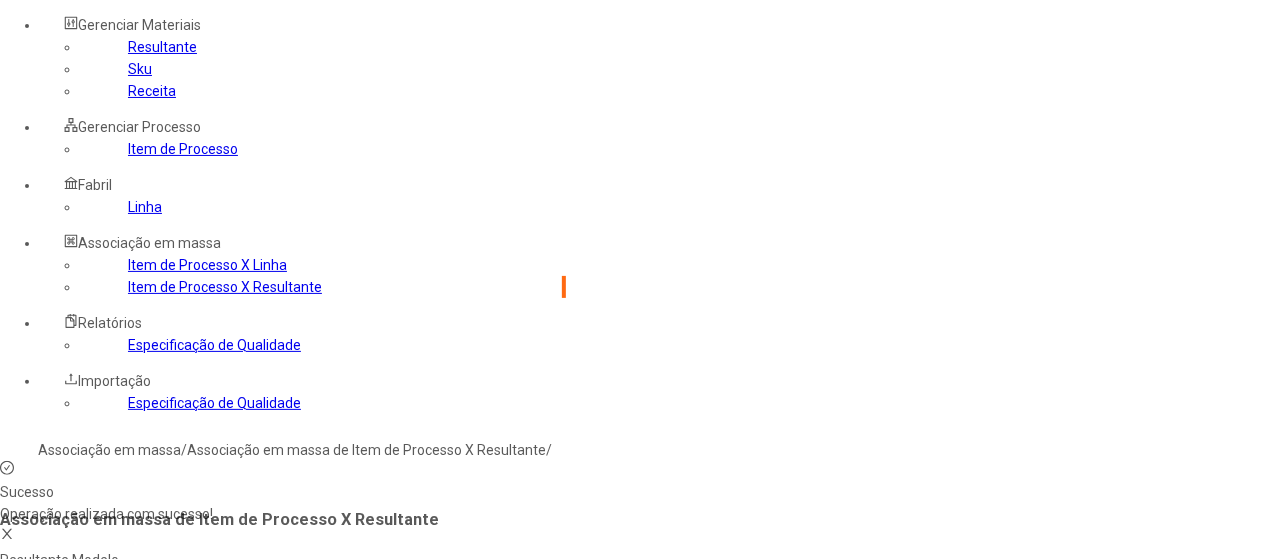 click 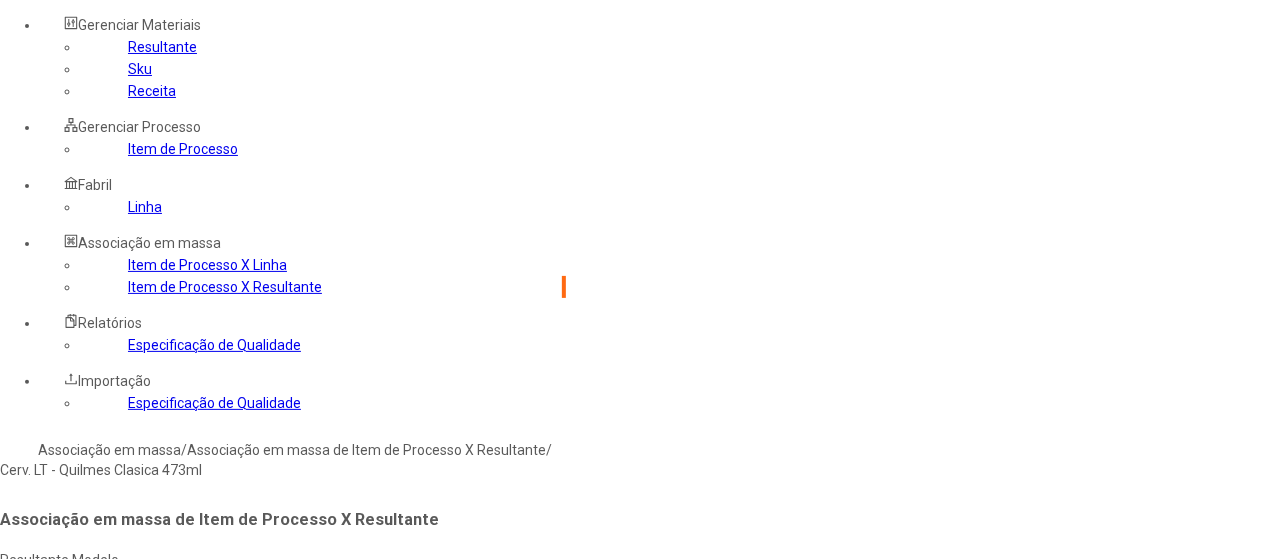 type on "**********" 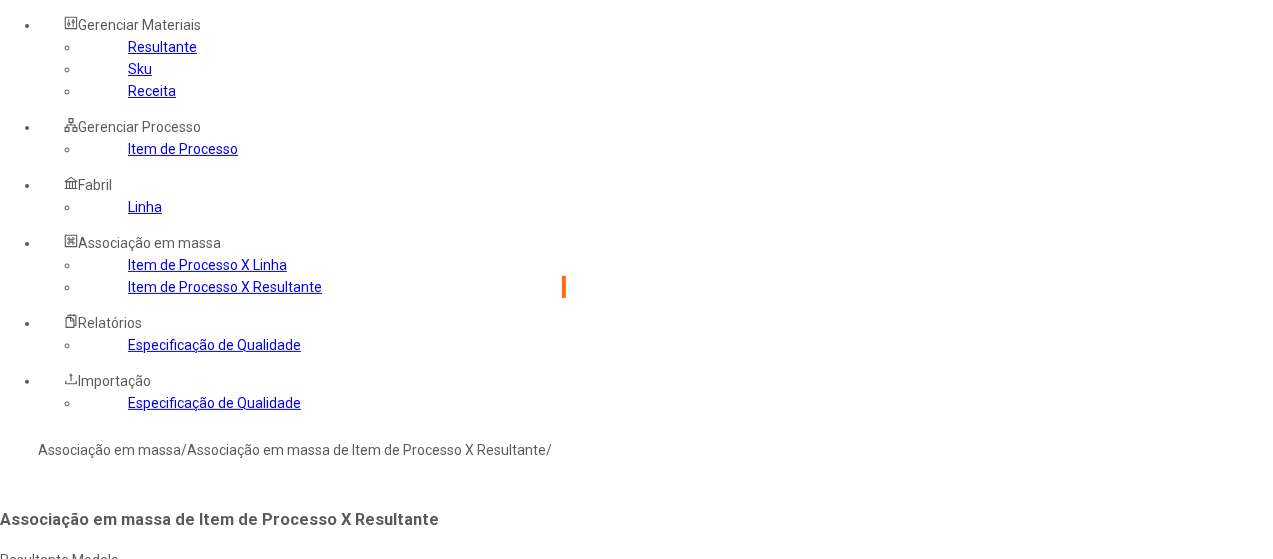 type on "****" 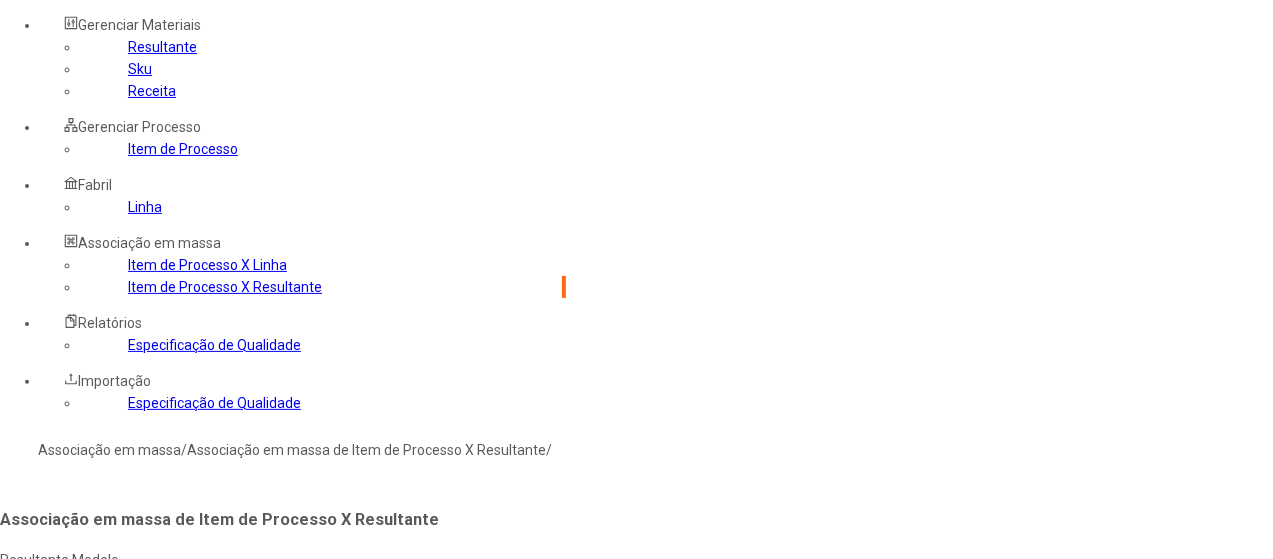 click on "Selecione os processos desejados" 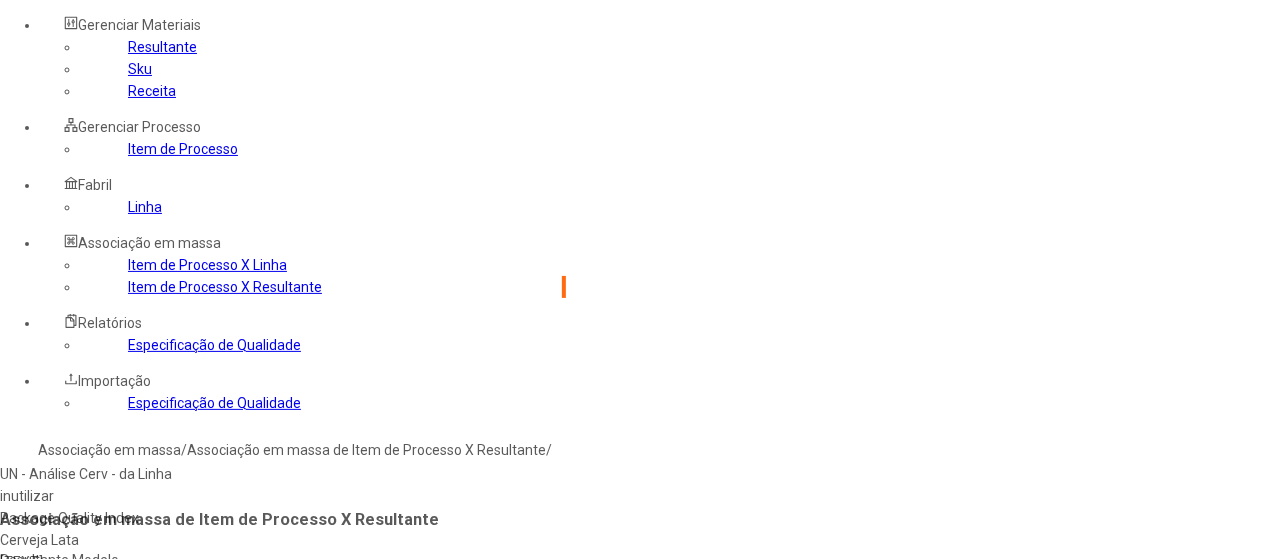 scroll, scrollTop: 300, scrollLeft: 0, axis: vertical 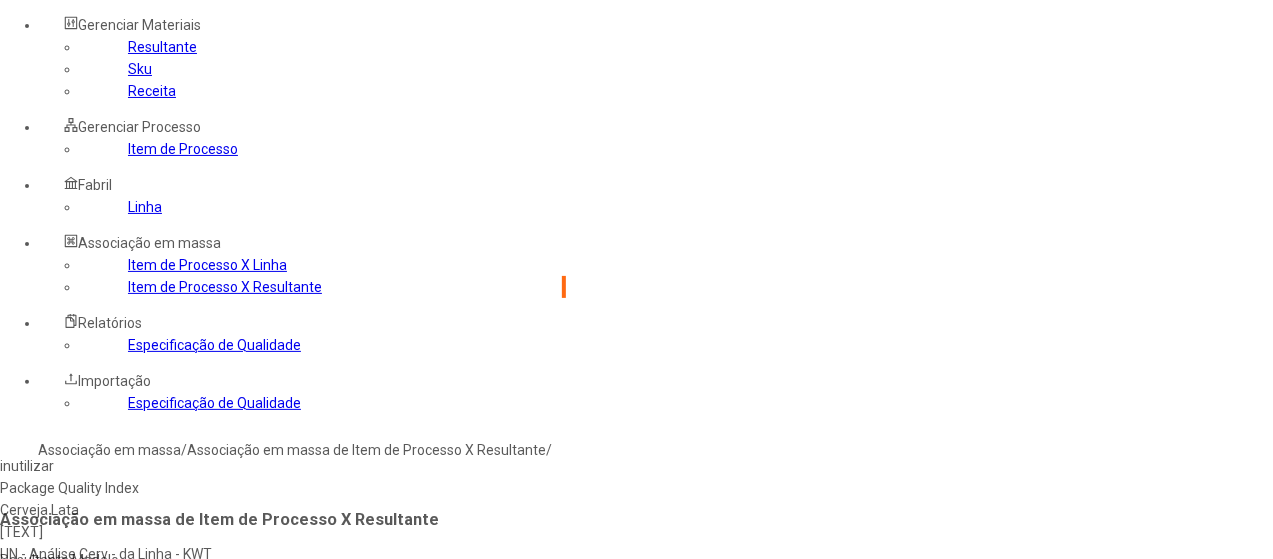 click on "Package Quality Index" at bounding box center (229, 488) 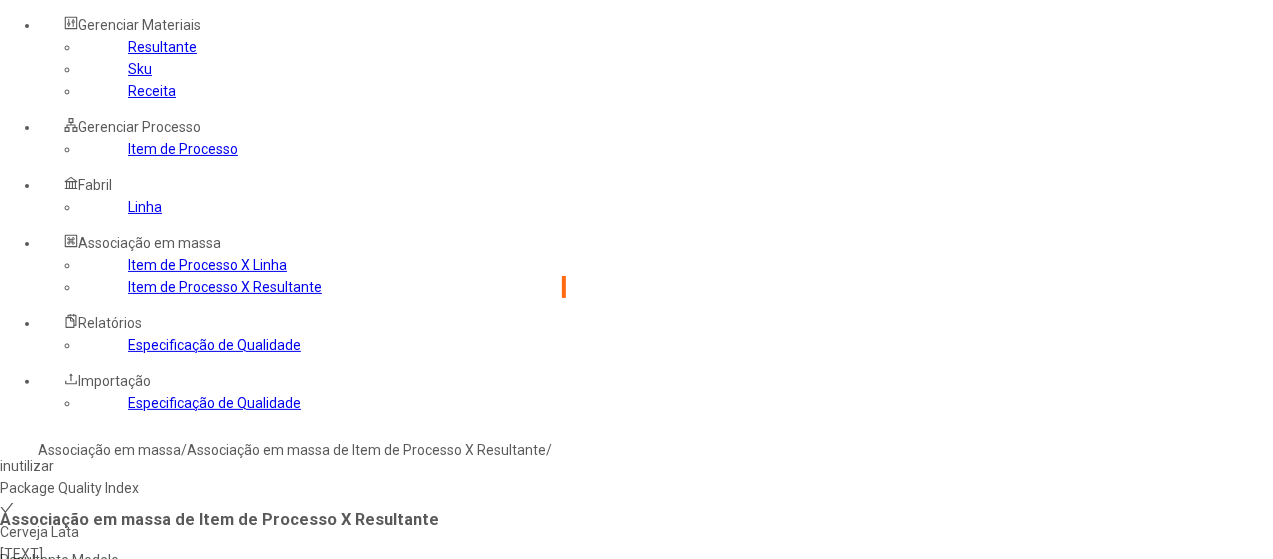 click at bounding box center (40, 652) 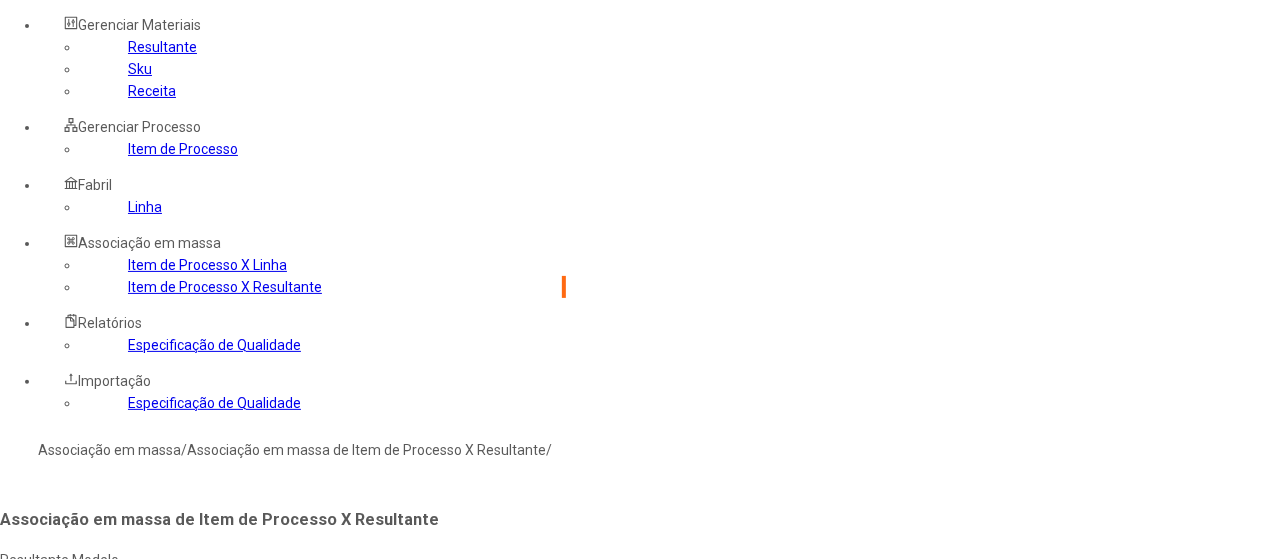 type on "****" 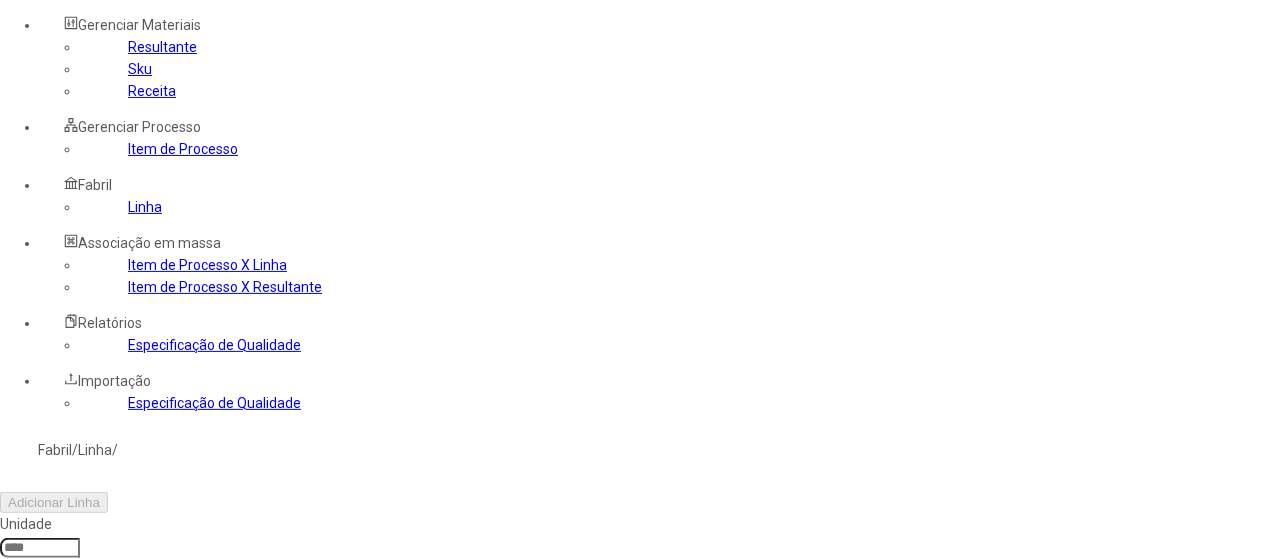 click at bounding box center (40, 548) 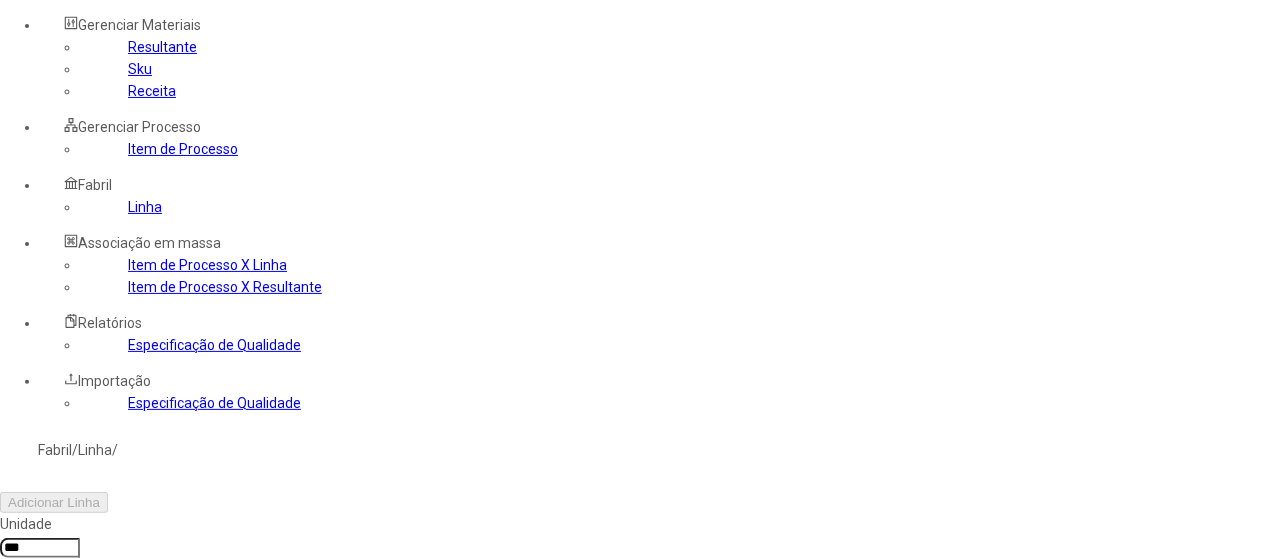 type on "***" 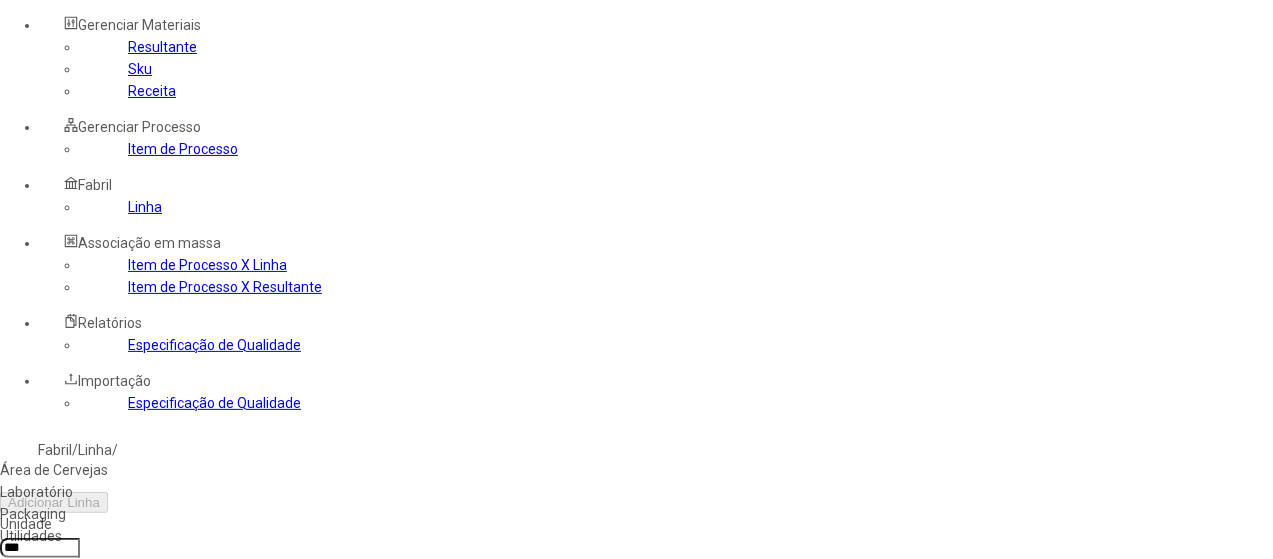 click on "Packaging" at bounding box center (113, 514) 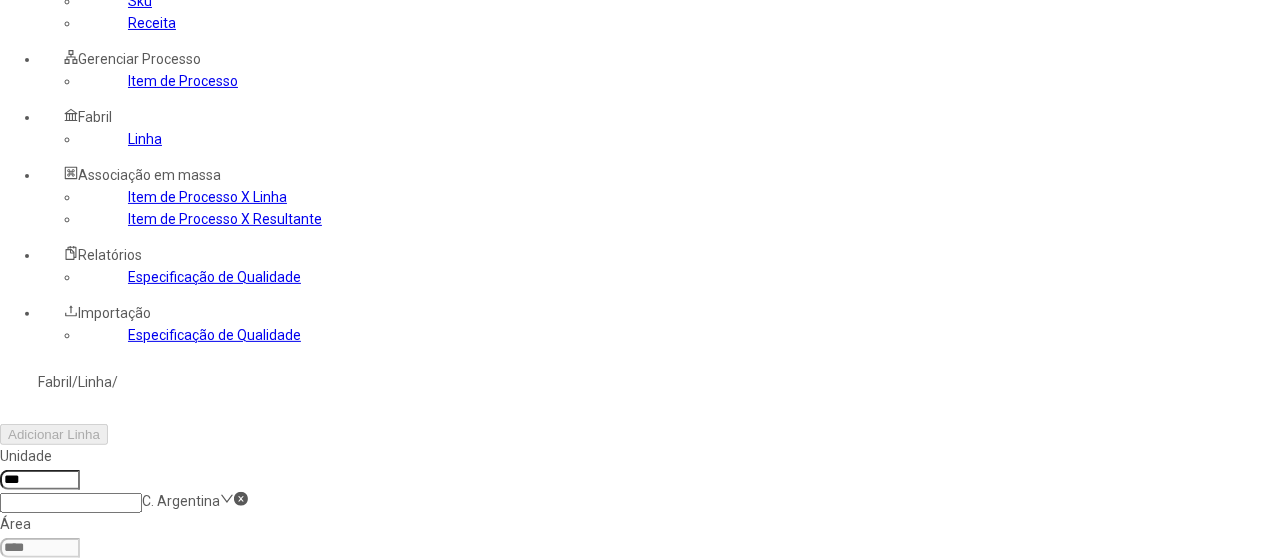 scroll, scrollTop: 200, scrollLeft: 0, axis: vertical 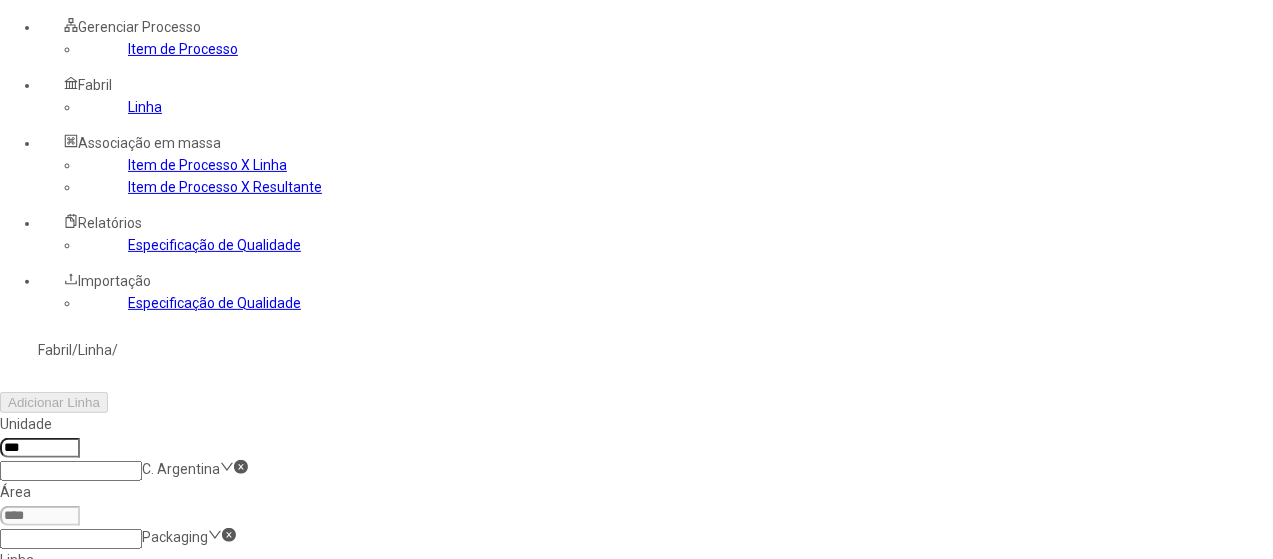 click at bounding box center (1258, 658) 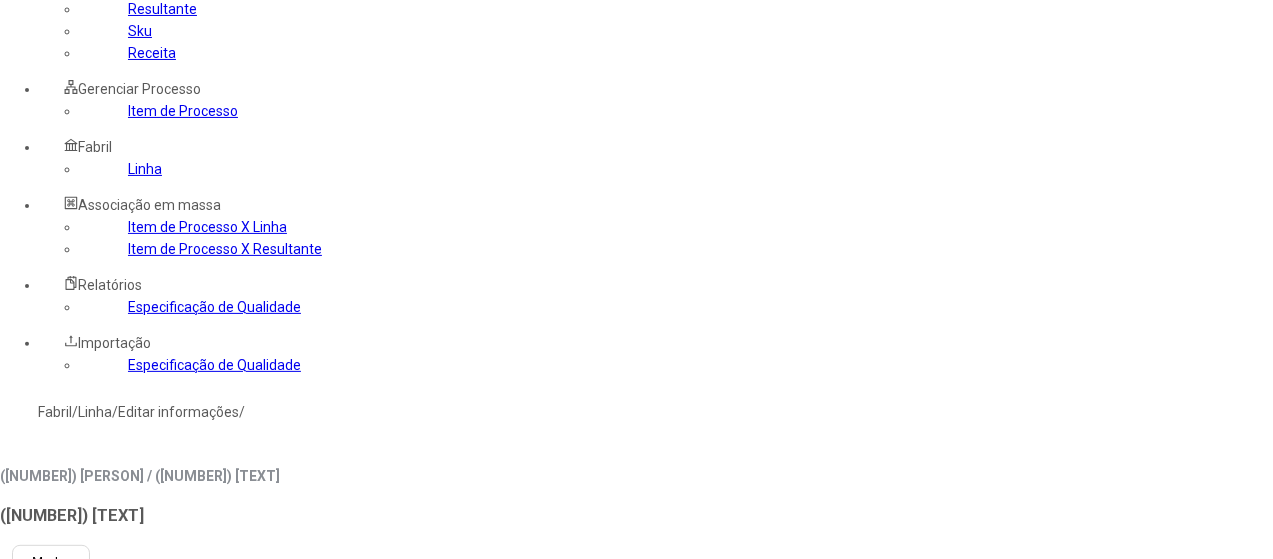 scroll, scrollTop: 0, scrollLeft: 0, axis: both 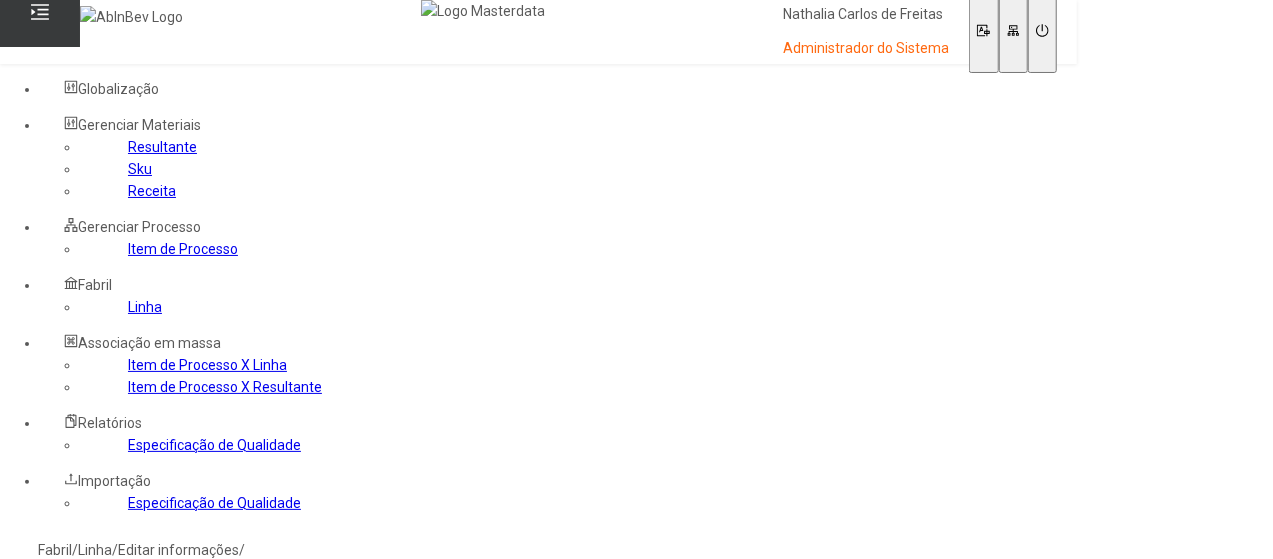 click 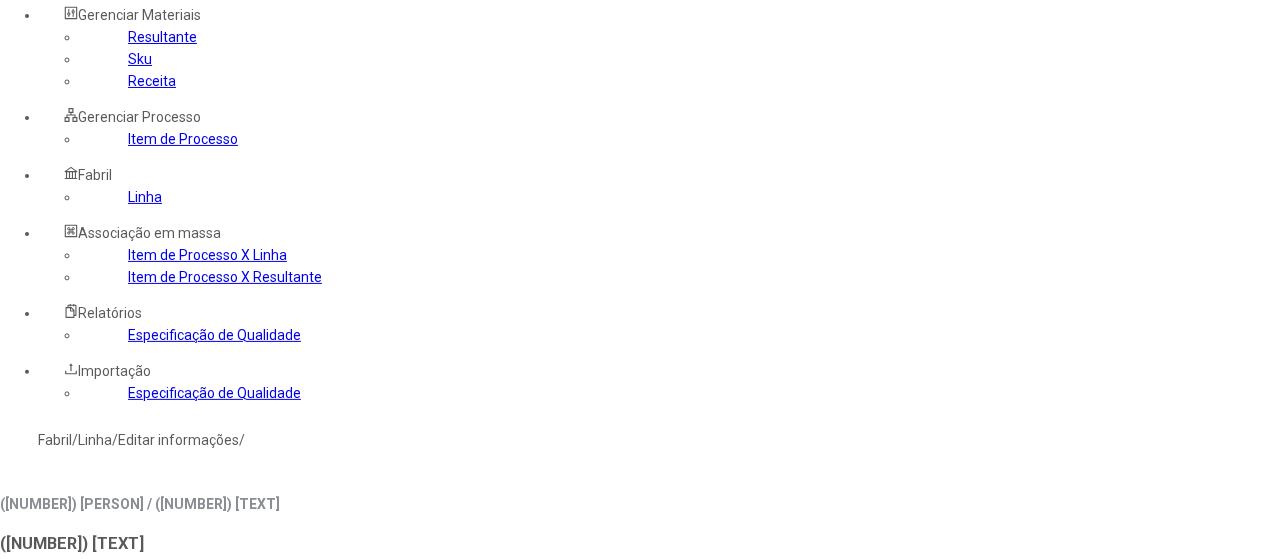 scroll, scrollTop: 200, scrollLeft: 0, axis: vertical 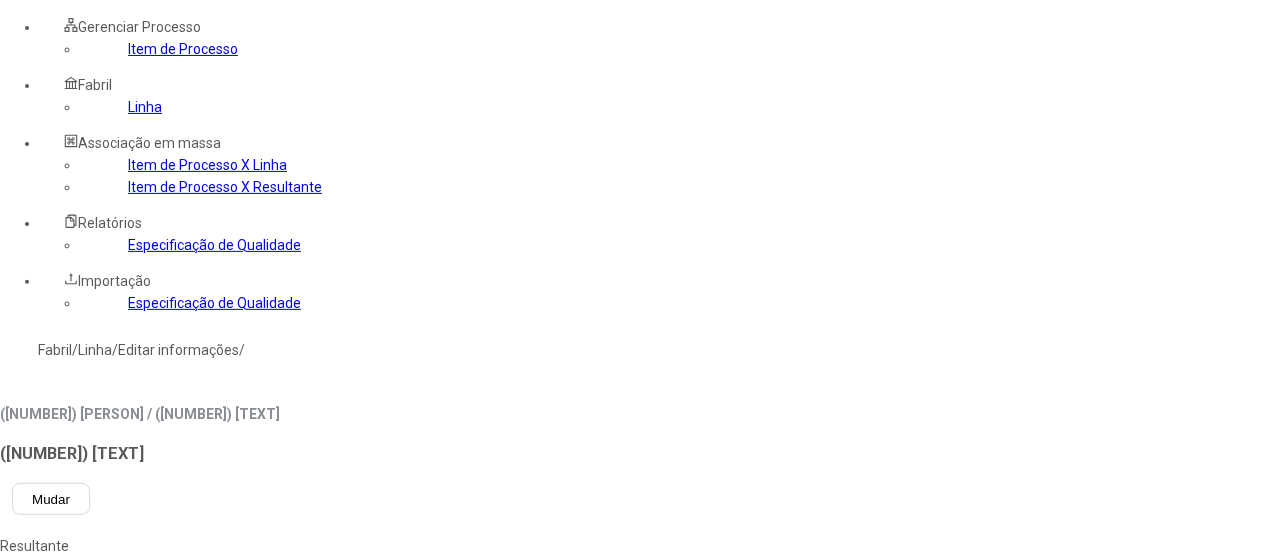 type on "***" 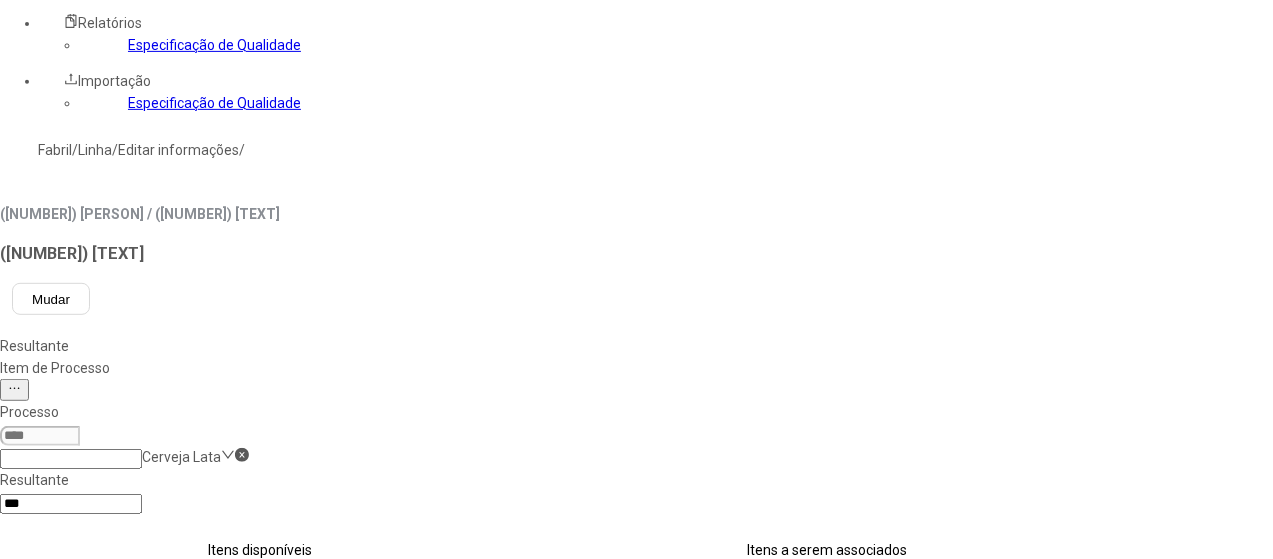 click on "Concluir associação" 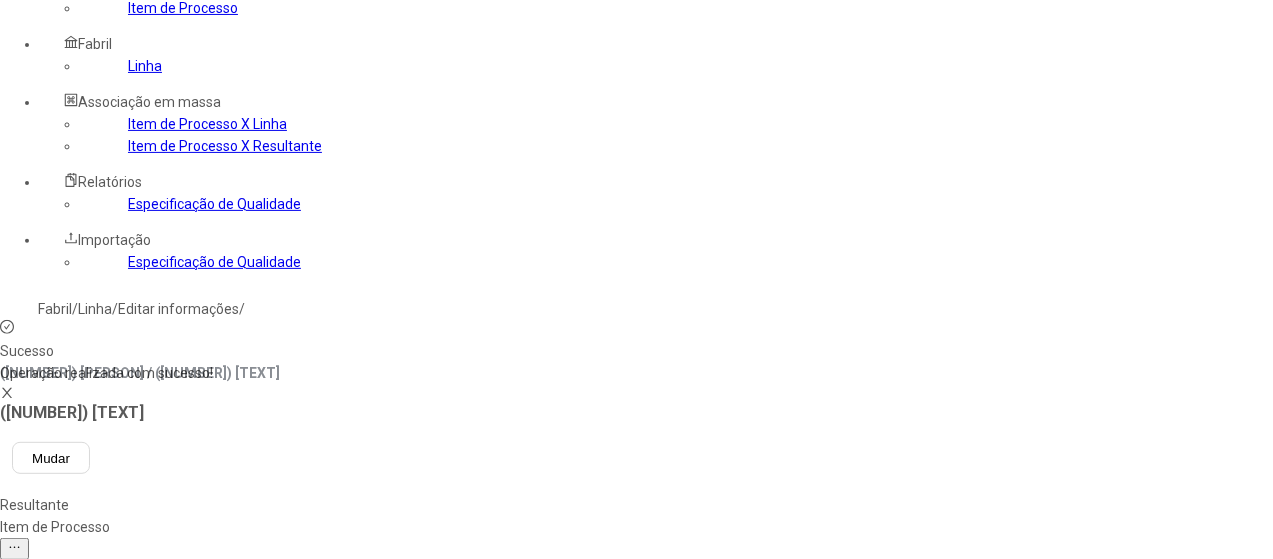 scroll, scrollTop: 200, scrollLeft: 0, axis: vertical 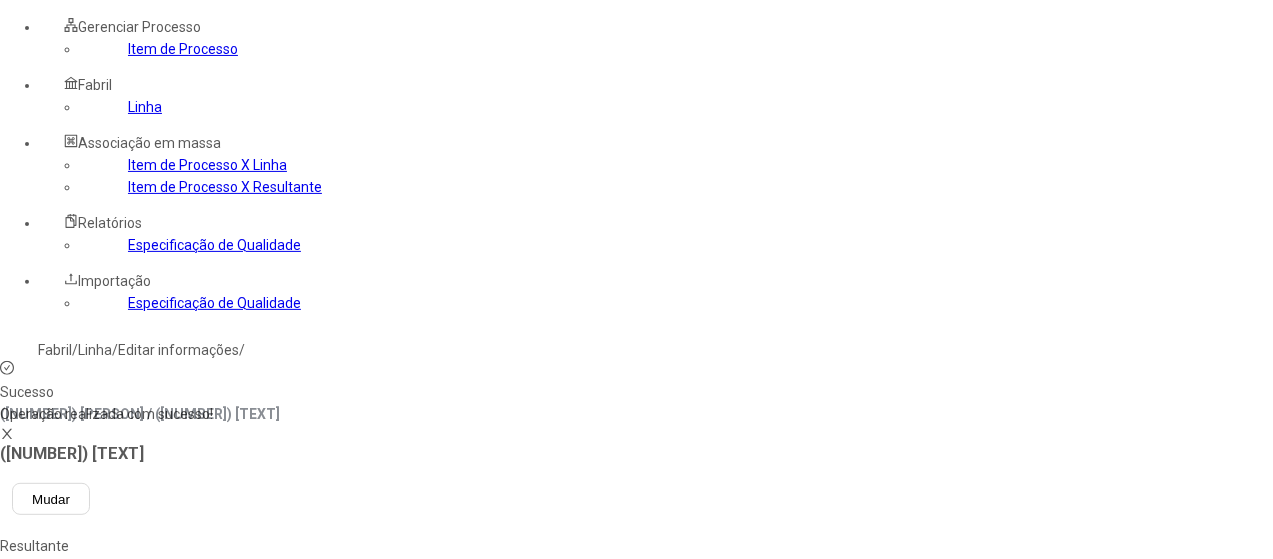 select 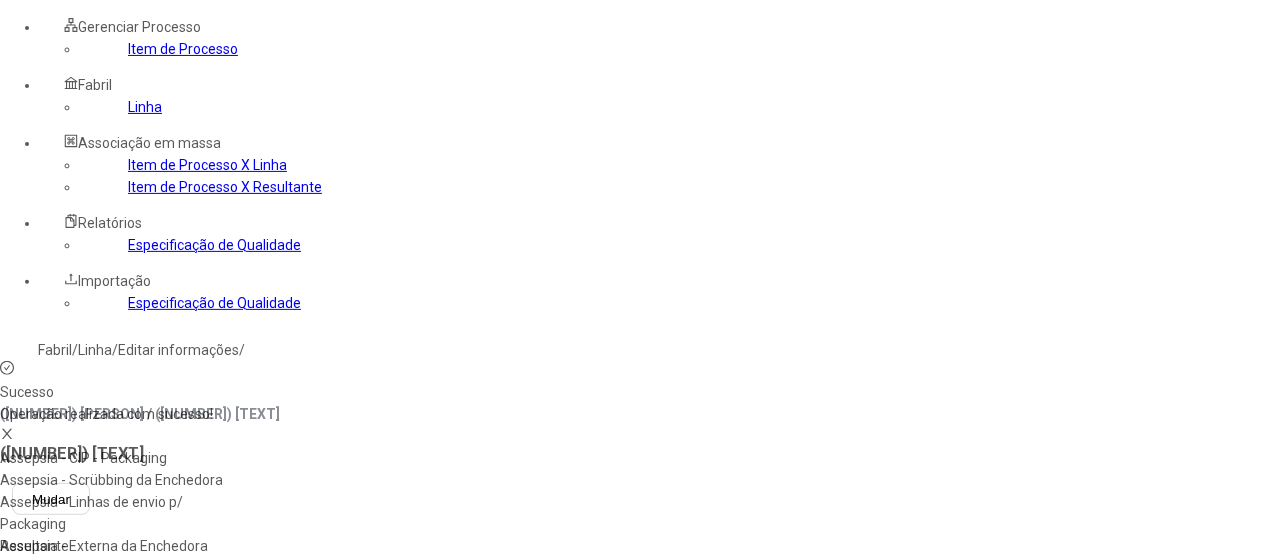 drag, startPoint x: 484, startPoint y: 304, endPoint x: 656, endPoint y: 187, distance: 208.02164 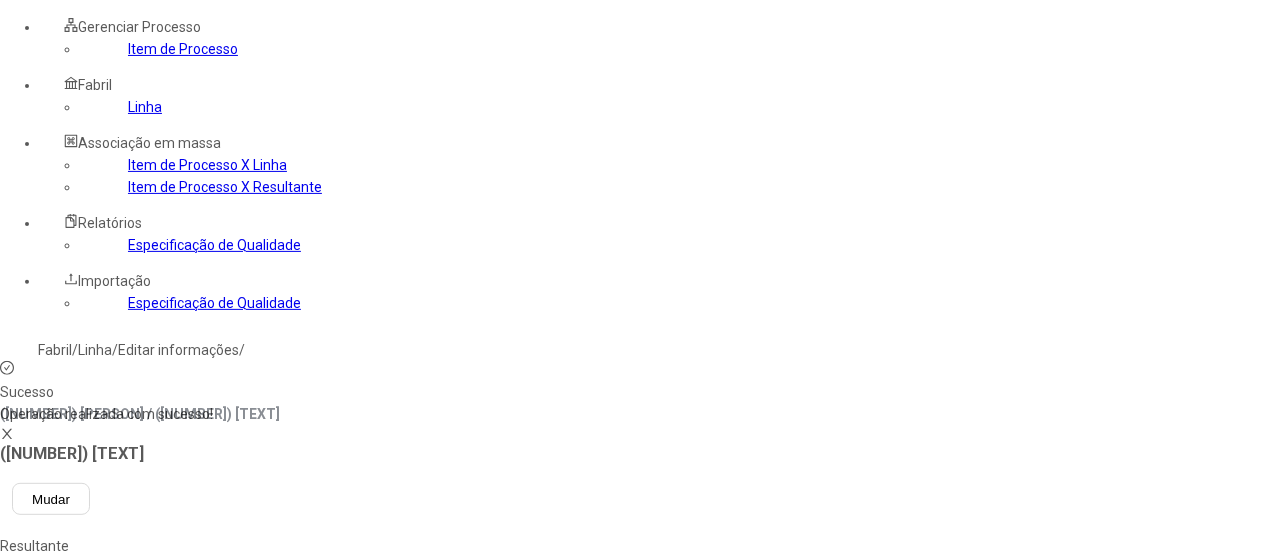 type 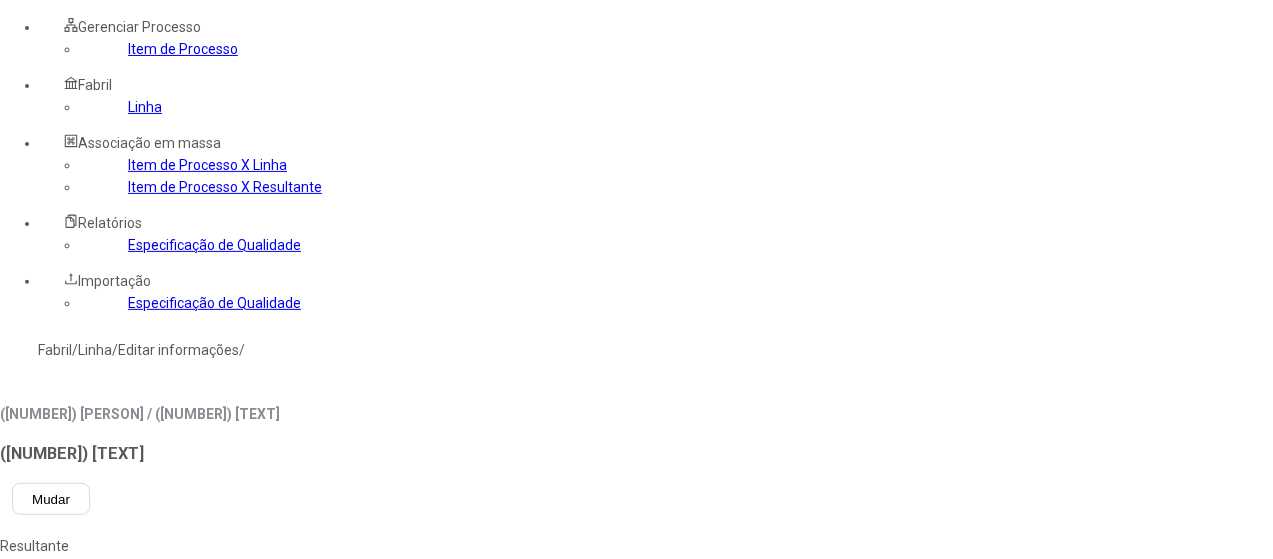 type on "*********" 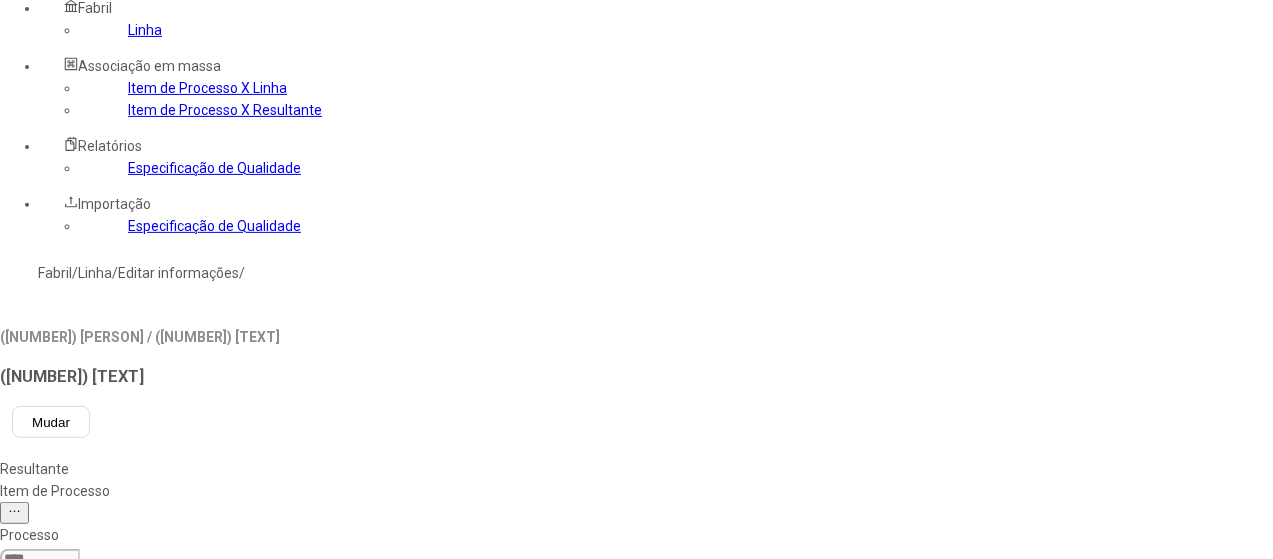 scroll, scrollTop: 400, scrollLeft: 0, axis: vertical 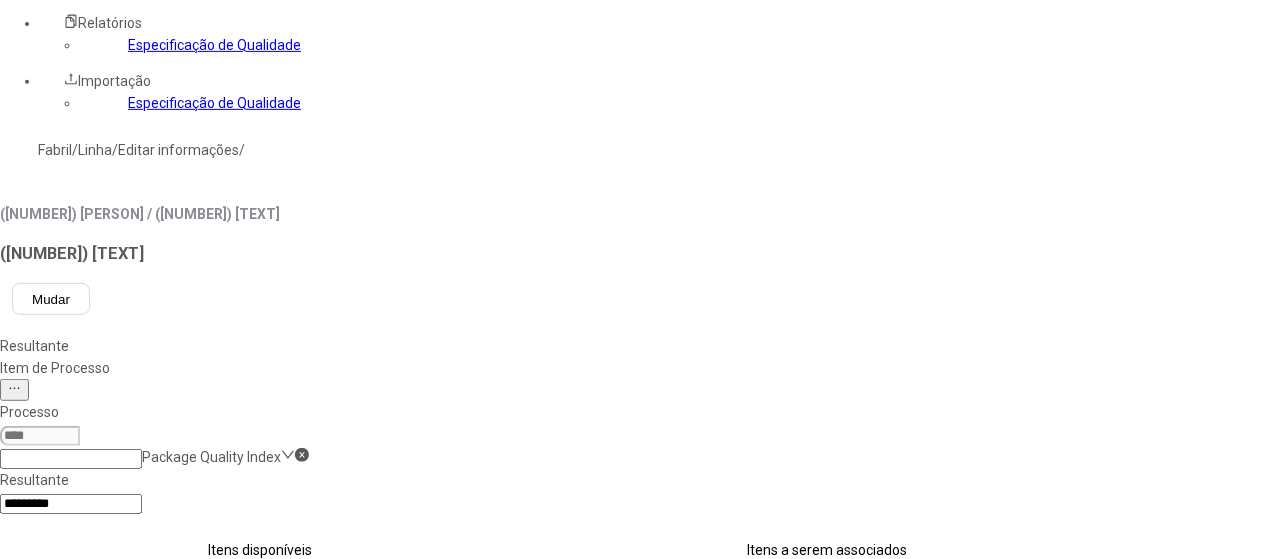 click on "Concluir associação" 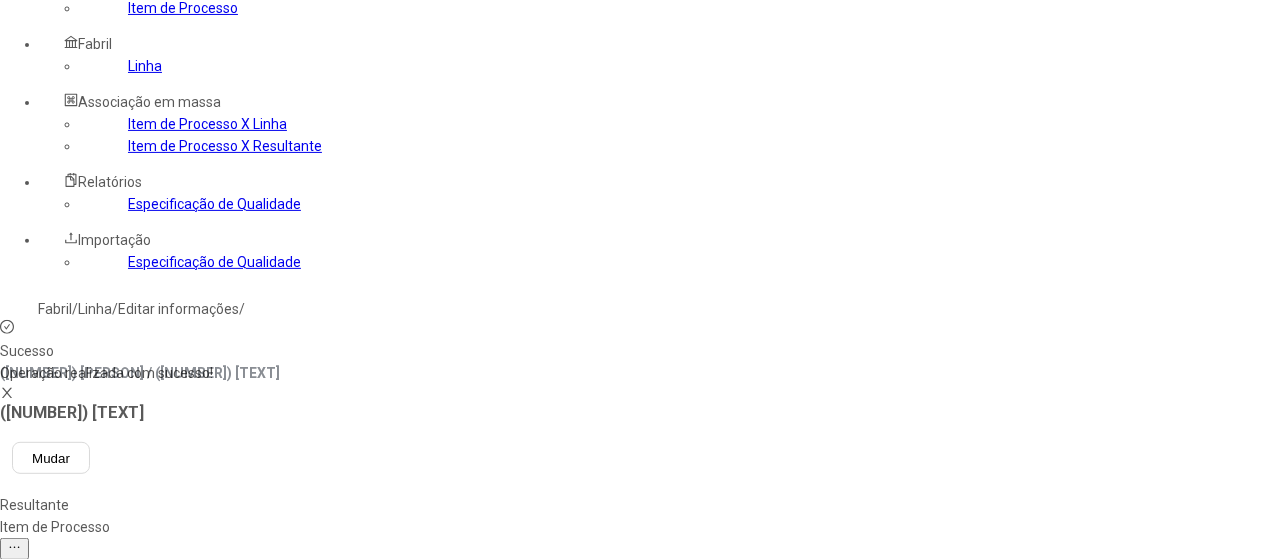 scroll, scrollTop: 100, scrollLeft: 0, axis: vertical 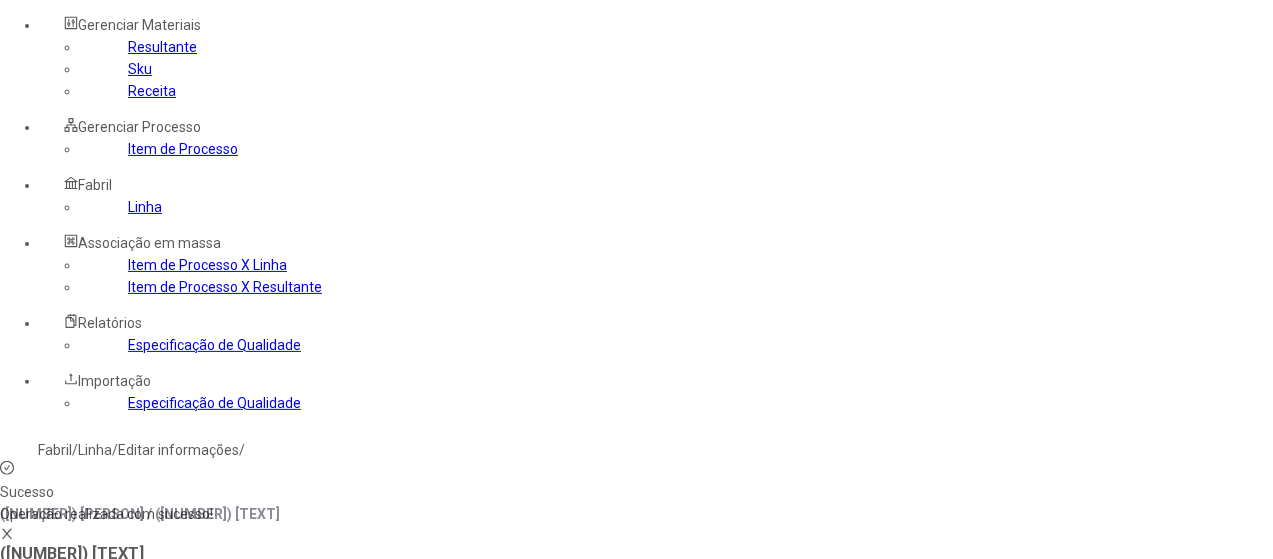 click on "Mudar" at bounding box center [51, 599] 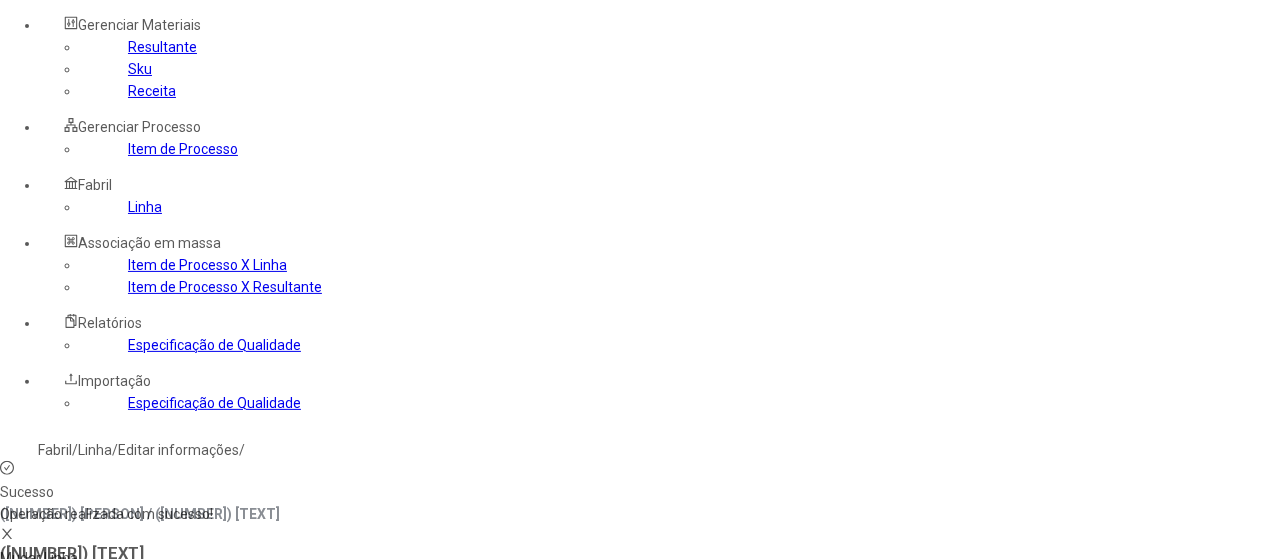 click at bounding box center [40, 612] 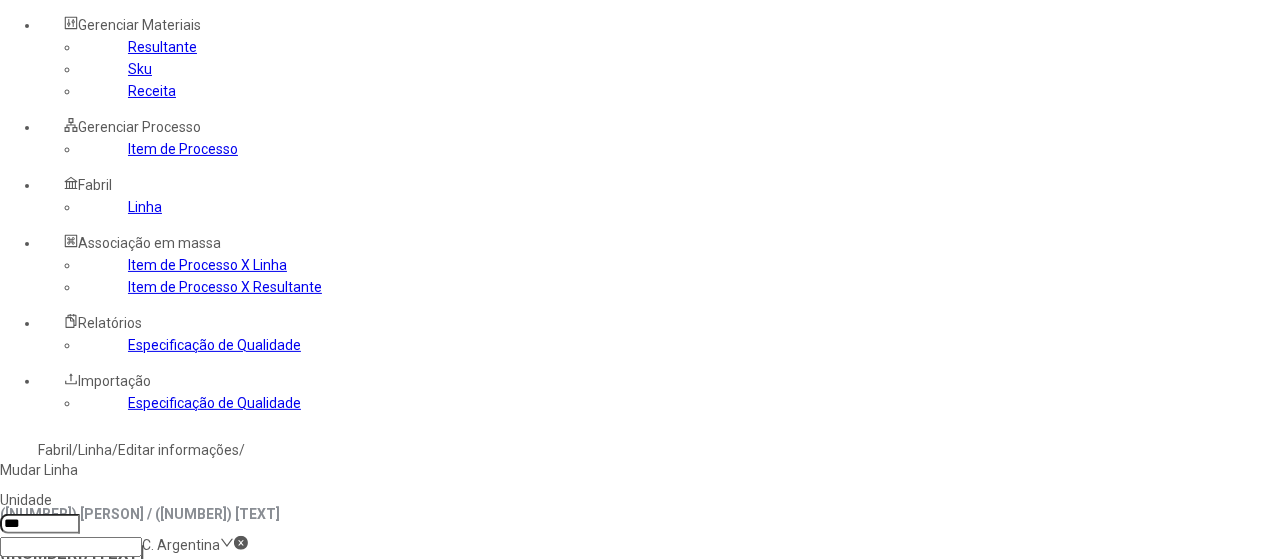 type on "***" 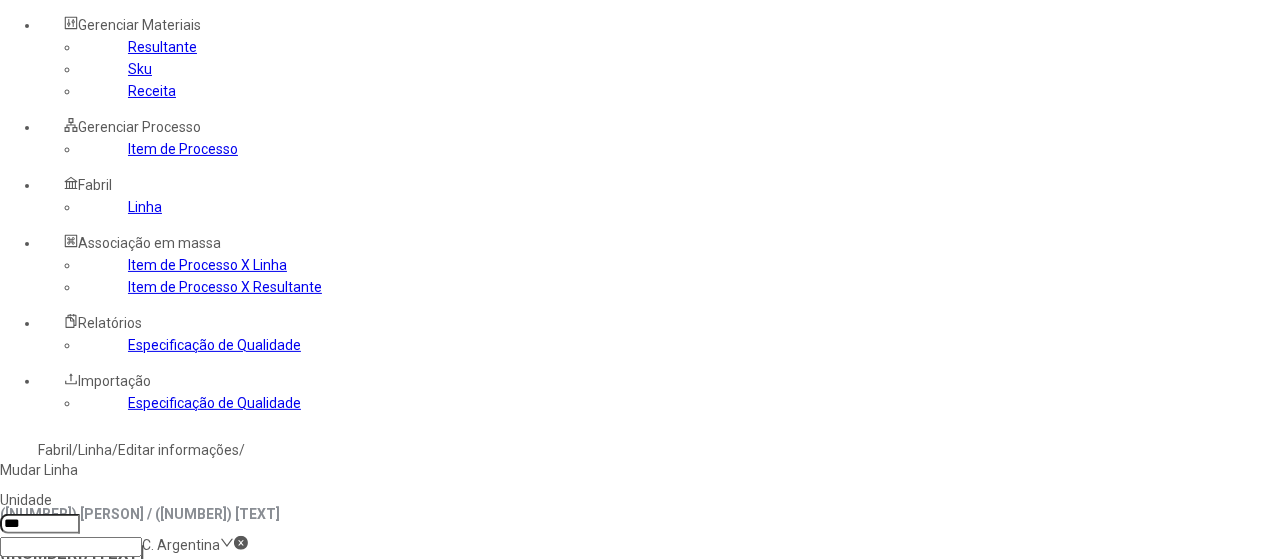 click on "Sellado - L511 (Cerv)" at bounding box center [462, 742] 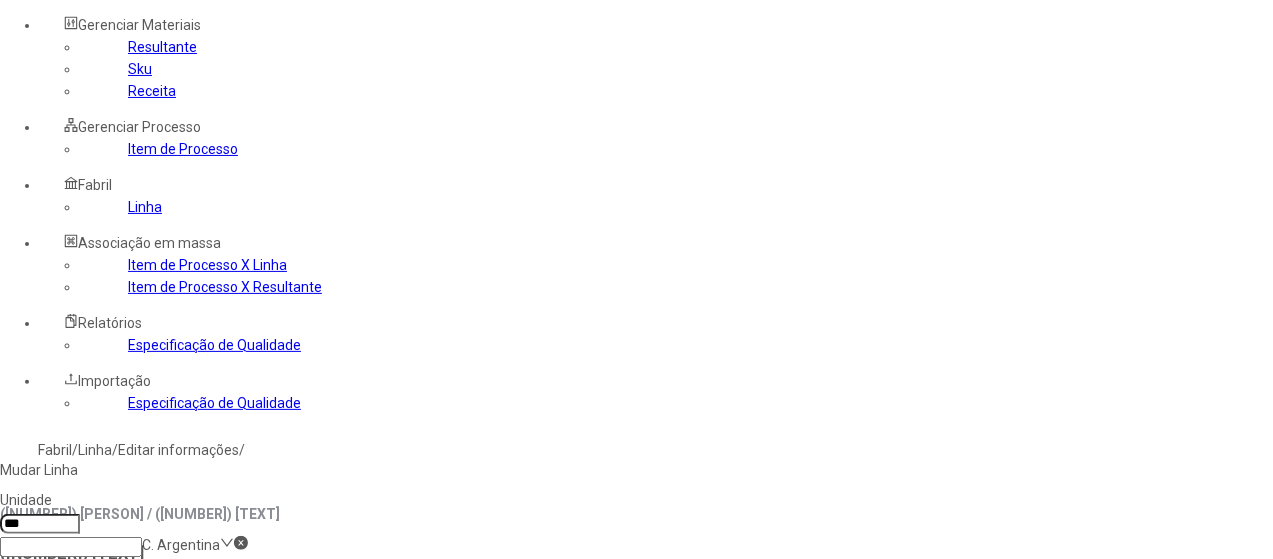 type on "****" 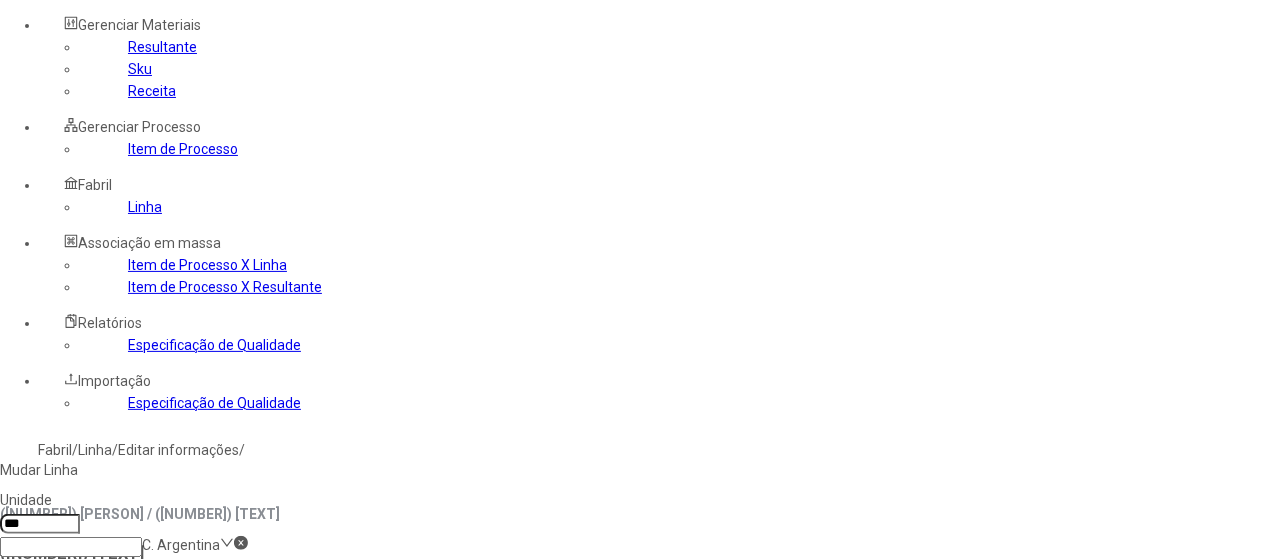 click on "Confirmar" at bounding box center (1235, 735) 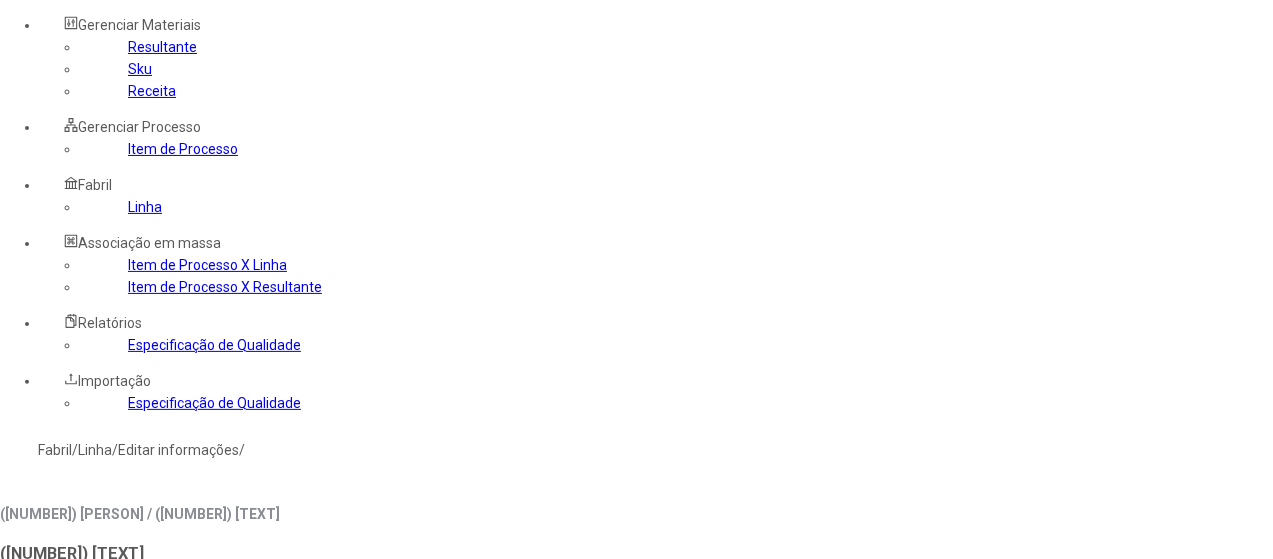 click on "**********" 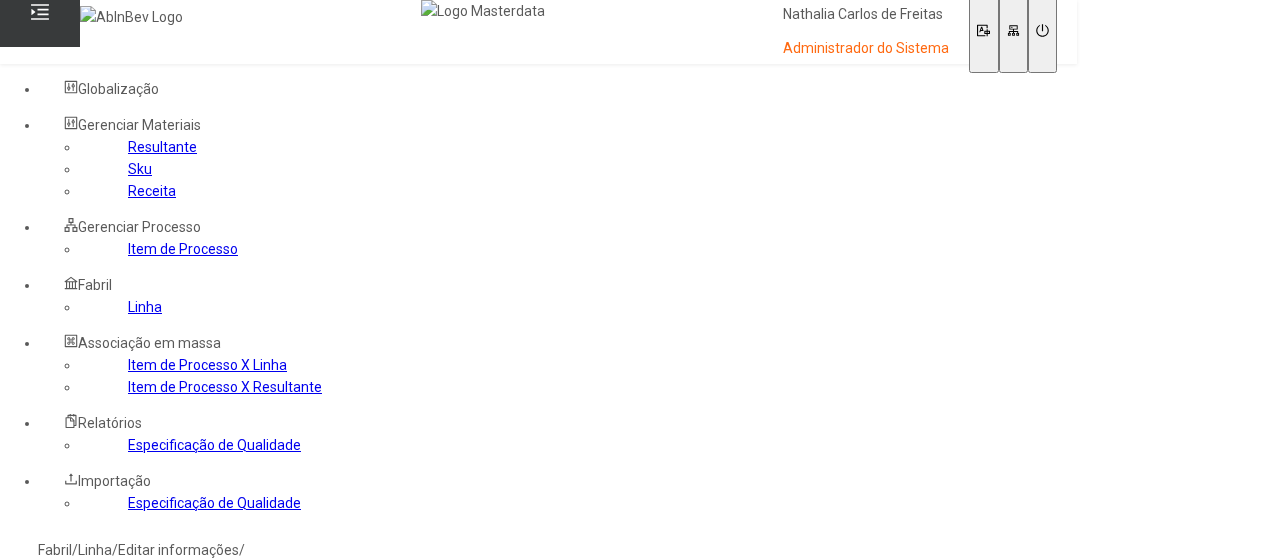 scroll, scrollTop: 0, scrollLeft: 0, axis: both 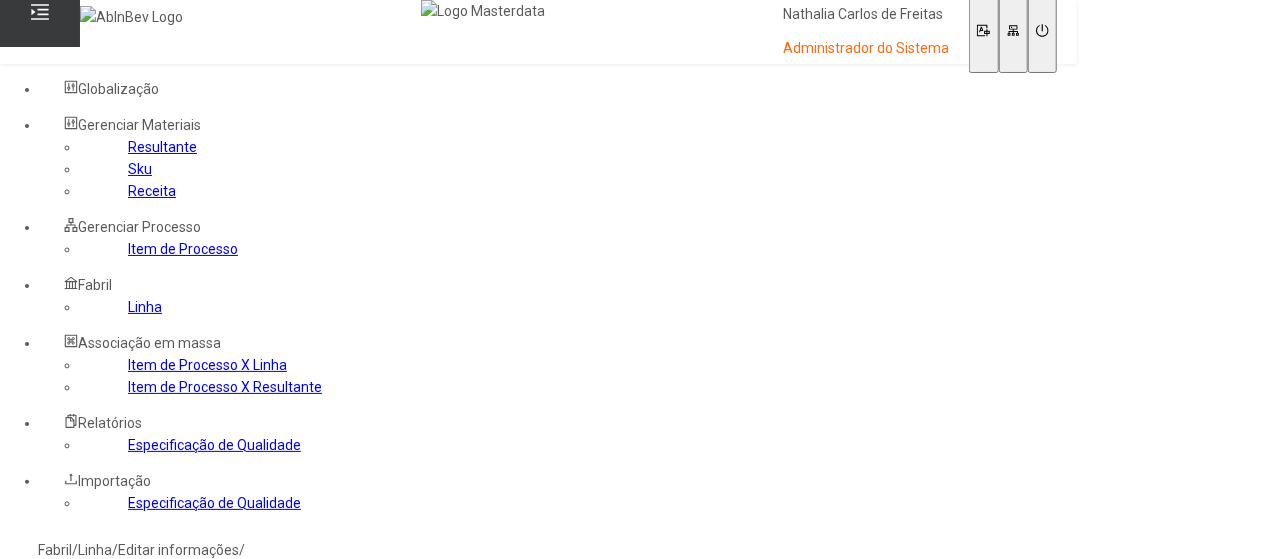 click 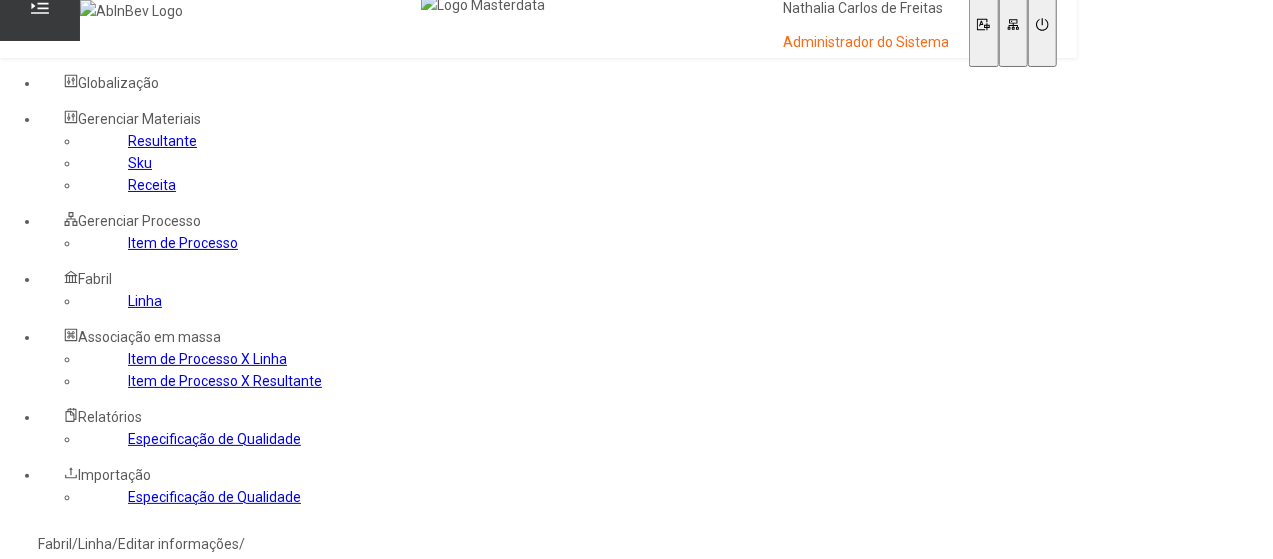 scroll, scrollTop: 200, scrollLeft: 0, axis: vertical 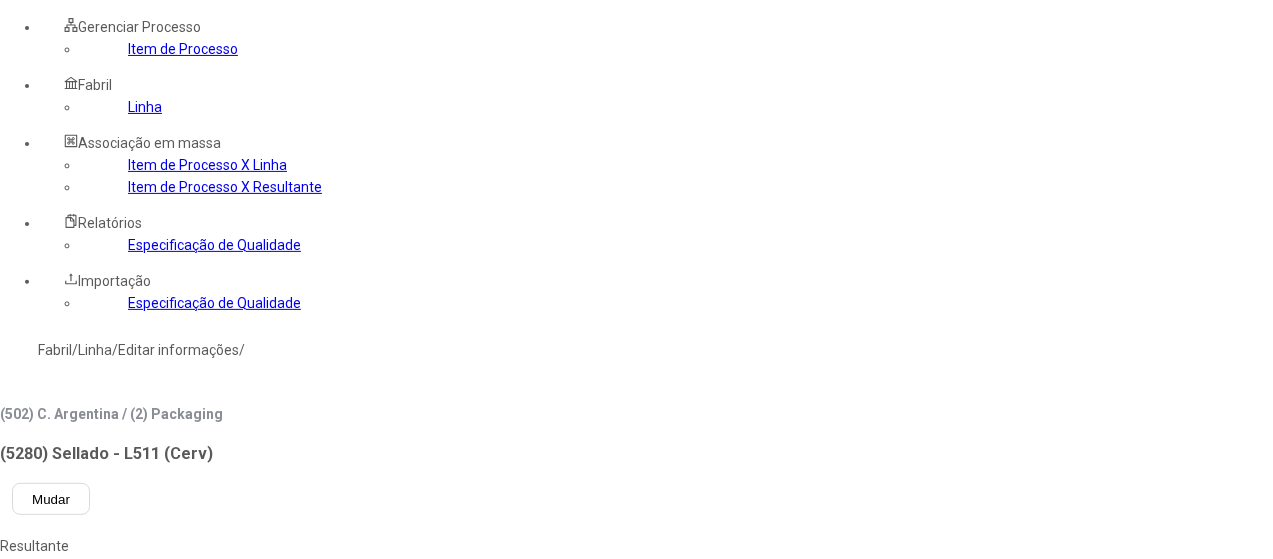 type on "*******" 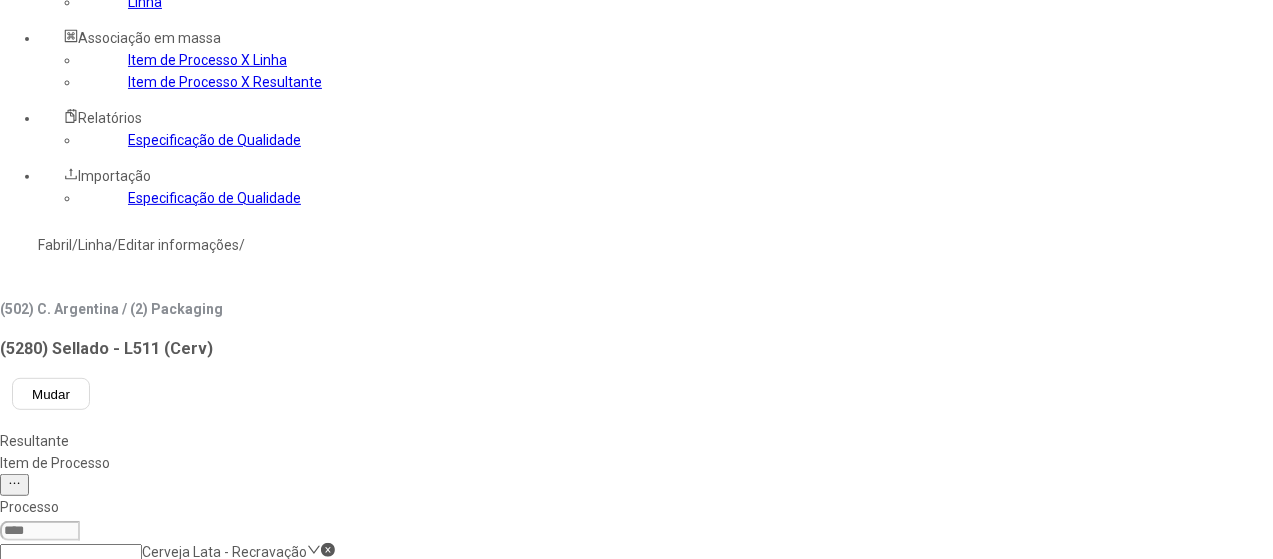 scroll, scrollTop: 400, scrollLeft: 0, axis: vertical 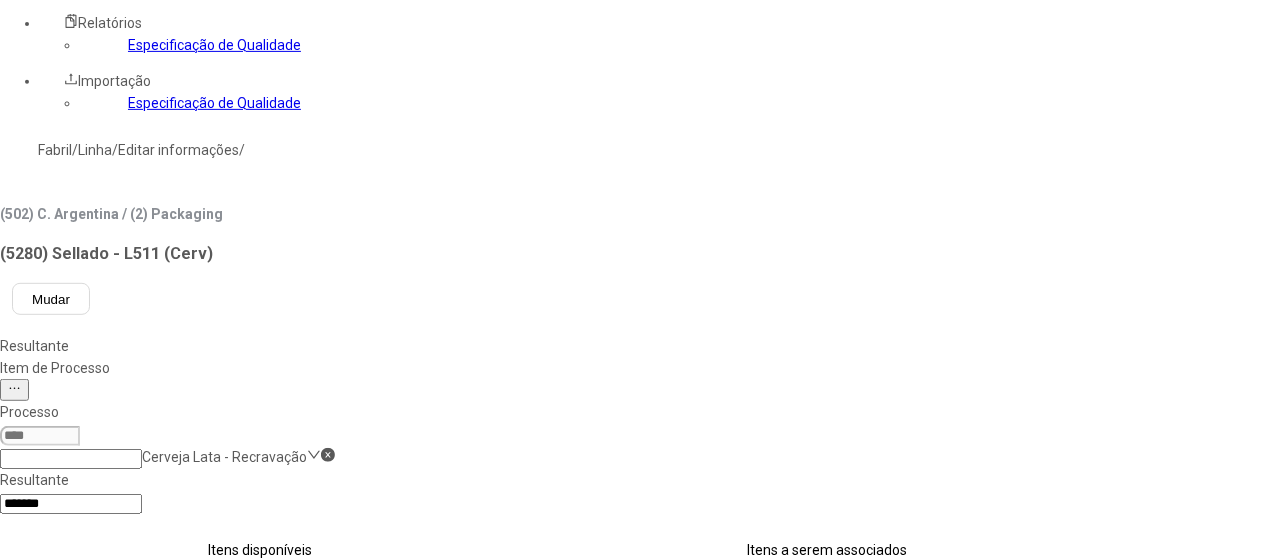 click on "Concluir associação" 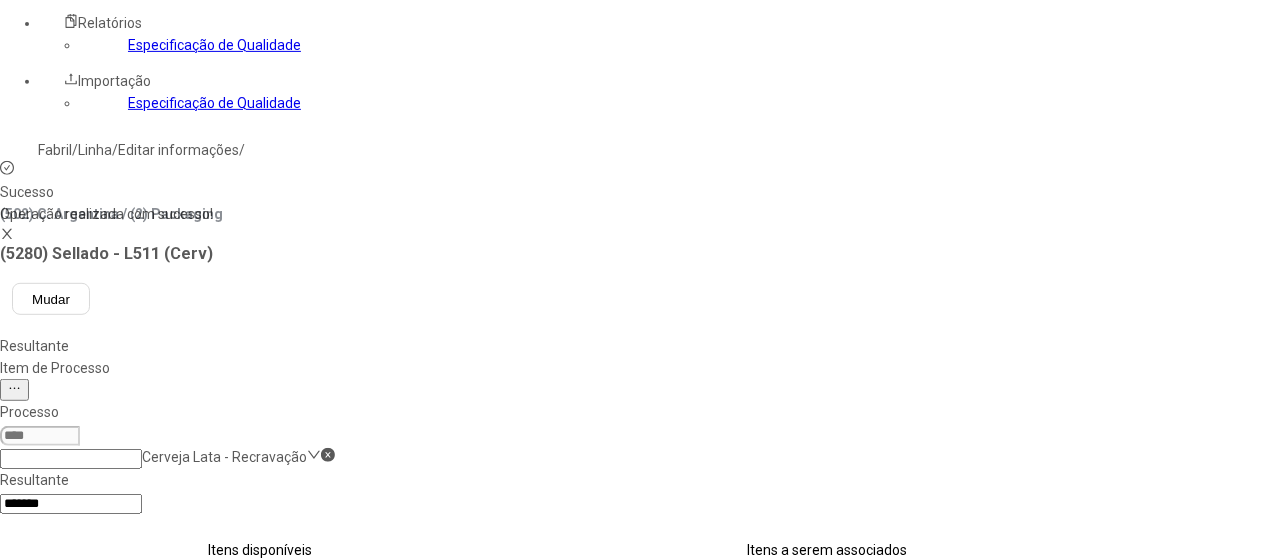 select 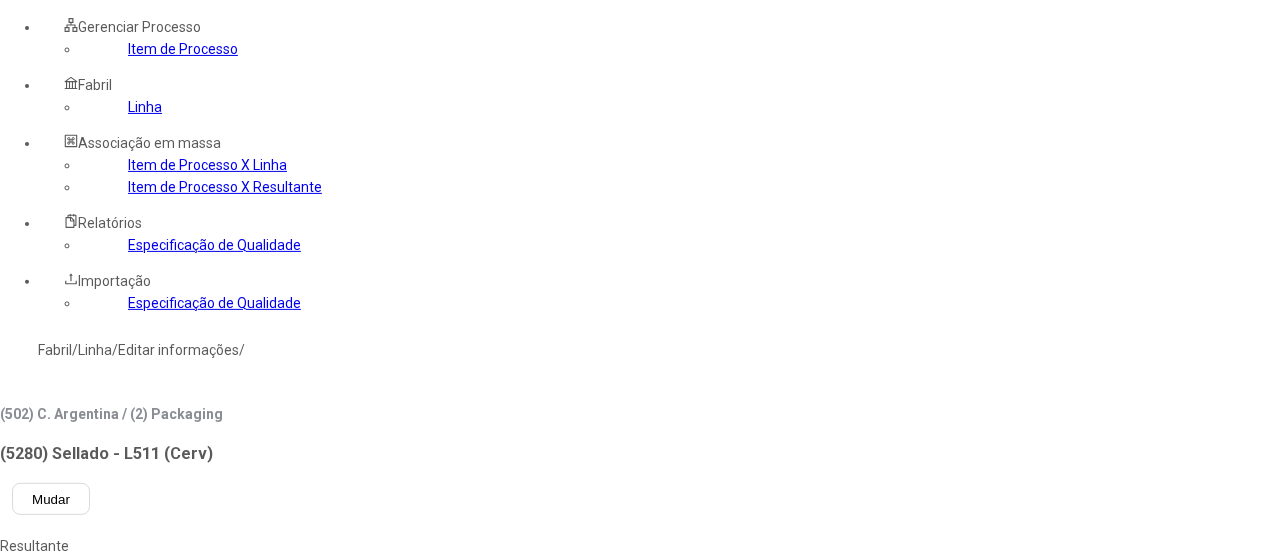 scroll, scrollTop: 0, scrollLeft: 0, axis: both 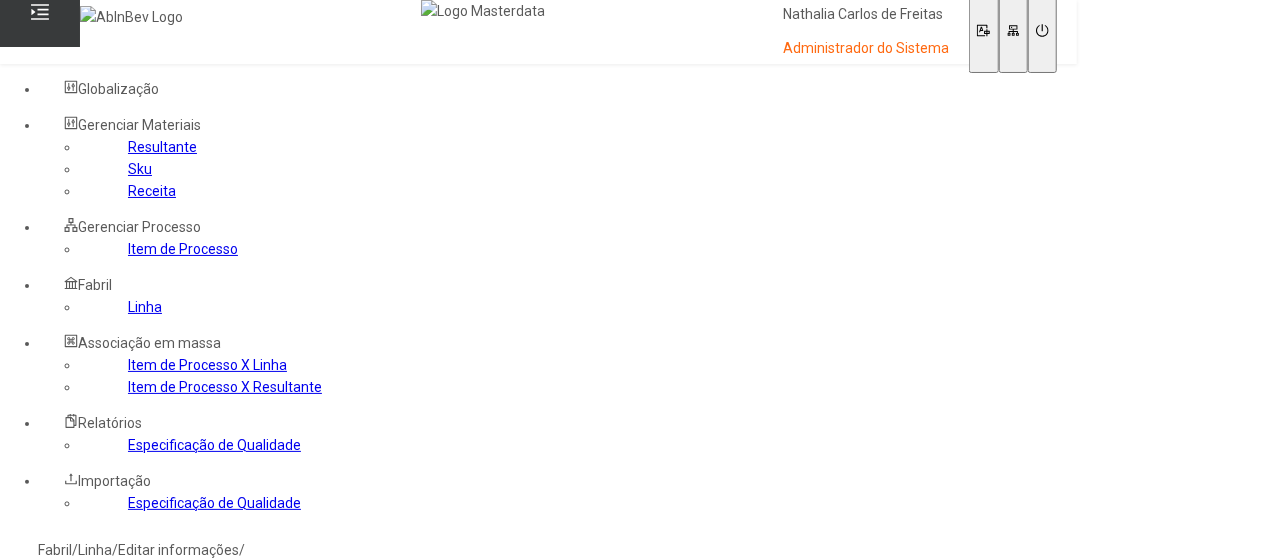 click on "Mudar" at bounding box center [51, 699] 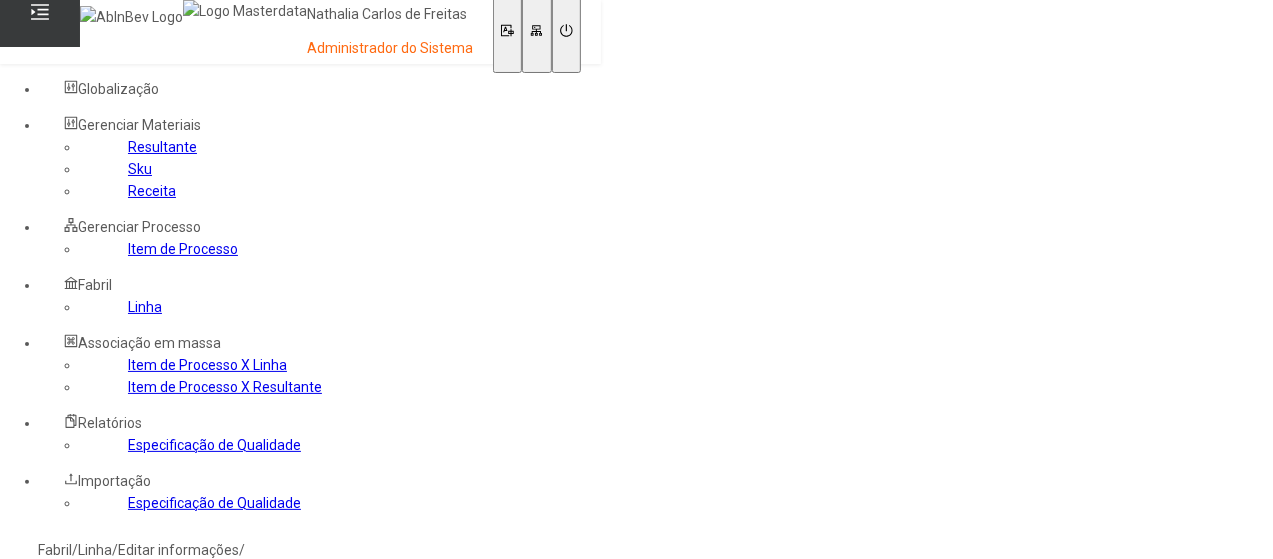 type 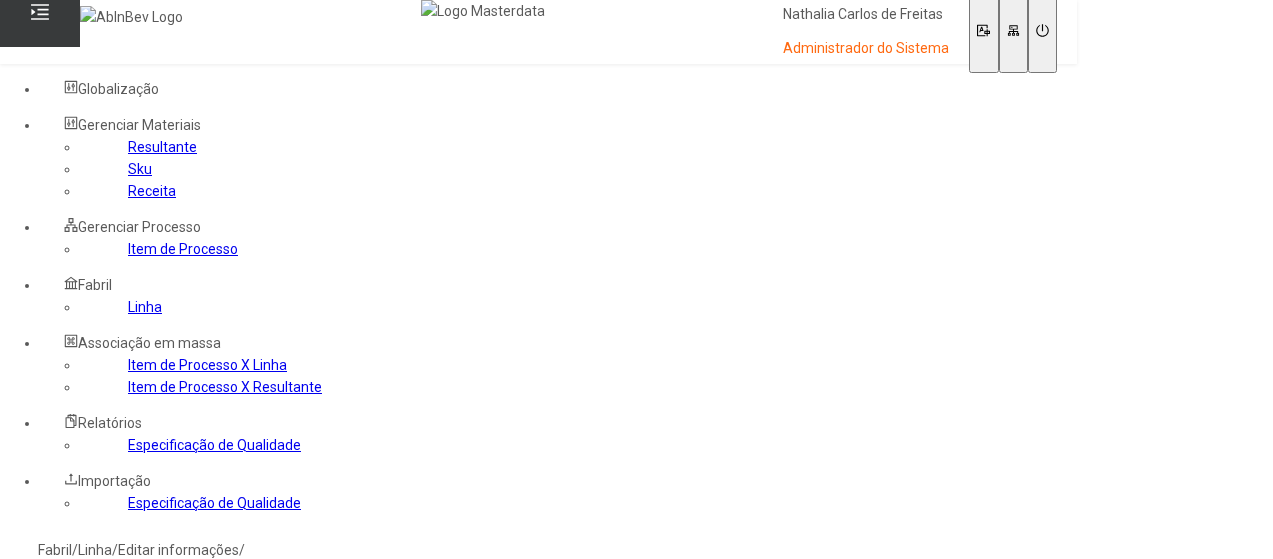 scroll, scrollTop: 0, scrollLeft: 0, axis: both 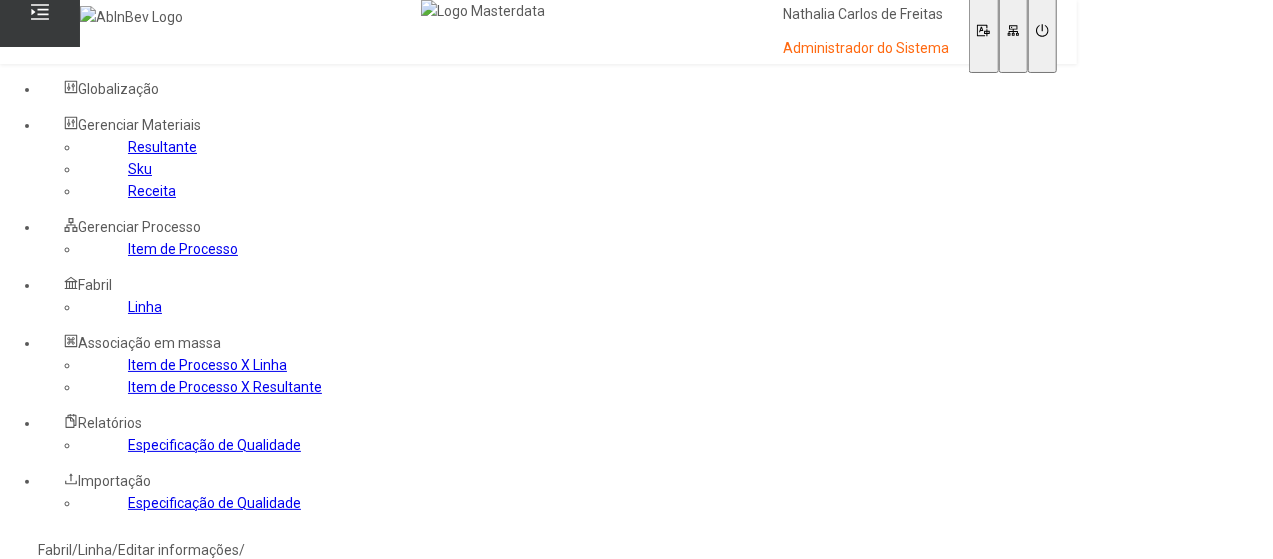 click 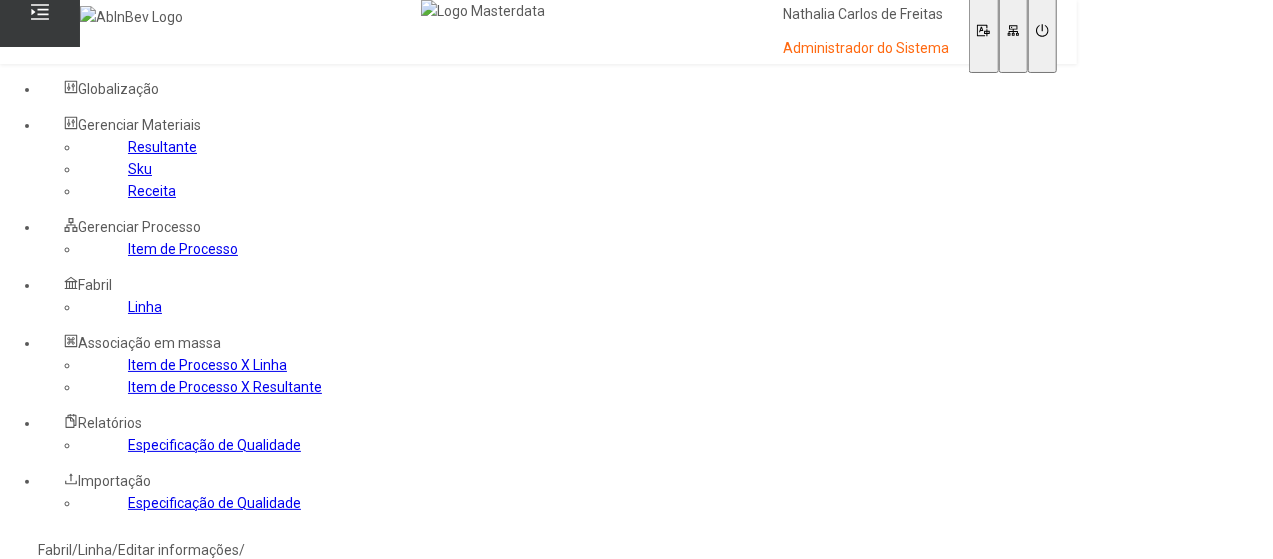 click on "Inmetro (ABC)" at bounding box center [113, 592] 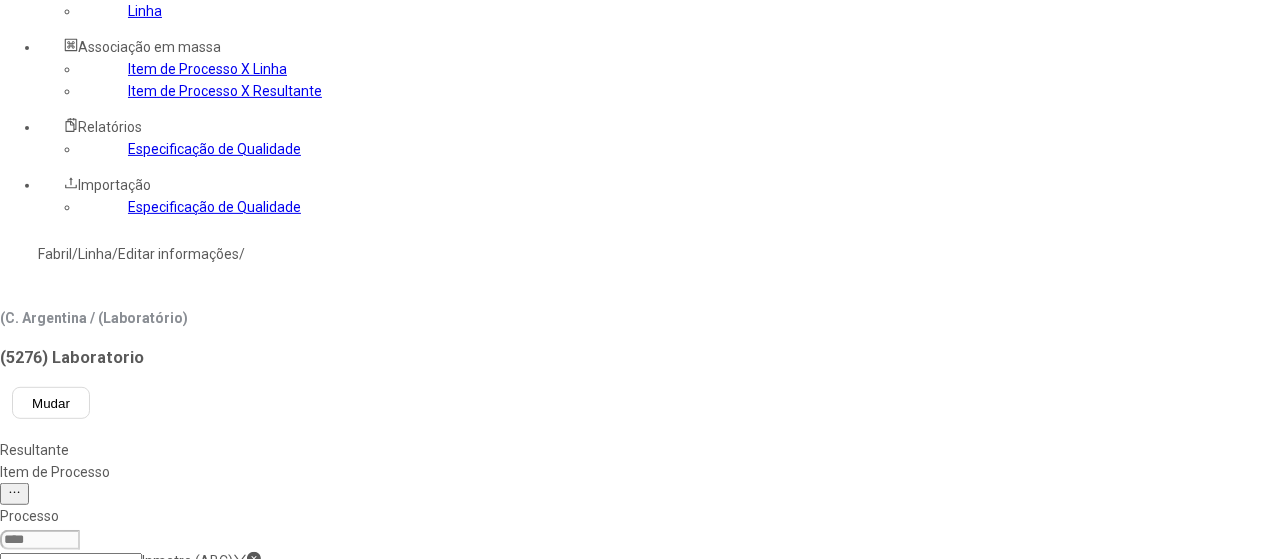 scroll, scrollTop: 300, scrollLeft: 0, axis: vertical 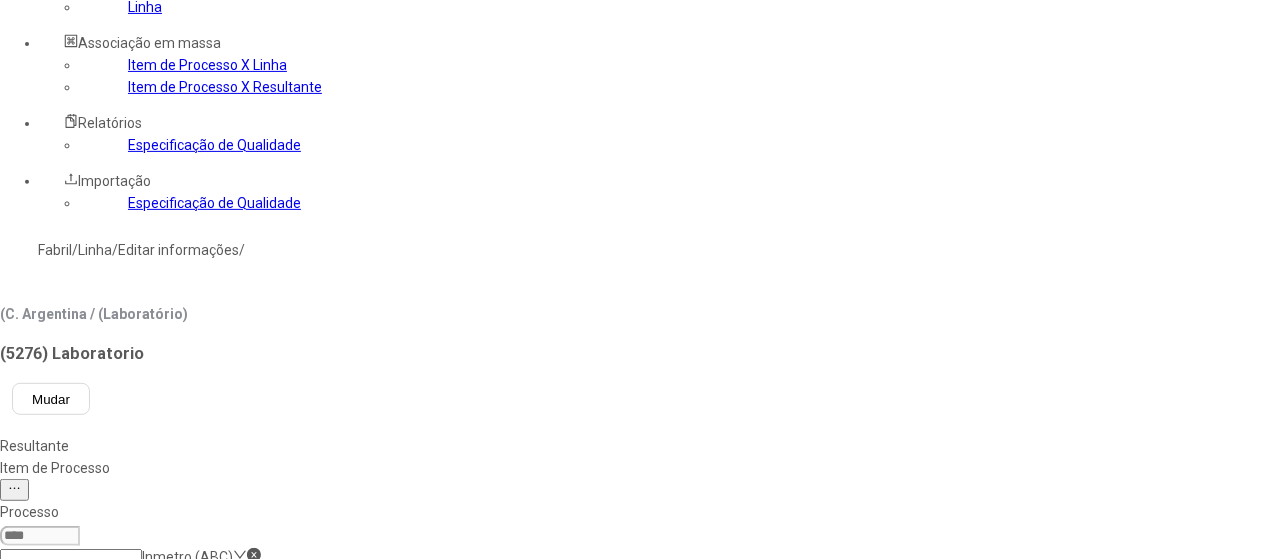click 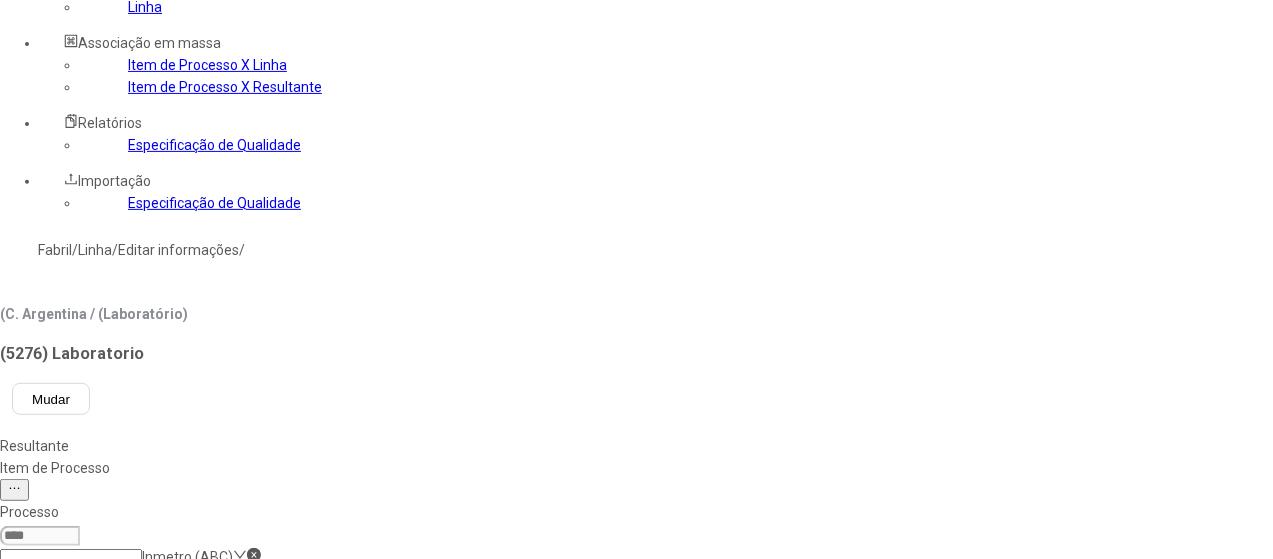 type on "****" 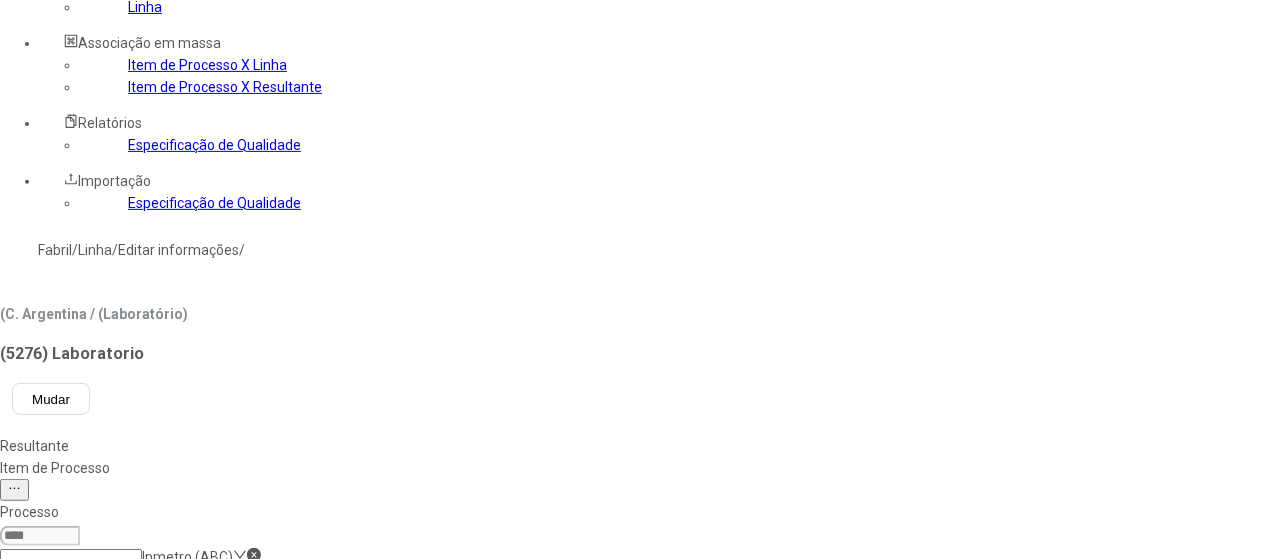 click on "****" 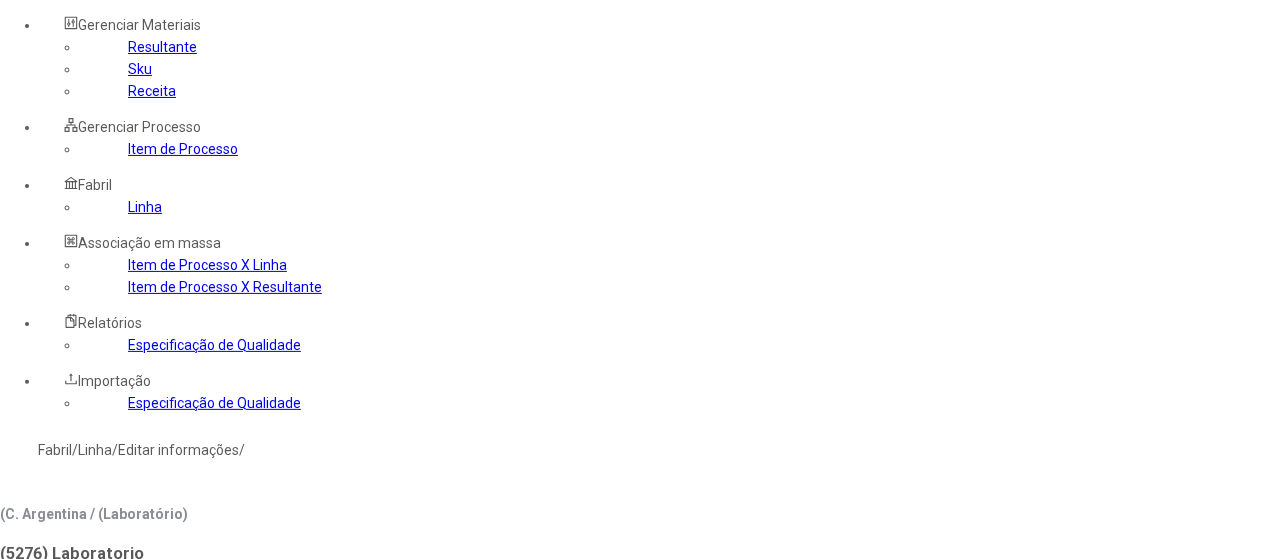drag, startPoint x: 484, startPoint y: 387, endPoint x: 506, endPoint y: 387, distance: 22 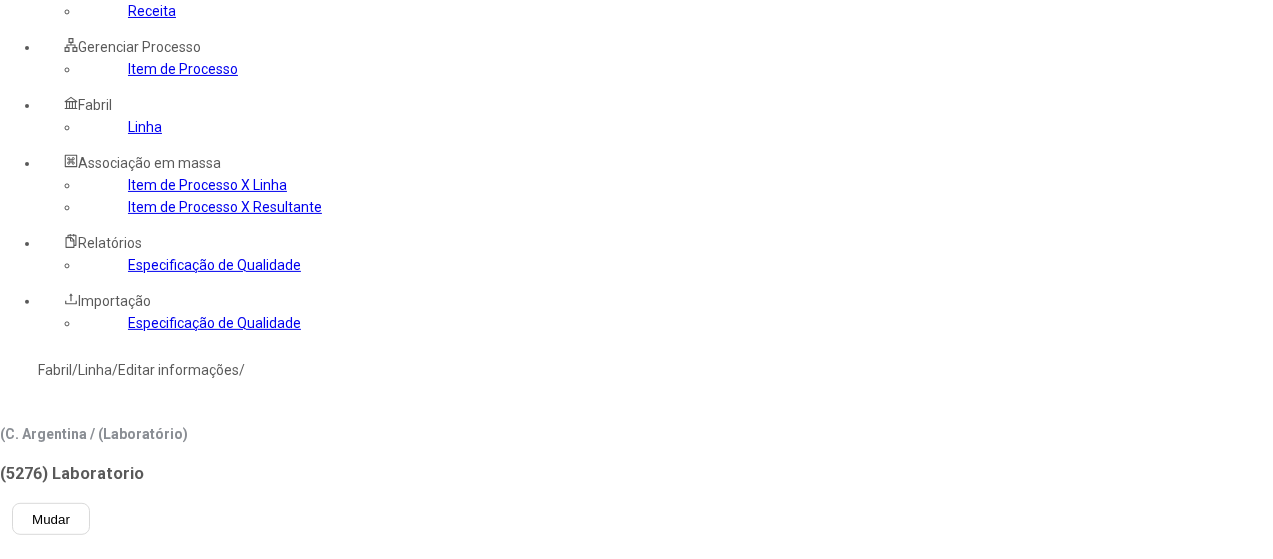 select on "**********" 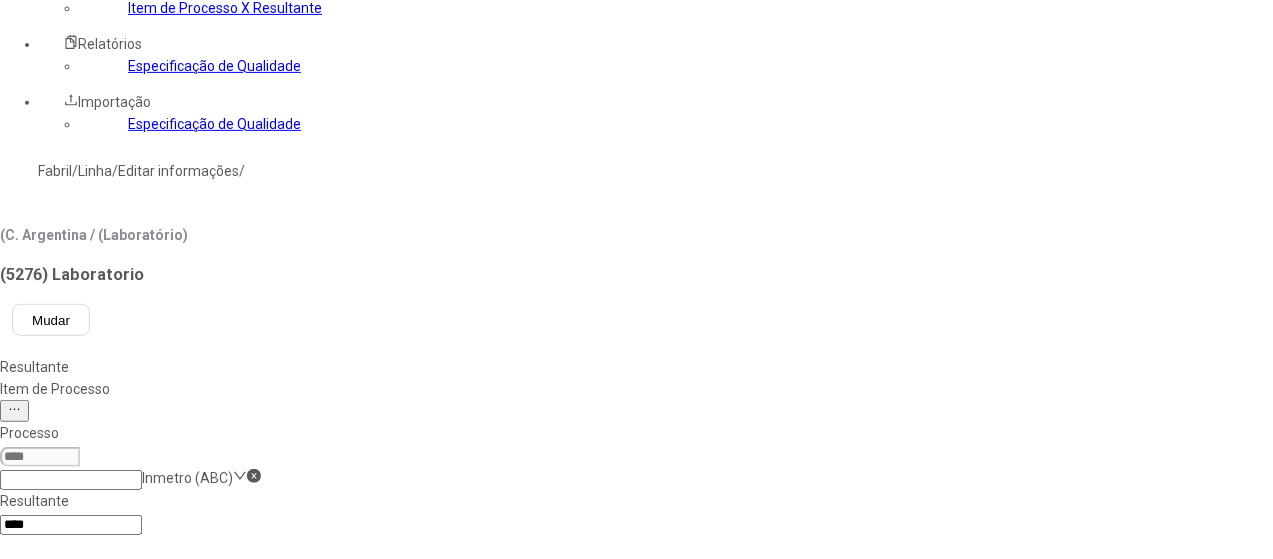 scroll, scrollTop: 380, scrollLeft: 0, axis: vertical 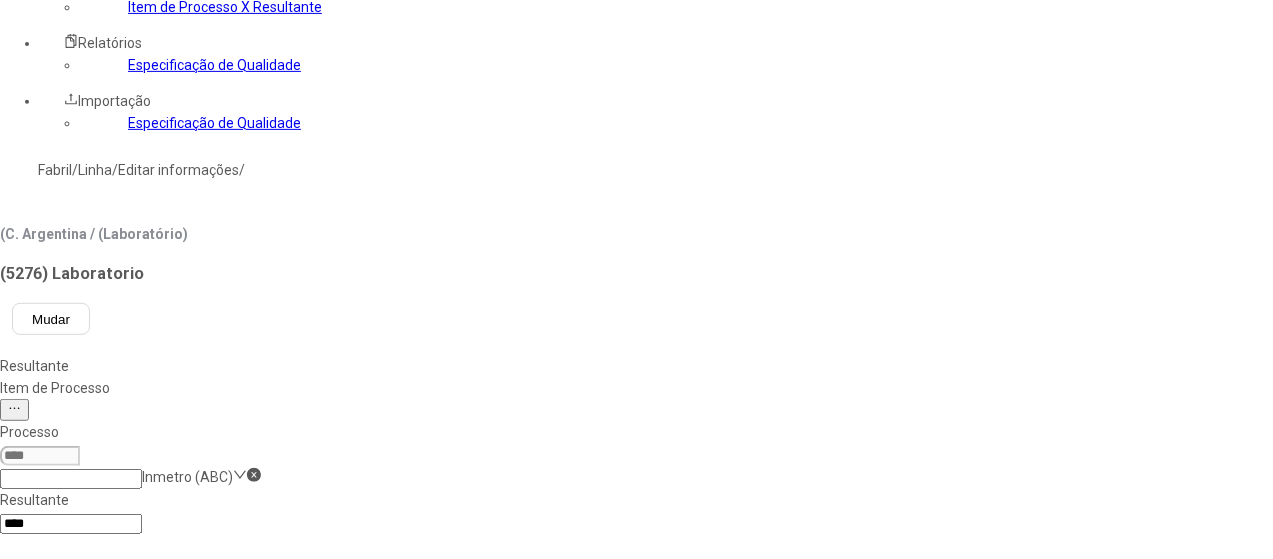 click on "Concluir associação" 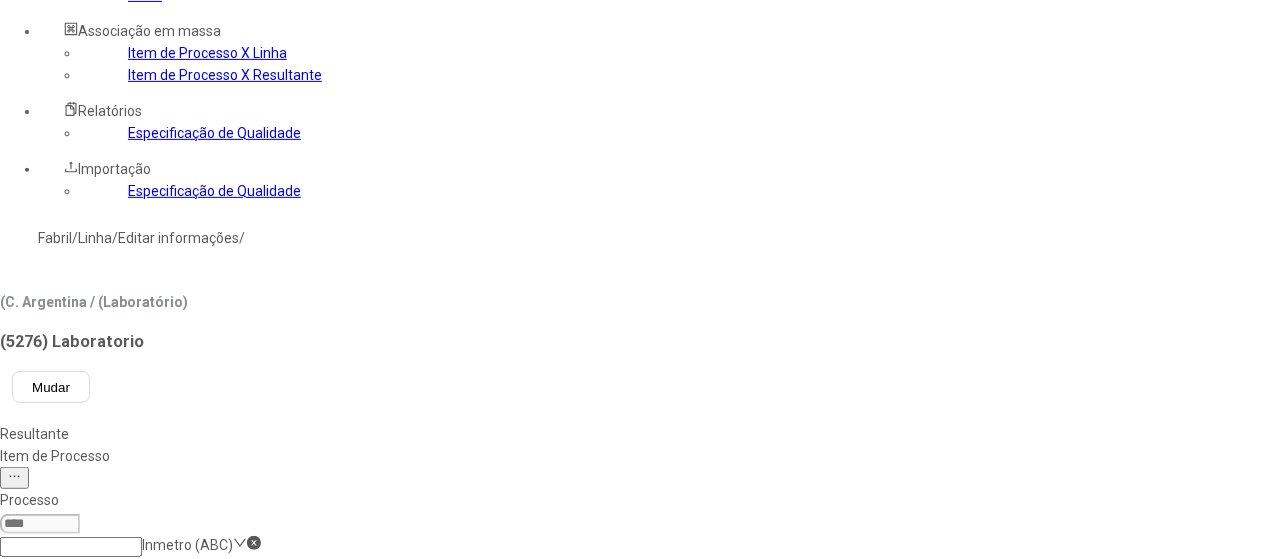 scroll, scrollTop: 280, scrollLeft: 0, axis: vertical 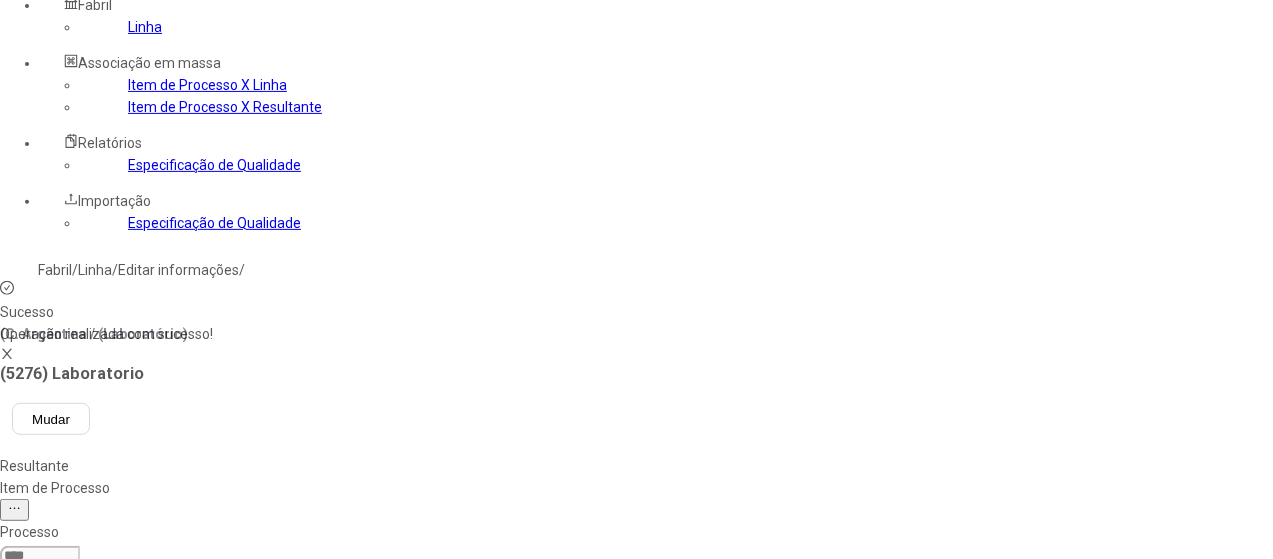 select 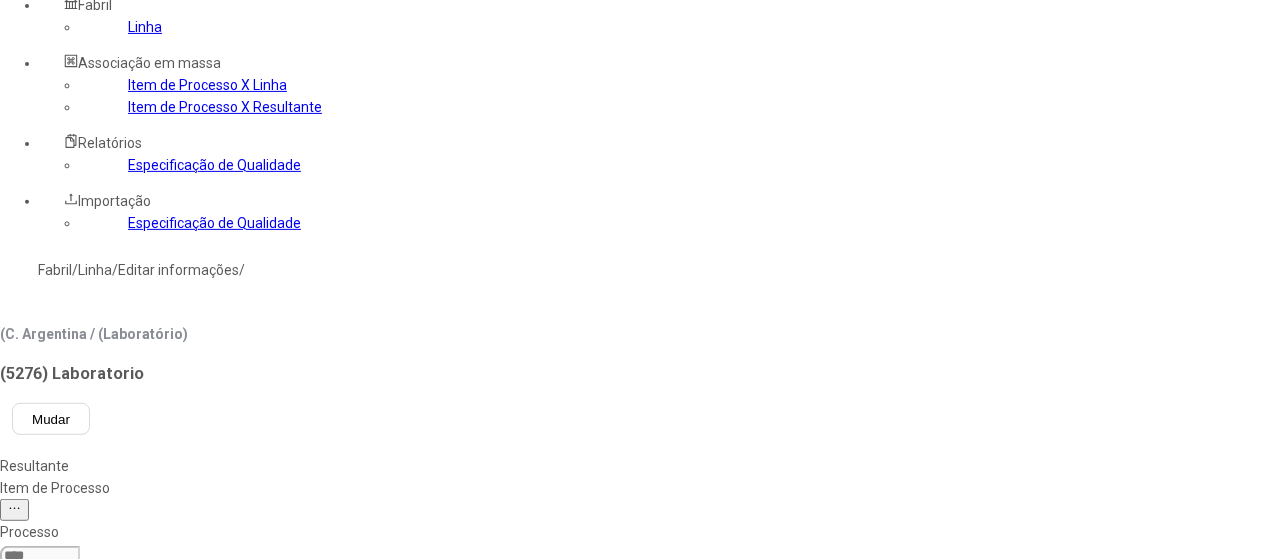 drag, startPoint x: 579, startPoint y: 51, endPoint x: 682, endPoint y: 173, distance: 159.66527 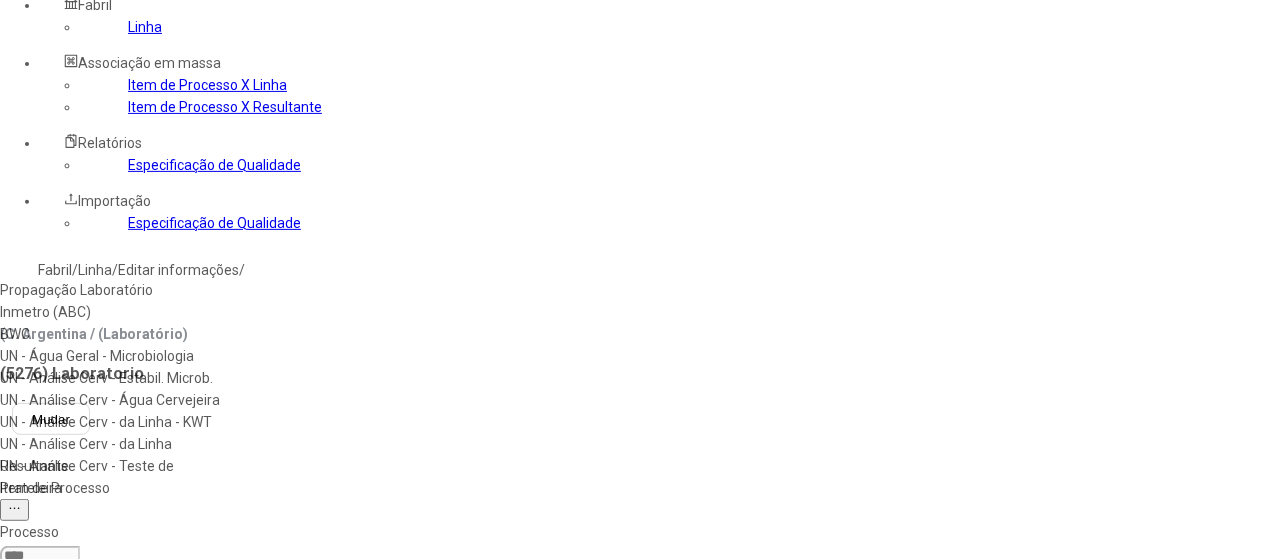 click on "UN - Análise Cerv - da Linha - KWT" at bounding box center (113, 422) 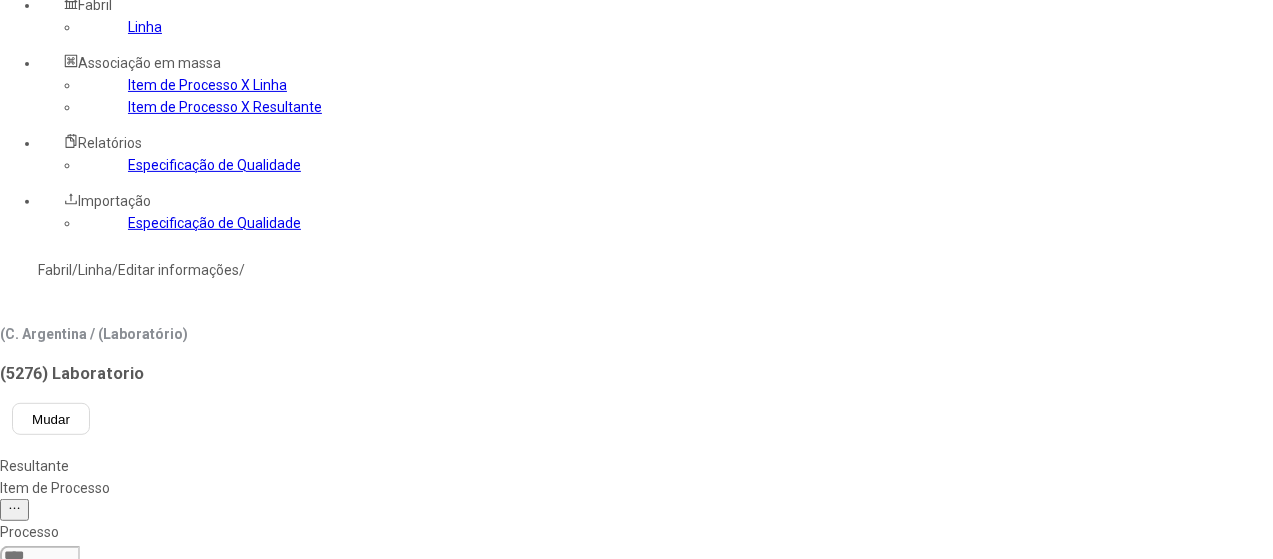 click 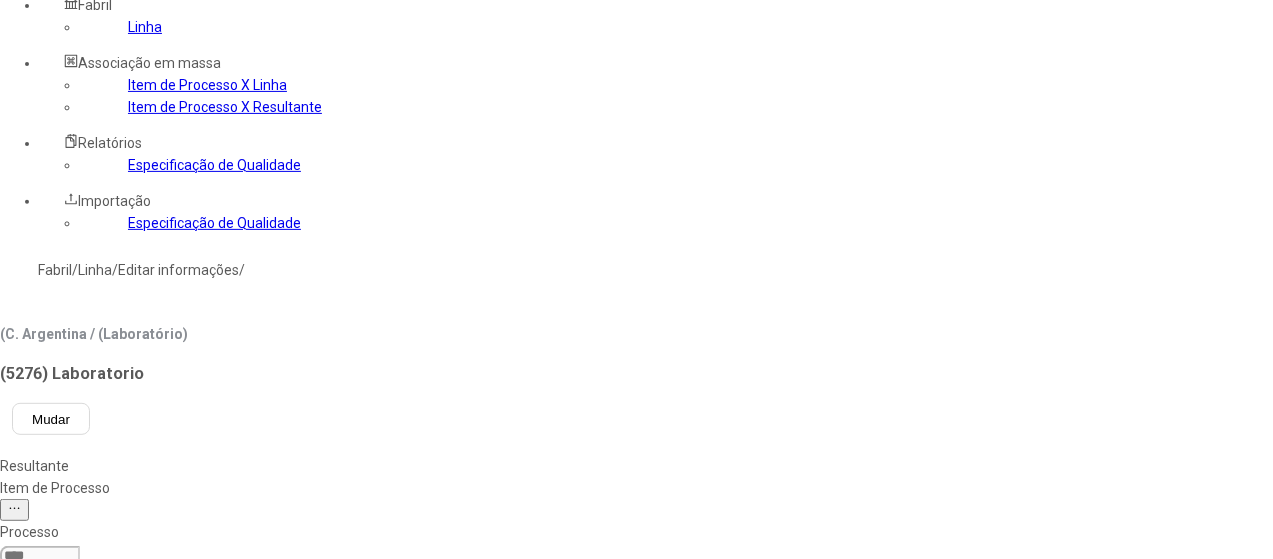 type on "*********" 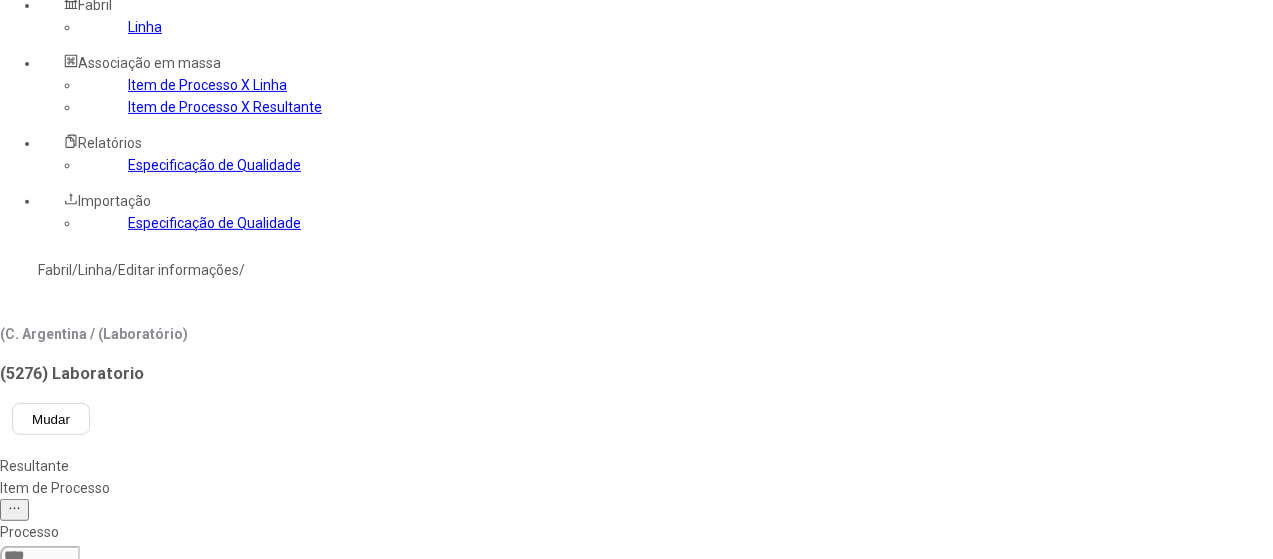 type on "*********" 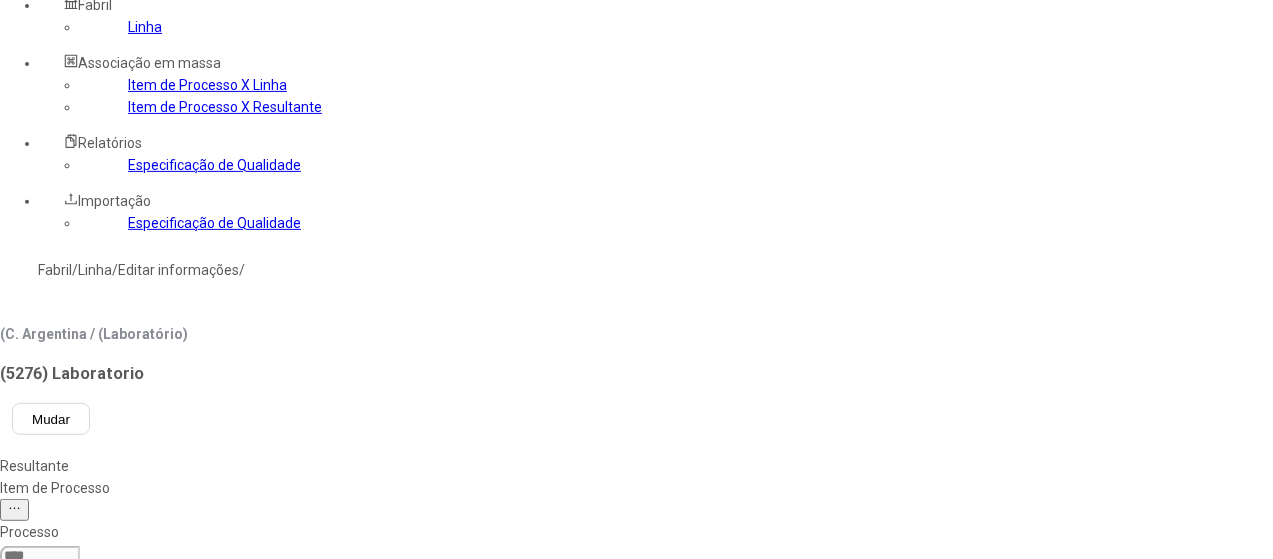 click on "**********" 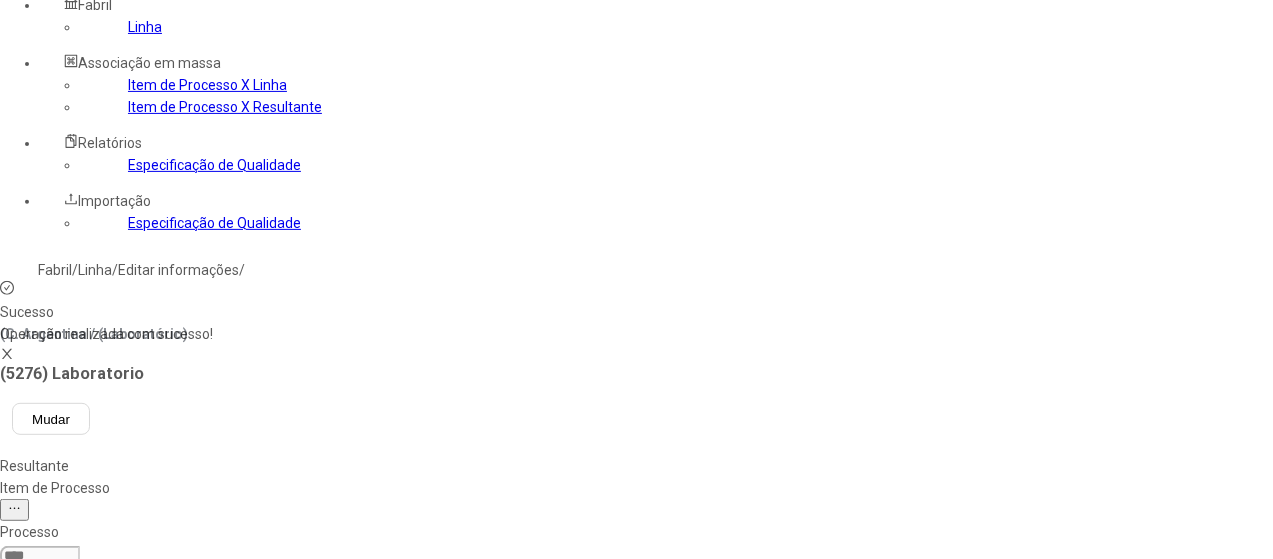click 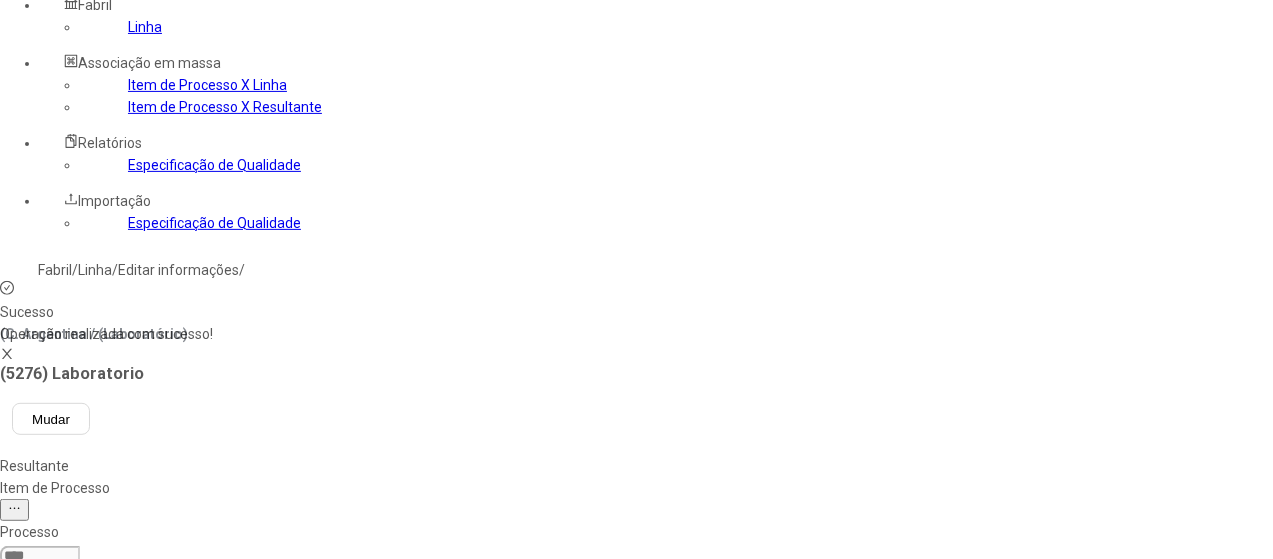 type 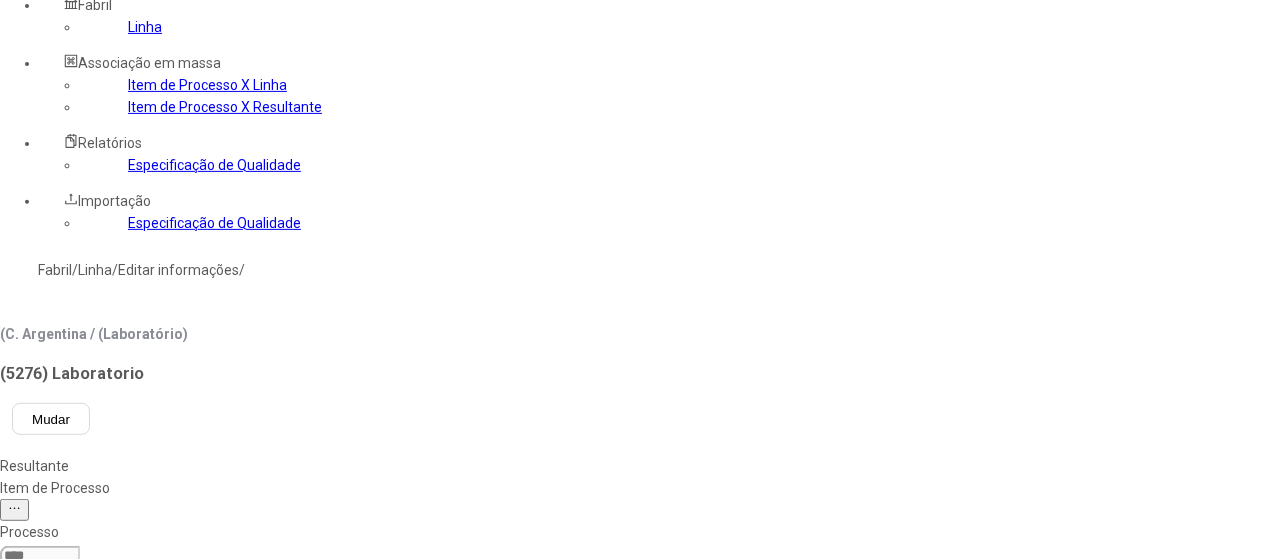 click 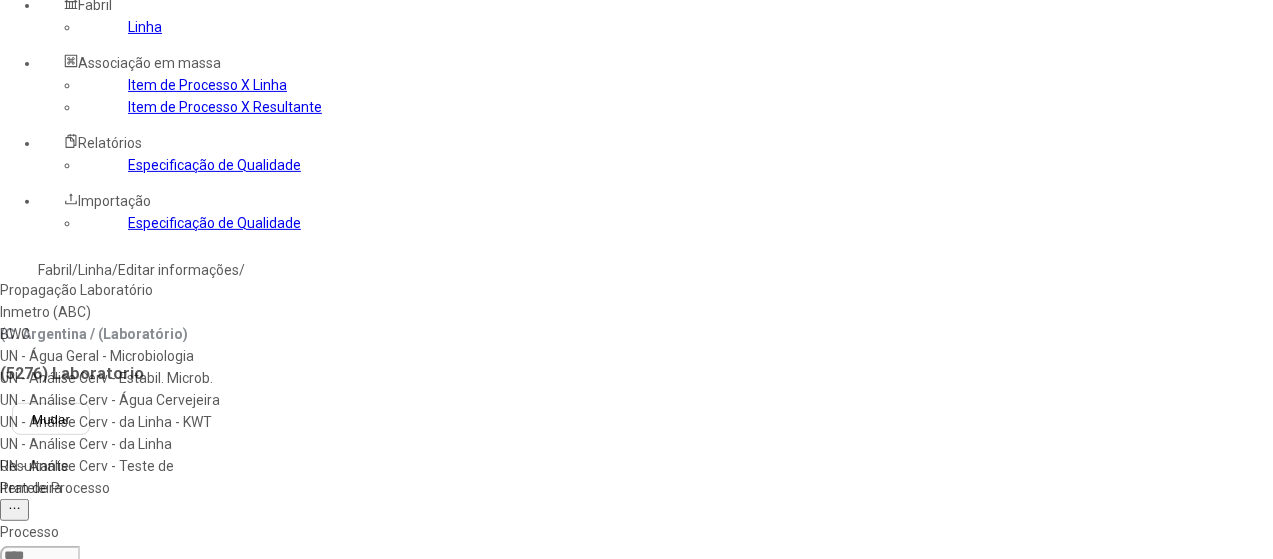 click on "UN - Análise Cerv - da Linha" at bounding box center (113, 444) 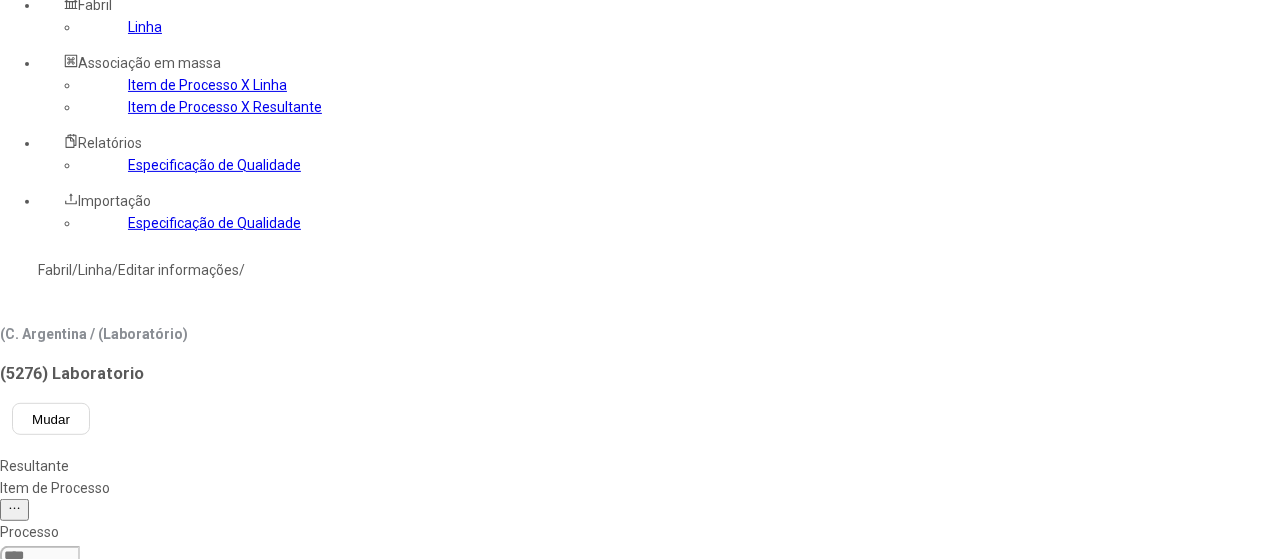 click 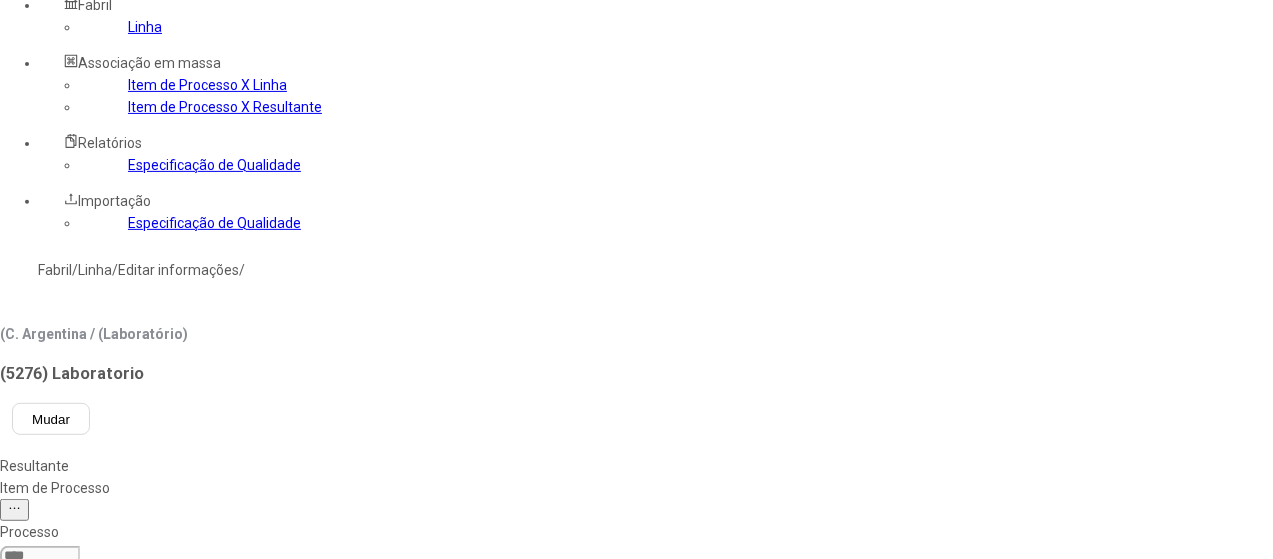 type on "*********" 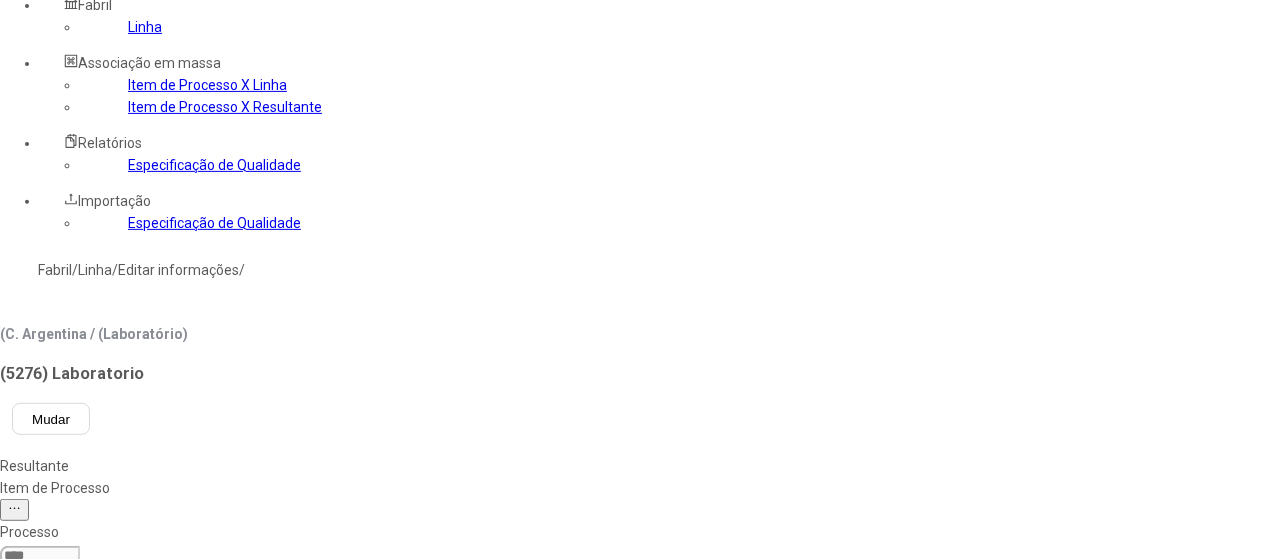 click on "**********" 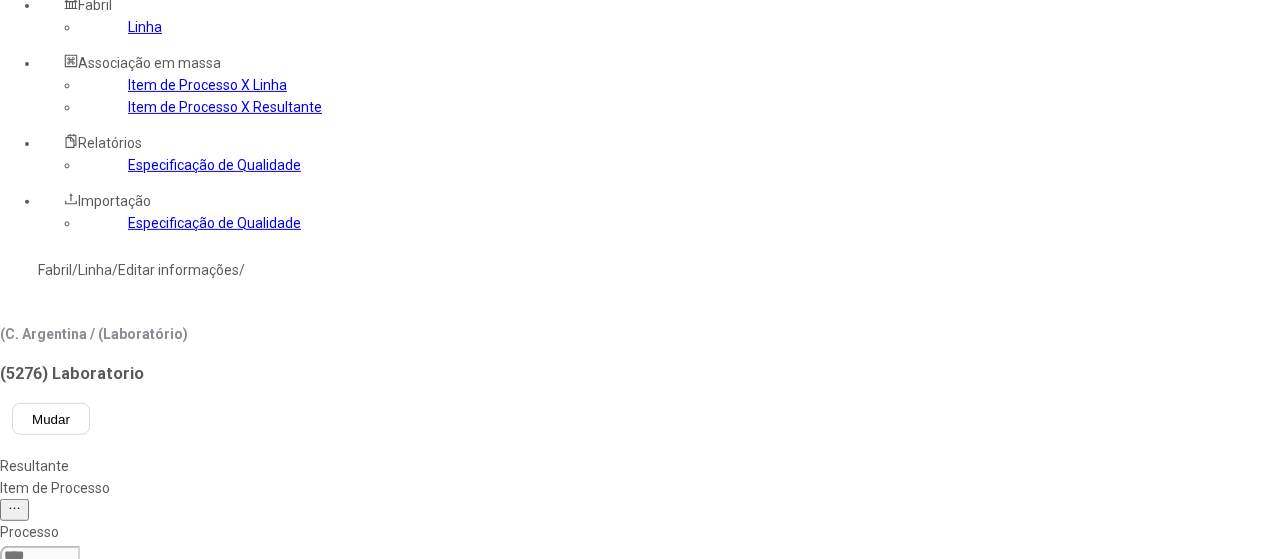 click at bounding box center (548, 845) 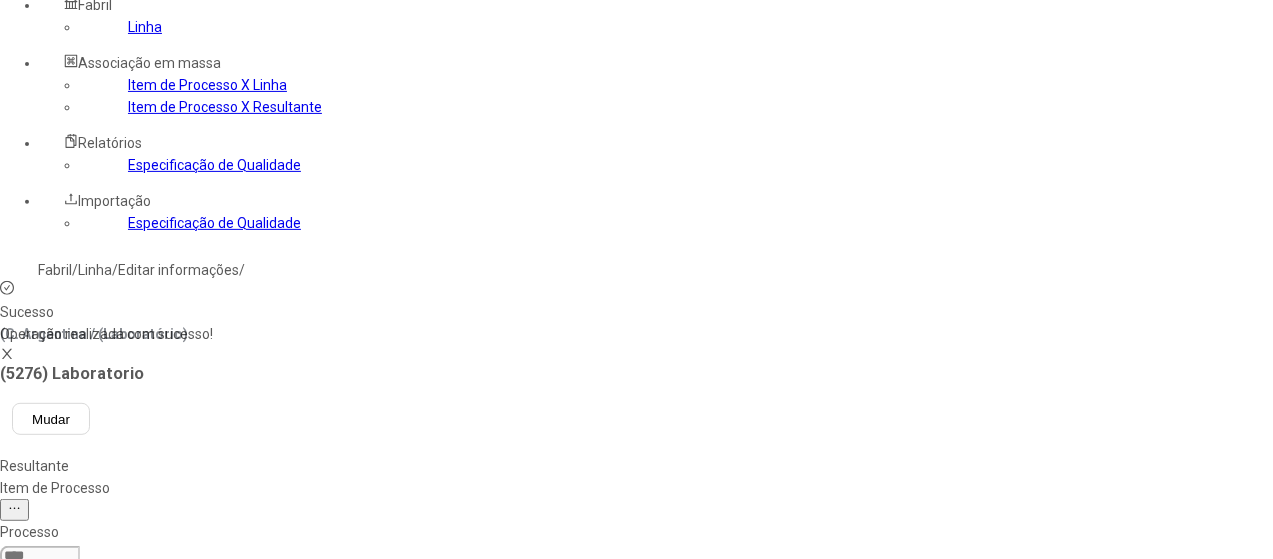 click on "UN - Análise Cerv - da Linha" 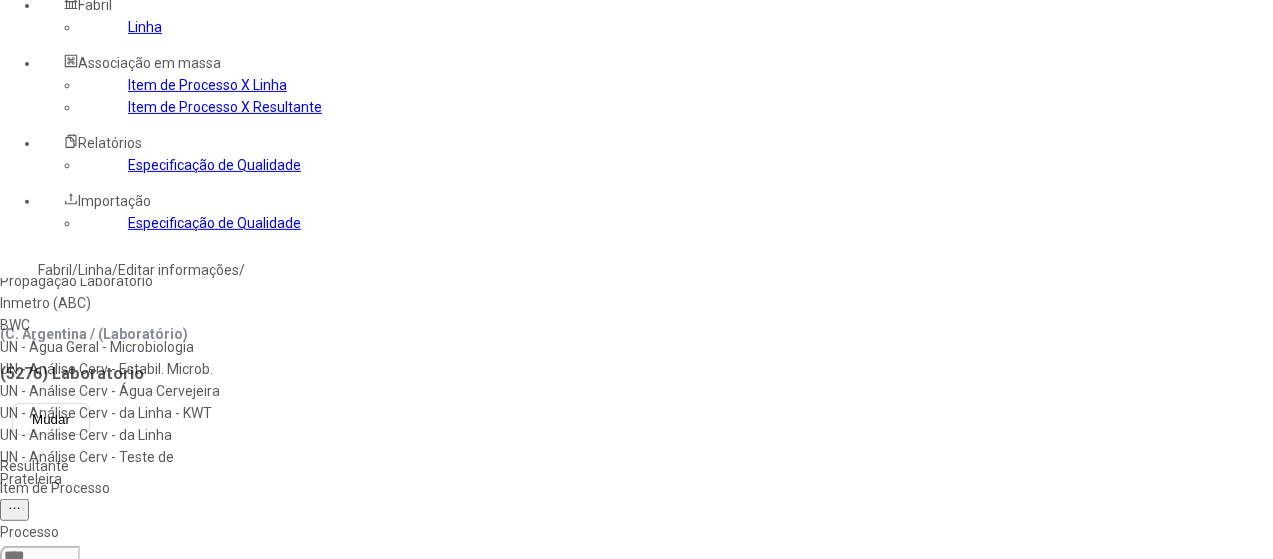 scroll, scrollTop: 0, scrollLeft: 0, axis: both 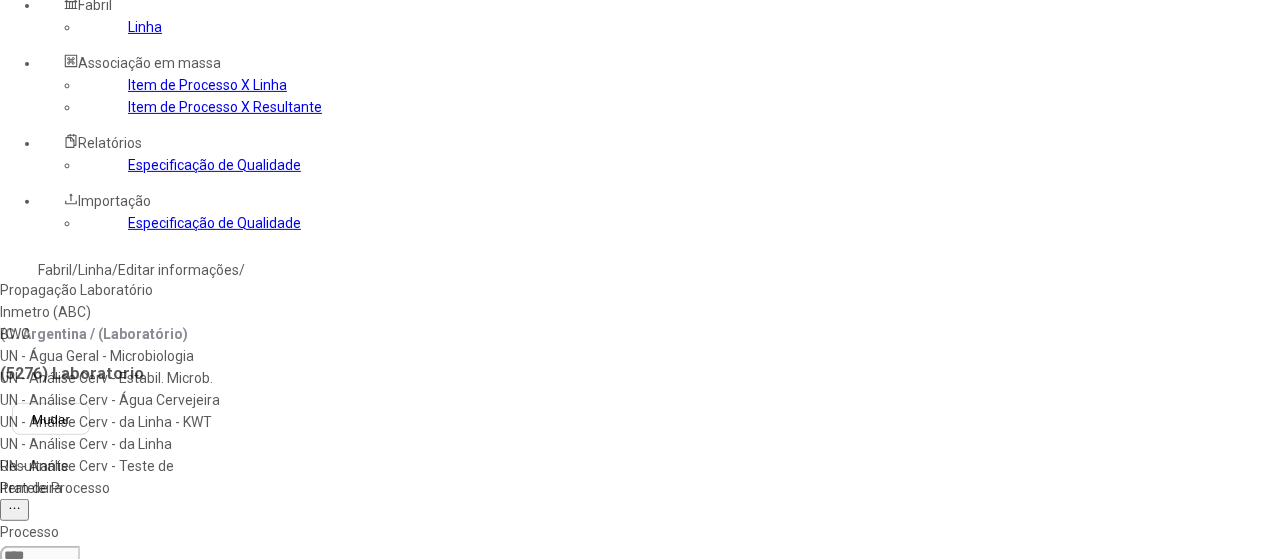 click on "Itens disponíveis" 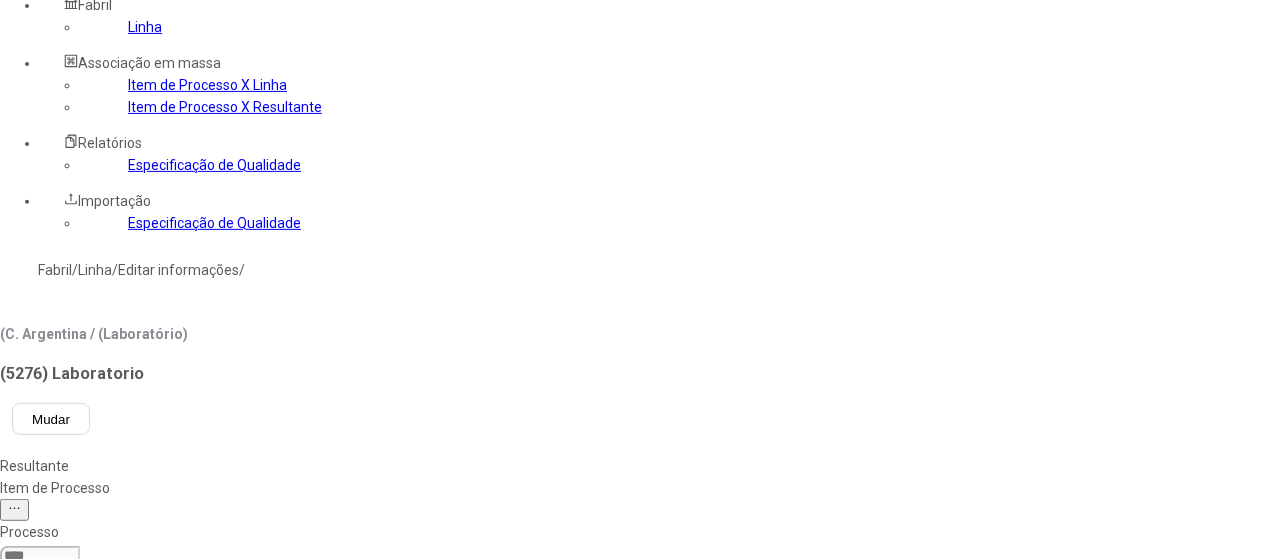 click on "Item de Processo" 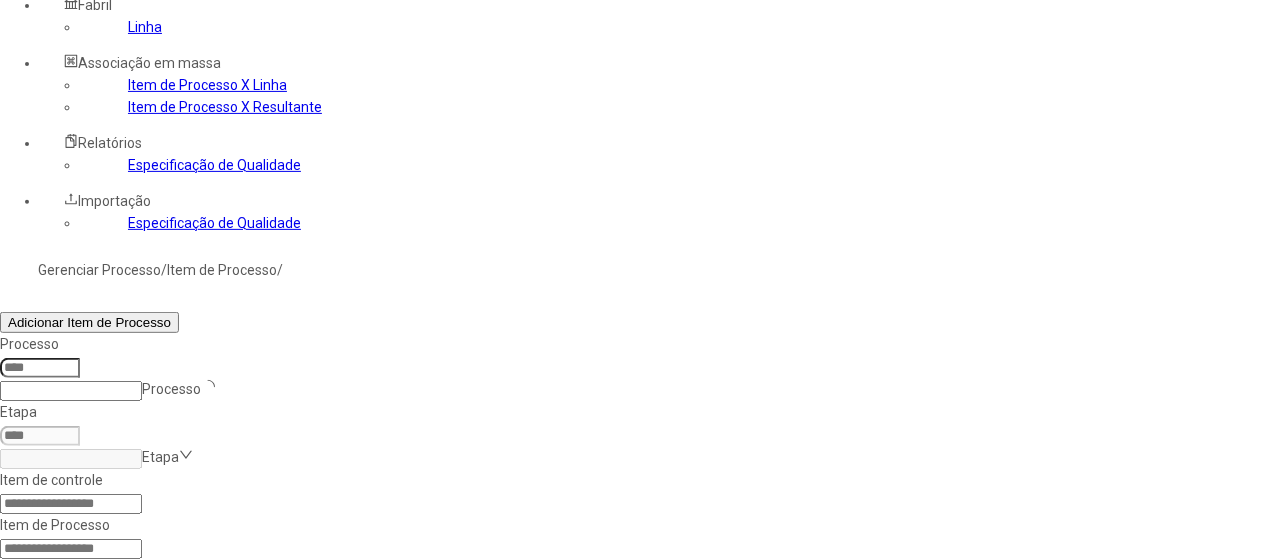 scroll, scrollTop: 272, scrollLeft: 0, axis: vertical 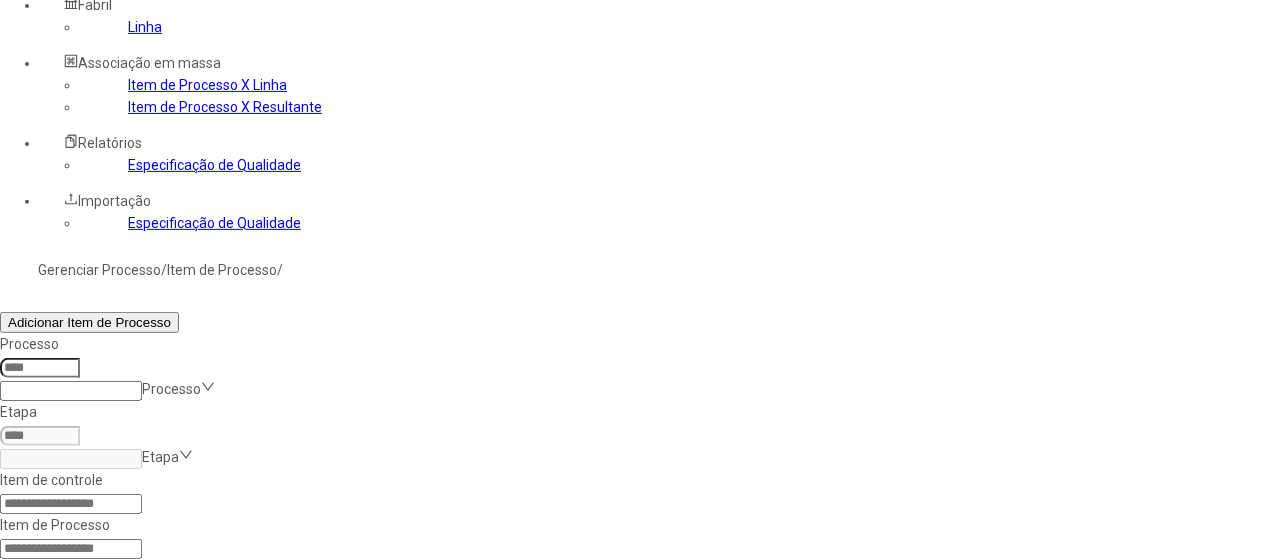 click 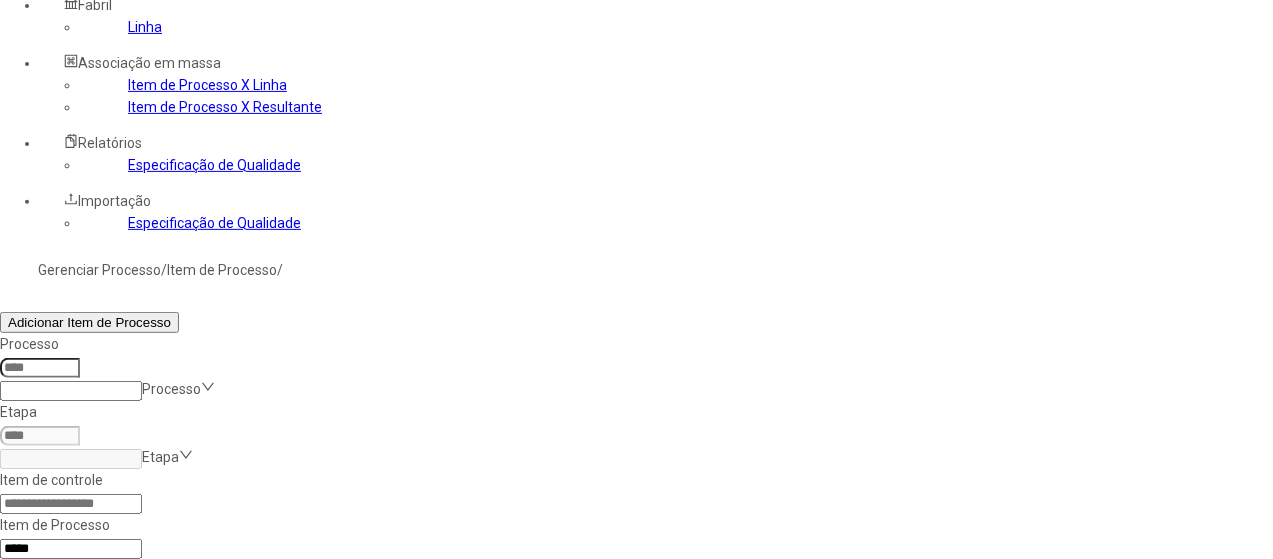 click on "Filtrar" 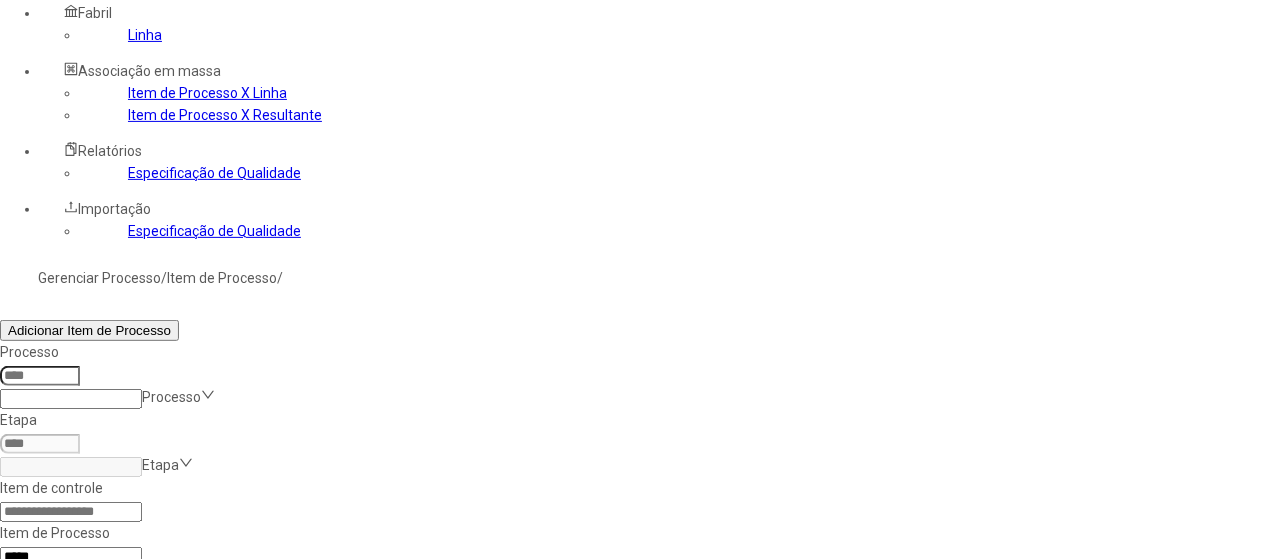 type on "*****" 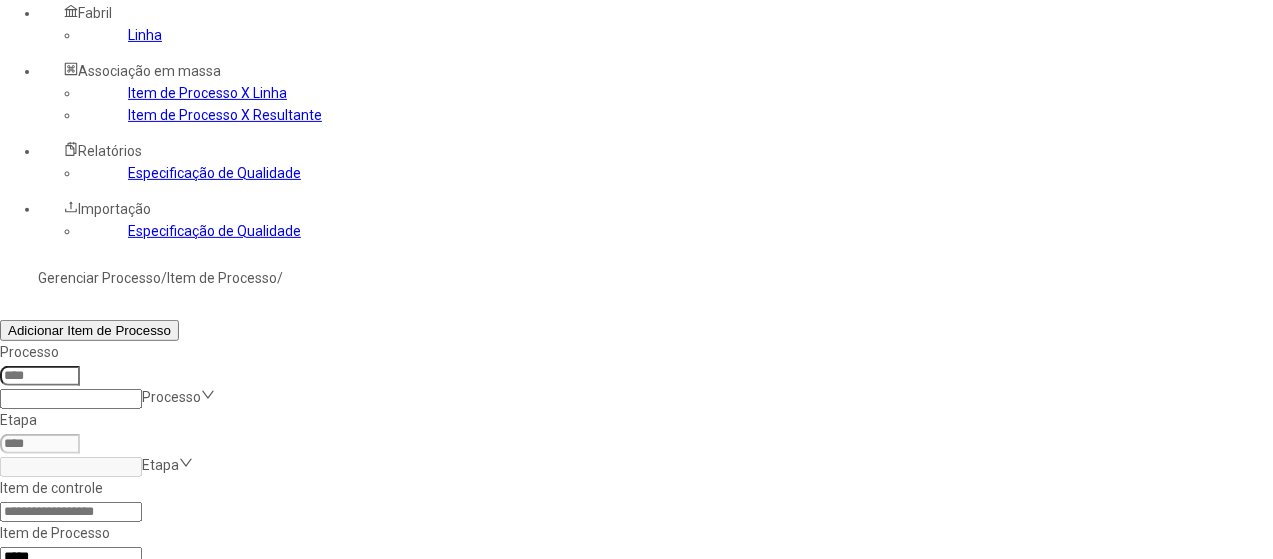 click on "Filtrar" 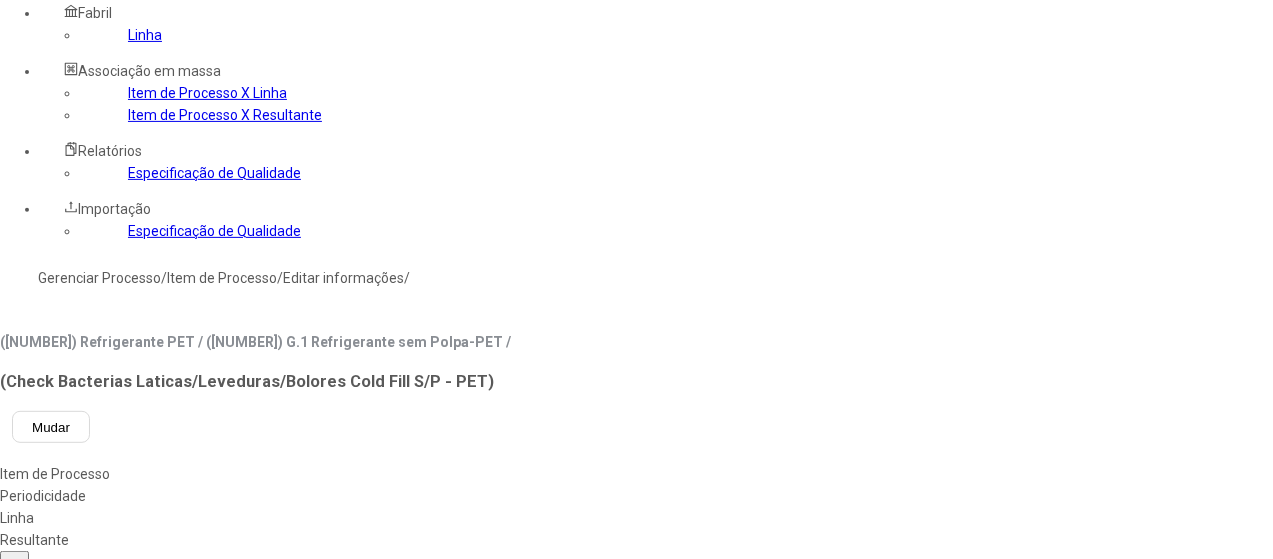 type on "*****" 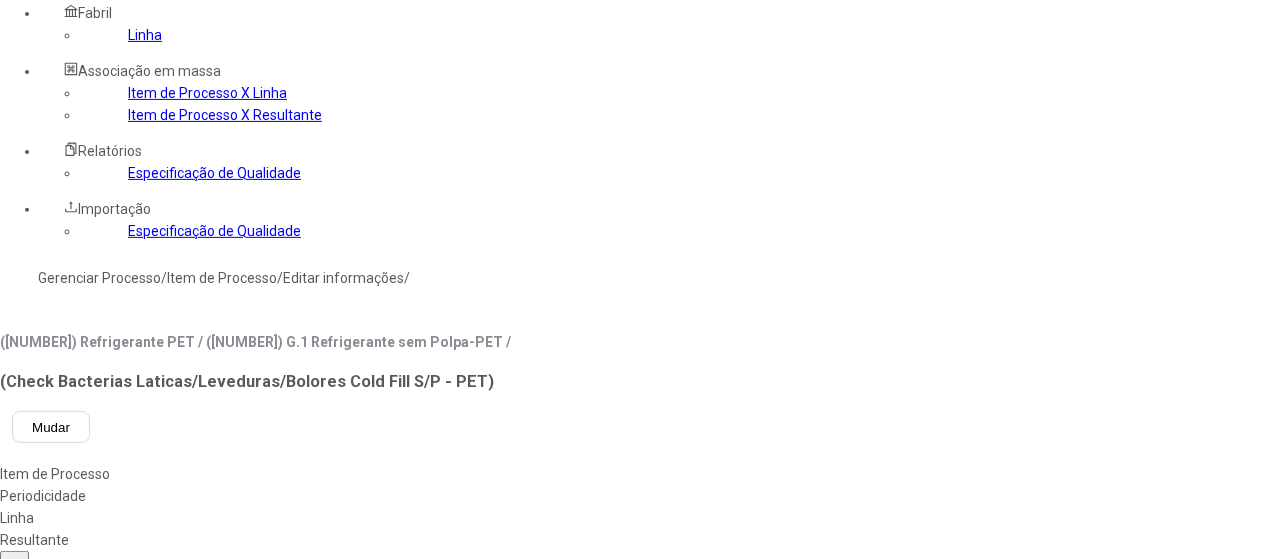 type on "****" 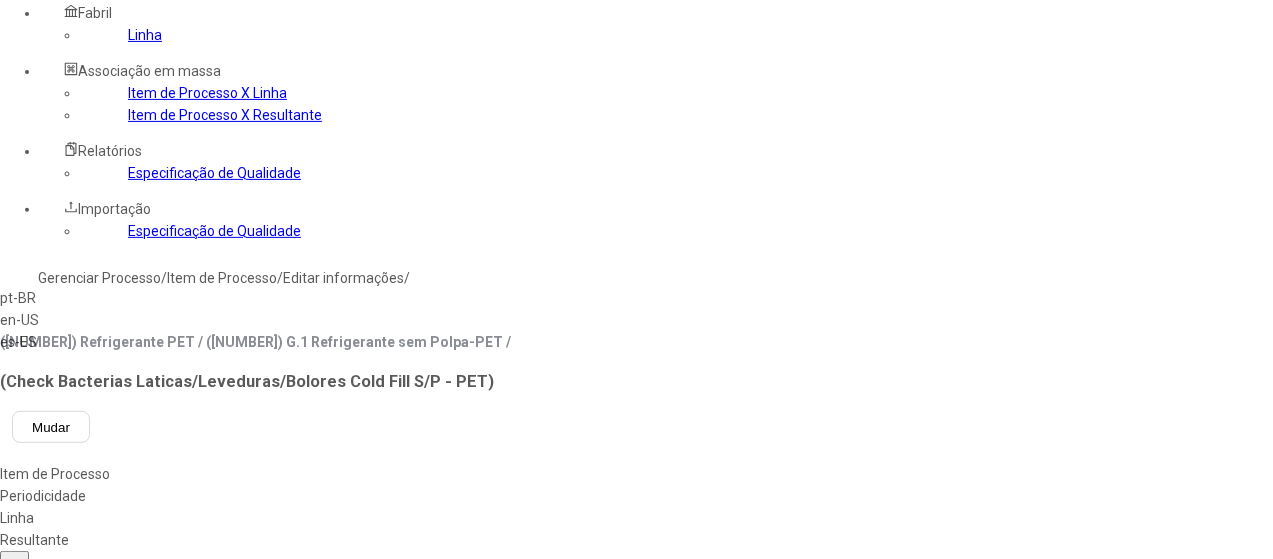 click on "es-ES" at bounding box center [57, 342] 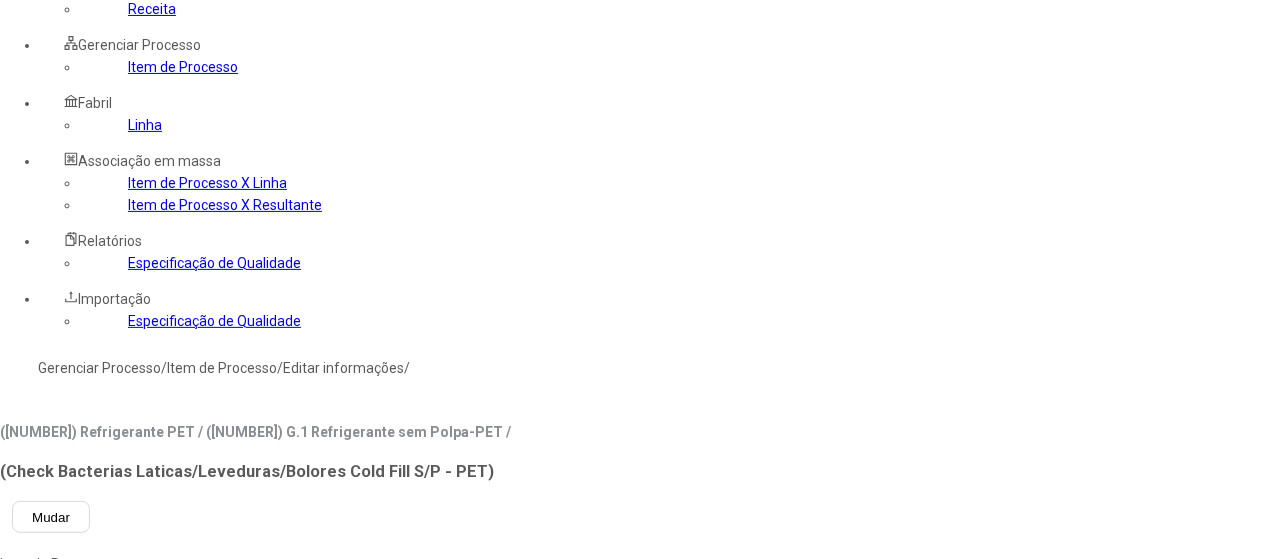 scroll, scrollTop: 72, scrollLeft: 0, axis: vertical 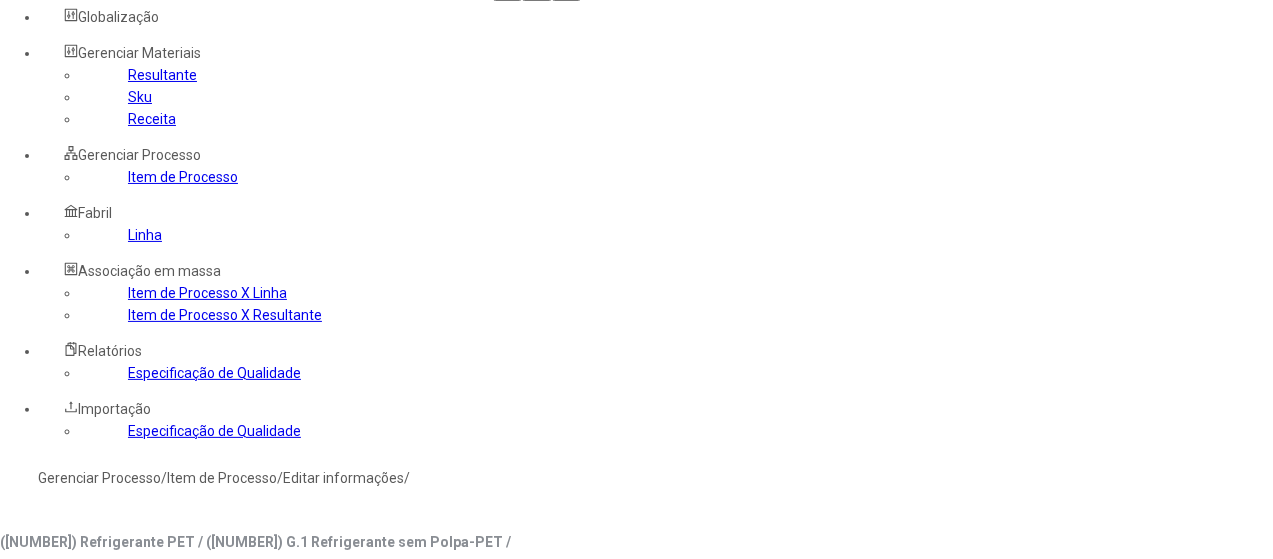 click on "Linha" 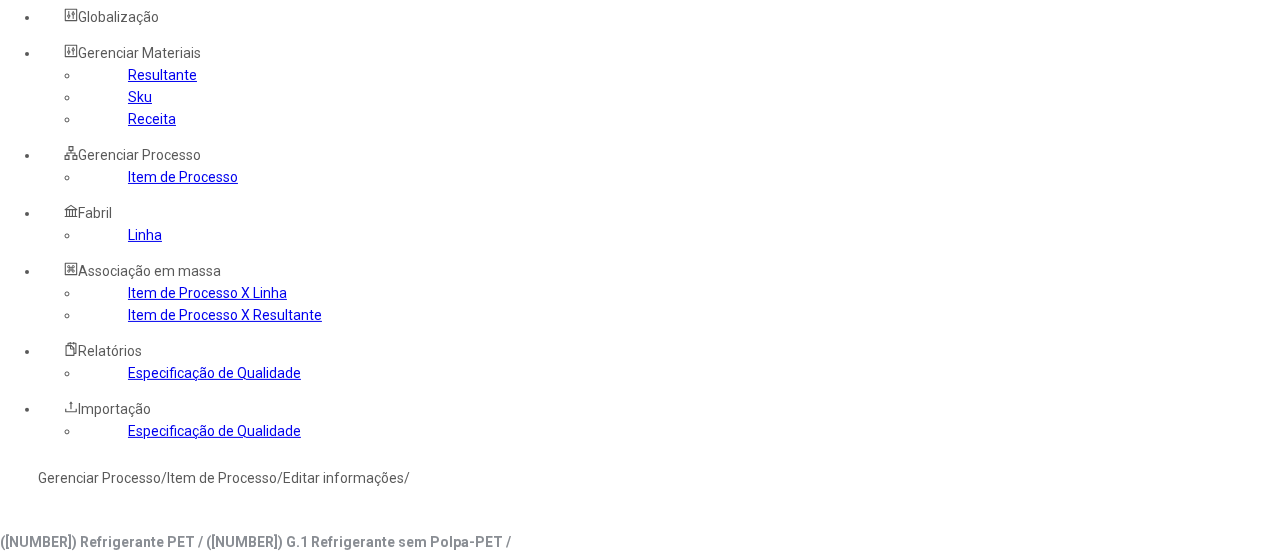 click 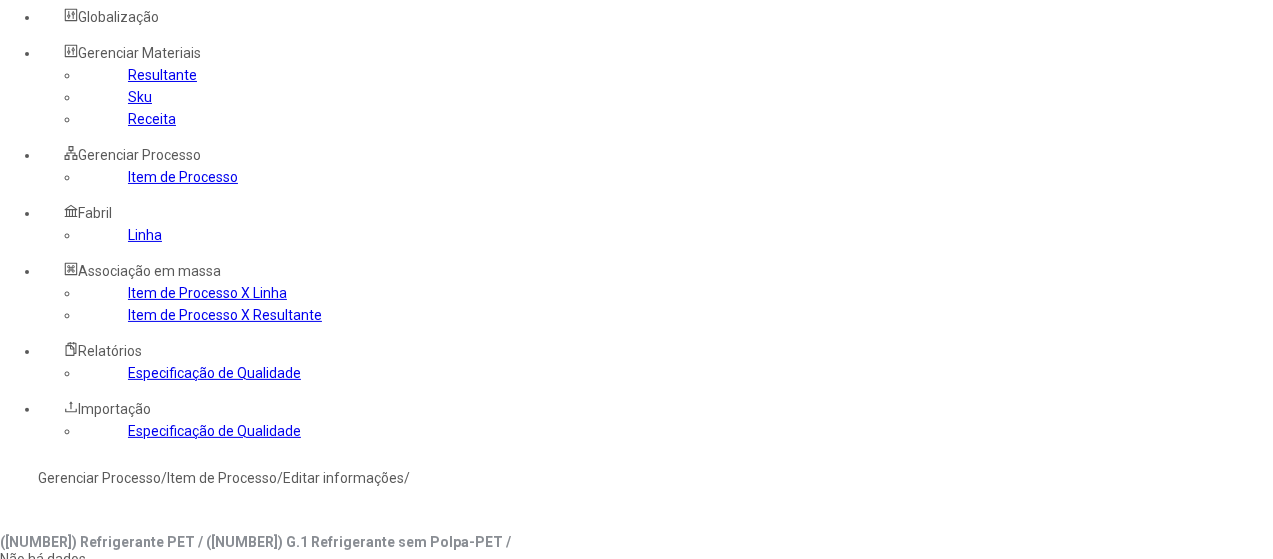type on "****" 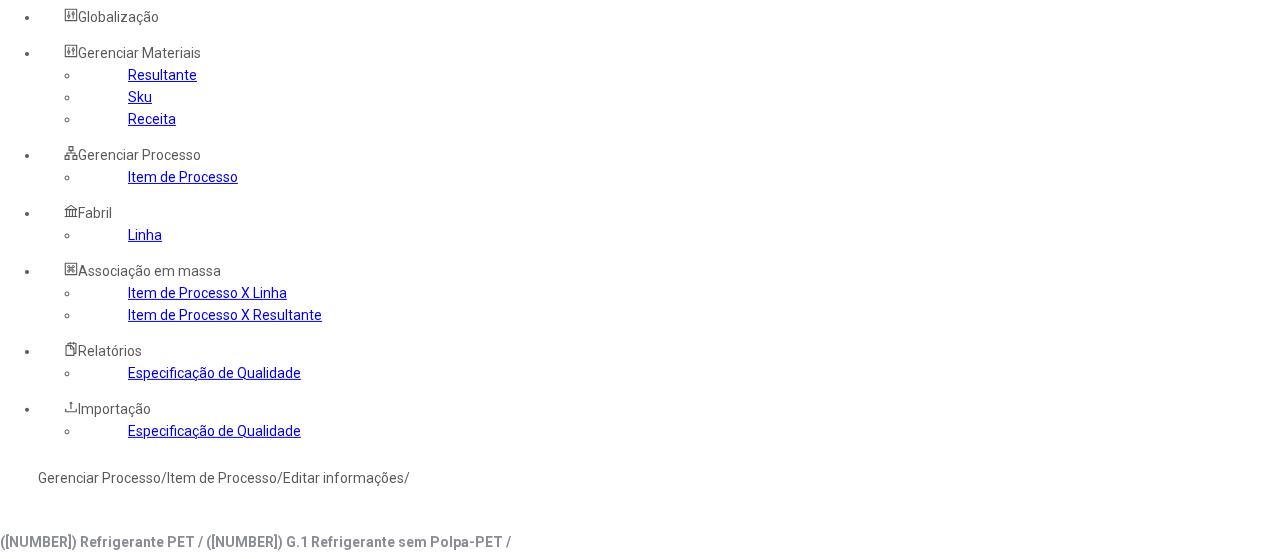 type on "***" 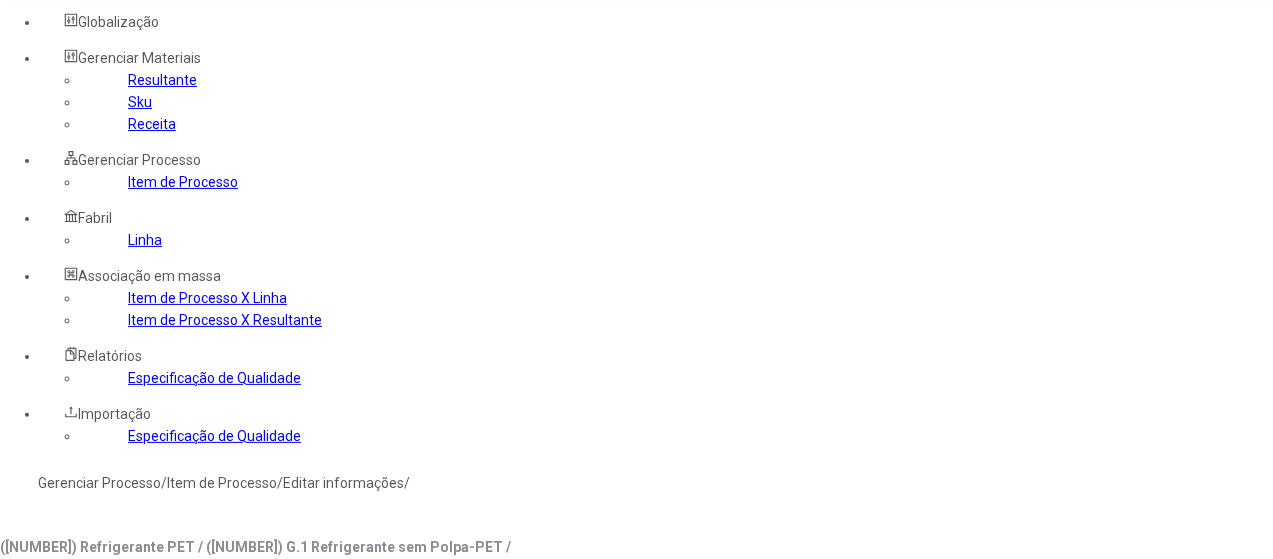 scroll, scrollTop: 0, scrollLeft: 0, axis: both 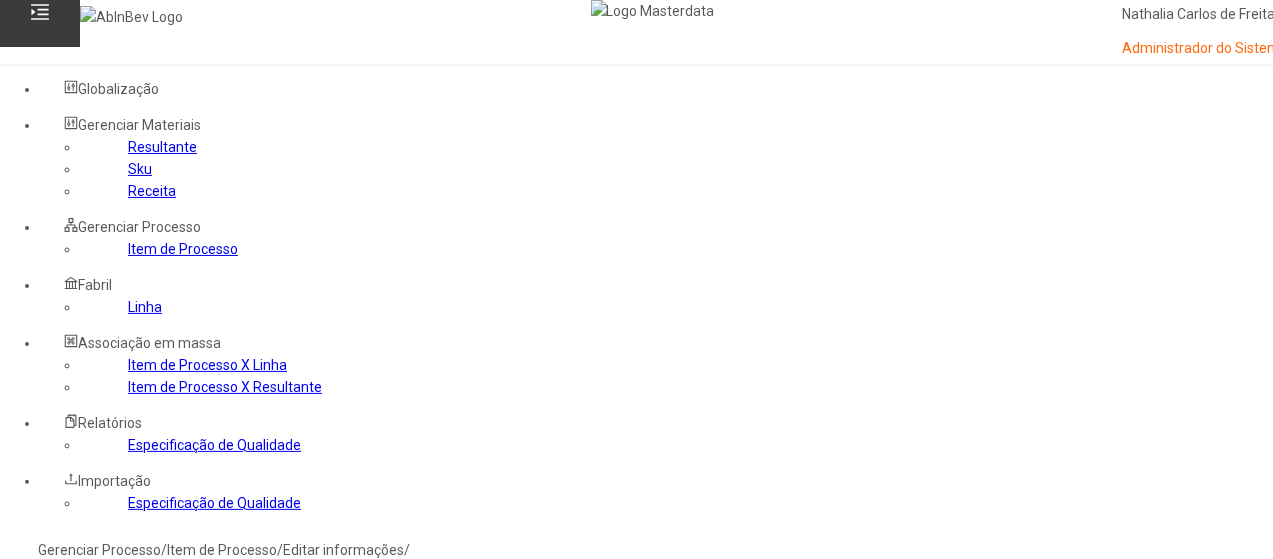 click on "Resultante" 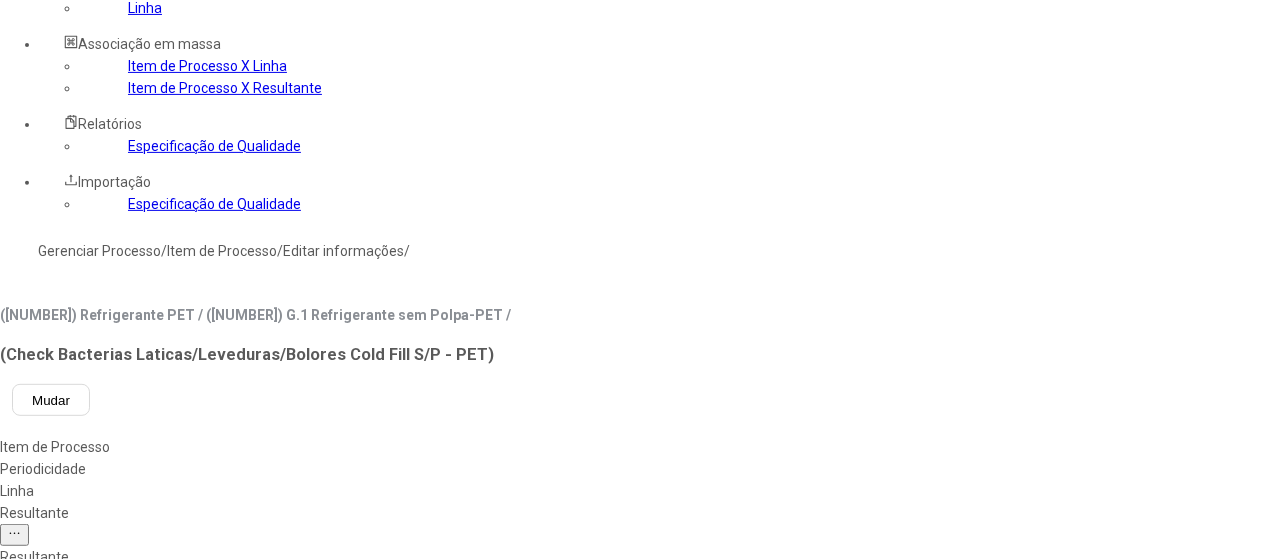 scroll, scrollTop: 300, scrollLeft: 0, axis: vertical 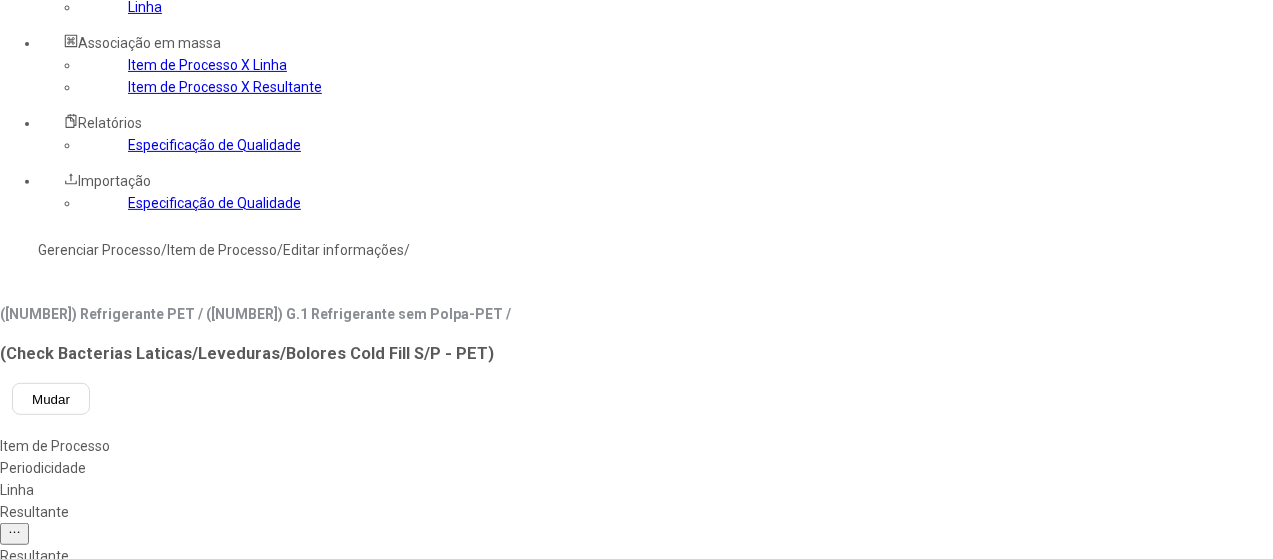 click 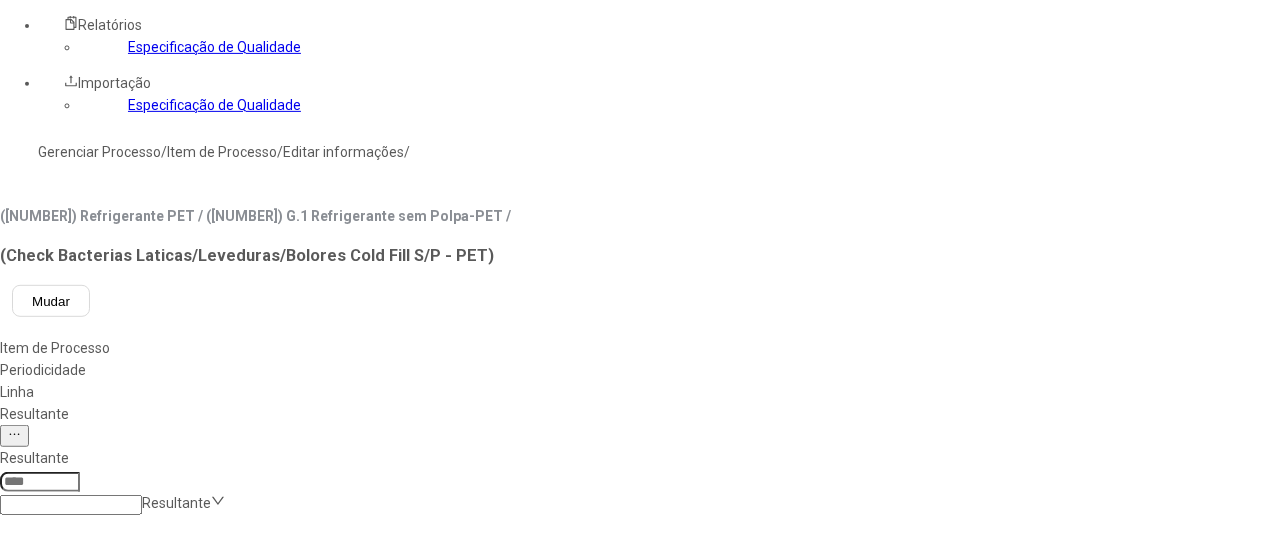 scroll, scrollTop: 500, scrollLeft: 0, axis: vertical 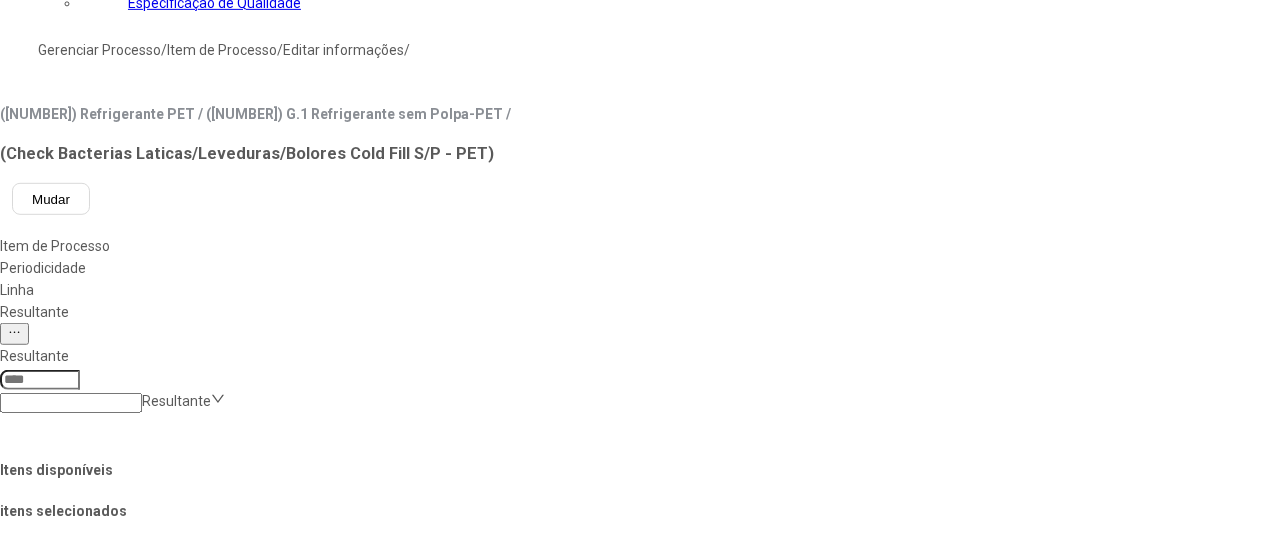 click 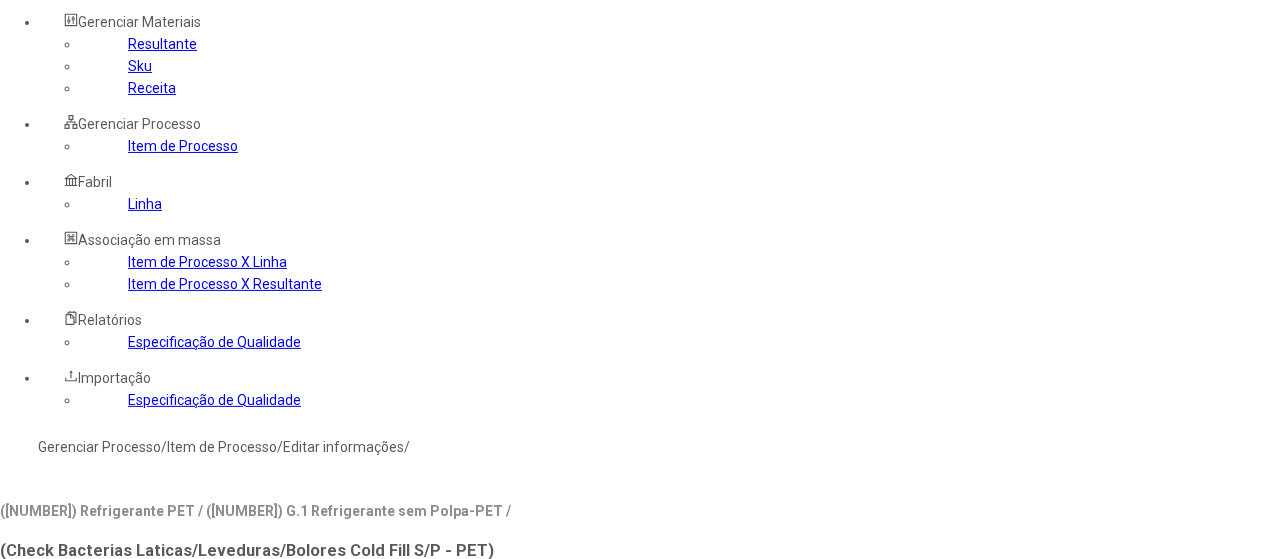 scroll, scrollTop: 100, scrollLeft: 0, axis: vertical 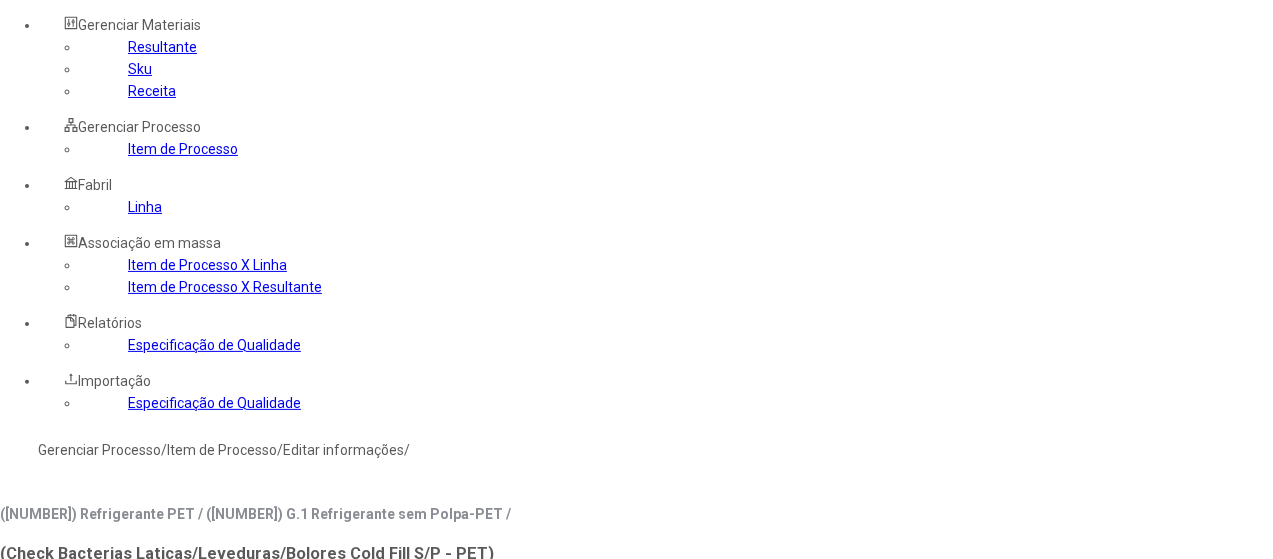 click on "Item de Processo" 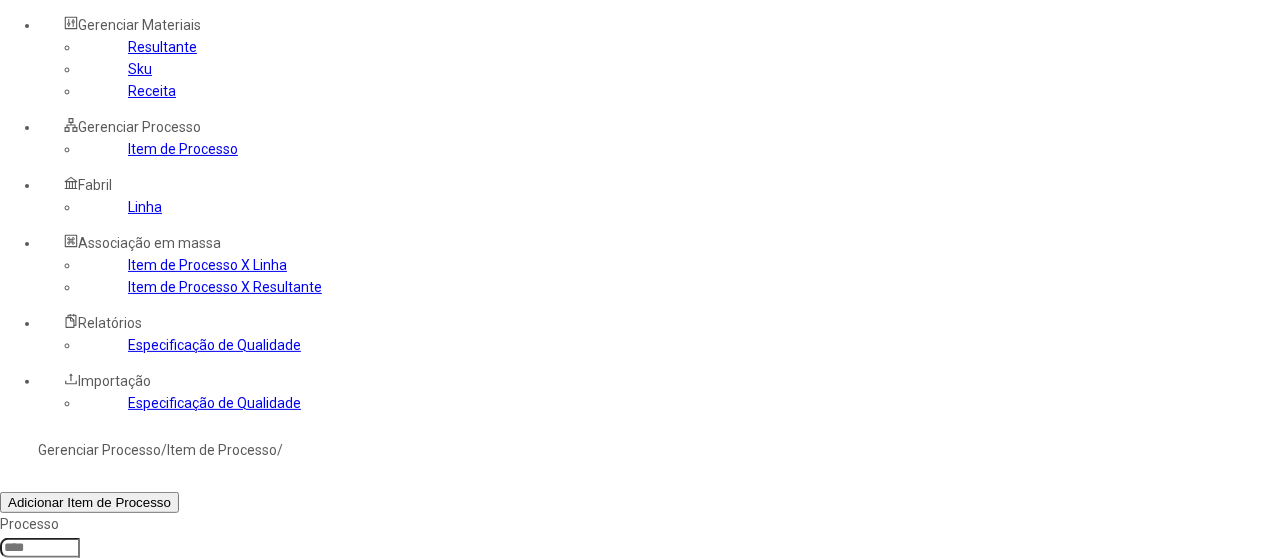 click 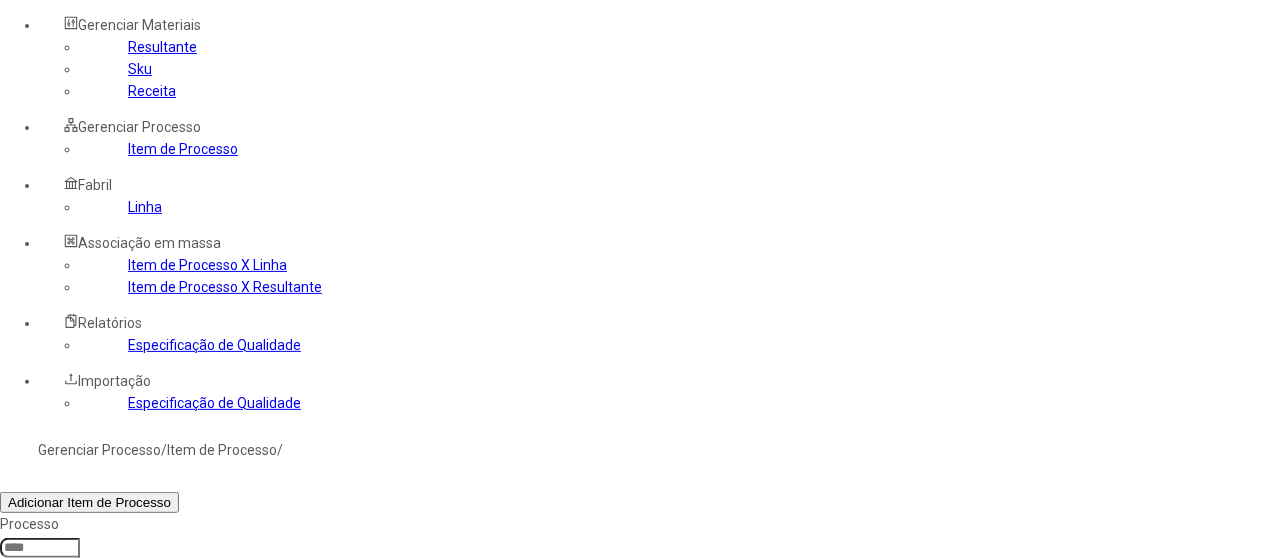 type on "*****" 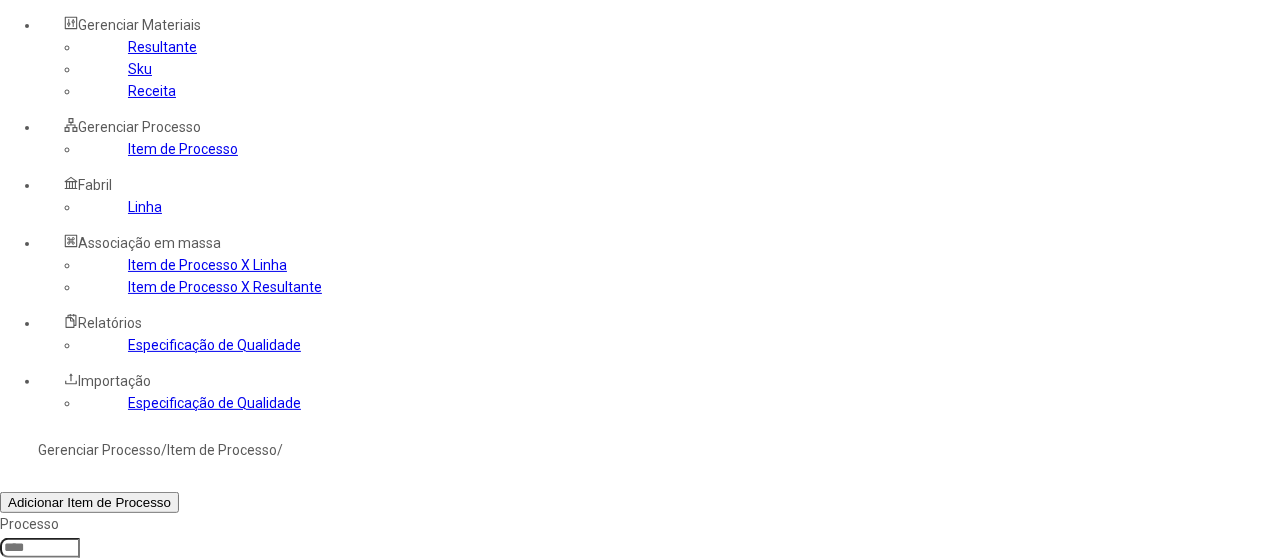 click on "Filtrar" 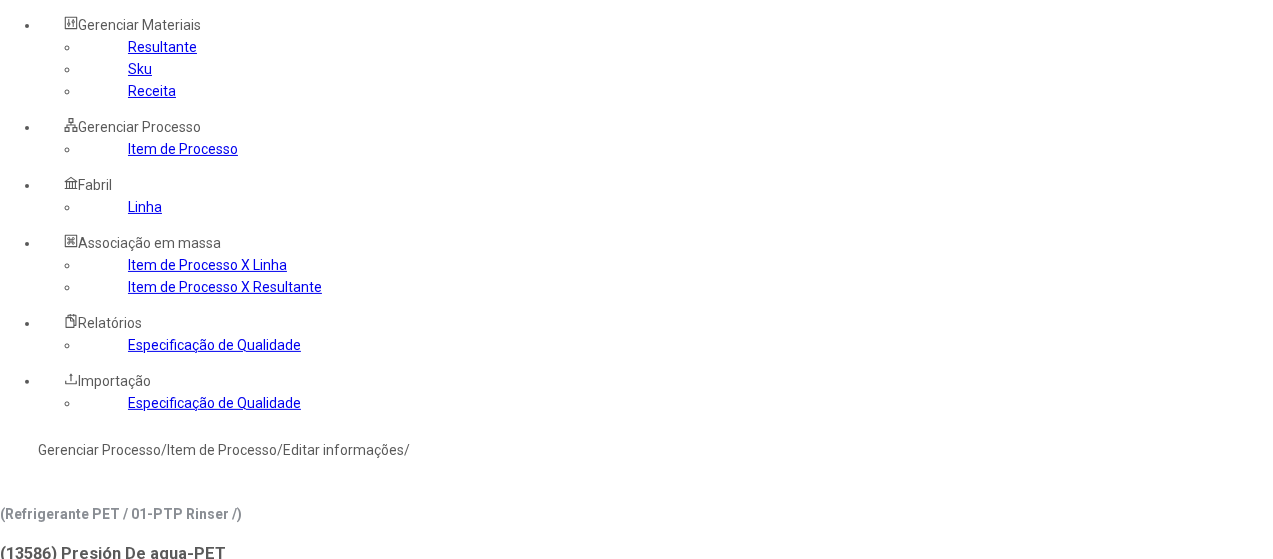 type on "****" 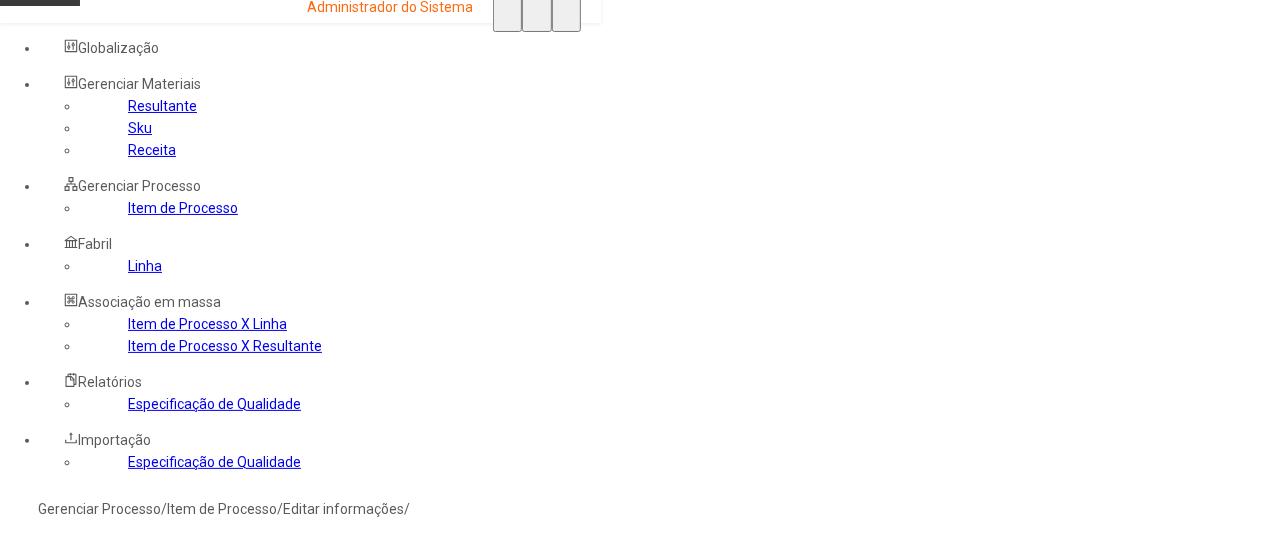 scroll, scrollTop: 0, scrollLeft: 0, axis: both 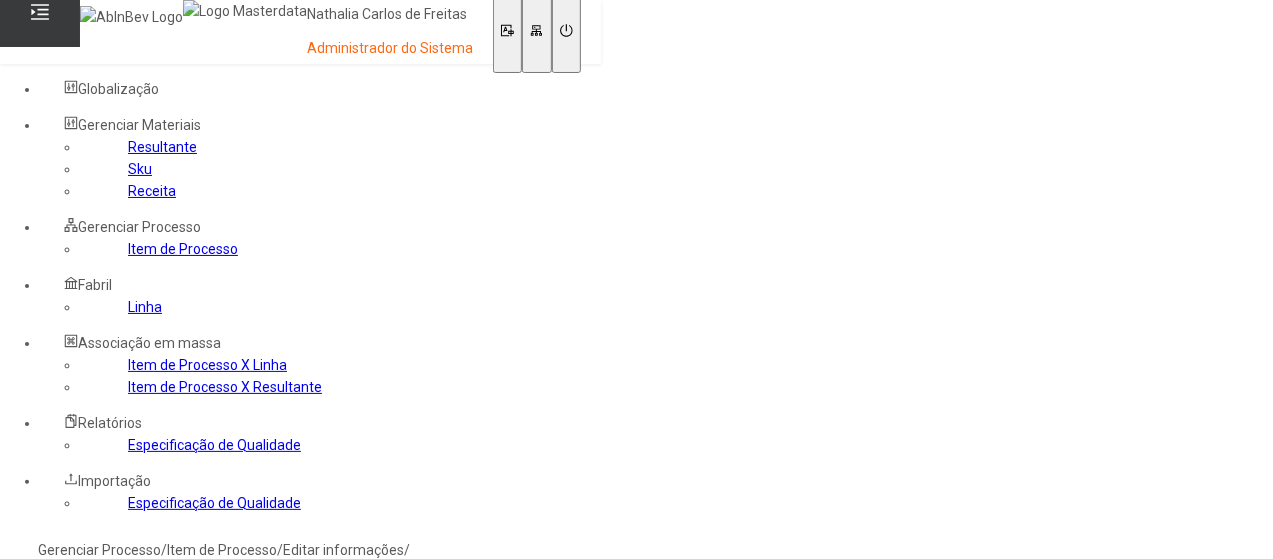 click on "Item de Processo" 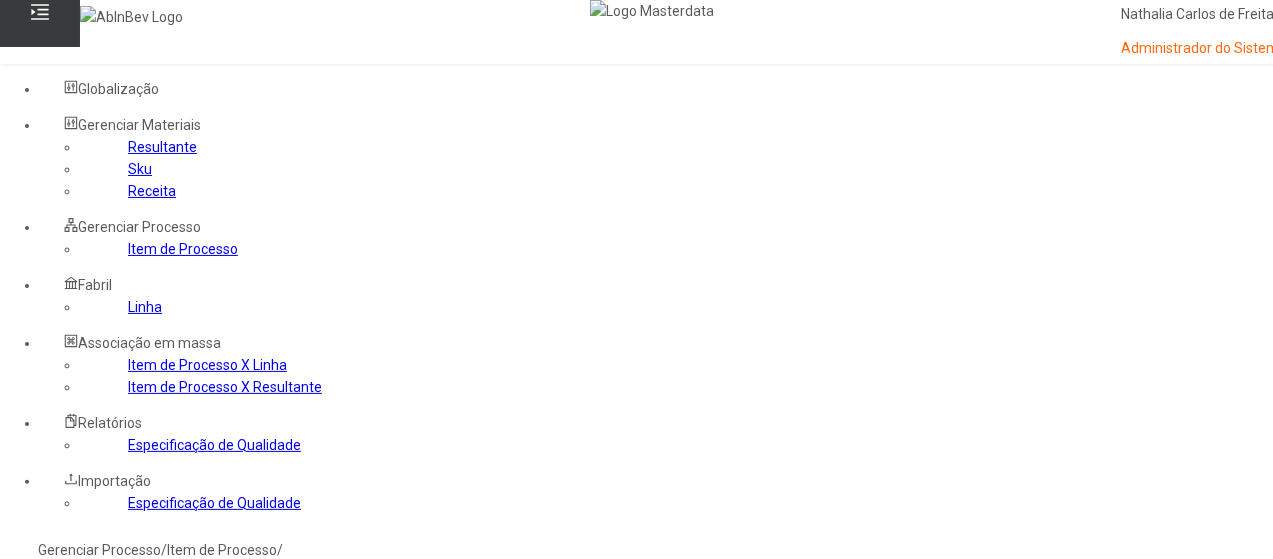 drag, startPoint x: 841, startPoint y: 335, endPoint x: 830, endPoint y: 320, distance: 18.601076 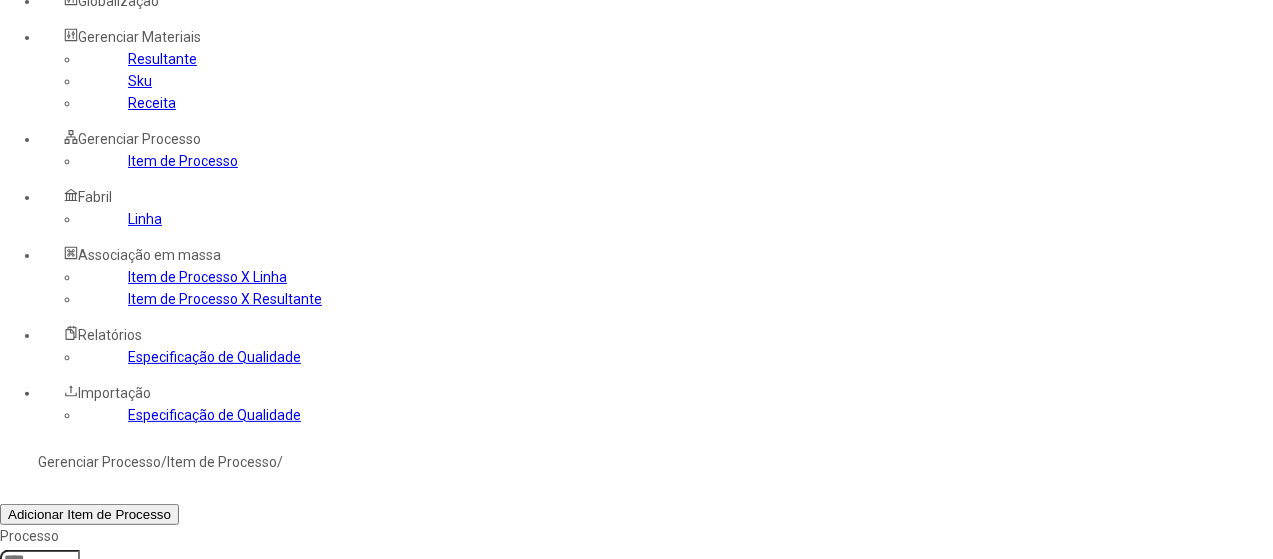 scroll, scrollTop: 200, scrollLeft: 0, axis: vertical 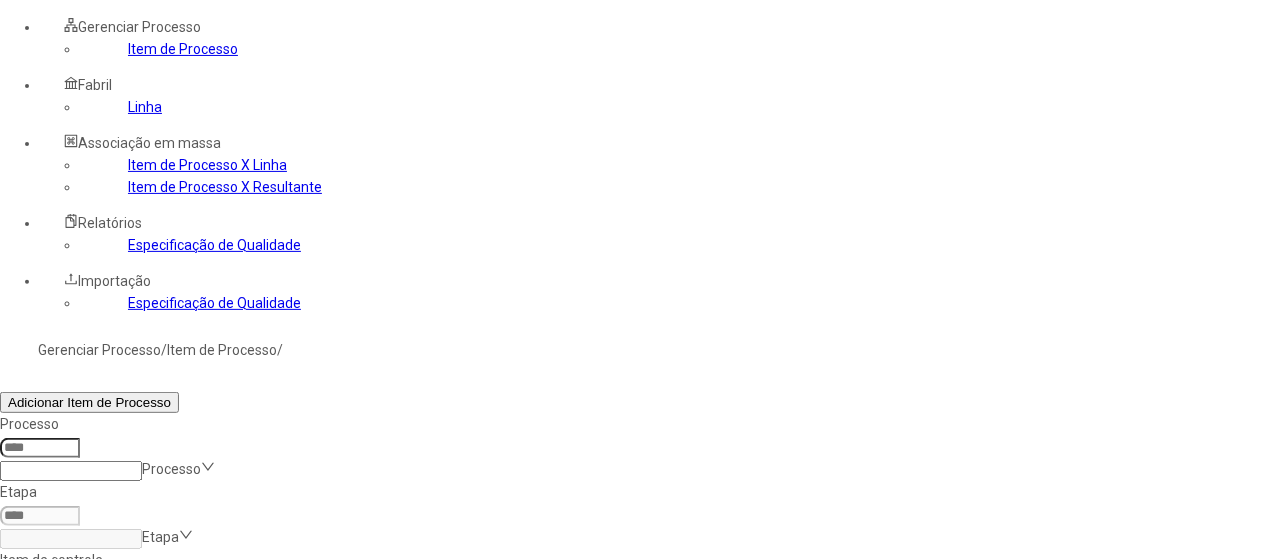 click 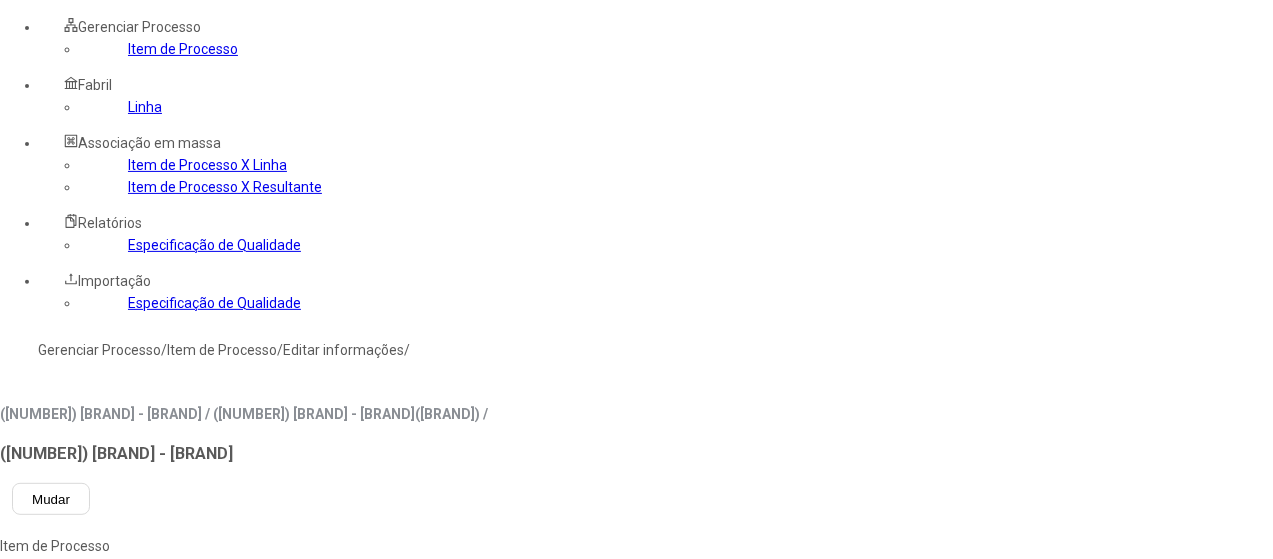 type on "*****" 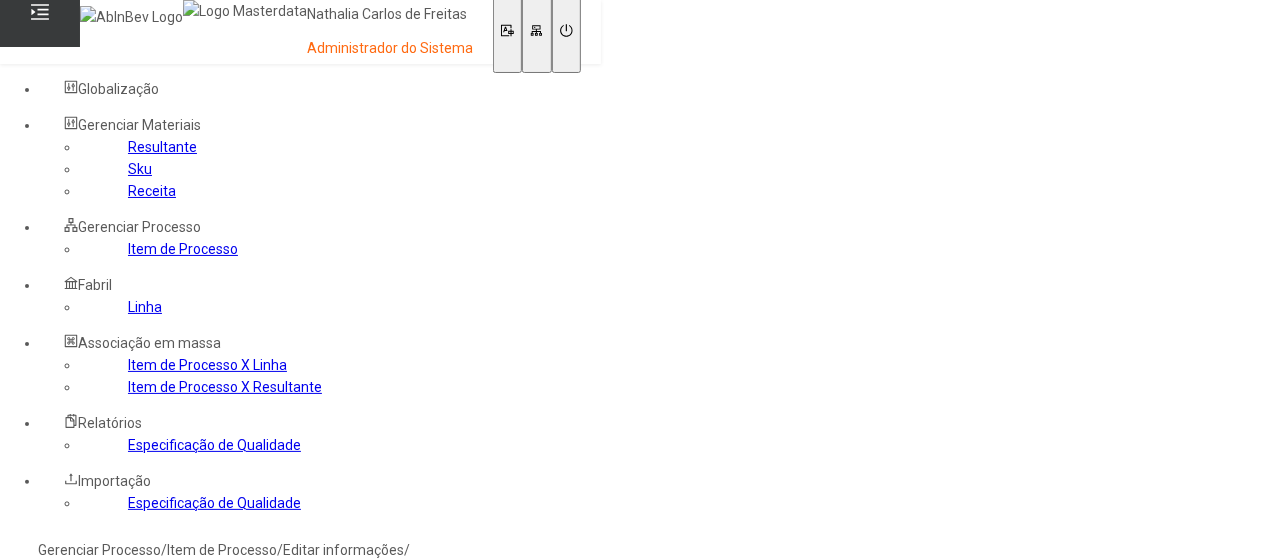 click on "Linha" 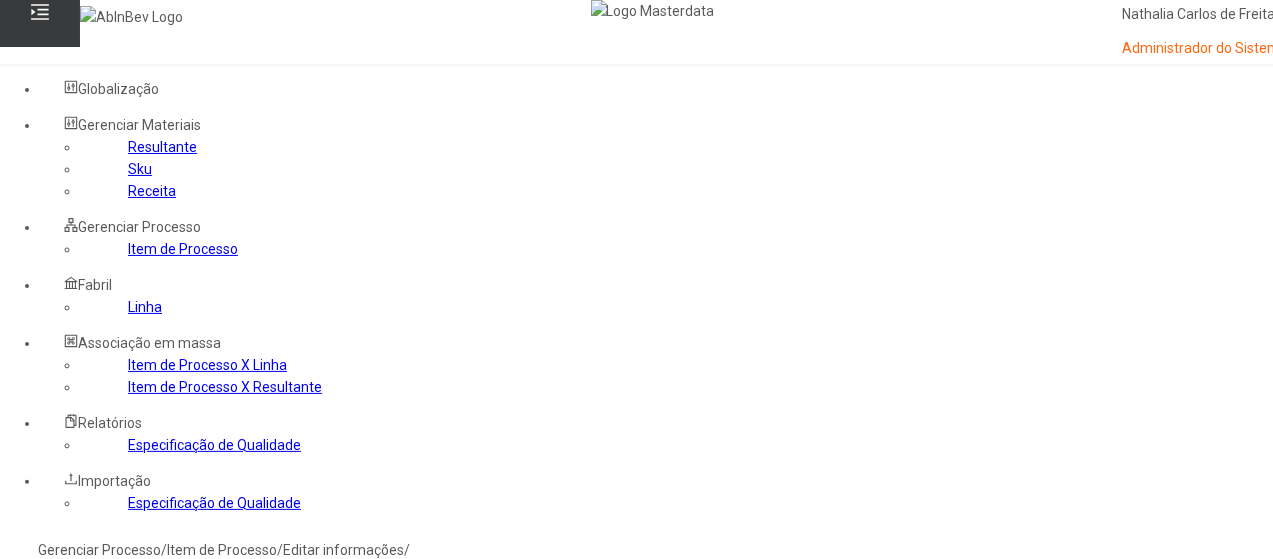 click at bounding box center (40, 880) 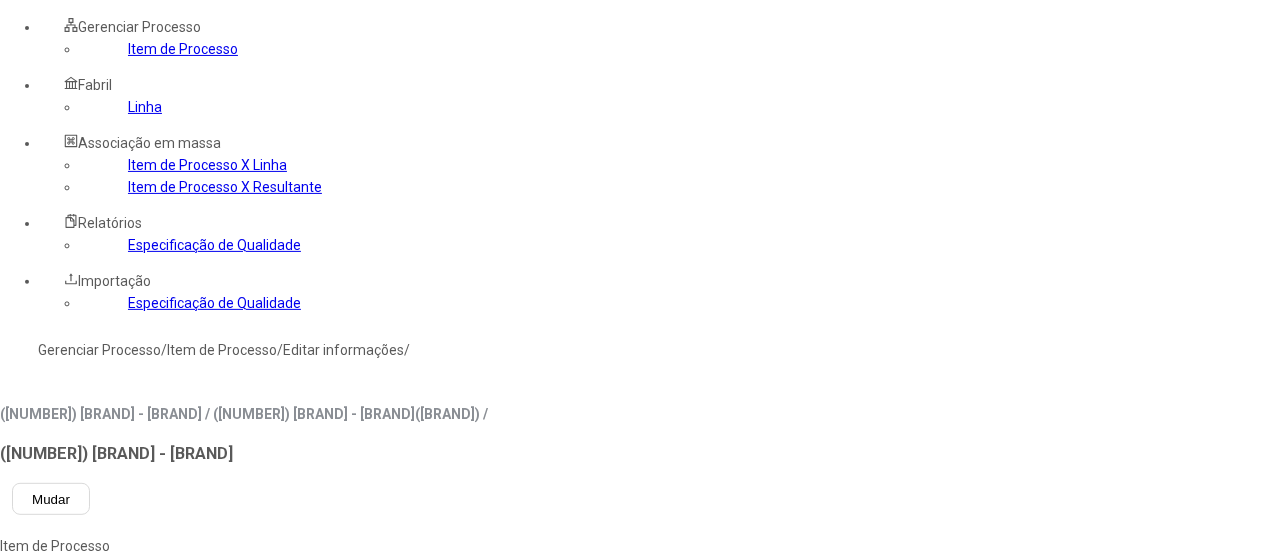 scroll, scrollTop: 0, scrollLeft: 0, axis: both 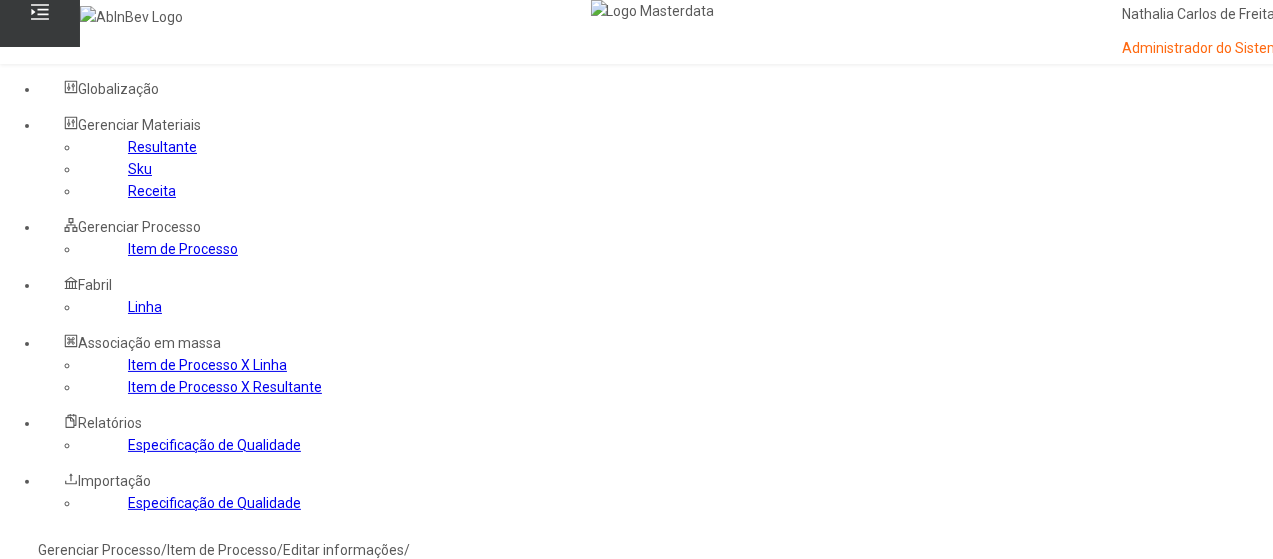 type on "***" 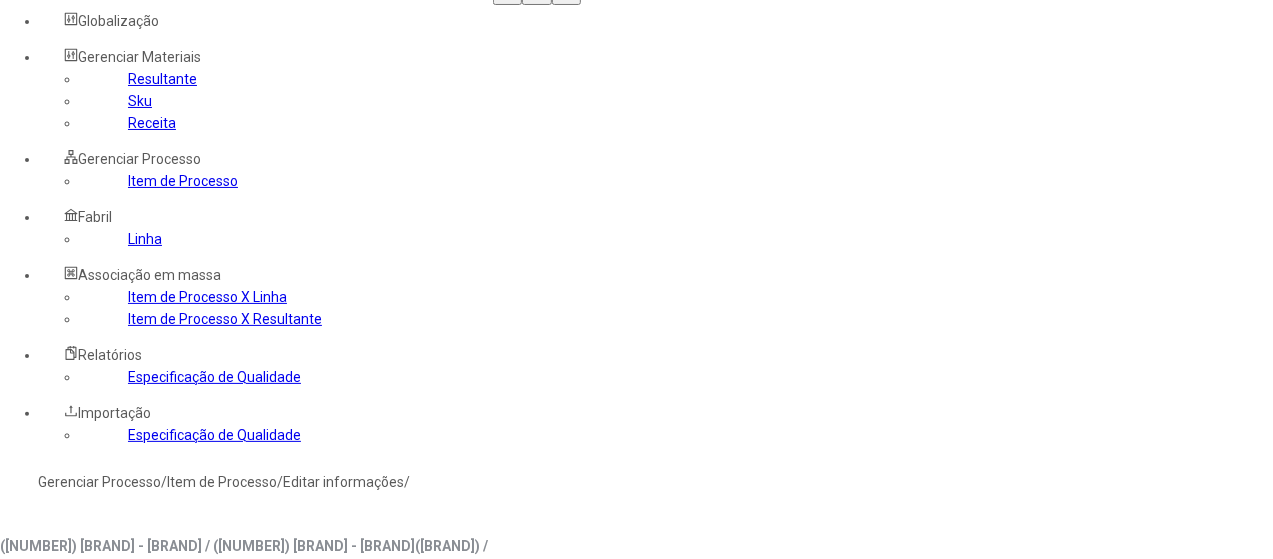 scroll, scrollTop: 100, scrollLeft: 0, axis: vertical 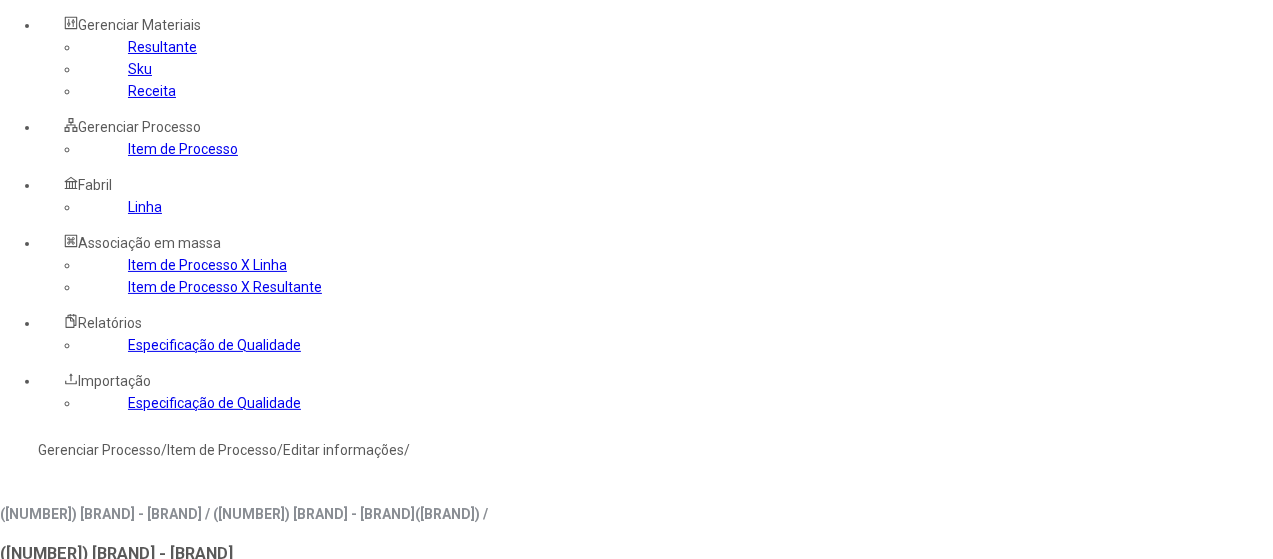 type on "*****" 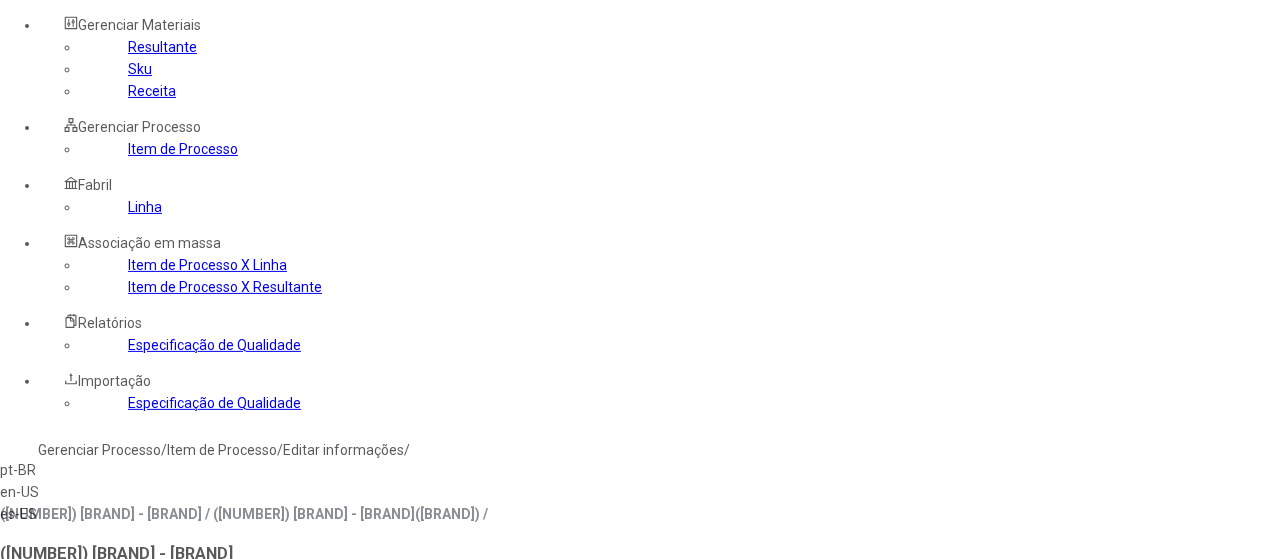 click on "es-ES" at bounding box center (57, 514) 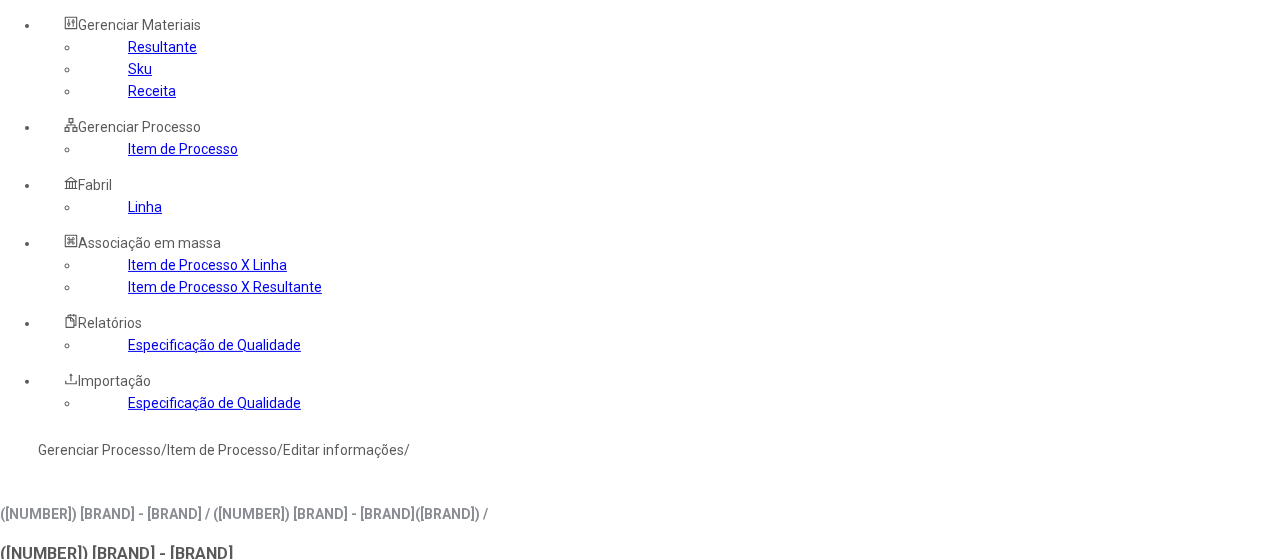 type on "**********" 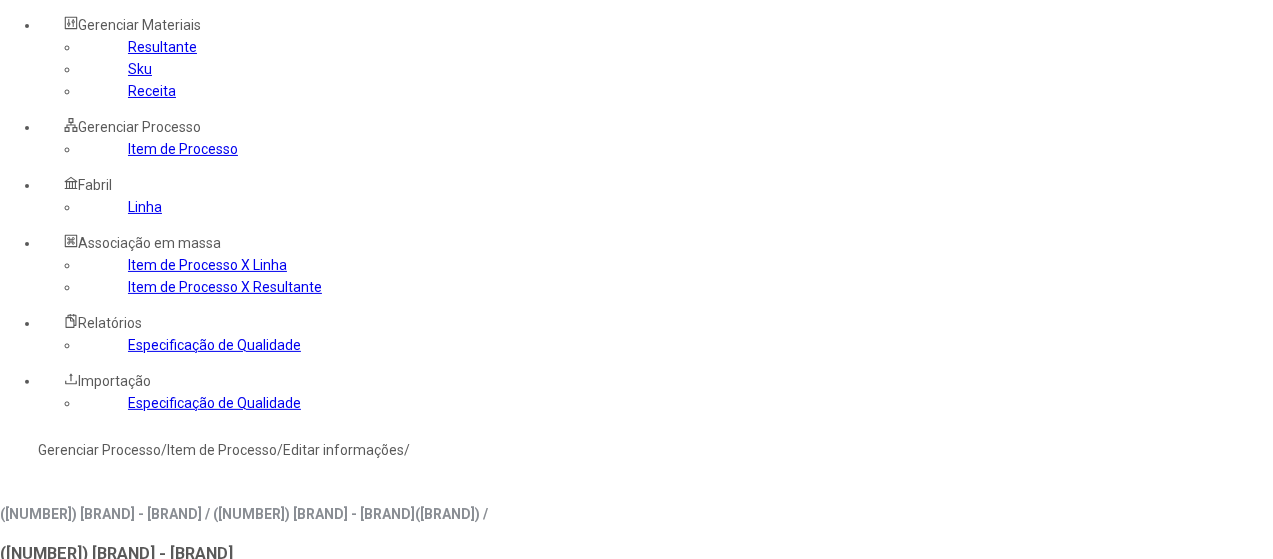 click on "Resultante" 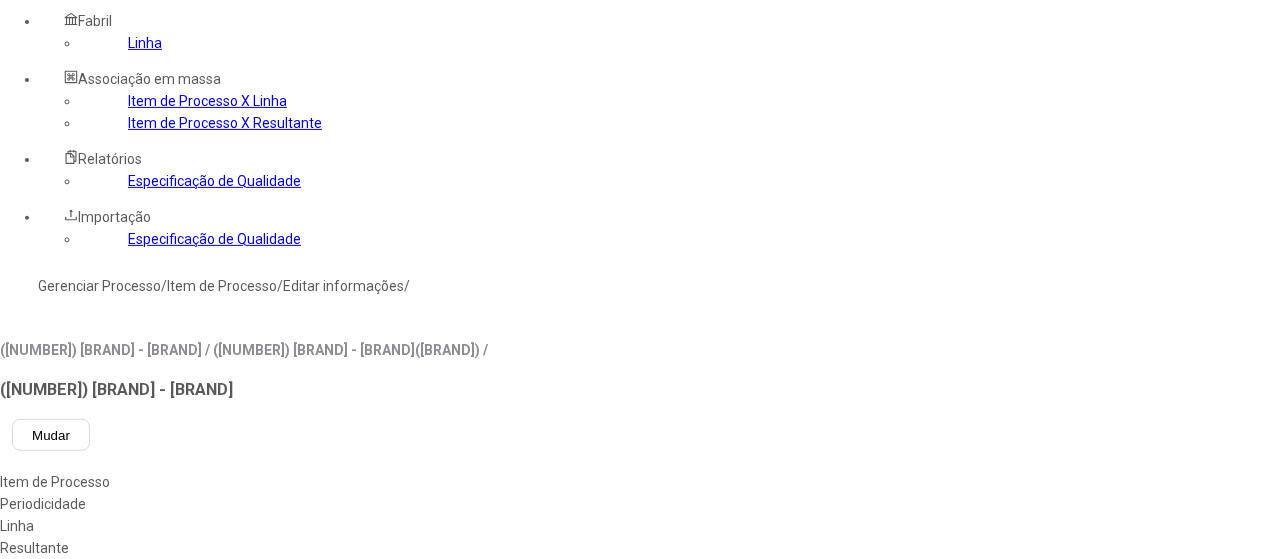 scroll, scrollTop: 400, scrollLeft: 0, axis: vertical 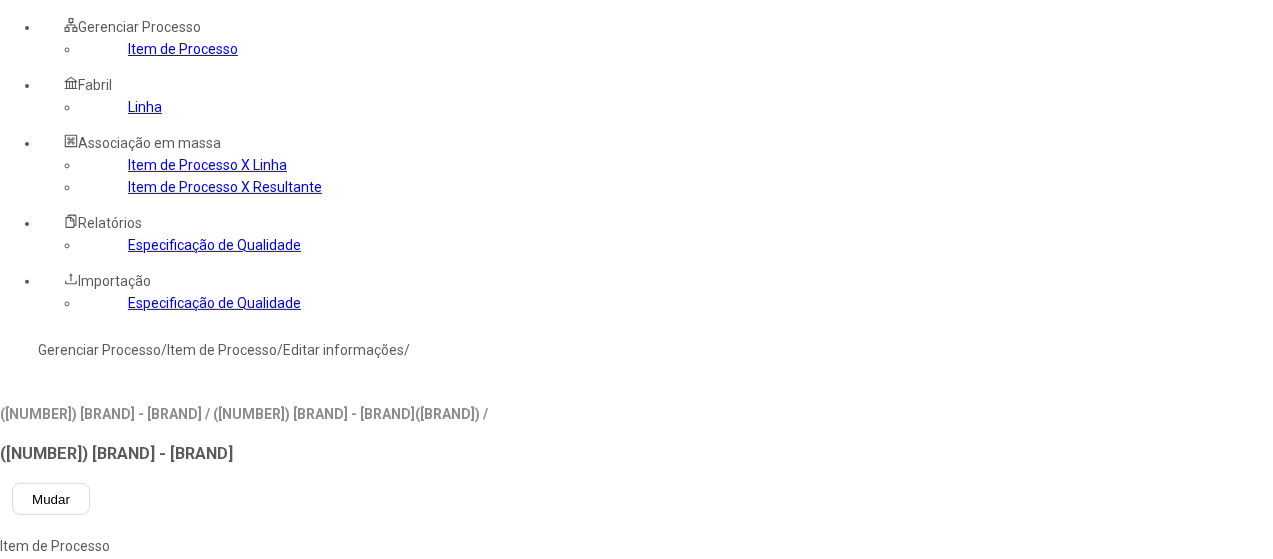 click 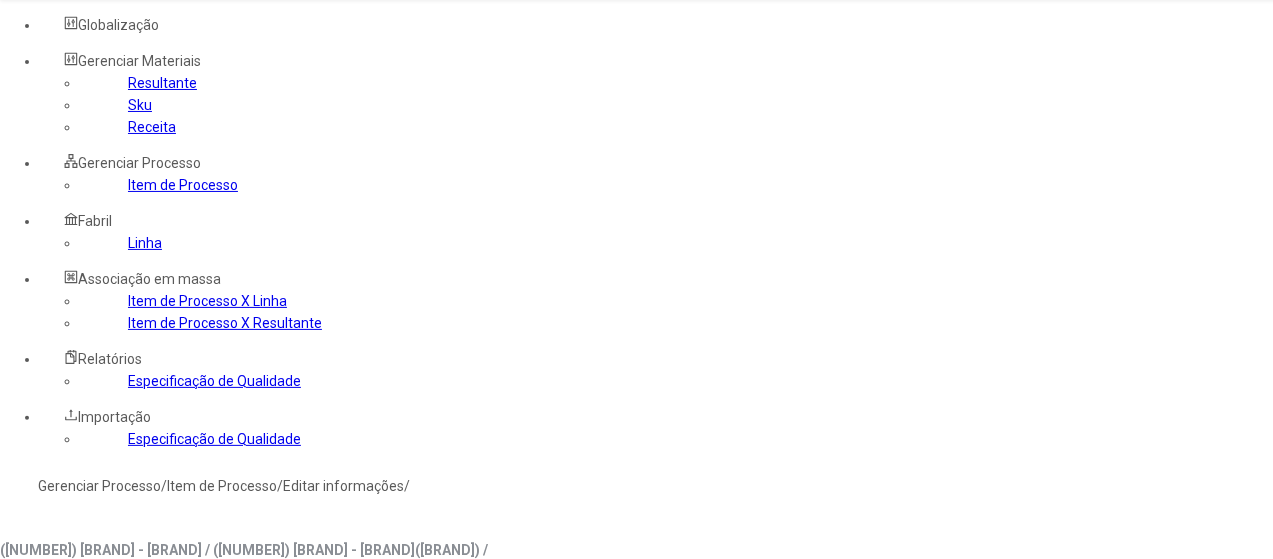 scroll, scrollTop: 0, scrollLeft: 0, axis: both 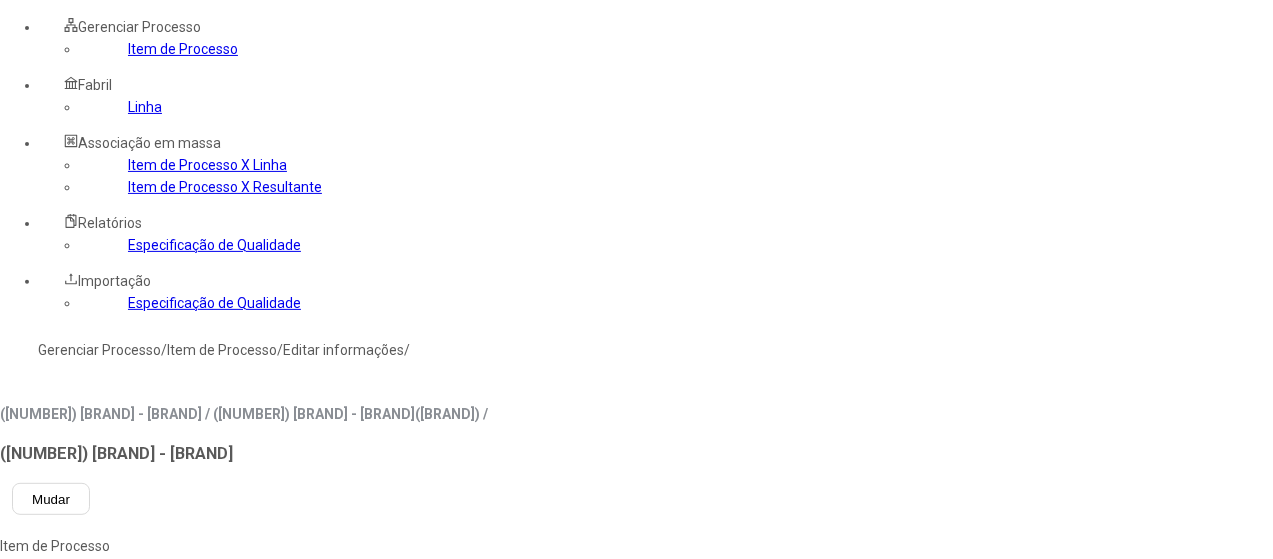 click on "****" 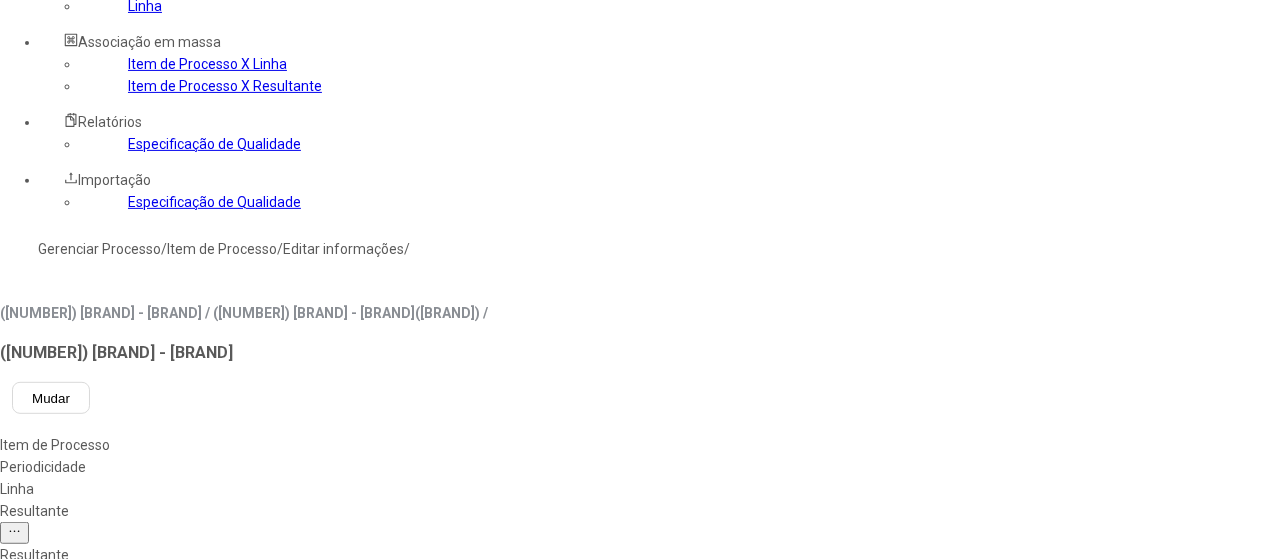 scroll, scrollTop: 400, scrollLeft: 0, axis: vertical 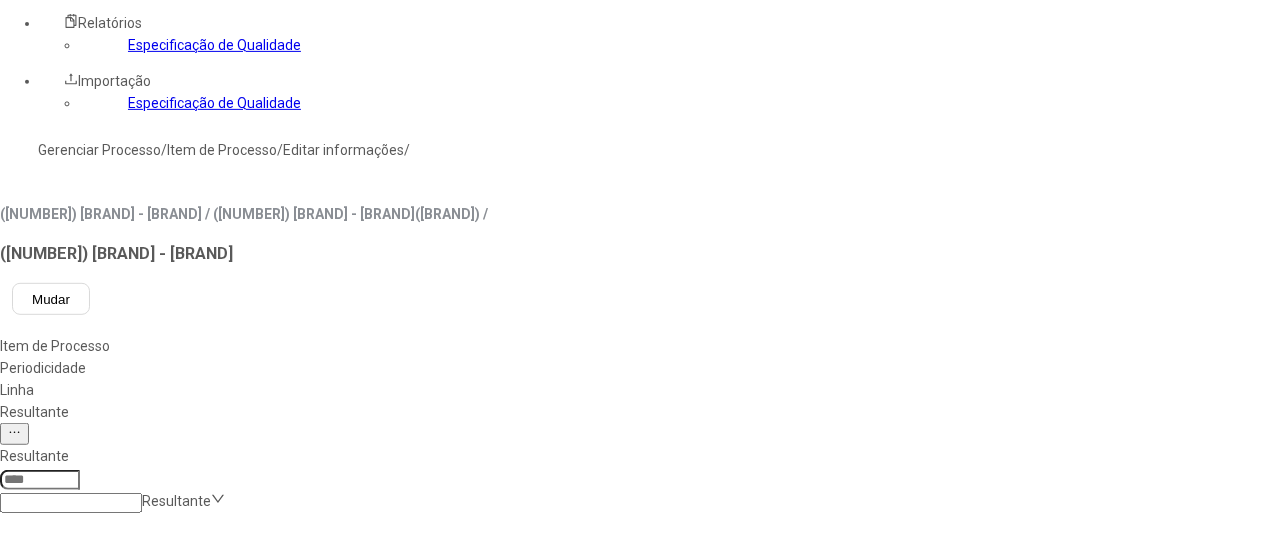 click on "Concluir associação" at bounding box center (124, 1399) 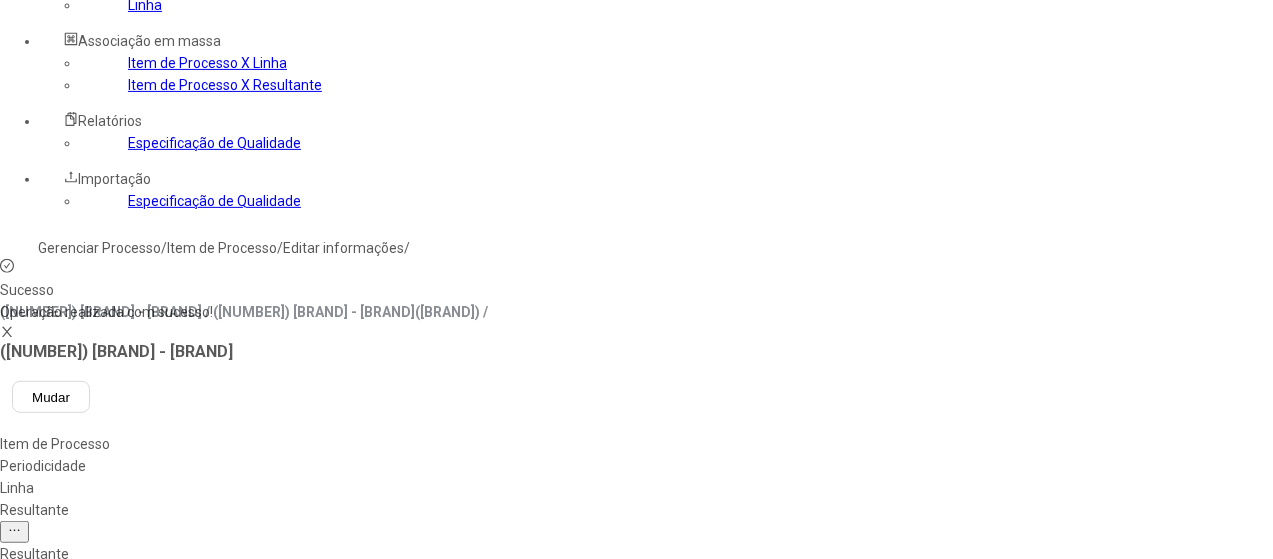 scroll, scrollTop: 0, scrollLeft: 0, axis: both 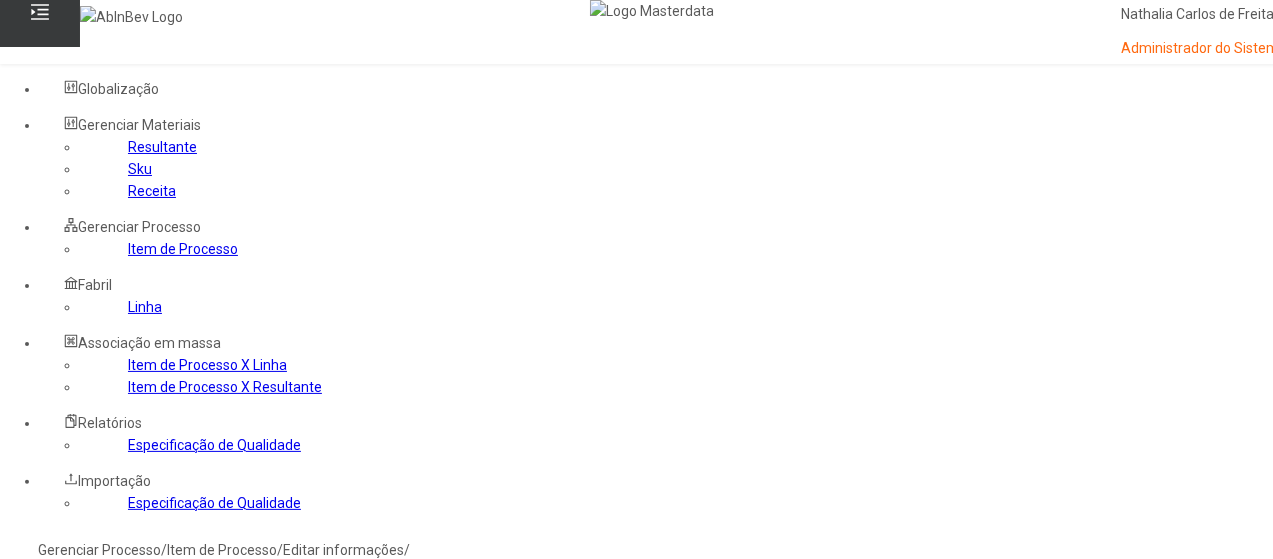 click on "Gerenciar Processo" 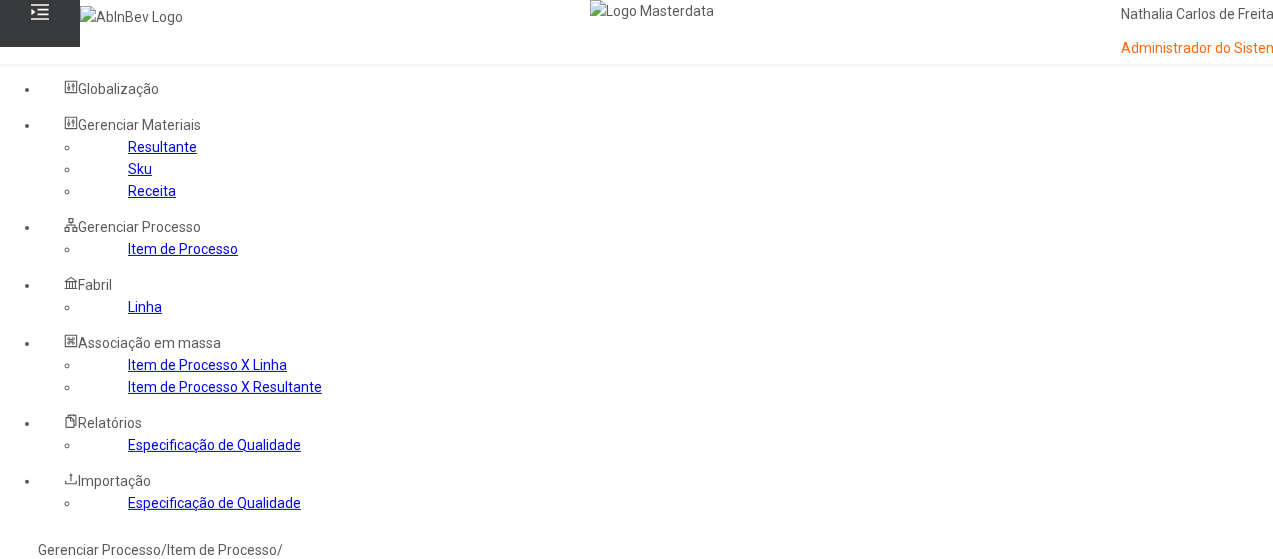 drag, startPoint x: 874, startPoint y: 322, endPoint x: 870, endPoint y: 312, distance: 10.770329 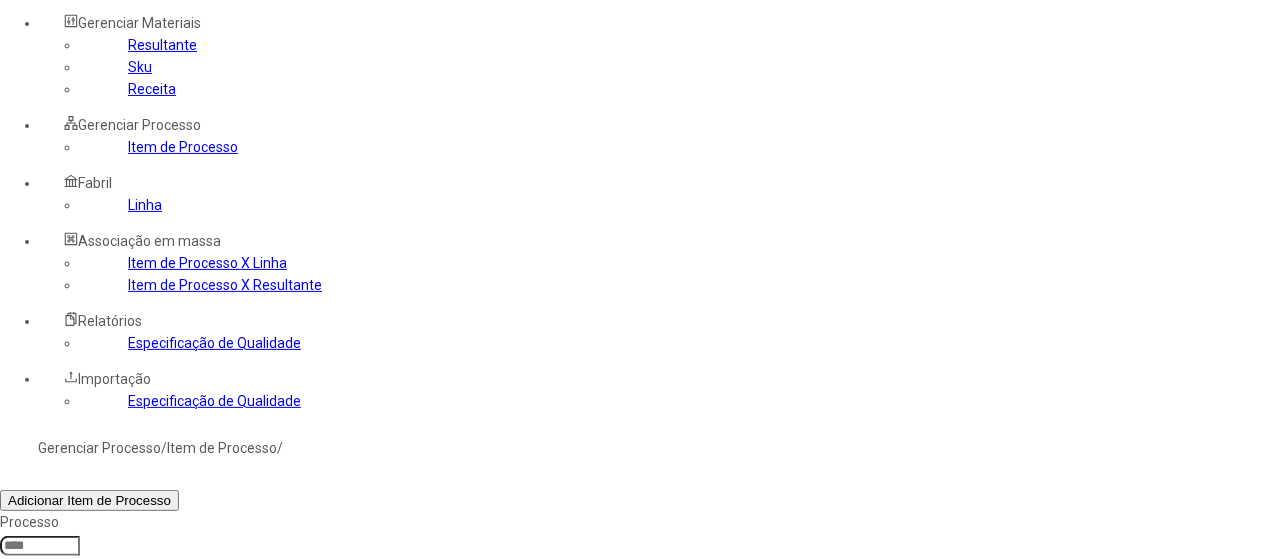 scroll, scrollTop: 200, scrollLeft: 0, axis: vertical 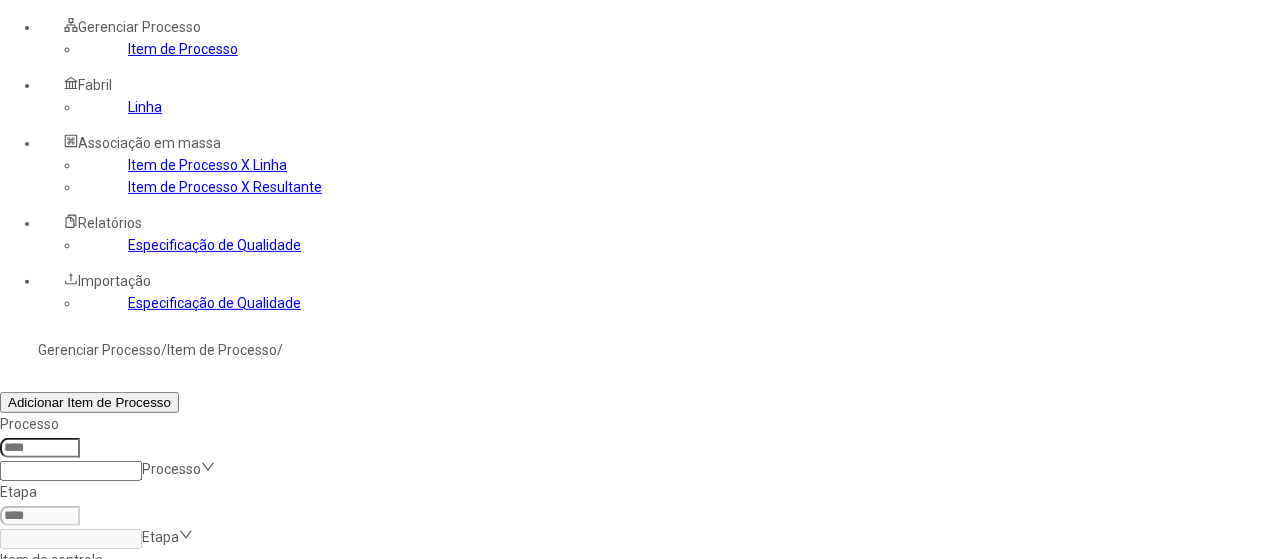 click 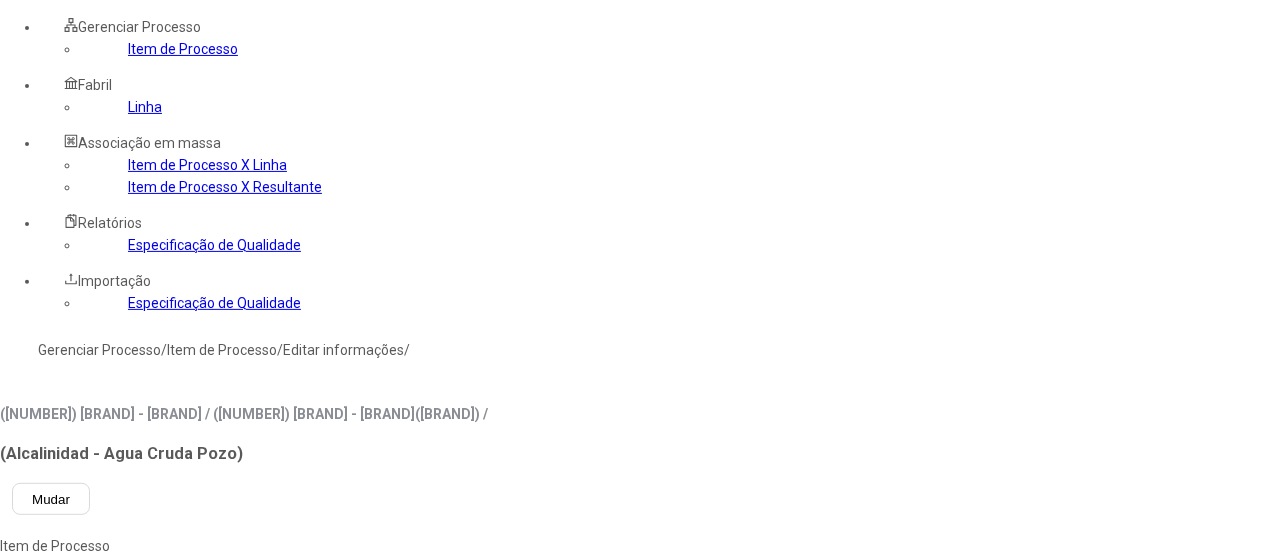 type on "****" 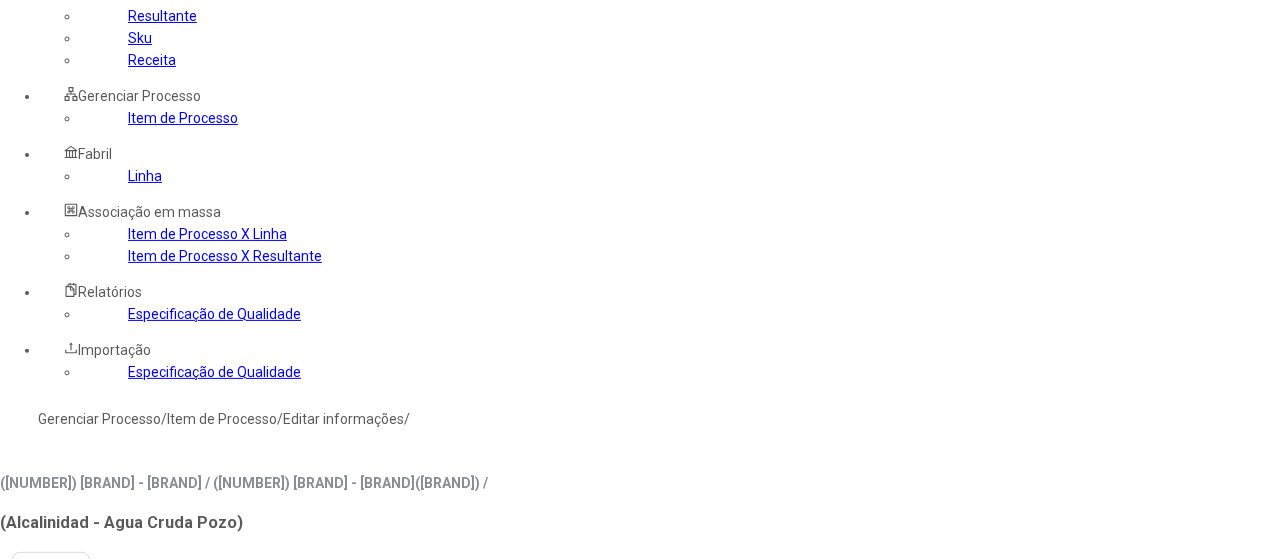 scroll, scrollTop: 100, scrollLeft: 0, axis: vertical 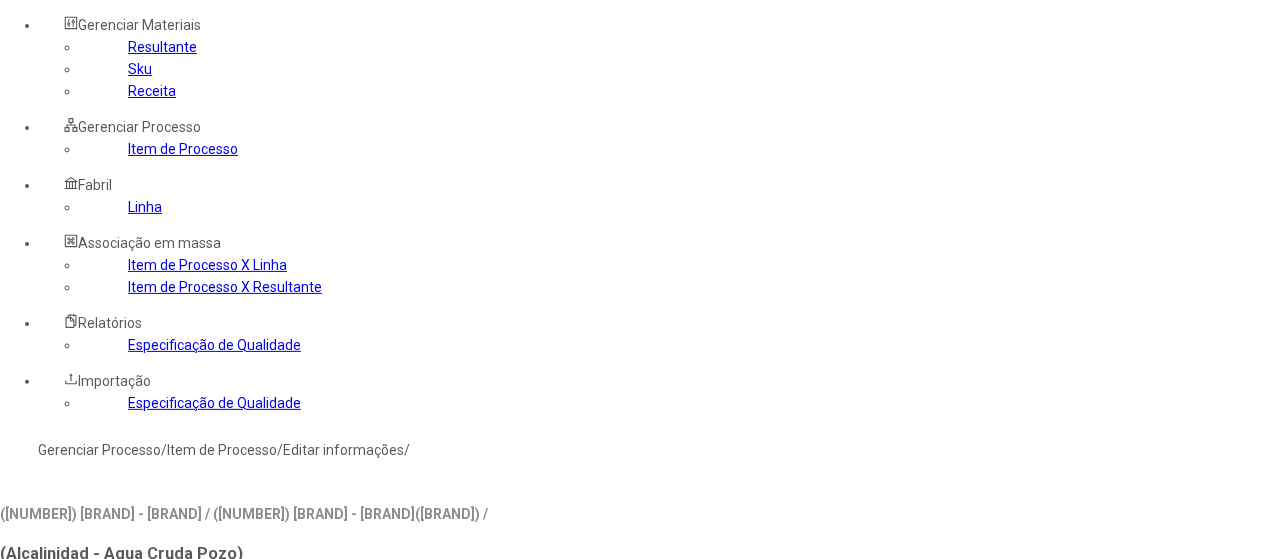 type on "***" 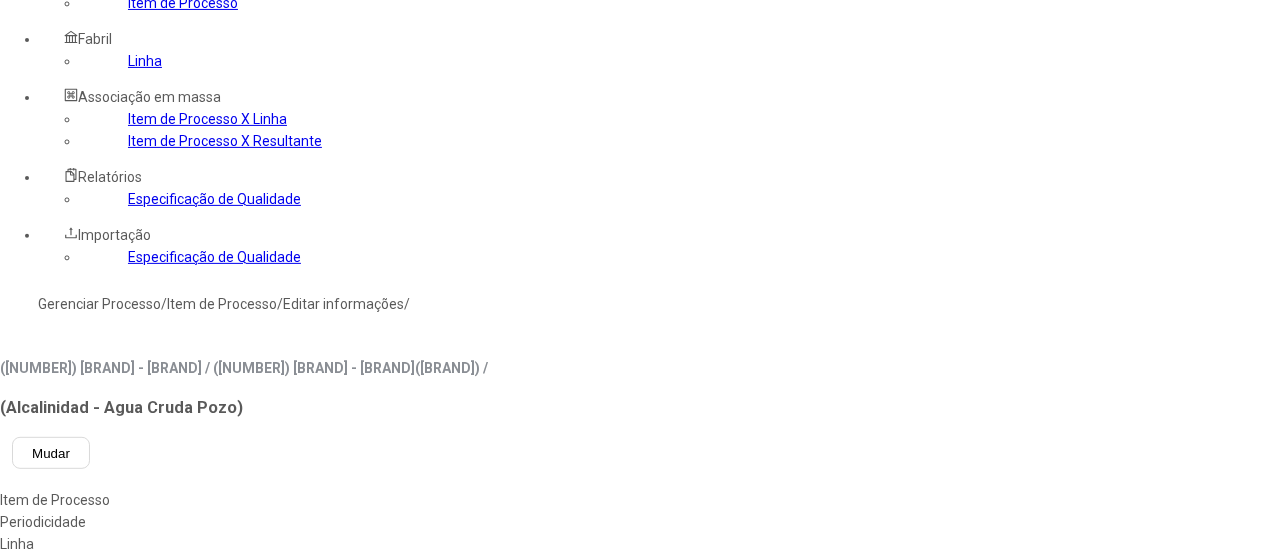 scroll, scrollTop: 300, scrollLeft: 0, axis: vertical 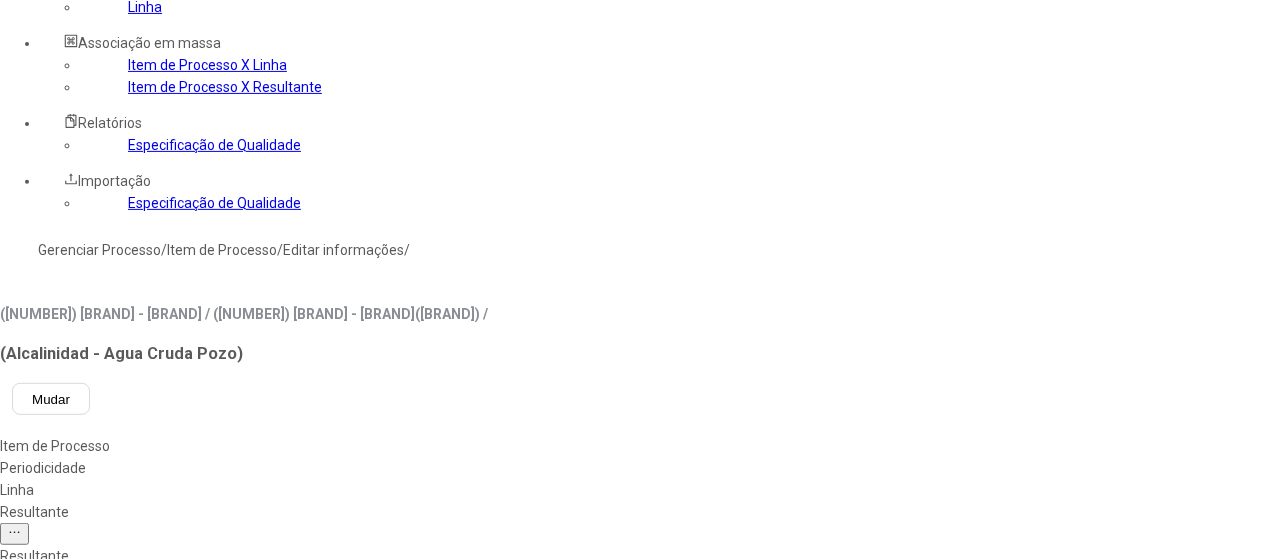 click 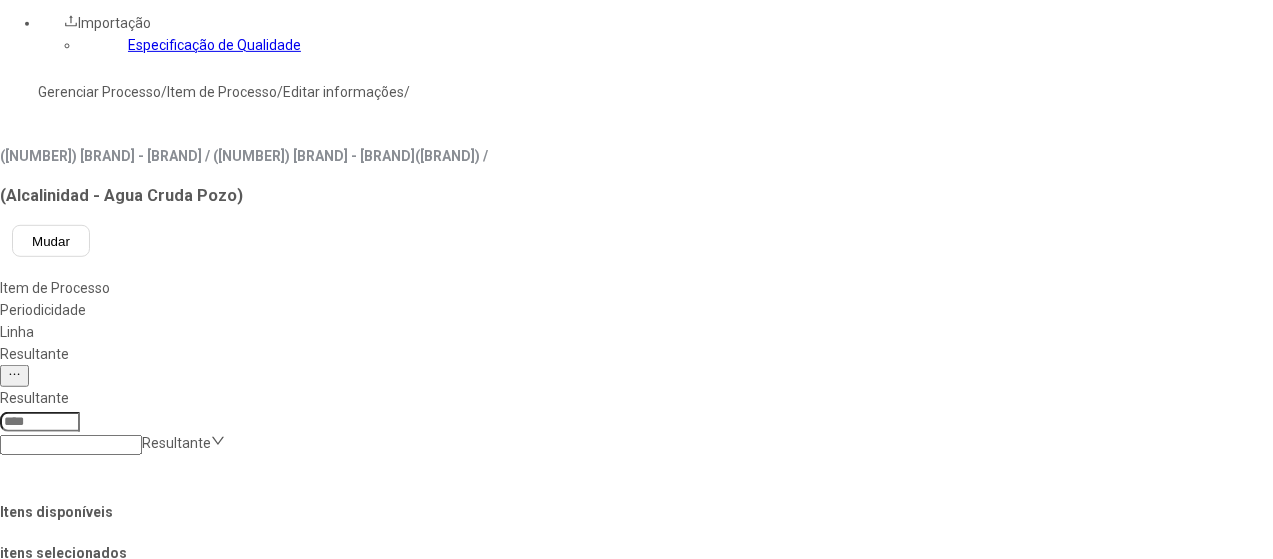 scroll, scrollTop: 500, scrollLeft: 0, axis: vertical 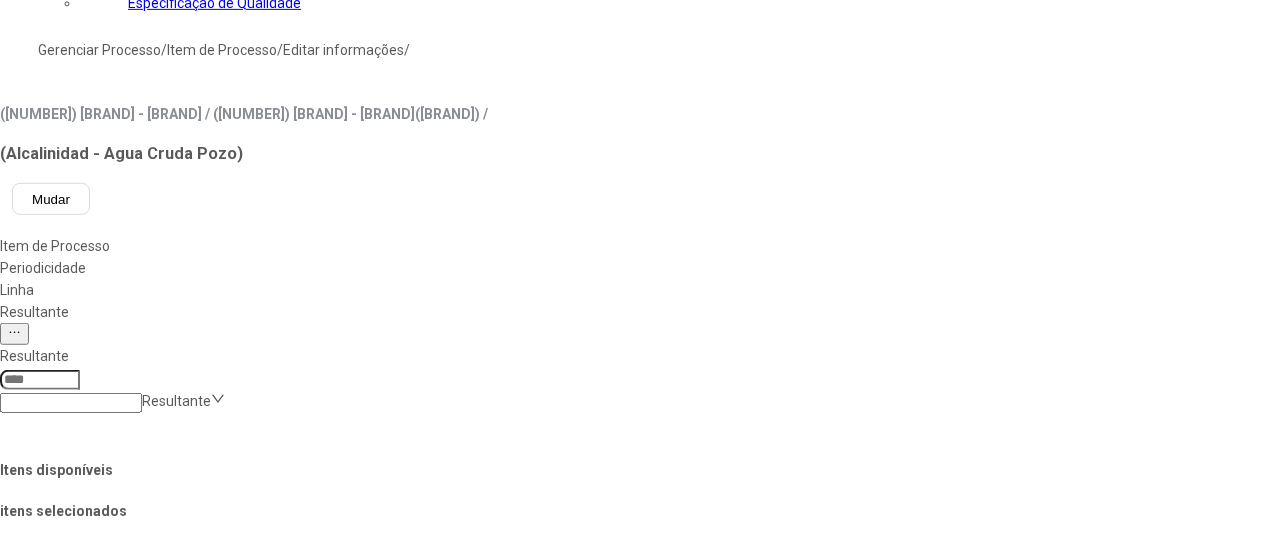 drag, startPoint x: 1136, startPoint y: 453, endPoint x: 802, endPoint y: 495, distance: 336.63037 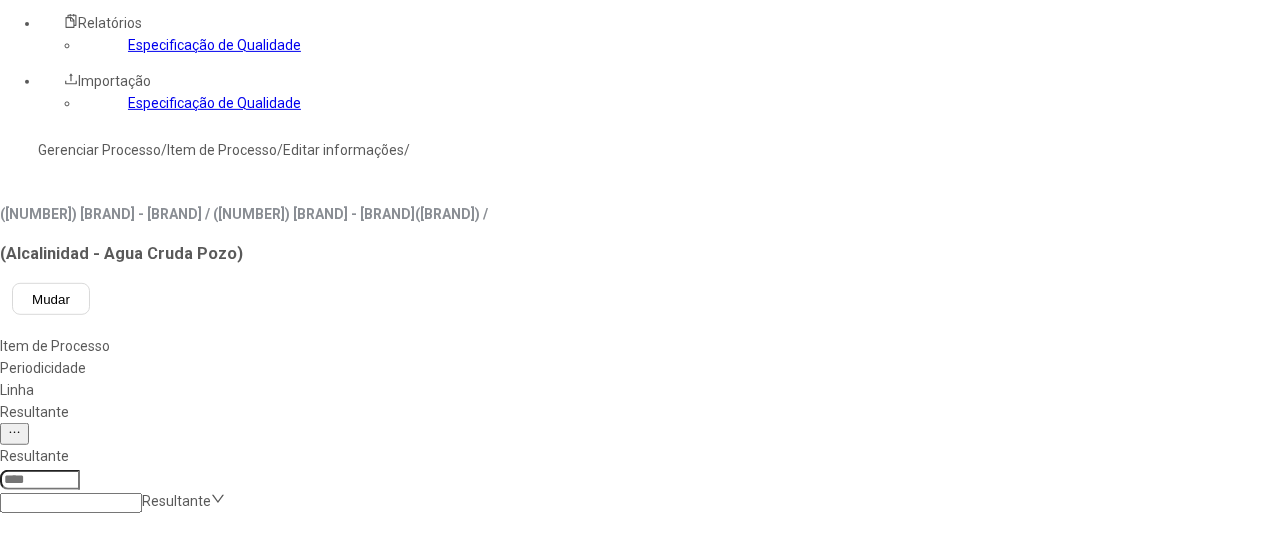 click on "Linha" 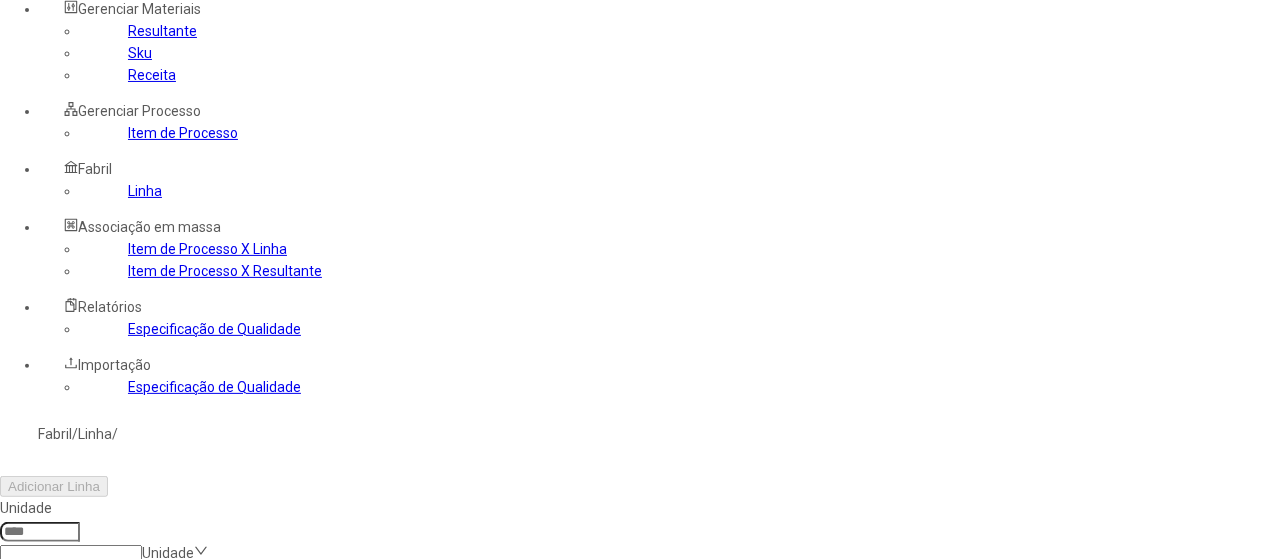 scroll, scrollTop: 0, scrollLeft: 0, axis: both 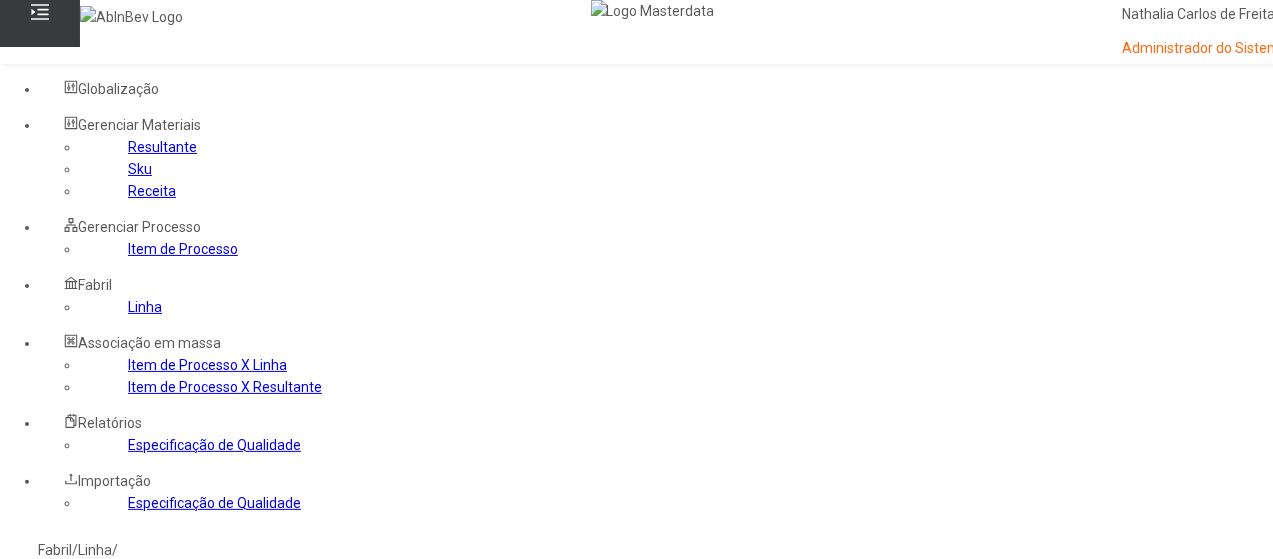 click at bounding box center (40, 648) 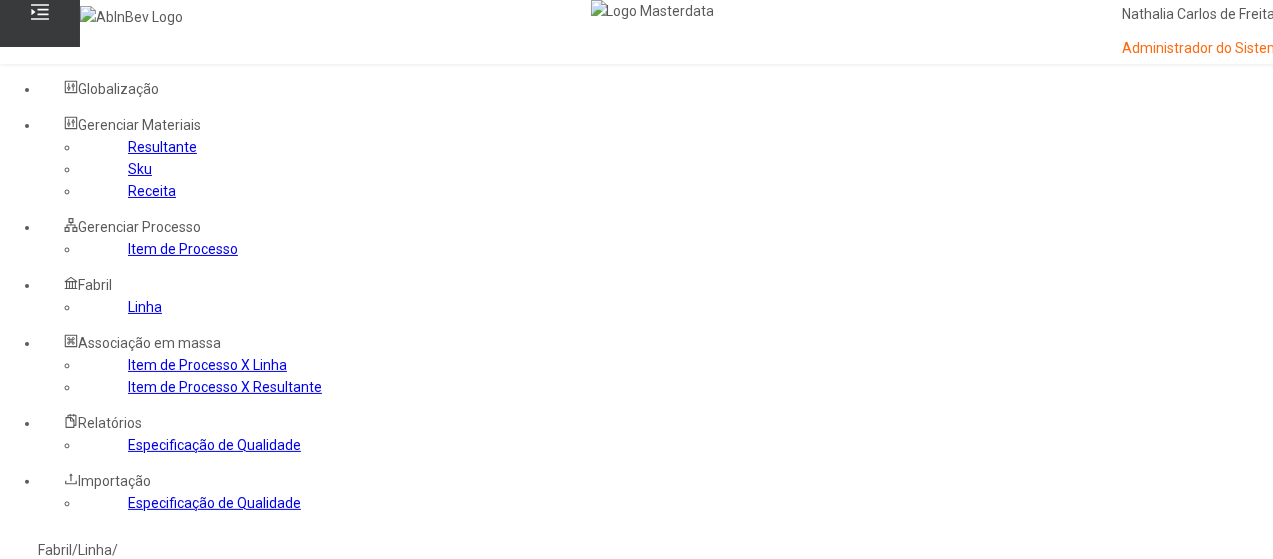 click on "Packaging" at bounding box center [113, 614] 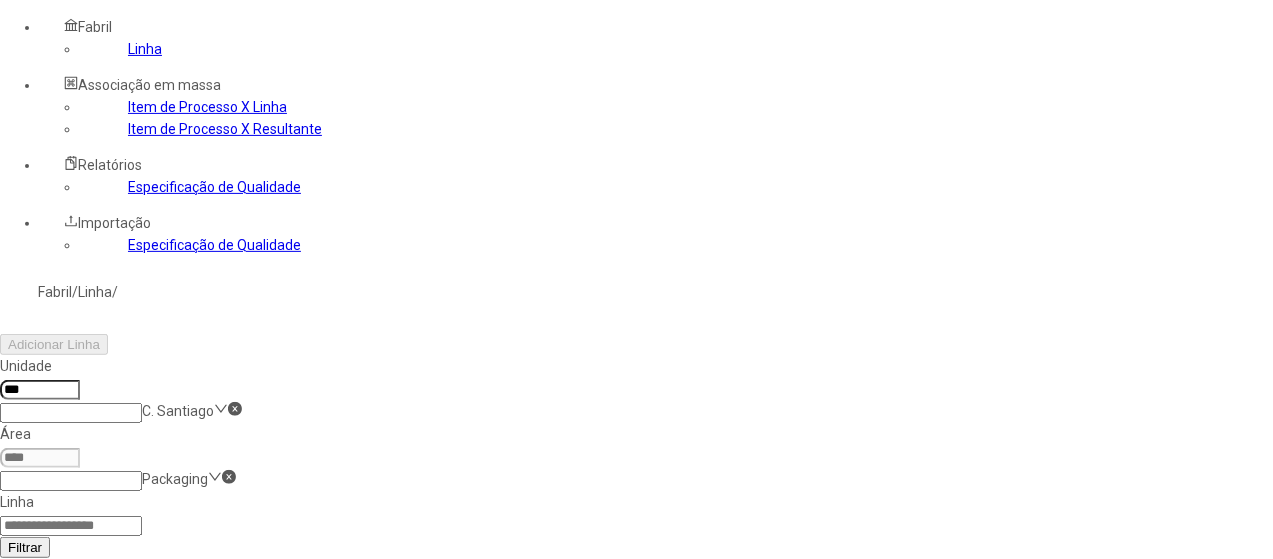 scroll, scrollTop: 300, scrollLeft: 0, axis: vertical 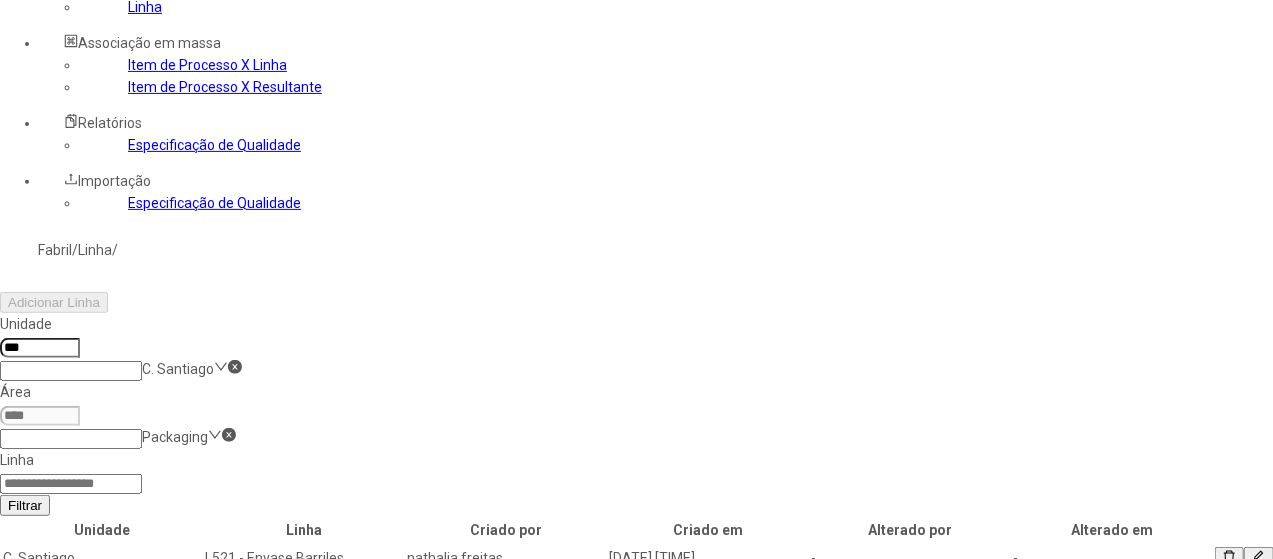 click at bounding box center [1258, 558] 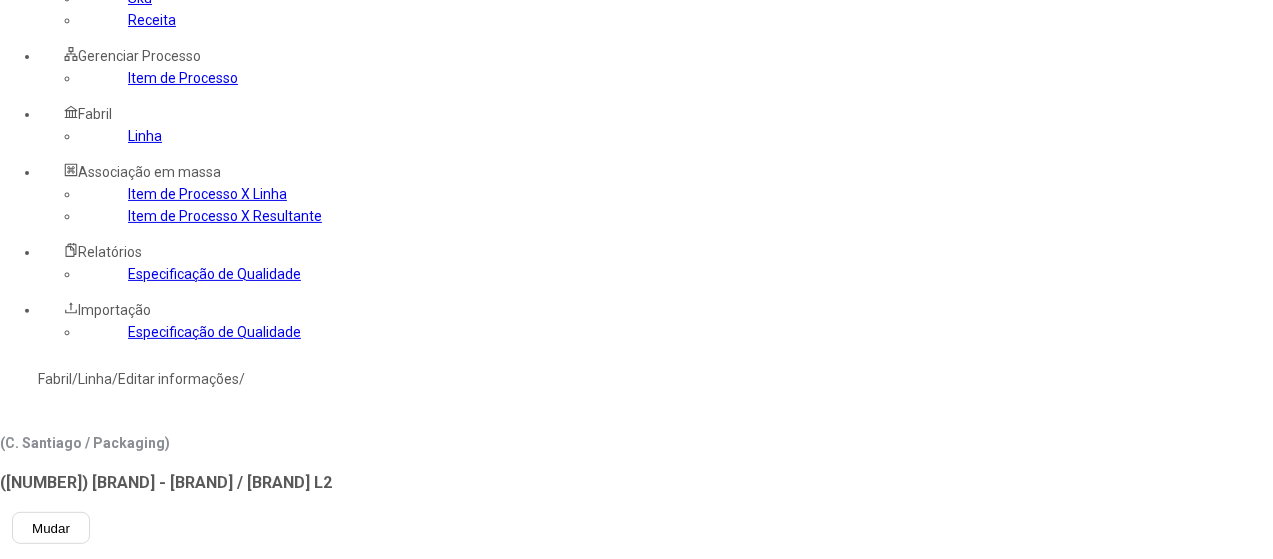 scroll, scrollTop: 100, scrollLeft: 0, axis: vertical 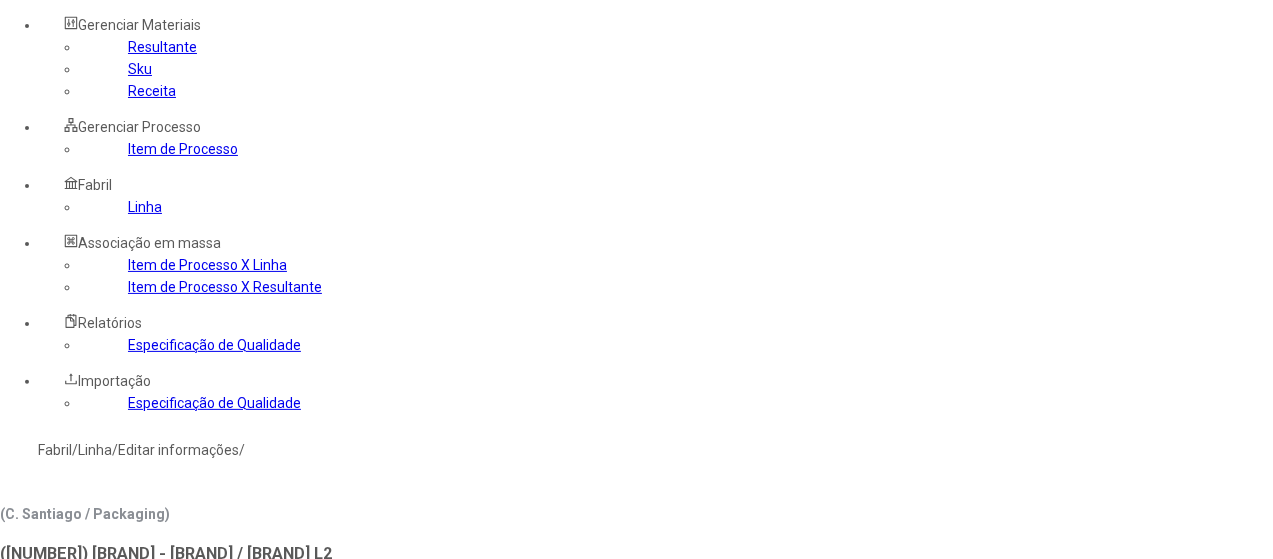 click on "Item de Processo" 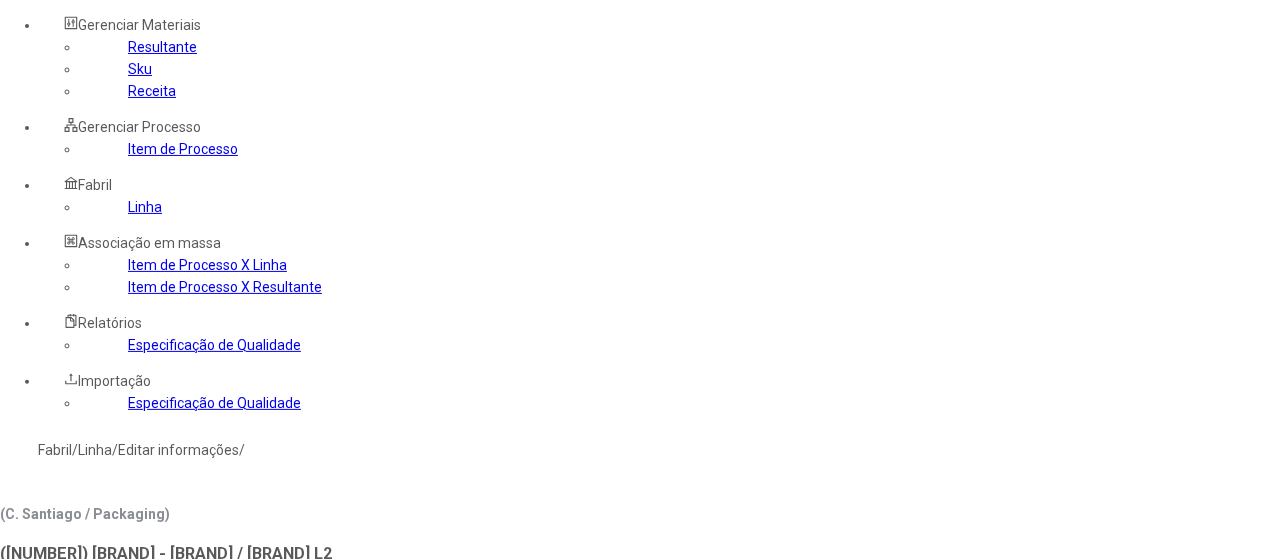 click at bounding box center [40, 795] 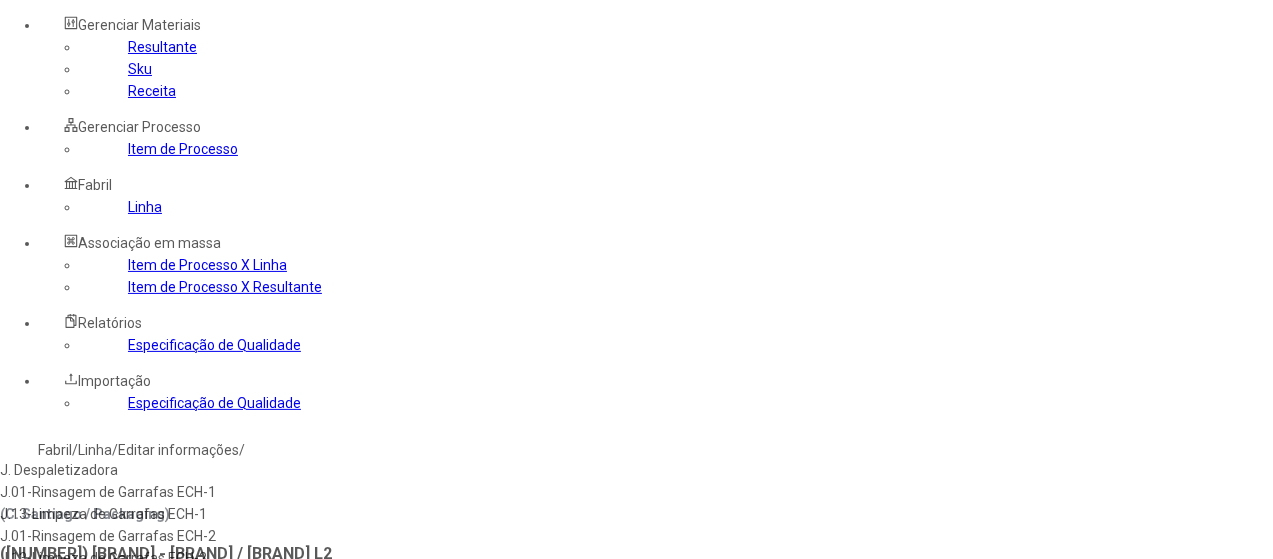 scroll, scrollTop: 0, scrollLeft: 0, axis: both 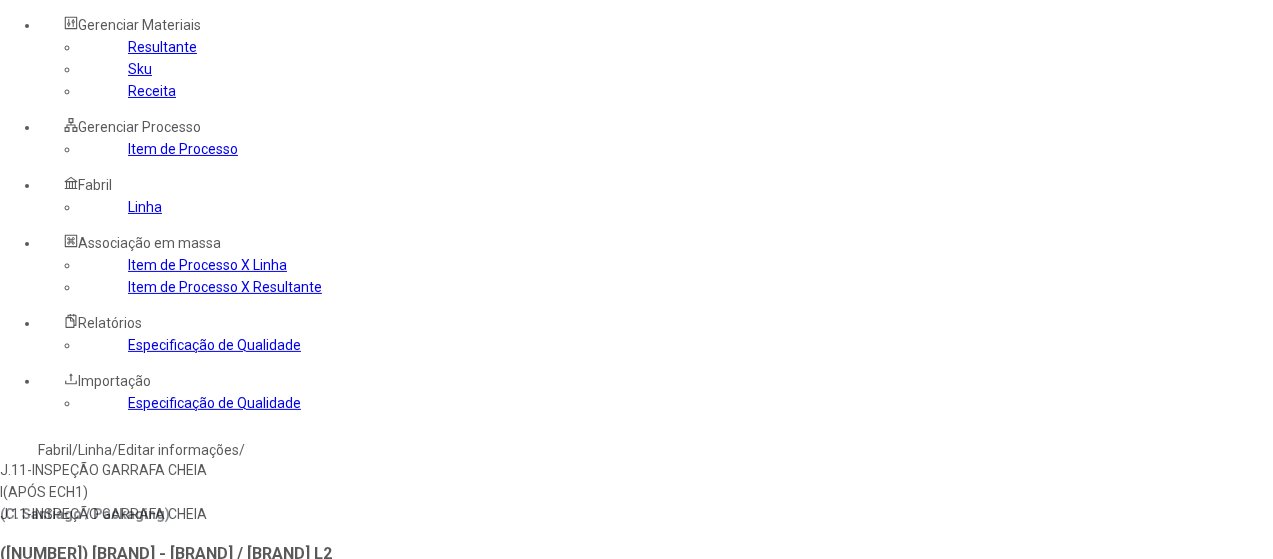 type on "****" 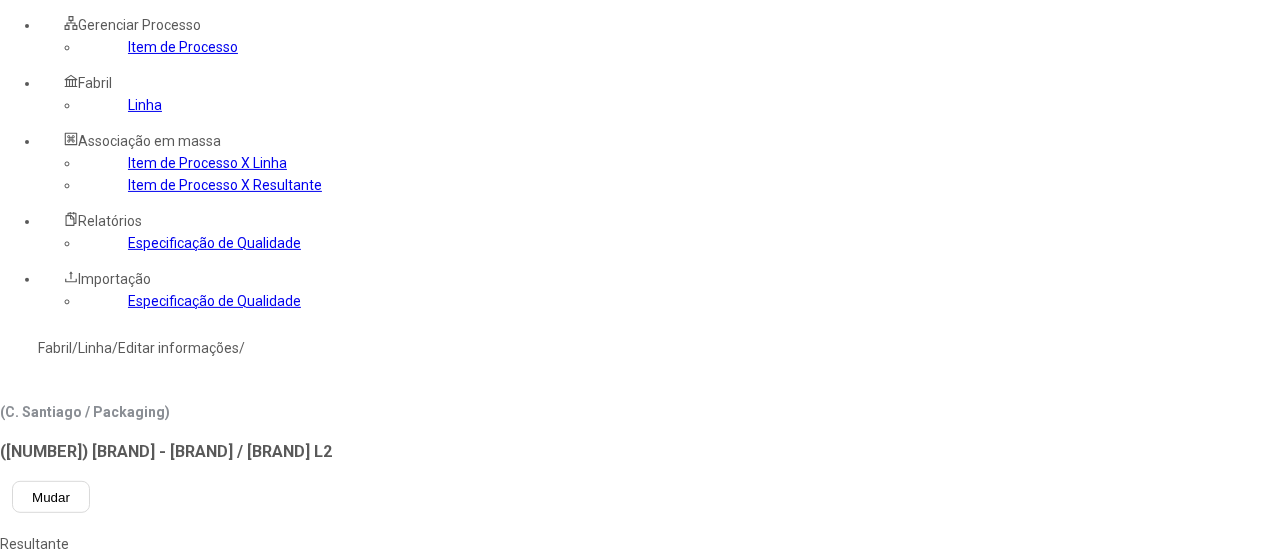 scroll, scrollTop: 500, scrollLeft: 0, axis: vertical 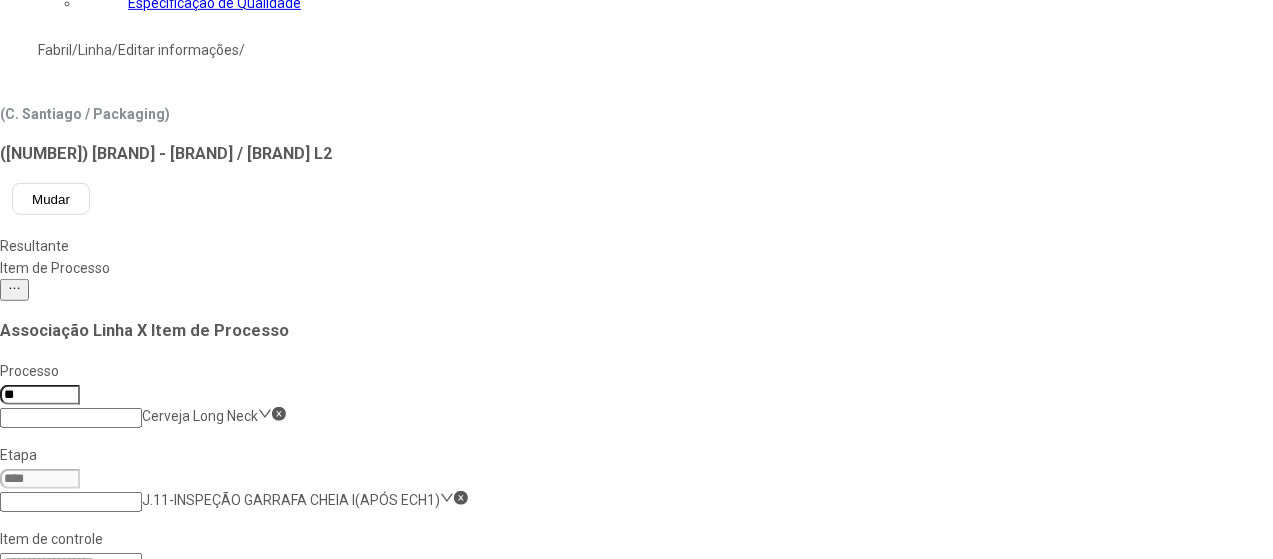 drag, startPoint x: 606, startPoint y: 467, endPoint x: 588, endPoint y: 410, distance: 59.77458 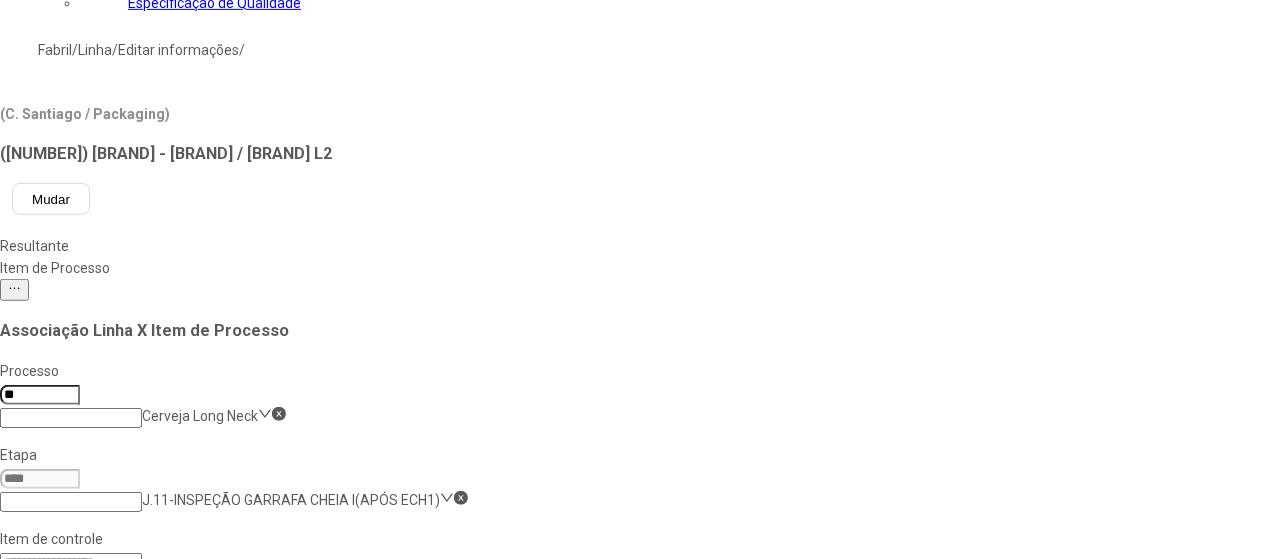 drag, startPoint x: 585, startPoint y: 263, endPoint x: 568, endPoint y: 239, distance: 29.410883 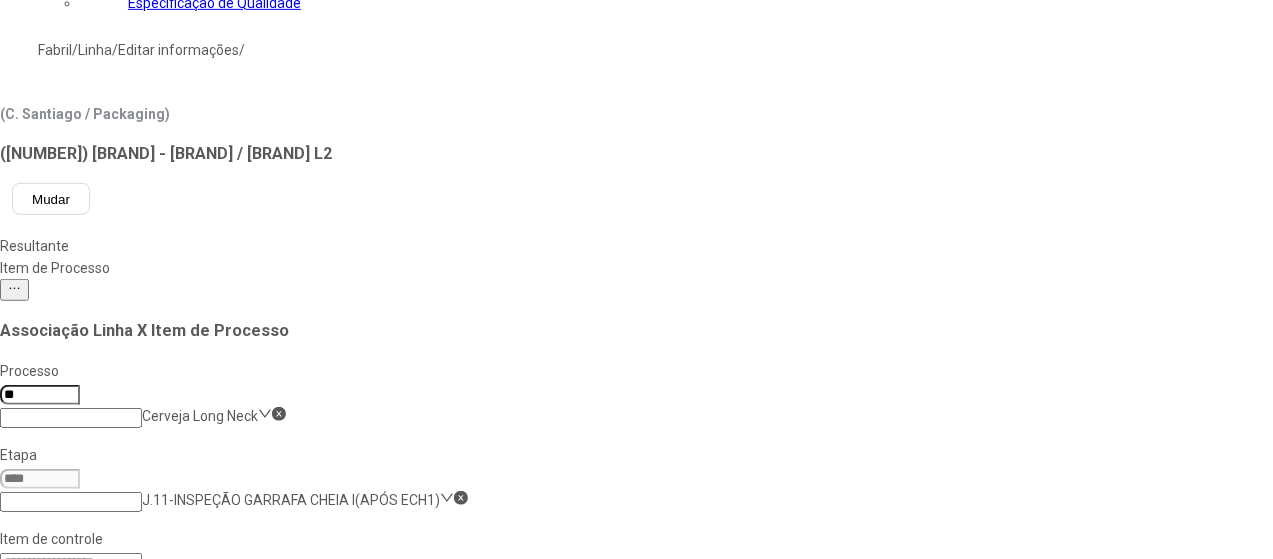 click on "Quantidade de Embalagem Rejeitada Total - Enchedora A" 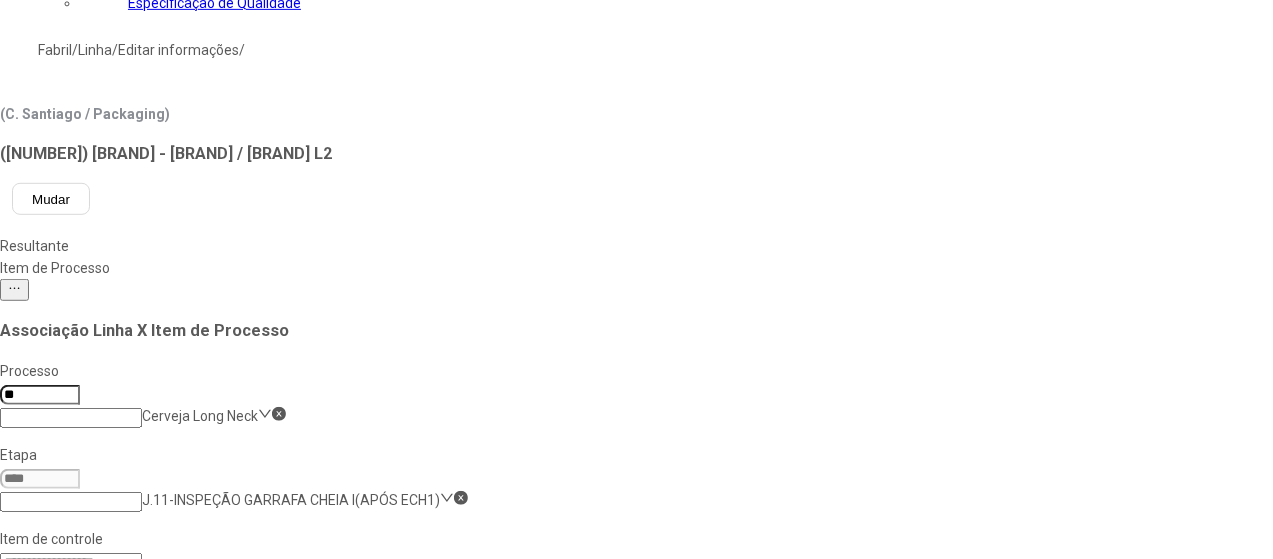 click on "Quantidade de Embalagem Processada - Enchedora A" 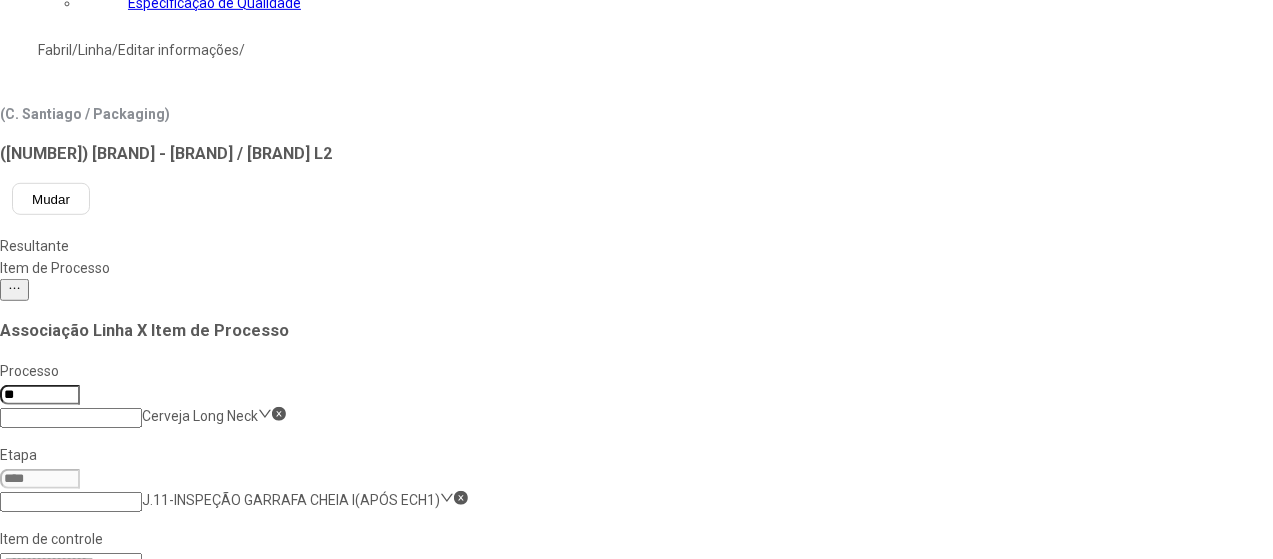 scroll, scrollTop: 92, scrollLeft: 0, axis: vertical 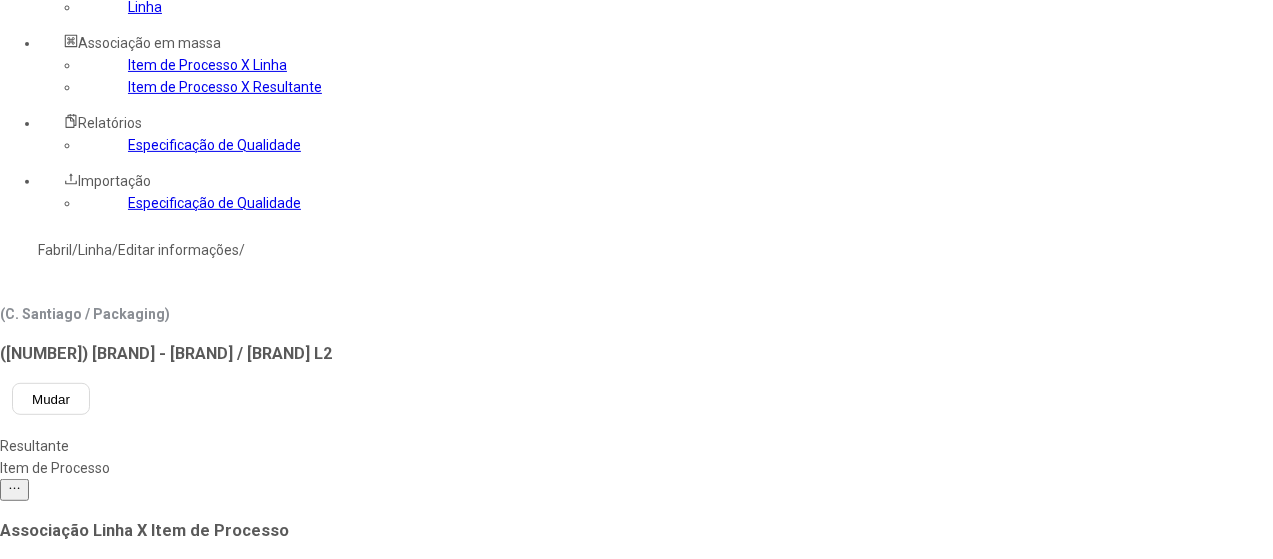 click on "J.11-INSPEÇÃO GARRAFA CHEIA I(APÓS ECH1)" 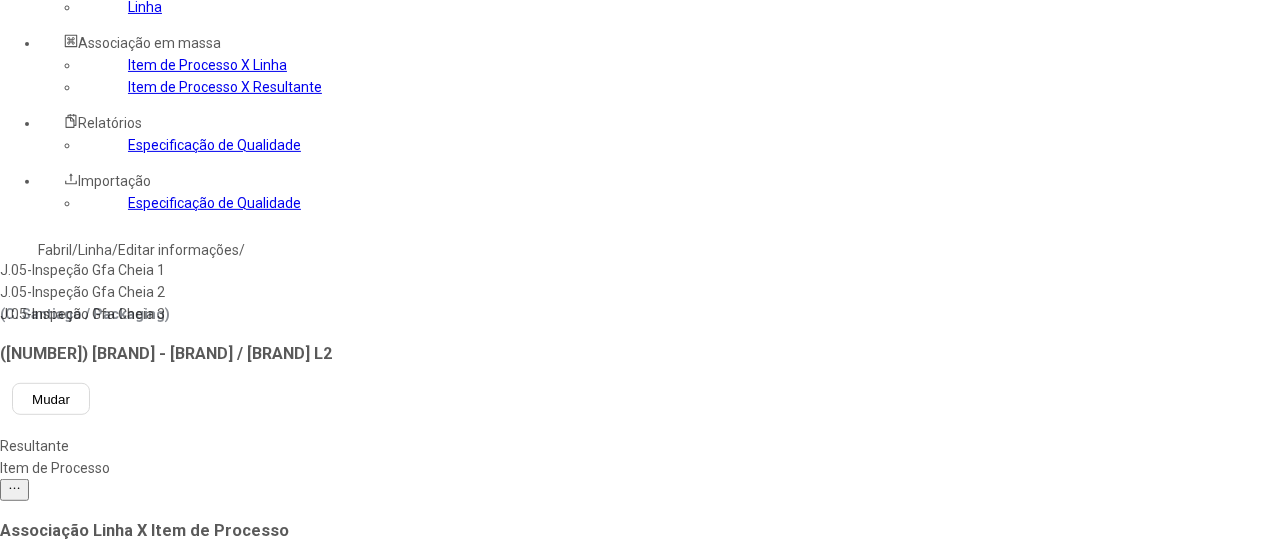 type on "****" 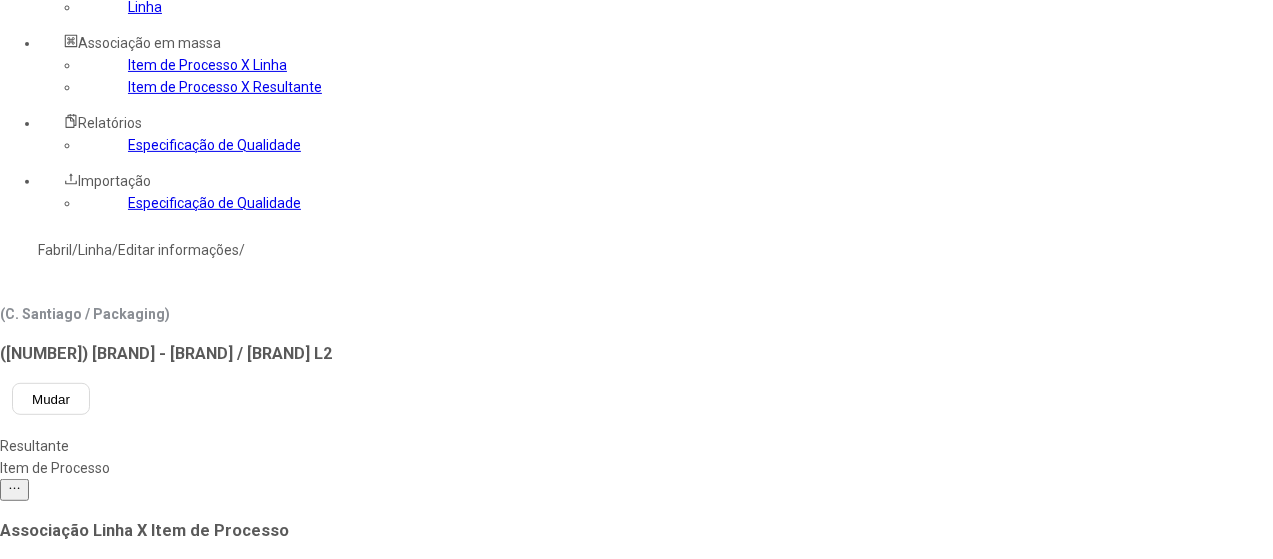 type 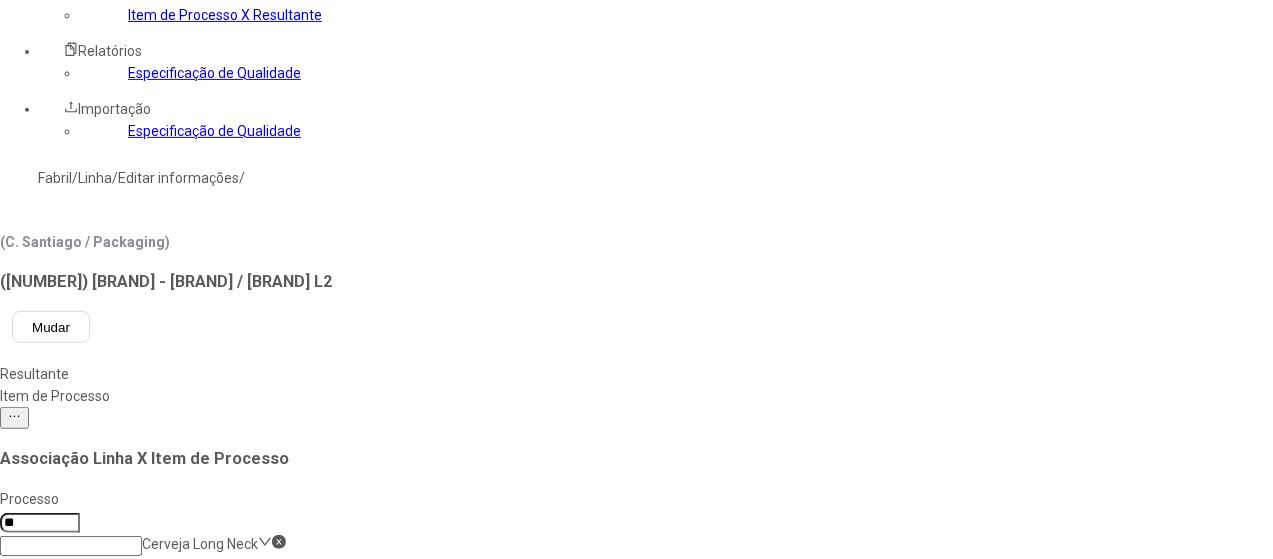 scroll, scrollTop: 500, scrollLeft: 0, axis: vertical 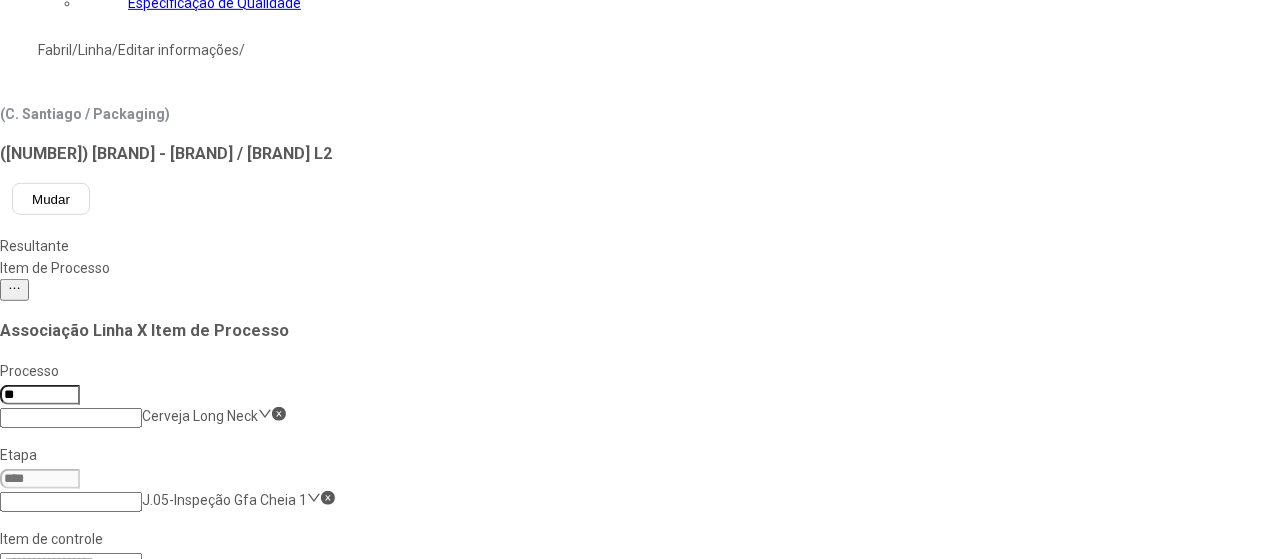 drag, startPoint x: 678, startPoint y: 455, endPoint x: 659, endPoint y: 434, distance: 28.319605 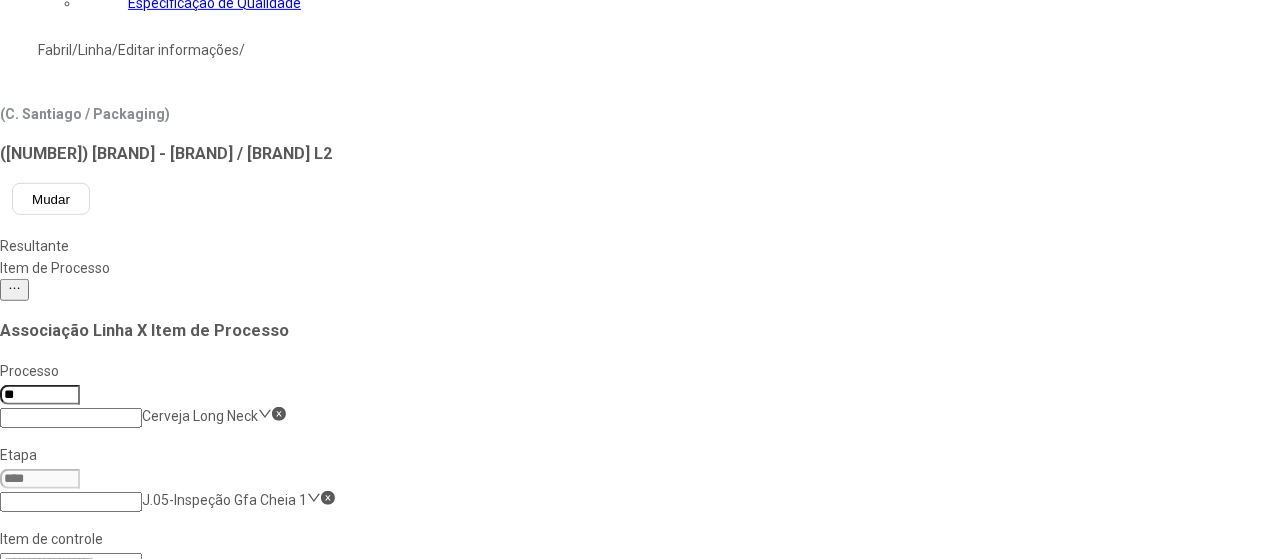 click on "Quantidade de Garrafas Rejeitadas Baixa Pressão- Enchedora B" 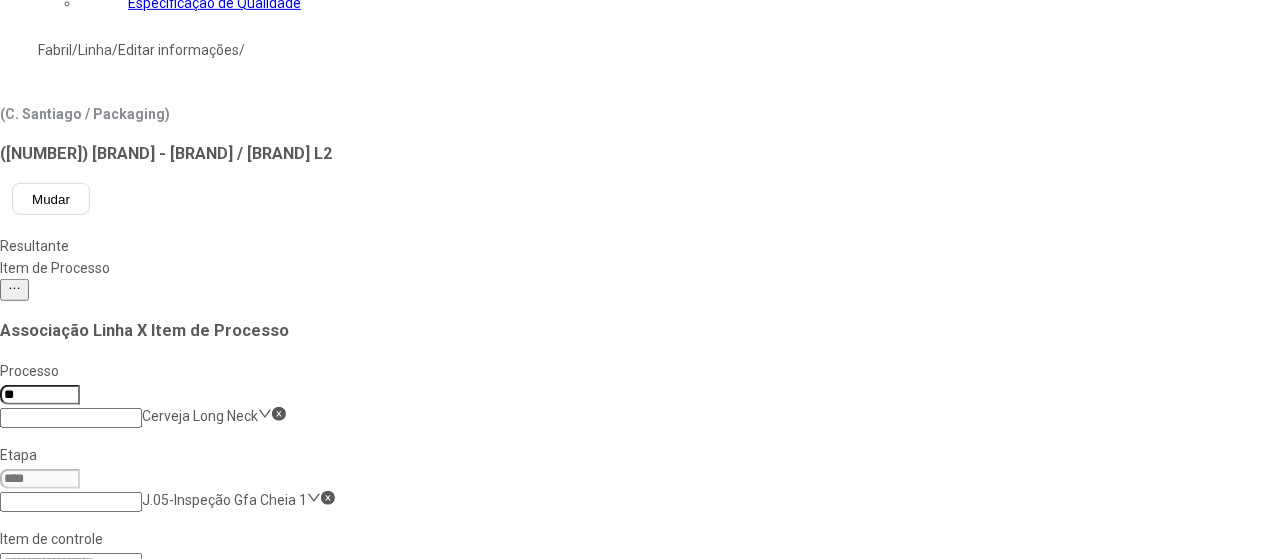 click on "Número de botellas inspeccionadas INSP GB" 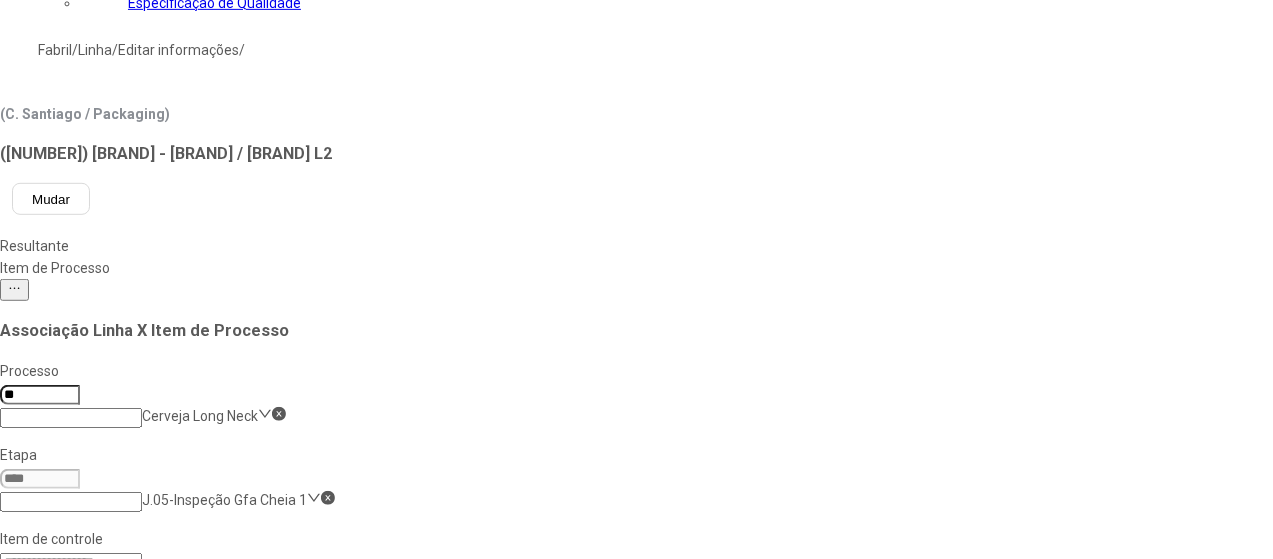 scroll, scrollTop: 0, scrollLeft: 0, axis: both 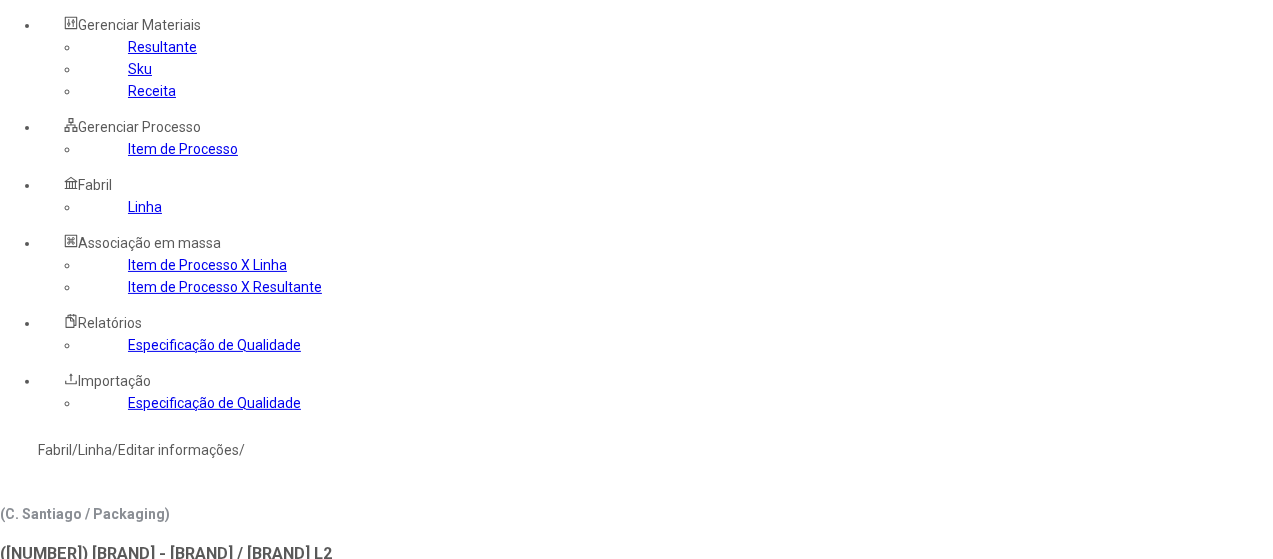 click on "Item de Processo" 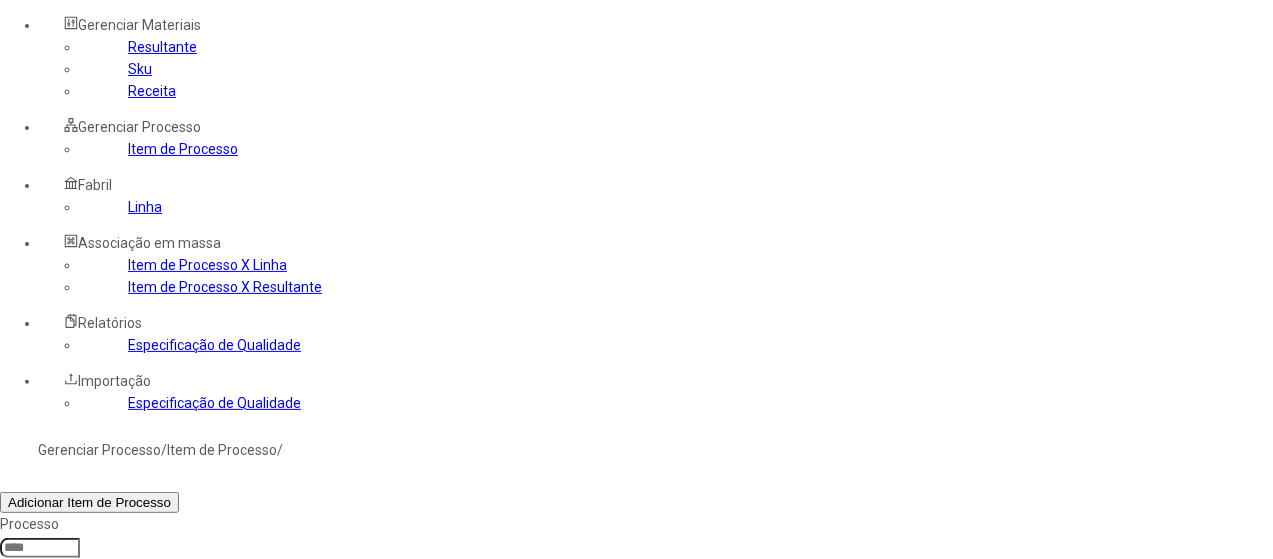 click 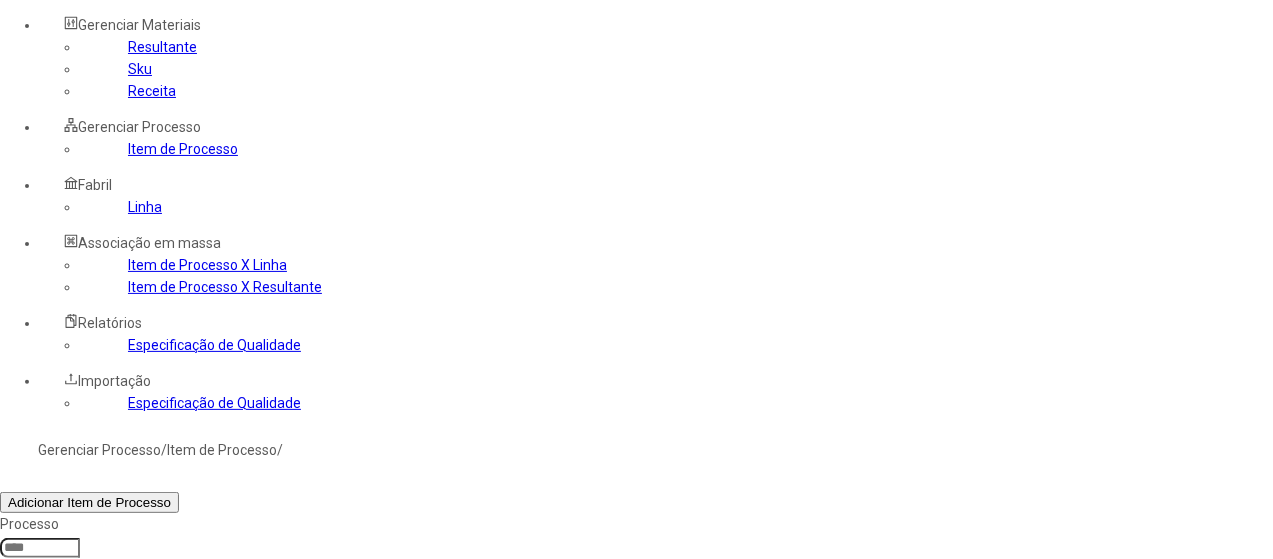 type on "****" 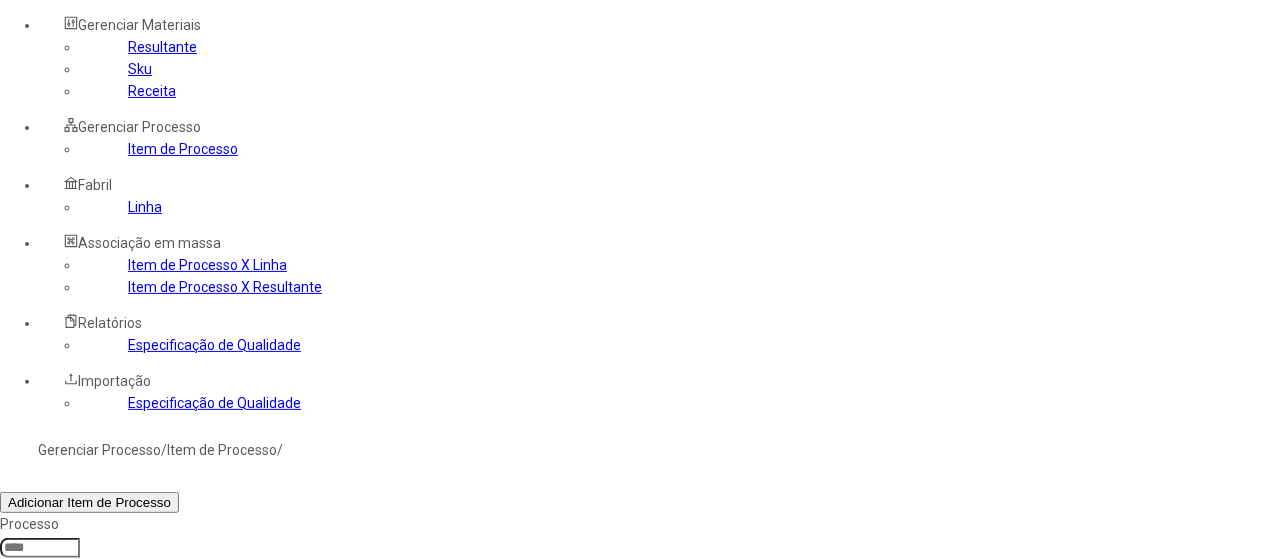 type 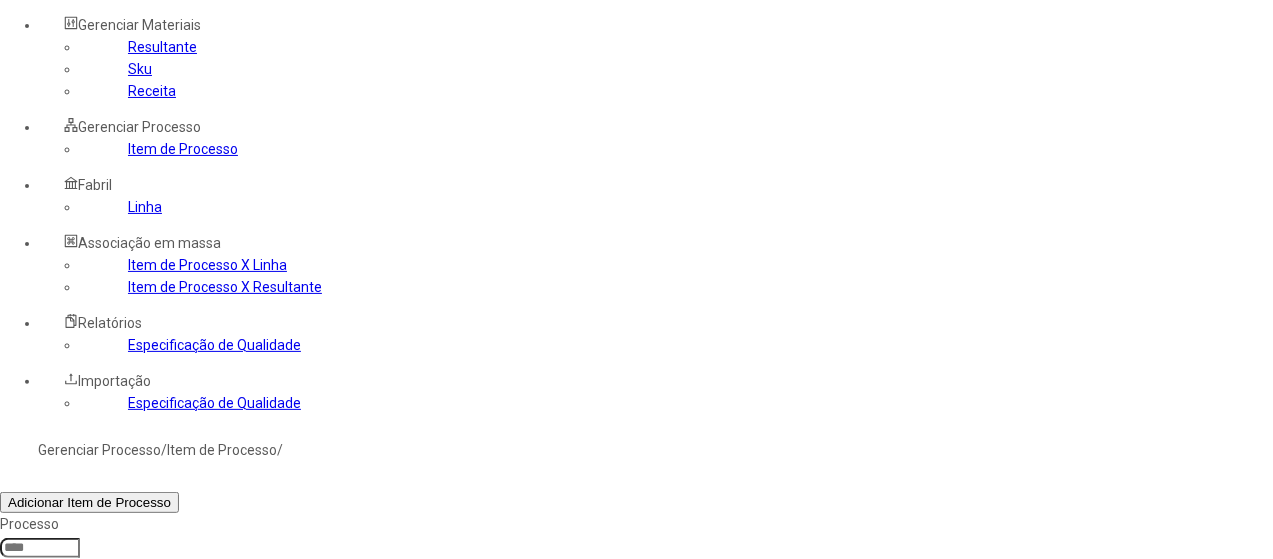 type on "*****" 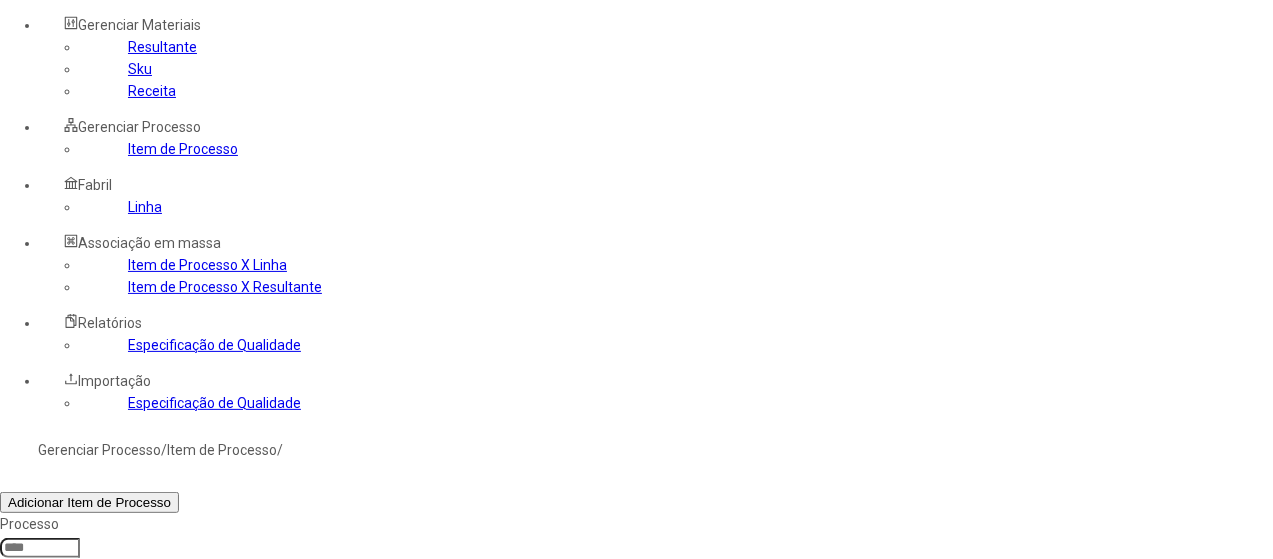 click on "Filtrar" 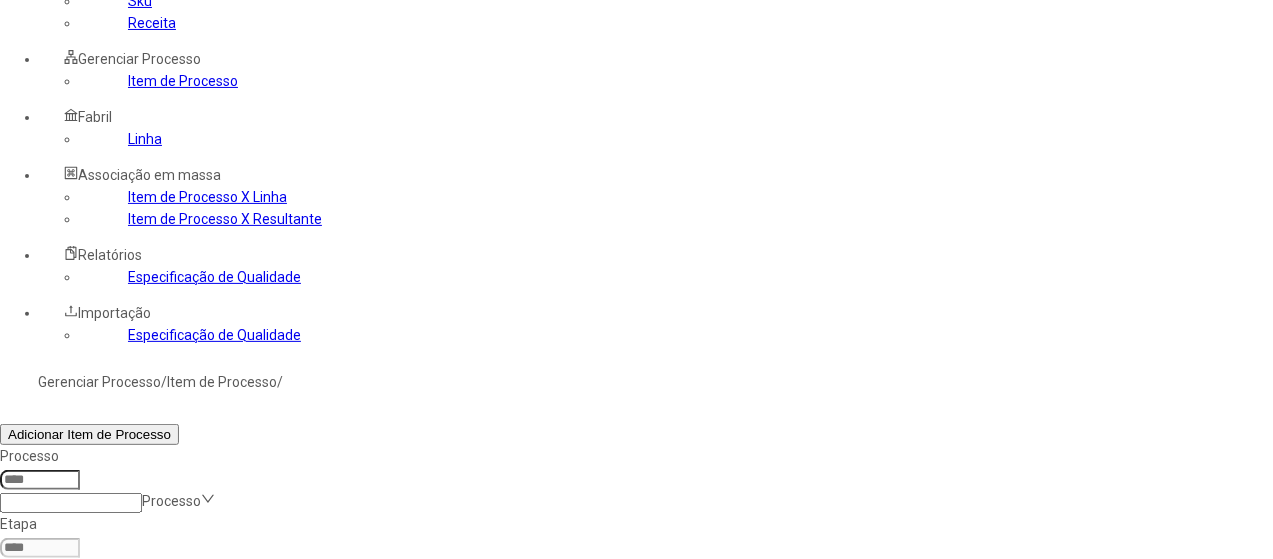 scroll, scrollTop: 200, scrollLeft: 0, axis: vertical 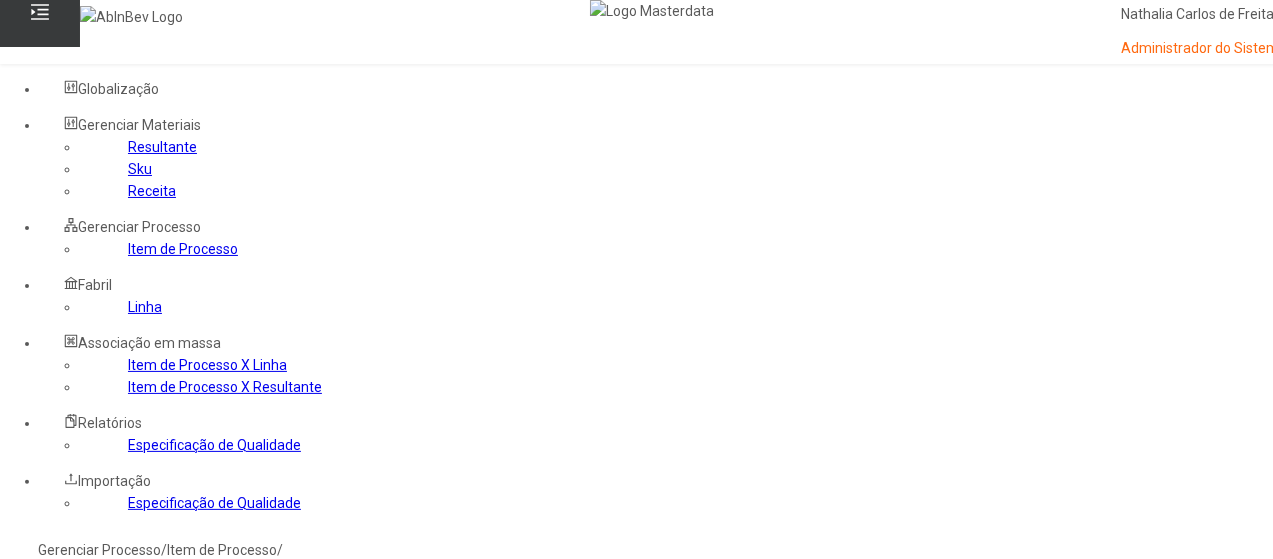 drag, startPoint x: 58, startPoint y: 473, endPoint x: 66, endPoint y: 461, distance: 14.422205 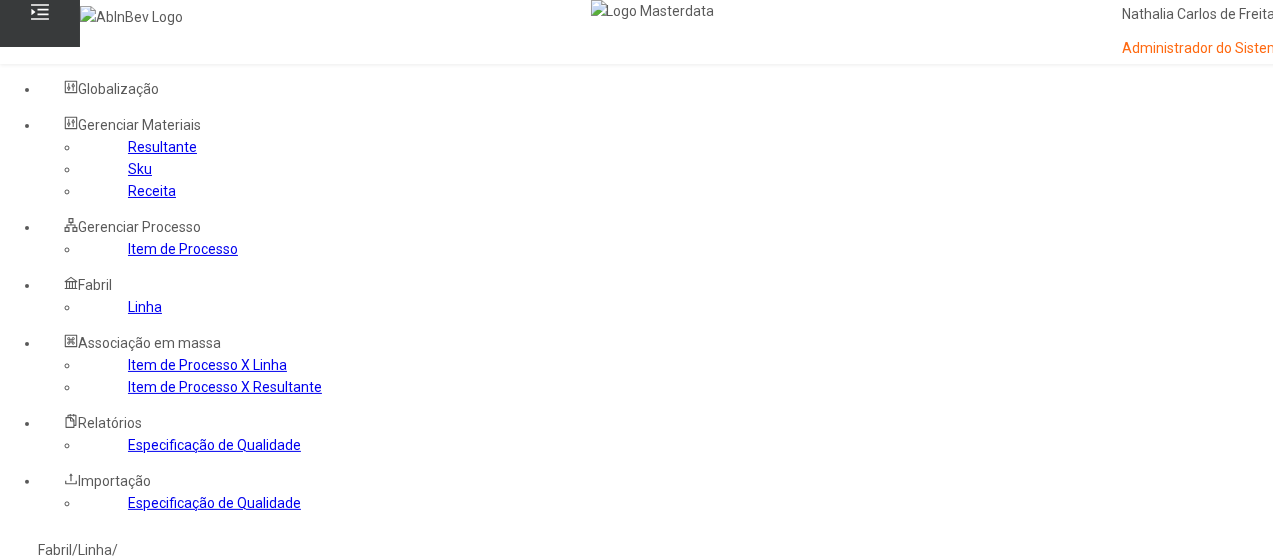 click at bounding box center (40, 648) 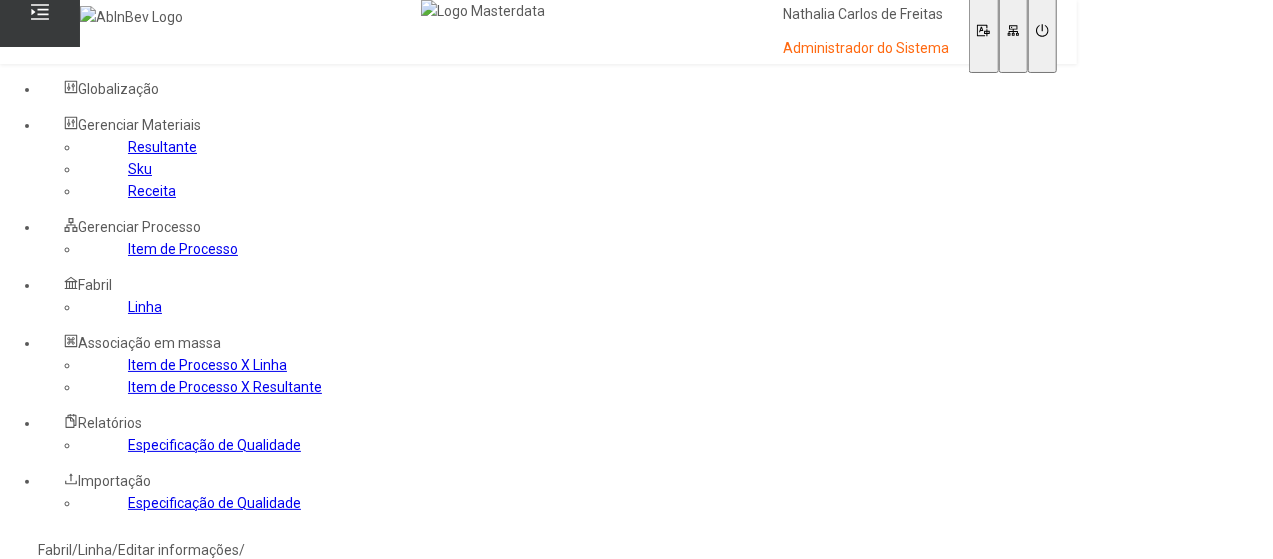 click 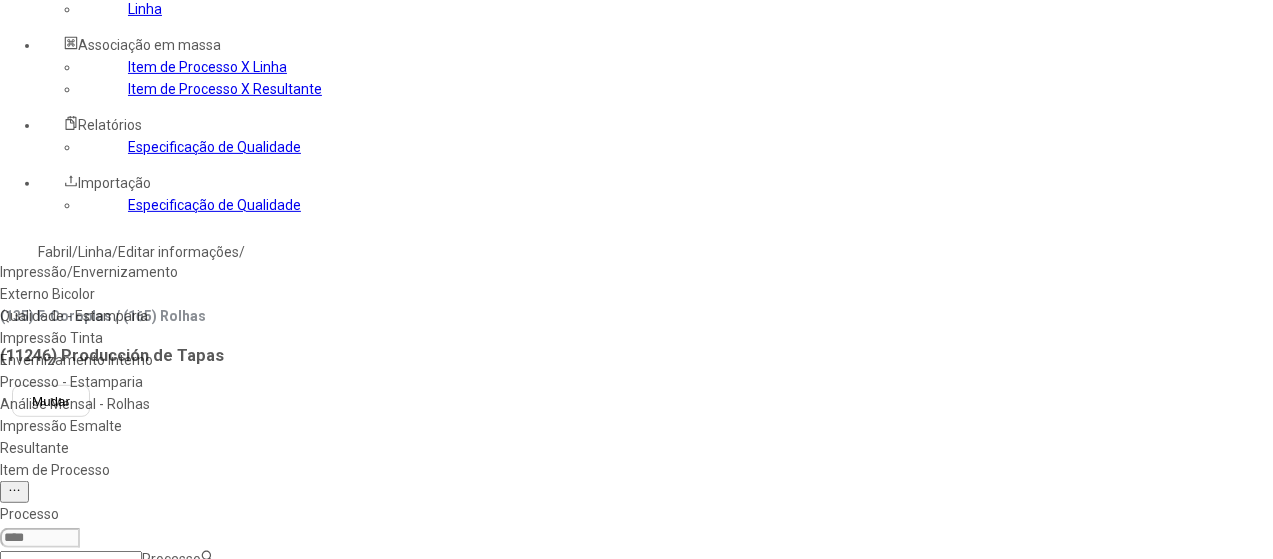 scroll, scrollTop: 300, scrollLeft: 0, axis: vertical 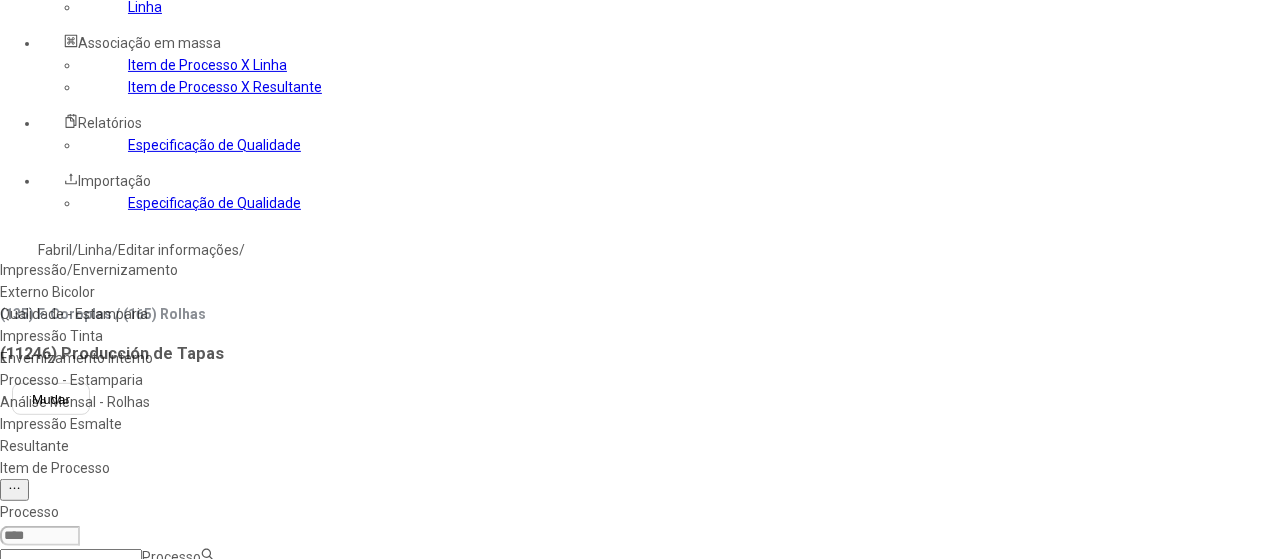 click on "Análise Mensal - Rolhas" at bounding box center [113, 402] 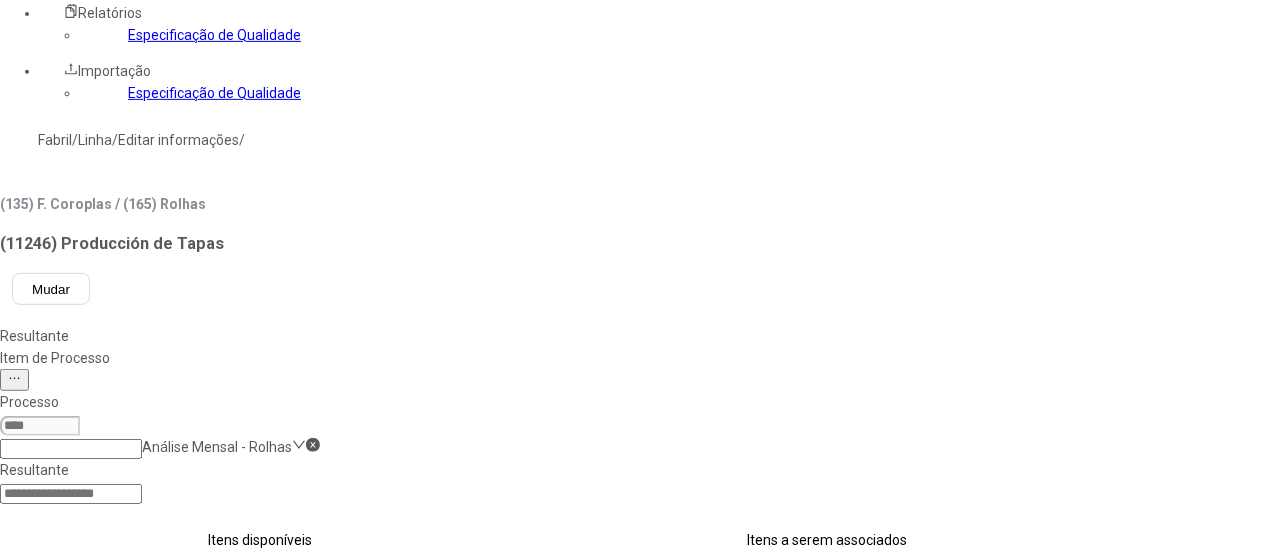 scroll, scrollTop: 108, scrollLeft: 0, axis: vertical 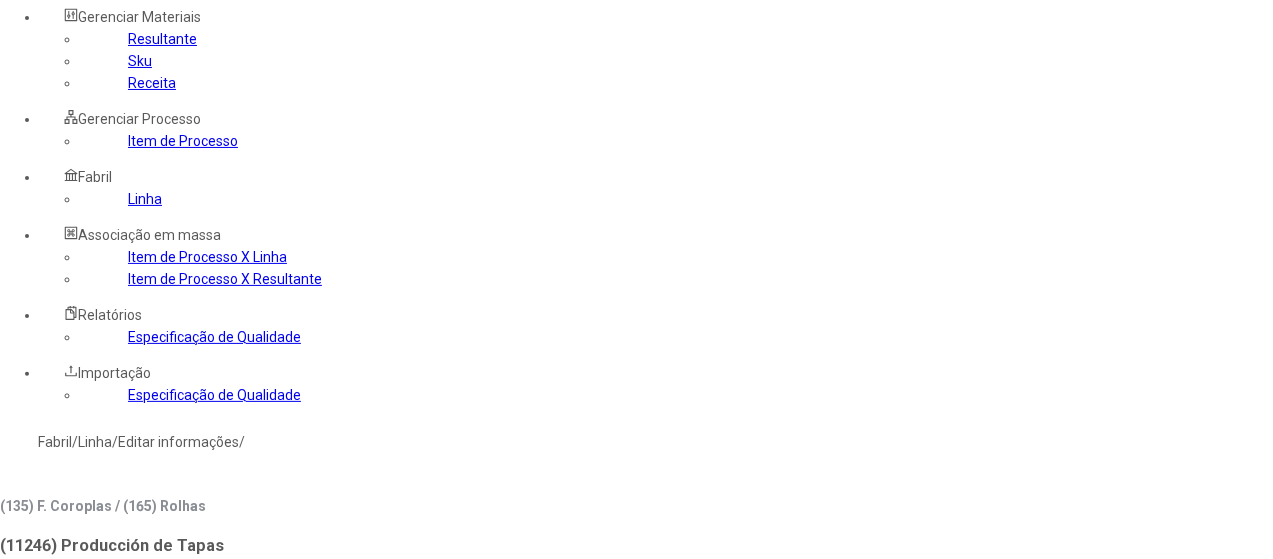 click on "Análise Mensal - Rolhas" 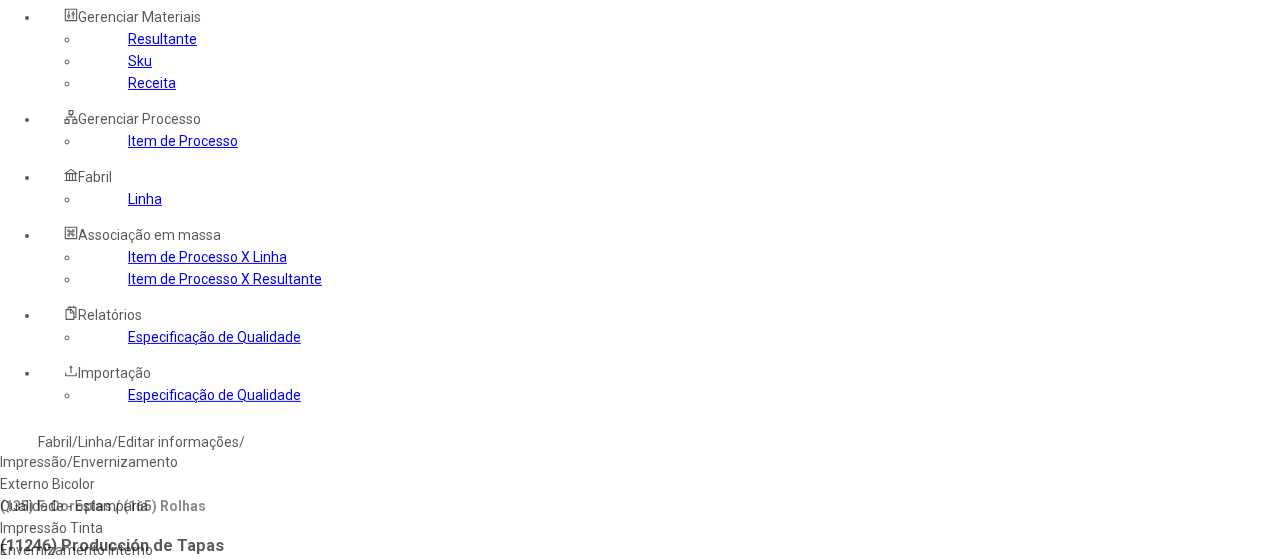 click on "Impressão Esmalte" at bounding box center (113, 616) 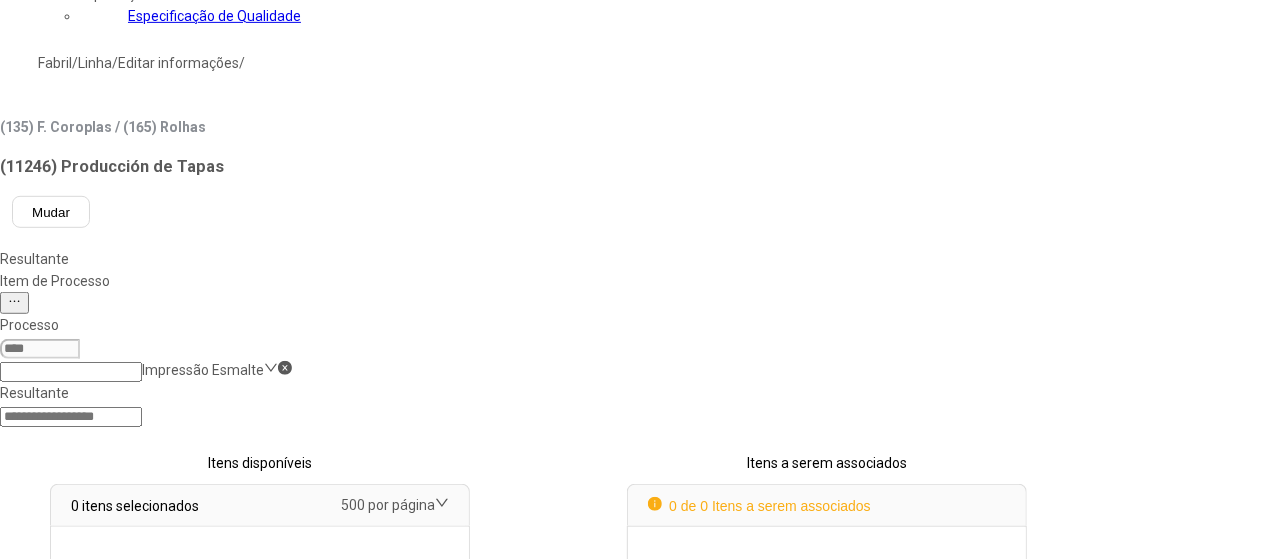 scroll, scrollTop: 208, scrollLeft: 0, axis: vertical 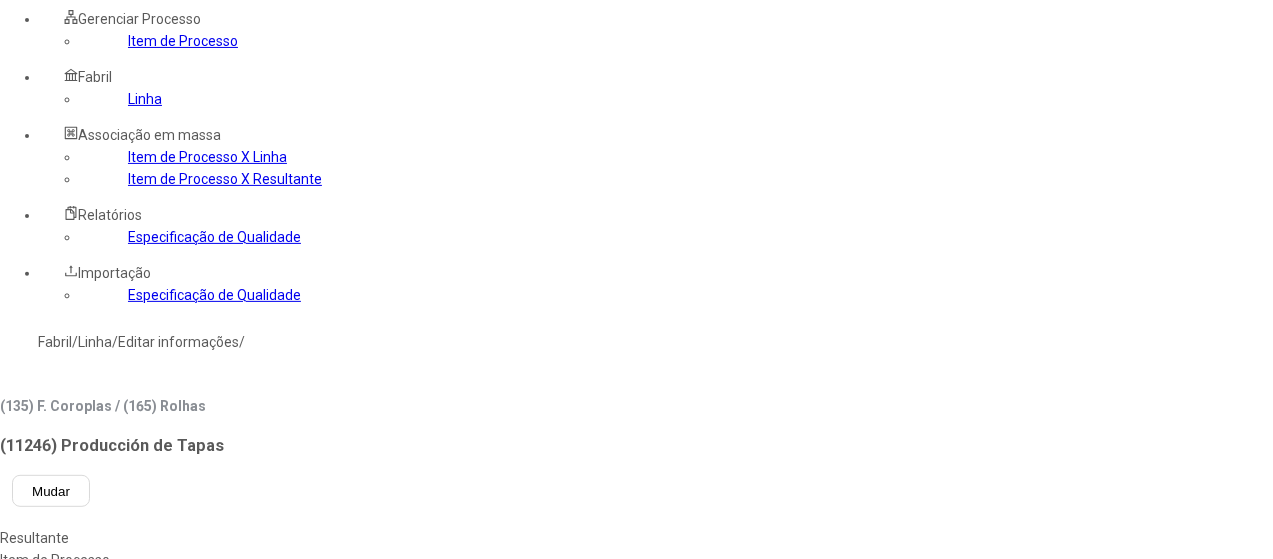 click on "Impressão Esmalte" 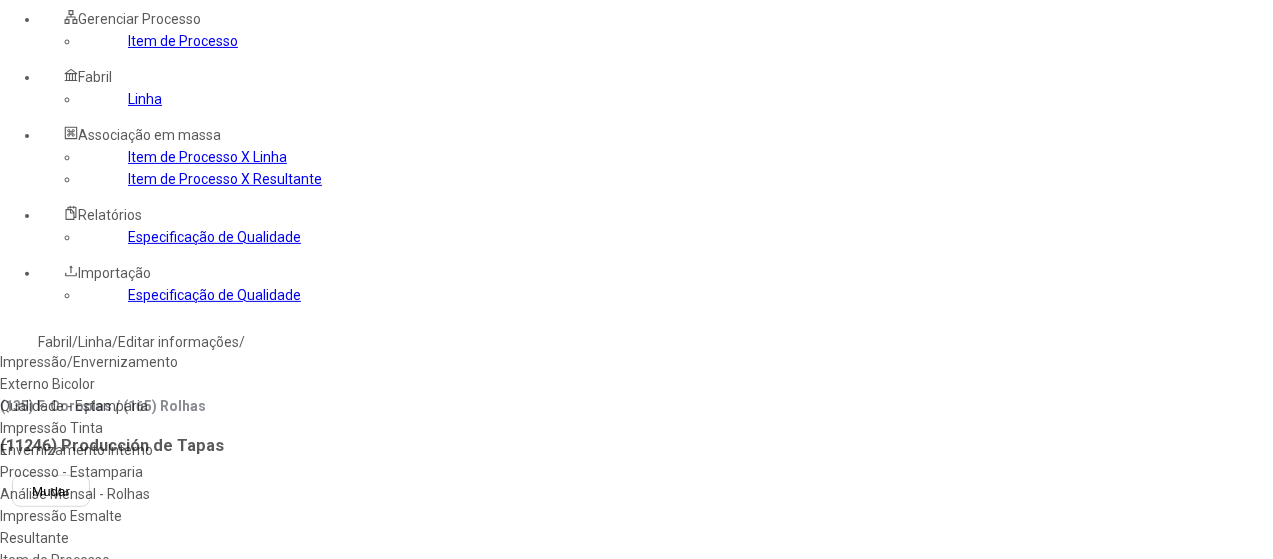 click on "Impressão Tinta" at bounding box center [113, 428] 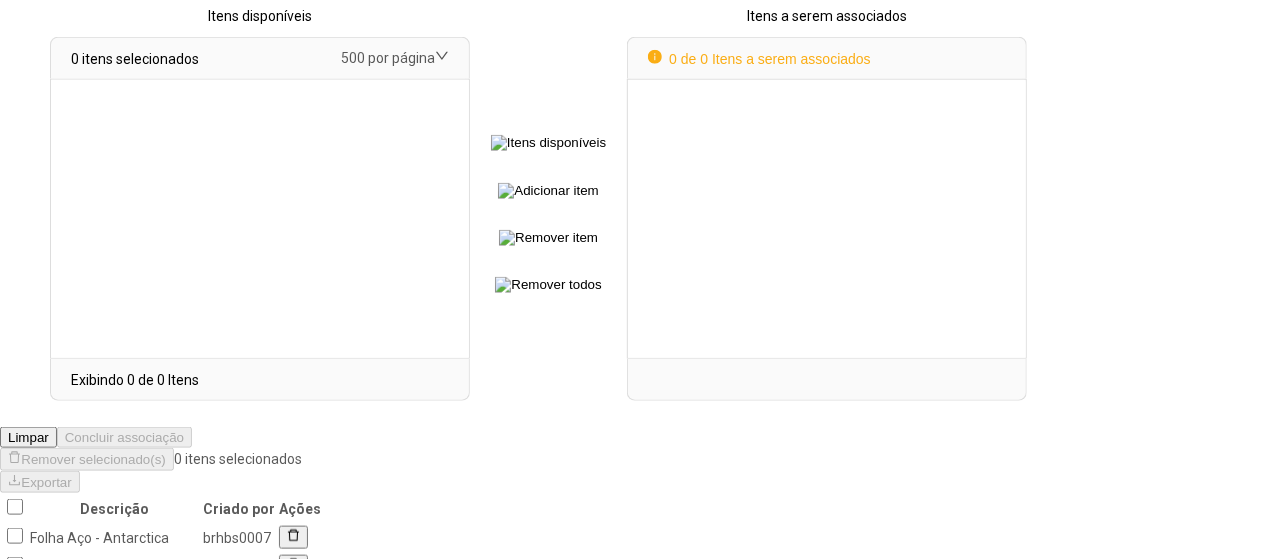 scroll, scrollTop: 690, scrollLeft: 0, axis: vertical 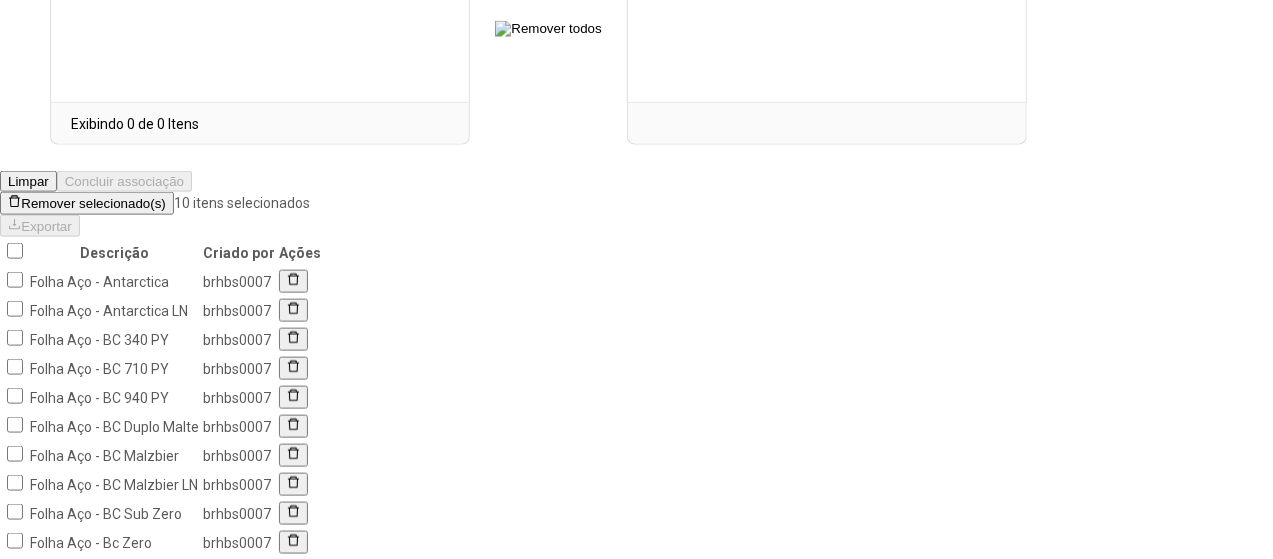 click on "10 / página" 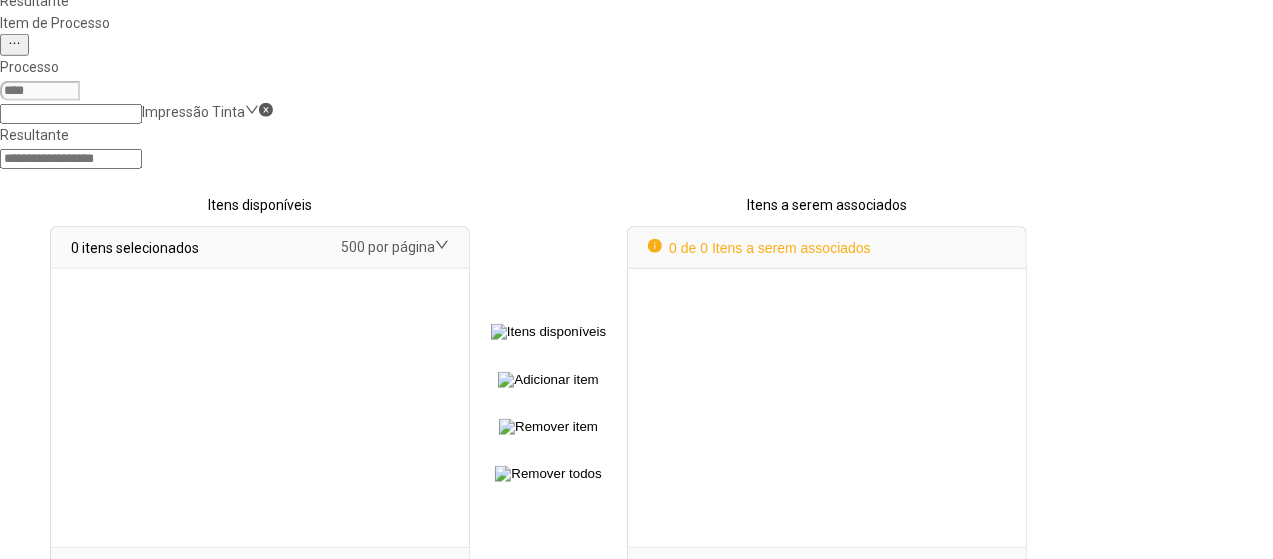 scroll, scrollTop: 690, scrollLeft: 0, axis: vertical 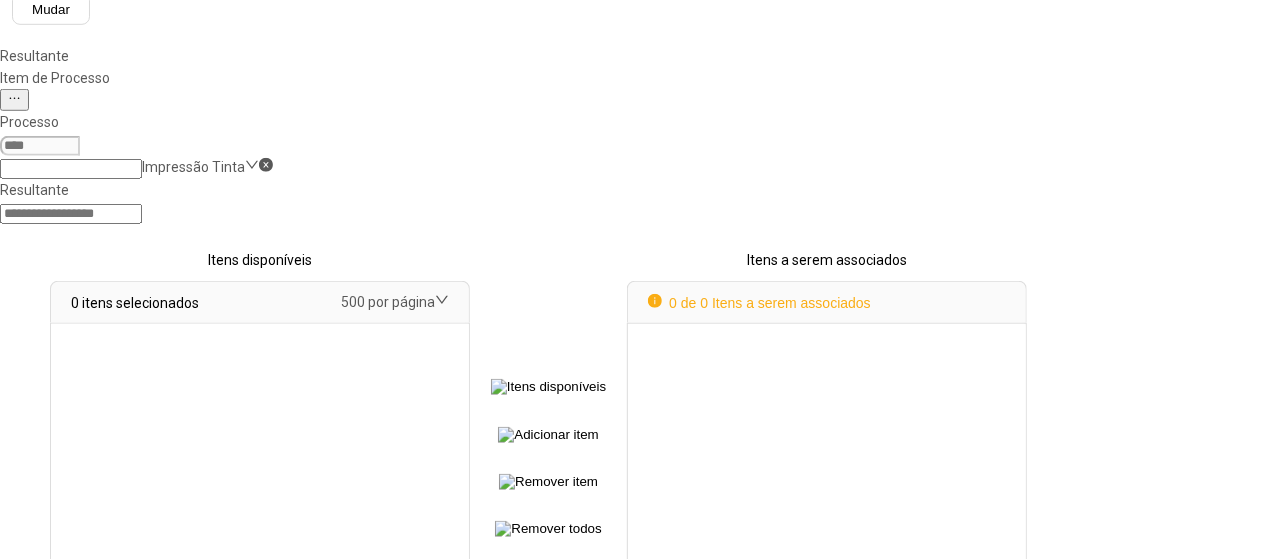 click at bounding box center [14, 754] 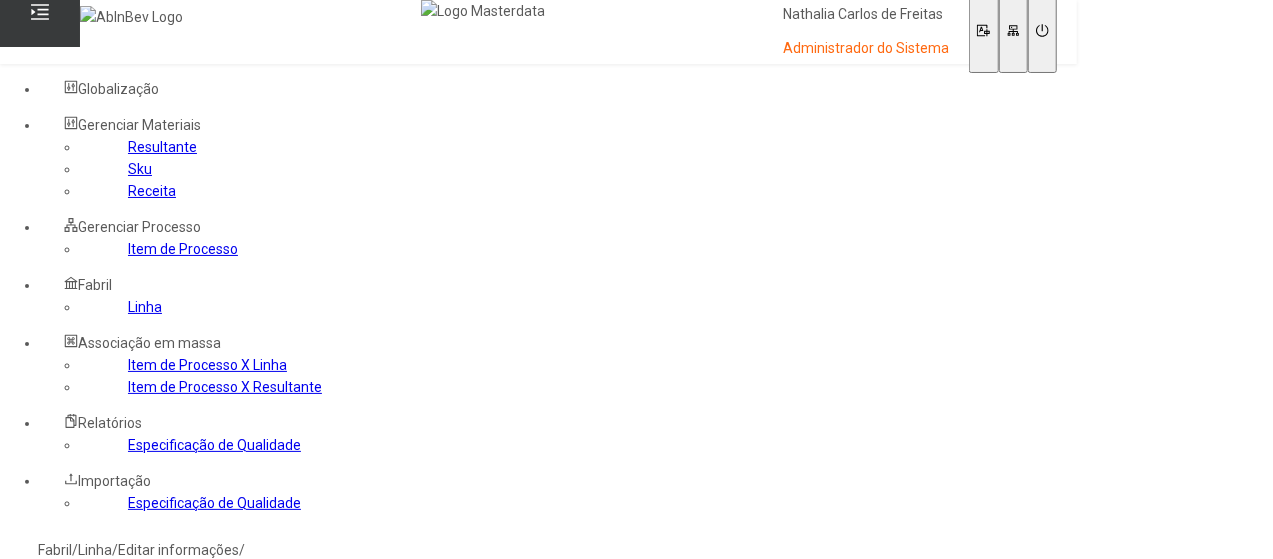 type 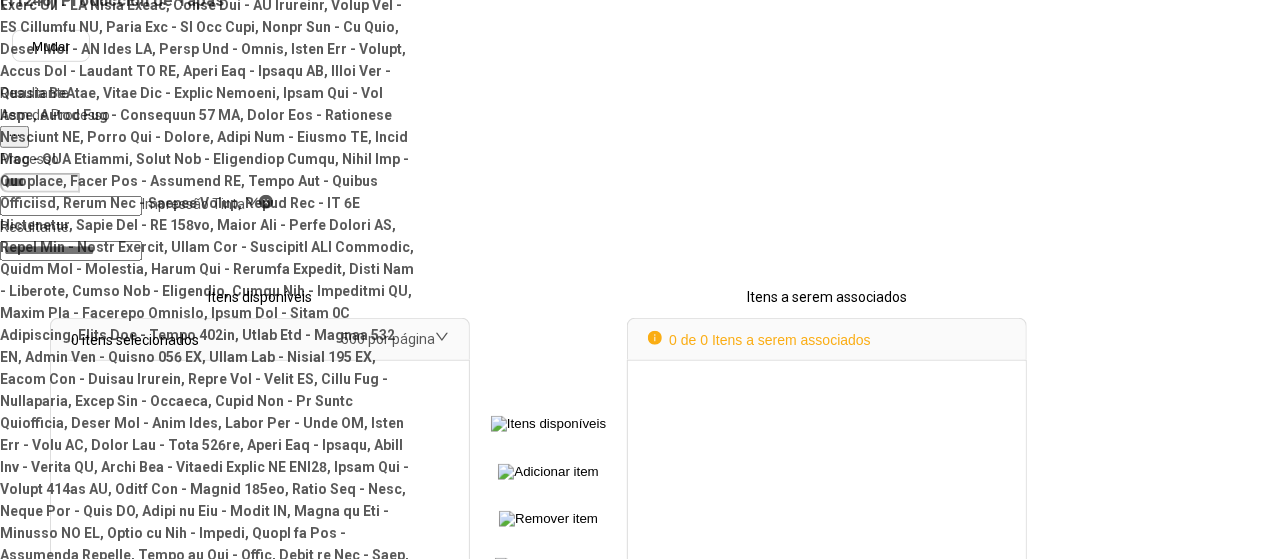 select 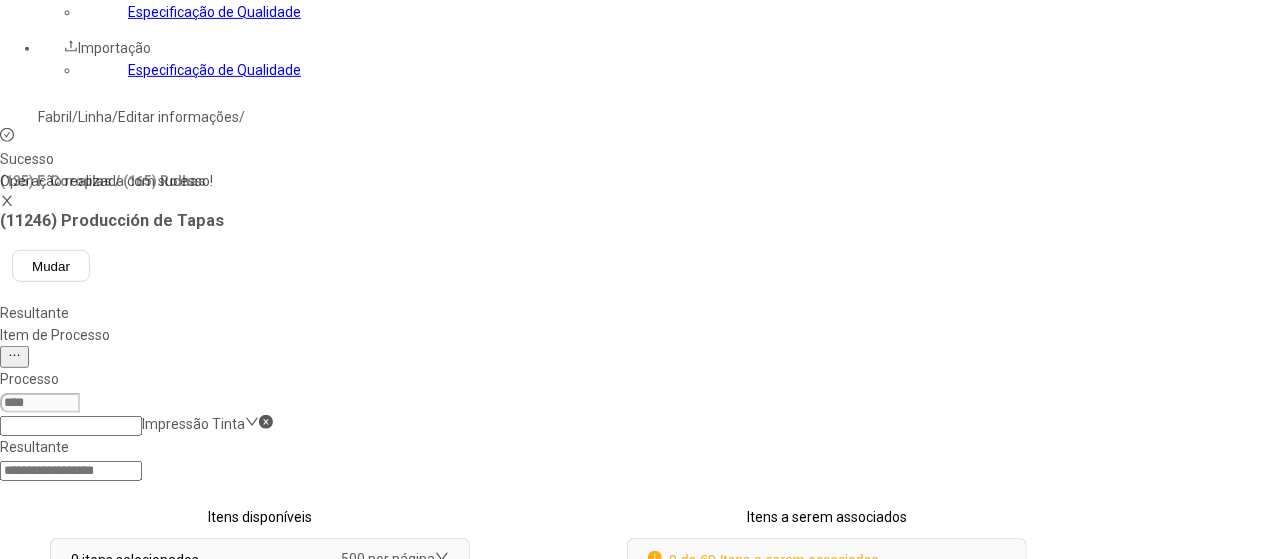 scroll, scrollTop: 253, scrollLeft: 0, axis: vertical 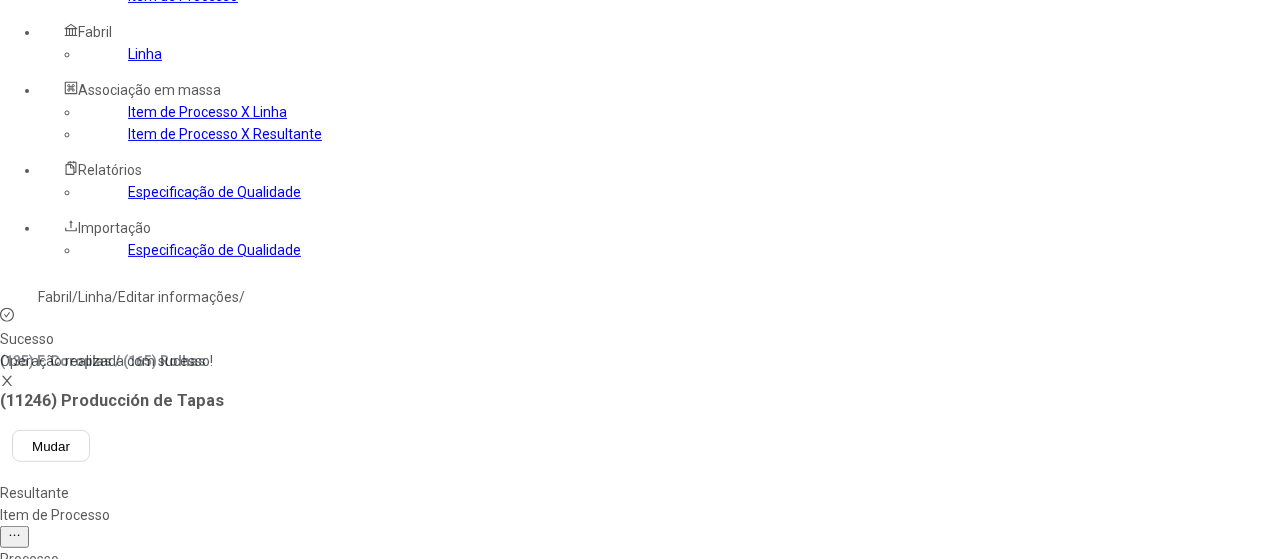 click 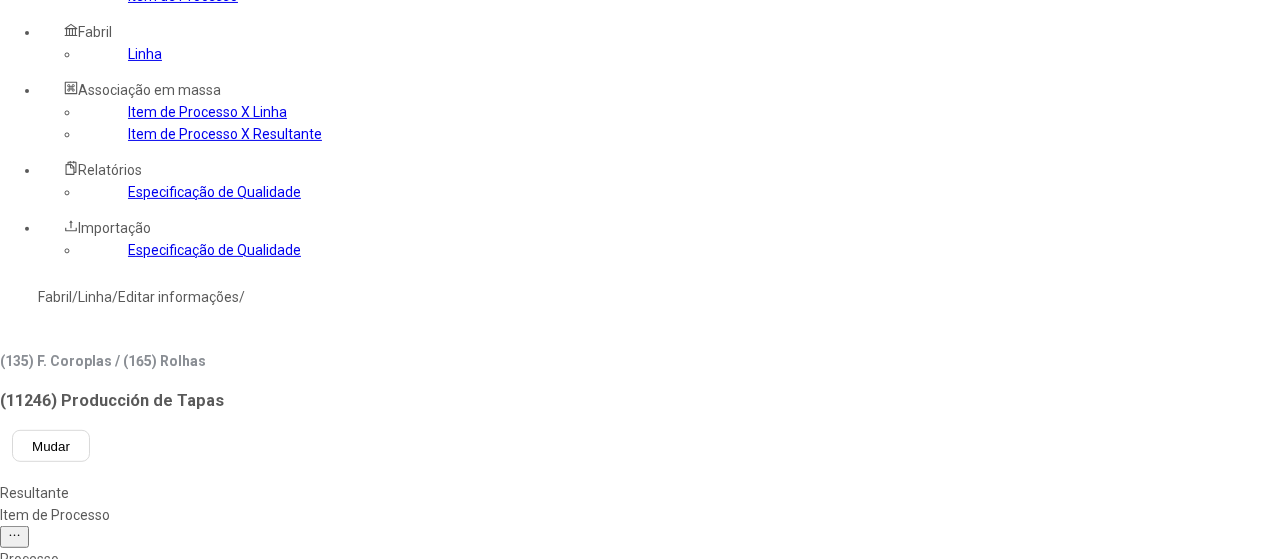 type on "******" 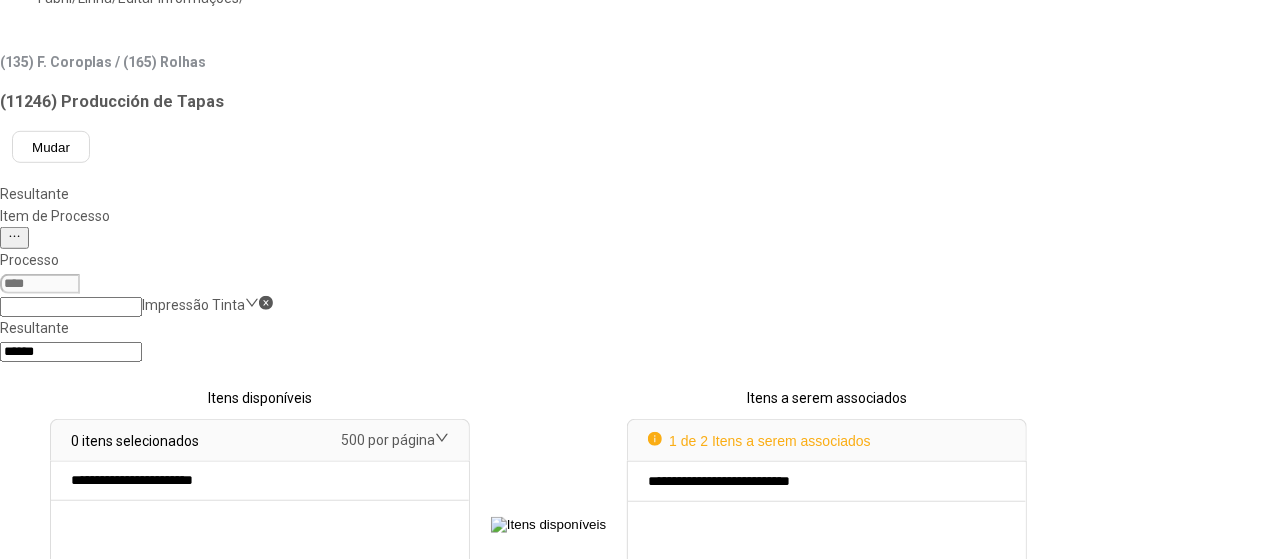 scroll, scrollTop: 553, scrollLeft: 0, axis: vertical 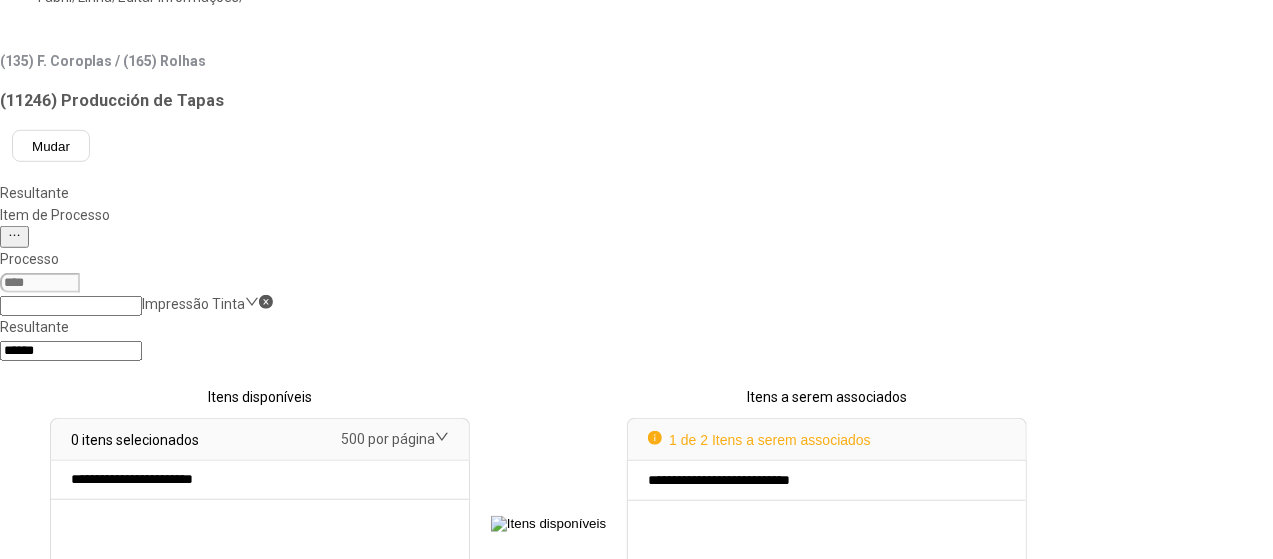 click on "Concluir associação" 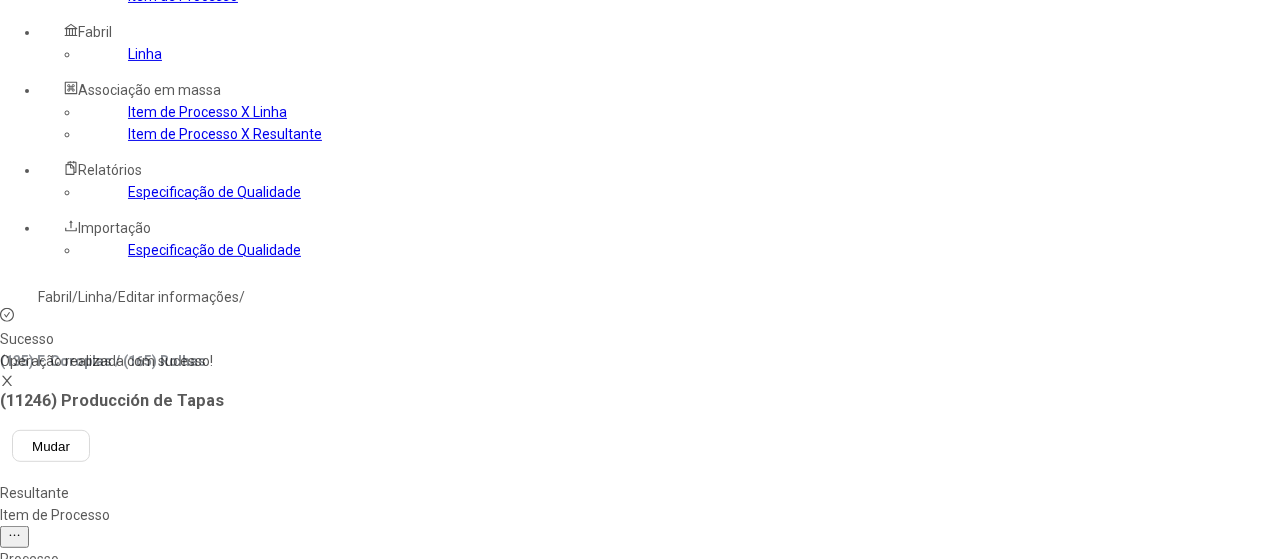 select 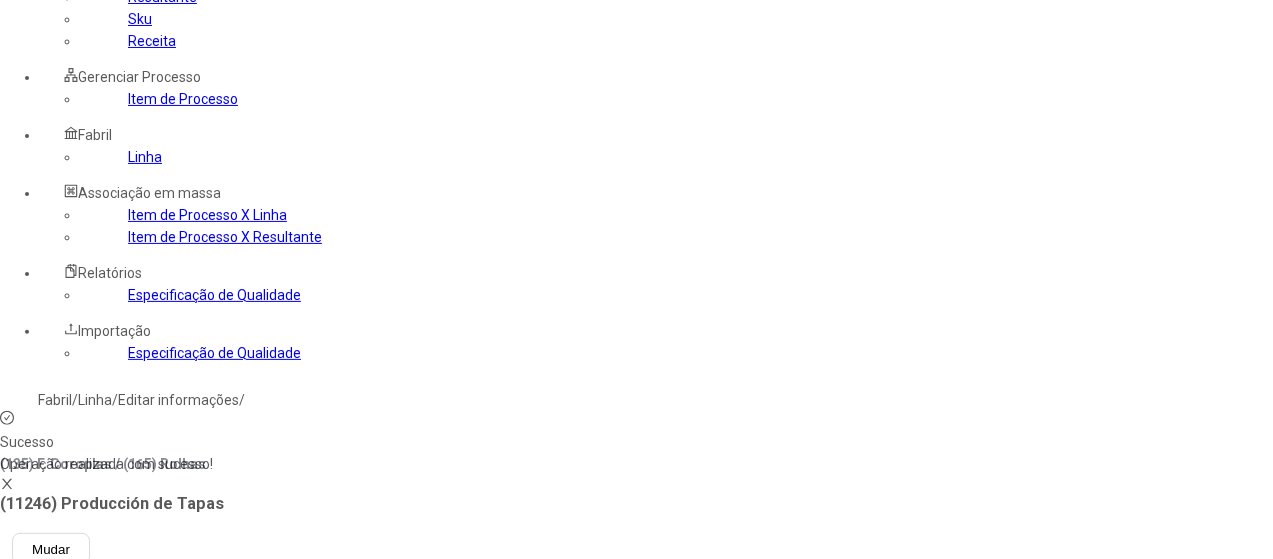 scroll, scrollTop: 53, scrollLeft: 0, axis: vertical 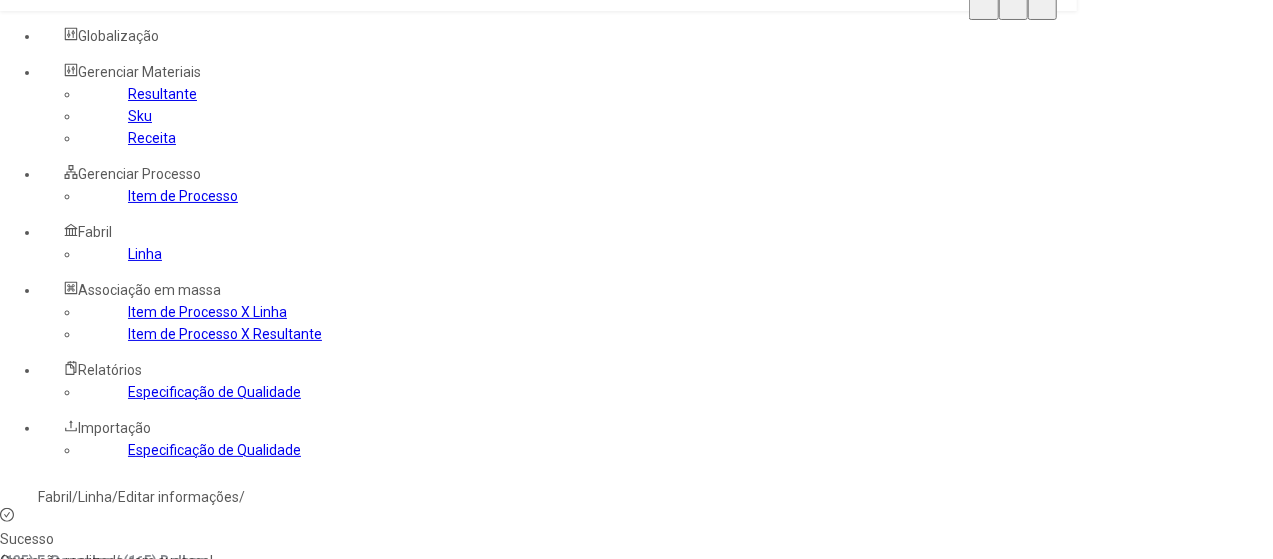 click on "Item de Processo" 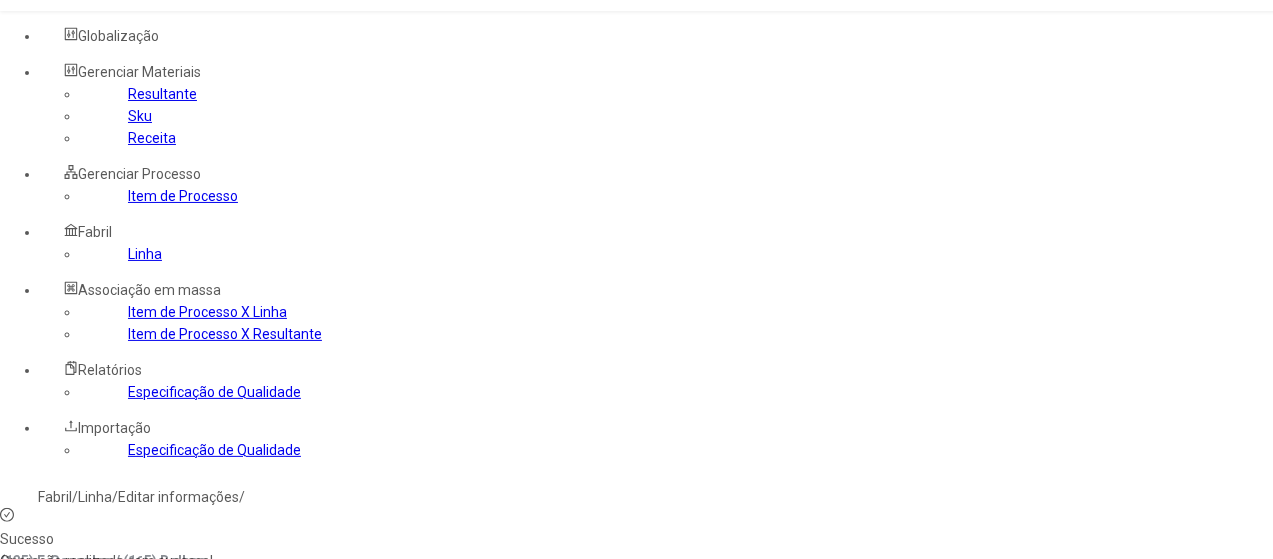drag, startPoint x: 321, startPoint y: 326, endPoint x: 315, endPoint y: 317, distance: 10.816654 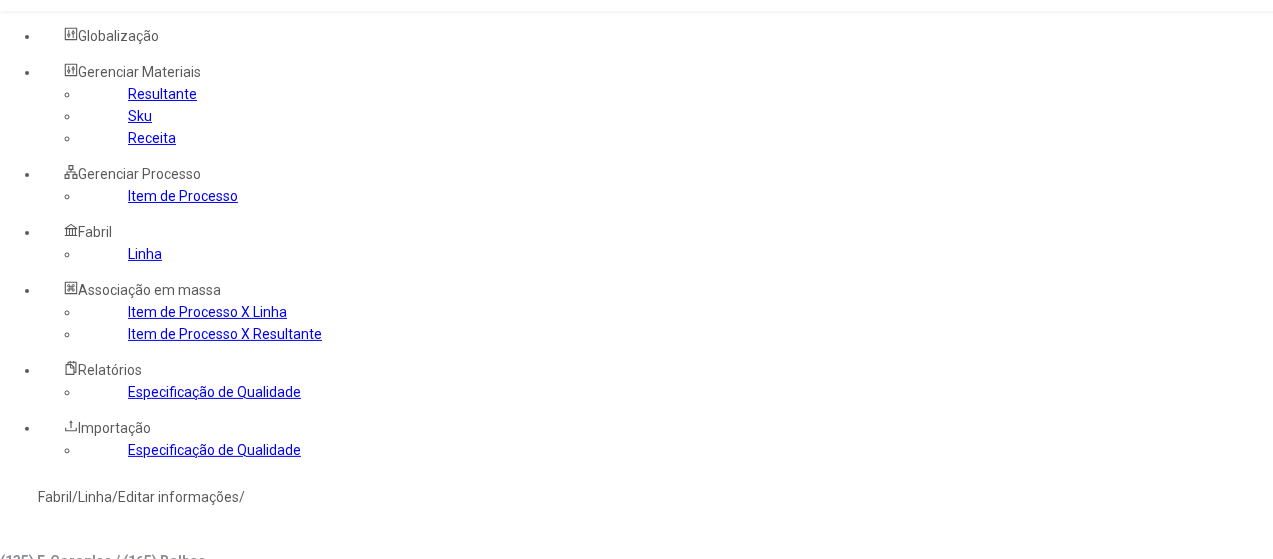 type on "***" 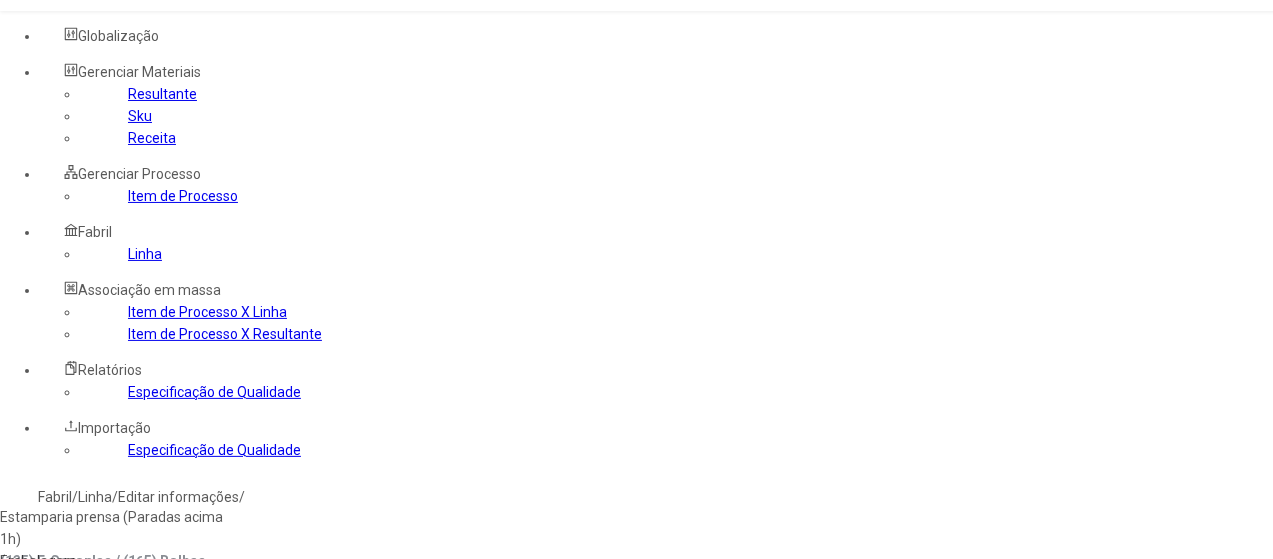 click on "Embalagem" at bounding box center [115, 561] 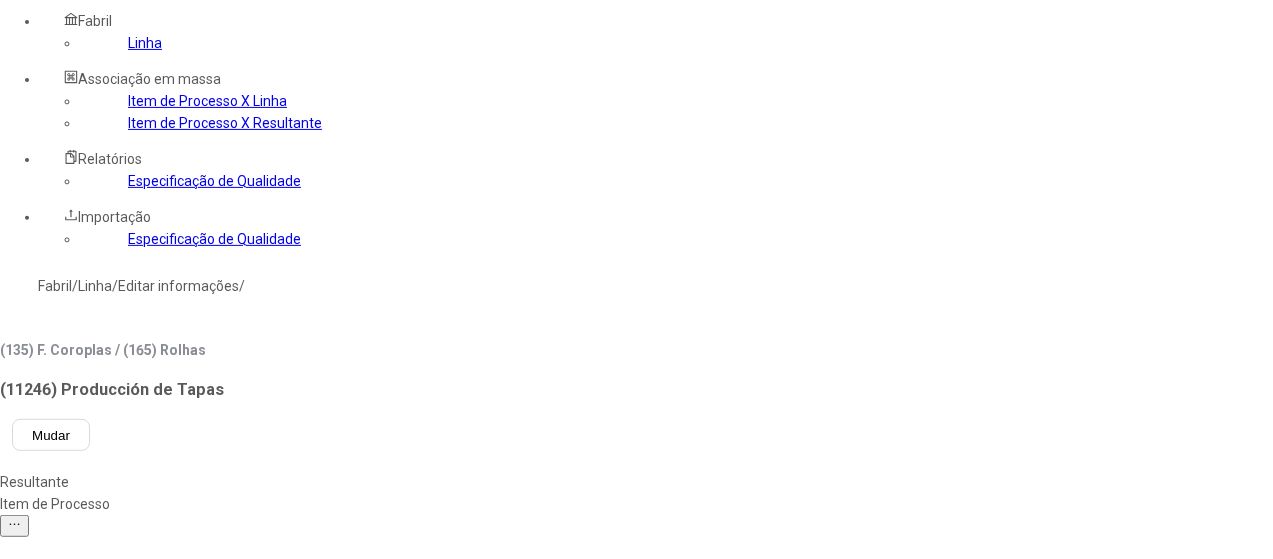 scroll, scrollTop: 153, scrollLeft: 0, axis: vertical 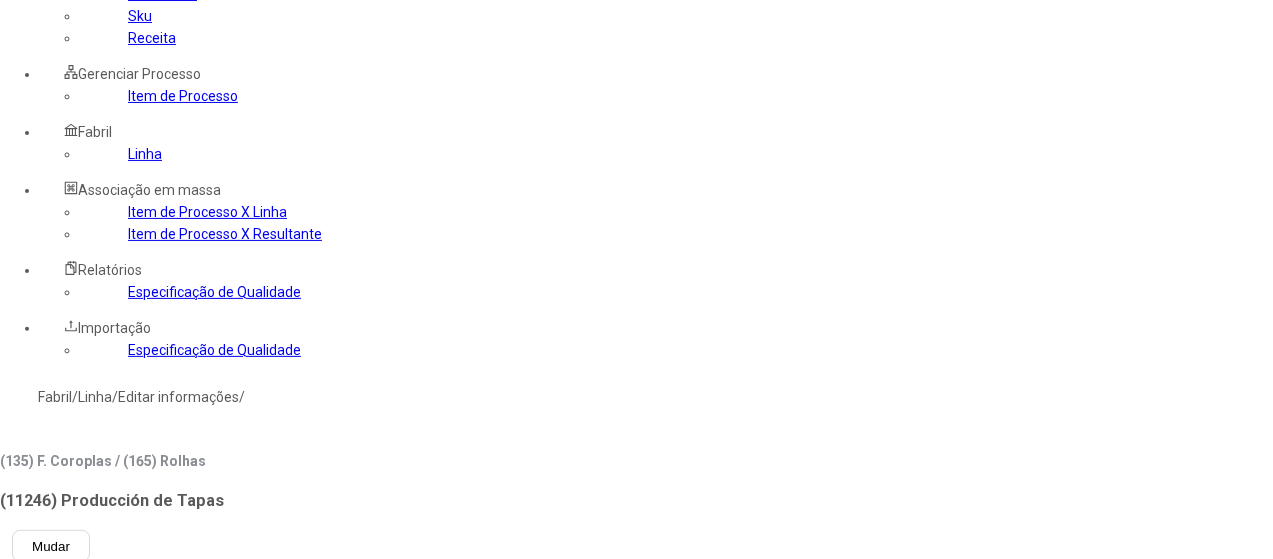 click on "Embalagem" 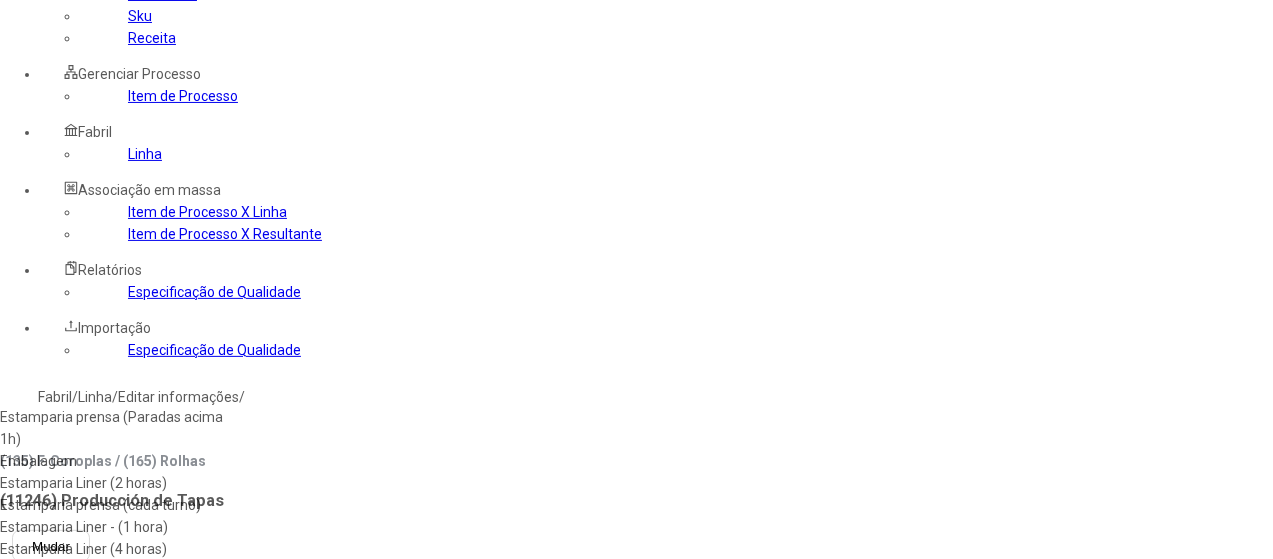 click on "Estamparia prensa (Paradas acima 1h)" at bounding box center [115, 428] 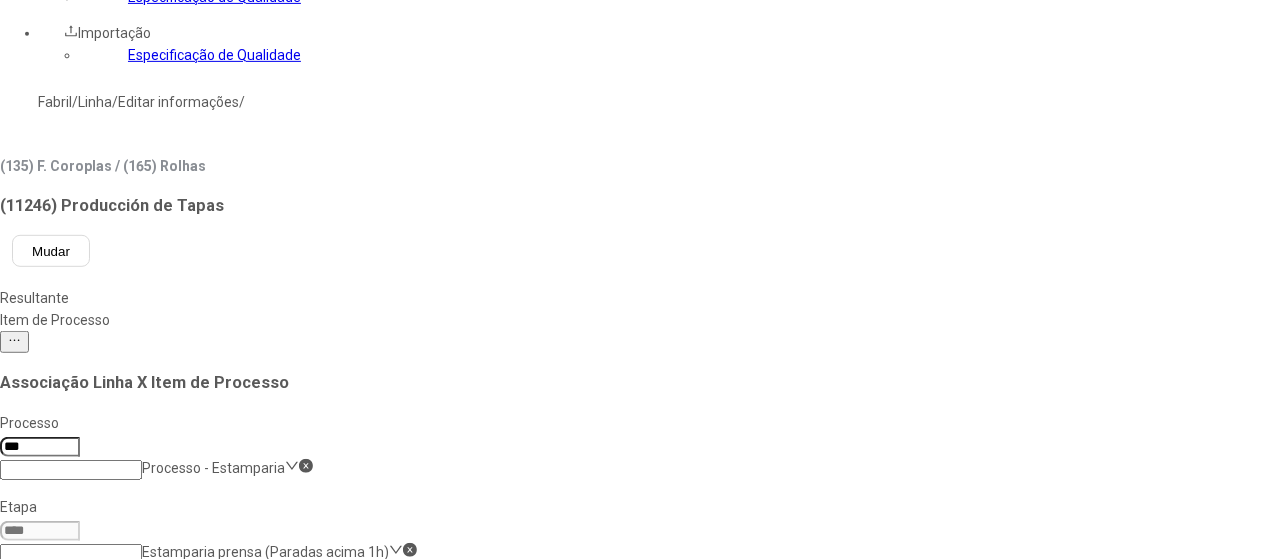scroll, scrollTop: 453, scrollLeft: 0, axis: vertical 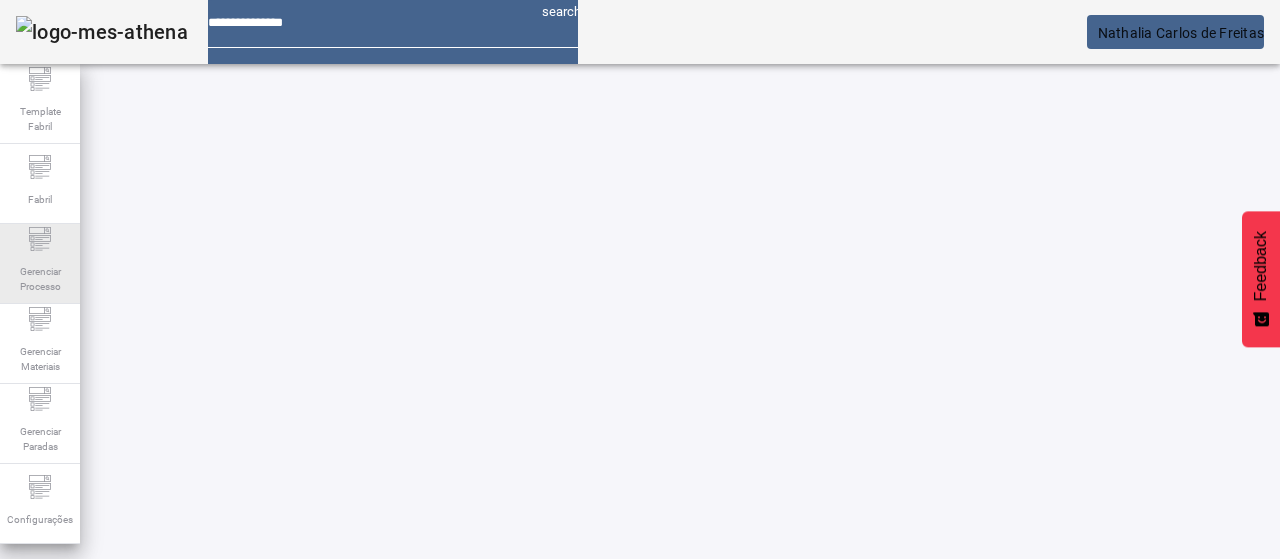 drag, startPoint x: 57, startPoint y: 261, endPoint x: 78, endPoint y: 252, distance: 22.847319 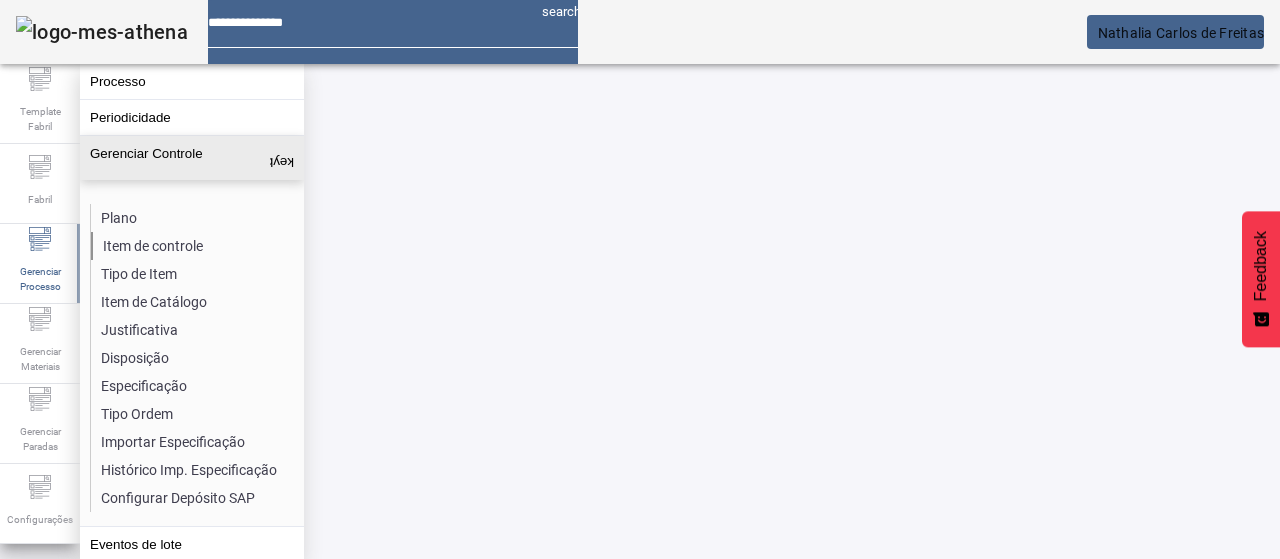 click on "Item de controle" 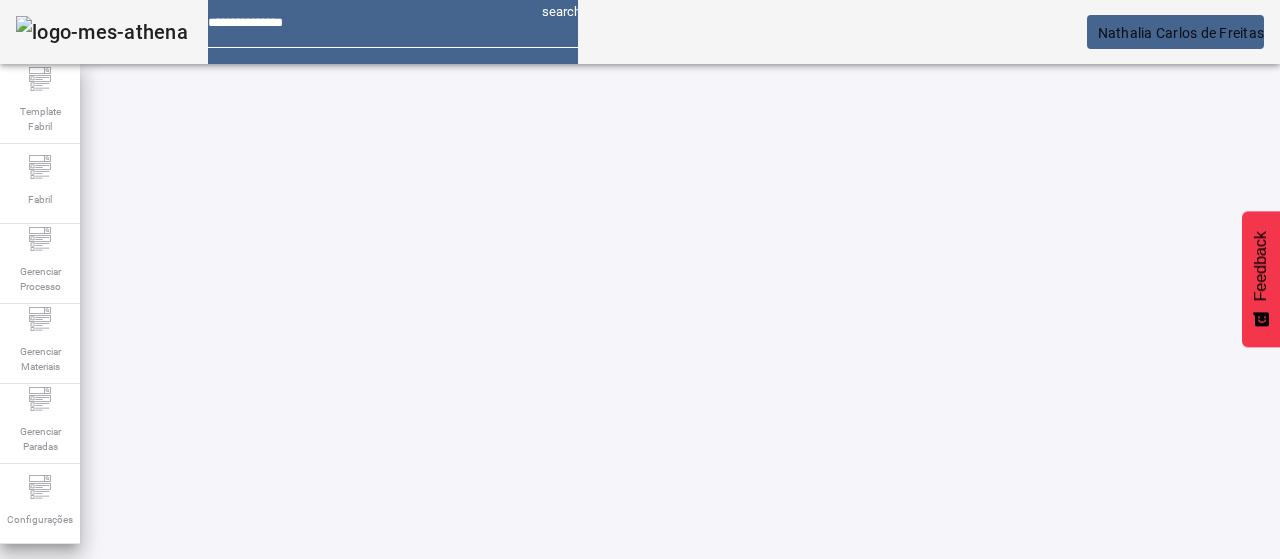 click on "ABRIR FILTROS" 